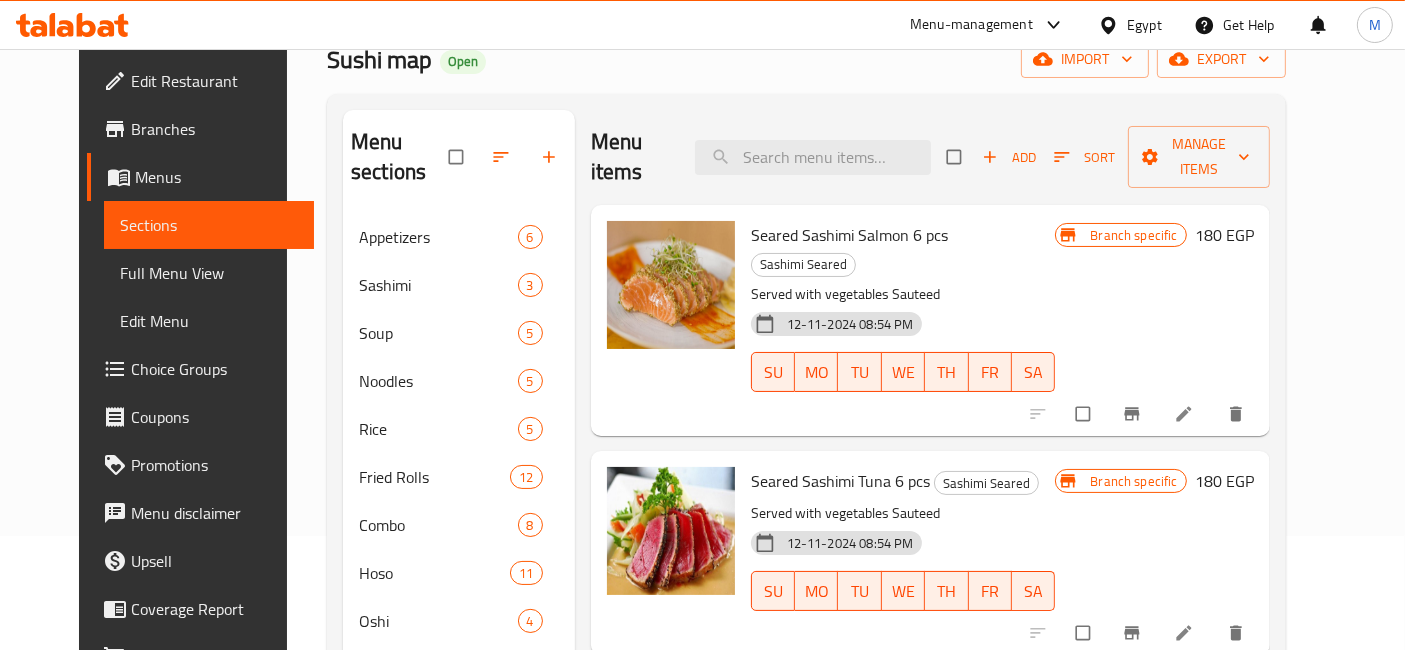 scroll, scrollTop: 525, scrollLeft: 0, axis: vertical 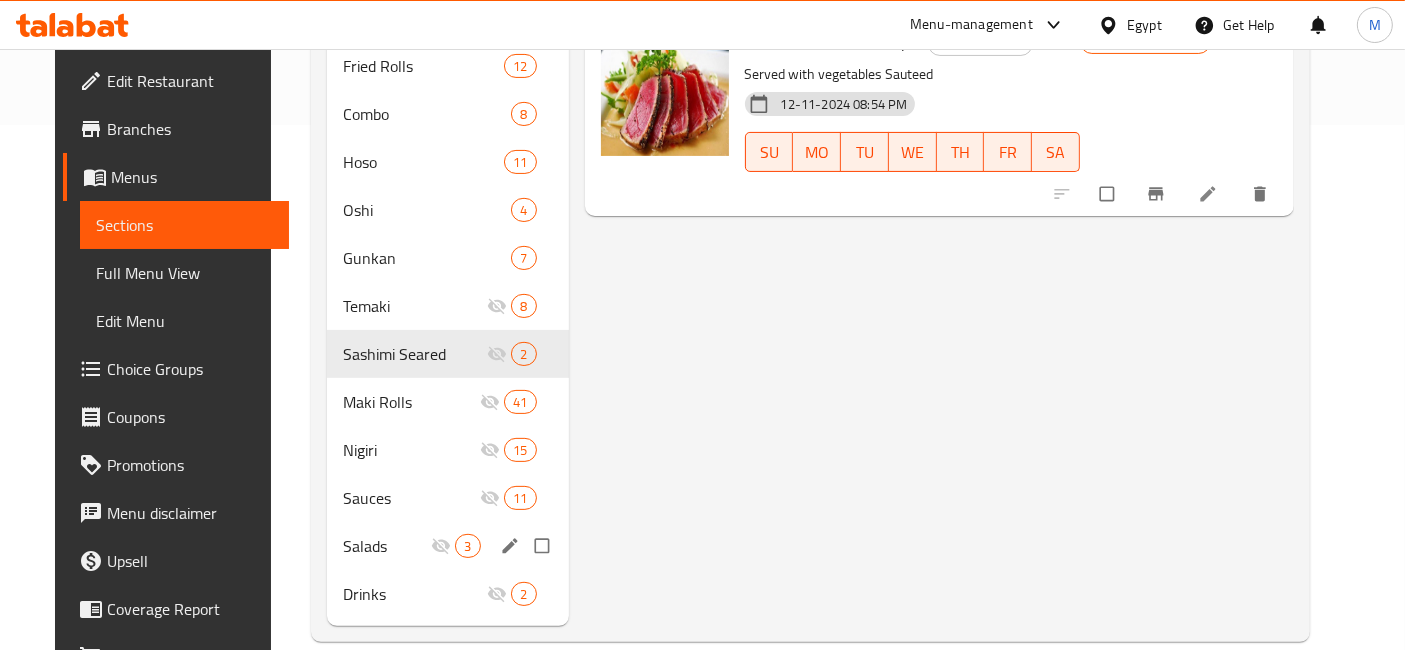 click on "Salads 3" at bounding box center (448, 546) 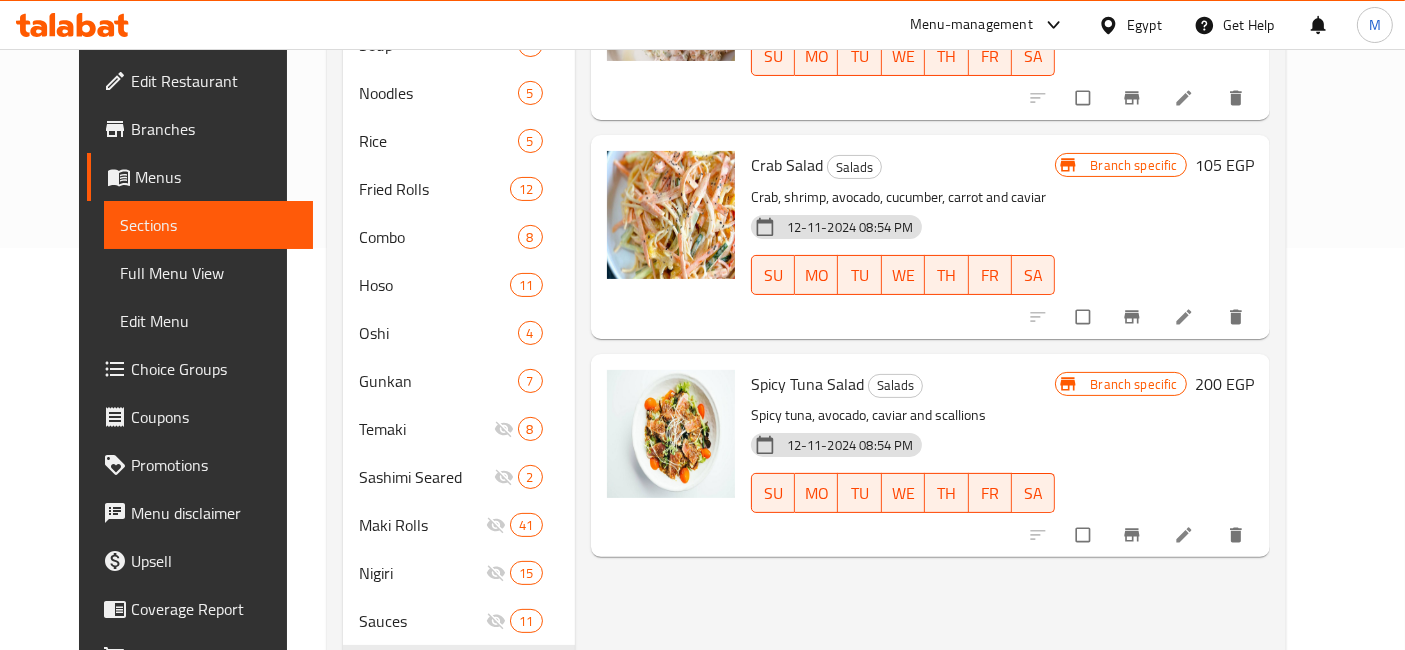 scroll, scrollTop: 0, scrollLeft: 0, axis: both 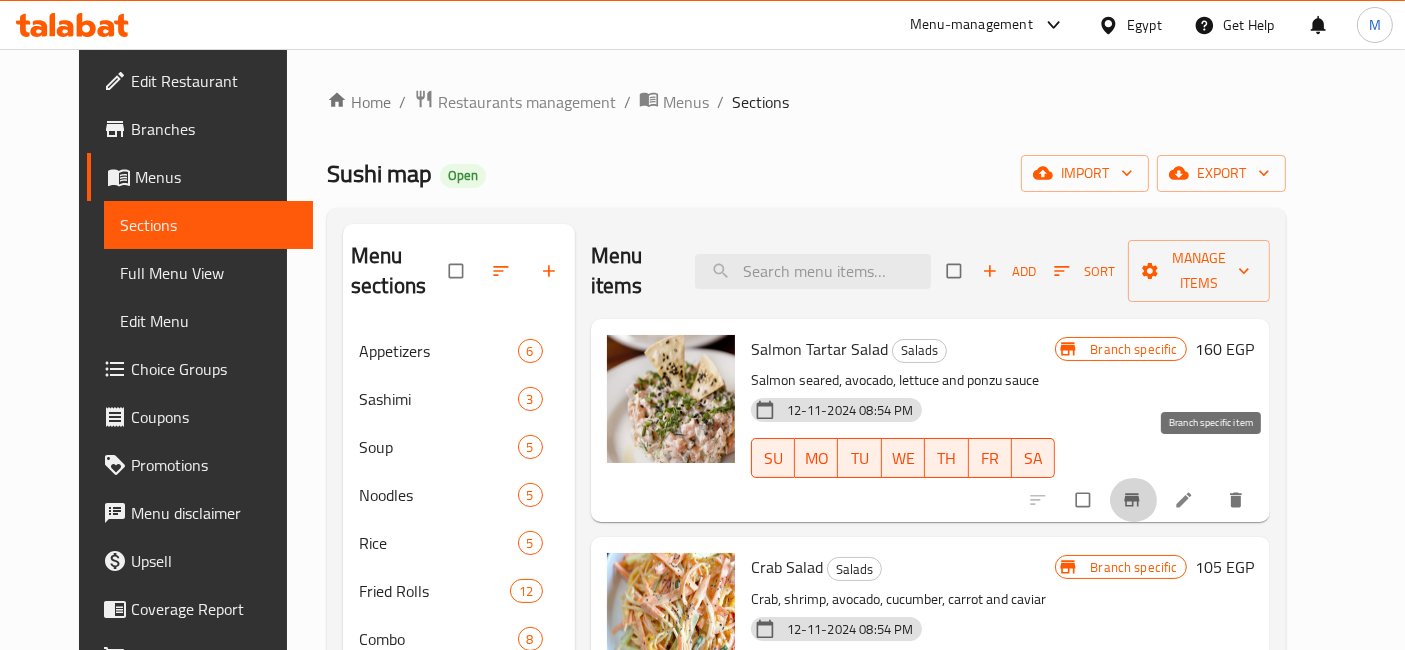 click at bounding box center [1134, 500] 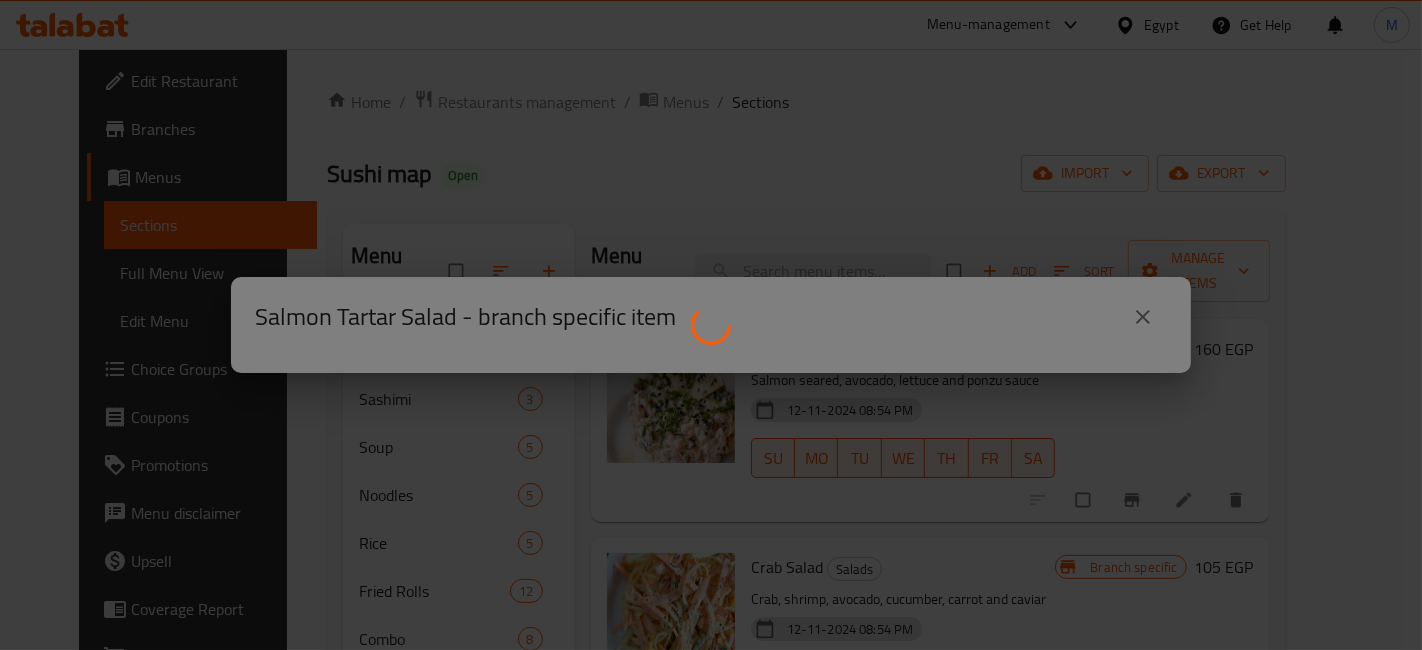 click on "Salmon Tartar Salad - branch specific item" at bounding box center [711, 325] 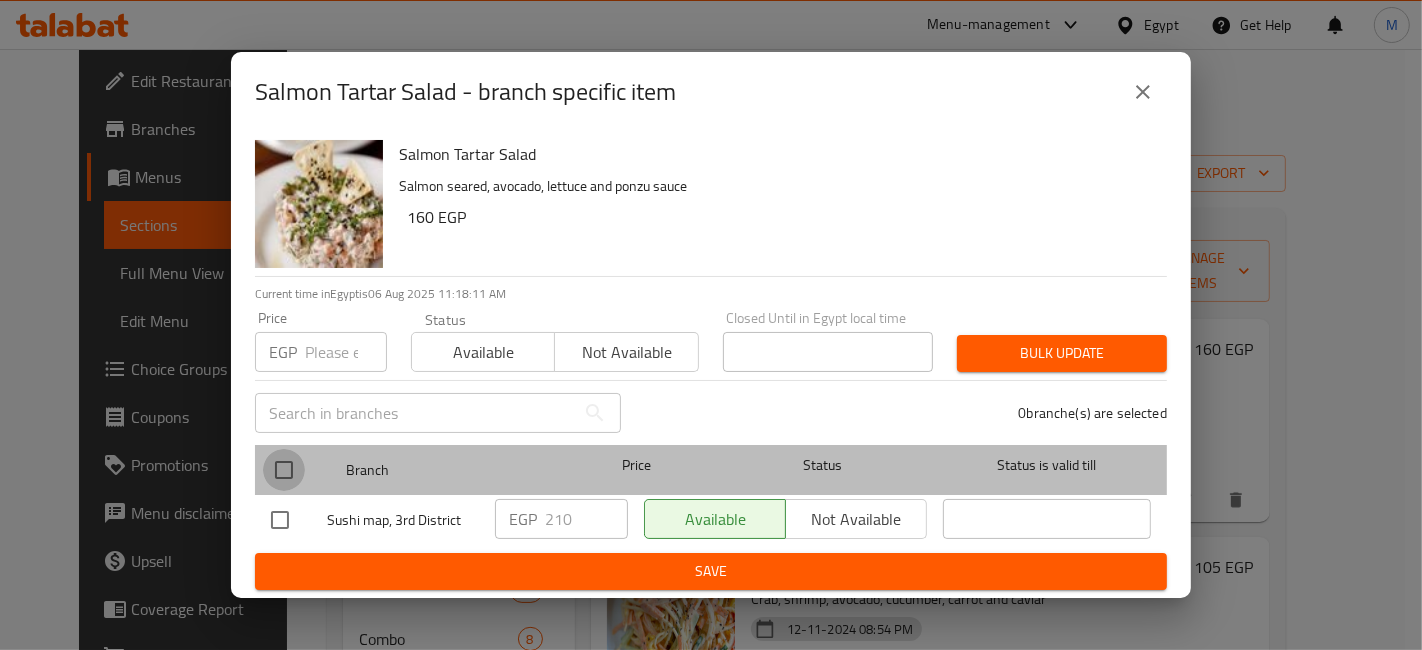 click at bounding box center (284, 470) 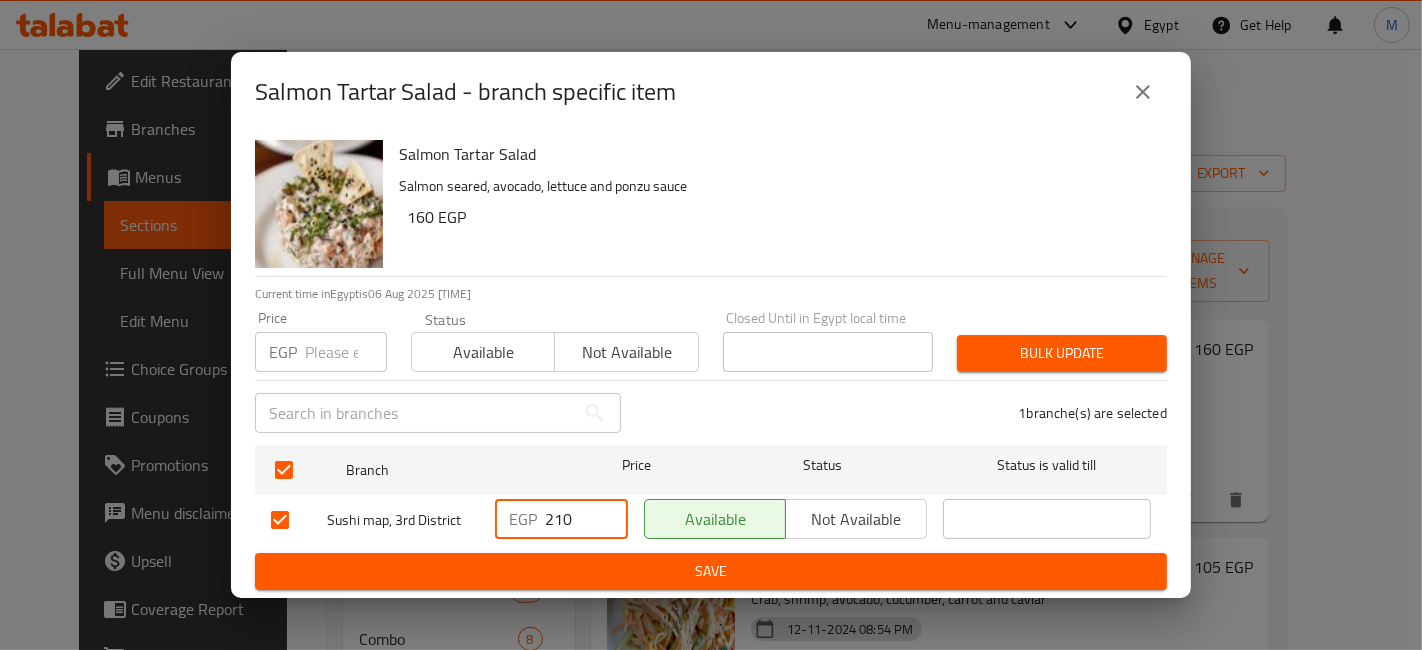 click on "210" at bounding box center (586, 519) 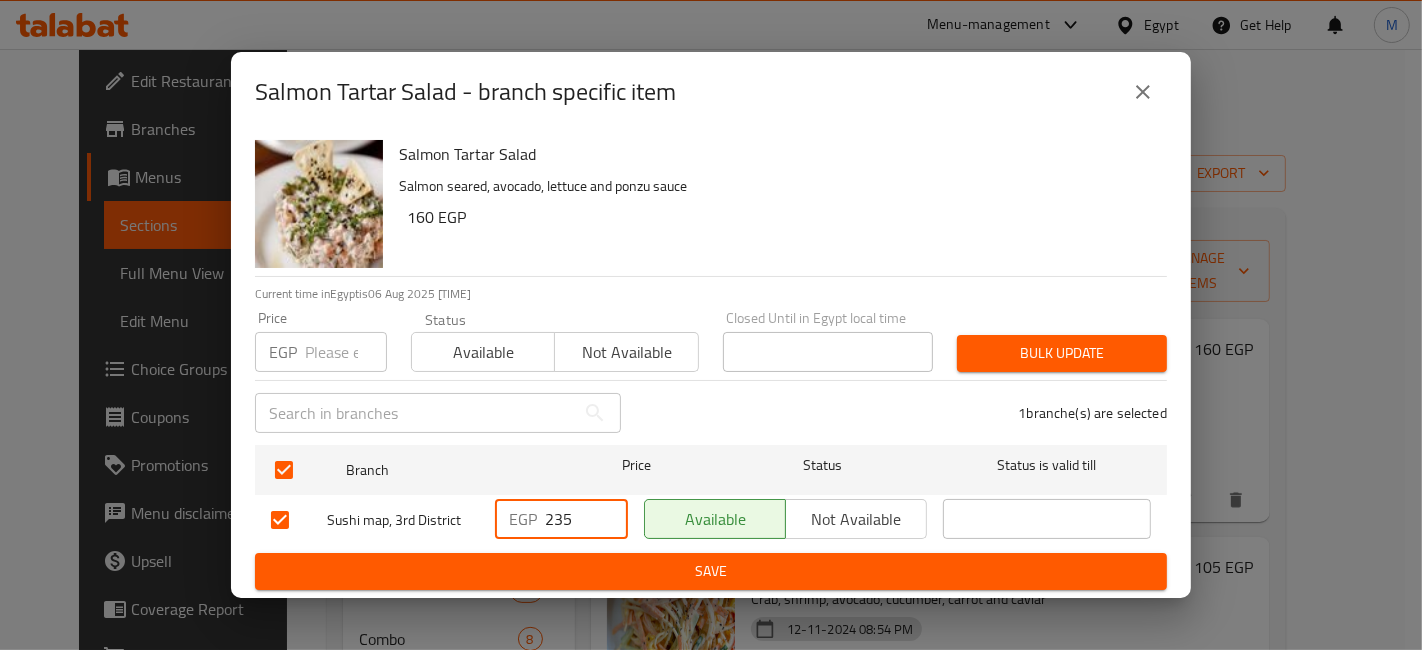 type on "235" 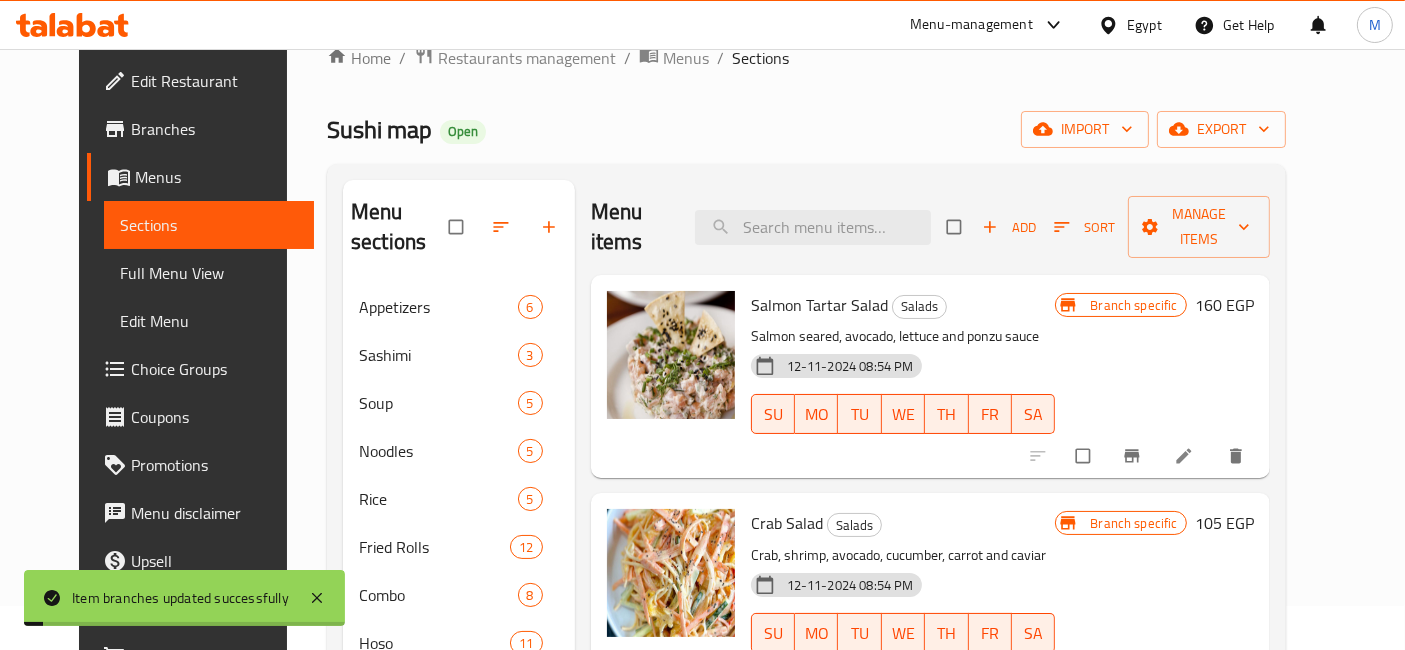 scroll, scrollTop: 111, scrollLeft: 0, axis: vertical 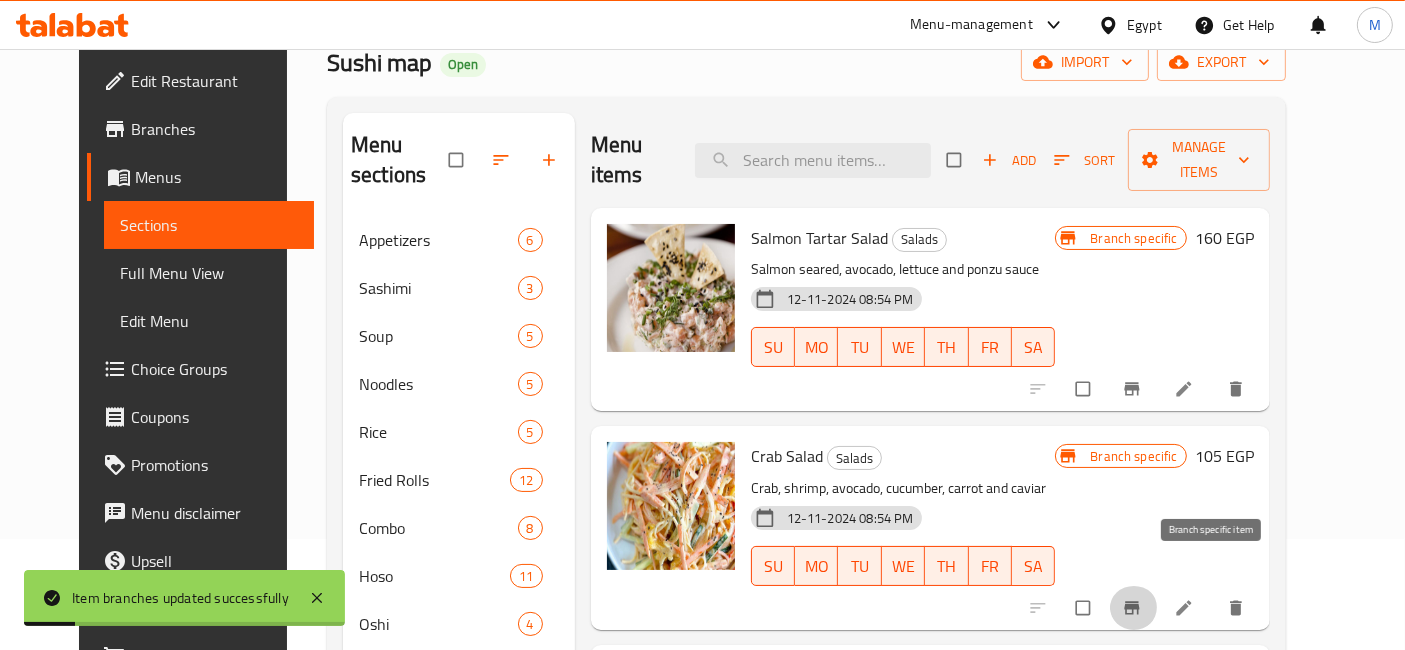 click 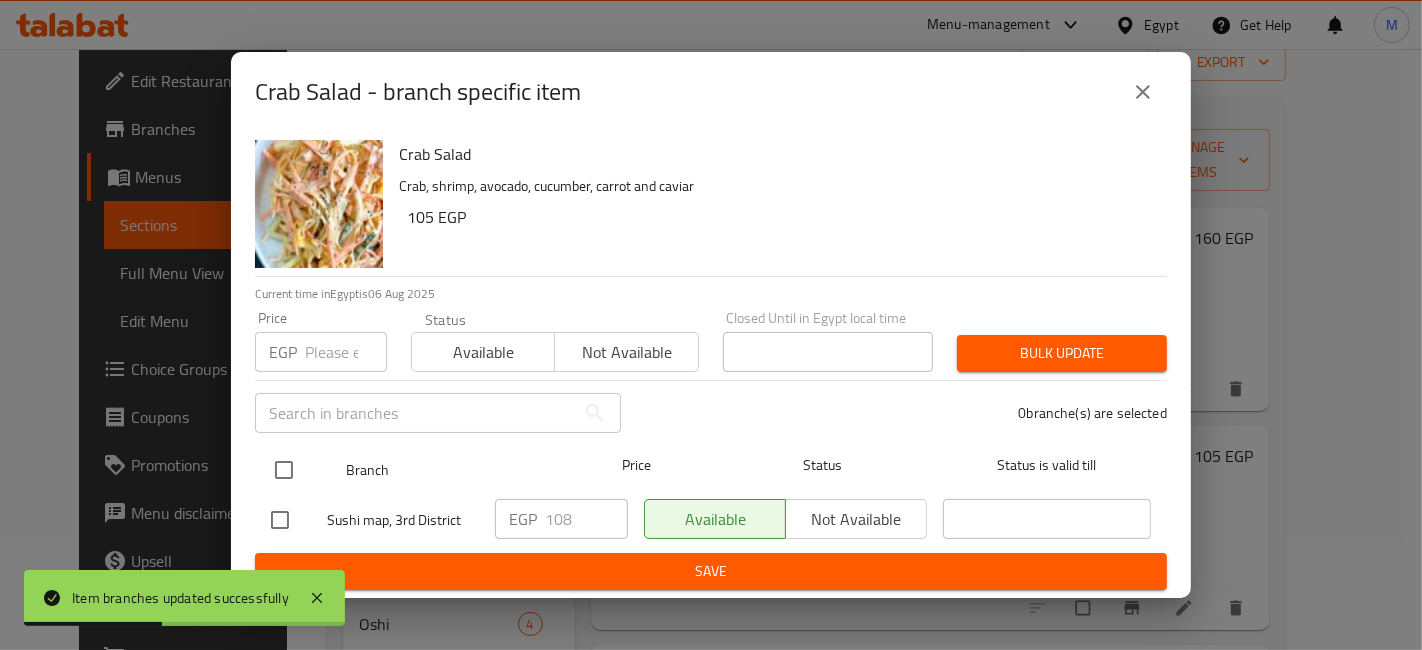 click at bounding box center (284, 470) 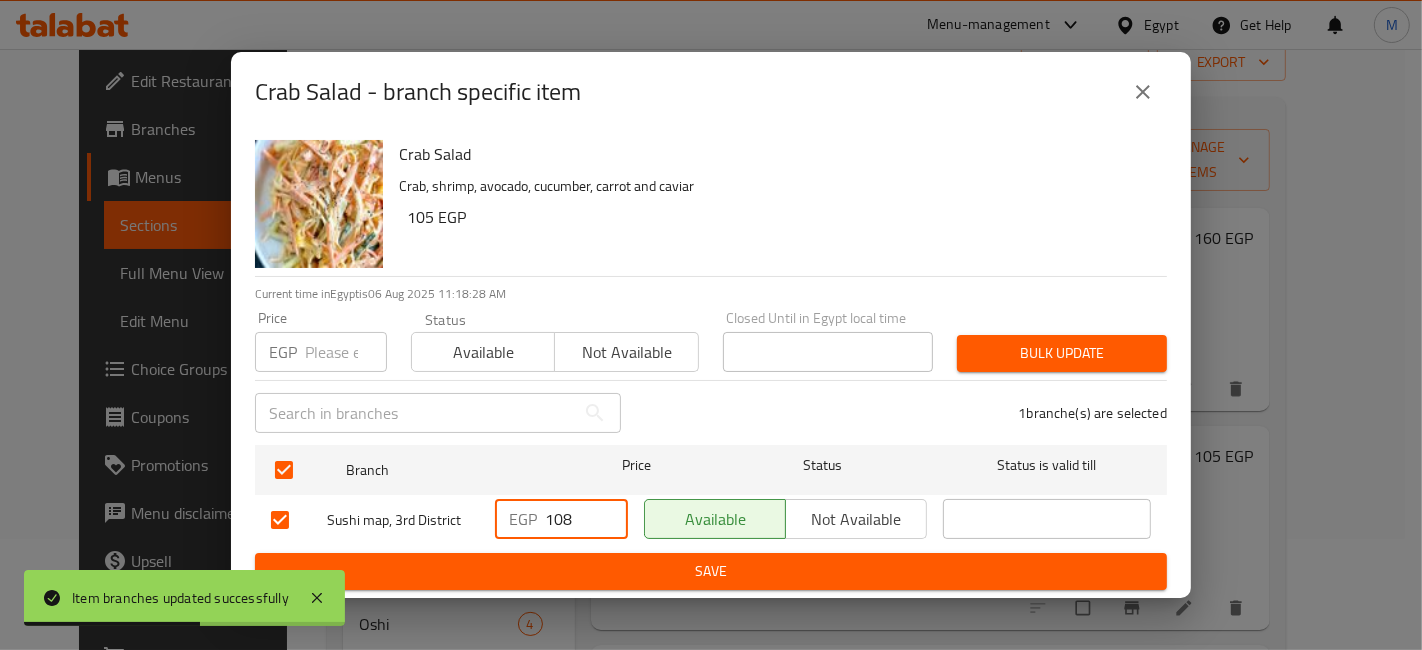 click on "108" at bounding box center [586, 519] 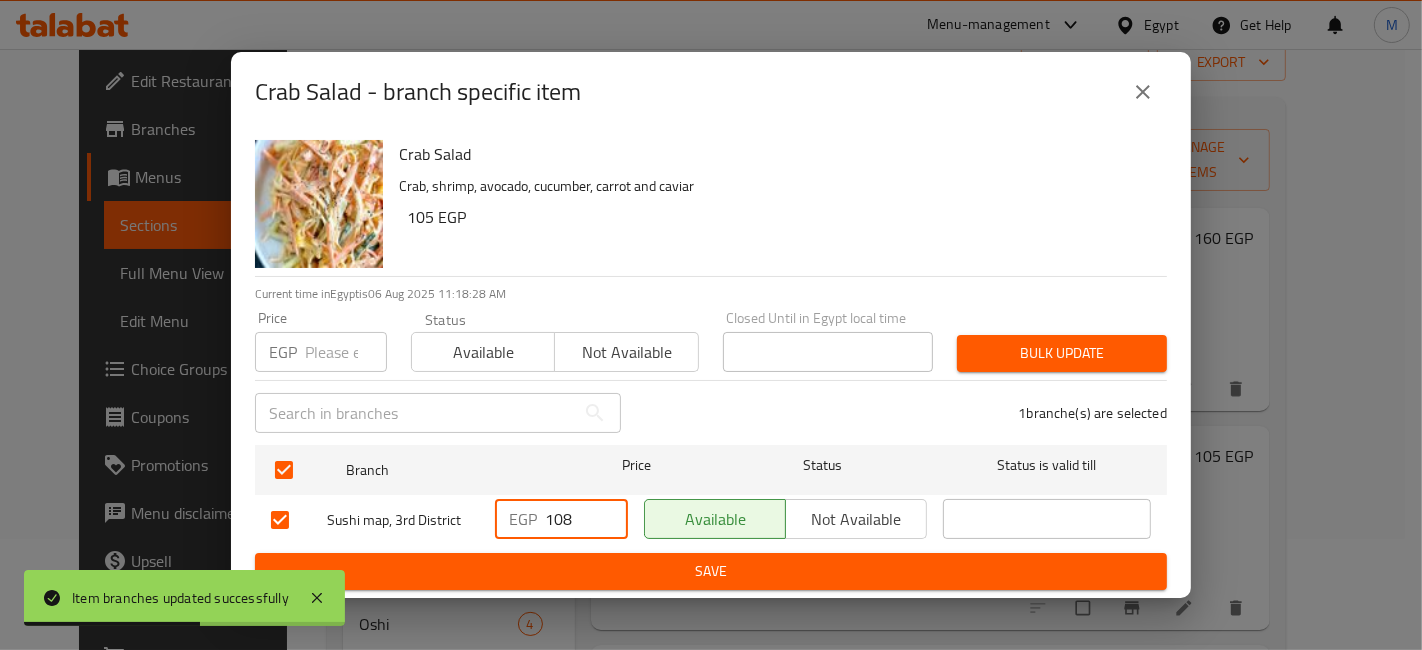 click on "108" at bounding box center (586, 519) 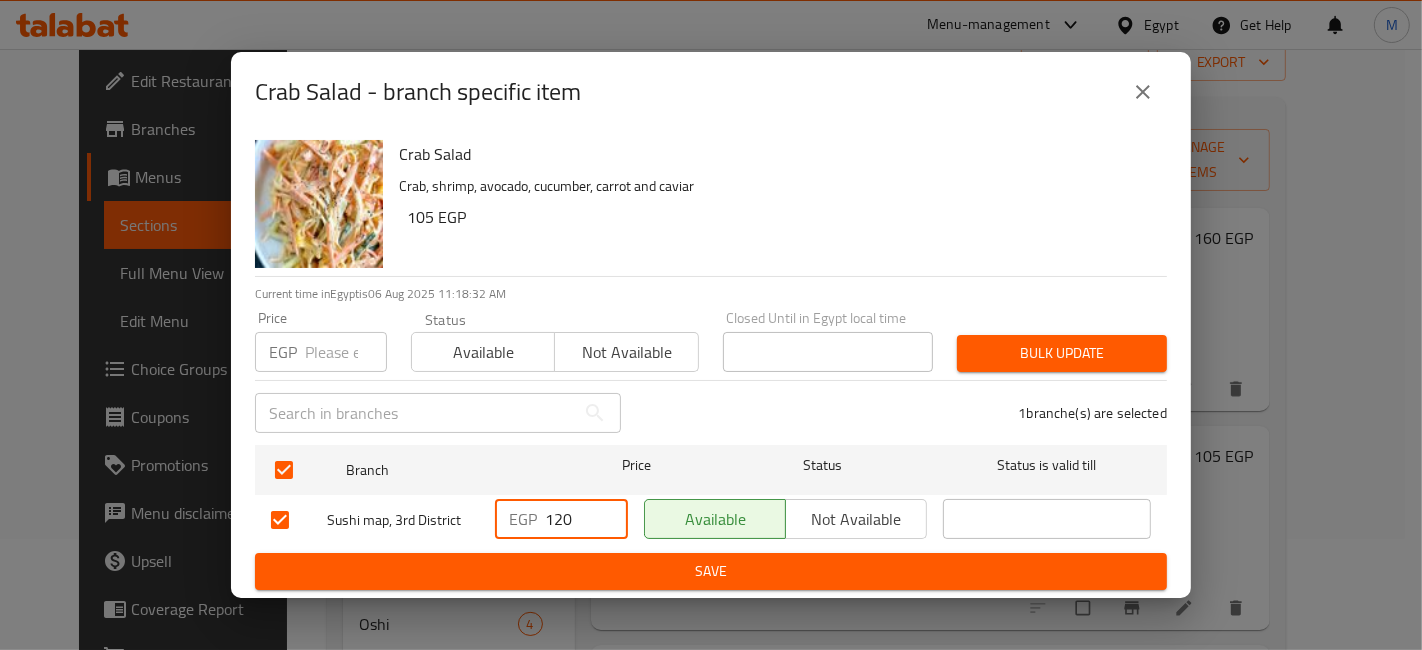type on "120" 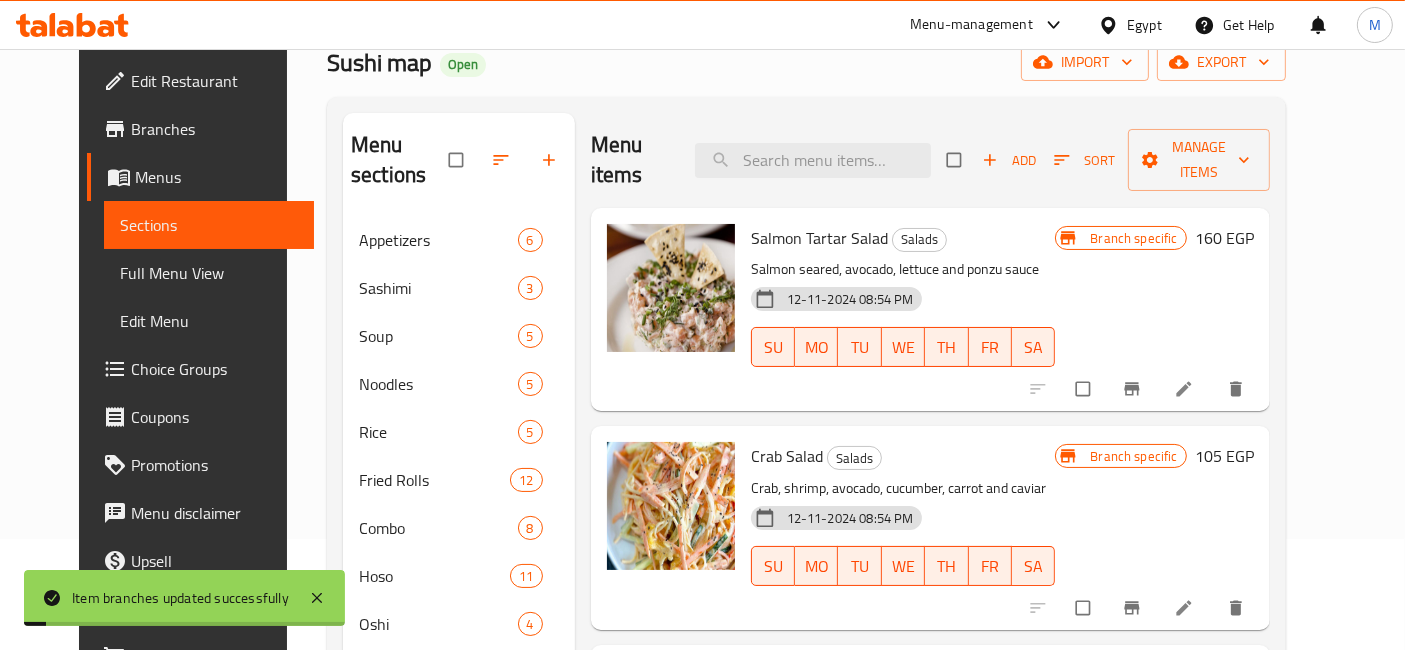 scroll, scrollTop: 525, scrollLeft: 0, axis: vertical 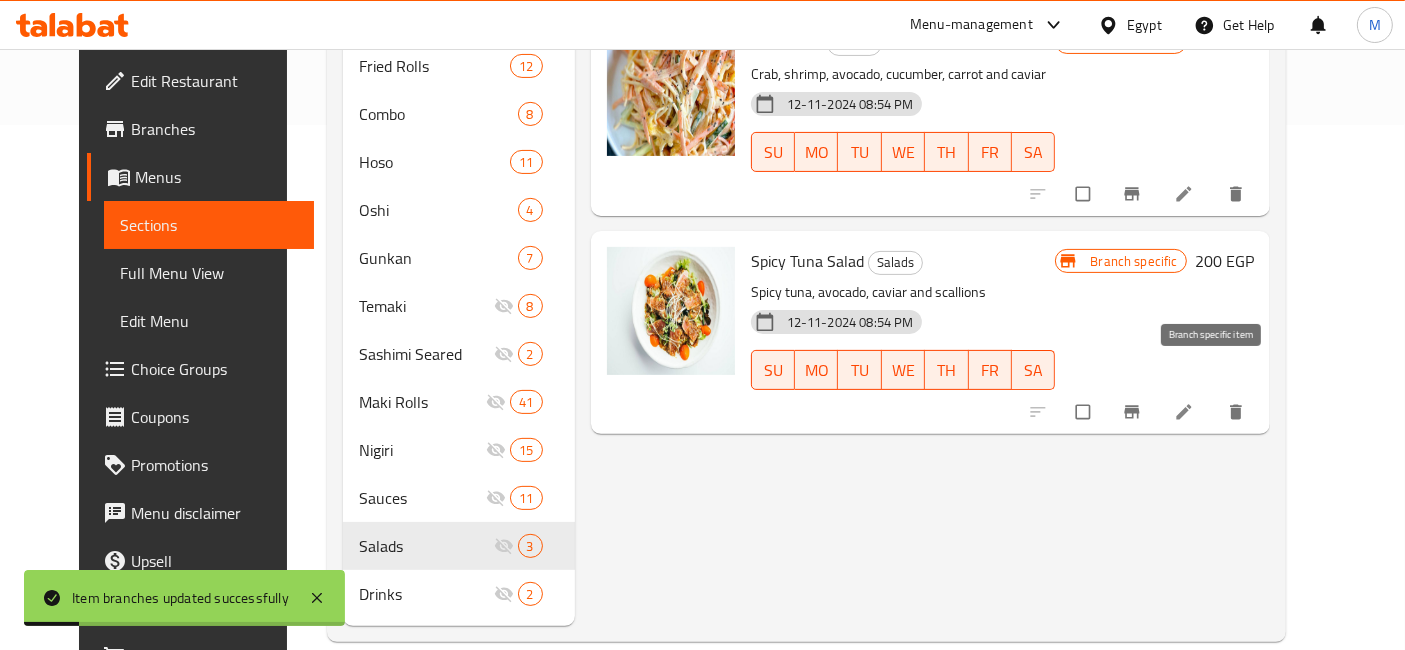 click at bounding box center [1134, 412] 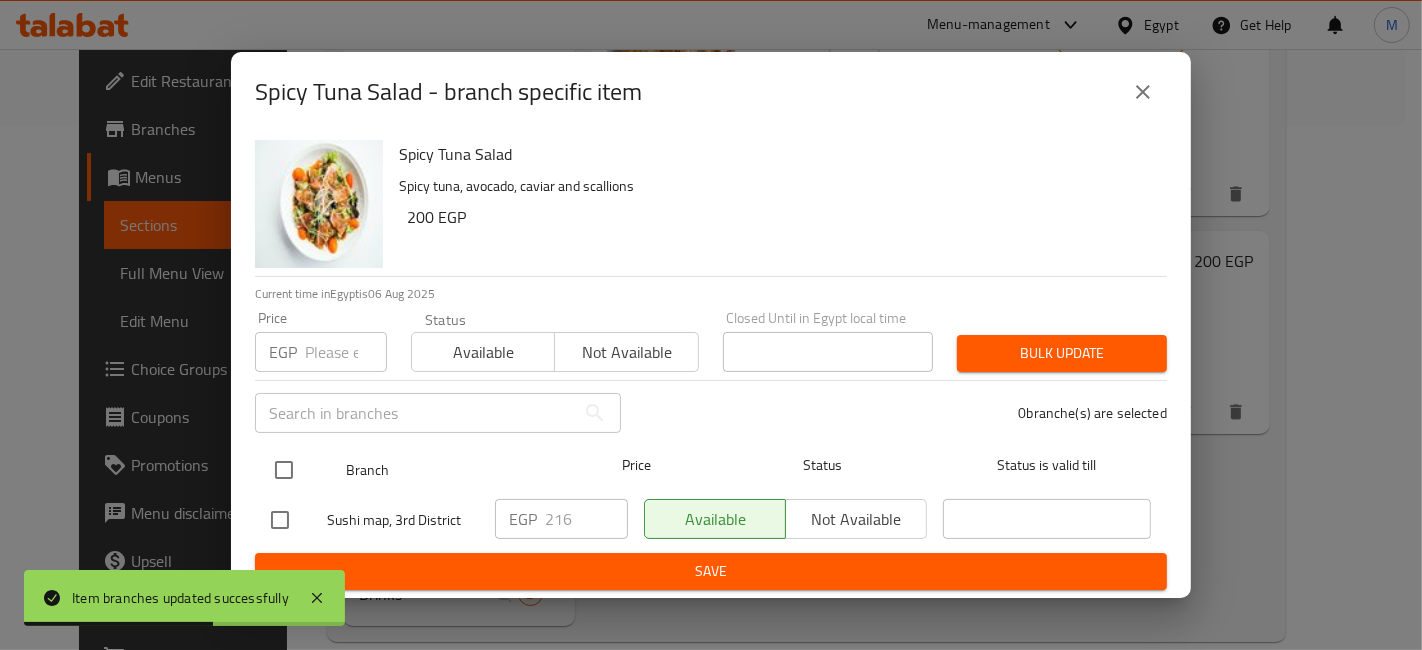 click at bounding box center (284, 470) 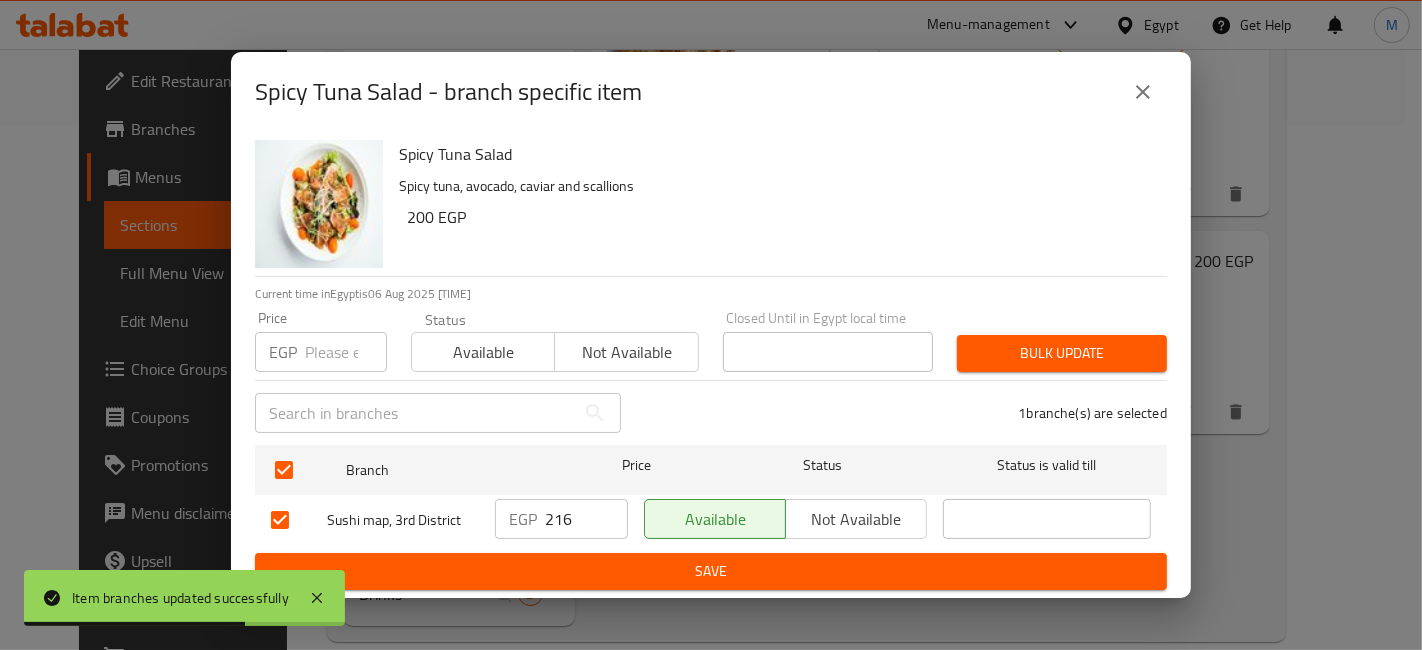 click on "216" at bounding box center [586, 519] 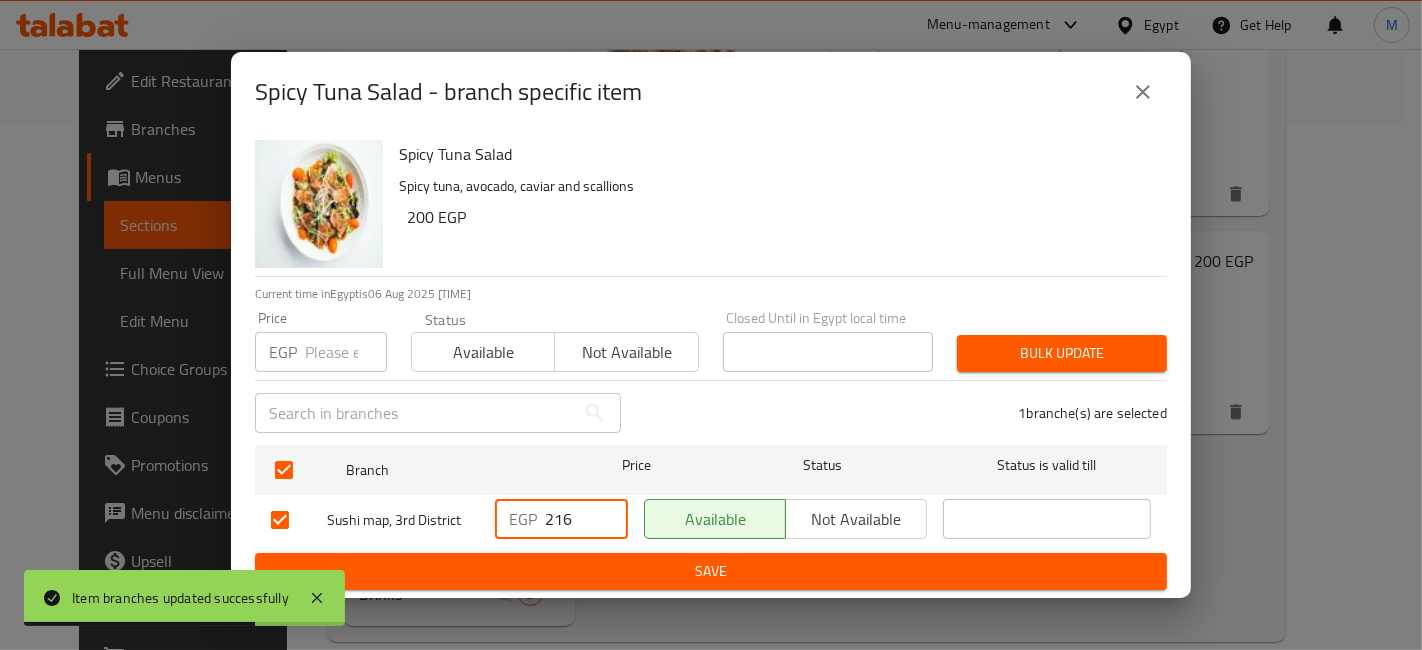 click on "216" at bounding box center (586, 519) 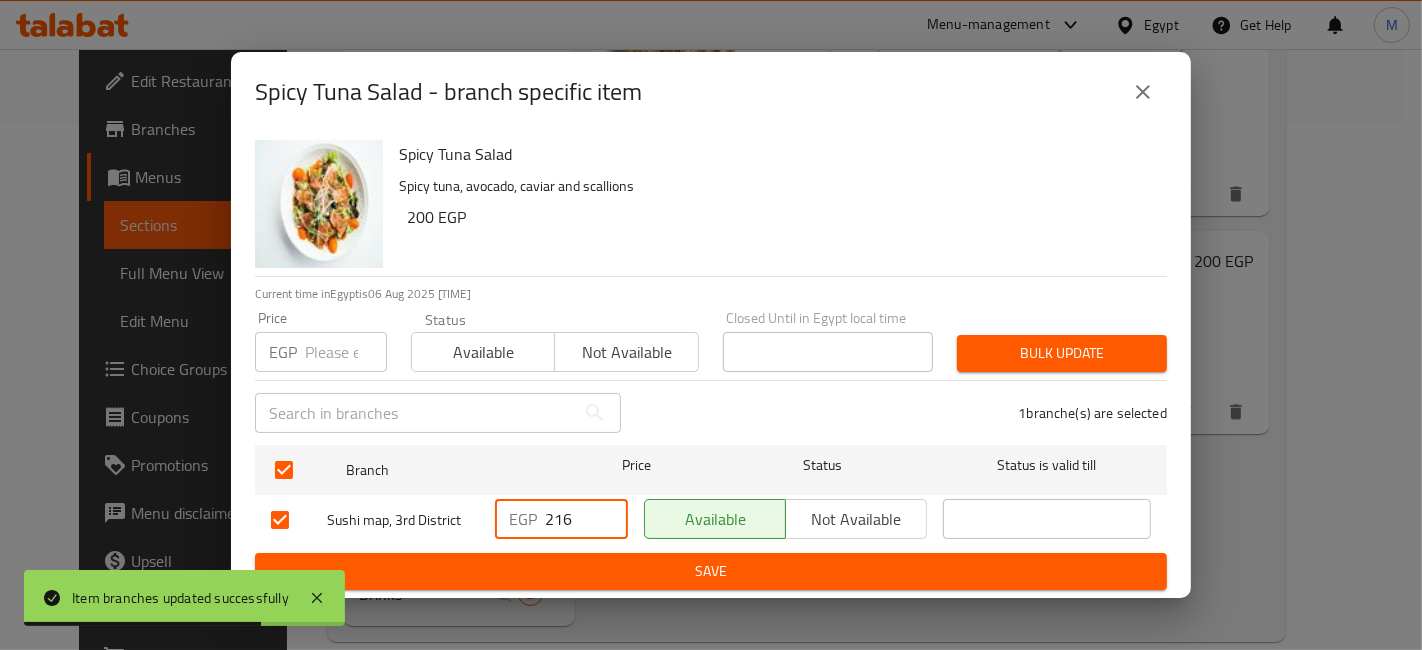 click on "216" at bounding box center [586, 519] 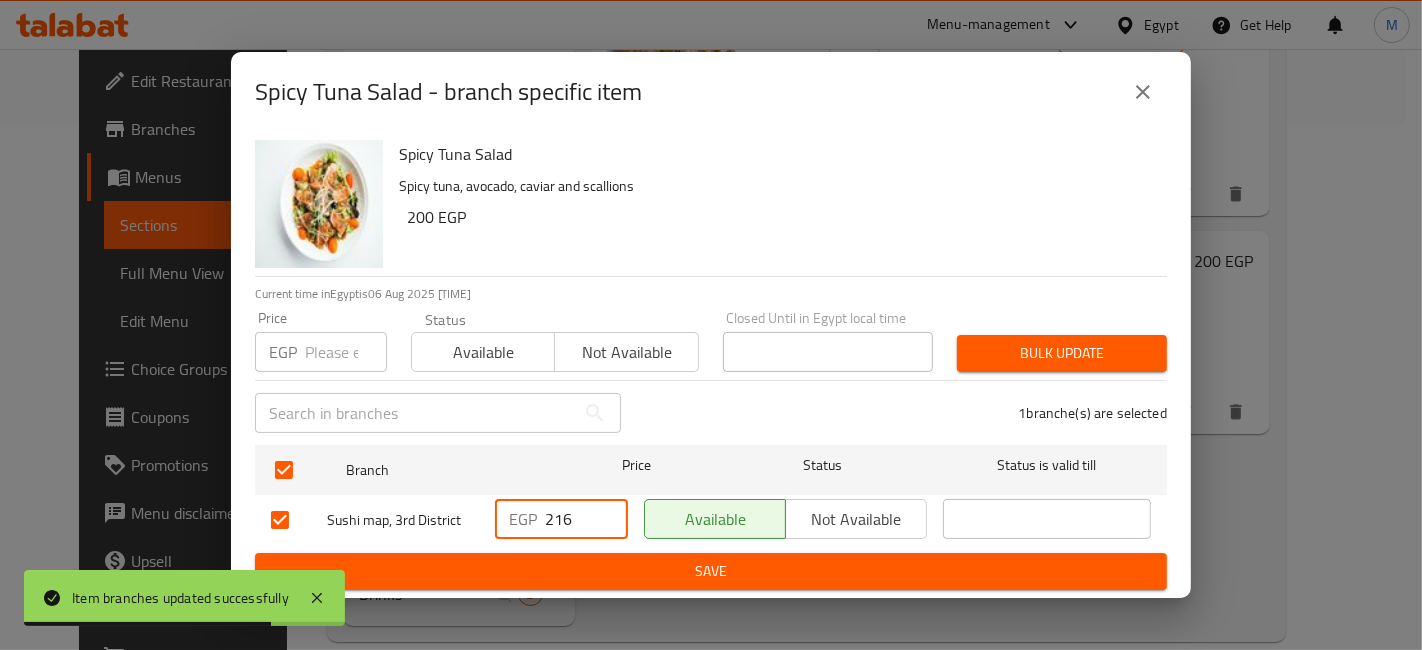 click on "216" at bounding box center [586, 519] 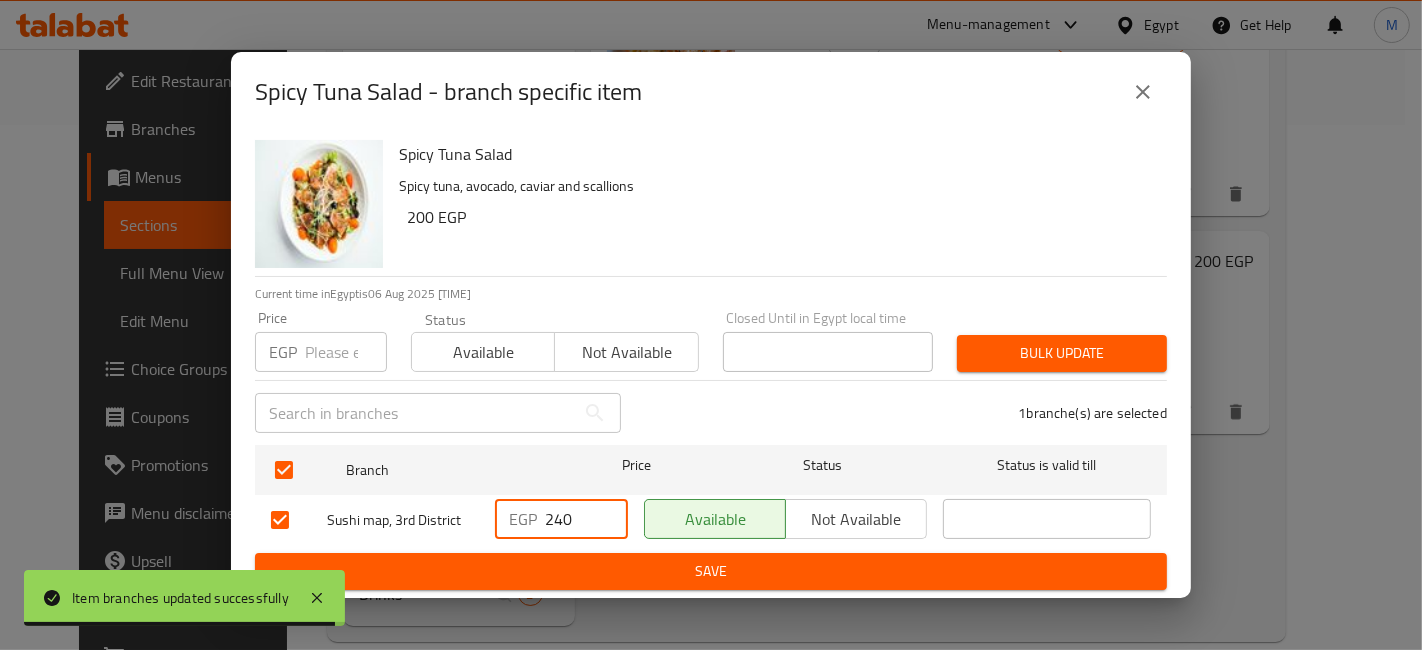 type on "240" 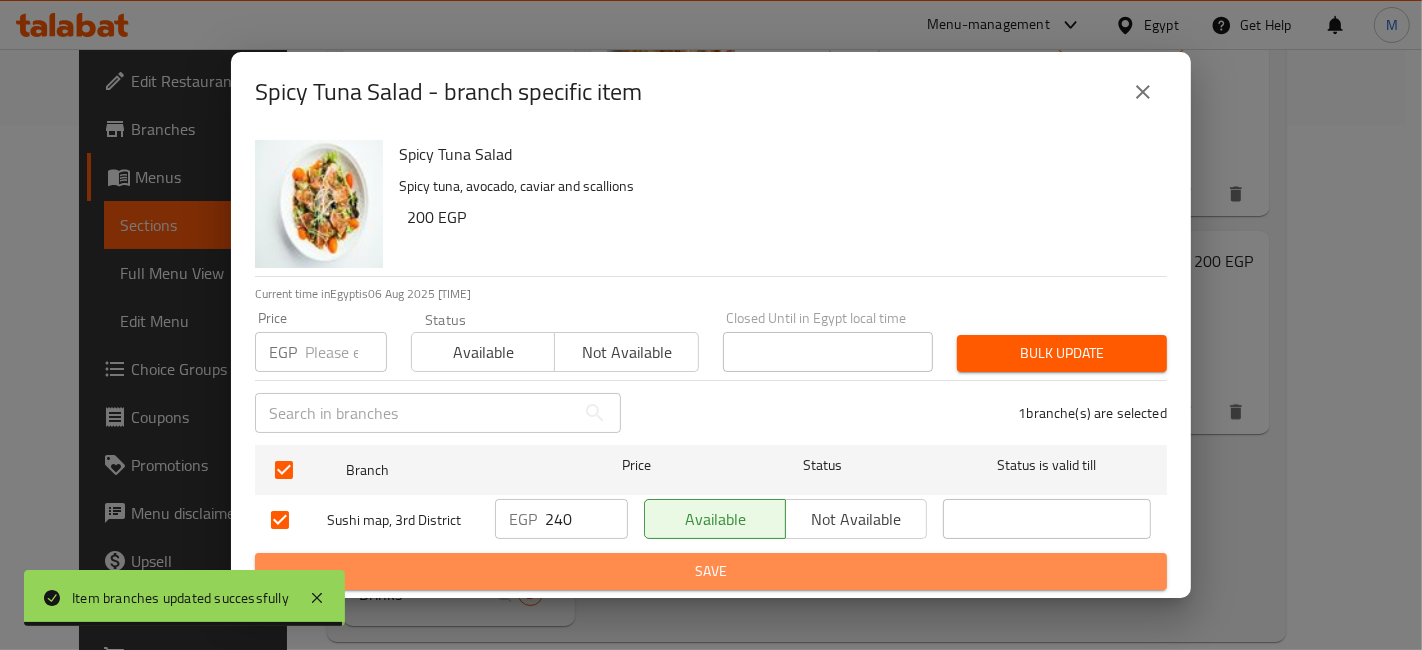 click on "Save" at bounding box center (711, 571) 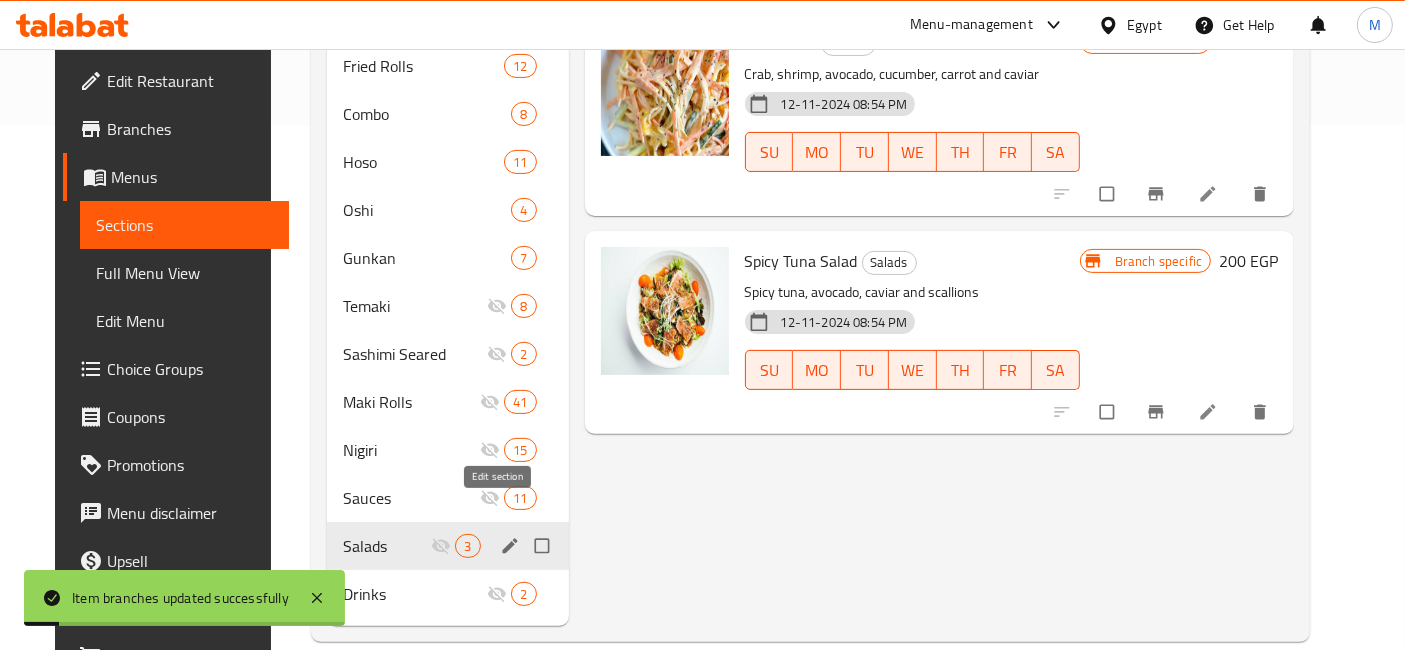 click at bounding box center [512, 546] 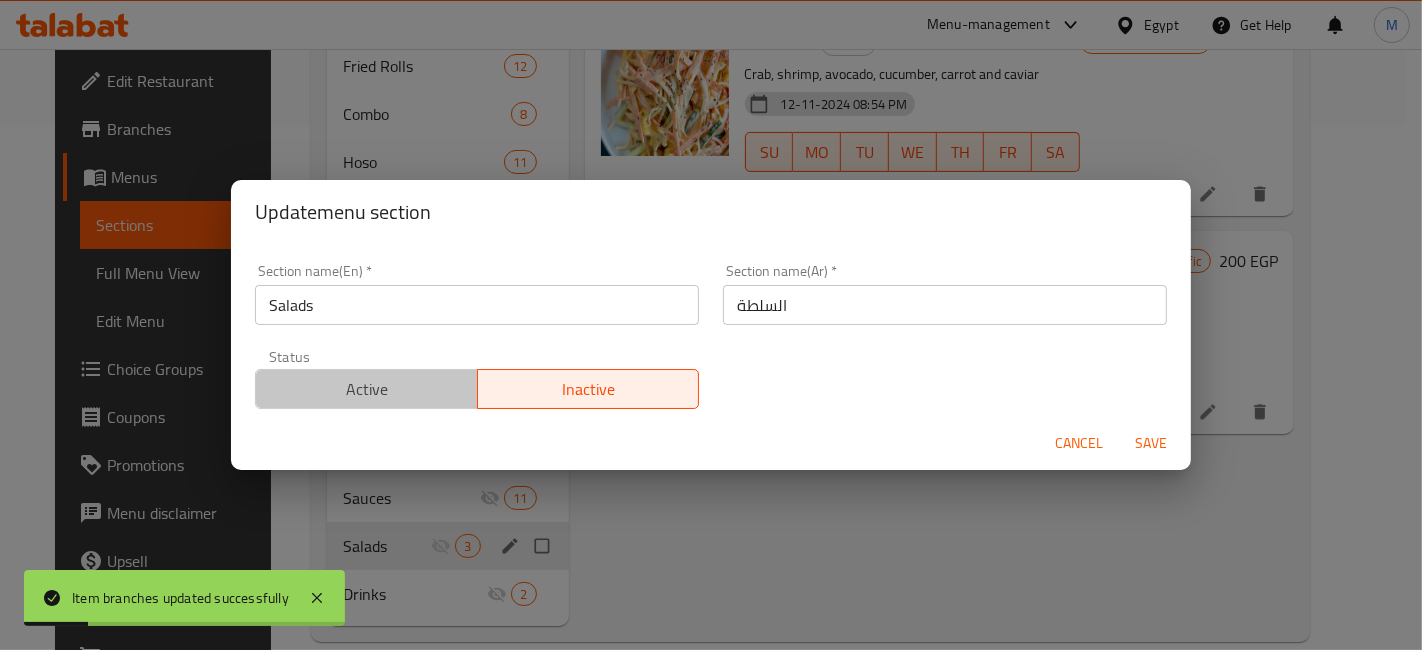 click on "Active" at bounding box center (366, 389) 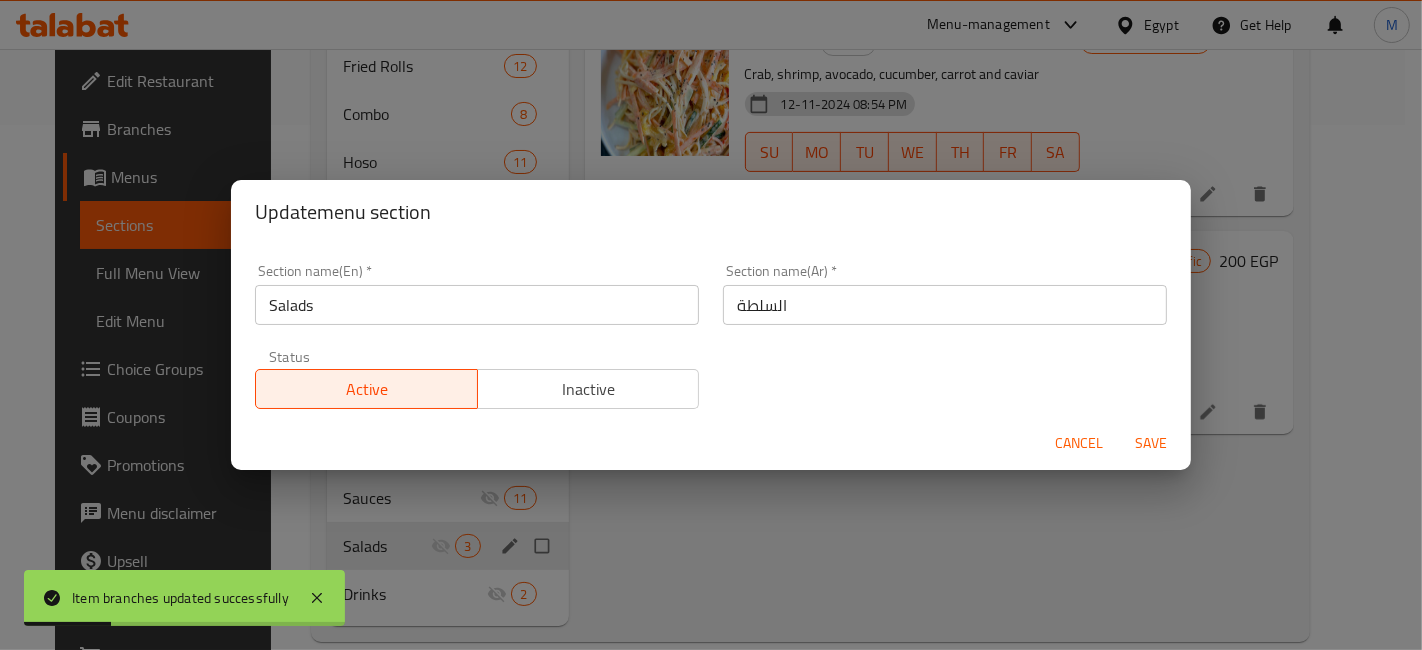 click on "Save" at bounding box center [1151, 443] 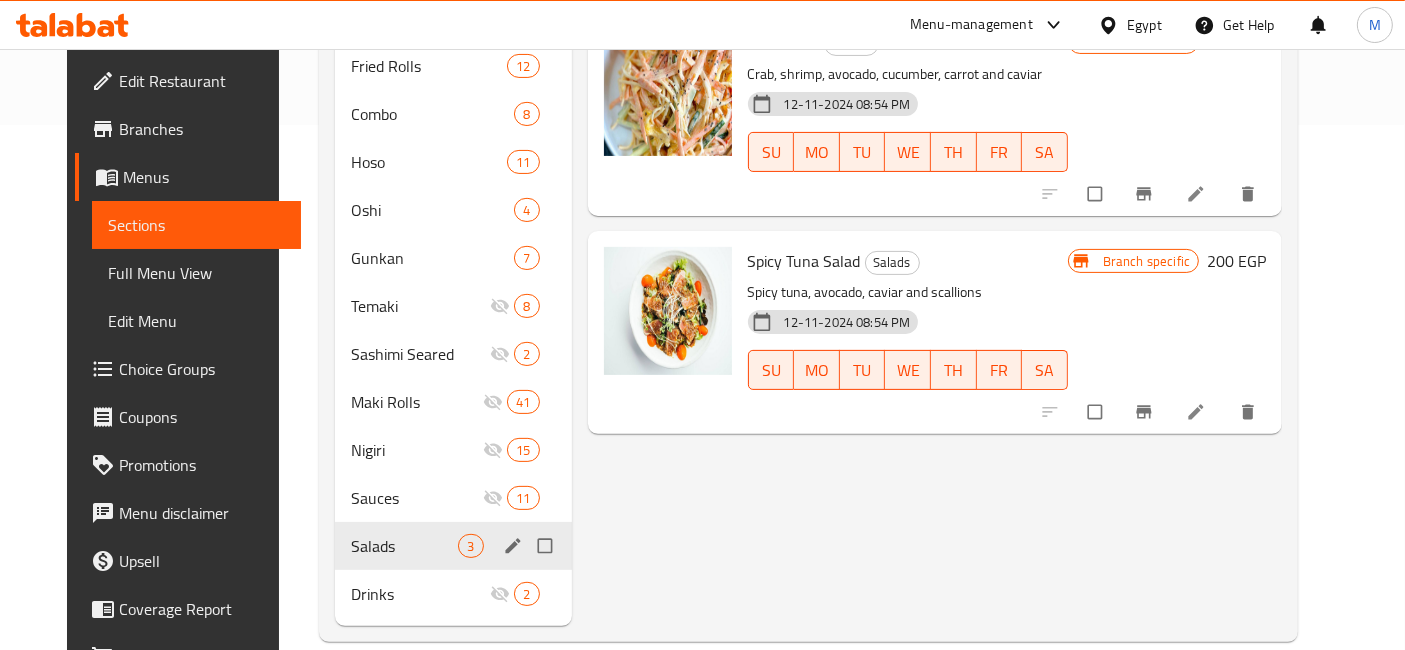 scroll, scrollTop: 0, scrollLeft: 0, axis: both 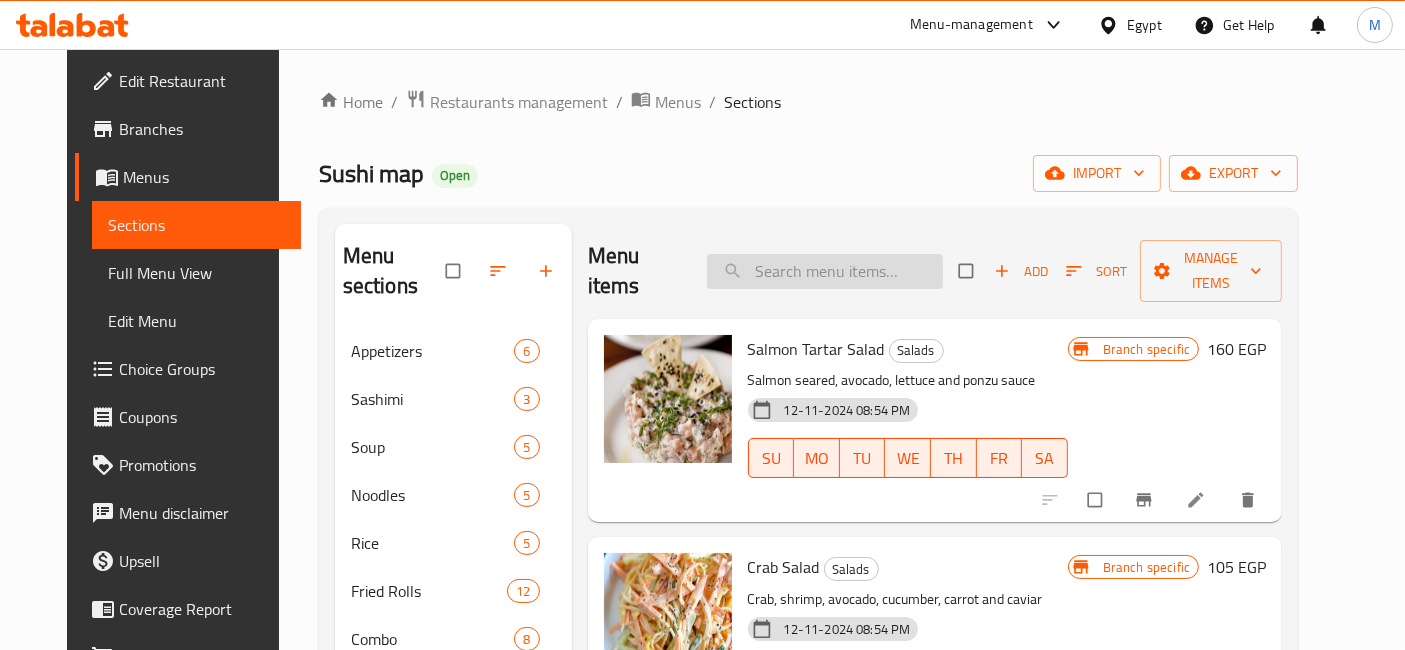 click at bounding box center (825, 271) 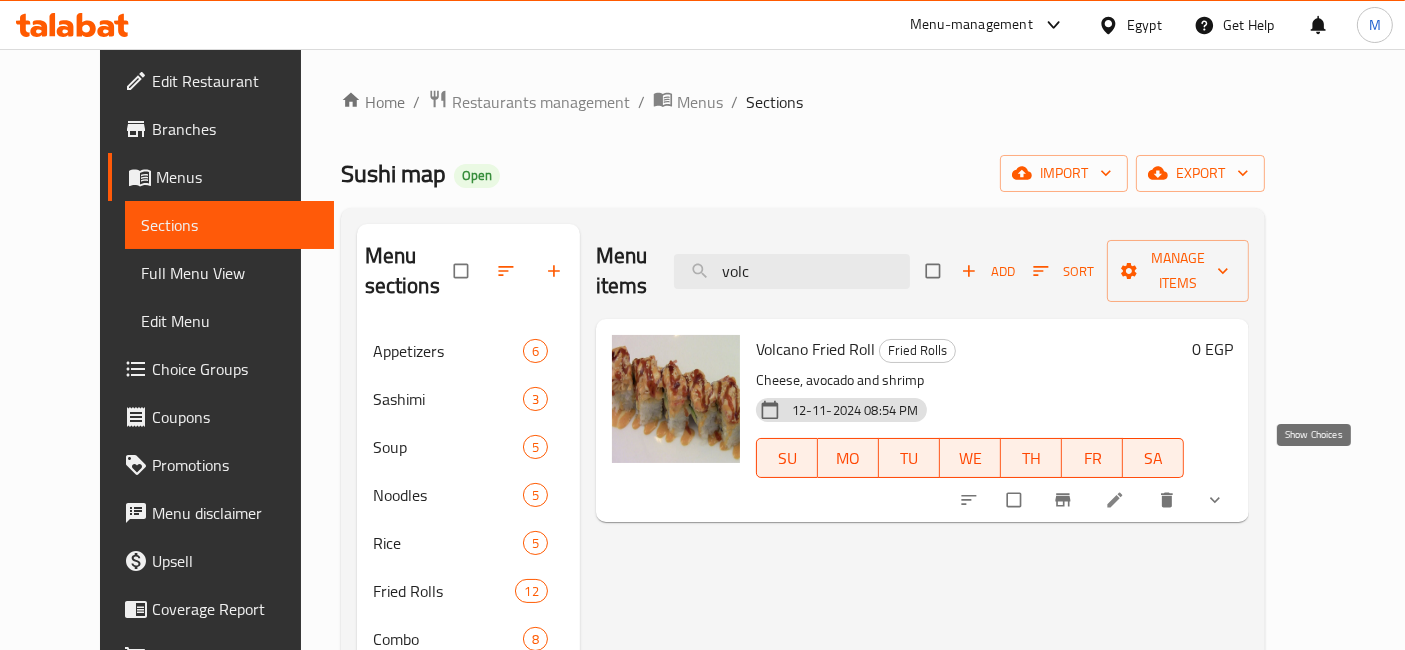 type on "volc" 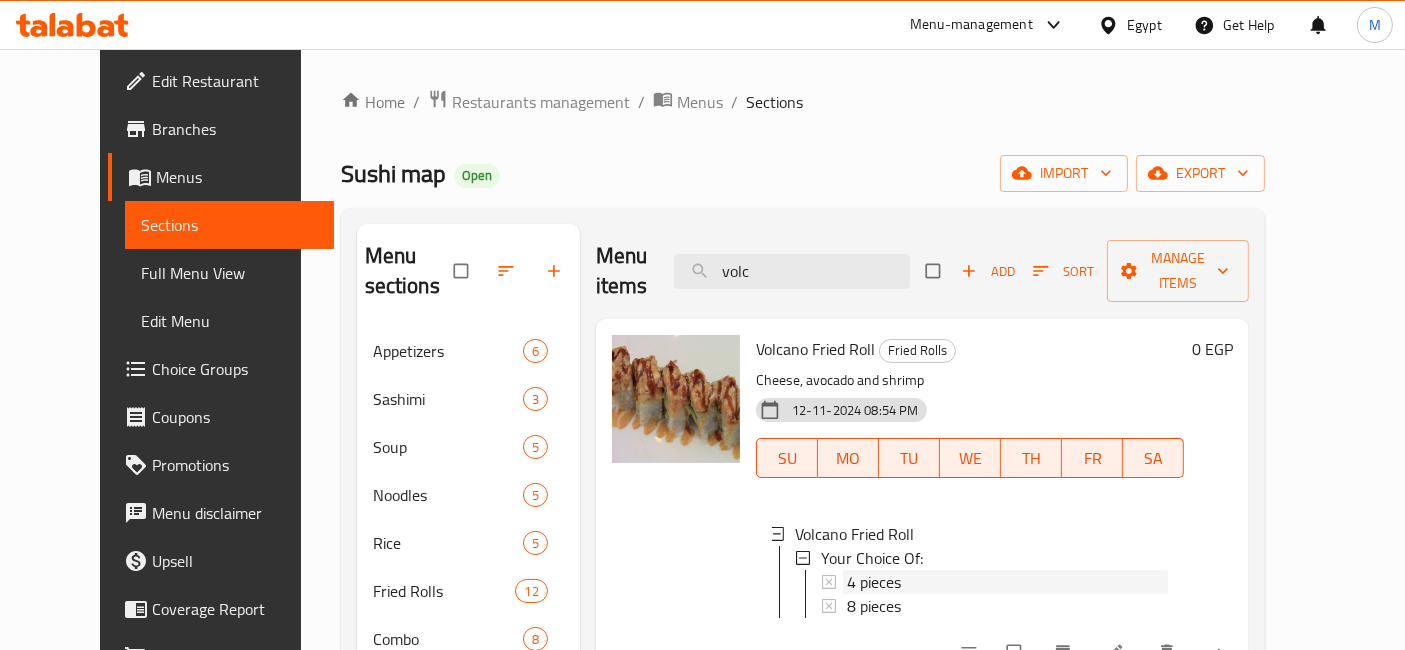 click on "4 pieces" at bounding box center (874, 582) 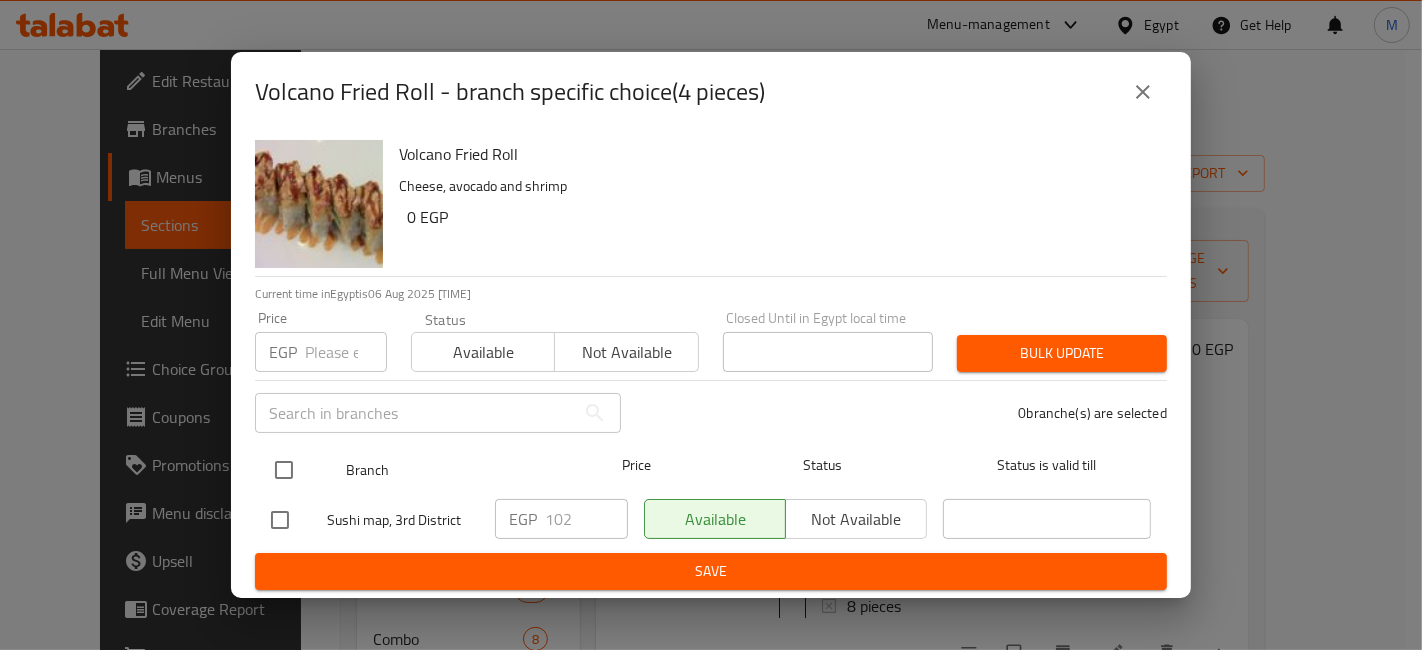 click at bounding box center [284, 470] 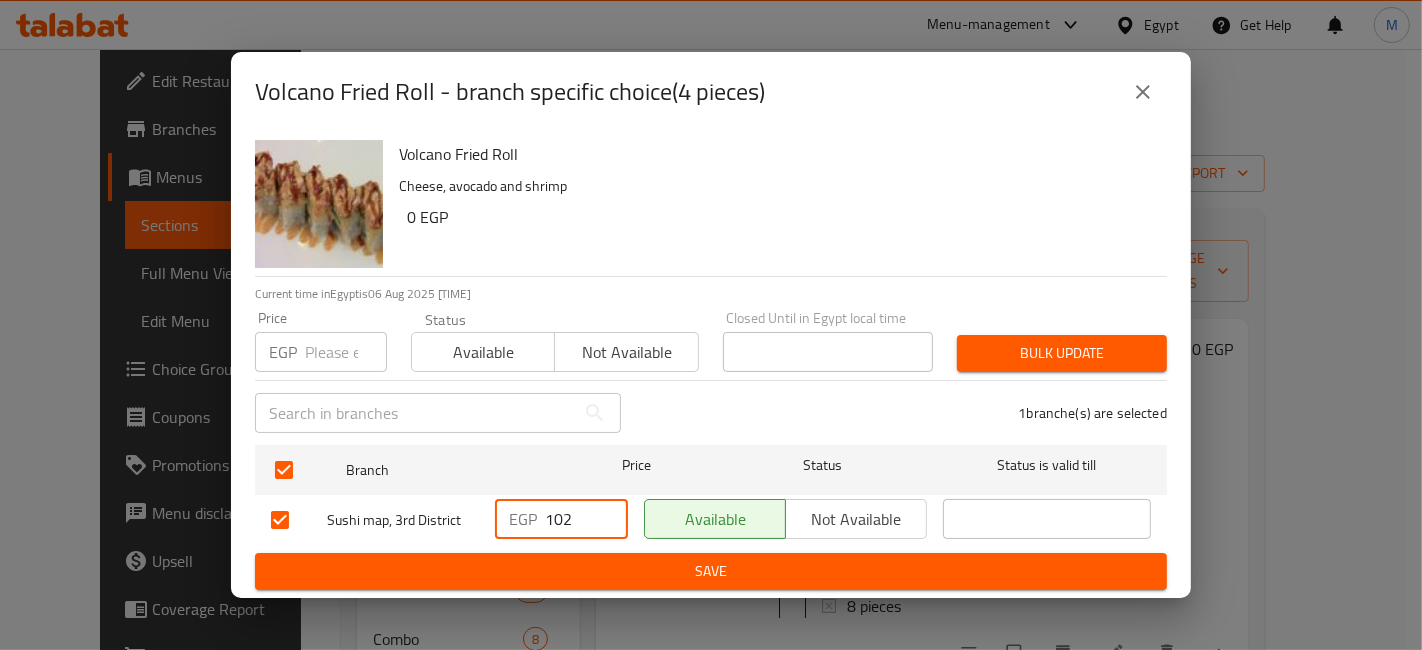 click on "102" at bounding box center [586, 519] 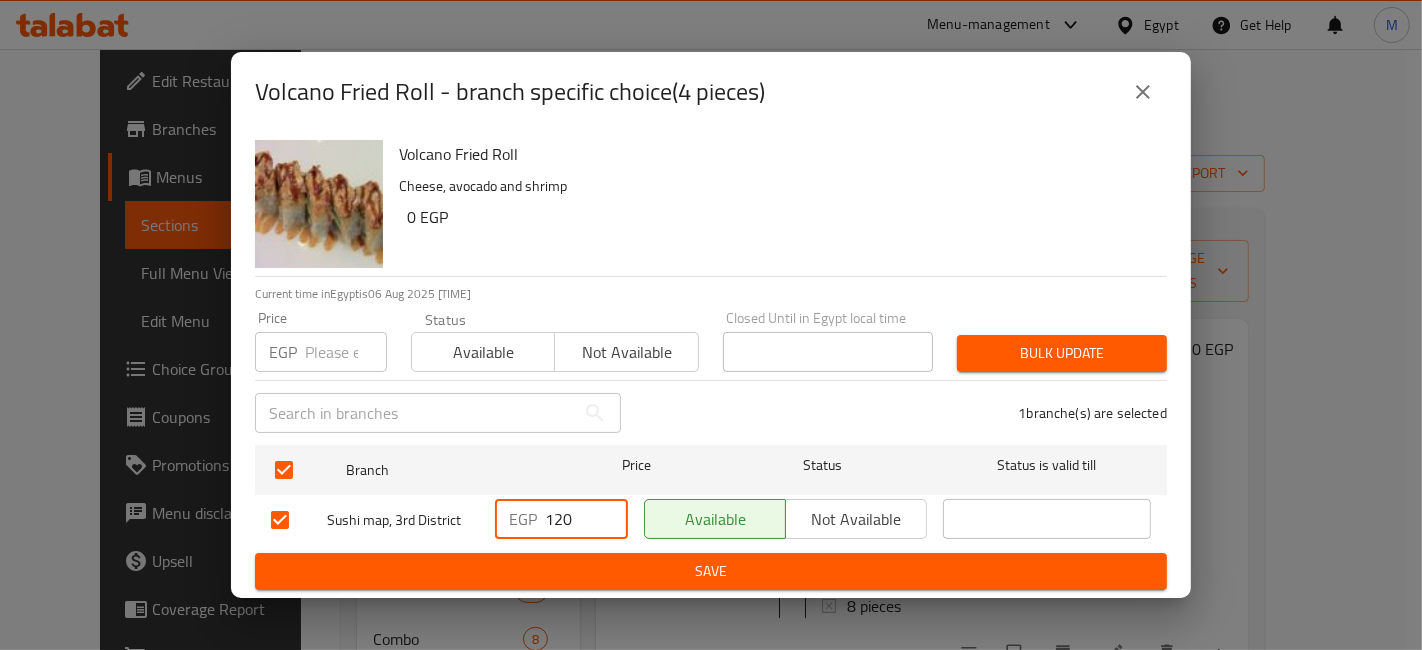 type on "120" 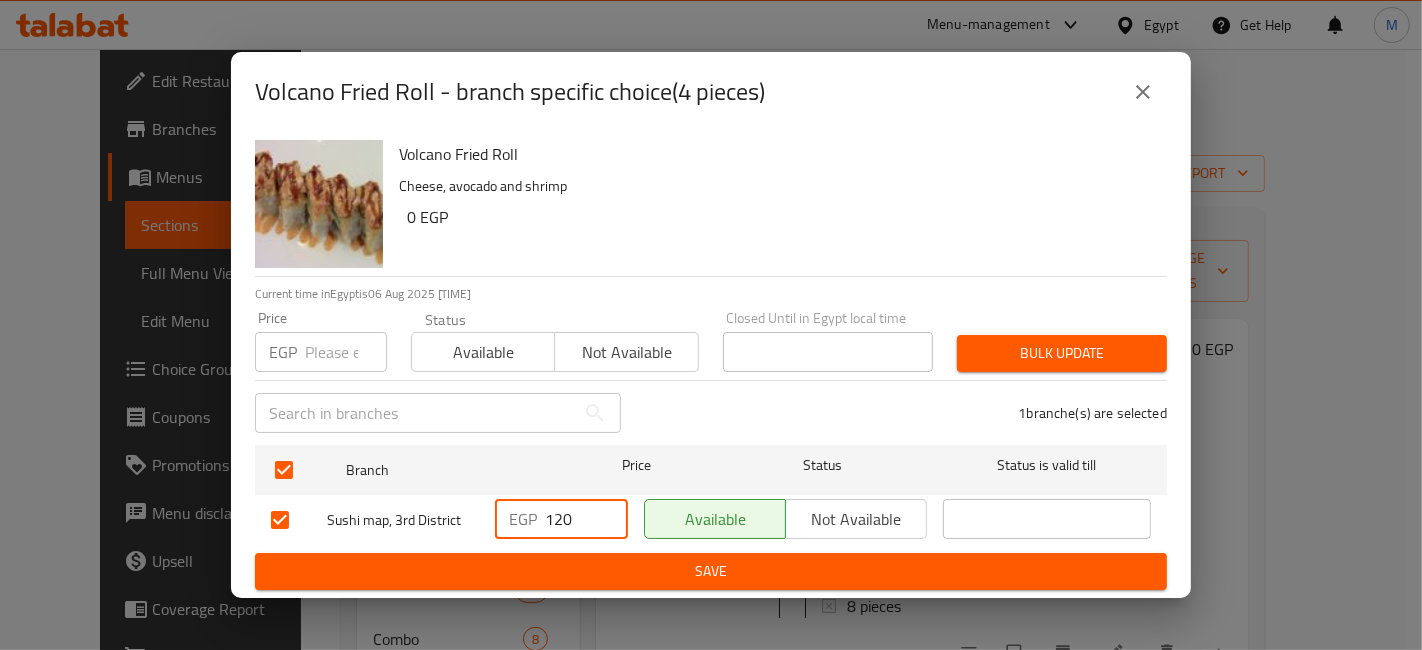click on "Volcano Fried Roll - branch specific choice(4 pieces) Volcano Fried Roll Cheese, avocado and shrimp 0   EGP Current time in  Egypt  is  06 Aug 2025   11:19:13 AM Price EGP Price Status Available Not available Closed Until in Egypt local time Closed Until in Egypt local time Bulk update ​ 1  branche(s) are selected Branch Price Status Status is valid till Sushi map, 3rd District EGP 120 ​ Available Not available ​ Save" at bounding box center [711, 325] 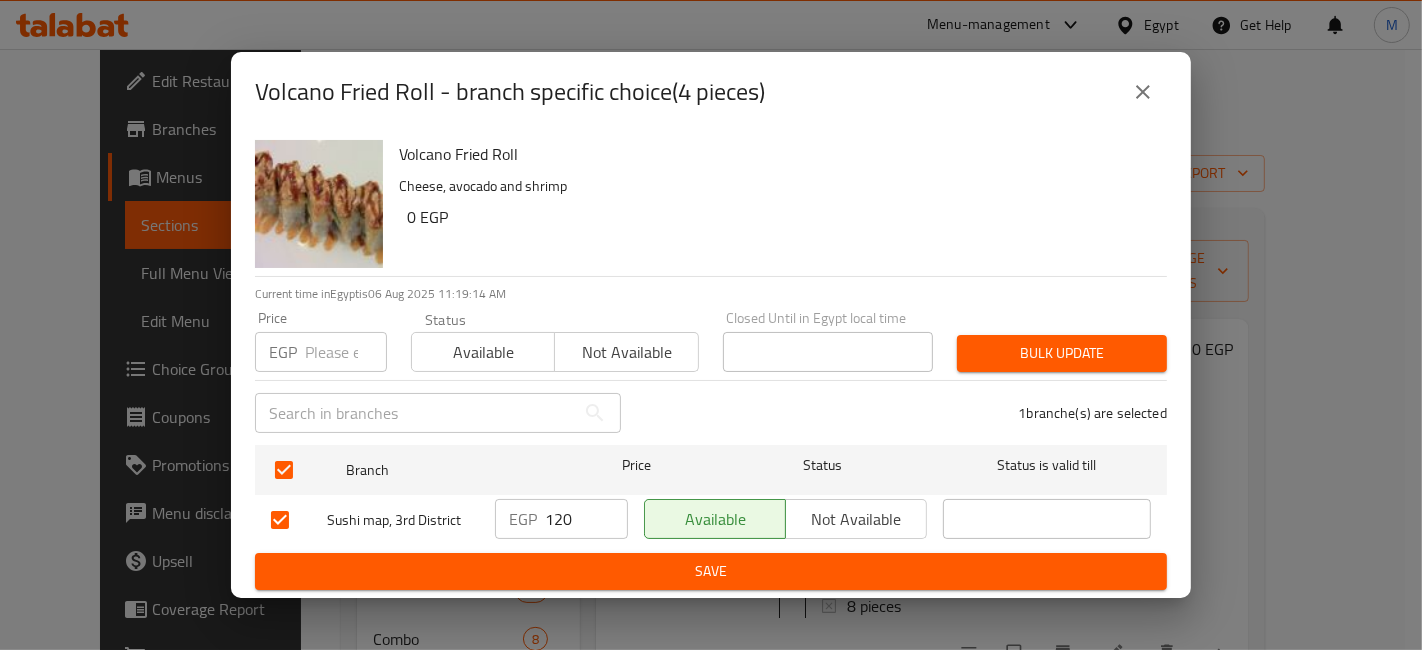 click on "Save" at bounding box center [711, 571] 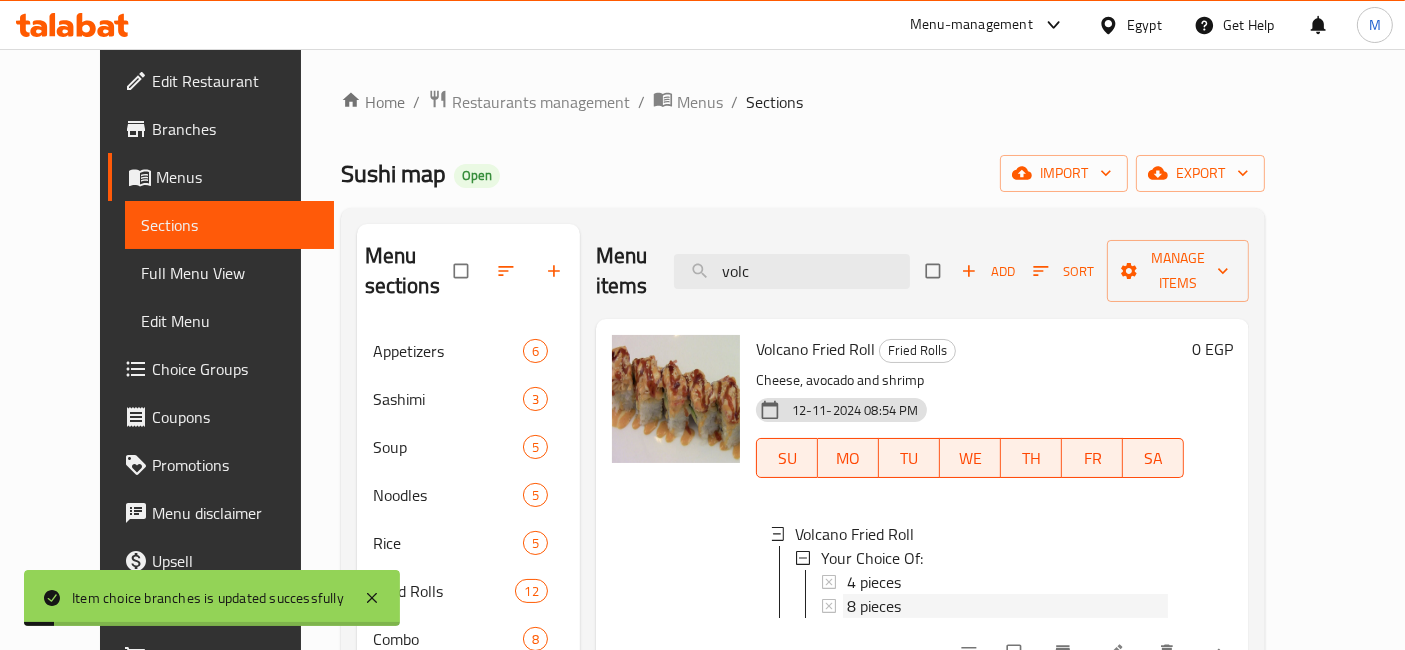 click on "8 pieces" at bounding box center (874, 606) 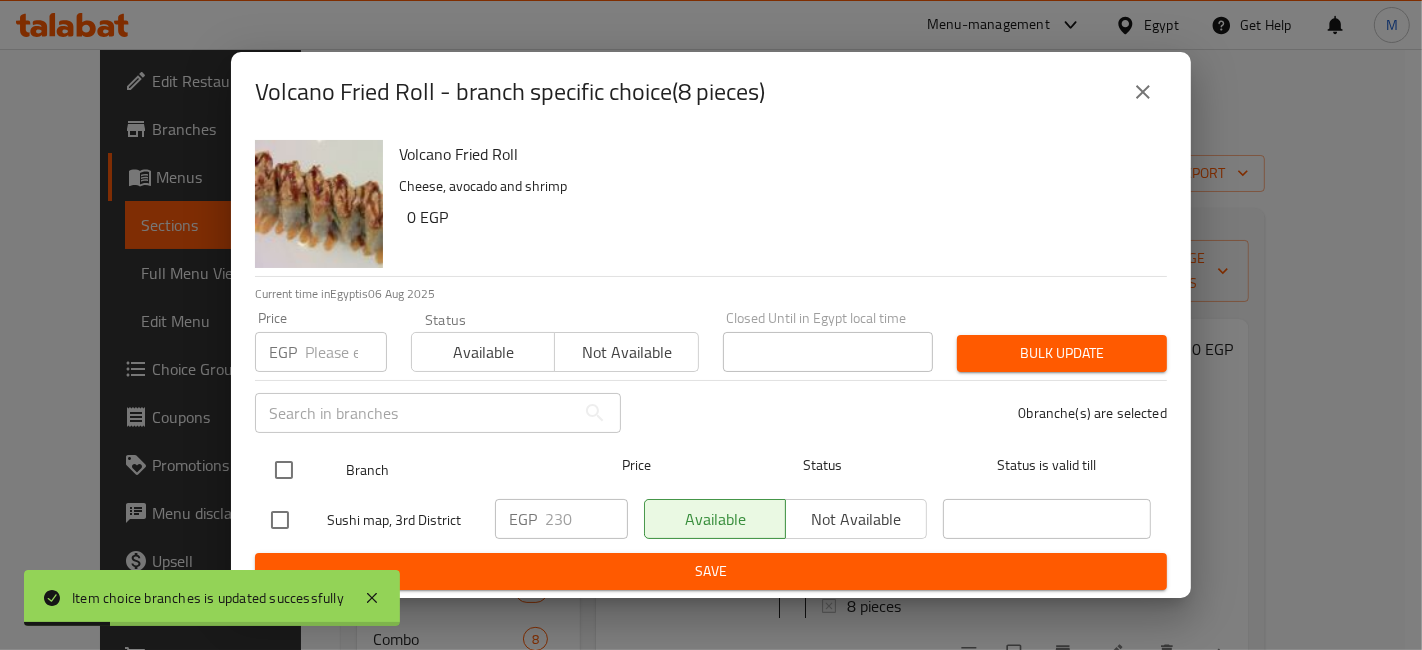 click at bounding box center [284, 470] 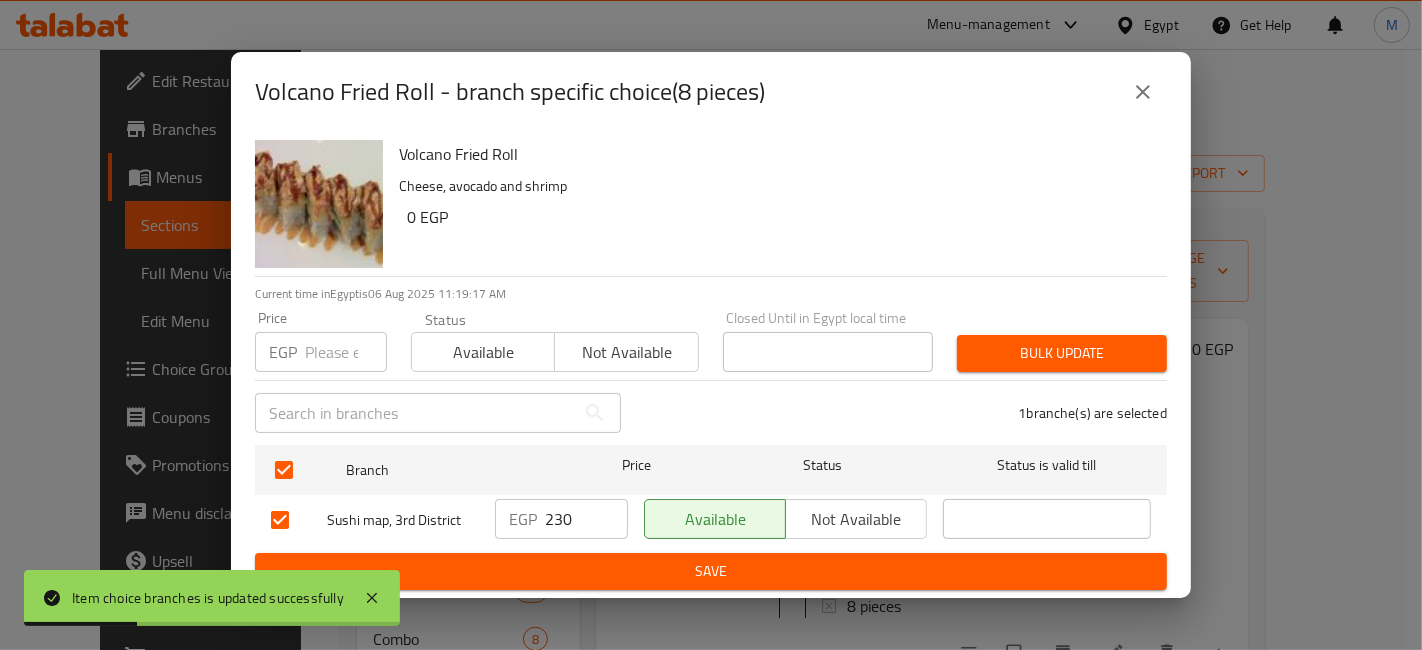 click on "230" at bounding box center [586, 519] 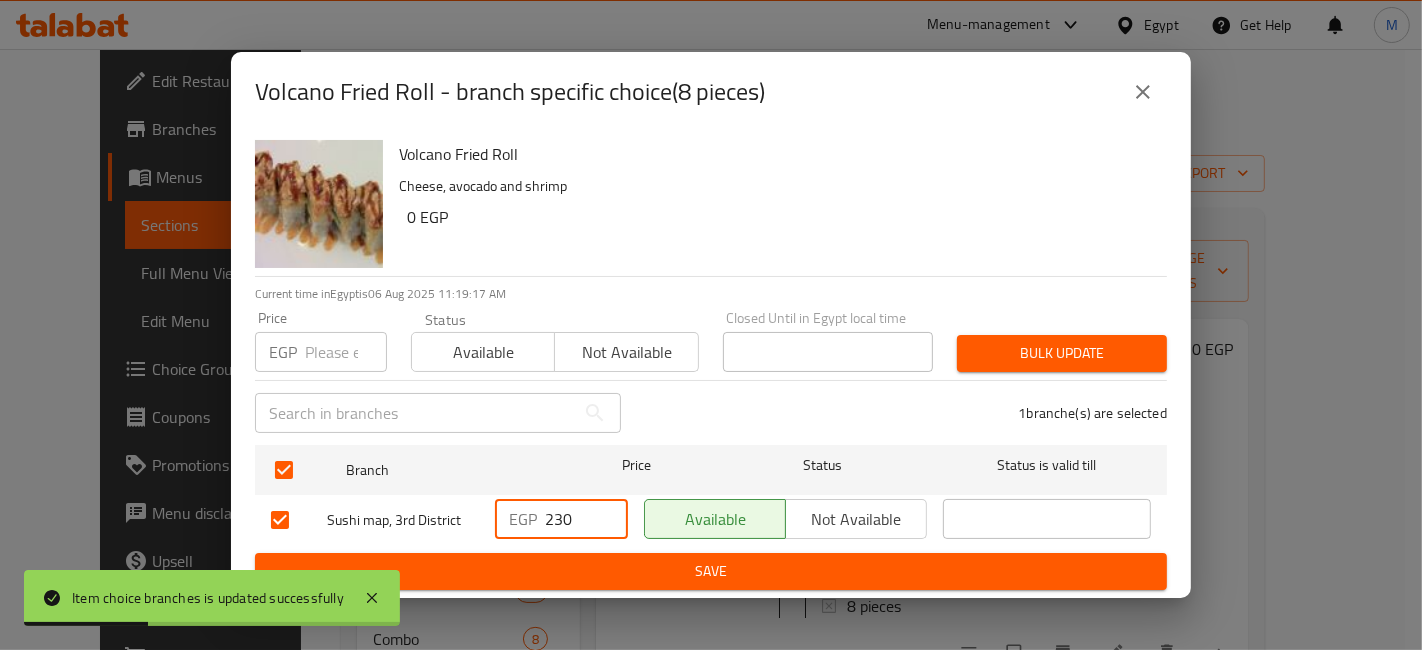 click on "230" at bounding box center [586, 519] 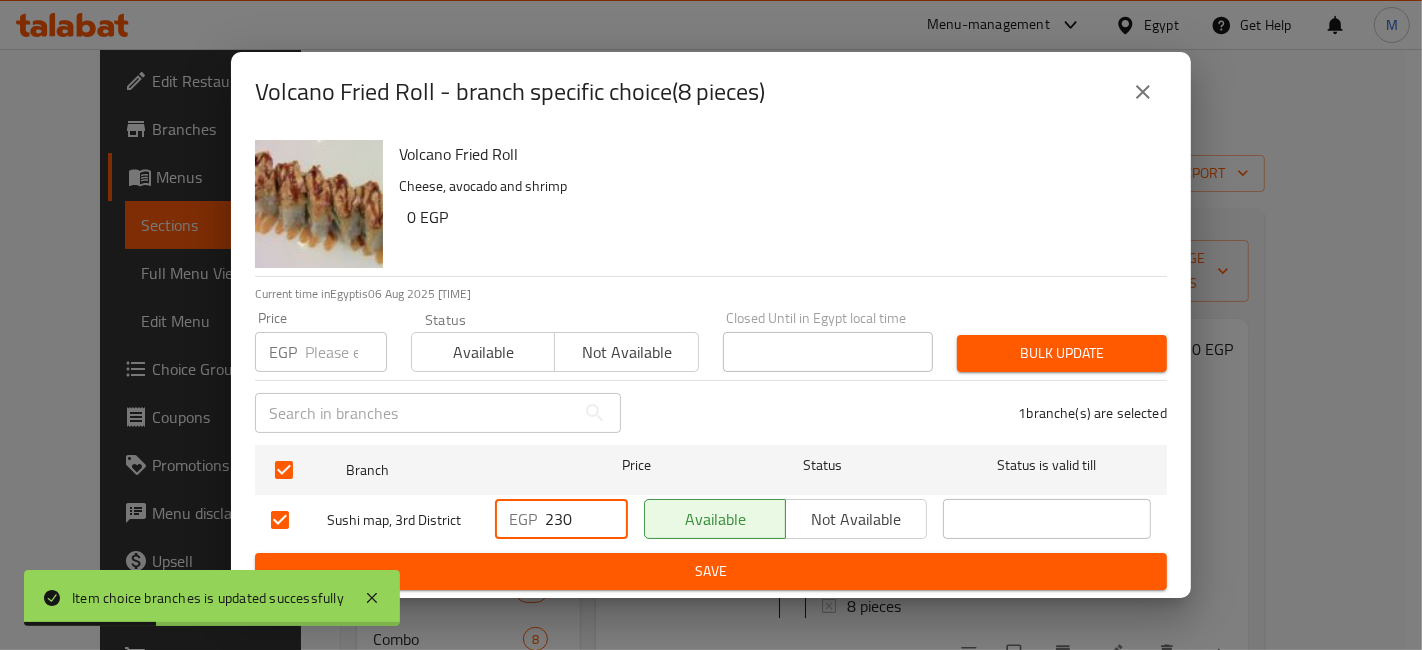 click on "230" at bounding box center (586, 519) 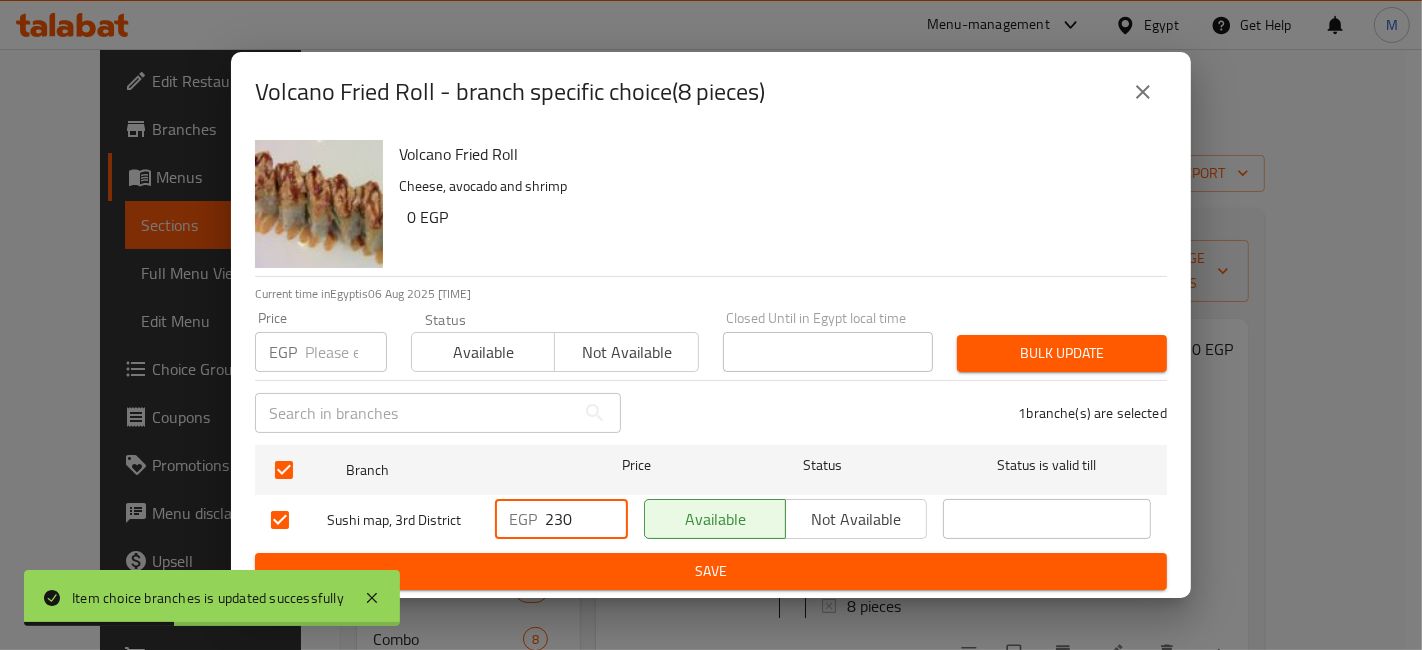 type on "2" 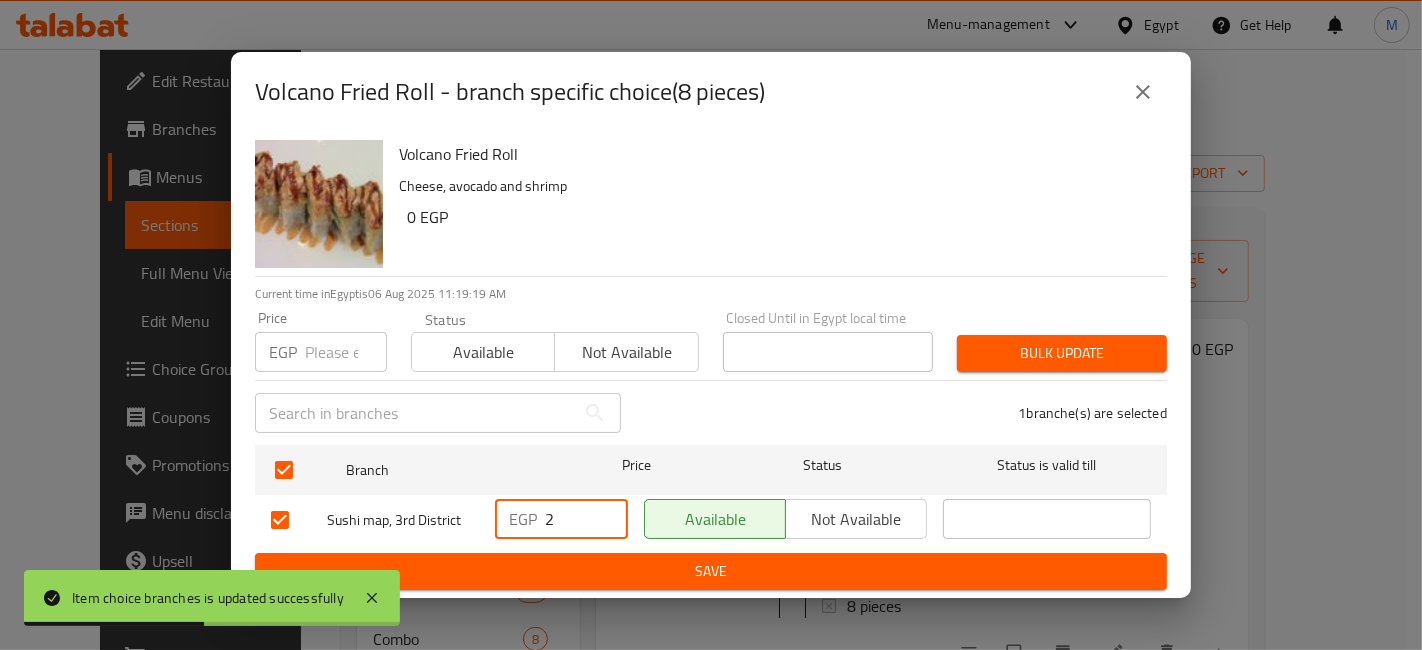 type 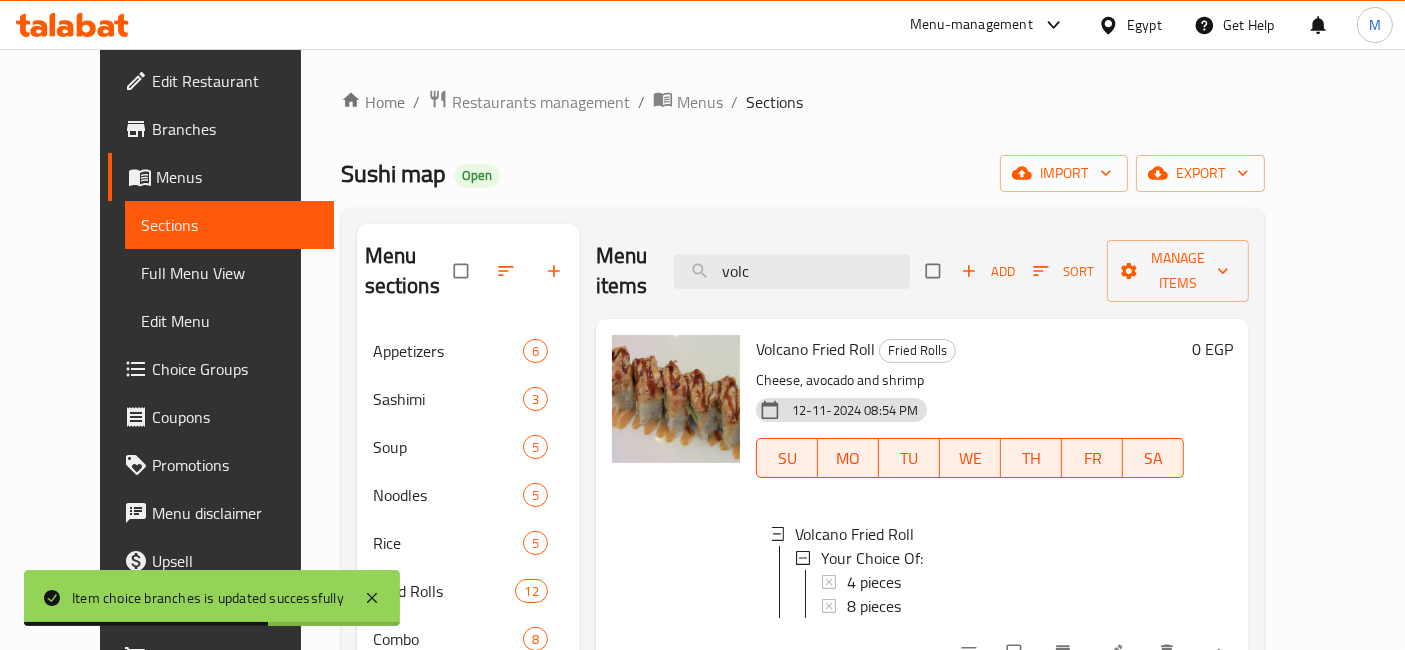 click on "8 pieces" at bounding box center (1008, 606) 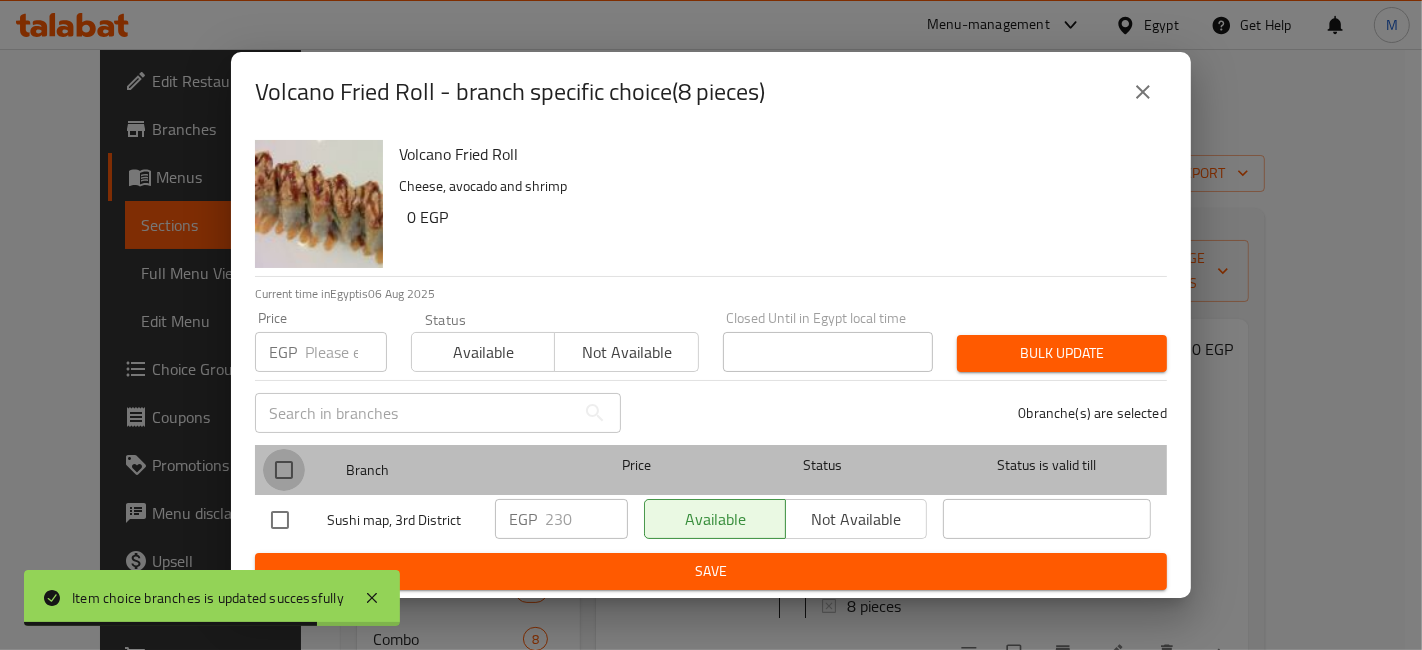 click at bounding box center (284, 470) 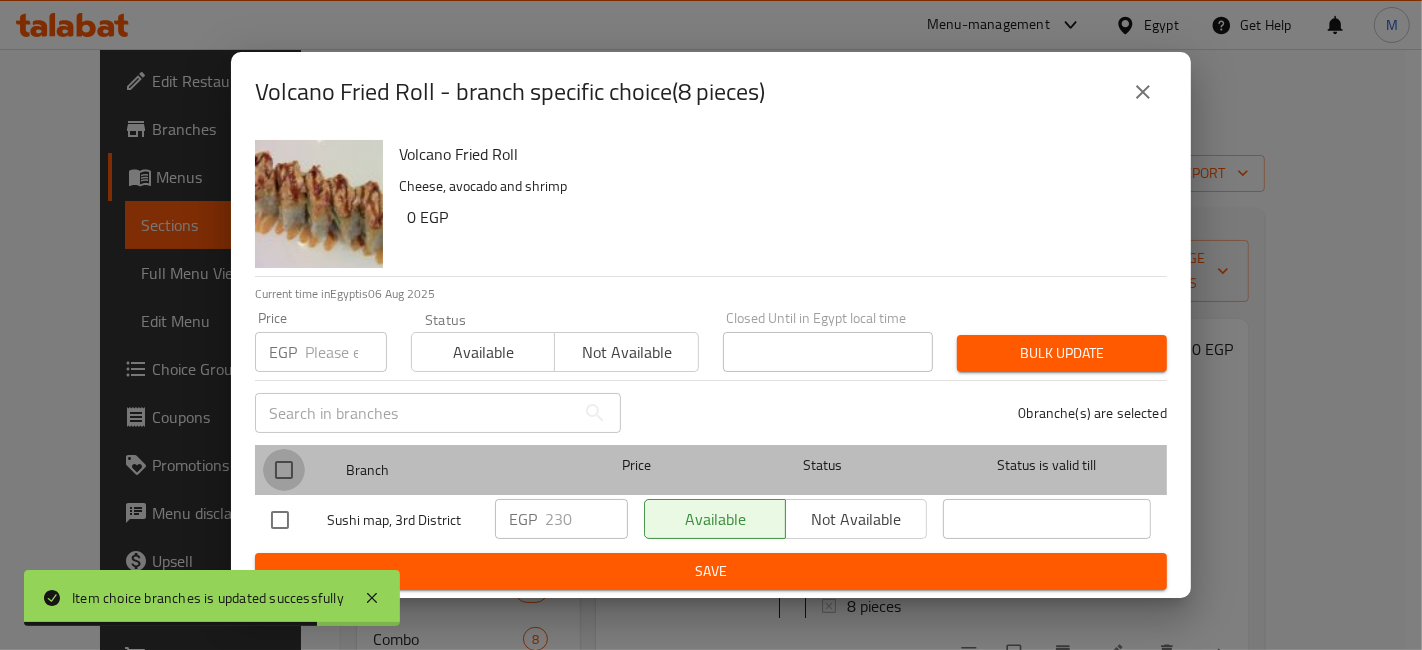 checkbox on "true" 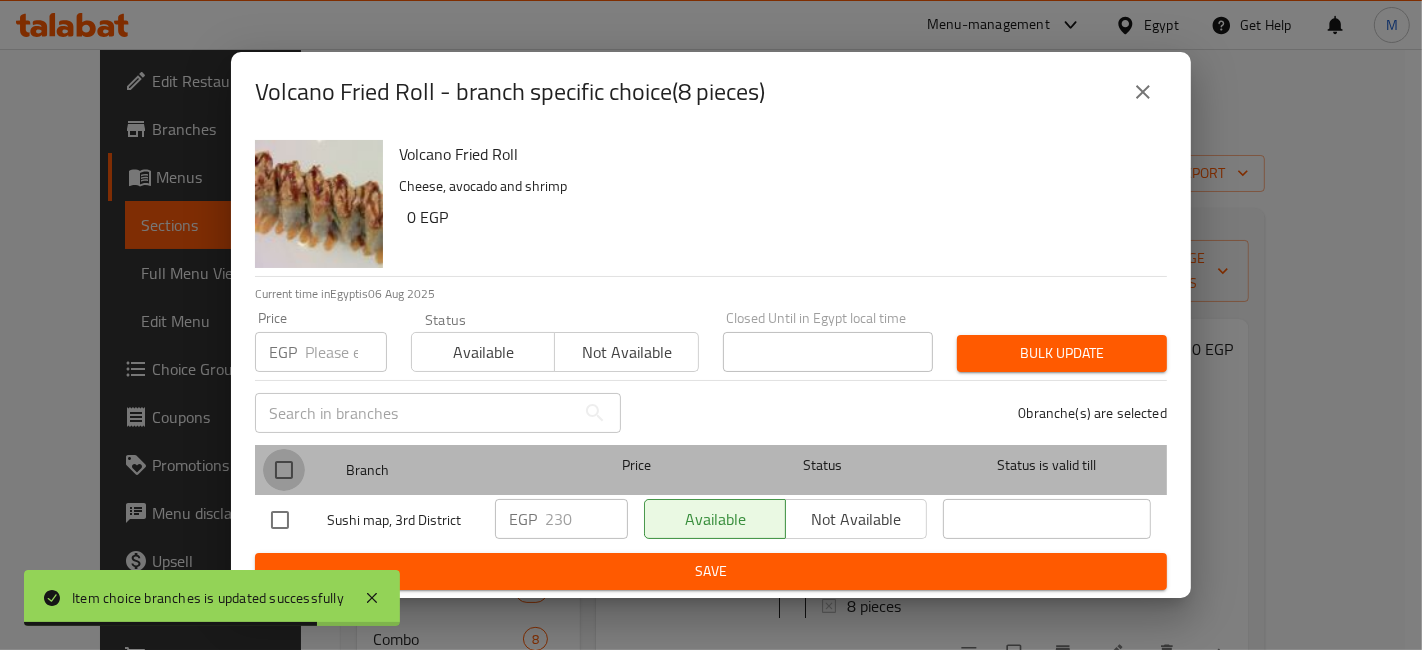checkbox on "true" 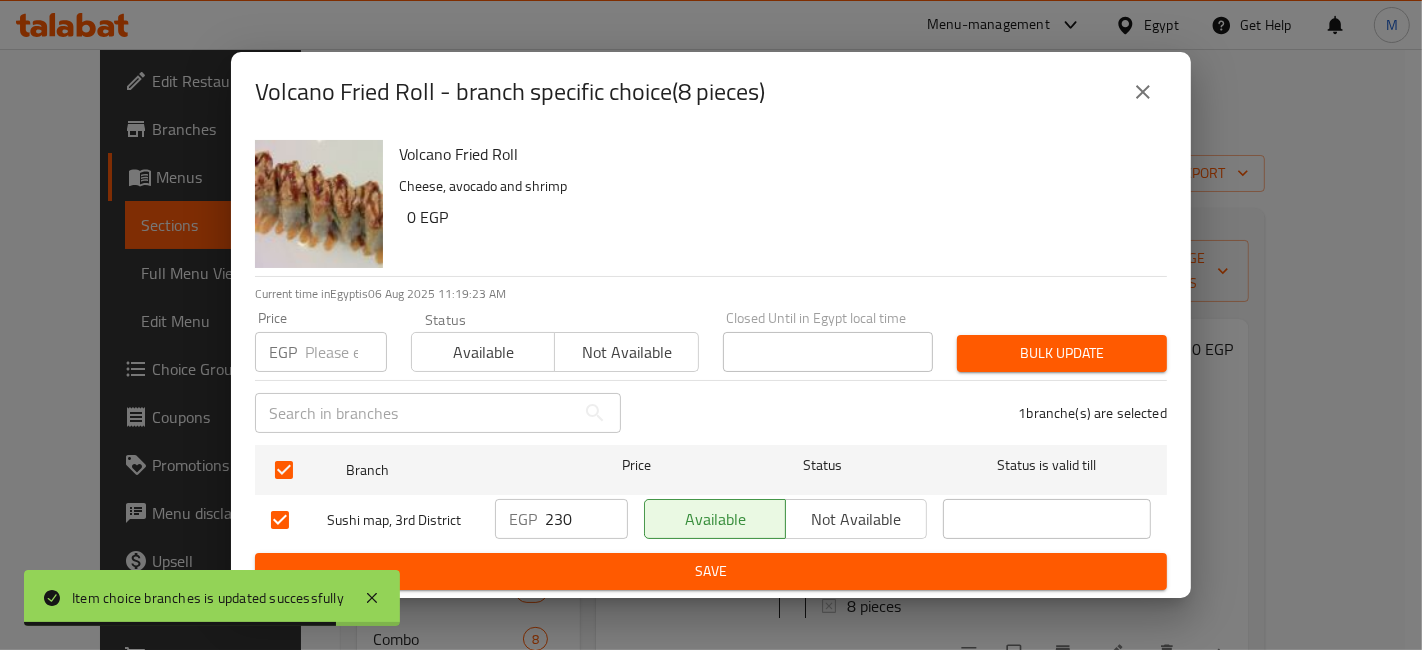 click on "230" at bounding box center [586, 519] 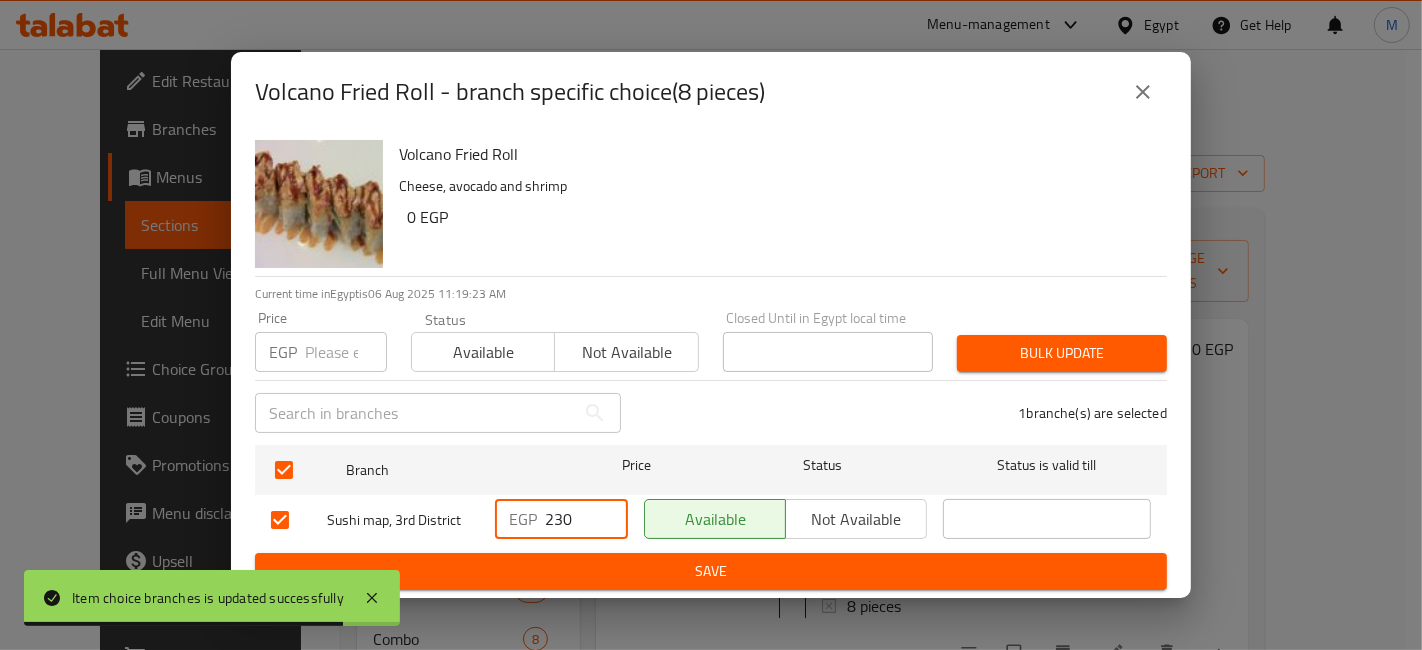 click on "230" at bounding box center [586, 519] 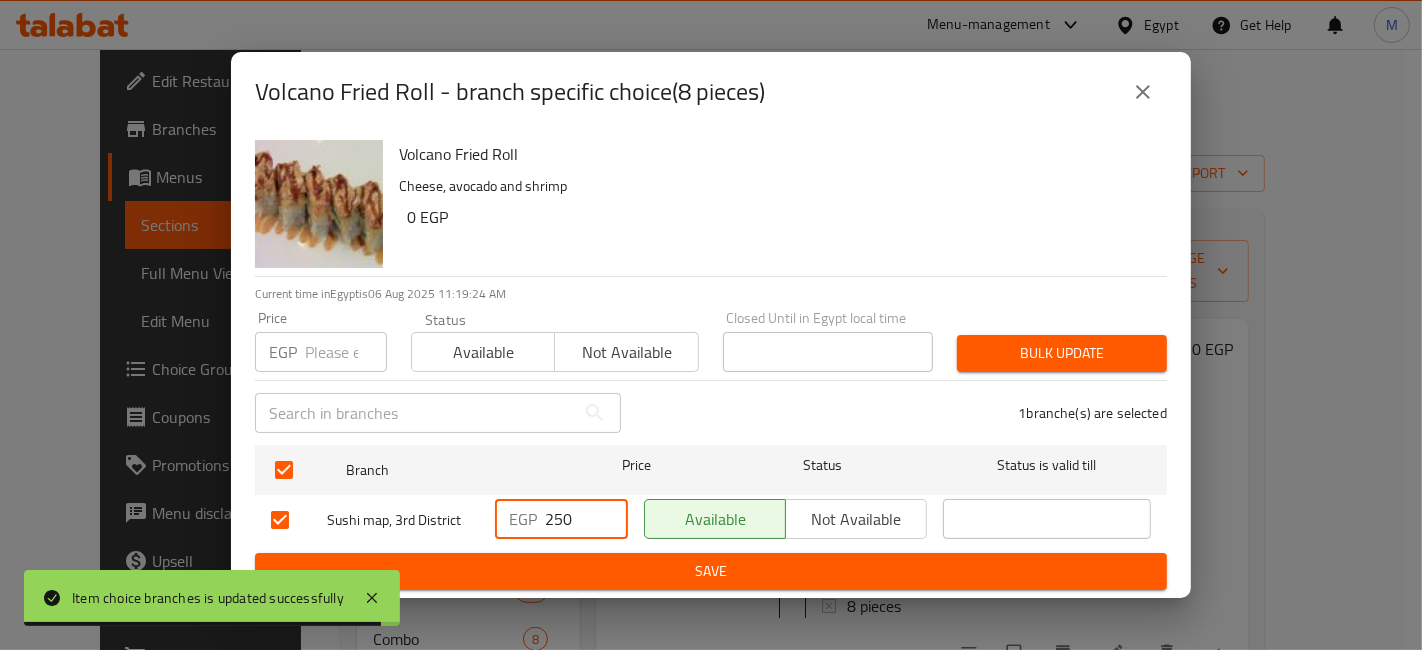 type on "250" 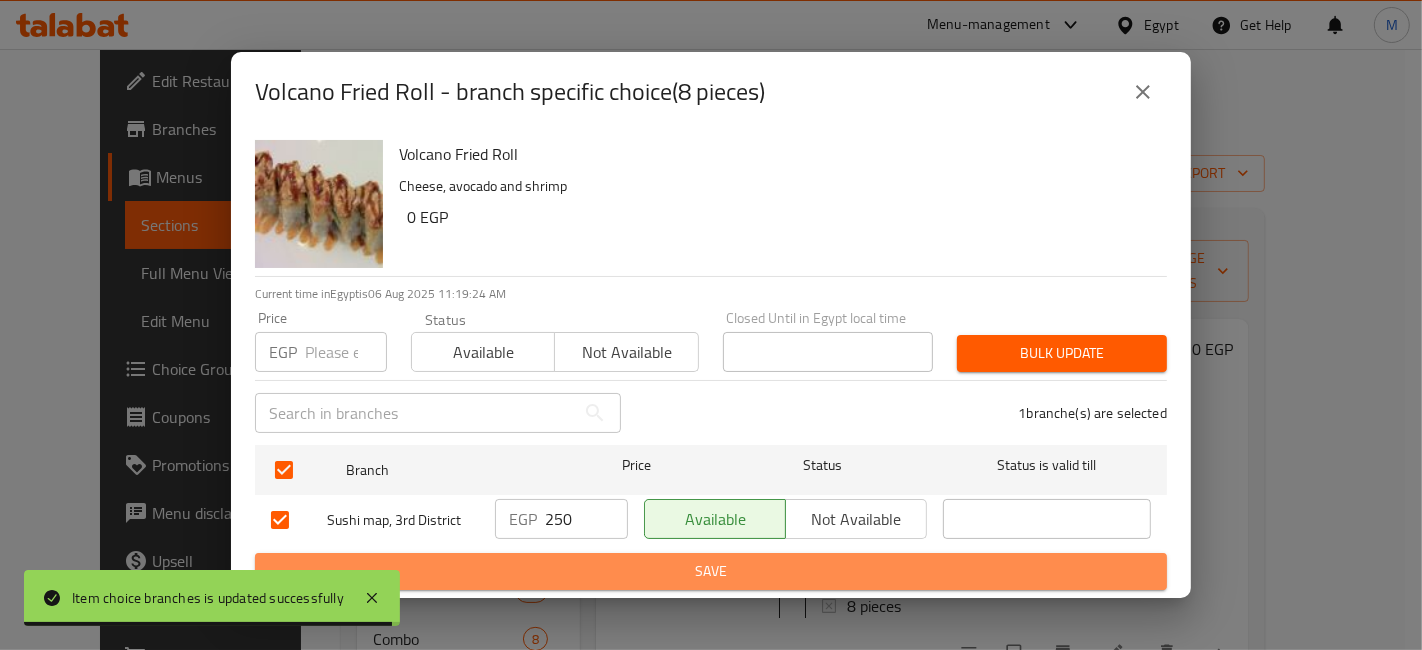 click on "Save" at bounding box center [711, 571] 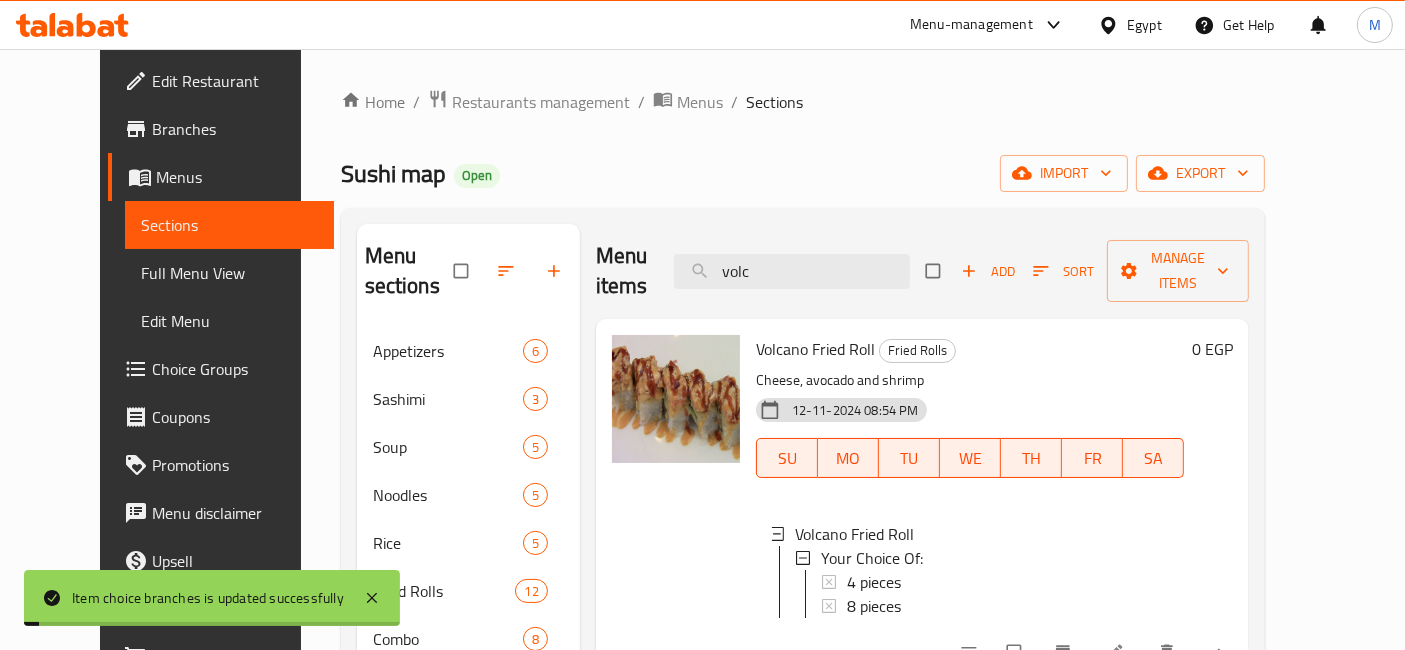 scroll, scrollTop: 222, scrollLeft: 0, axis: vertical 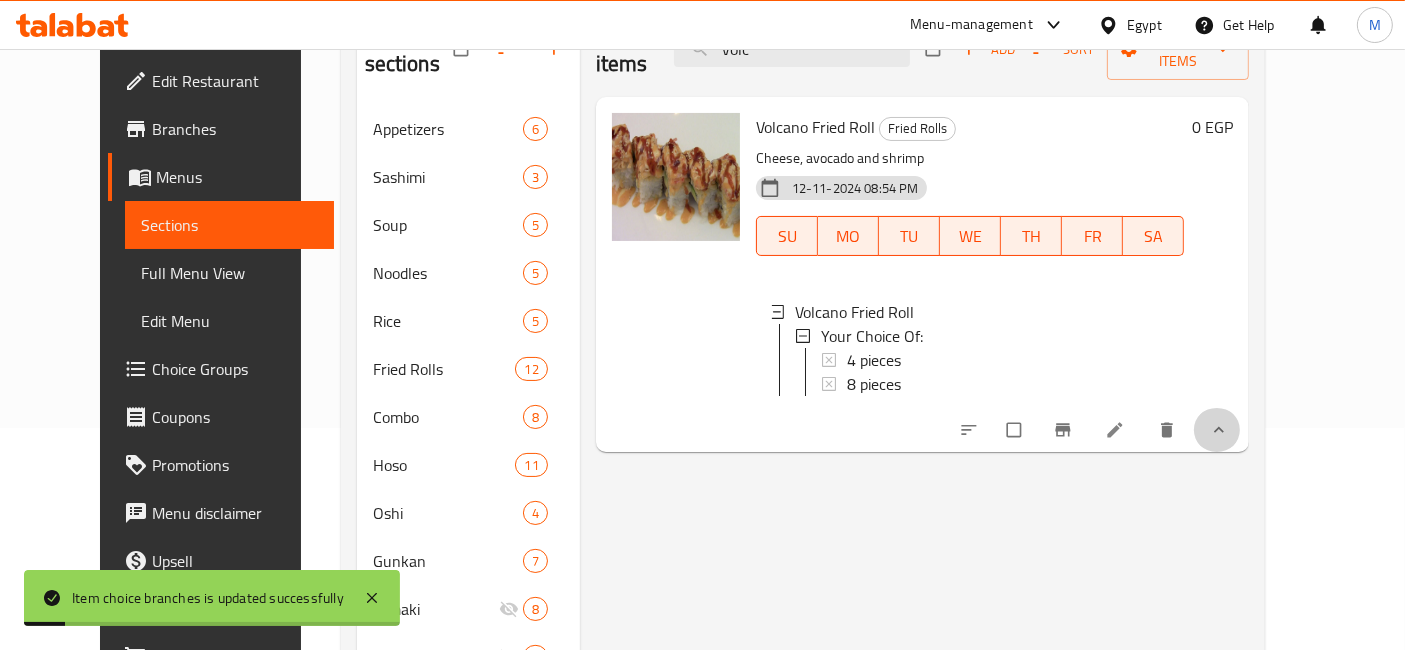 click at bounding box center [1217, 430] 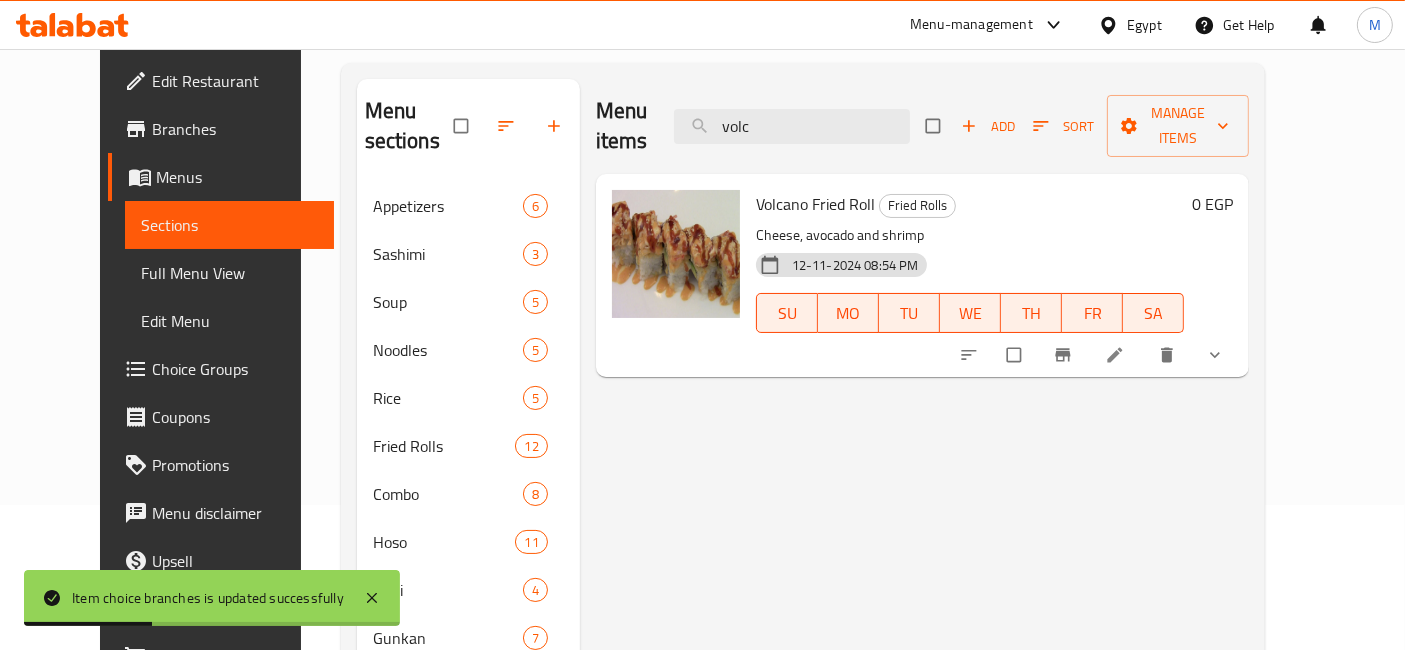 scroll, scrollTop: 111, scrollLeft: 0, axis: vertical 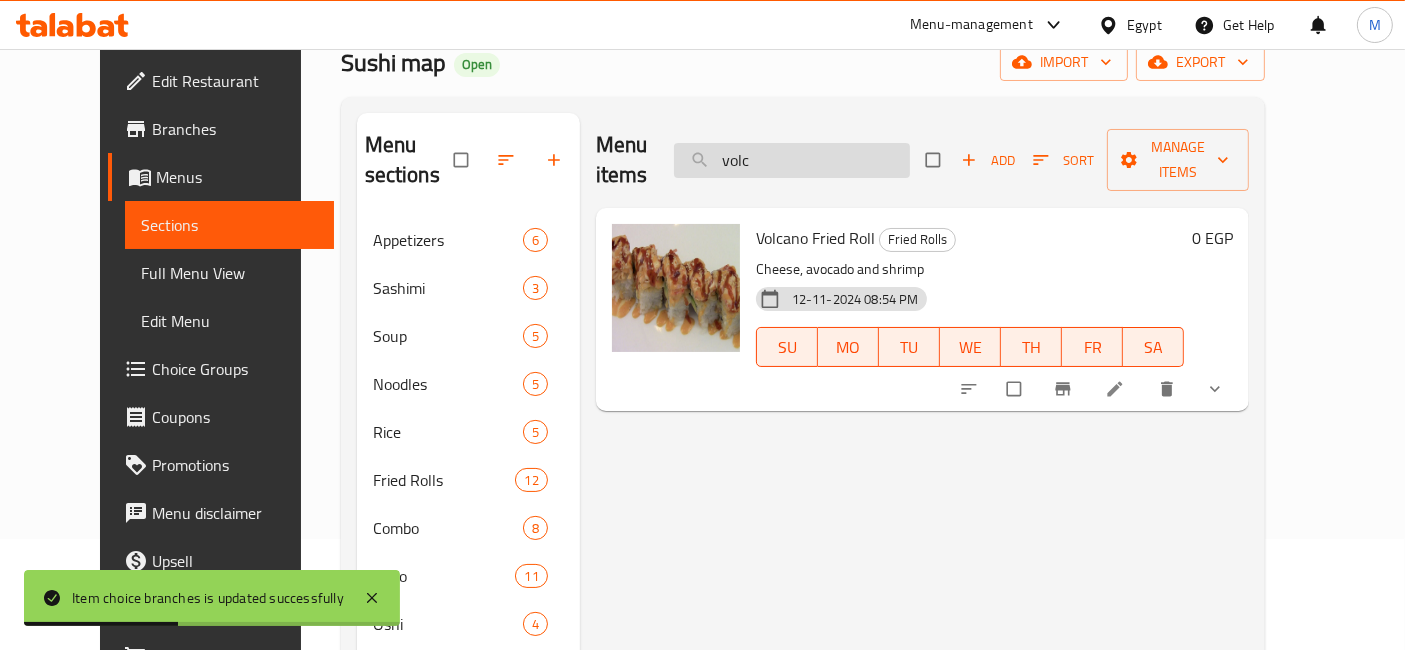 click on "volc" at bounding box center (792, 160) 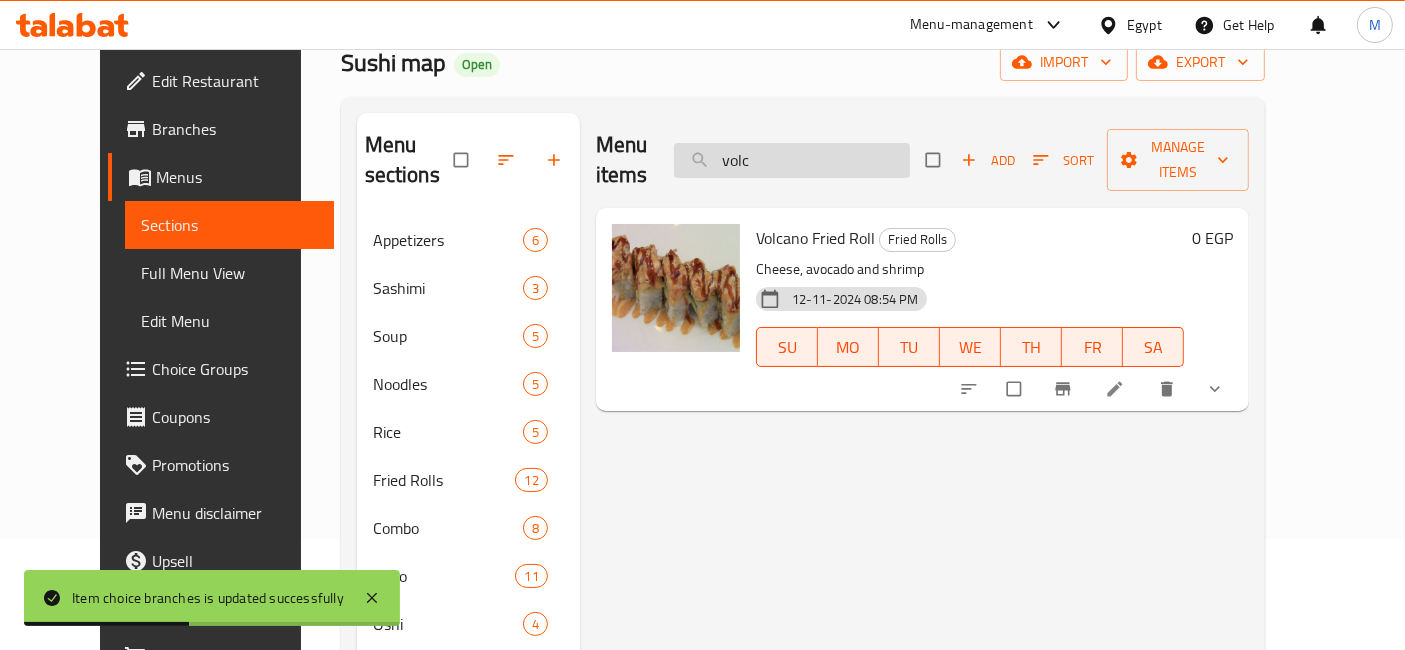 click on "volc" at bounding box center (792, 160) 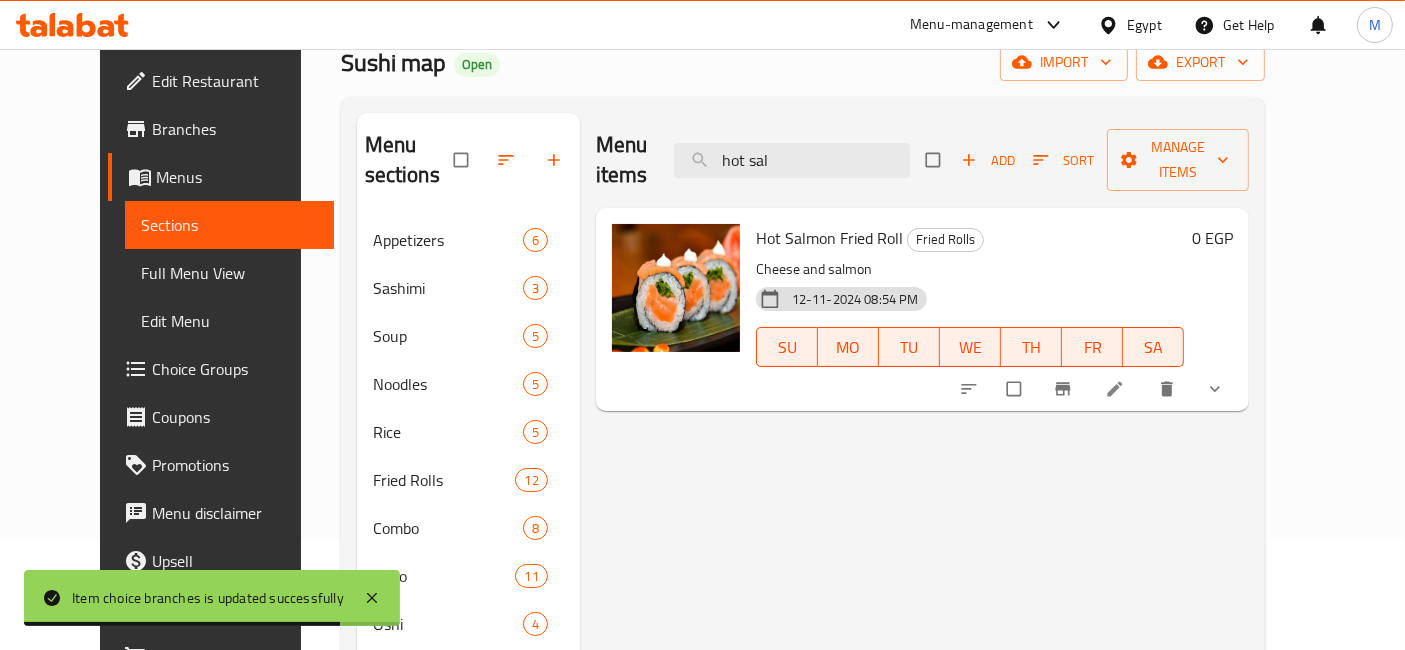 type on "hot sal" 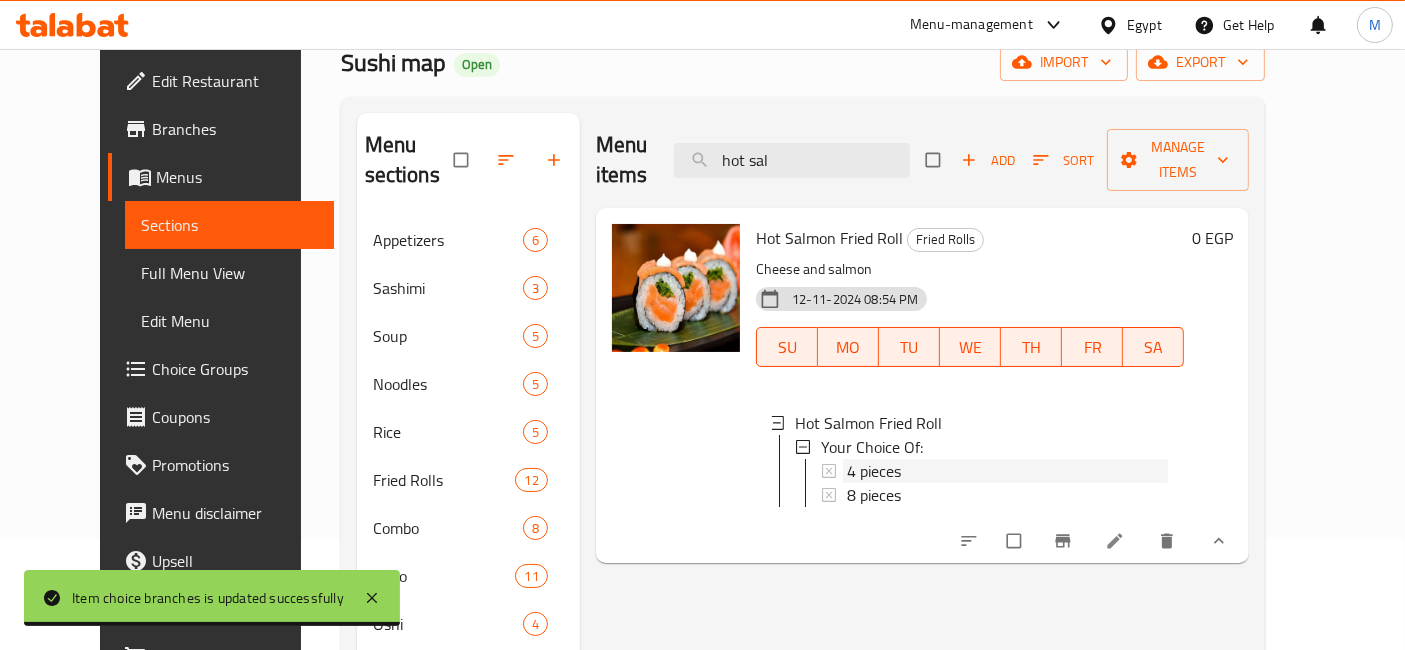 click on "4 pieces" at bounding box center (1008, 471) 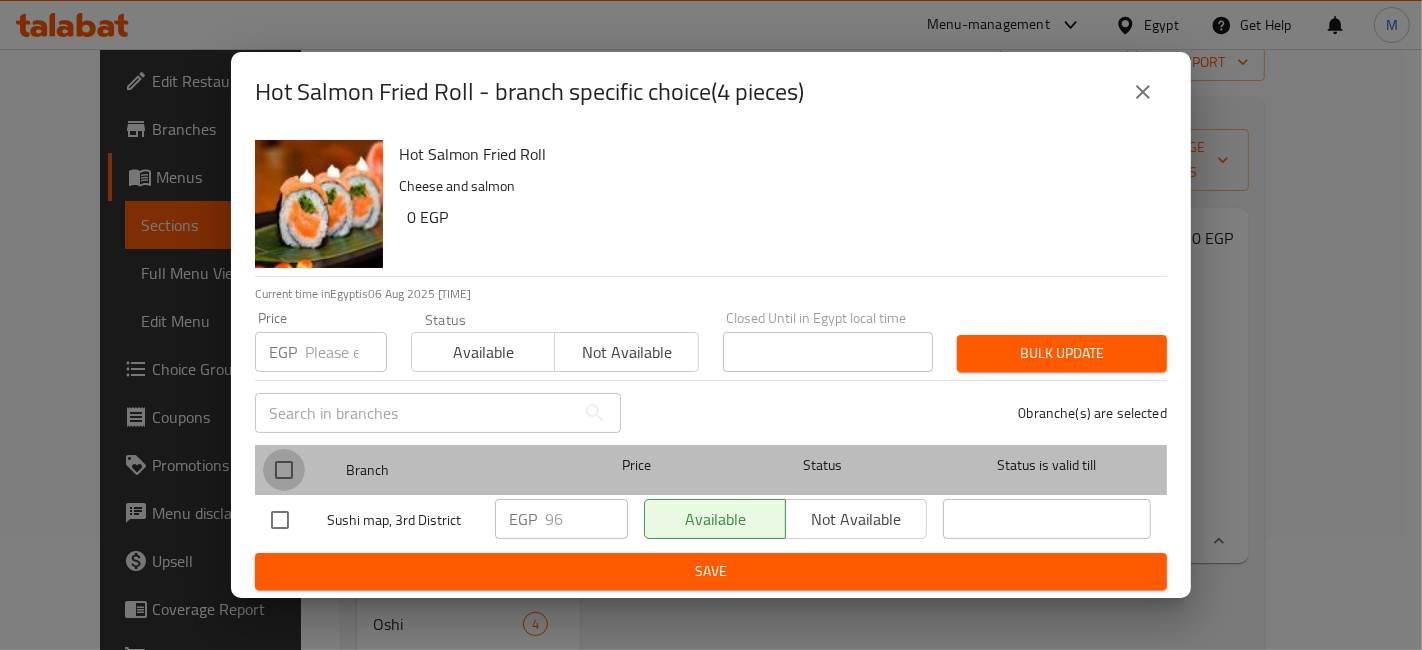 click at bounding box center (284, 470) 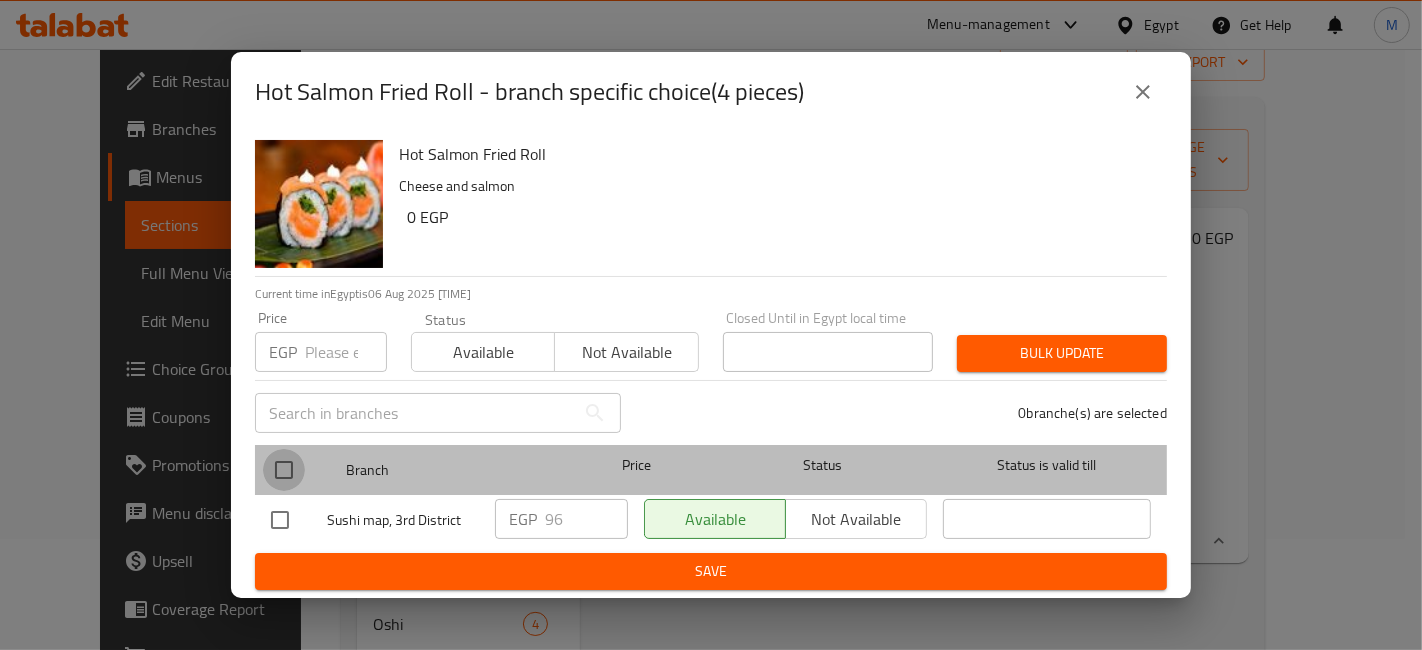 checkbox on "true" 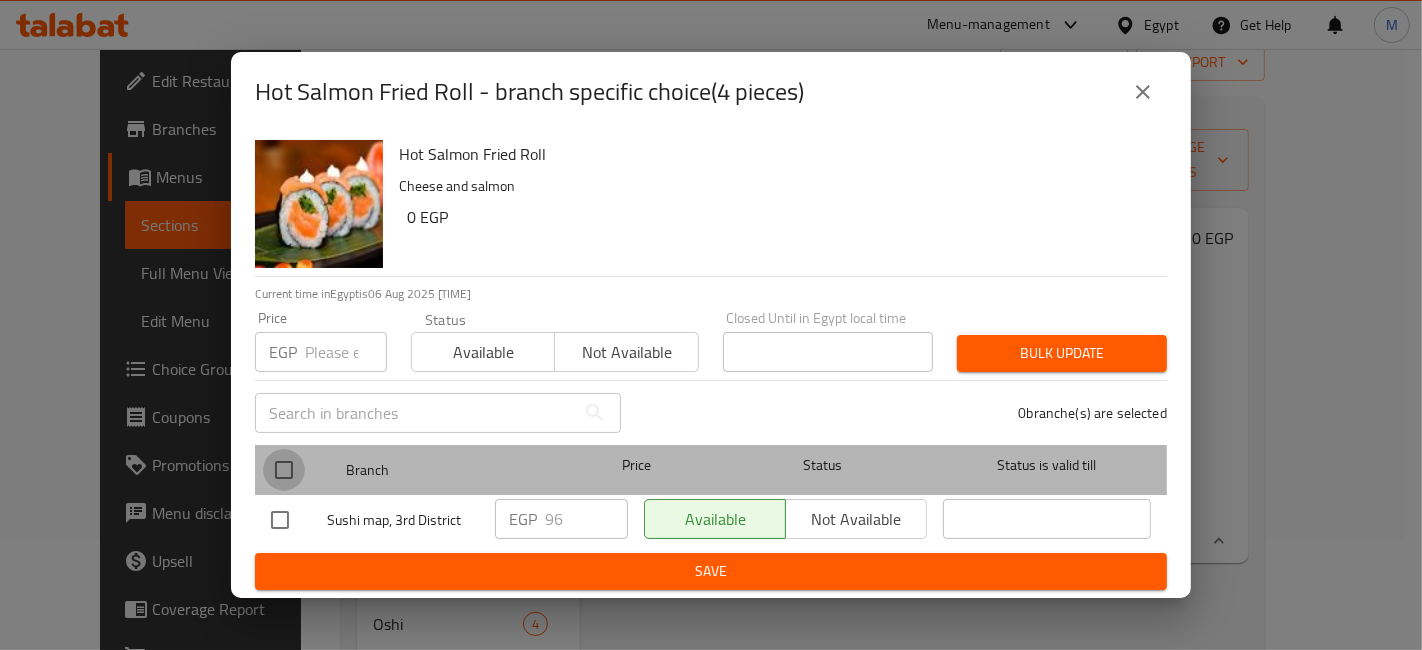 checkbox on "true" 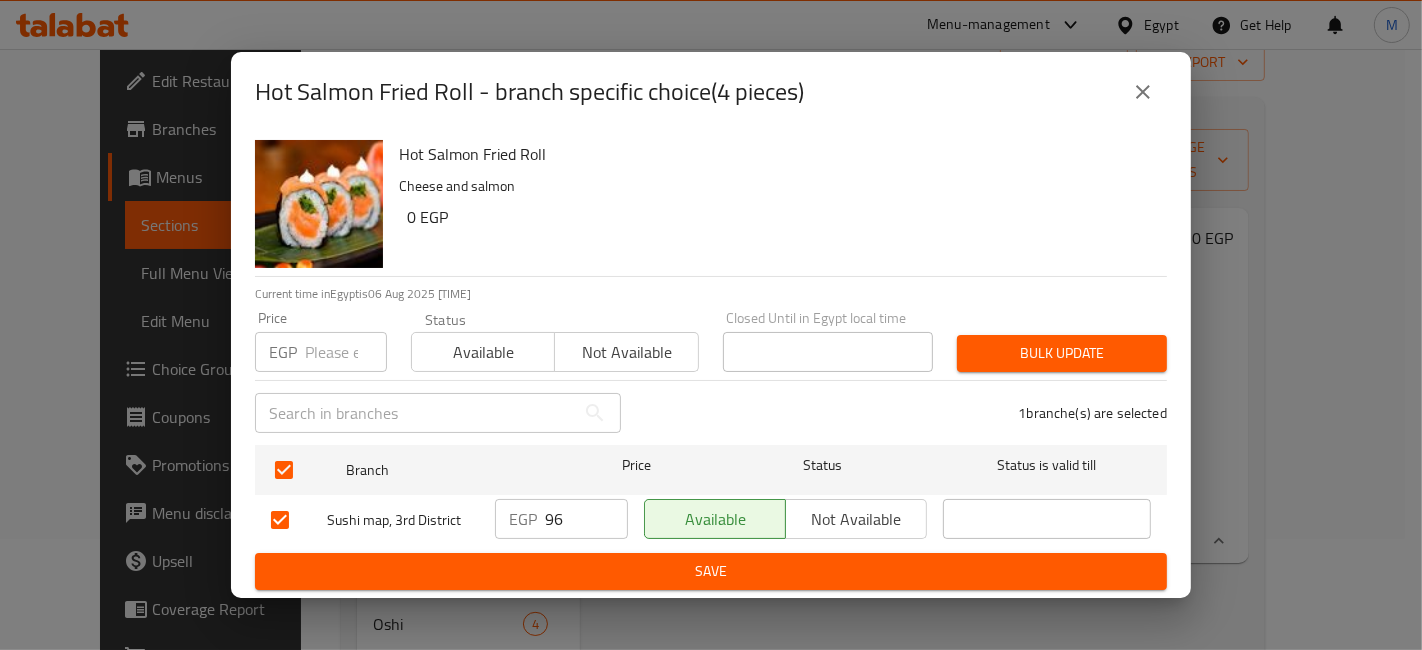 click on "96" at bounding box center (586, 519) 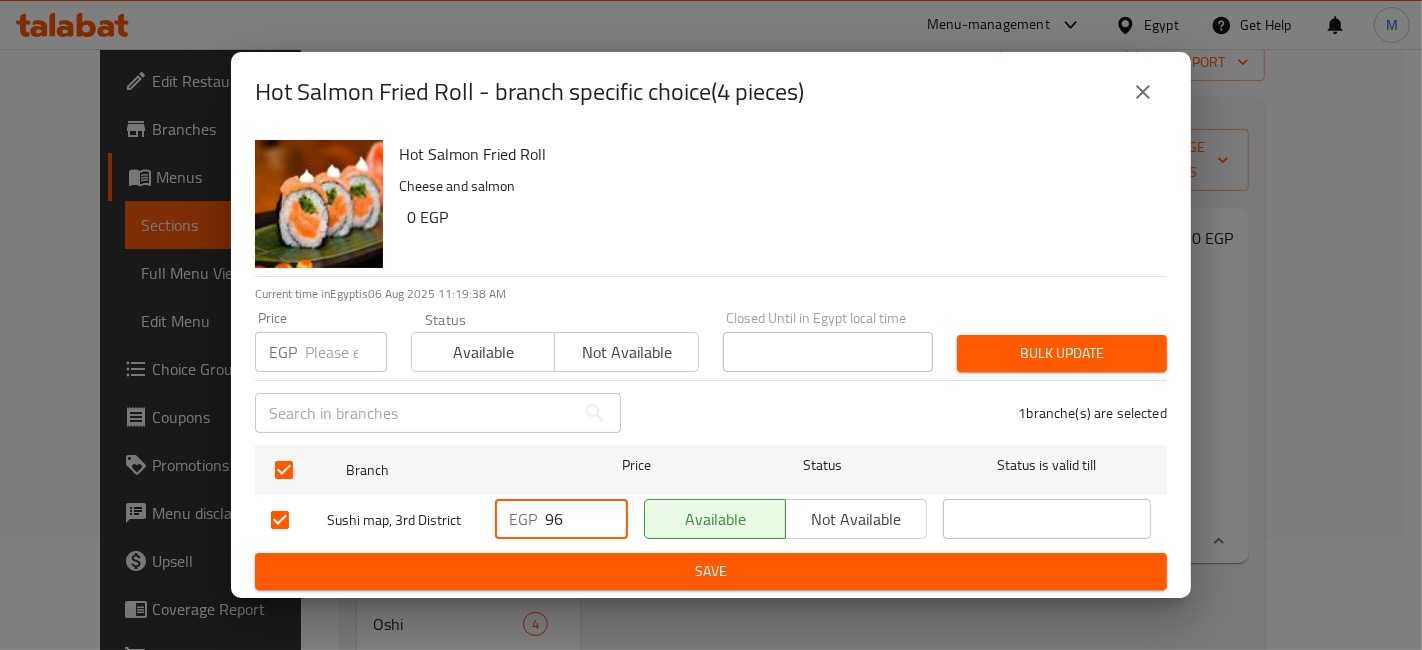 click on "96" at bounding box center (586, 519) 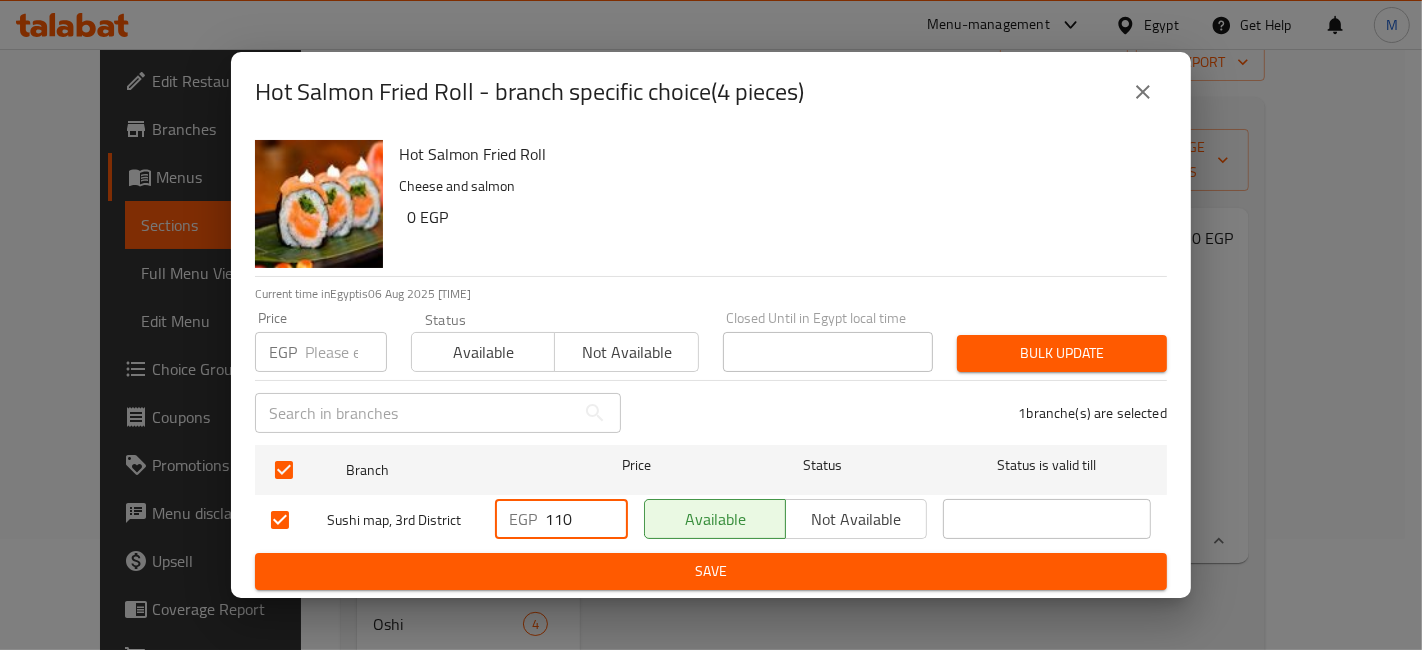 type on "110" 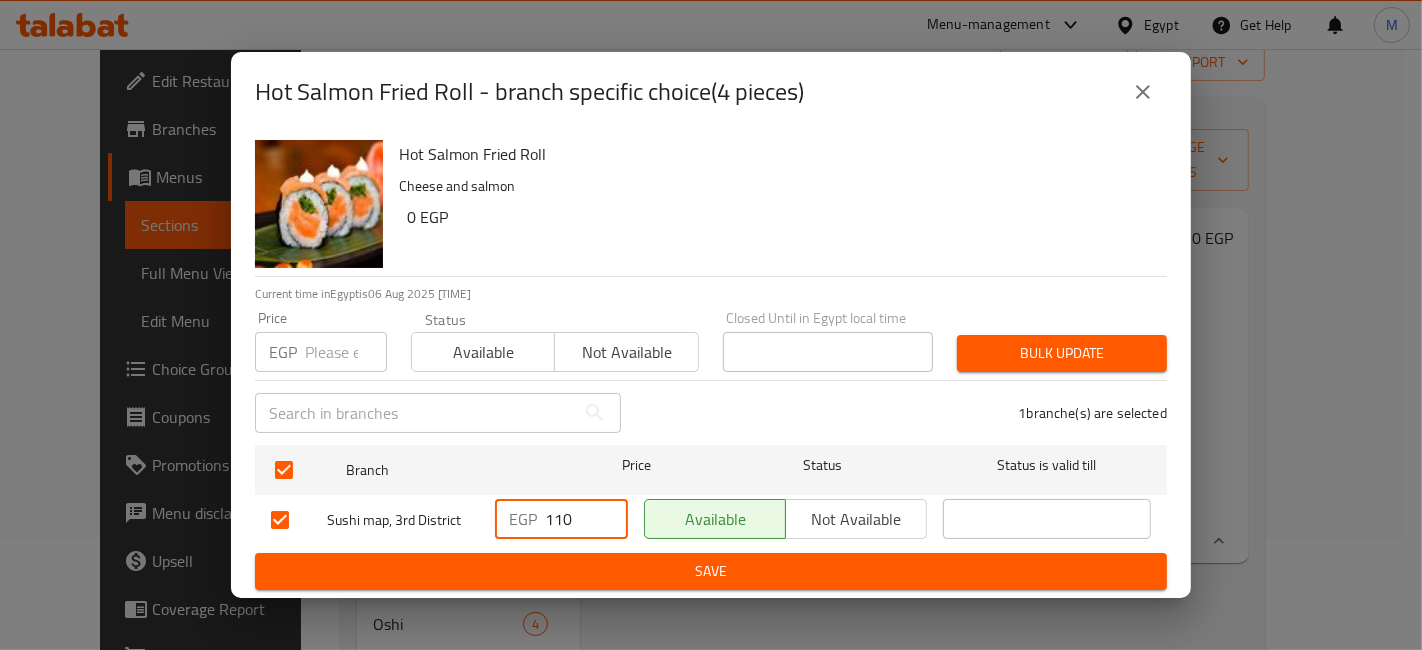 click on "Save" at bounding box center (711, 571) 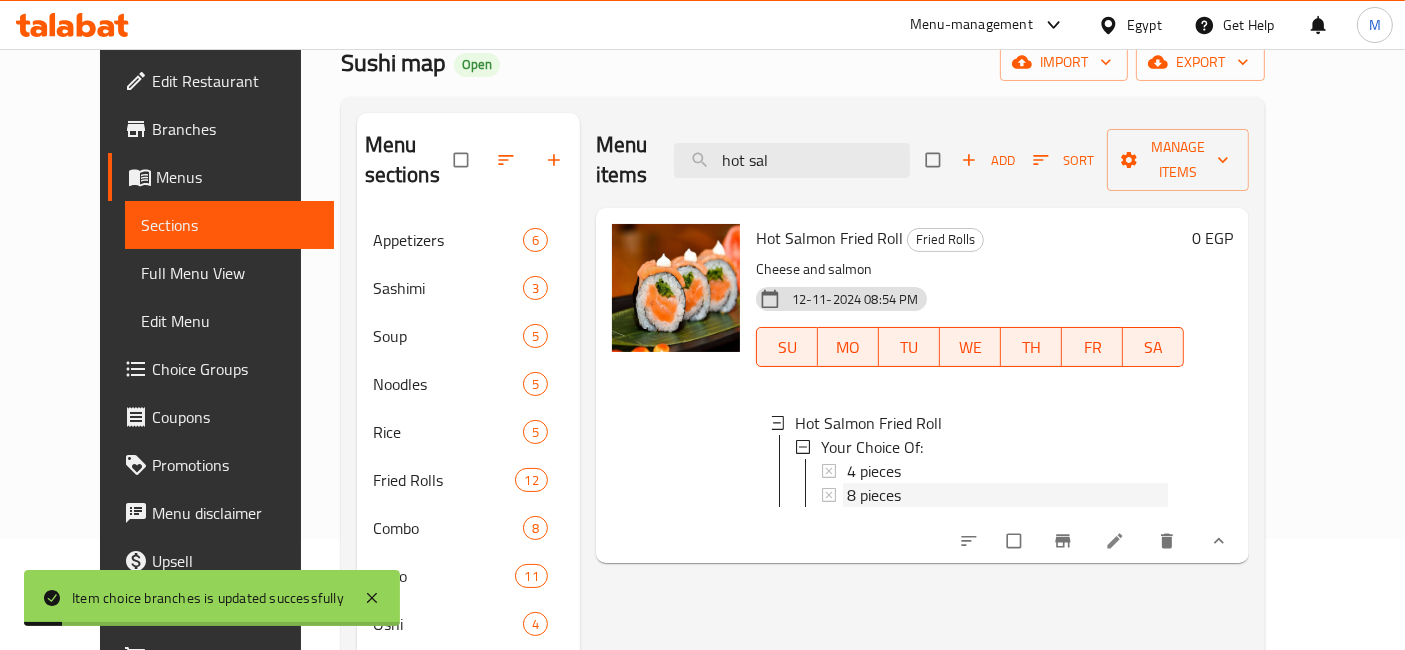 click on "8 pieces" at bounding box center (874, 495) 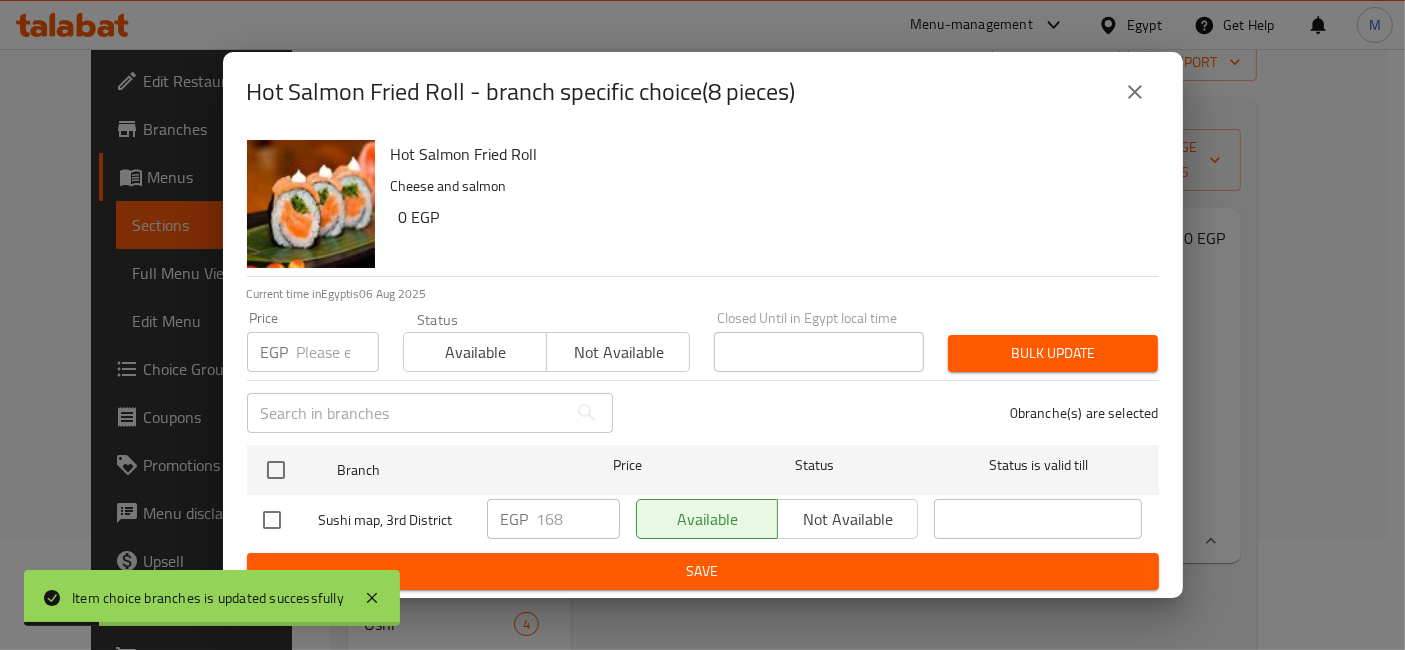 type 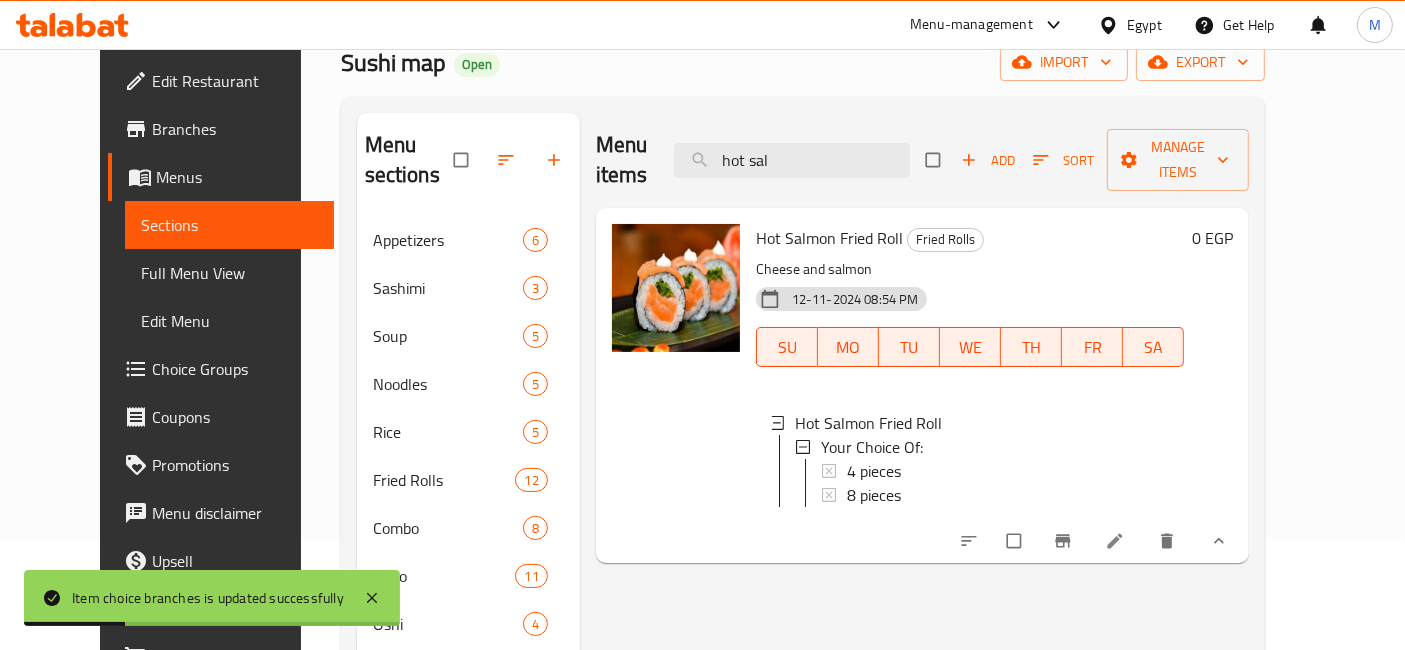 click 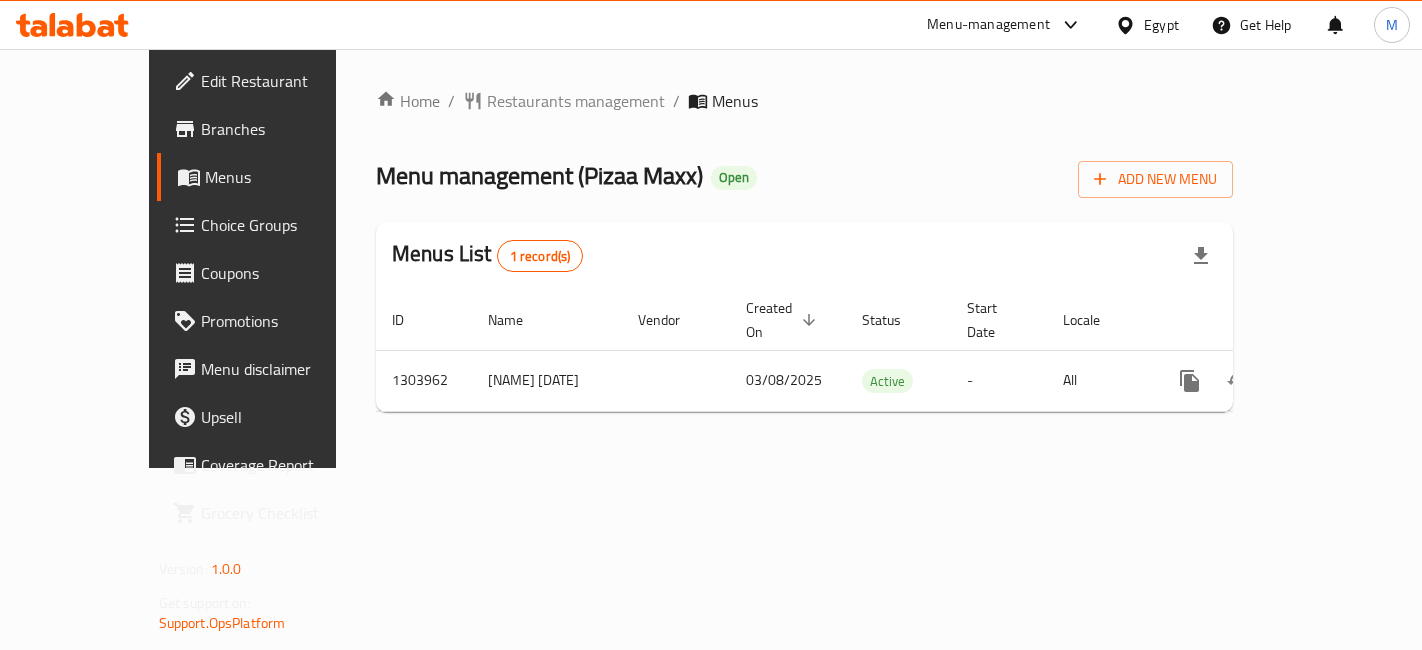 scroll, scrollTop: 0, scrollLeft: 0, axis: both 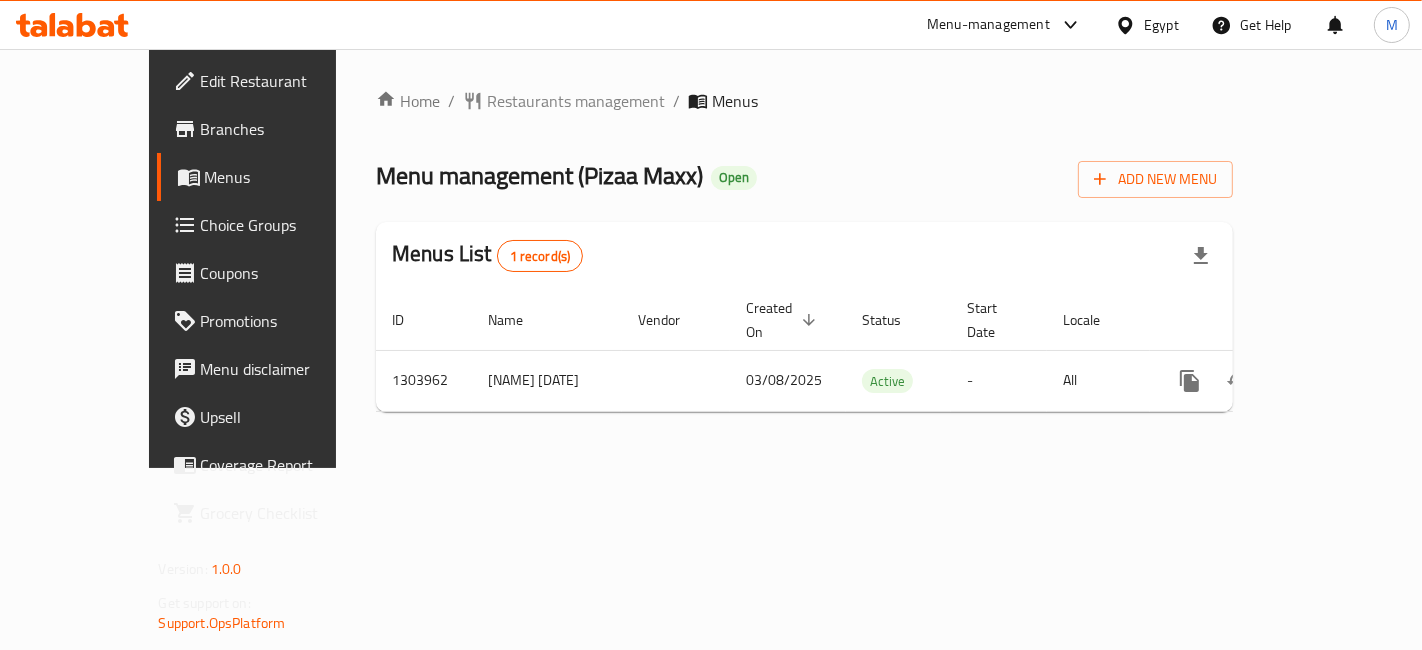 click on "Edit Restaurant" at bounding box center [271, 81] 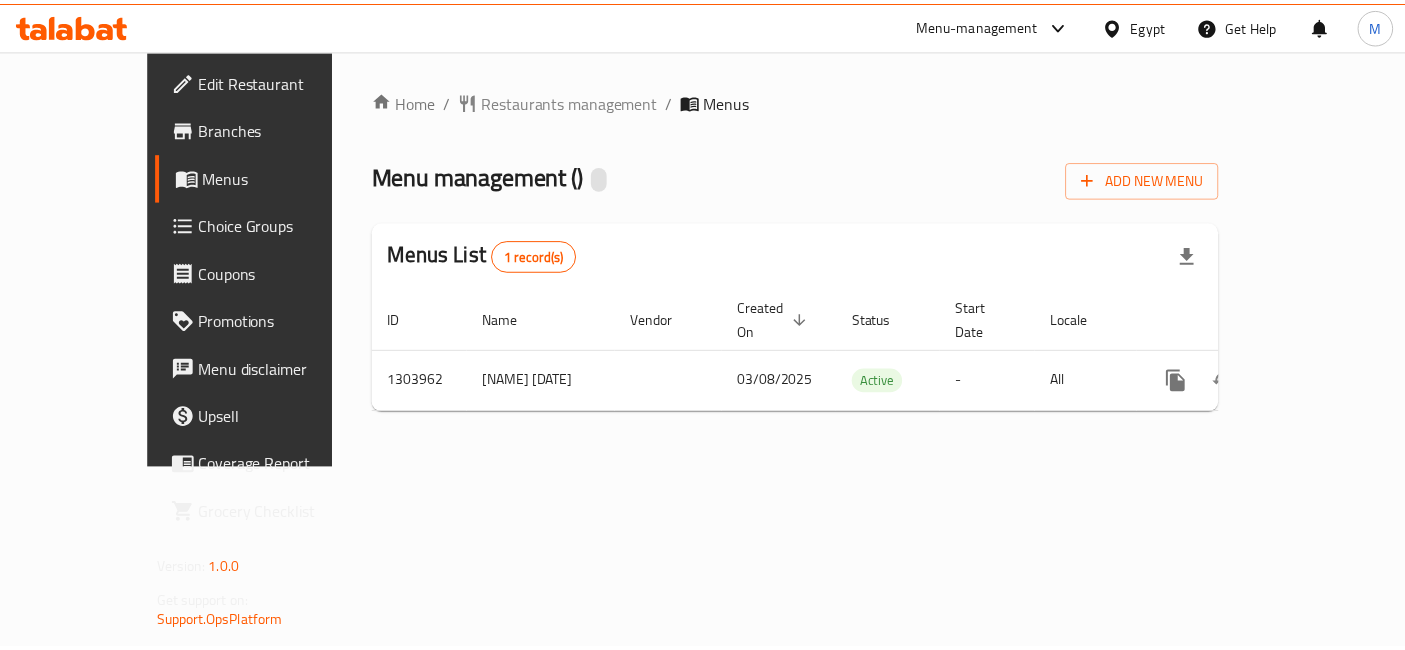 scroll, scrollTop: 0, scrollLeft: 0, axis: both 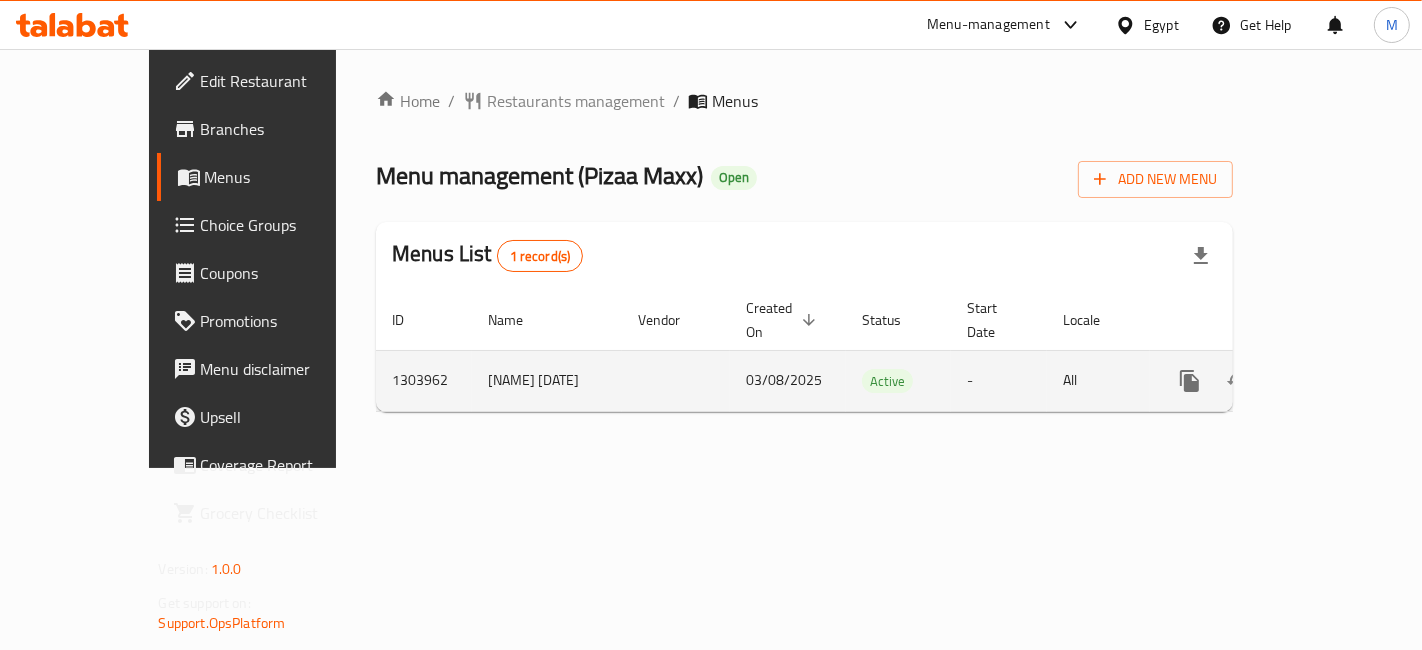 click at bounding box center (1334, 381) 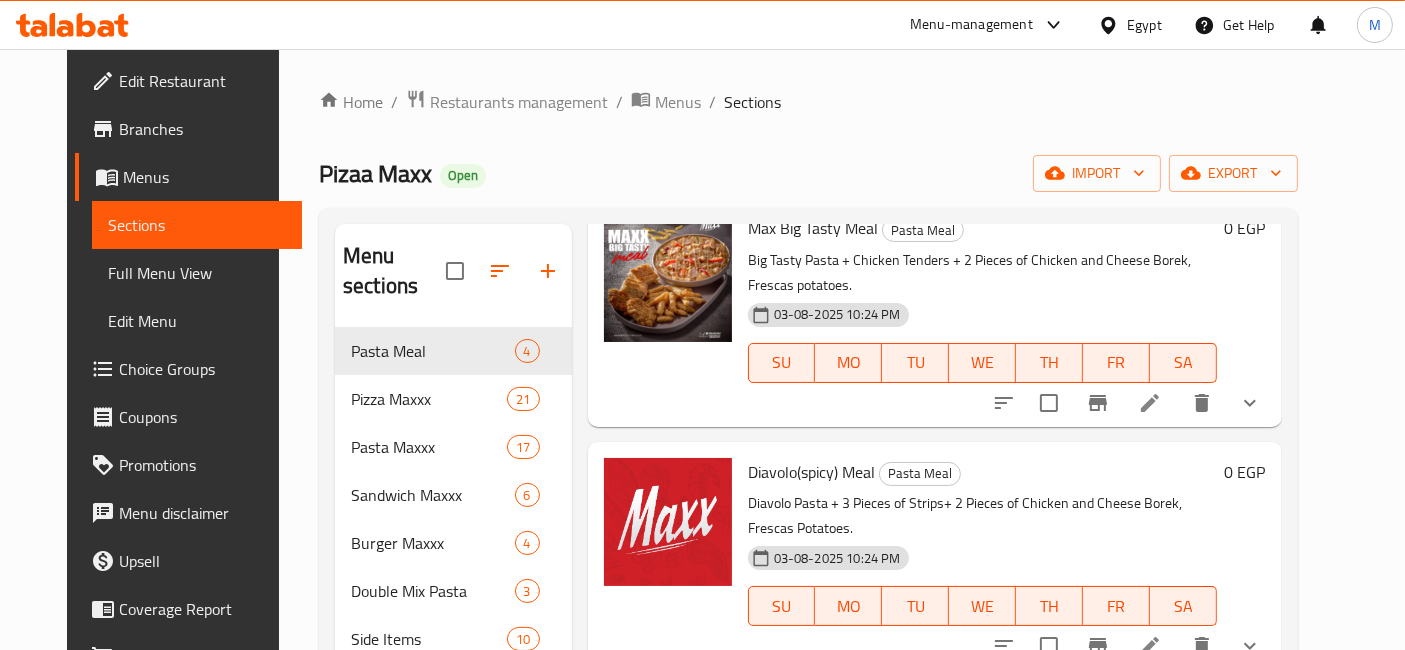 scroll, scrollTop: 373, scrollLeft: 0, axis: vertical 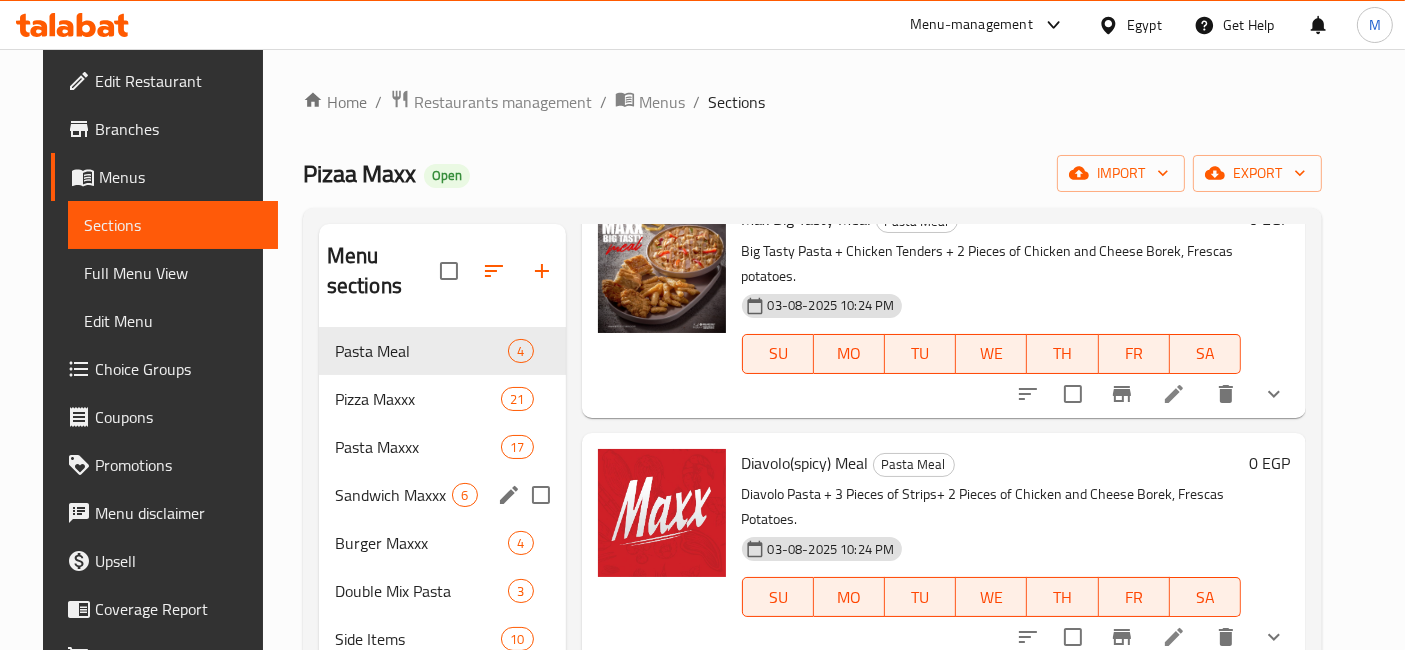 click on "Sandwich Maxxx" at bounding box center [394, 495] 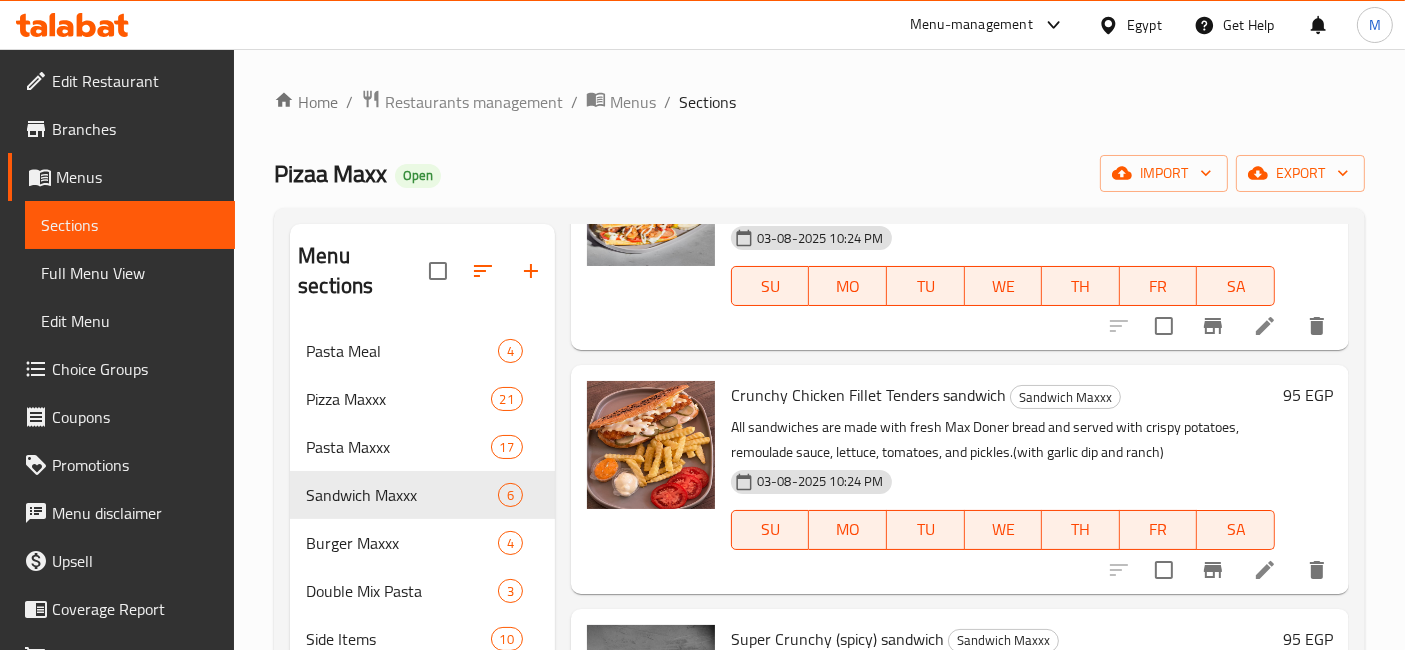 scroll, scrollTop: 0, scrollLeft: 0, axis: both 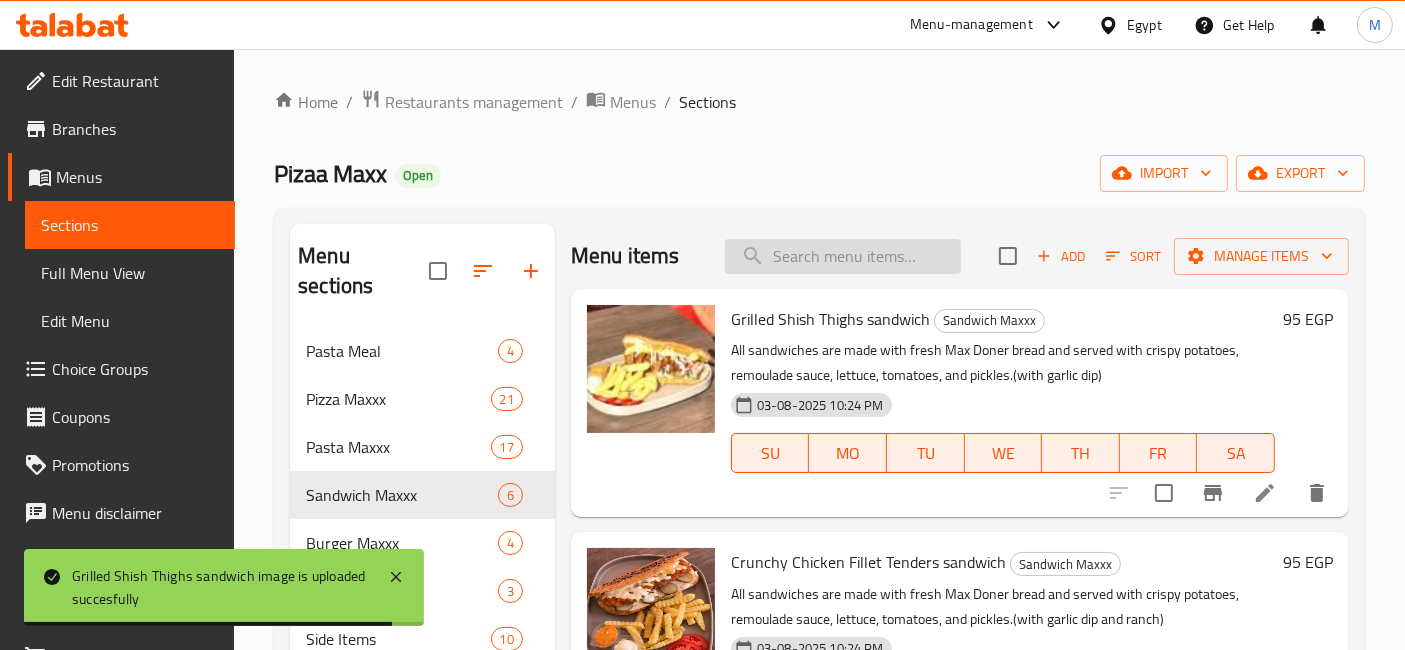 click at bounding box center [843, 256] 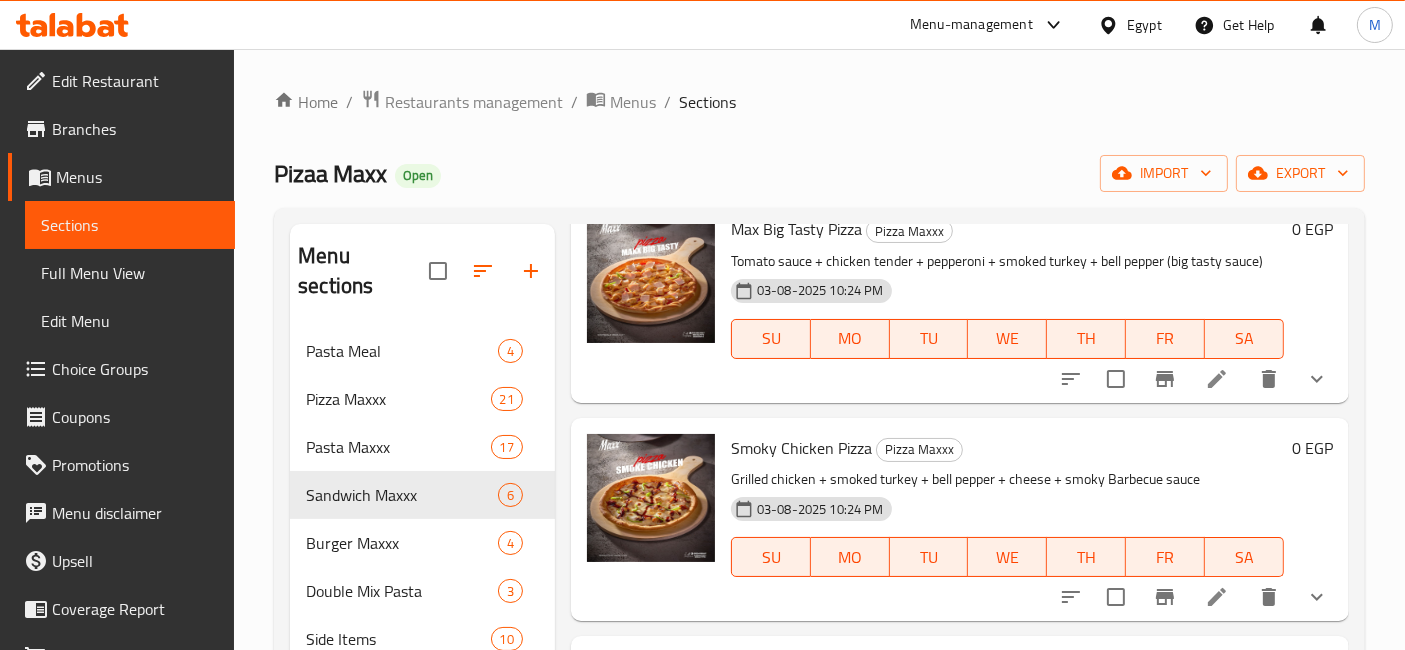 scroll, scrollTop: 444, scrollLeft: 0, axis: vertical 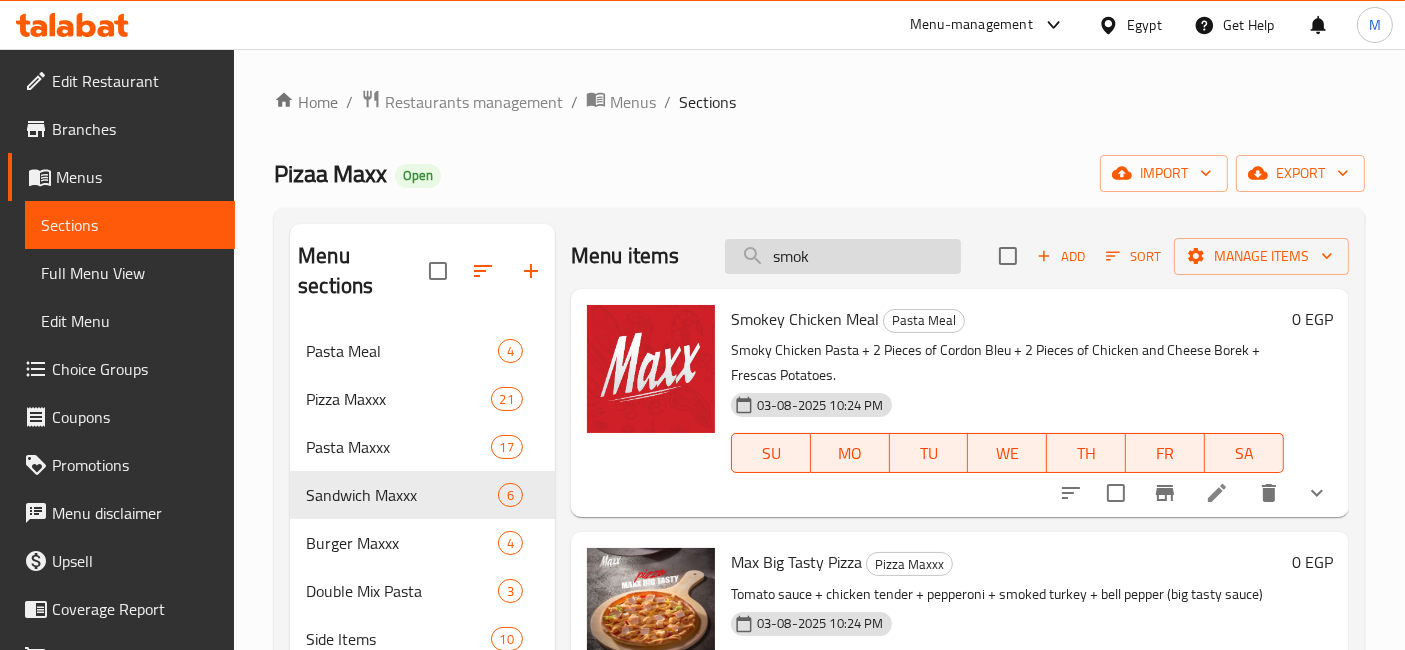 click on "smok" at bounding box center (843, 256) 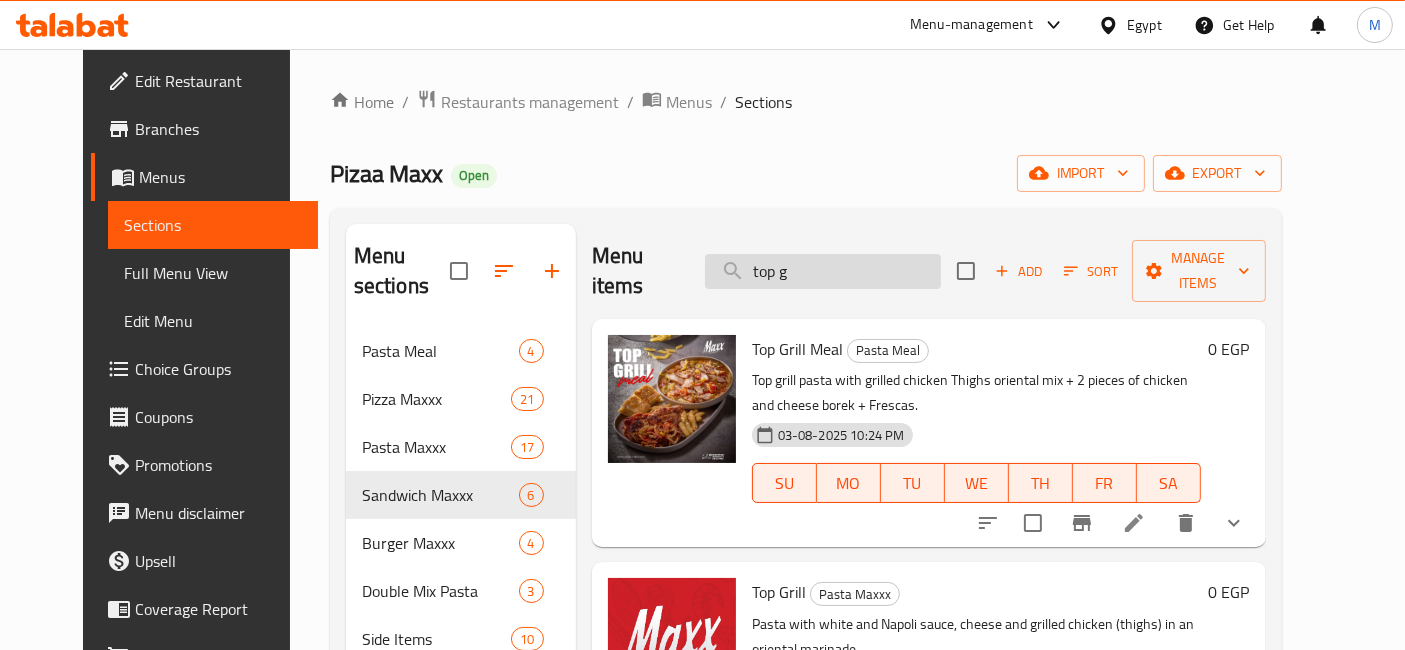 click on "top g" at bounding box center [823, 271] 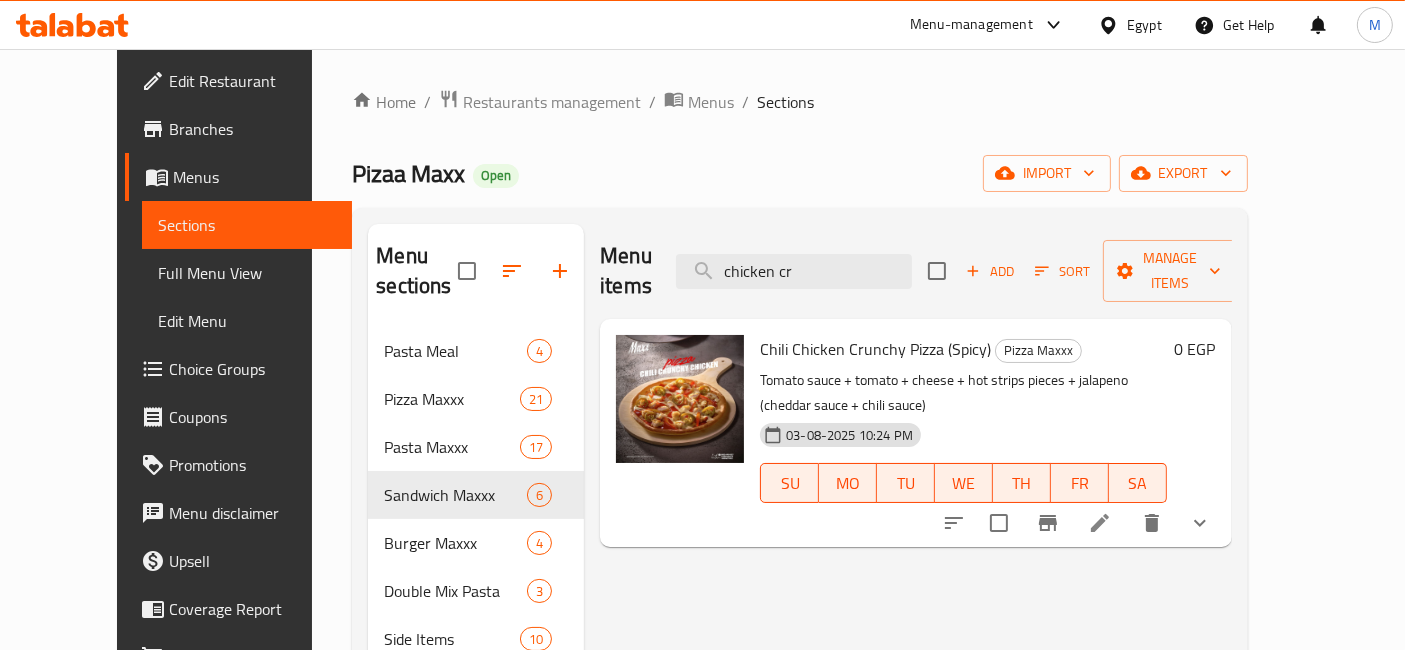 type on "chicken cr" 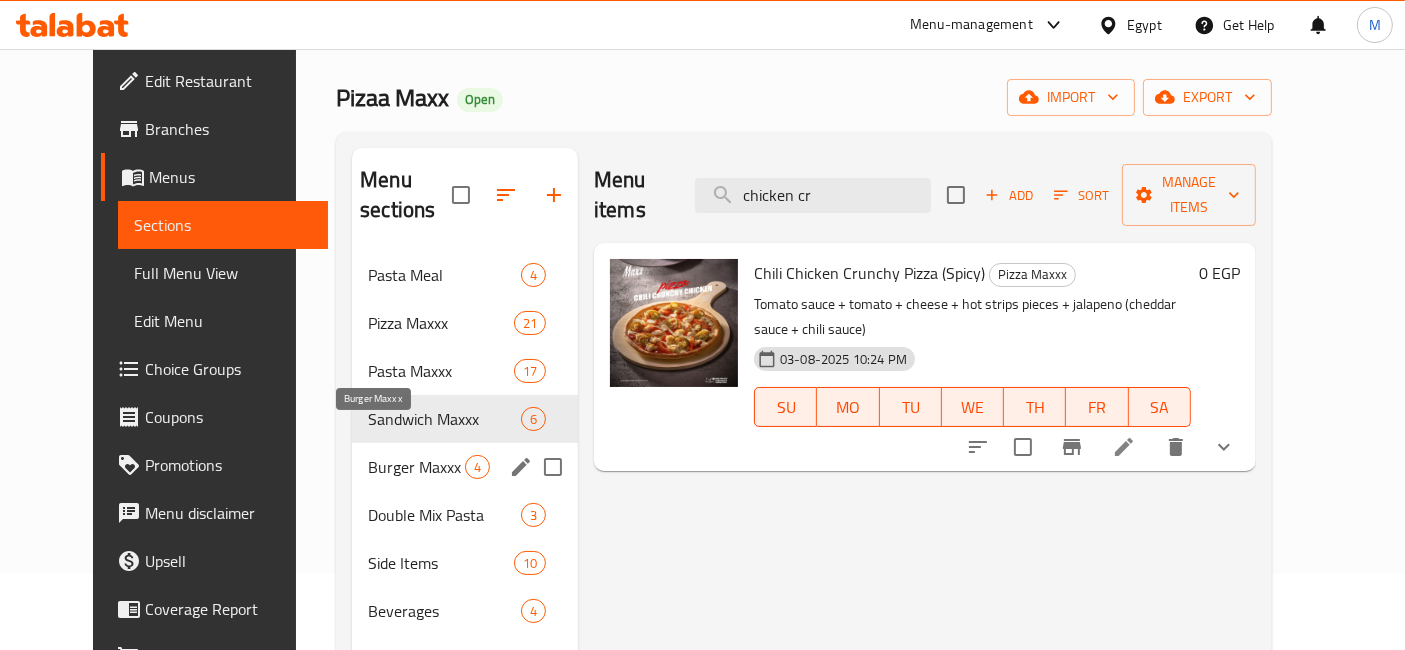 scroll, scrollTop: 111, scrollLeft: 0, axis: vertical 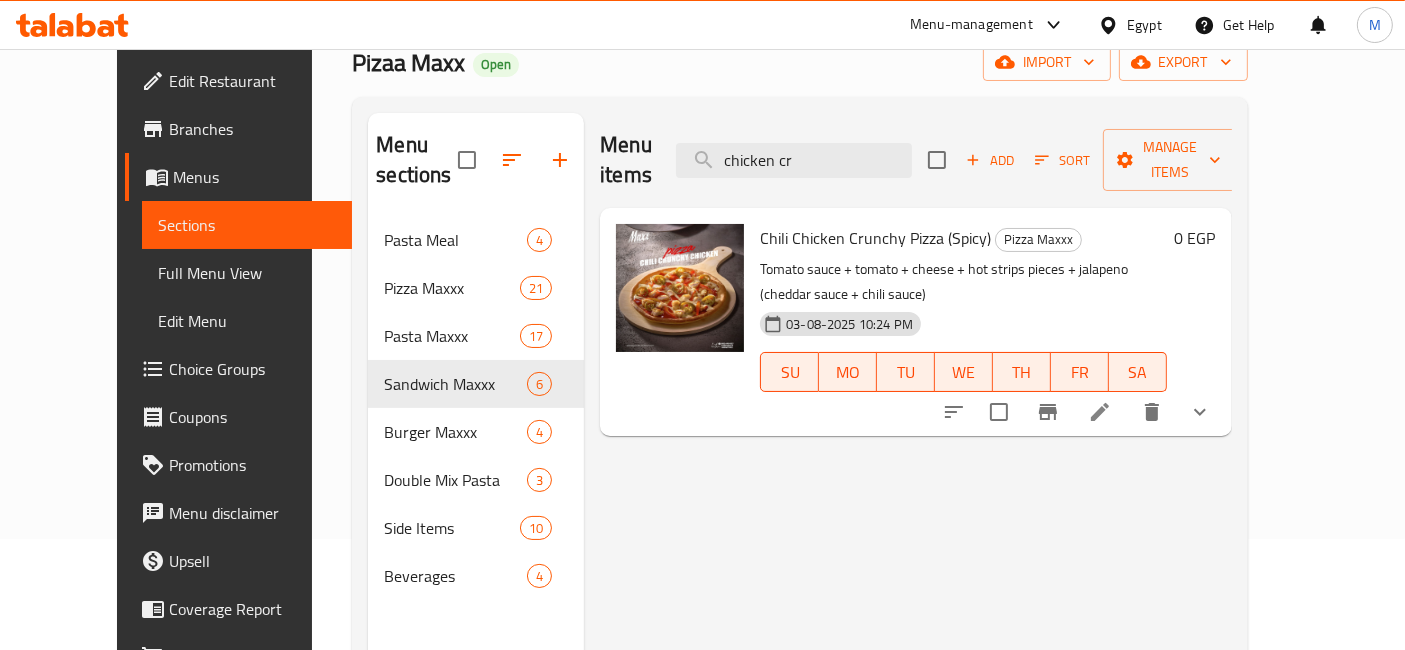 click on "Branches" at bounding box center [252, 129] 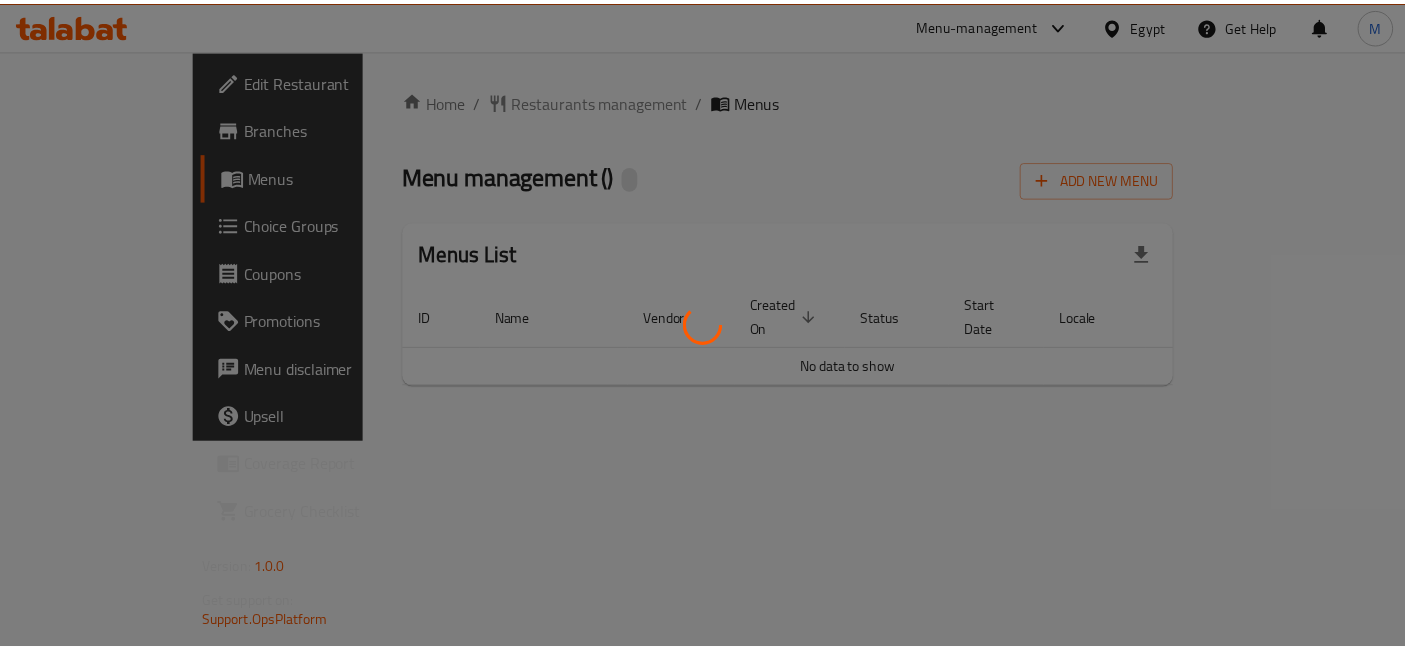 scroll, scrollTop: 0, scrollLeft: 0, axis: both 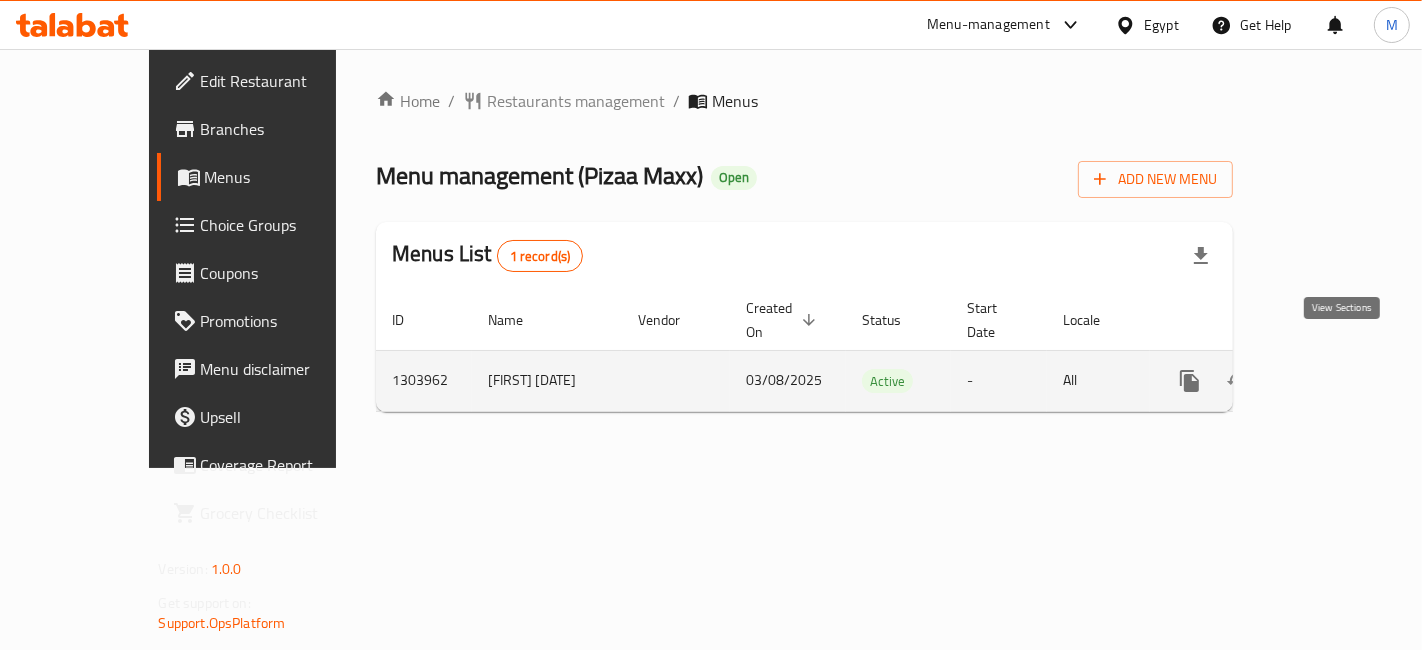 click at bounding box center (1334, 381) 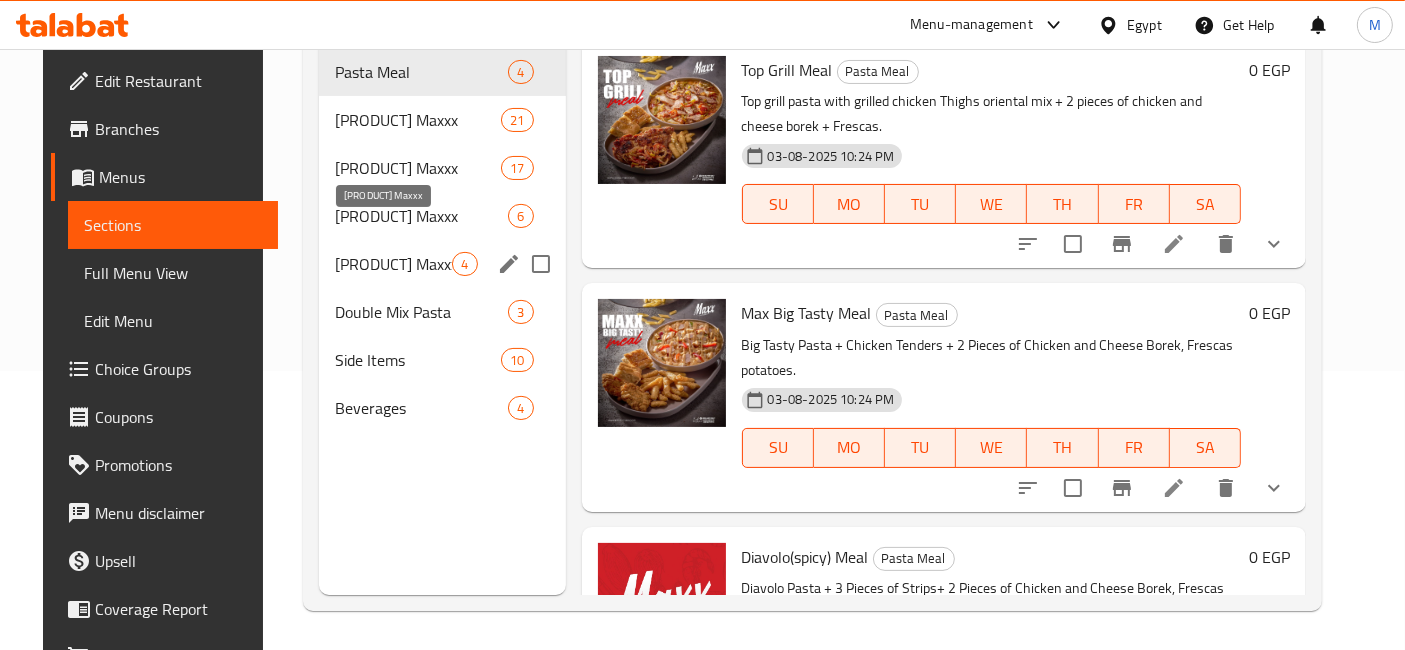 scroll, scrollTop: 168, scrollLeft: 0, axis: vertical 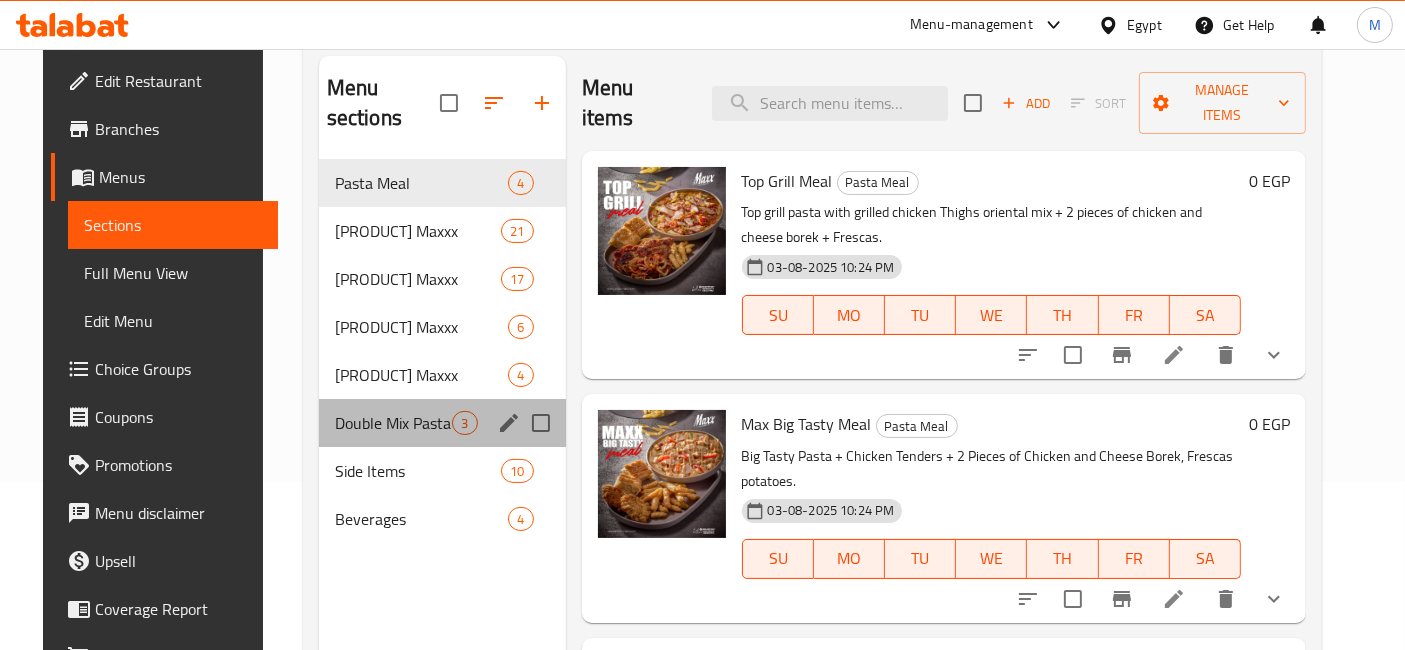 click on "Double Mix Pasta 3" at bounding box center (442, 423) 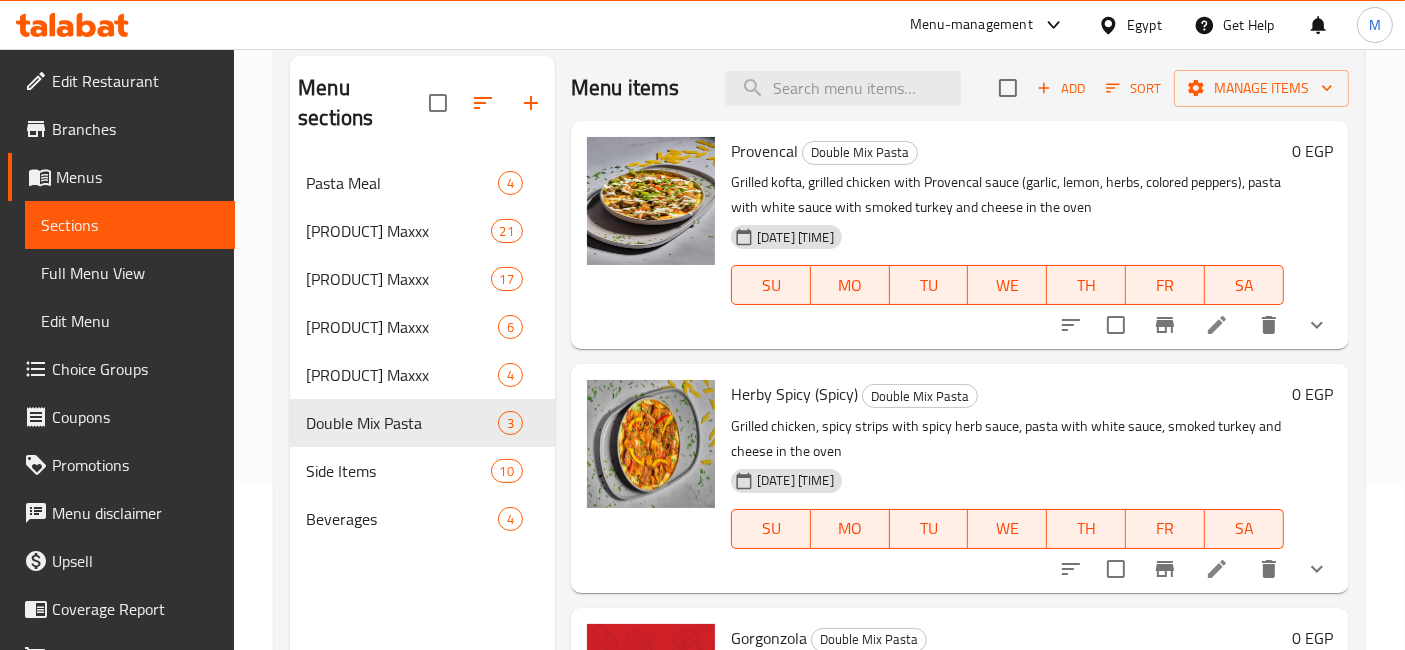 scroll, scrollTop: 0, scrollLeft: 0, axis: both 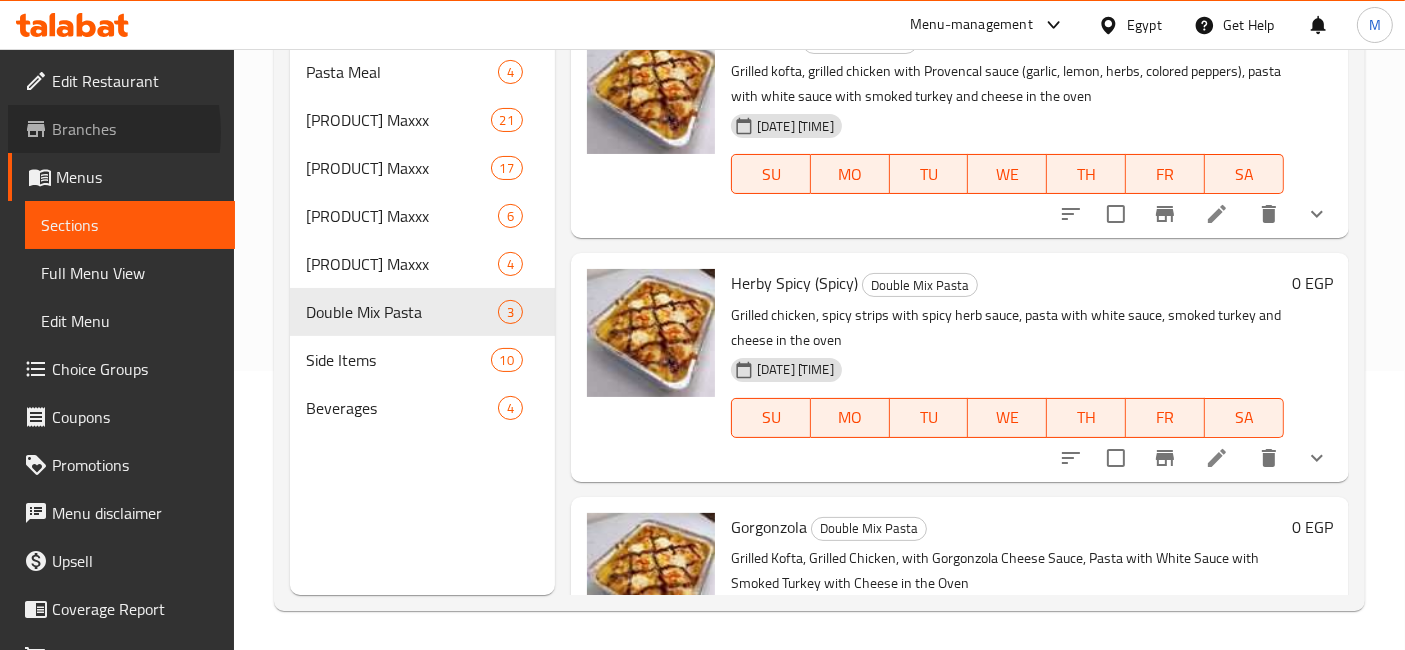click 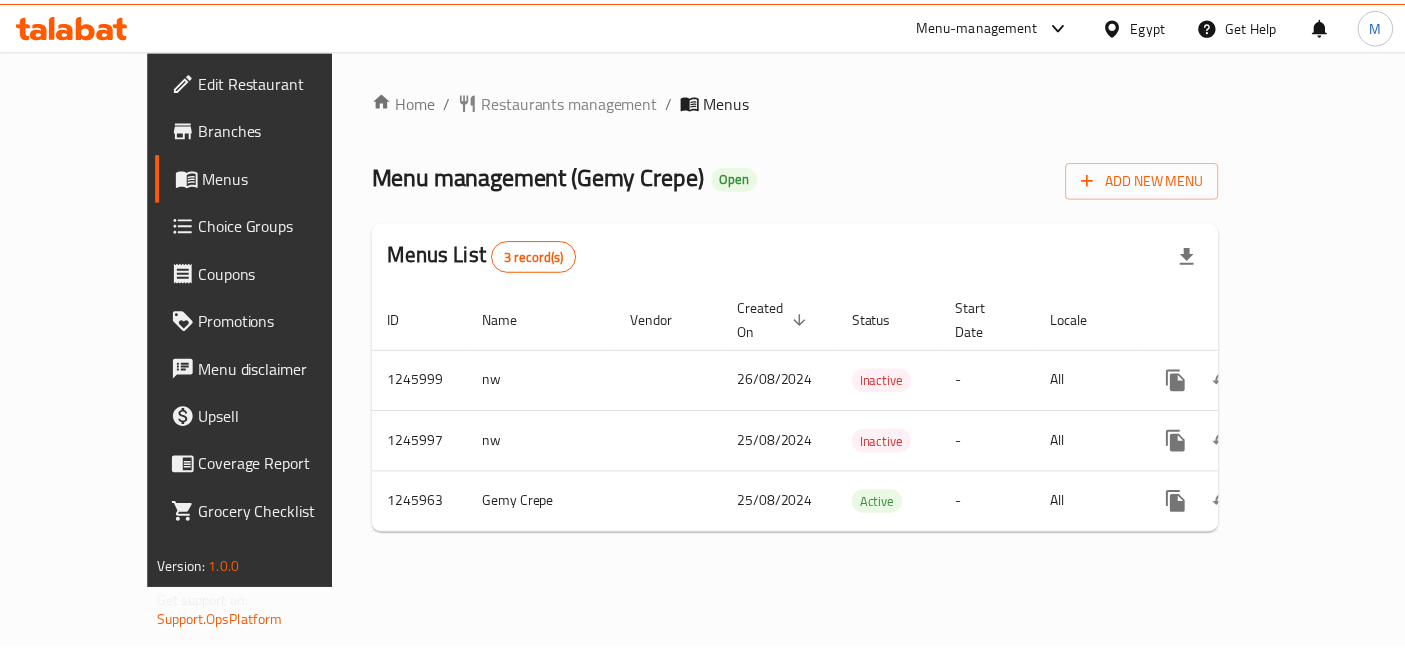 scroll, scrollTop: 0, scrollLeft: 0, axis: both 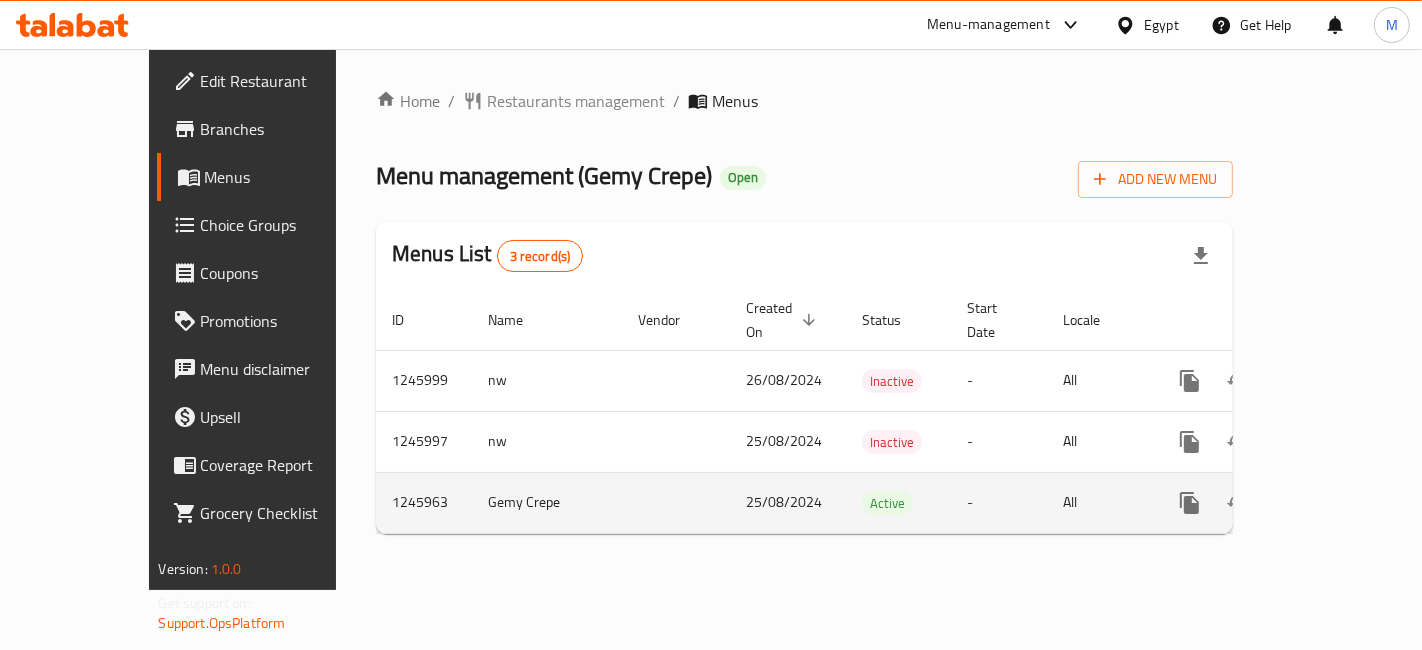 click 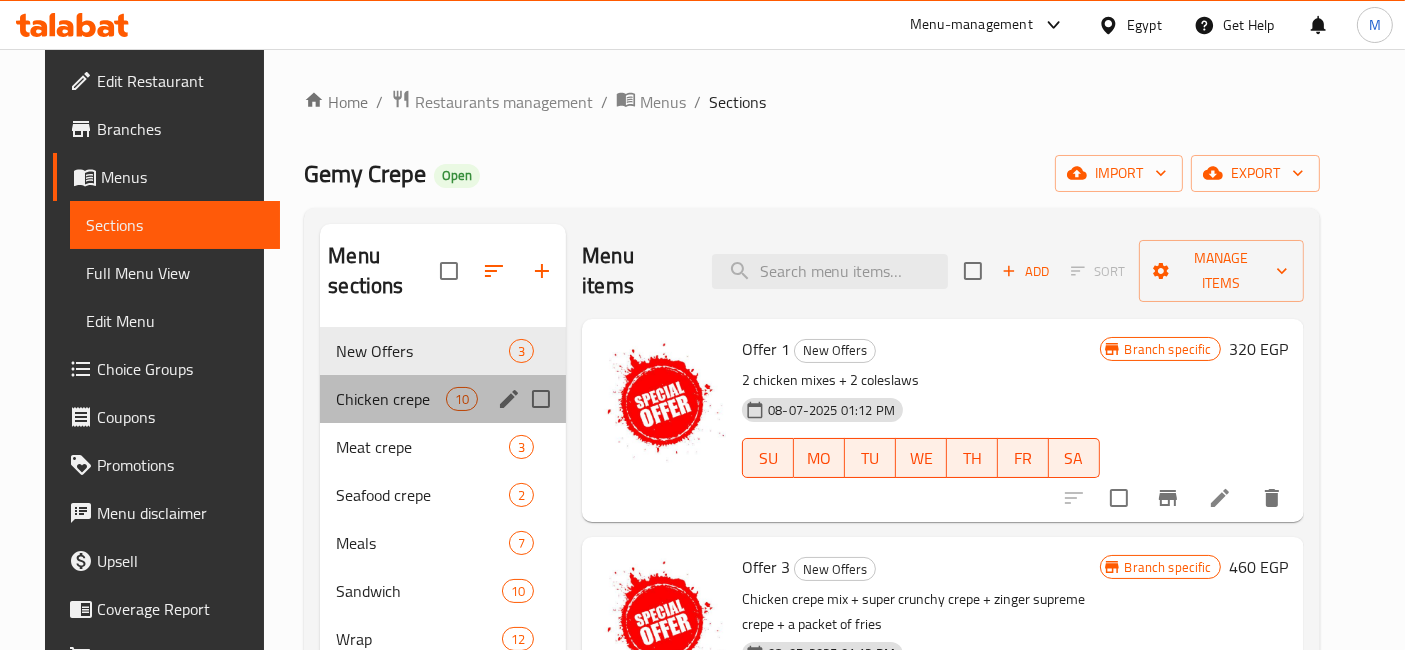 click on "Chicken crepe 10" at bounding box center (443, 399) 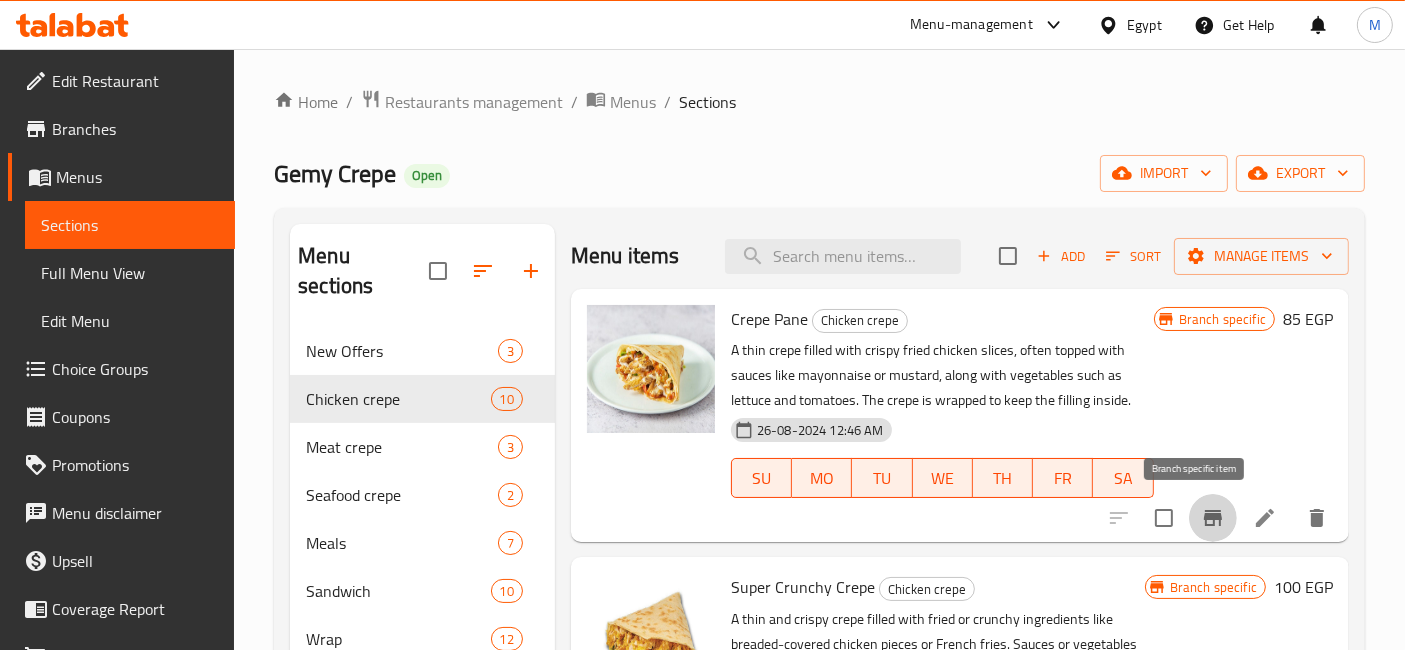 click at bounding box center [1213, 518] 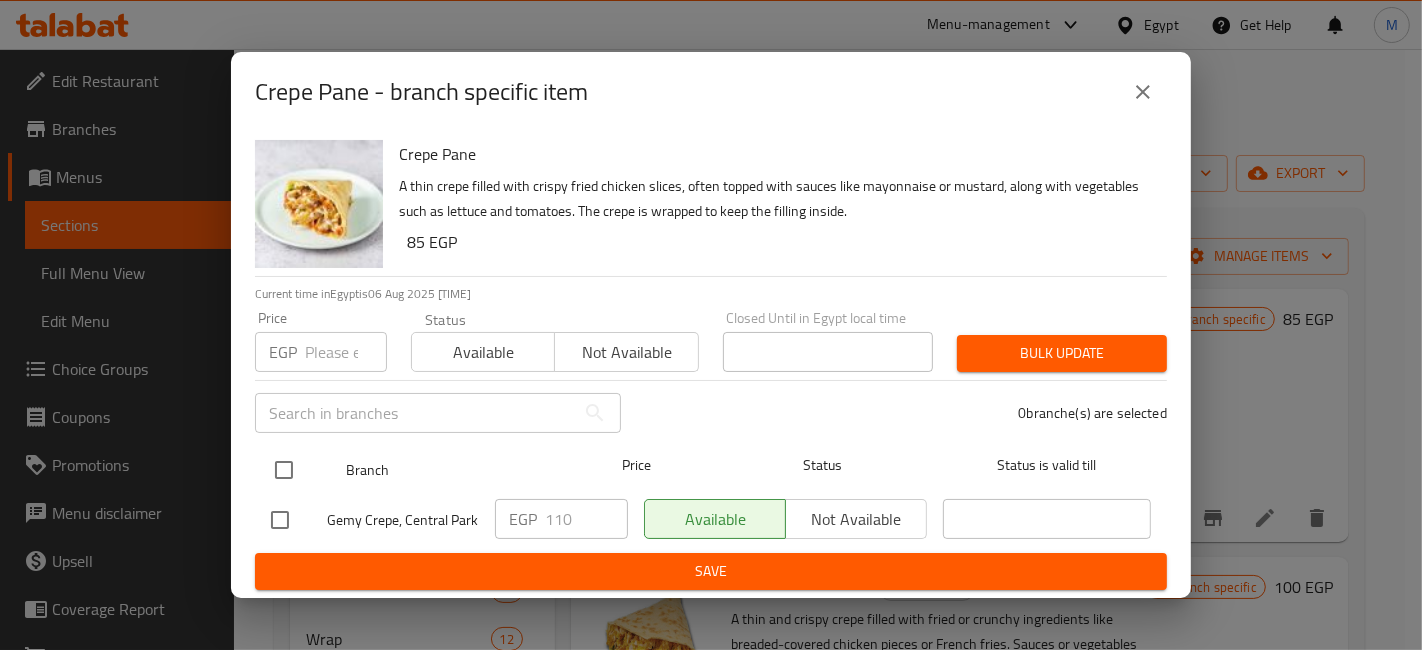 click at bounding box center [284, 470] 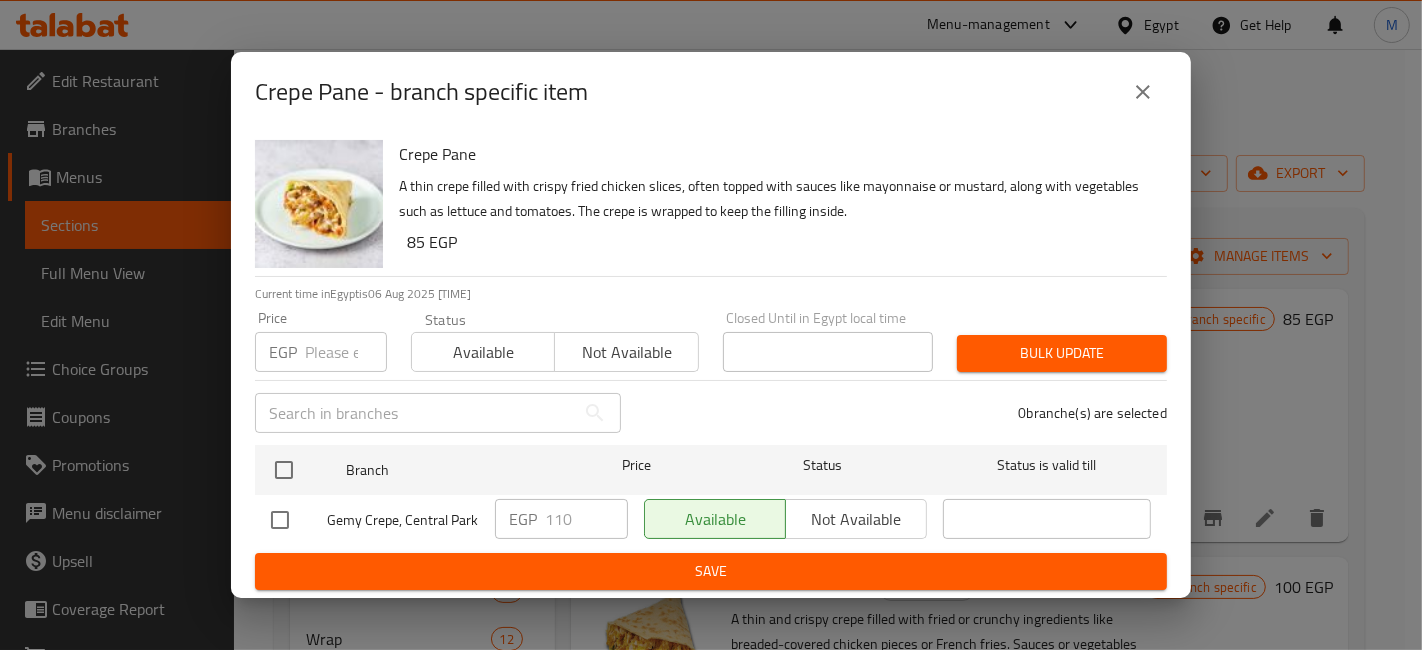 checkbox on "true" 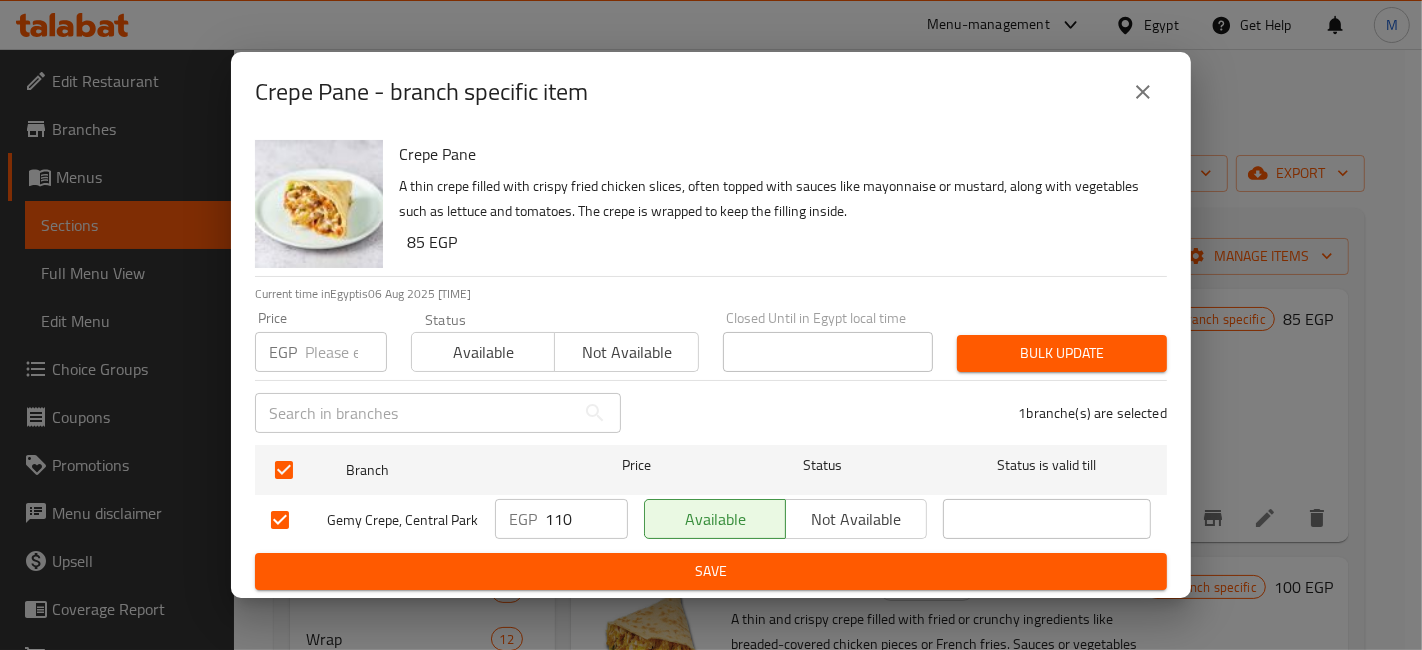 click on "110" at bounding box center [586, 519] 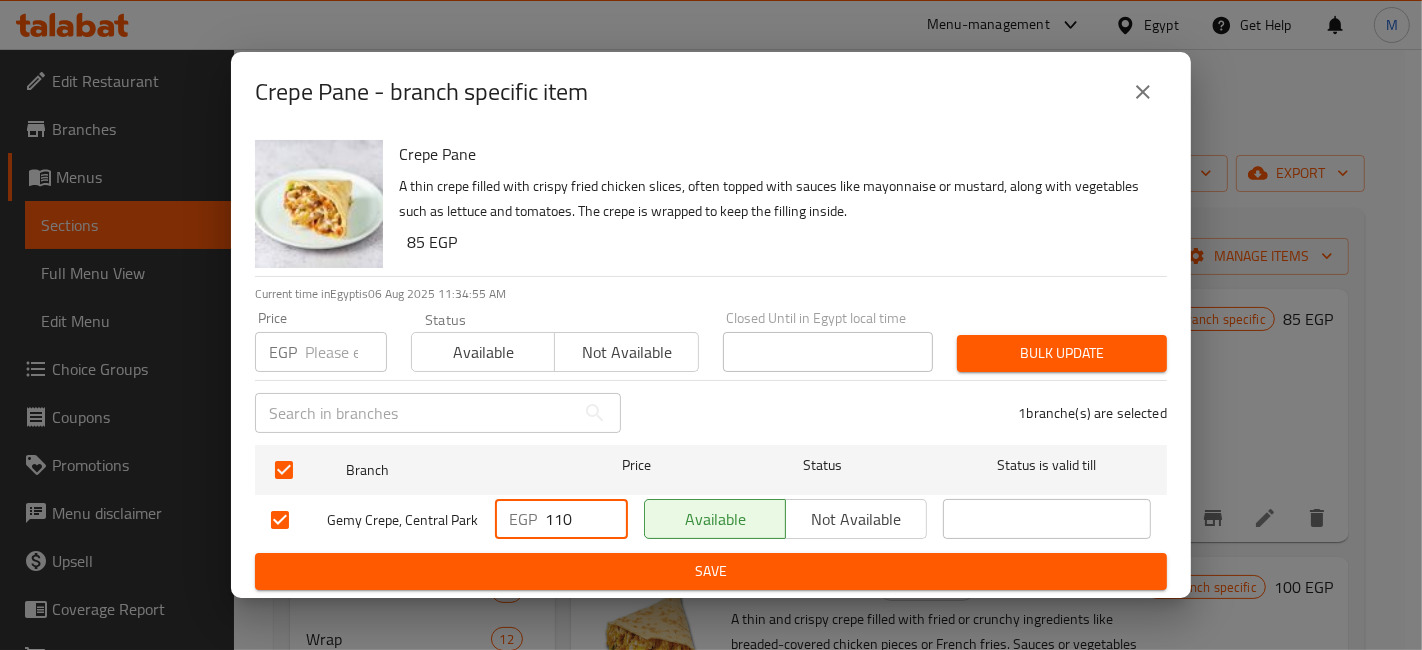 click on "110" at bounding box center (586, 519) 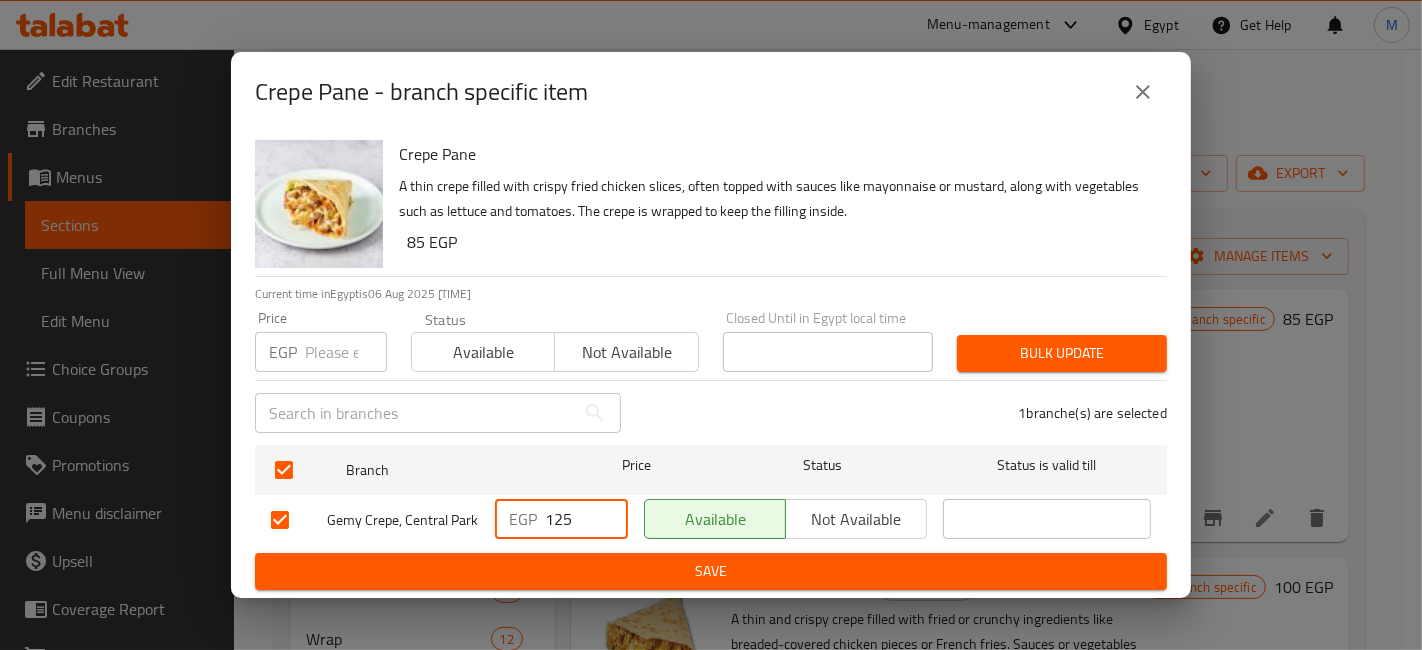 type on "125" 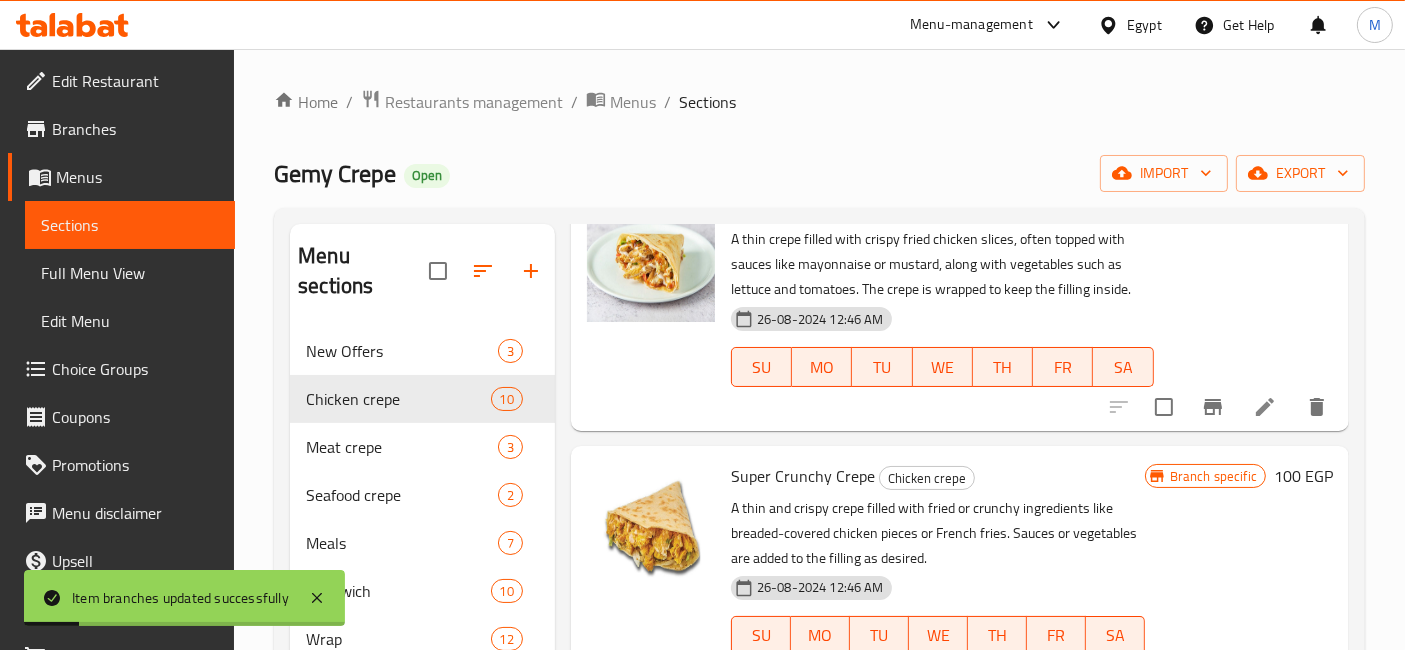 scroll, scrollTop: 222, scrollLeft: 0, axis: vertical 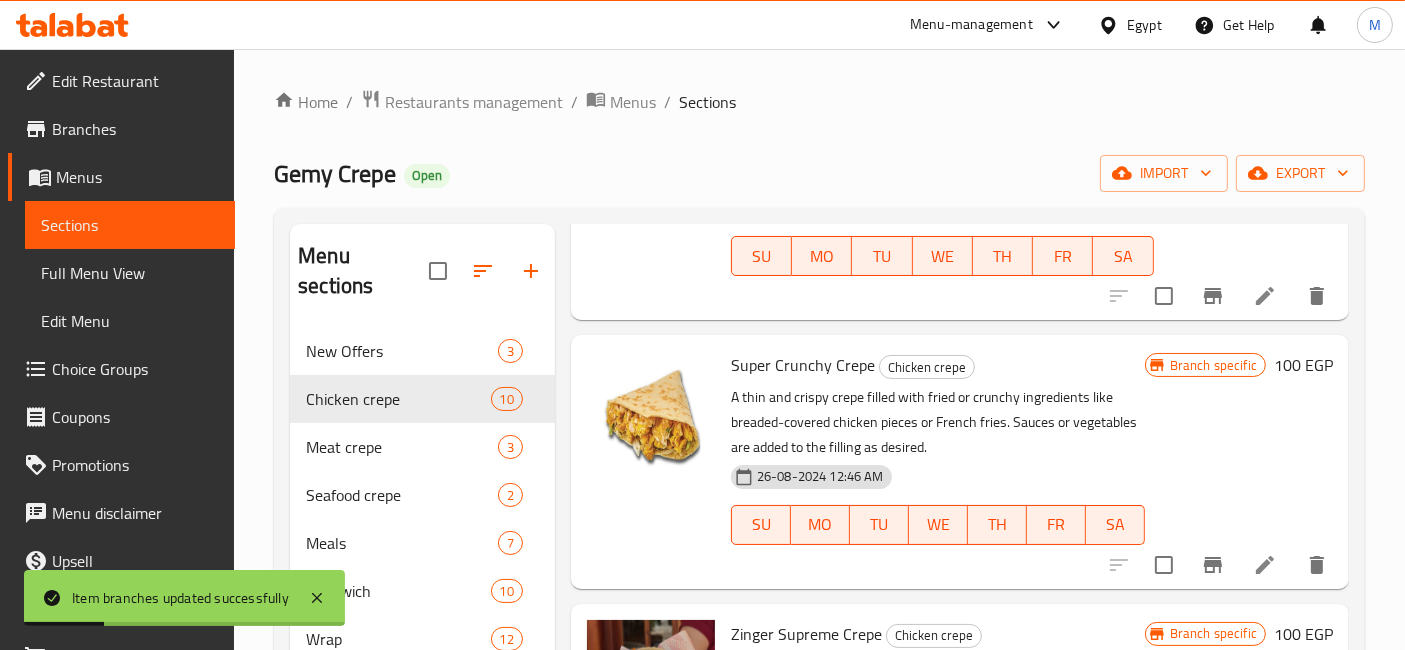 click 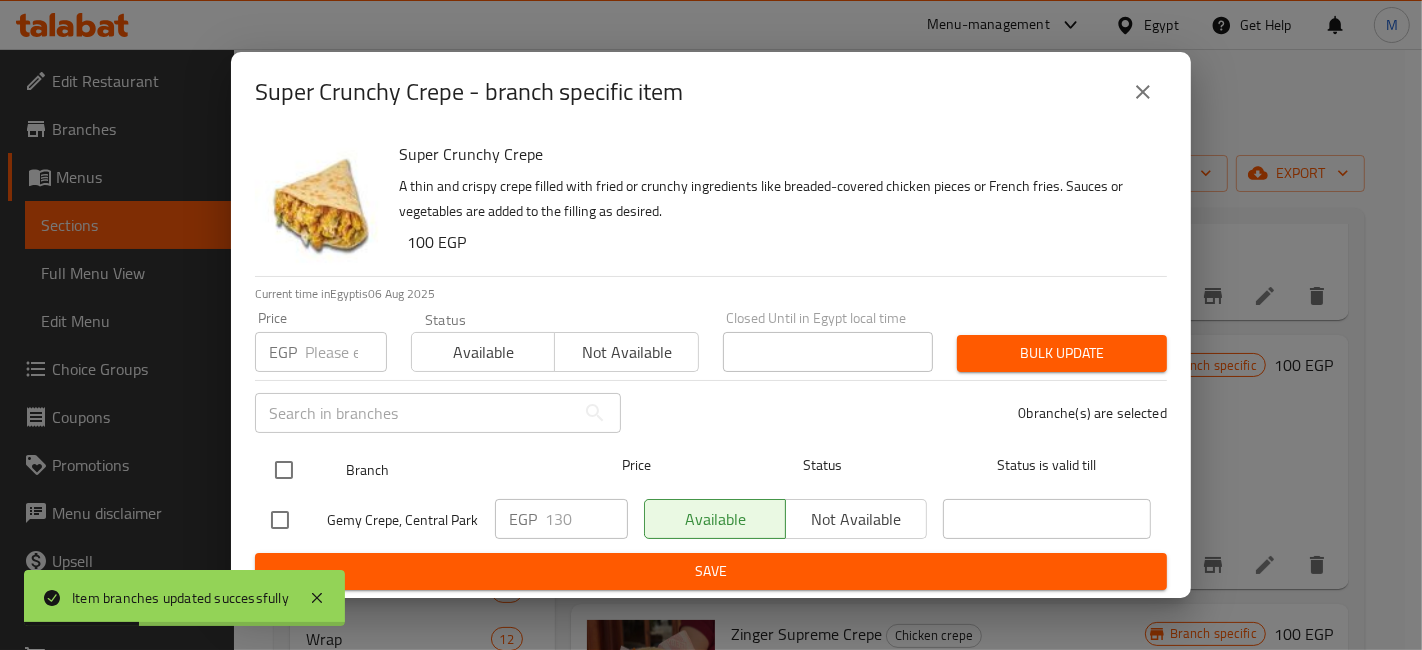 click at bounding box center [284, 470] 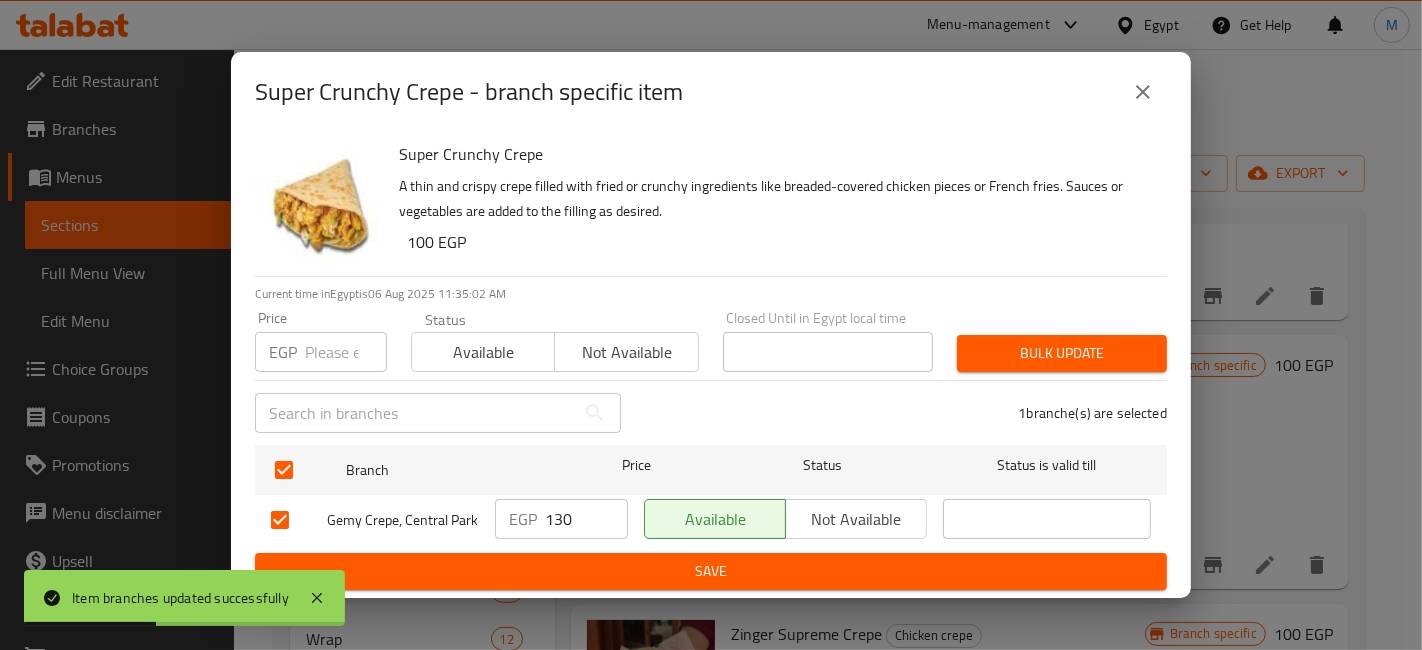 click on "130" at bounding box center [586, 519] 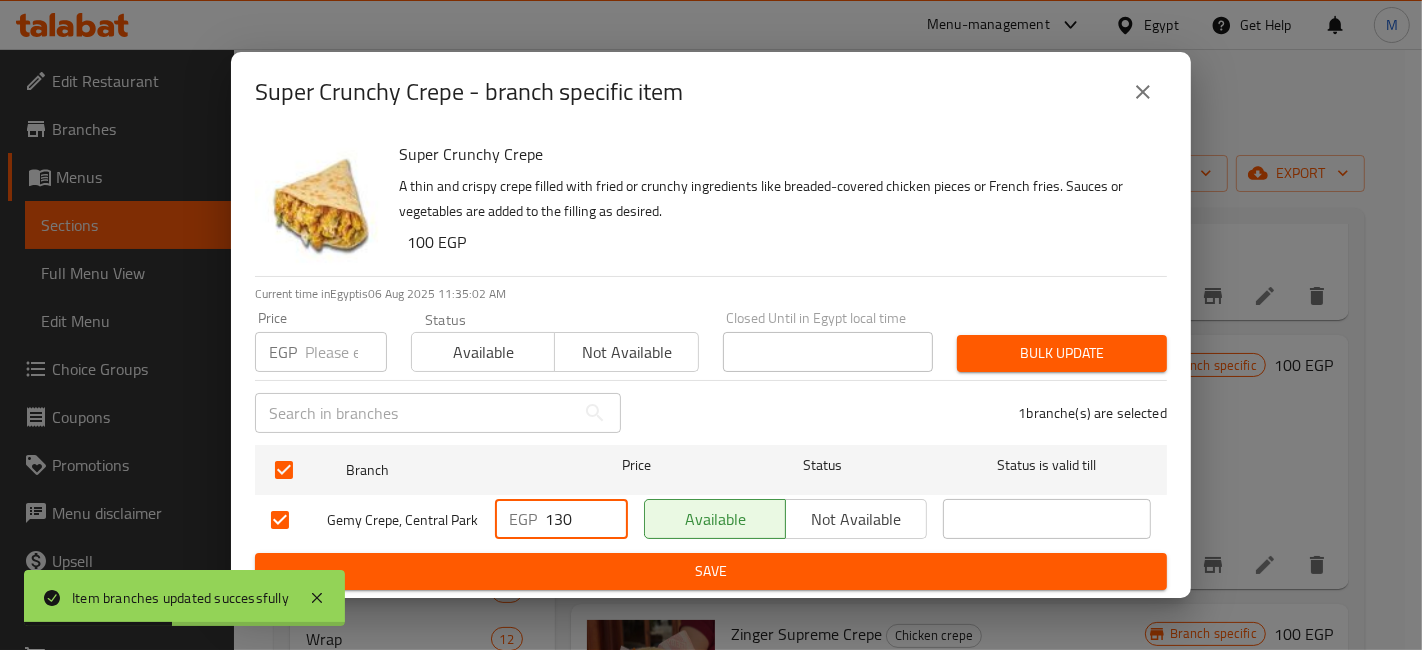 click on "130" at bounding box center [586, 519] 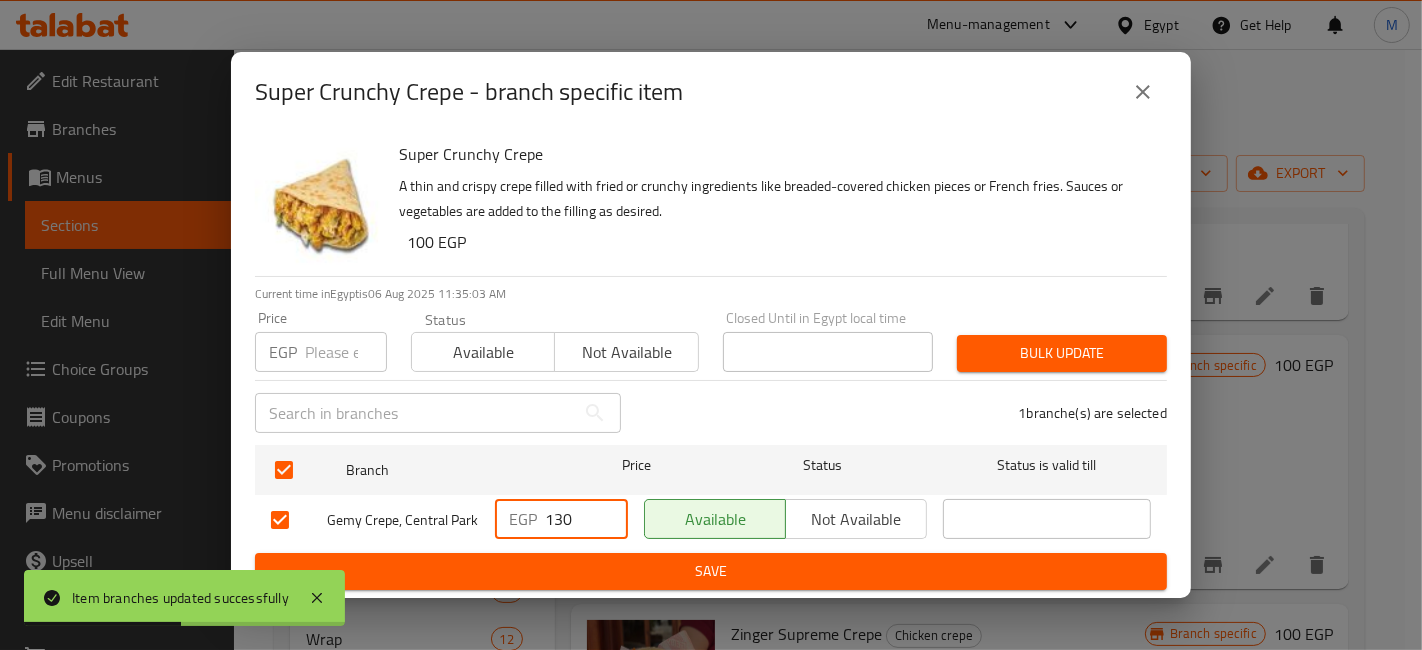 click on "130" at bounding box center (586, 519) 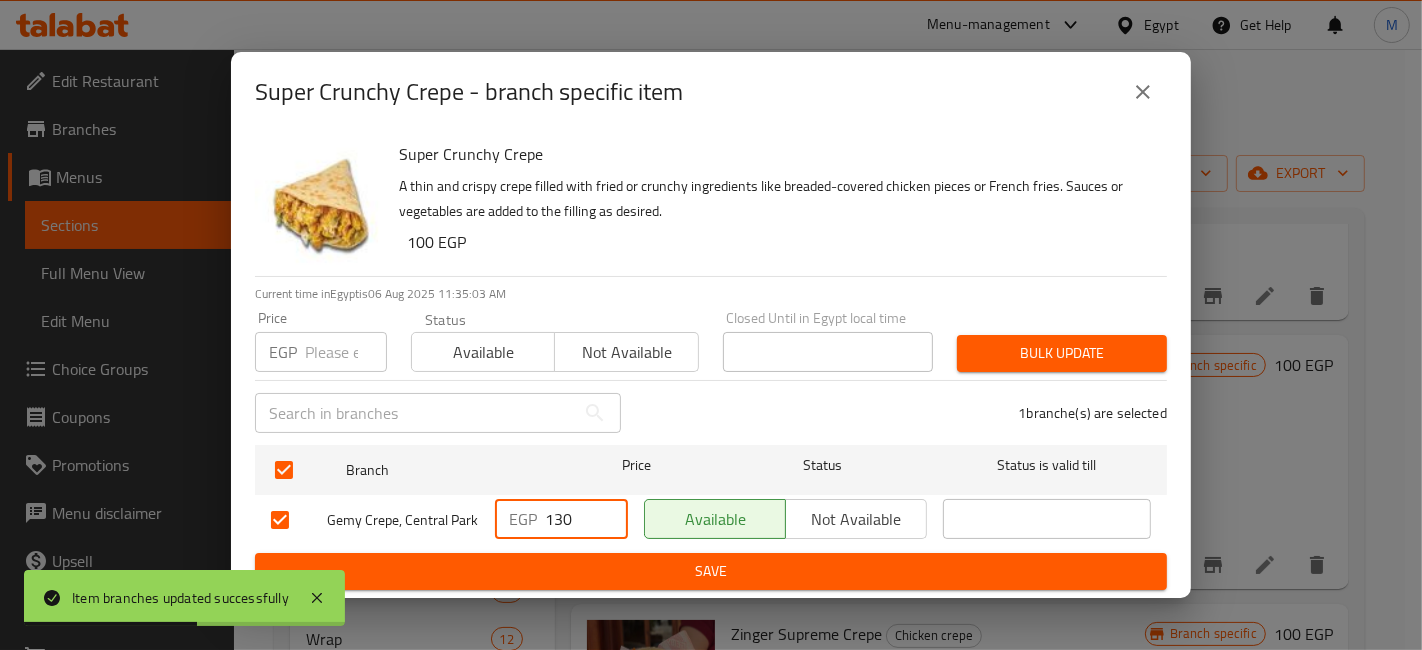 click on "130" at bounding box center [586, 519] 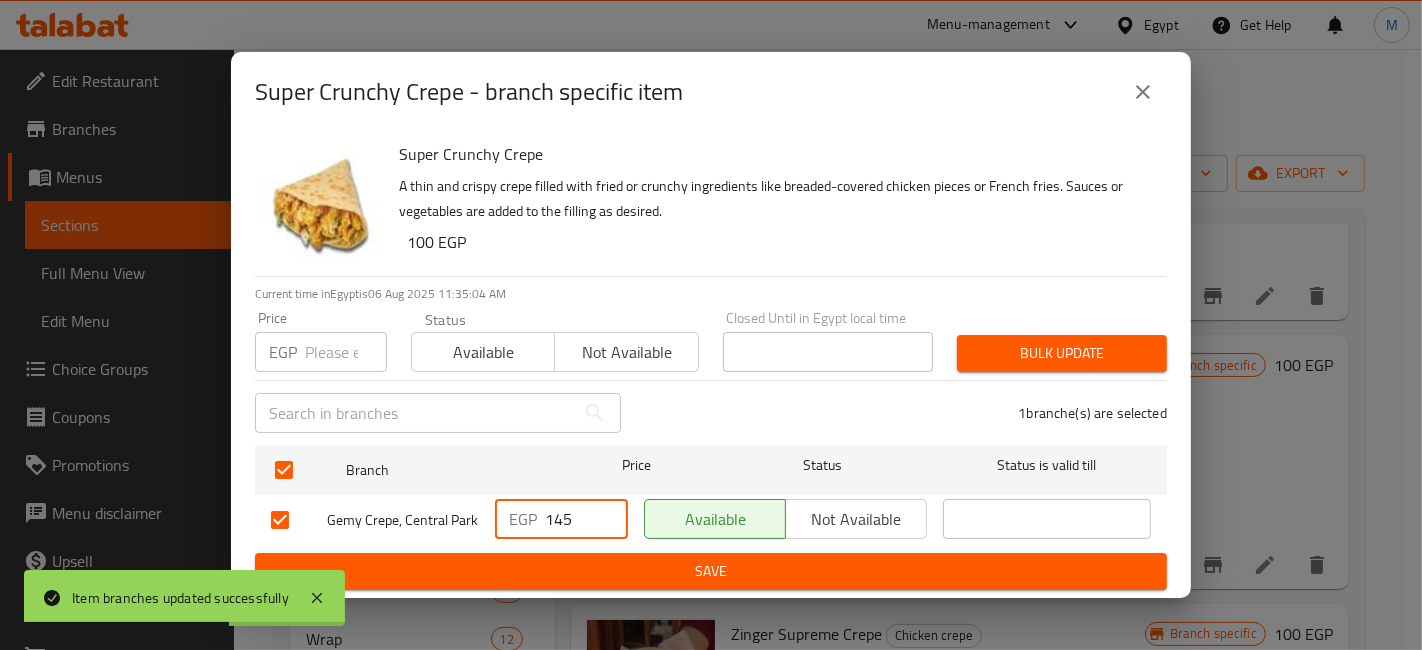 type on "145" 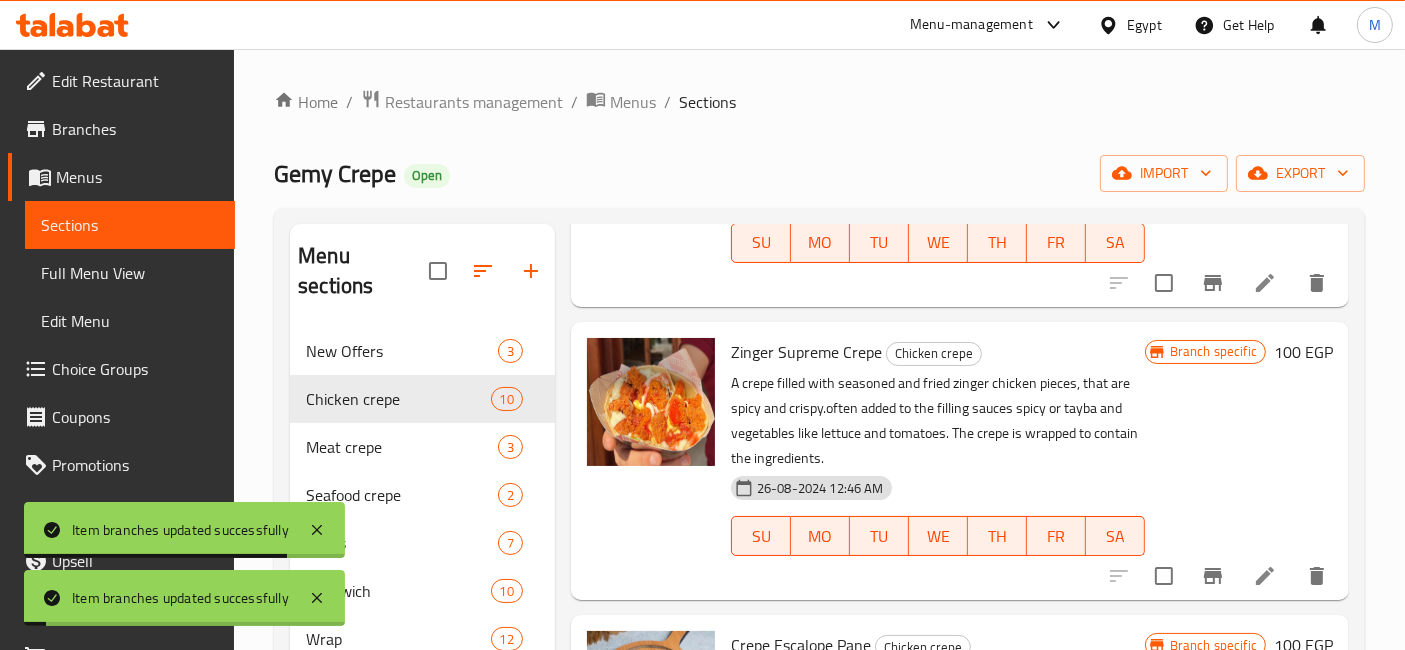 scroll, scrollTop: 555, scrollLeft: 0, axis: vertical 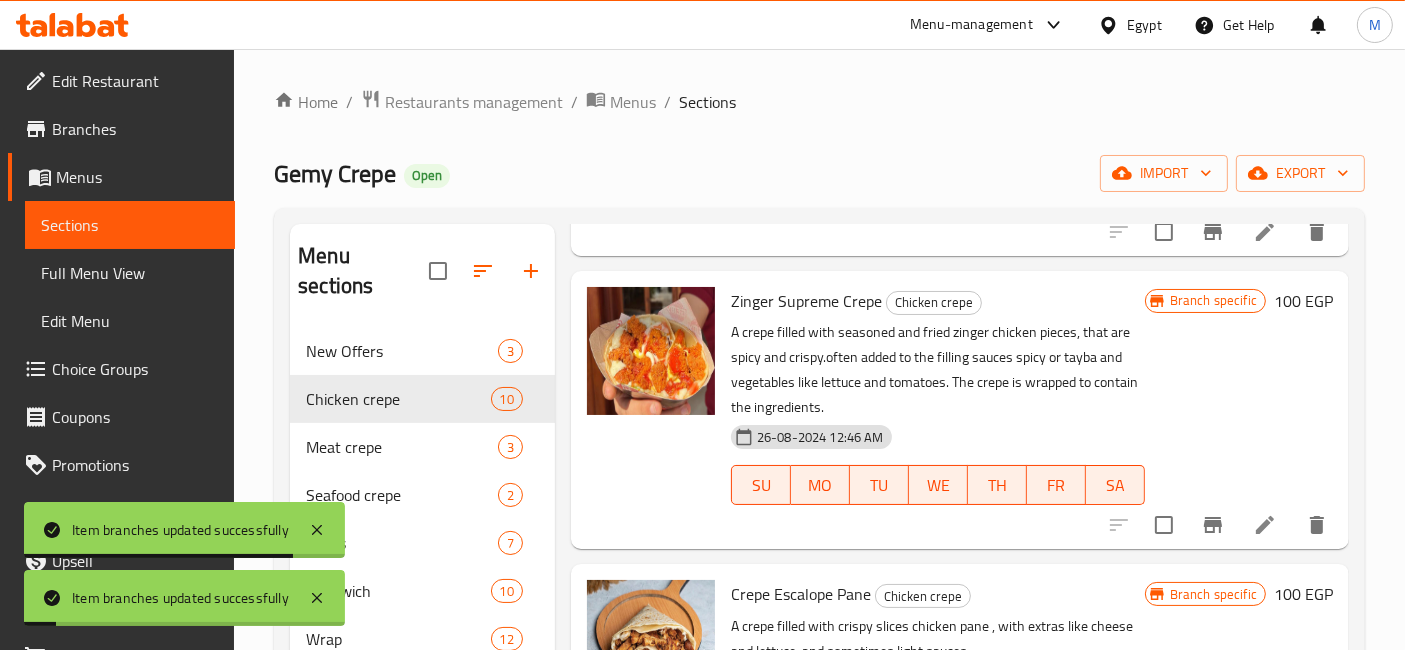 click 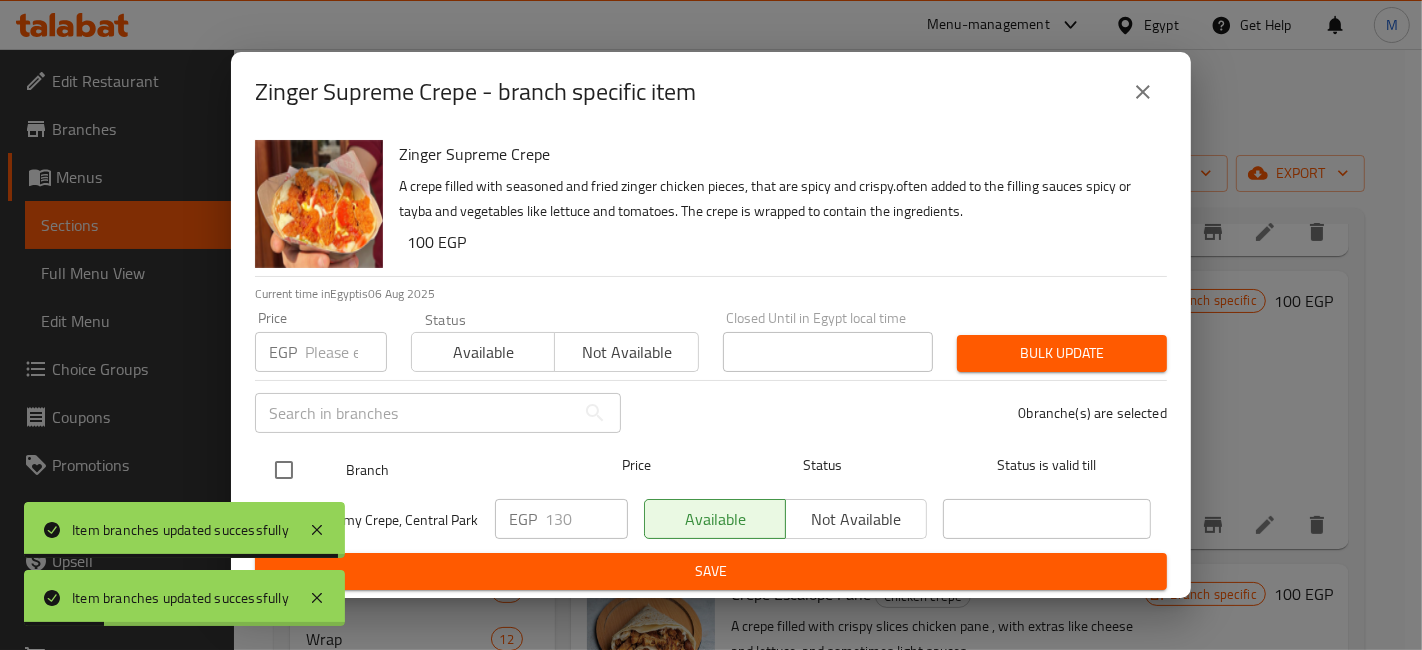 click at bounding box center [284, 470] 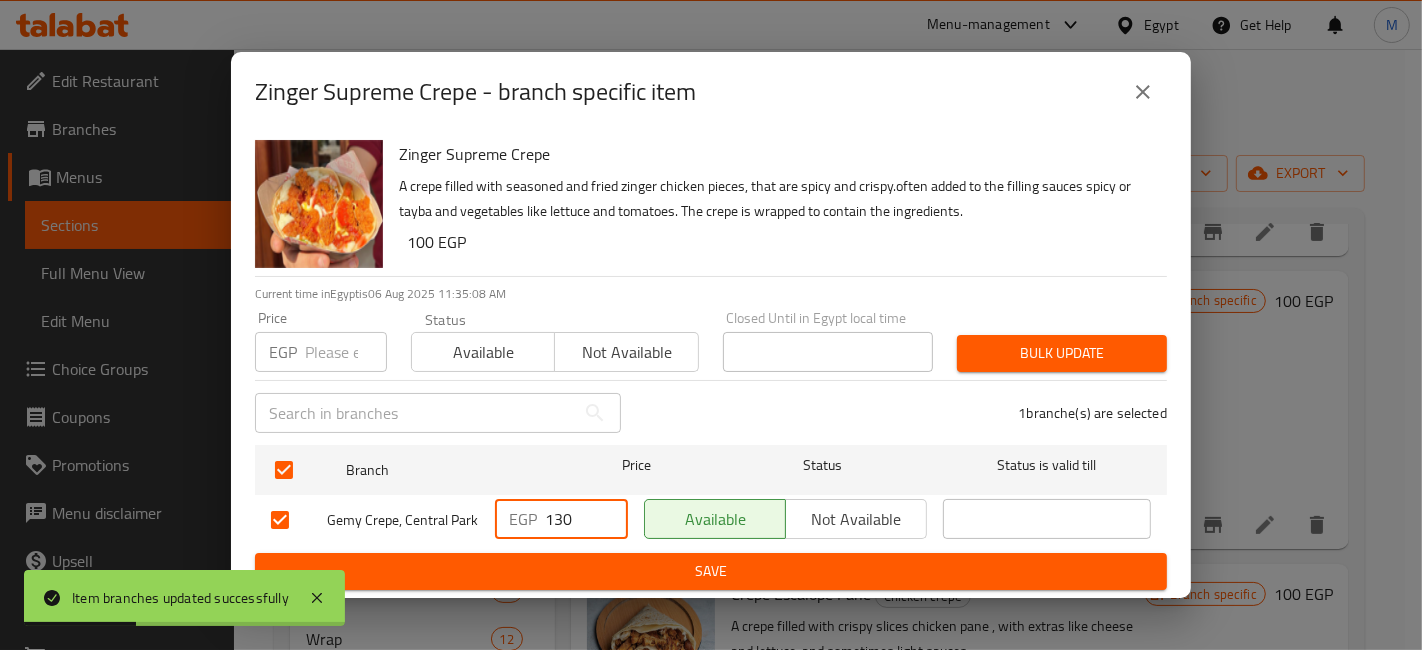 click on "130" at bounding box center (586, 519) 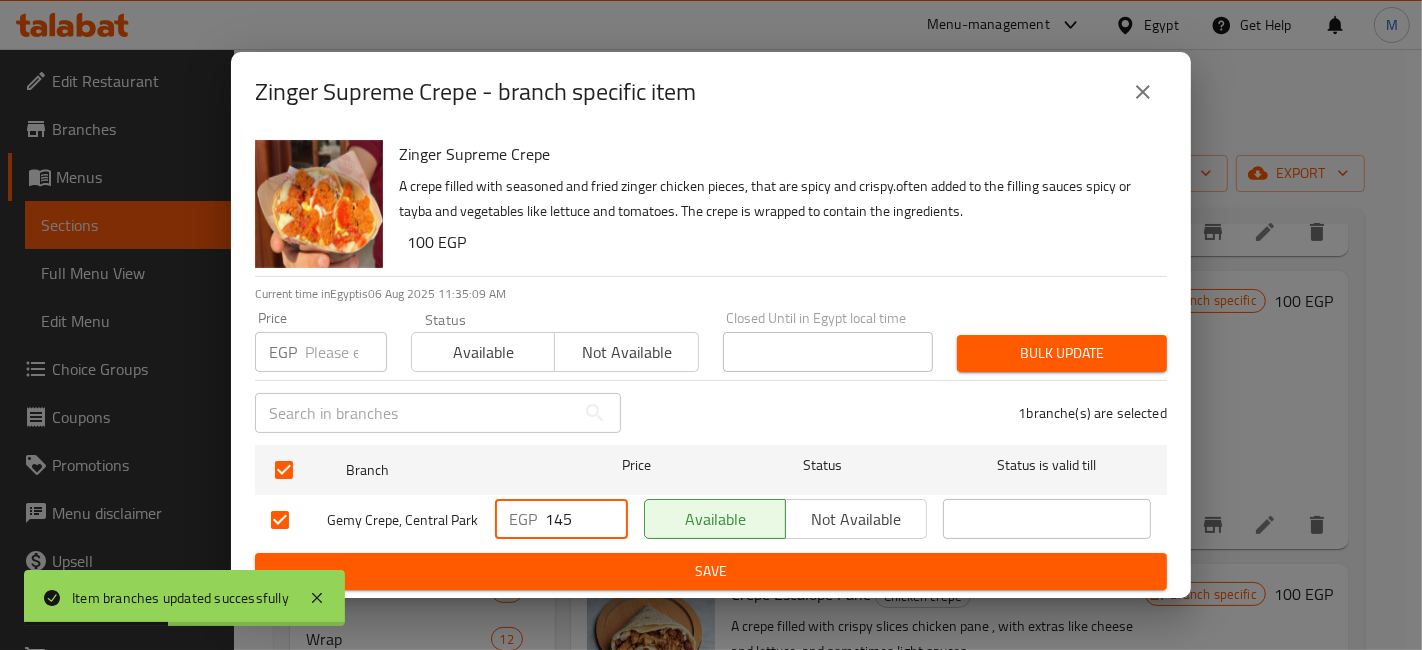 type on "145" 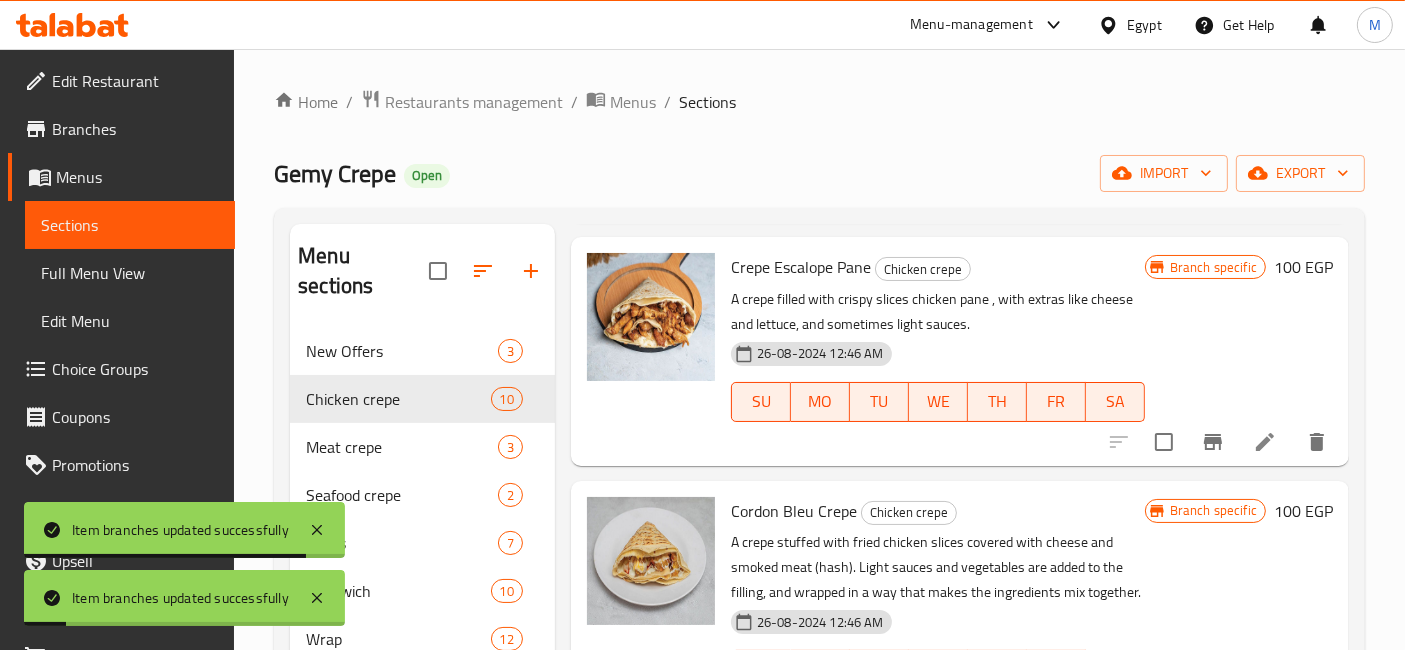 scroll, scrollTop: 888, scrollLeft: 0, axis: vertical 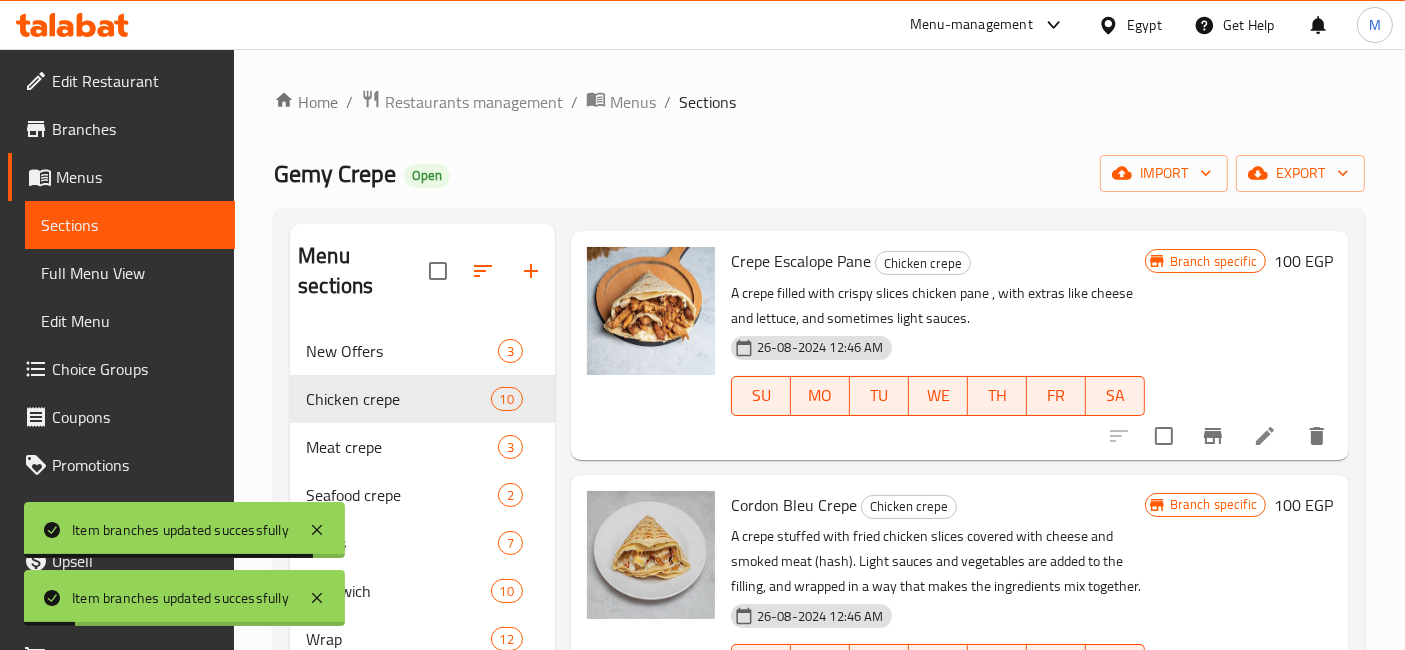 click 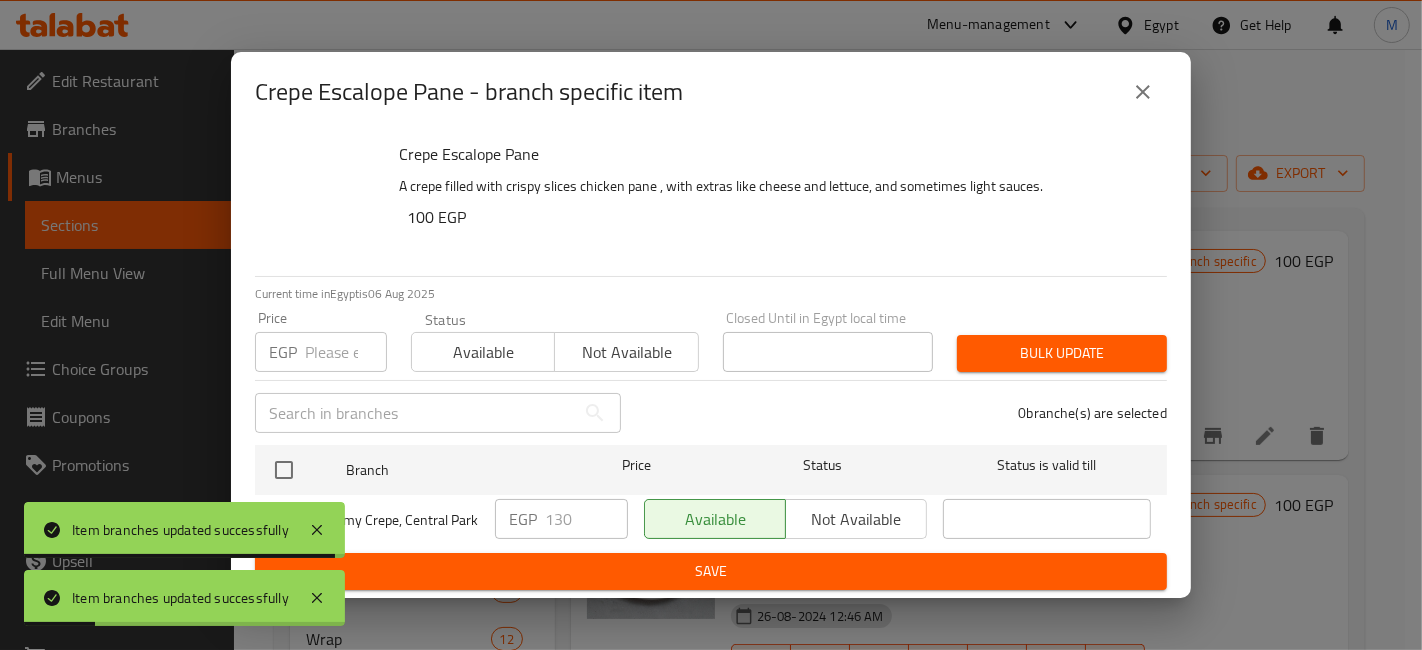 click on "Crepe Escalope Pane A crepe filled with crispy slices chicken pane , with extras like cheese and lettuce, and sometimes light sauces. 100 EGP Current time in [COUNTRY] is 06 Aug 2025 Price EGP Price Status Available Not available Closed Until in [COUNTRY] local time Closed Until in [COUNTRY] local time Bulk update 0 branche(s) are selected Branch Price Status Status is valid till Gemy Crepe, Central Park EGP 130 Available Not available Save" at bounding box center [711, 365] 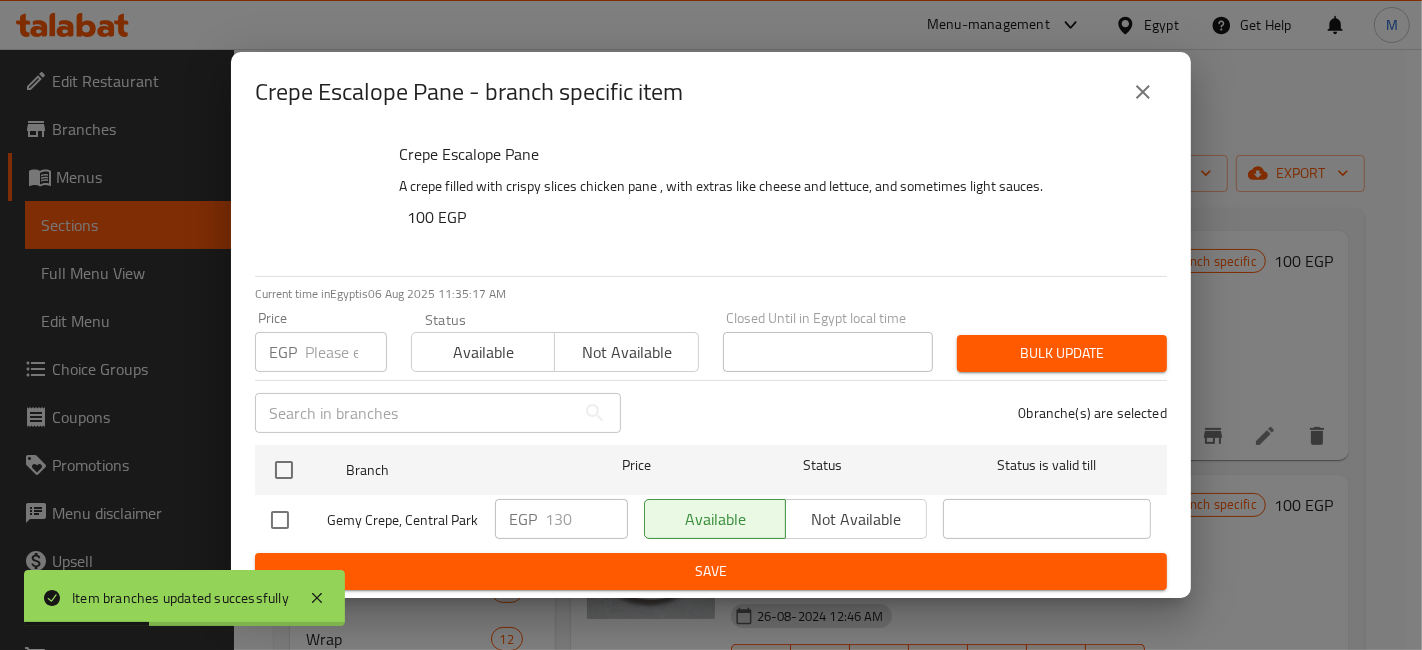 click on "Crepe Escalope Pane - branch specific item Crepe Escalope Pane A crepe filled with crispy slices chicken pane , with extras like cheese and lettuce, and sometimes light sauces. 100   EGP Current time in  [COUNTRY]  is  06 Aug 2025   11:35:17 AM Price EGP Price Status Available Not available Closed Until in [COUNTRY] local time Closed Until in [COUNTRY] local time Bulk update ​ 0  branche(s) are selected Branch Price Status Status is valid till Gemy Crepe, Central Park EGP 130 ​ Available Not available ​ Save" at bounding box center (711, 325) 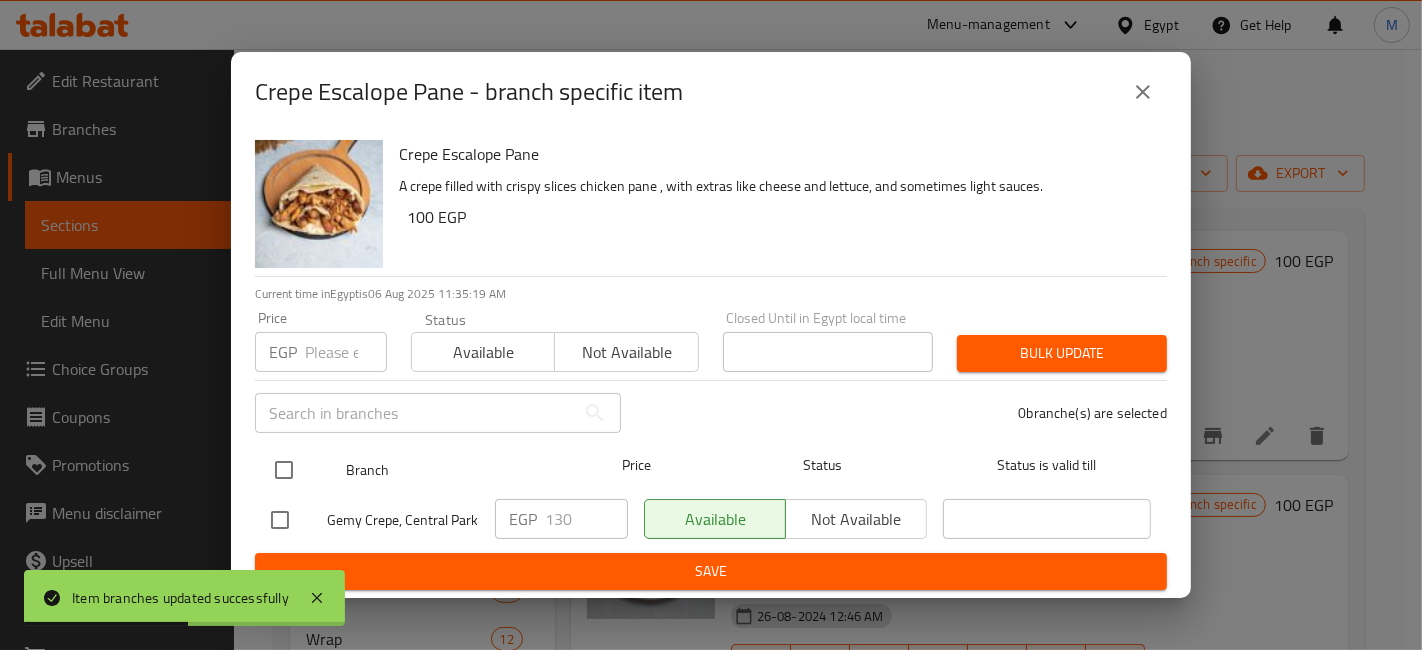 click at bounding box center (284, 470) 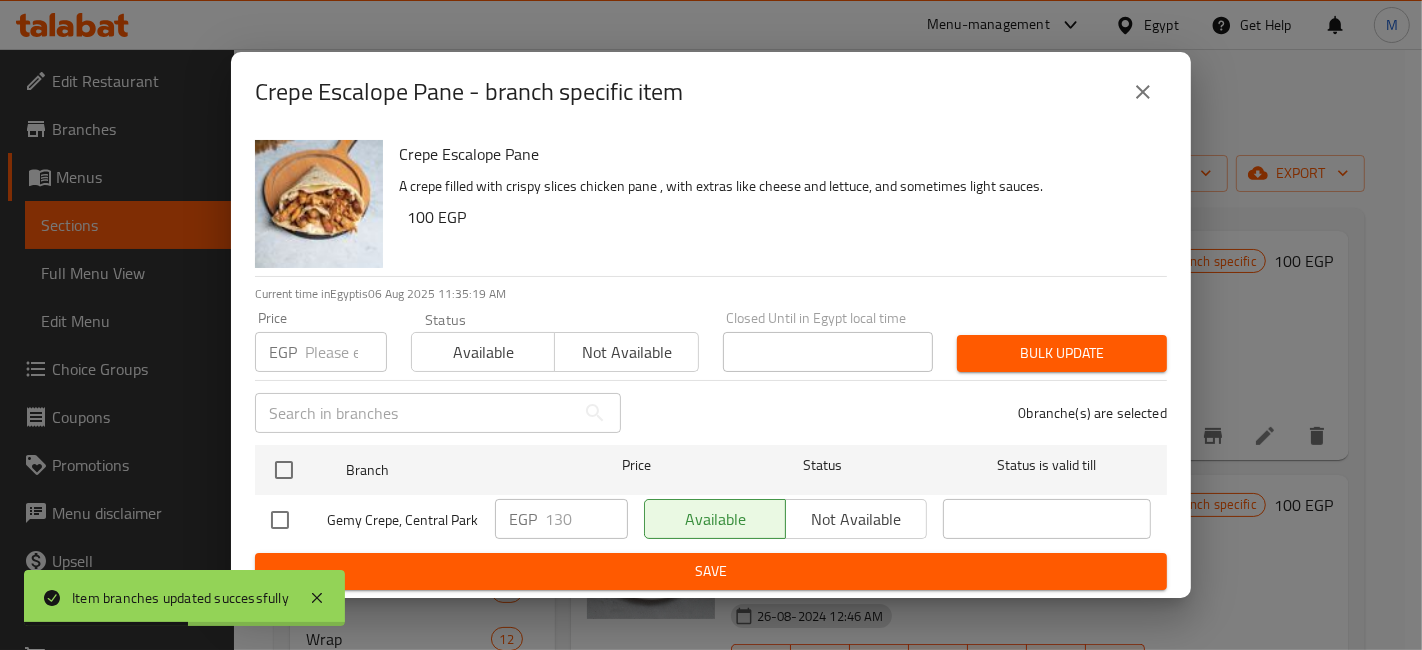 checkbox on "true" 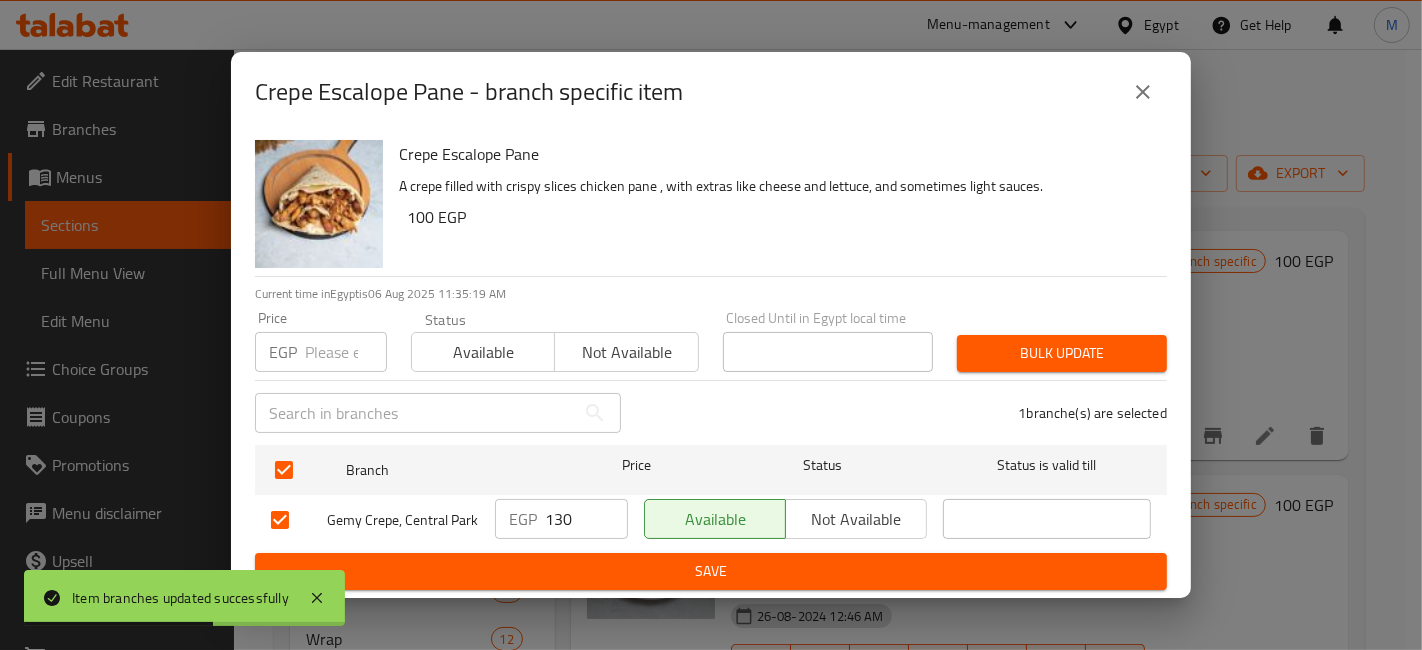 click on "130" at bounding box center [586, 519] 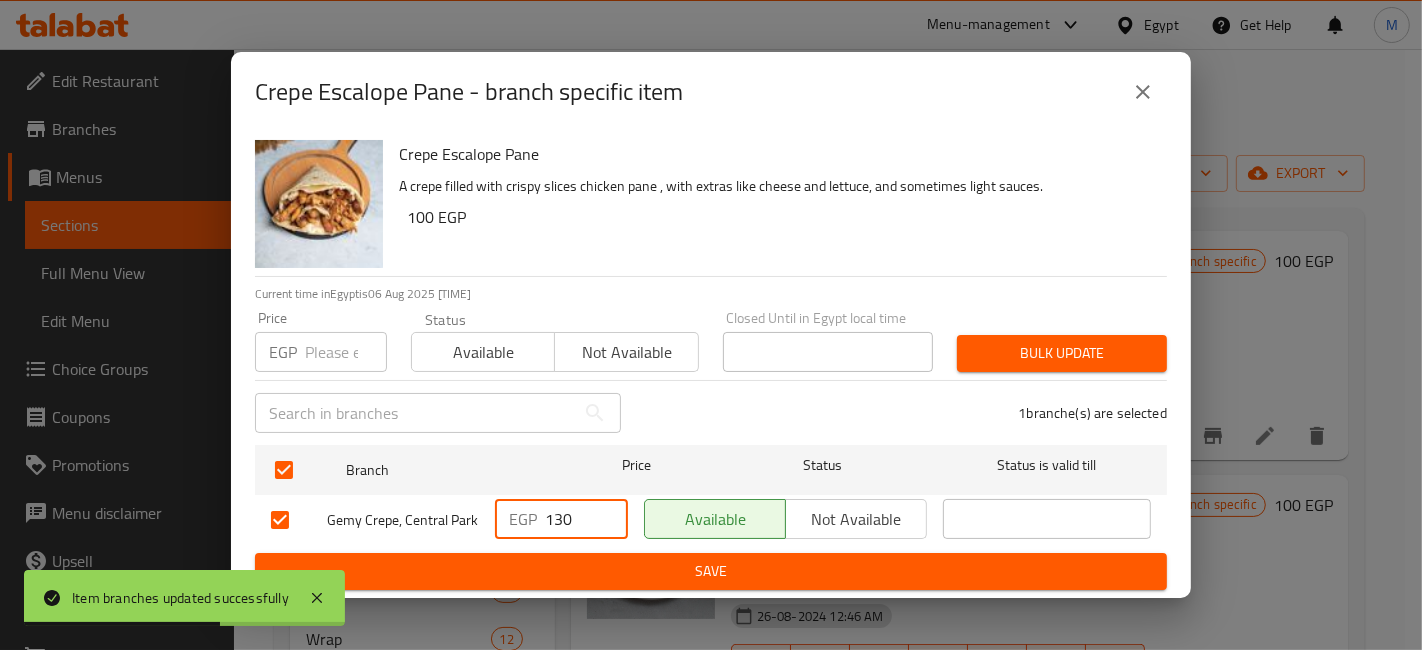 click on "130" at bounding box center [586, 519] 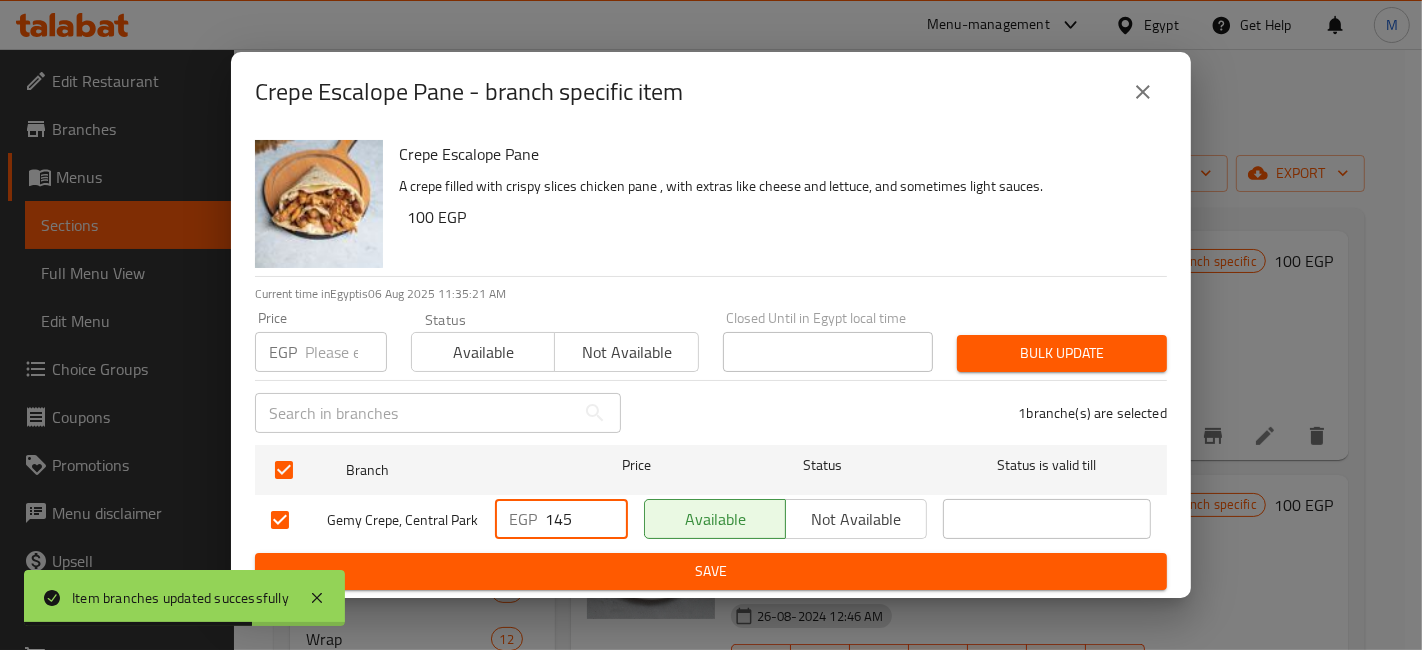 type on "145" 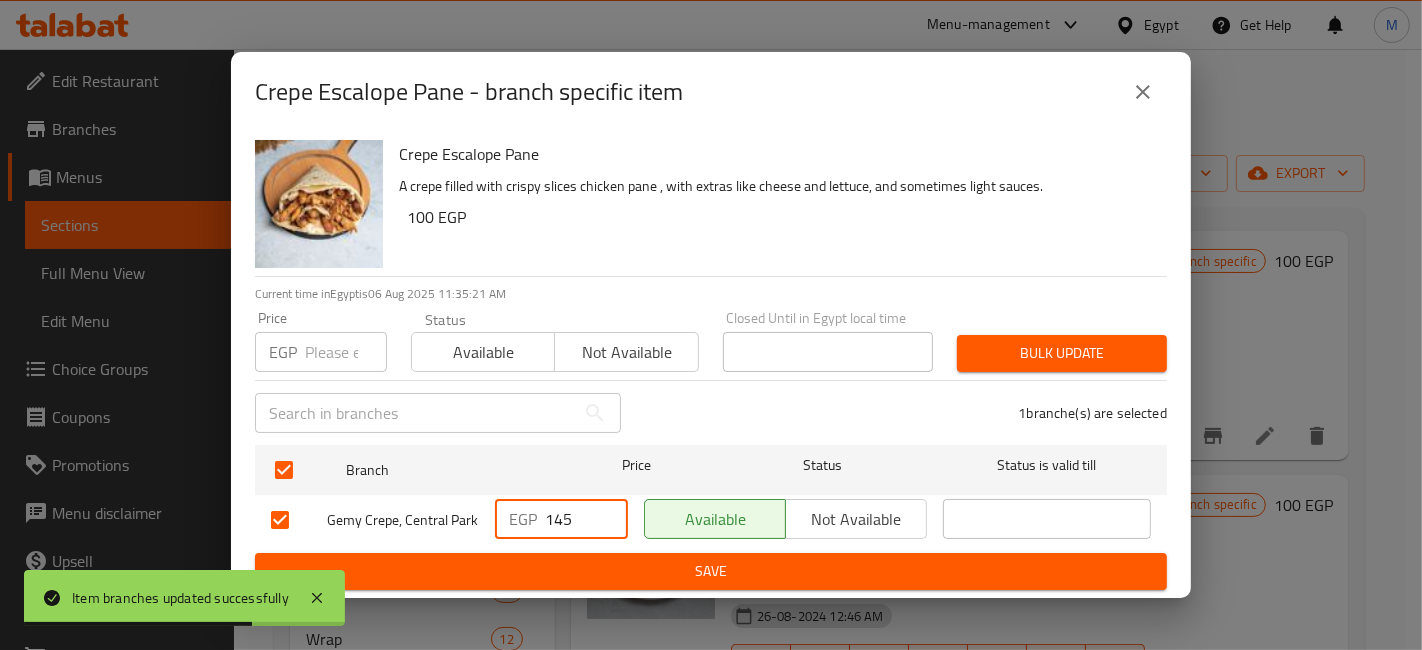 click on "Save" at bounding box center [711, 571] 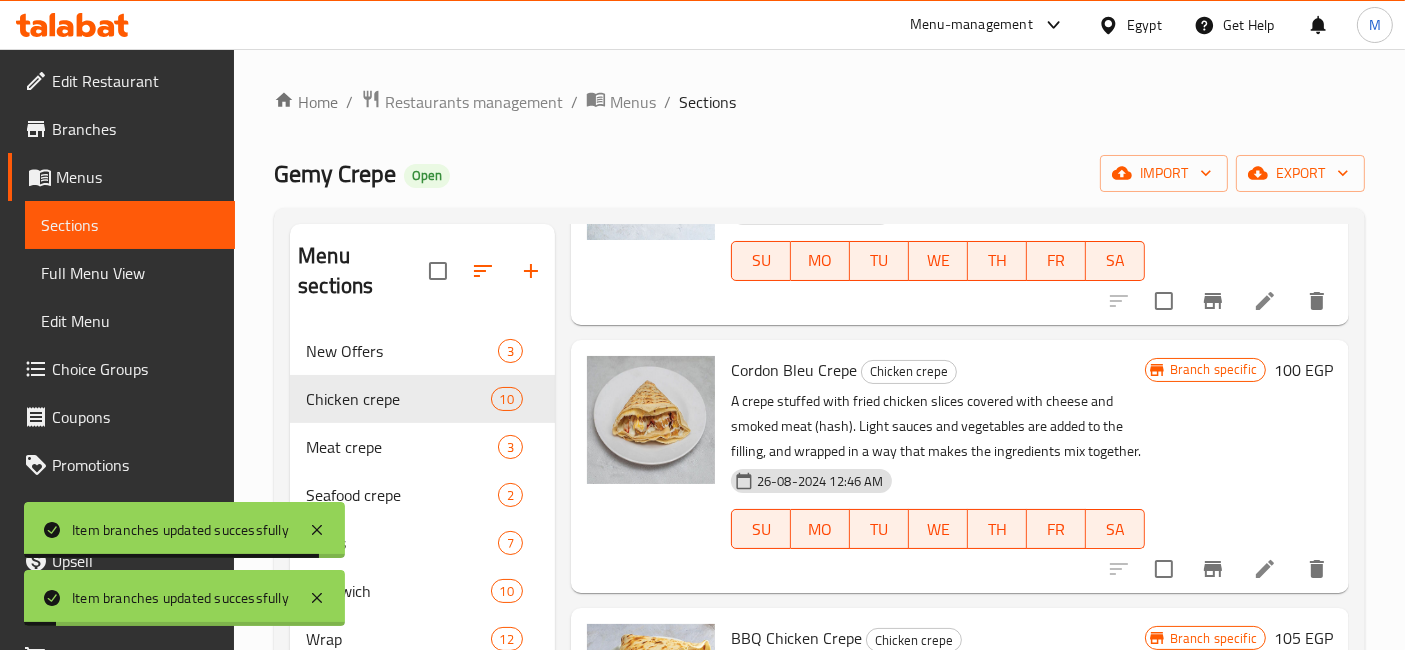 scroll, scrollTop: 1111, scrollLeft: 0, axis: vertical 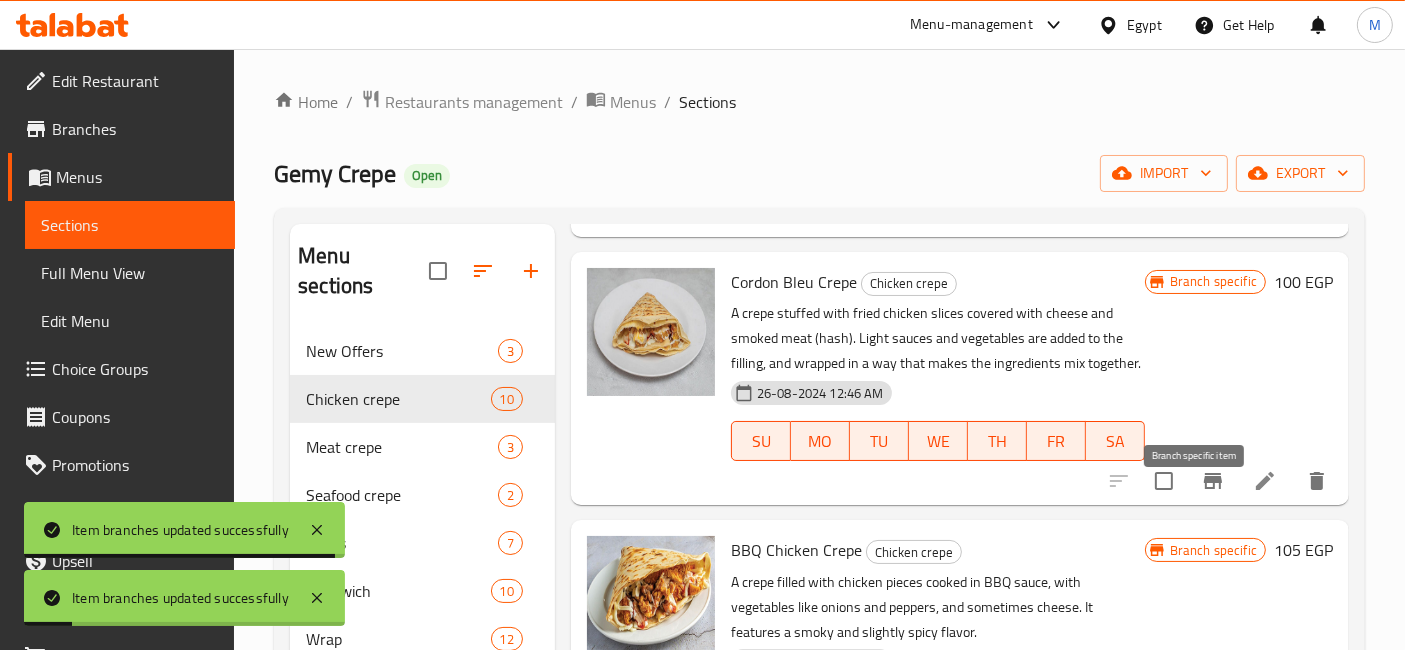 click 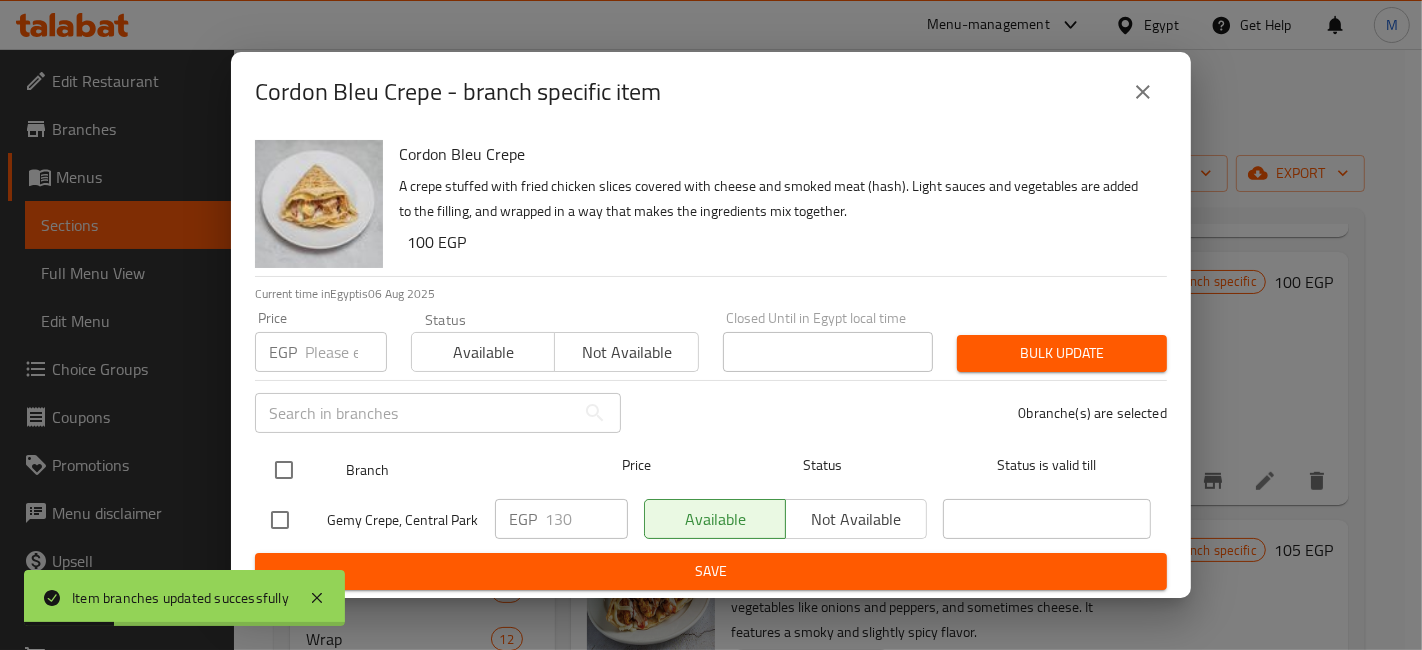 click at bounding box center [300, 470] 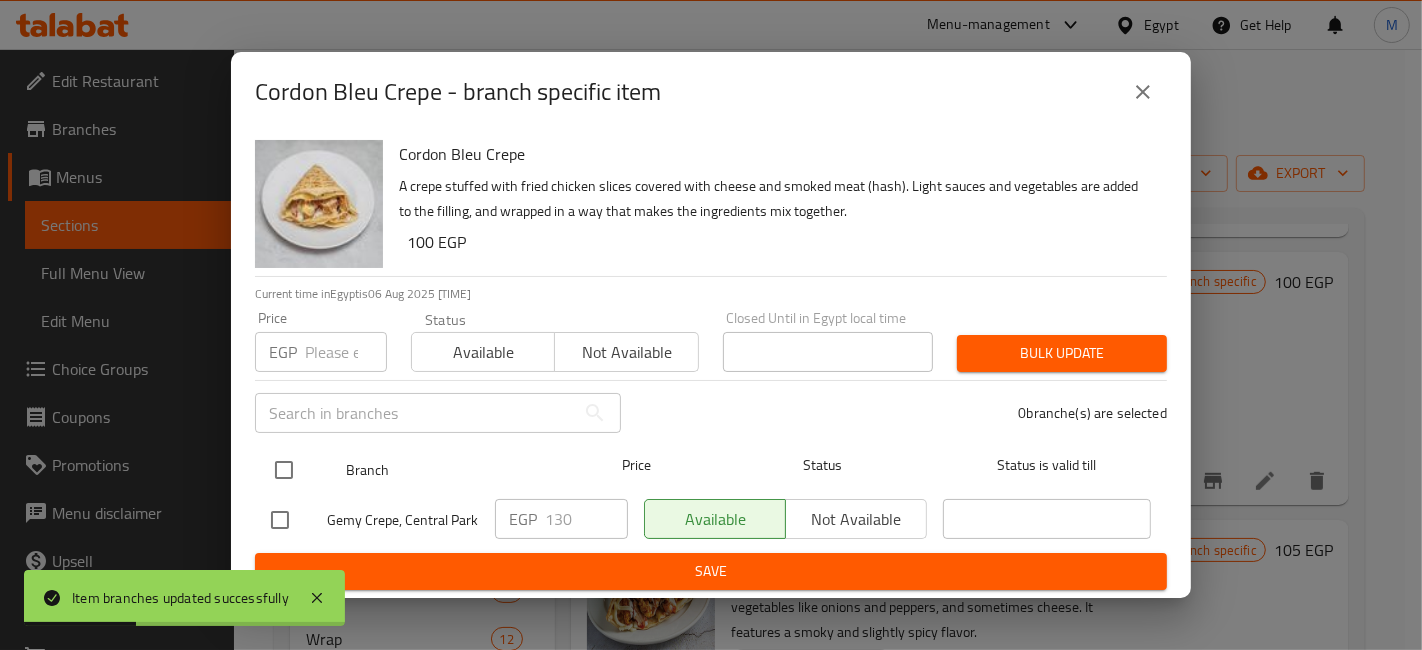 click at bounding box center (284, 470) 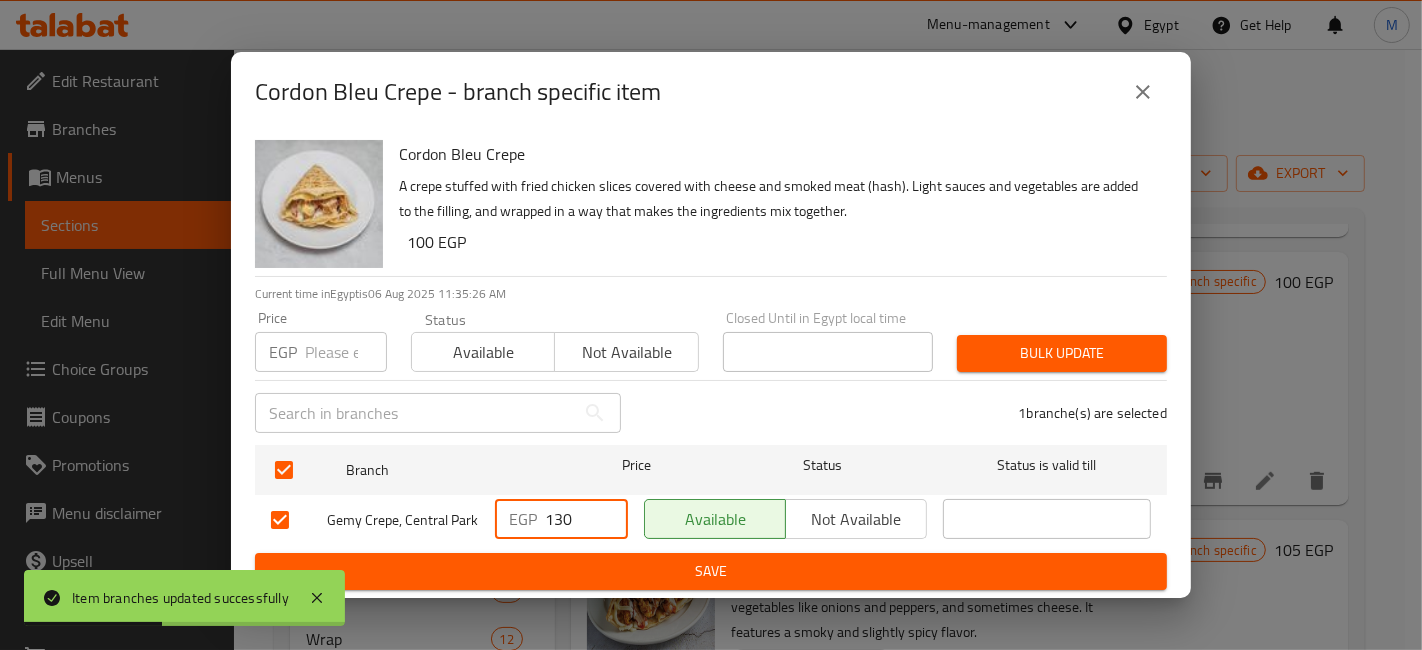 click on "130" at bounding box center [586, 519] 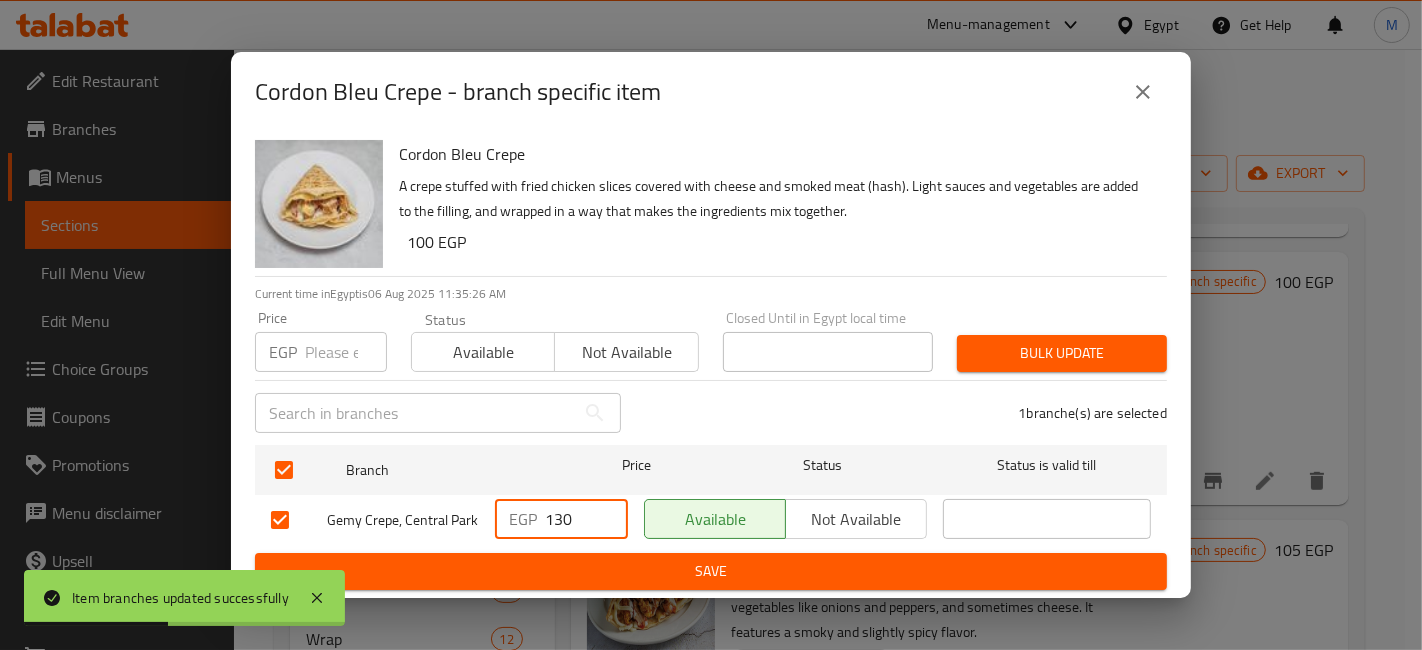 click on "130" at bounding box center [586, 519] 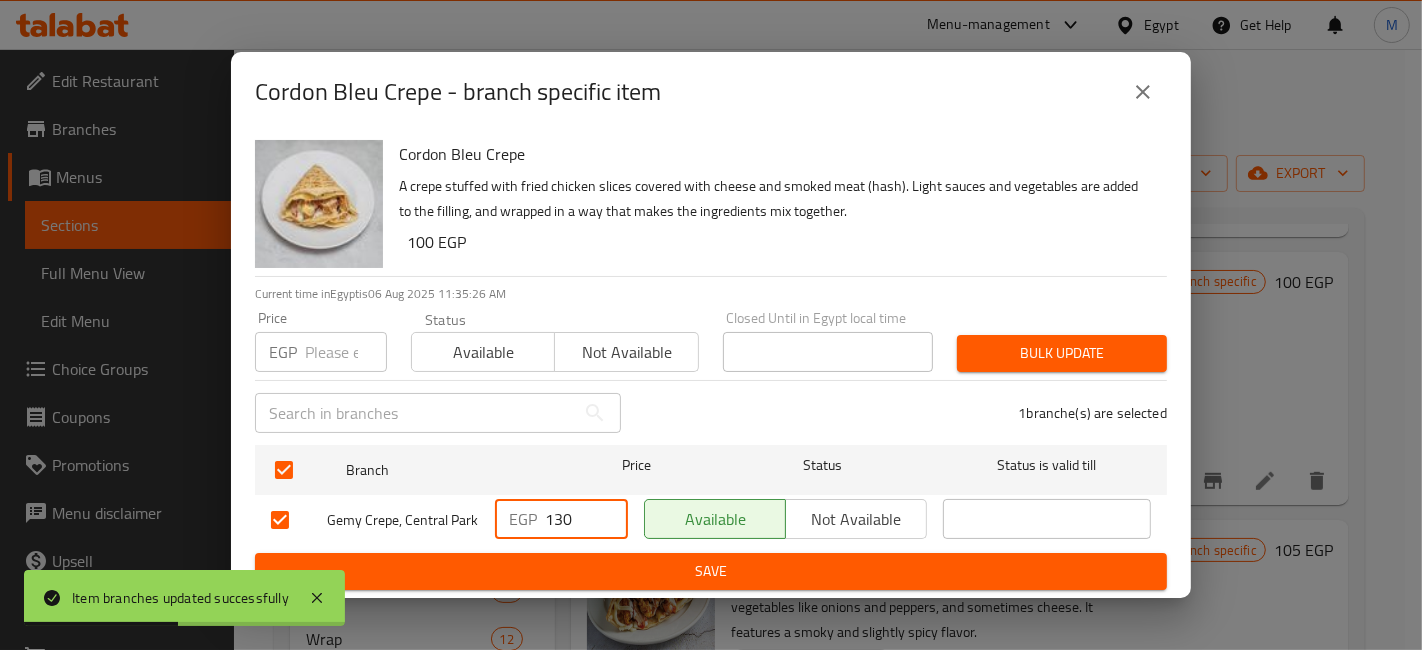 click on "130" at bounding box center [586, 519] 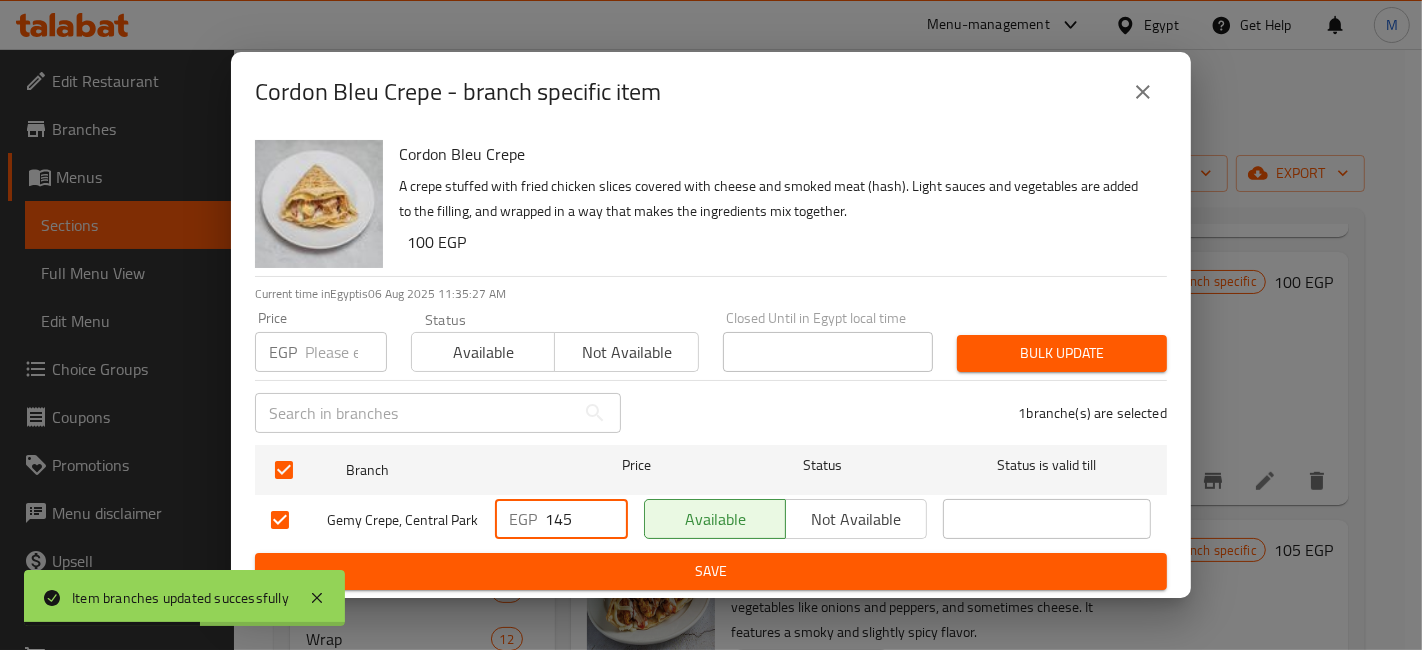 type on "145" 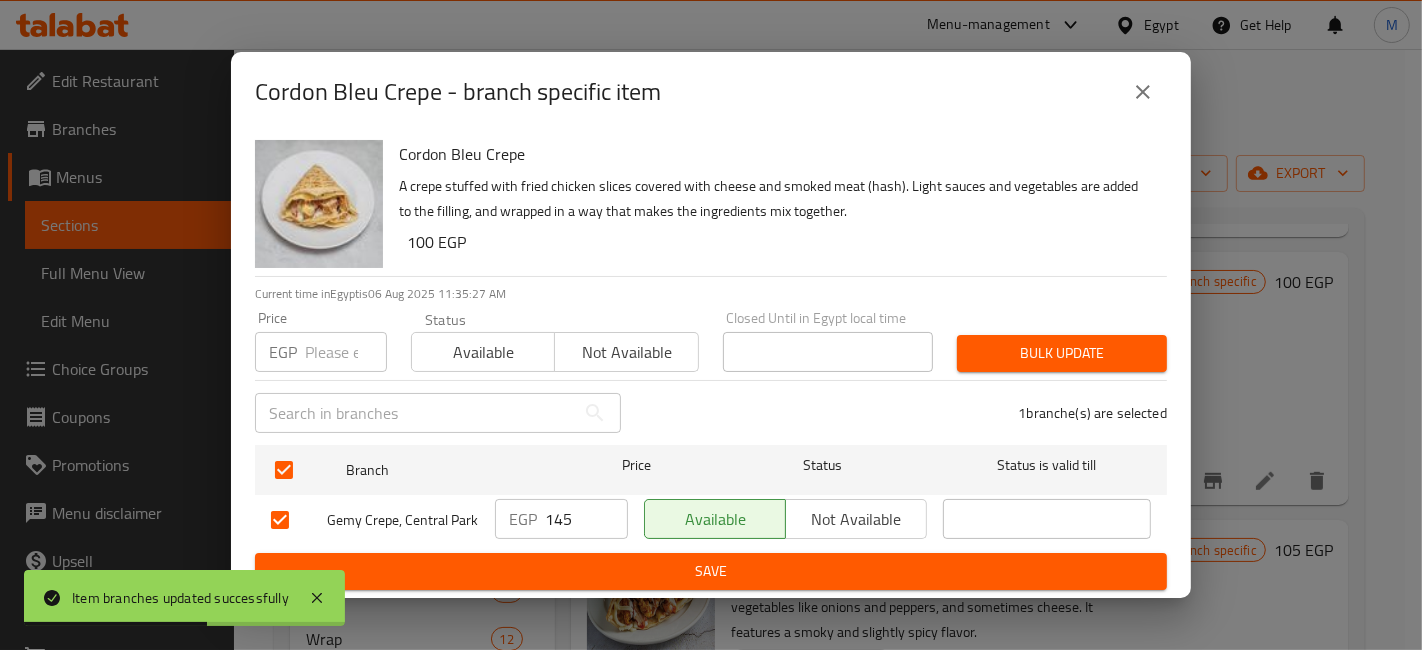 click on "Save" at bounding box center (711, 571) 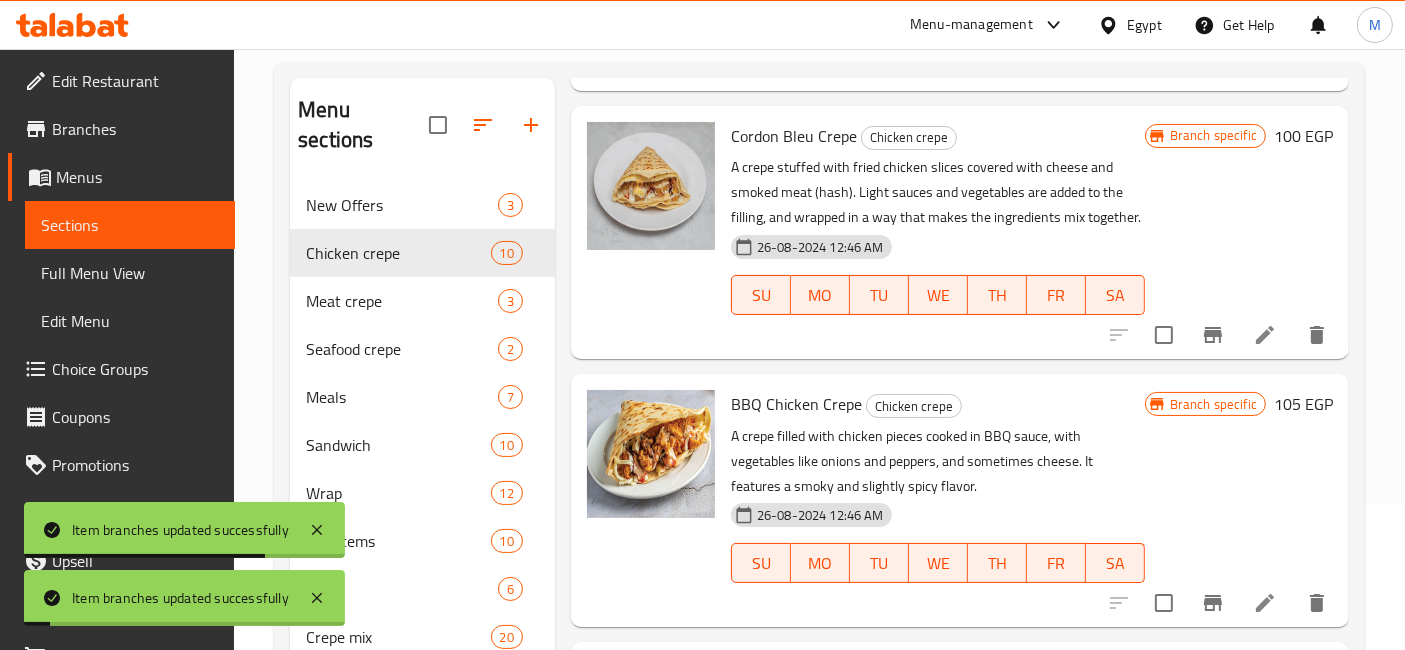 scroll, scrollTop: 266, scrollLeft: 0, axis: vertical 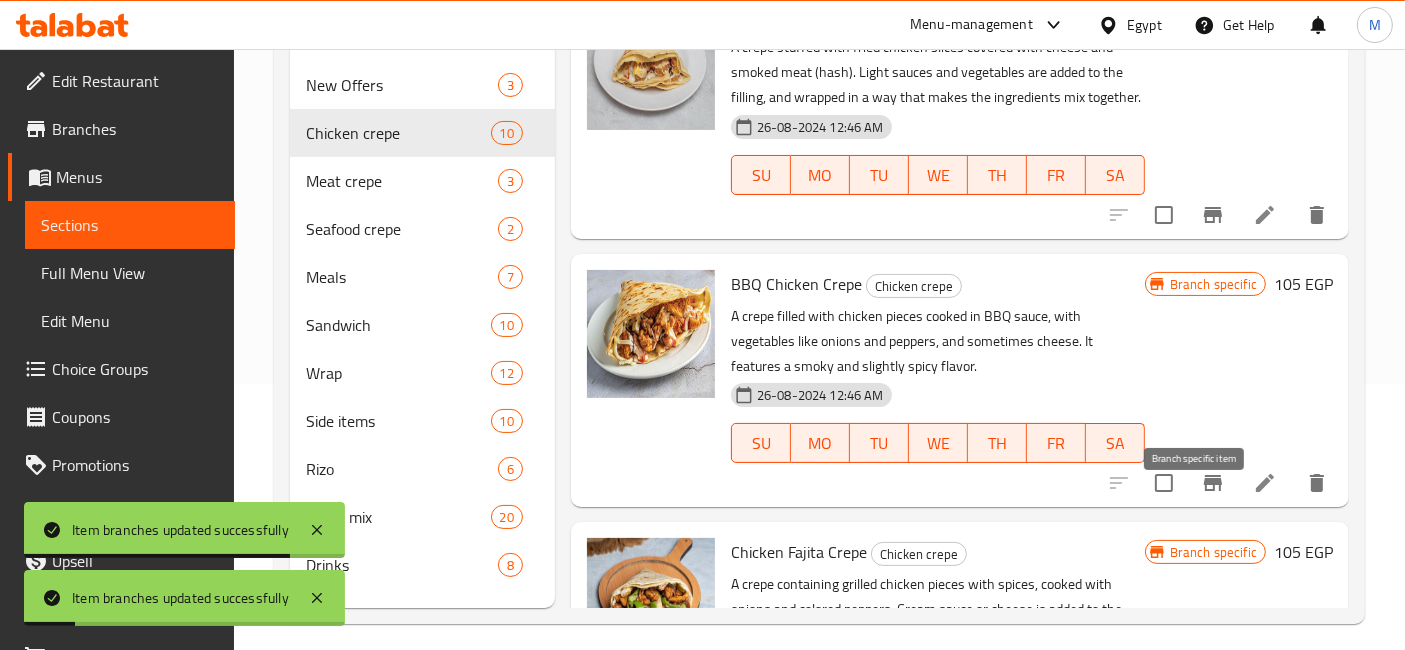 click 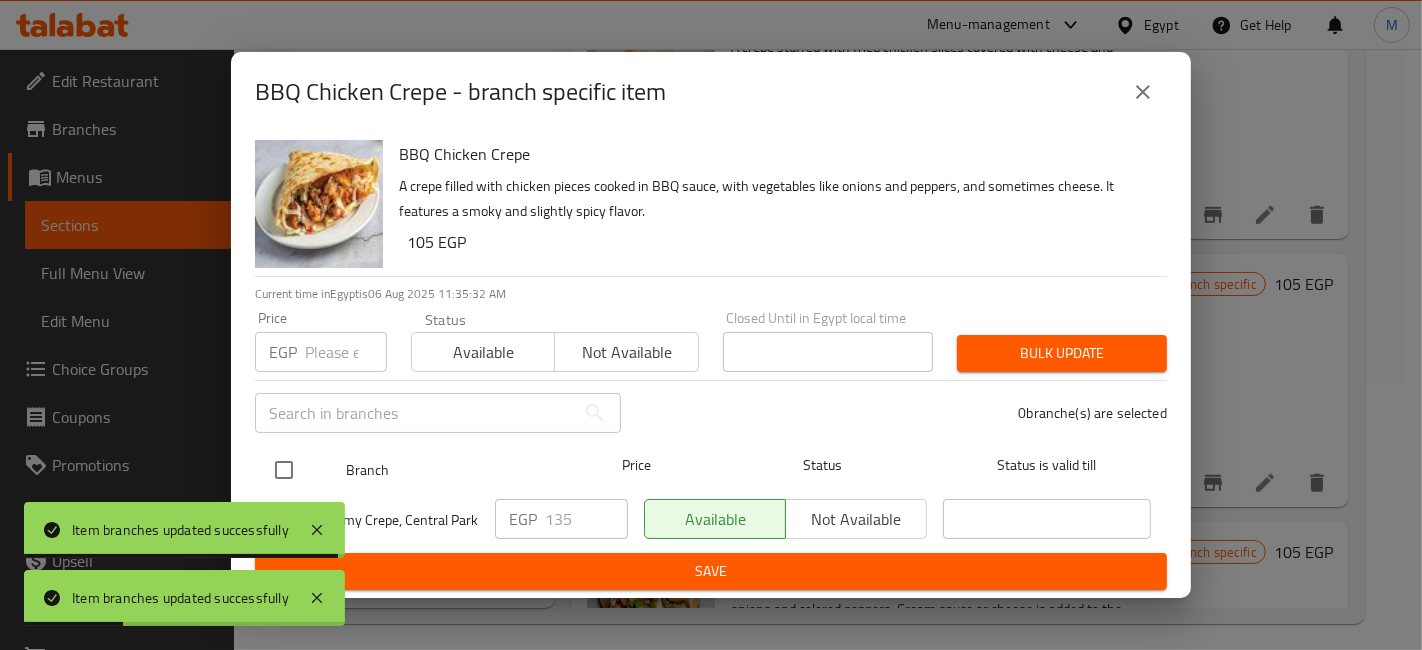 click at bounding box center (284, 470) 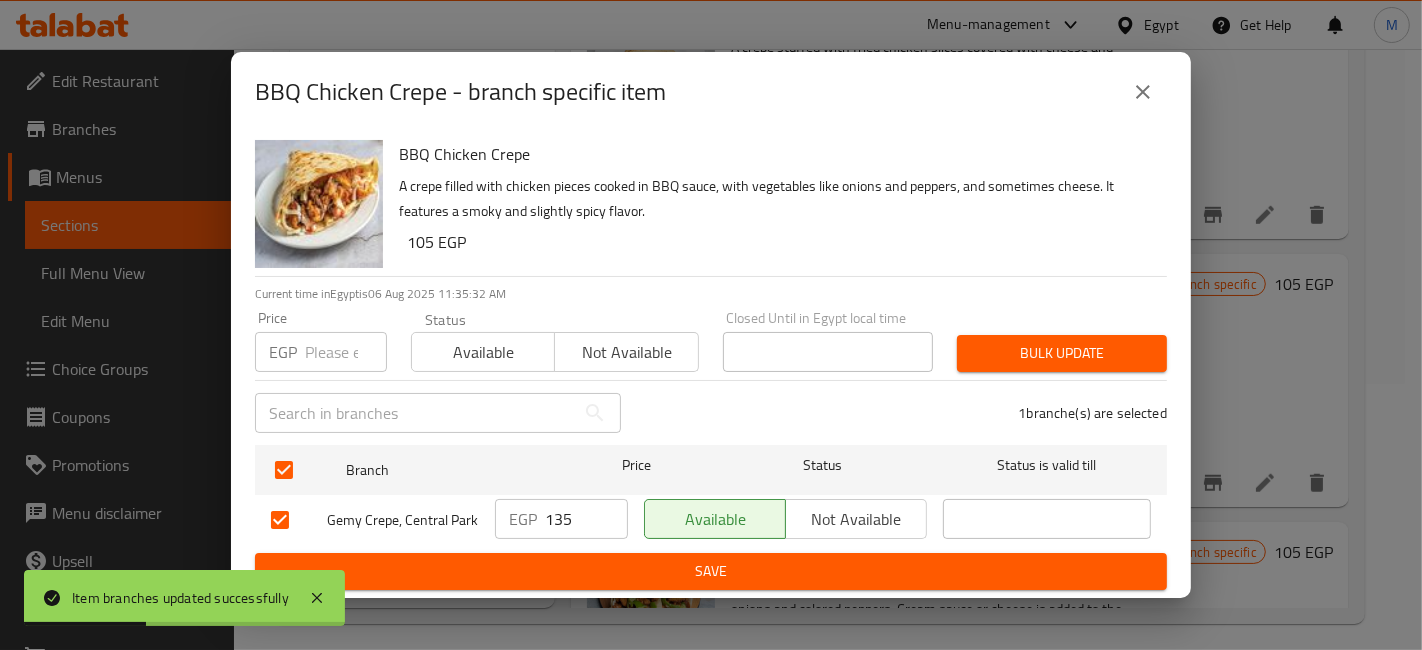 click on "135" at bounding box center (586, 519) 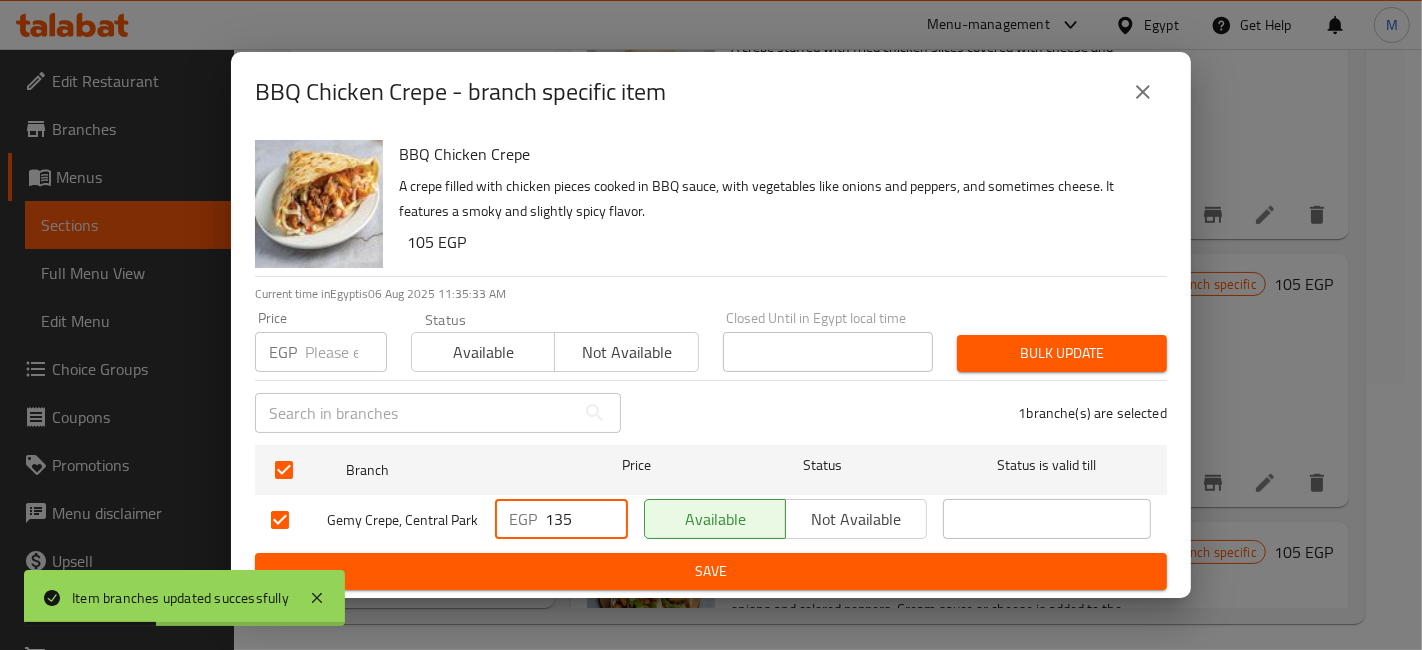 click on "135" at bounding box center (586, 519) 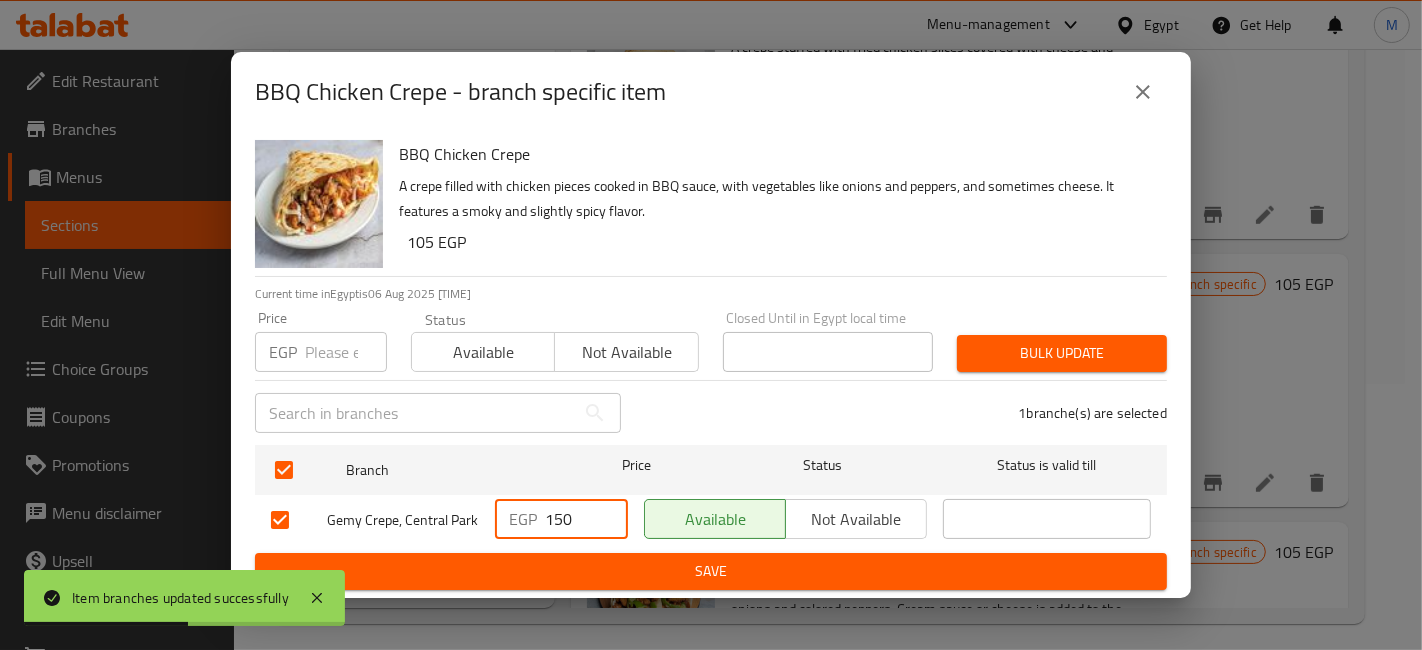 type on "150" 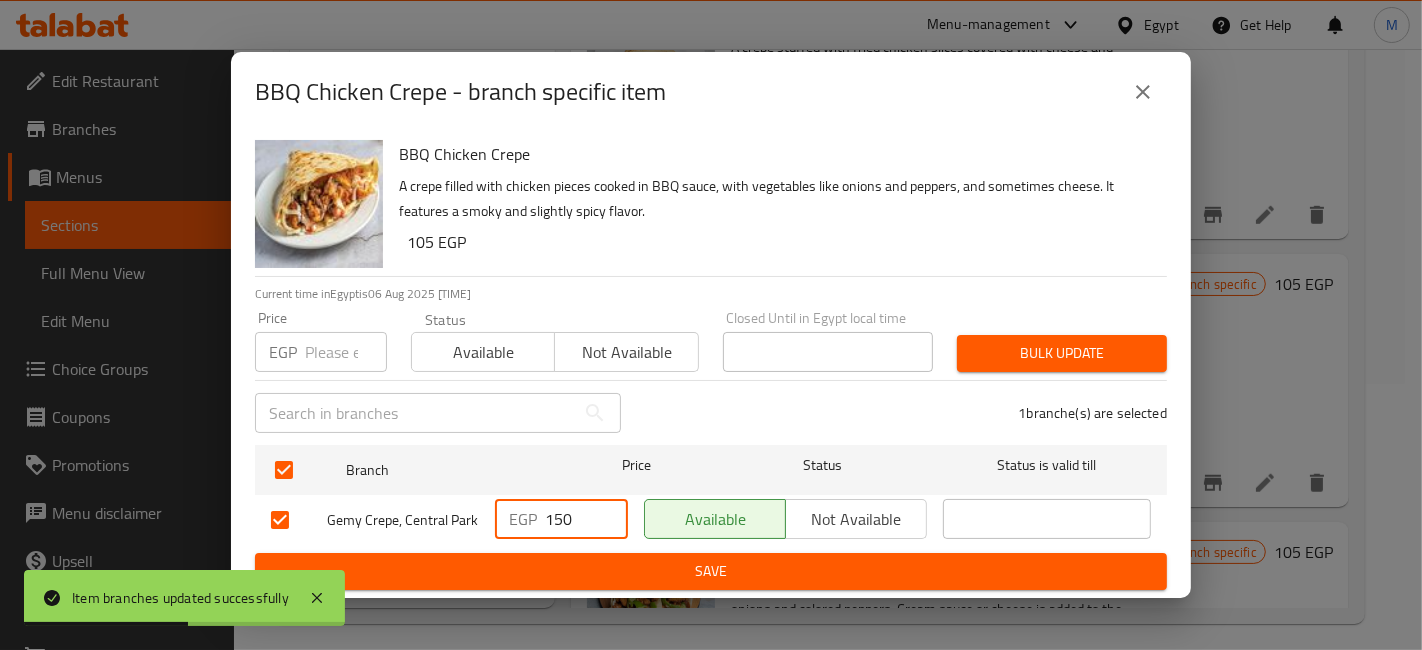 click on "Save" at bounding box center [711, 571] 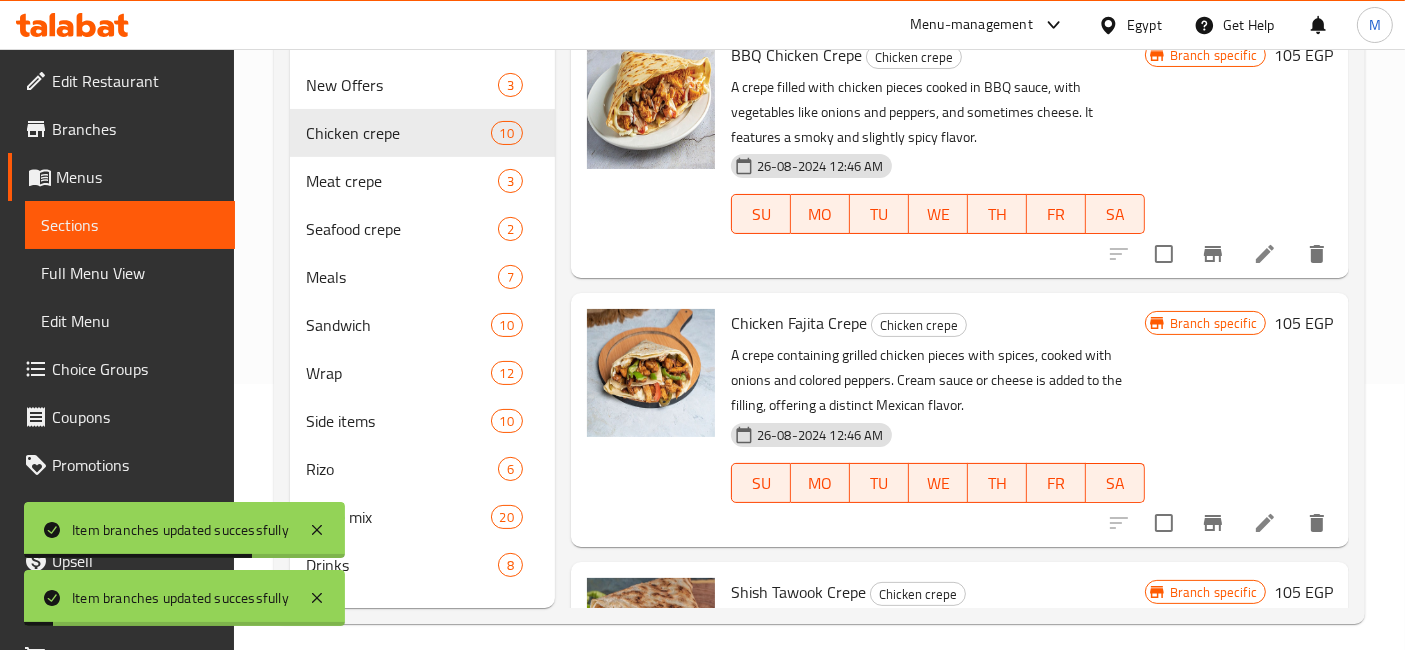 scroll, scrollTop: 1444, scrollLeft: 0, axis: vertical 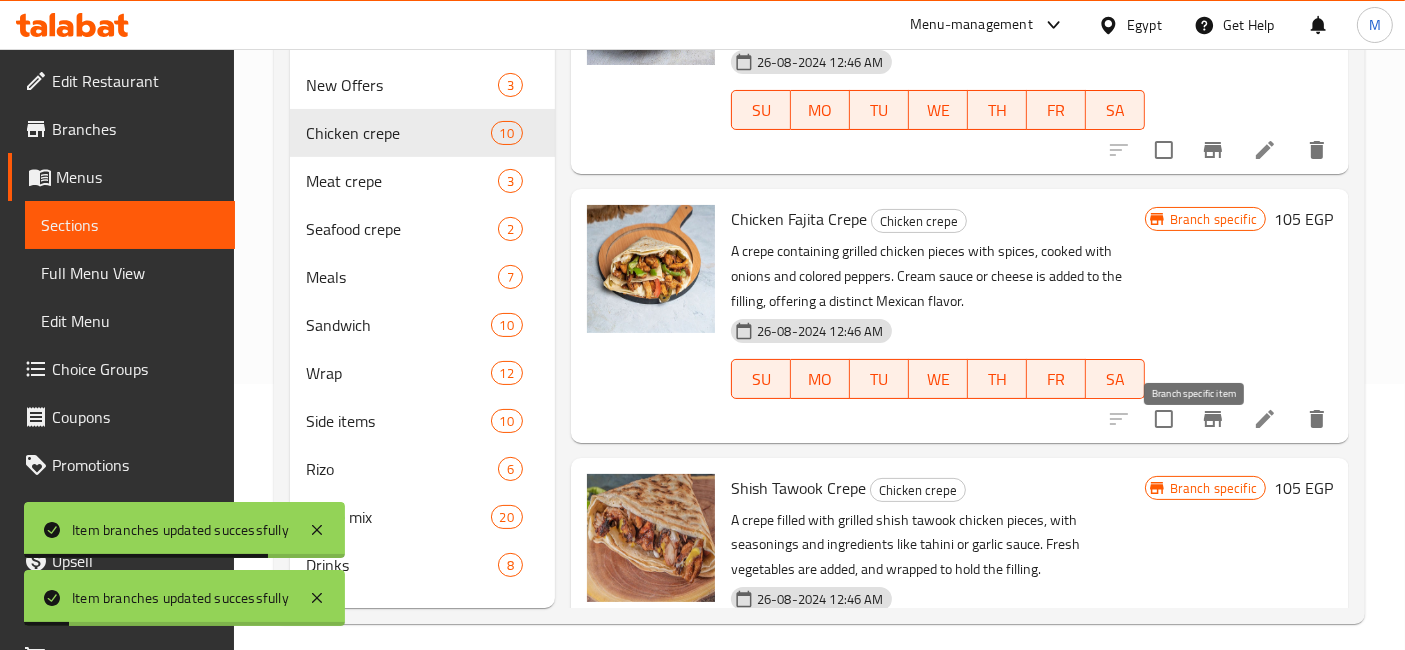 click 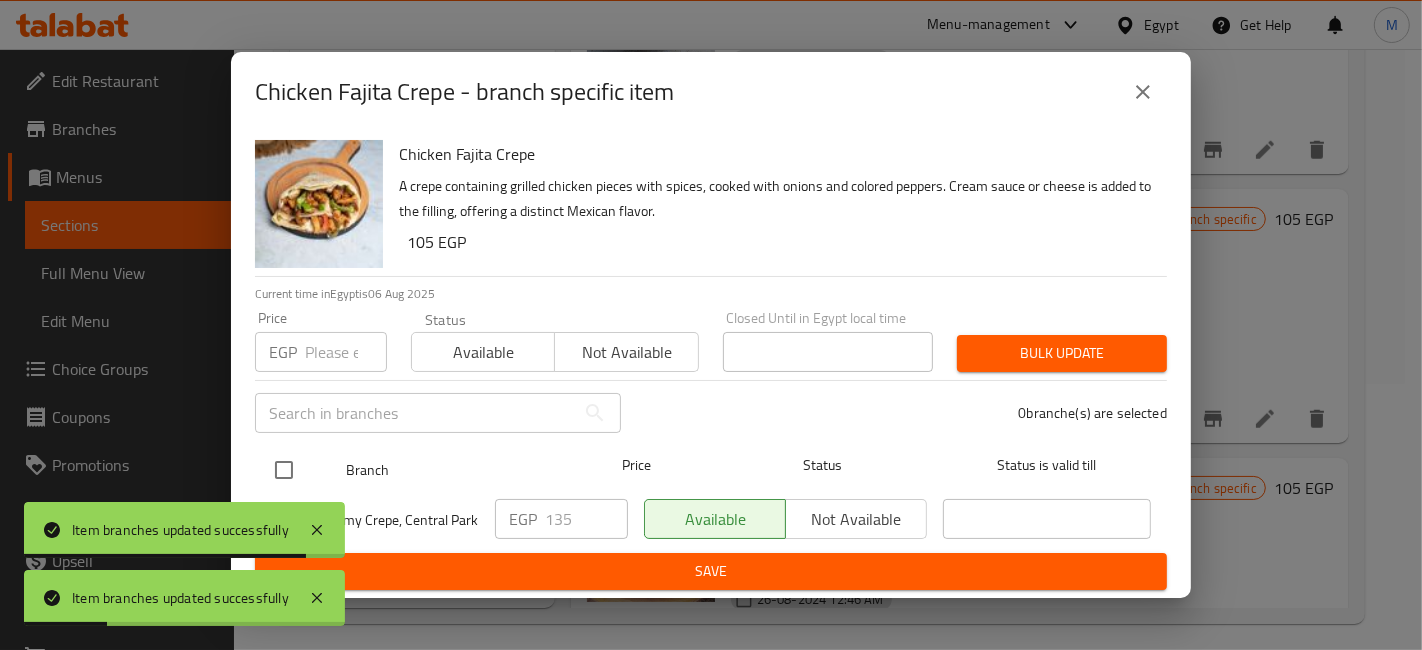 click at bounding box center [284, 470] 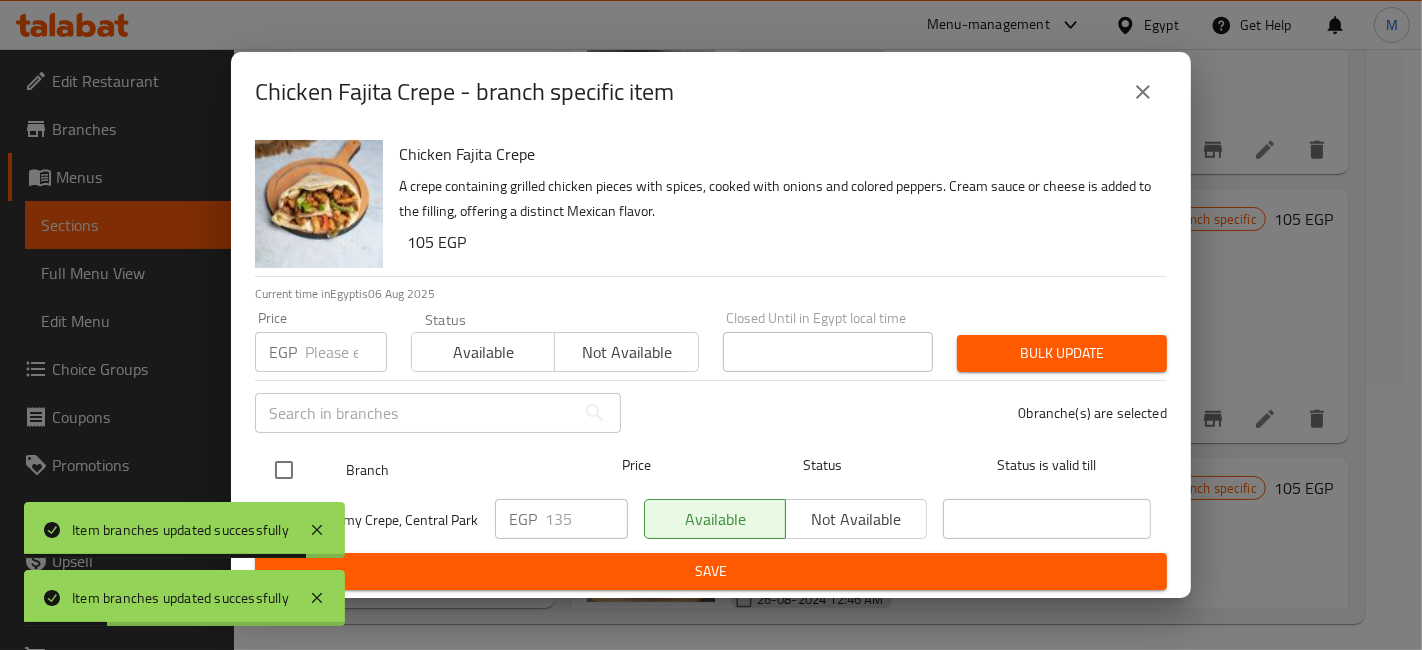 checkbox on "true" 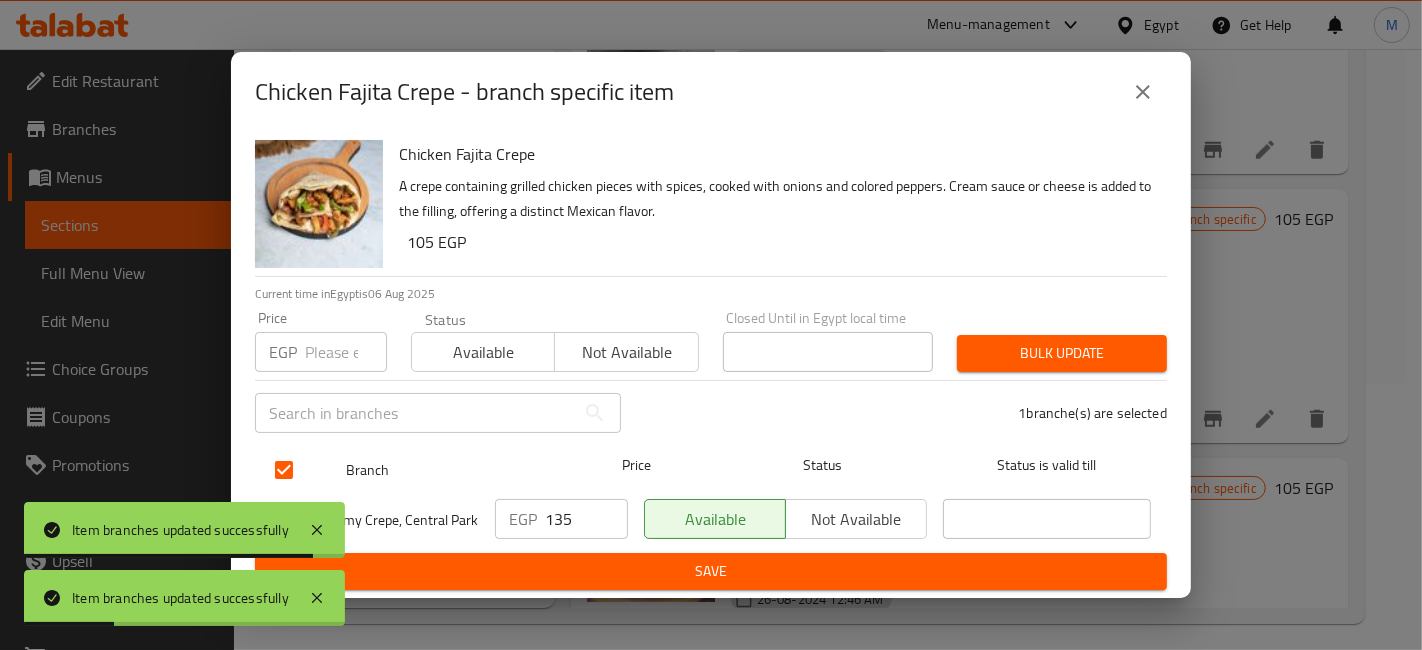 checkbox on "true" 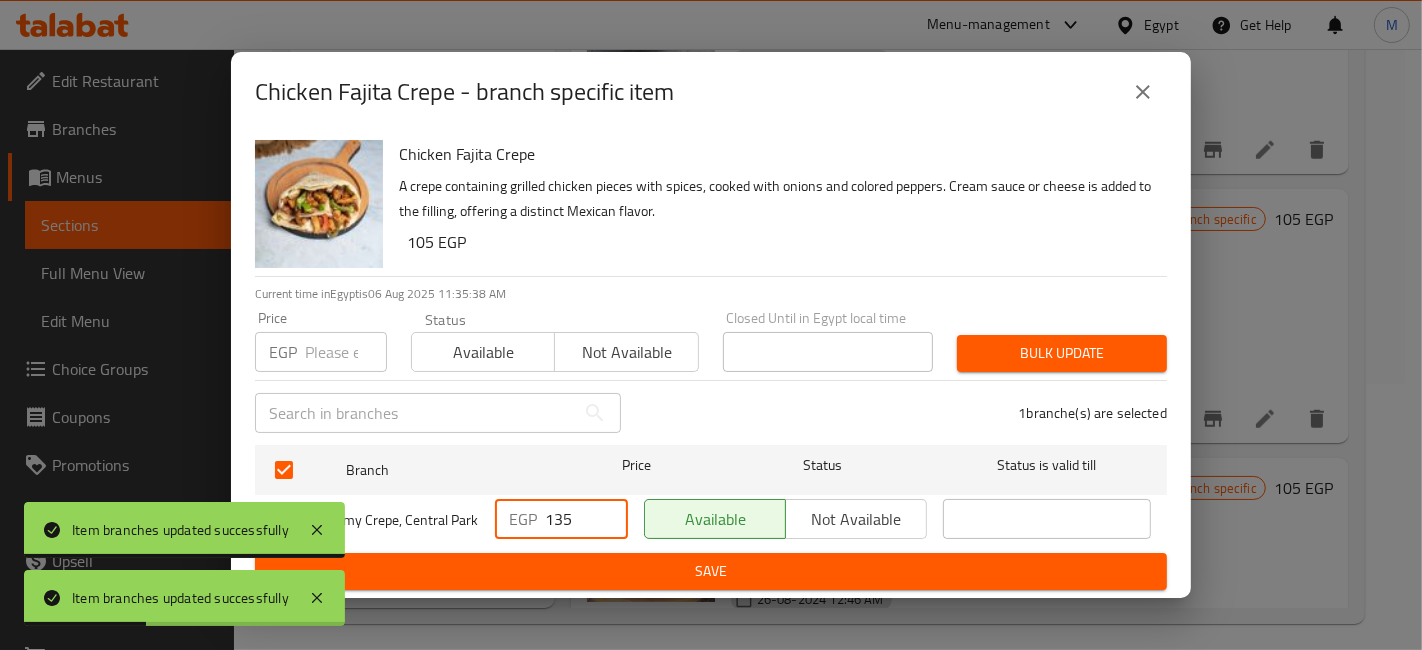 click on "135" at bounding box center (586, 519) 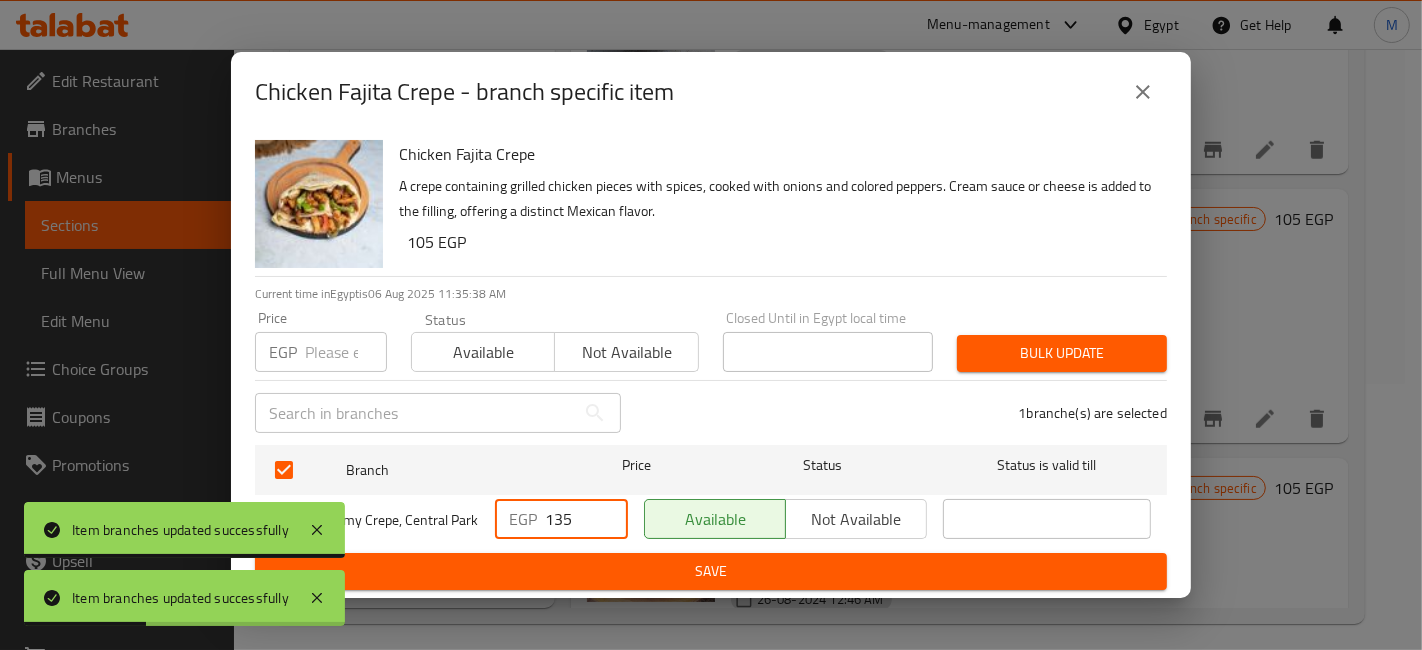 click on "135" at bounding box center [586, 519] 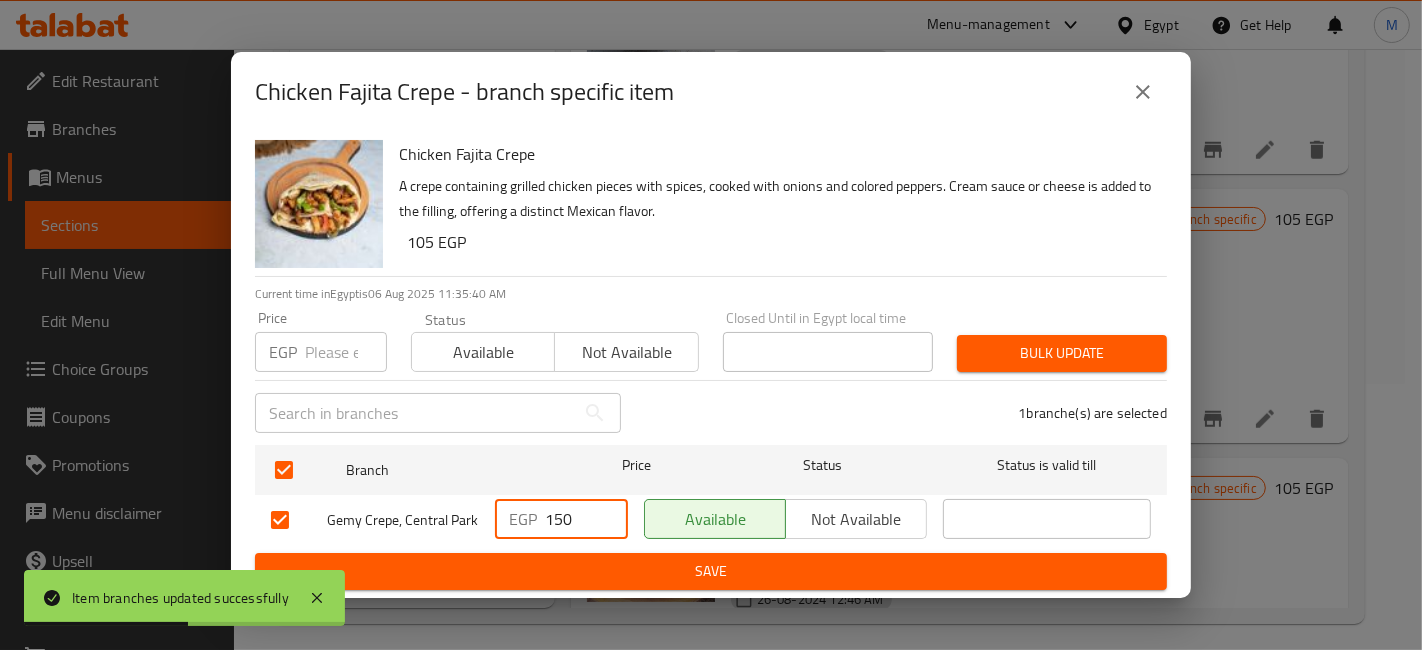 type on "150" 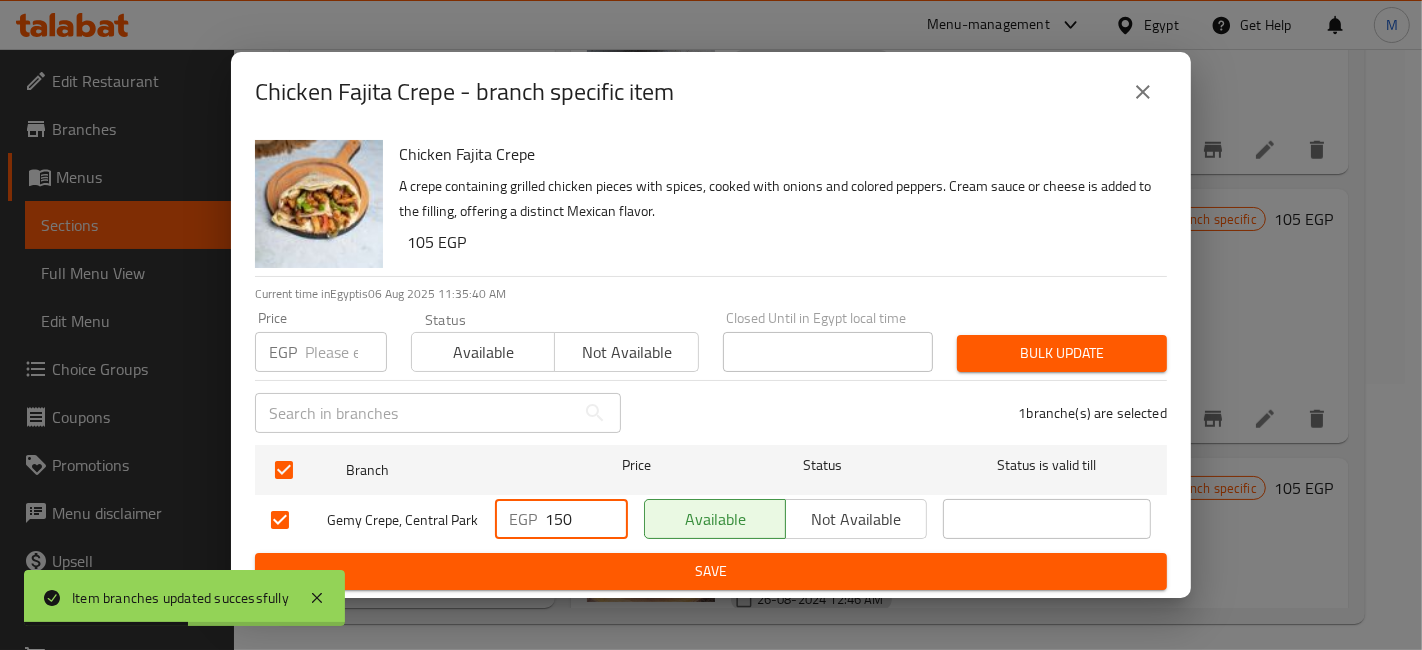 click on "Save" at bounding box center (711, 571) 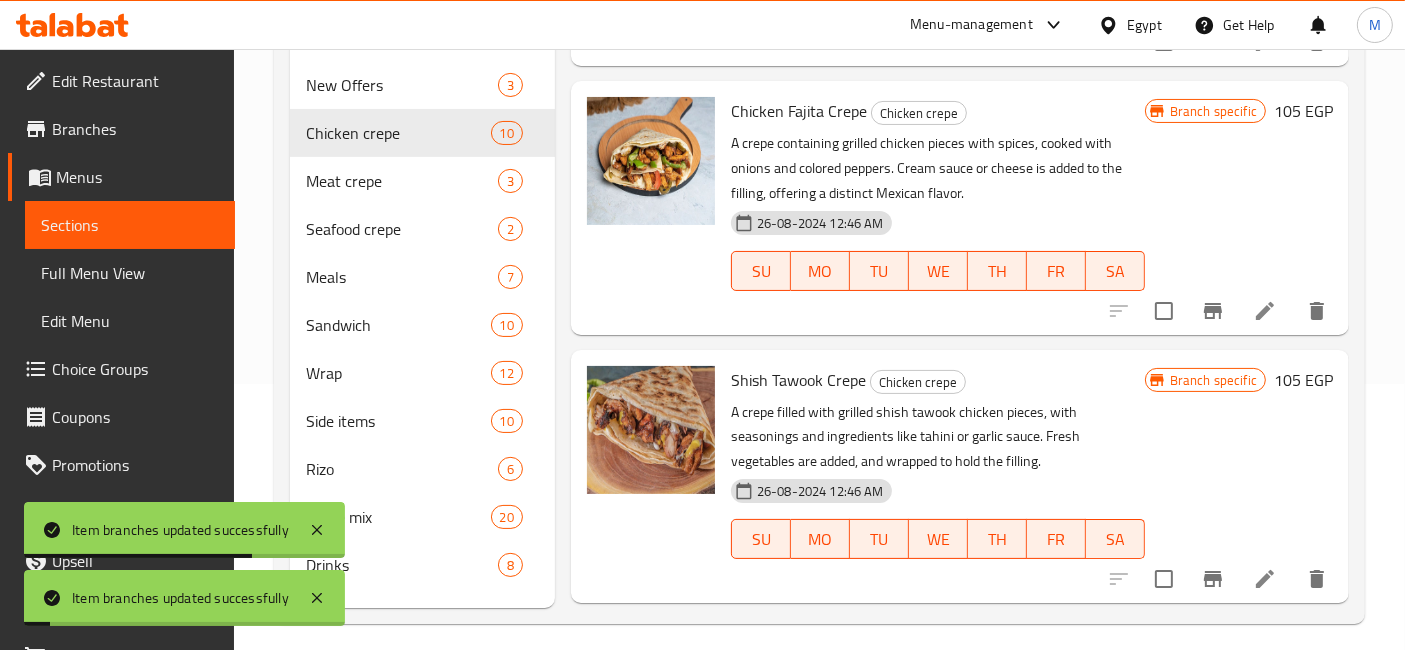 scroll, scrollTop: 1666, scrollLeft: 0, axis: vertical 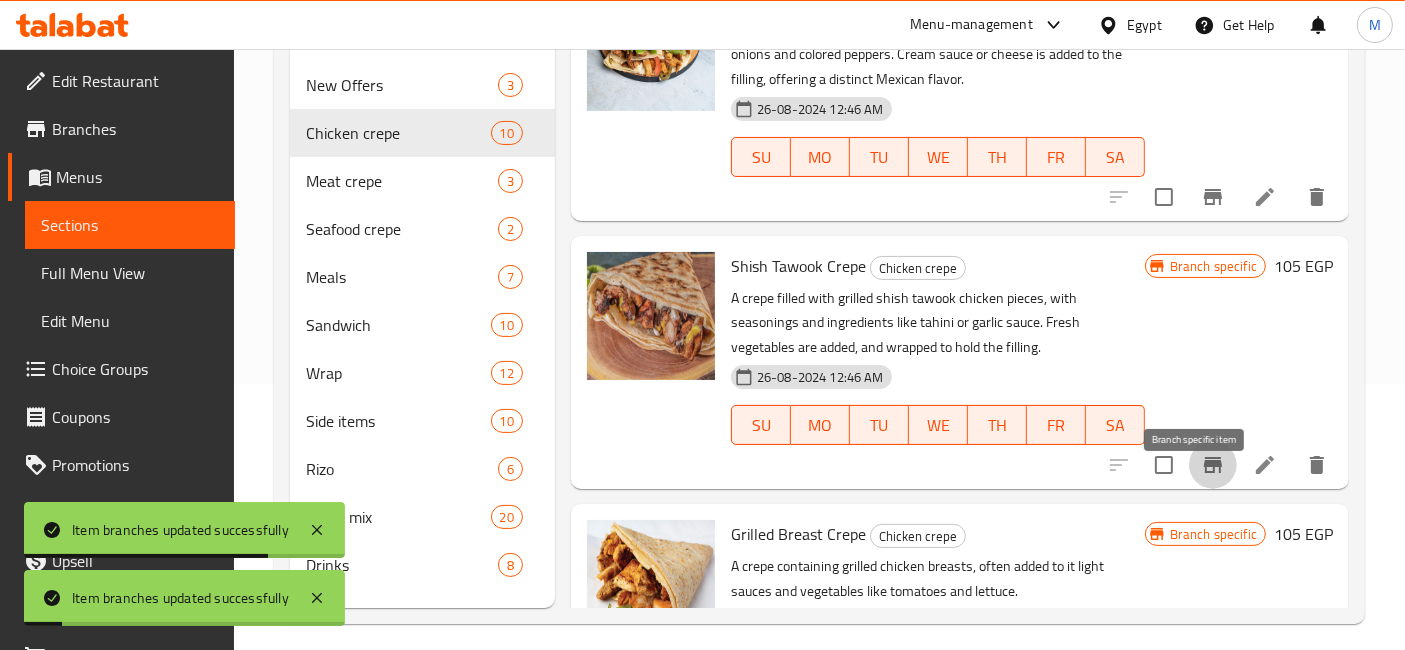 click at bounding box center (1213, 465) 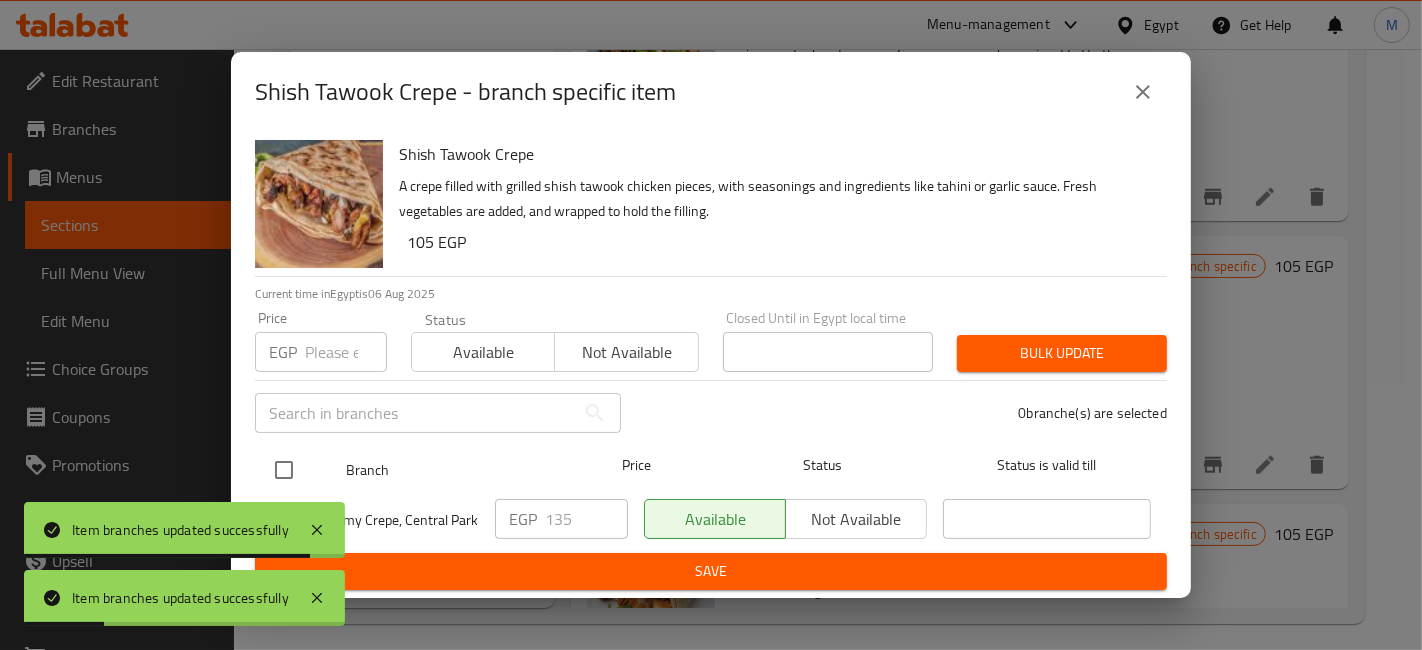 click at bounding box center [284, 470] 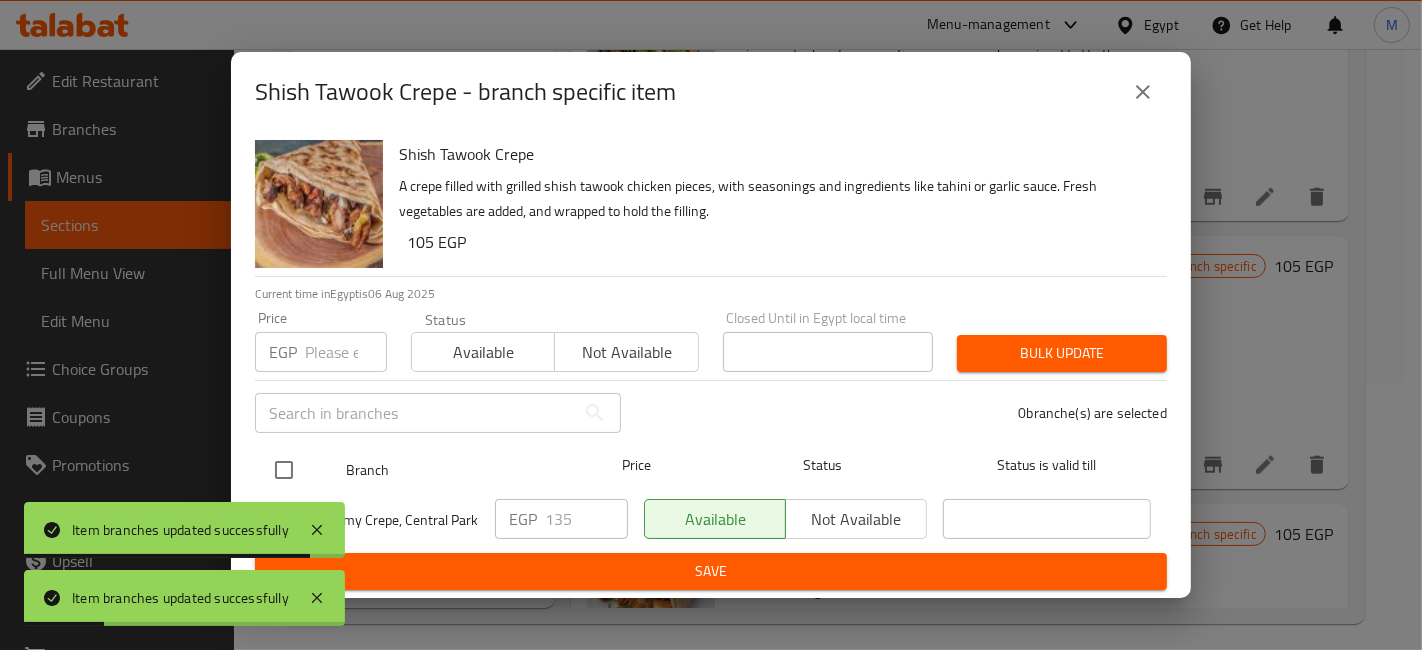 checkbox on "true" 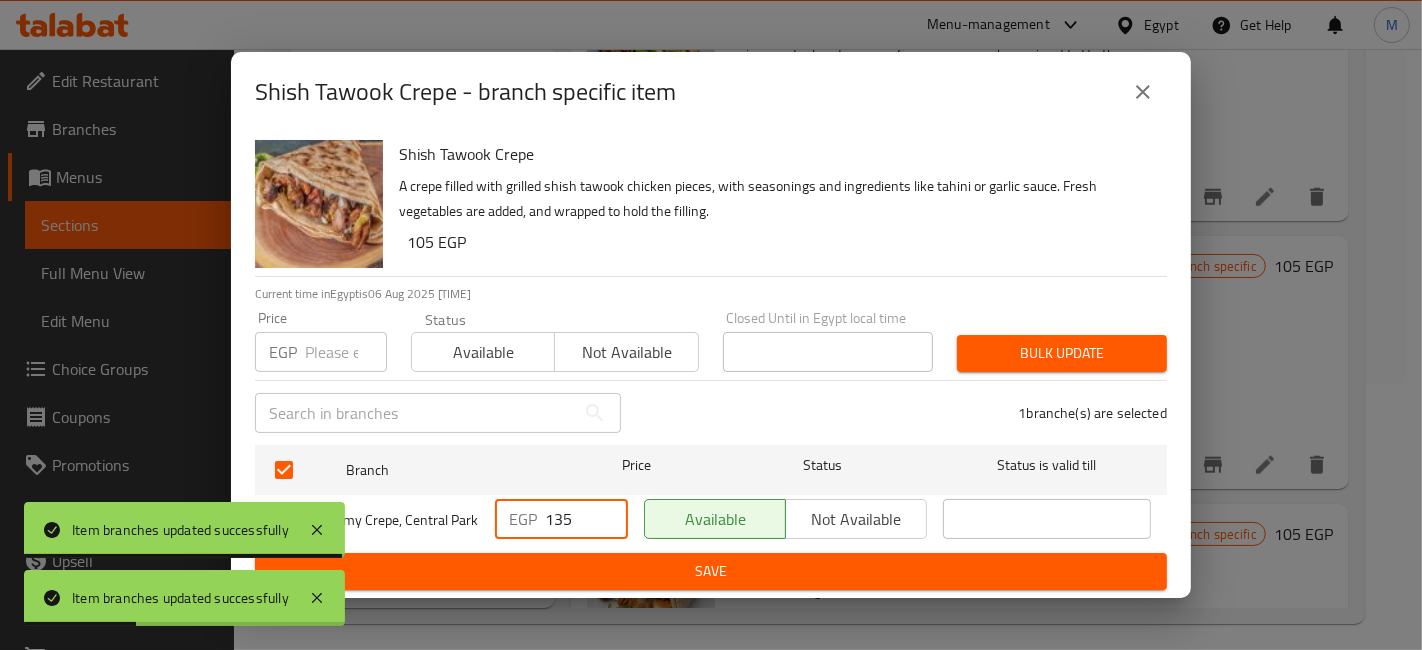 click on "135" at bounding box center (586, 519) 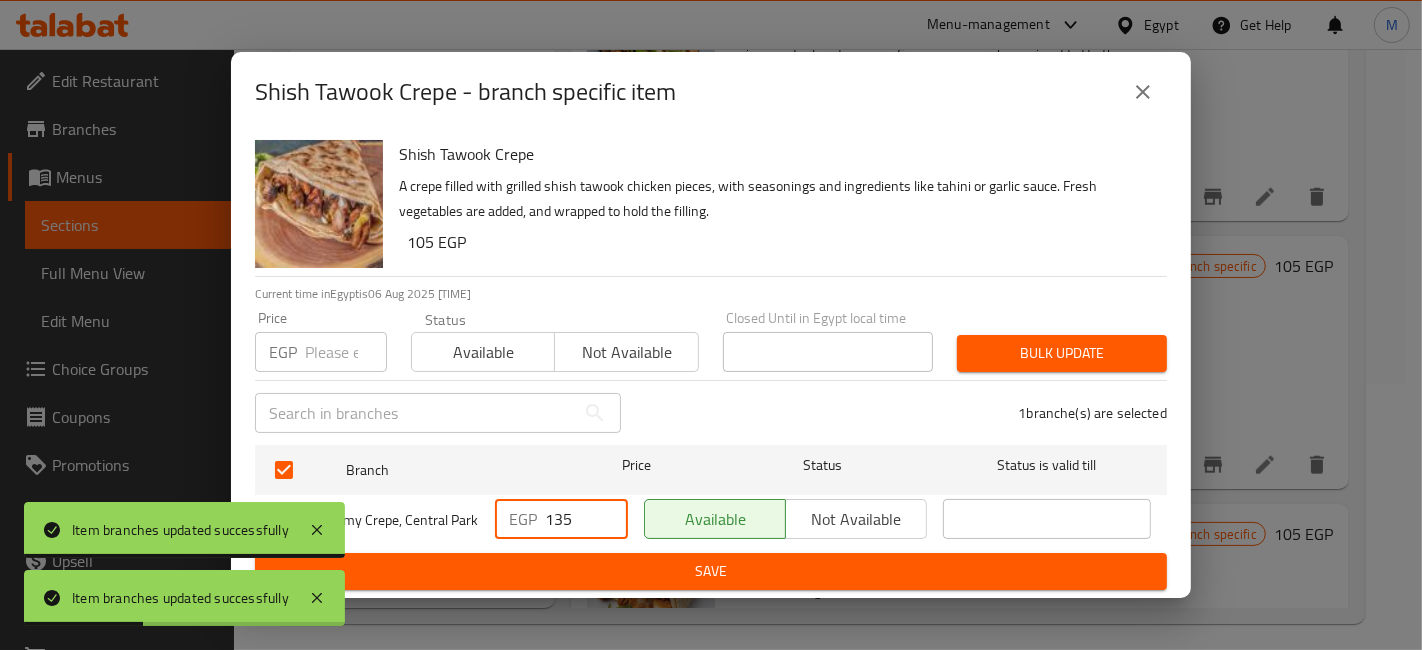 click on "135" at bounding box center [586, 519] 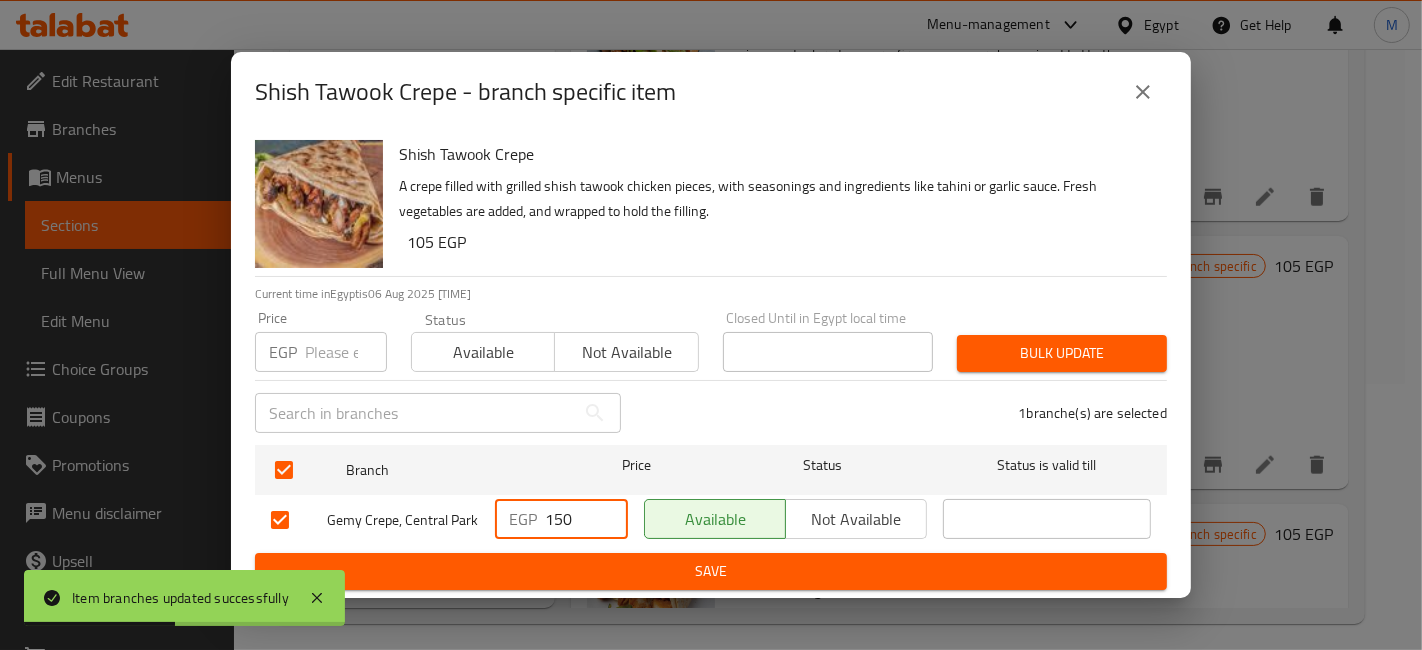 type on "150" 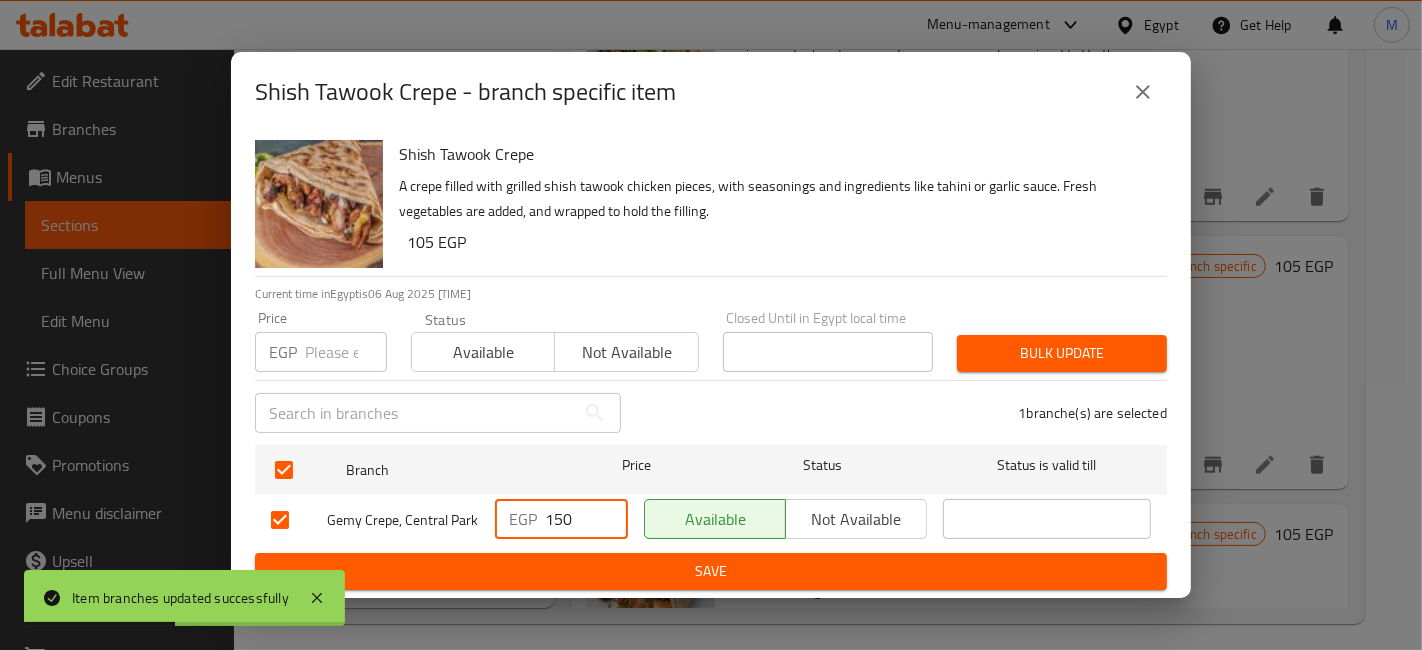 click on "Save" at bounding box center [711, 571] 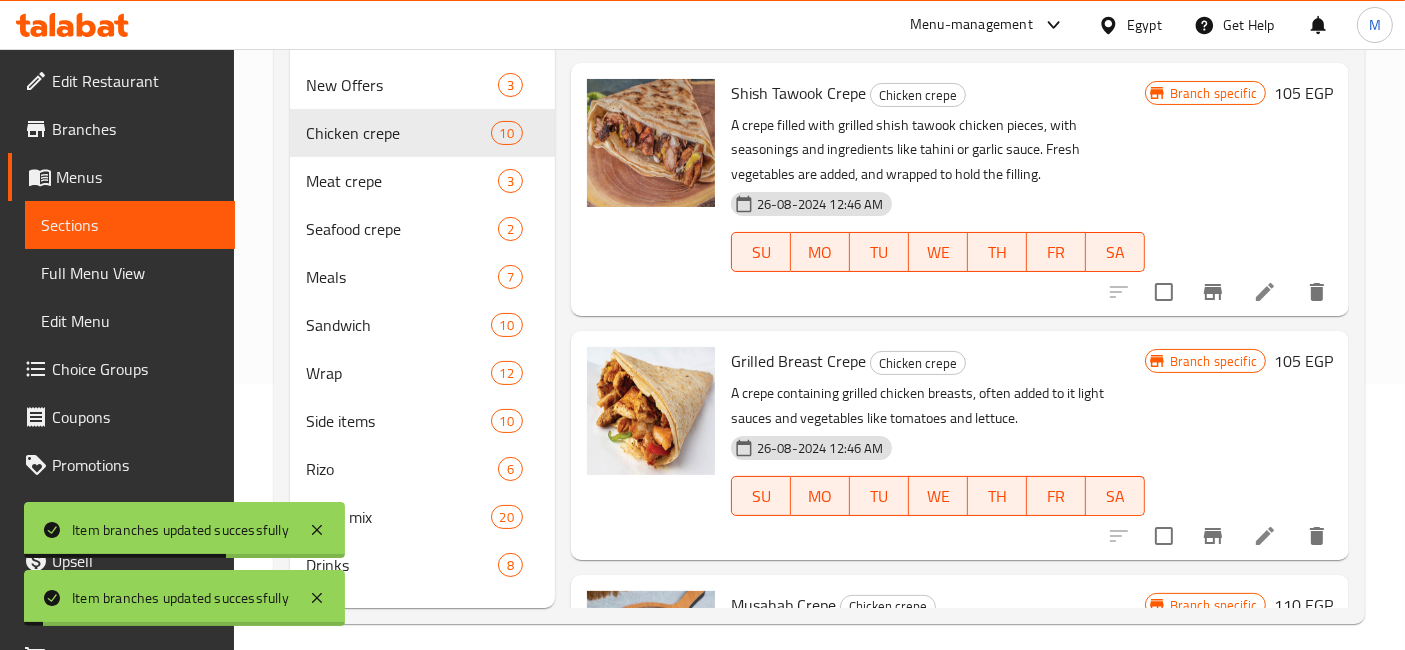 scroll, scrollTop: 2000, scrollLeft: 0, axis: vertical 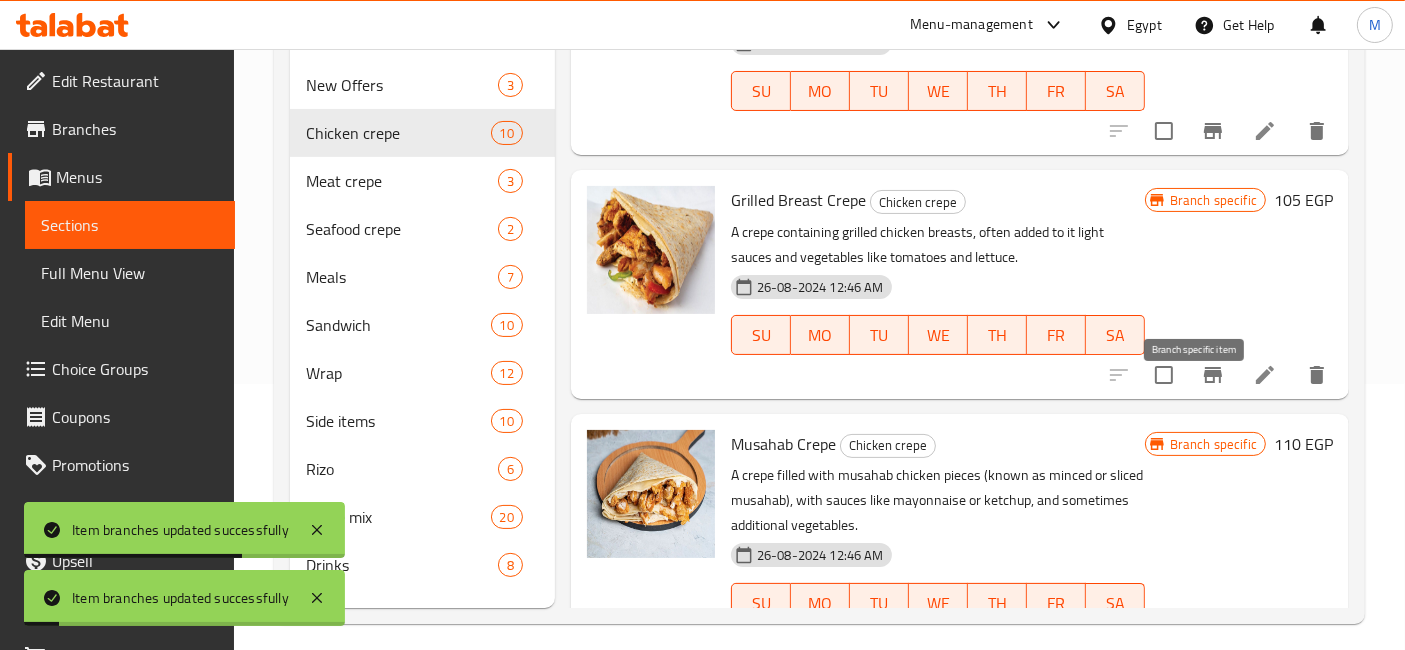 click at bounding box center (1213, 375) 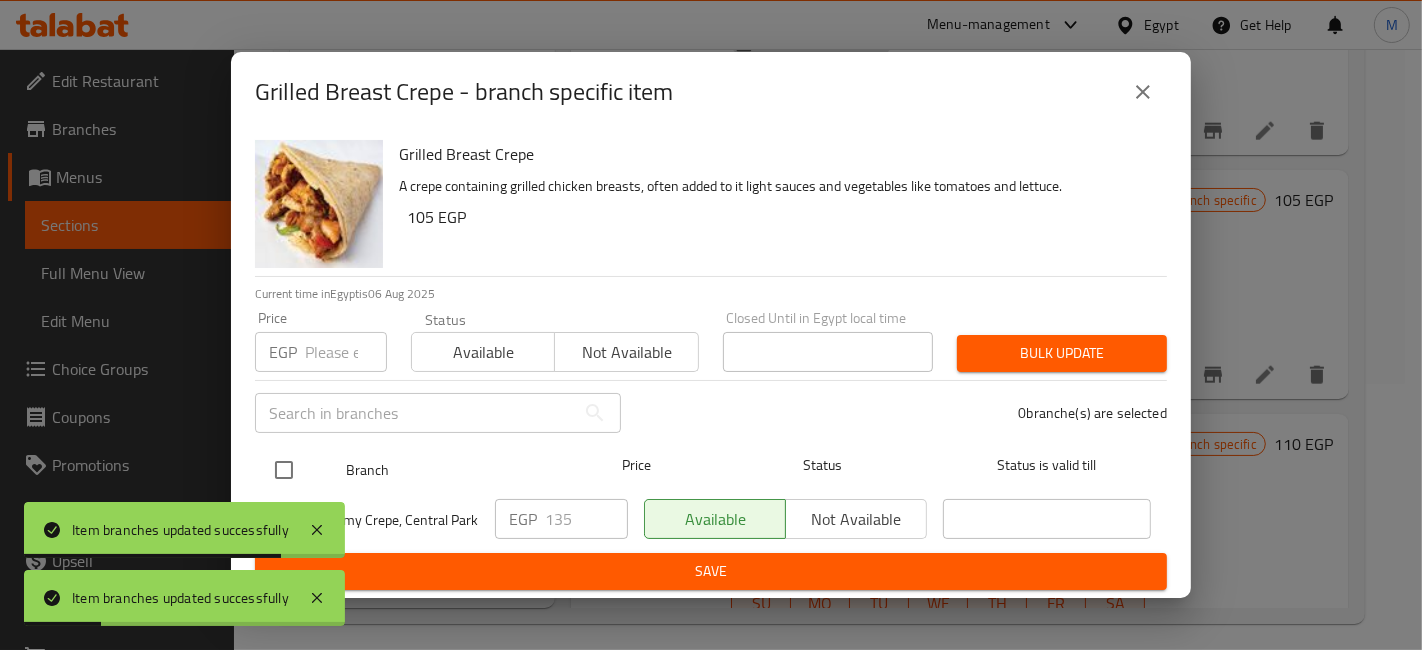 drag, startPoint x: 273, startPoint y: 477, endPoint x: 360, endPoint y: 470, distance: 87.28116 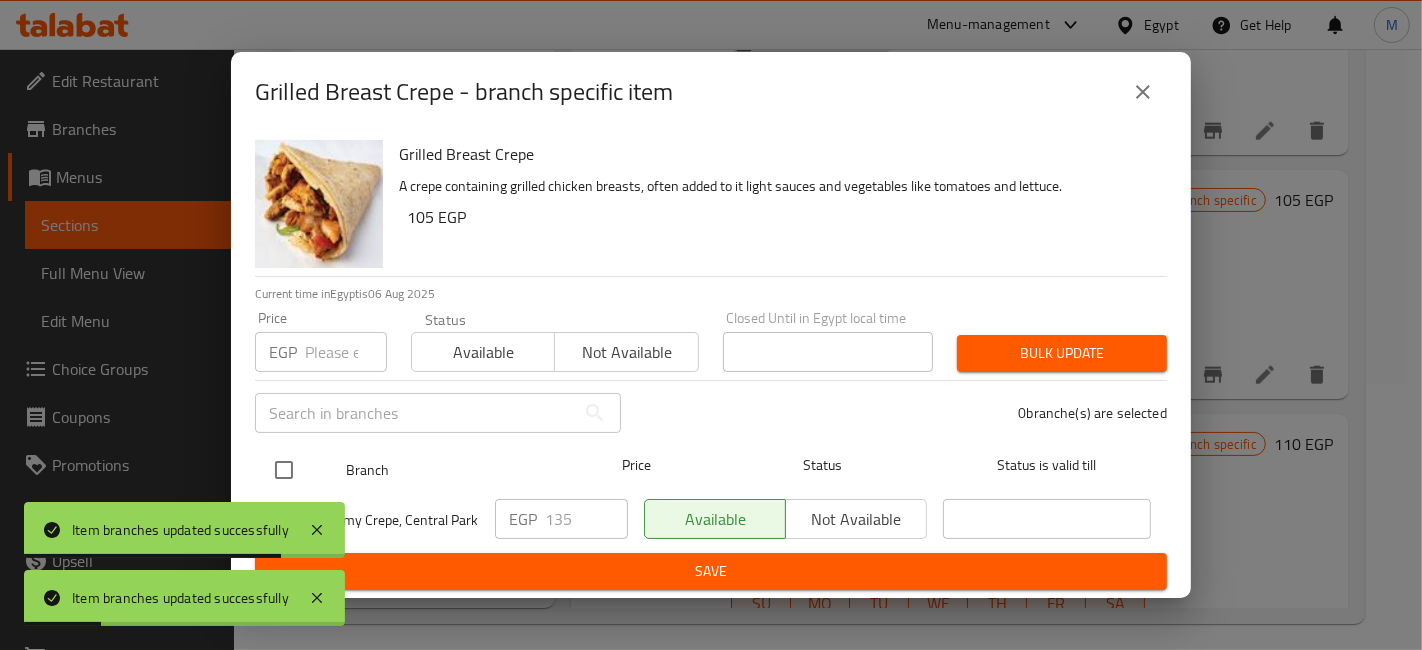 click at bounding box center (284, 470) 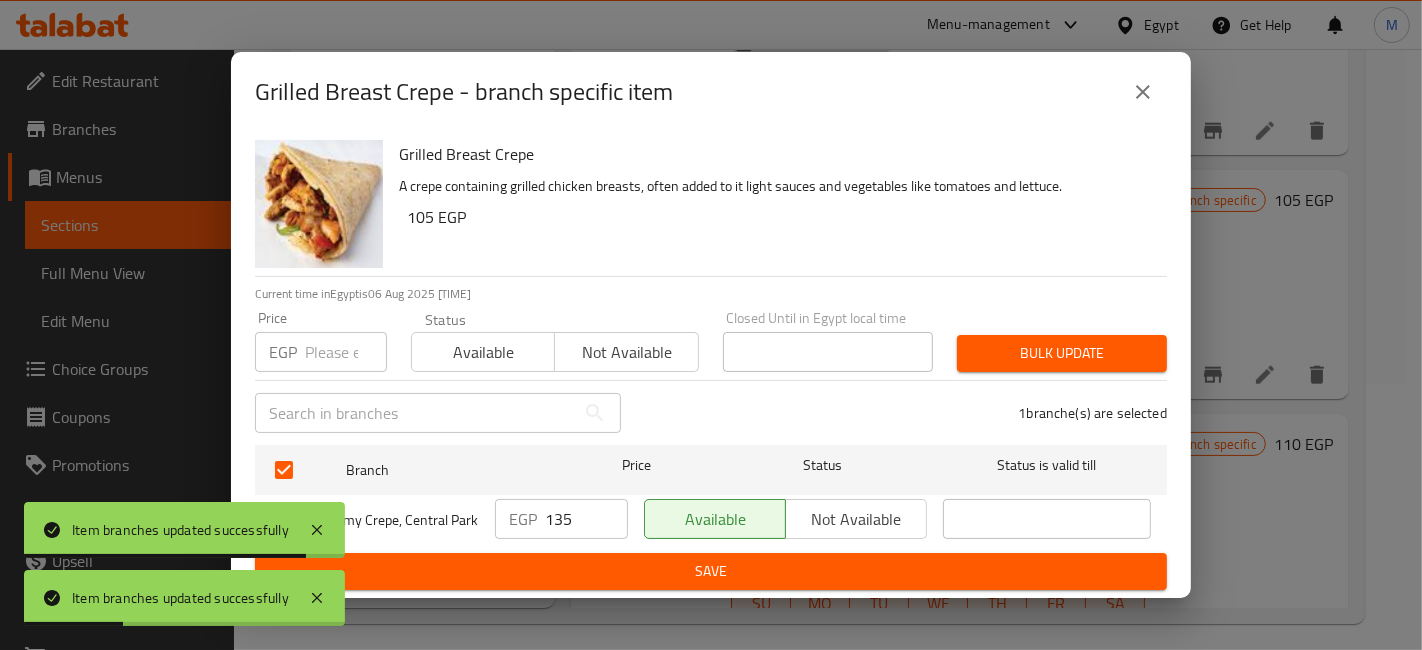 click on "135" at bounding box center (586, 519) 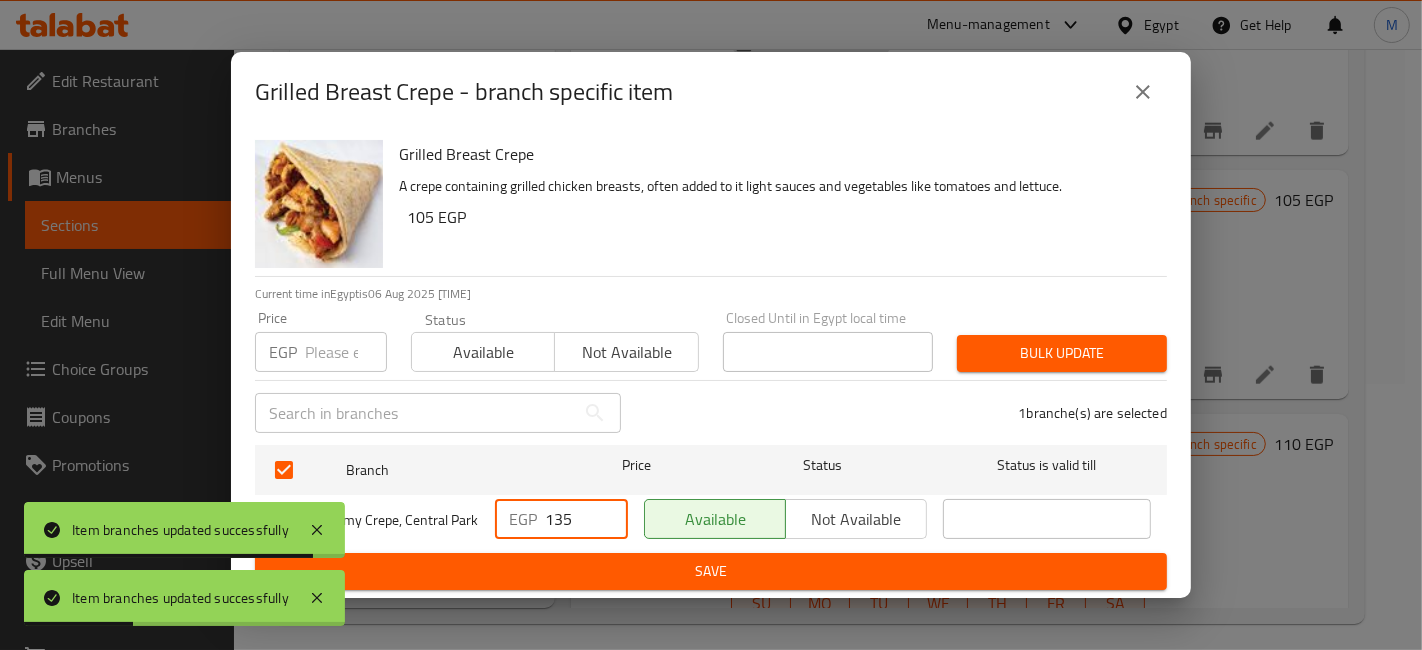 click on "135" at bounding box center [586, 519] 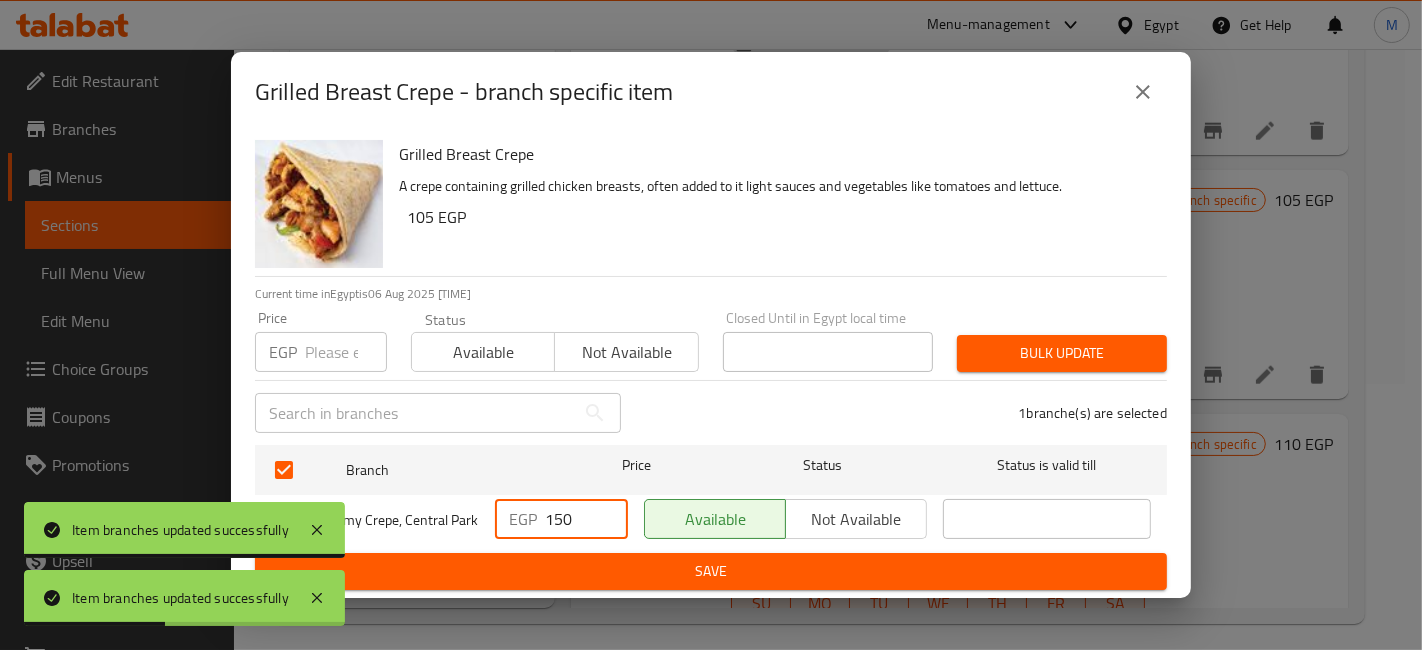 type on "150" 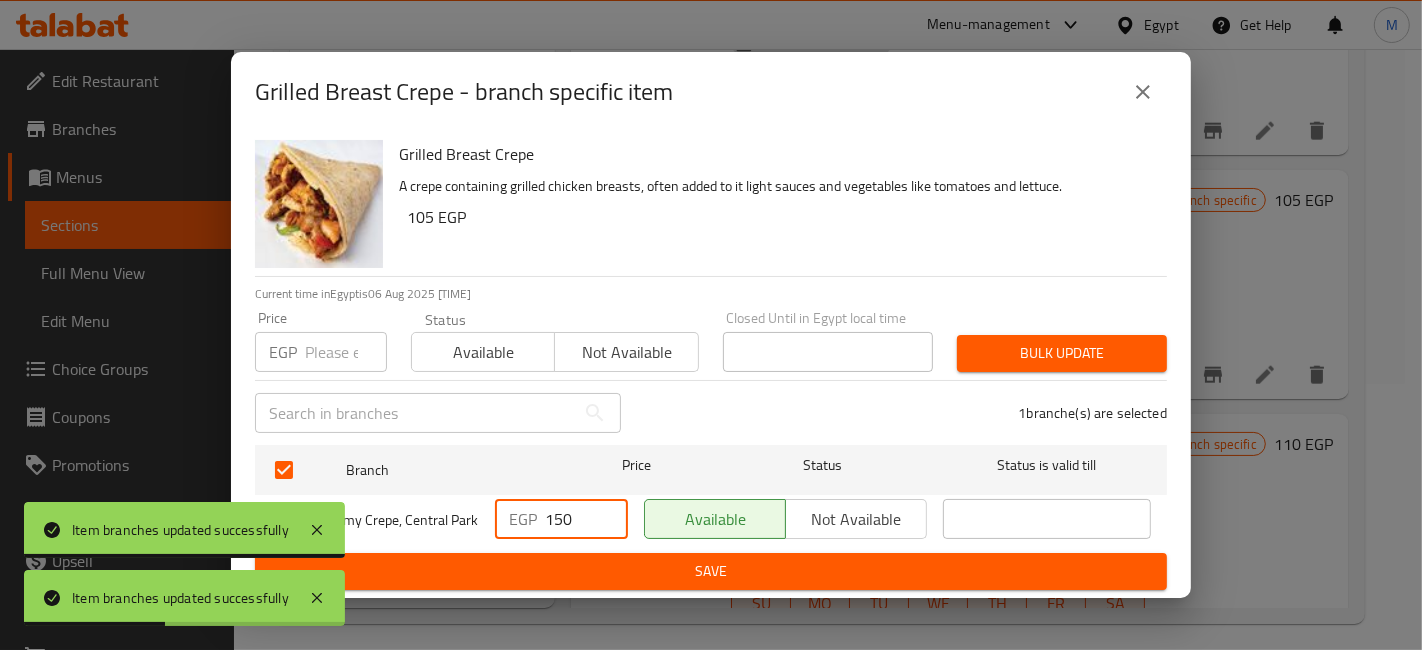 click on "Save" at bounding box center [711, 571] 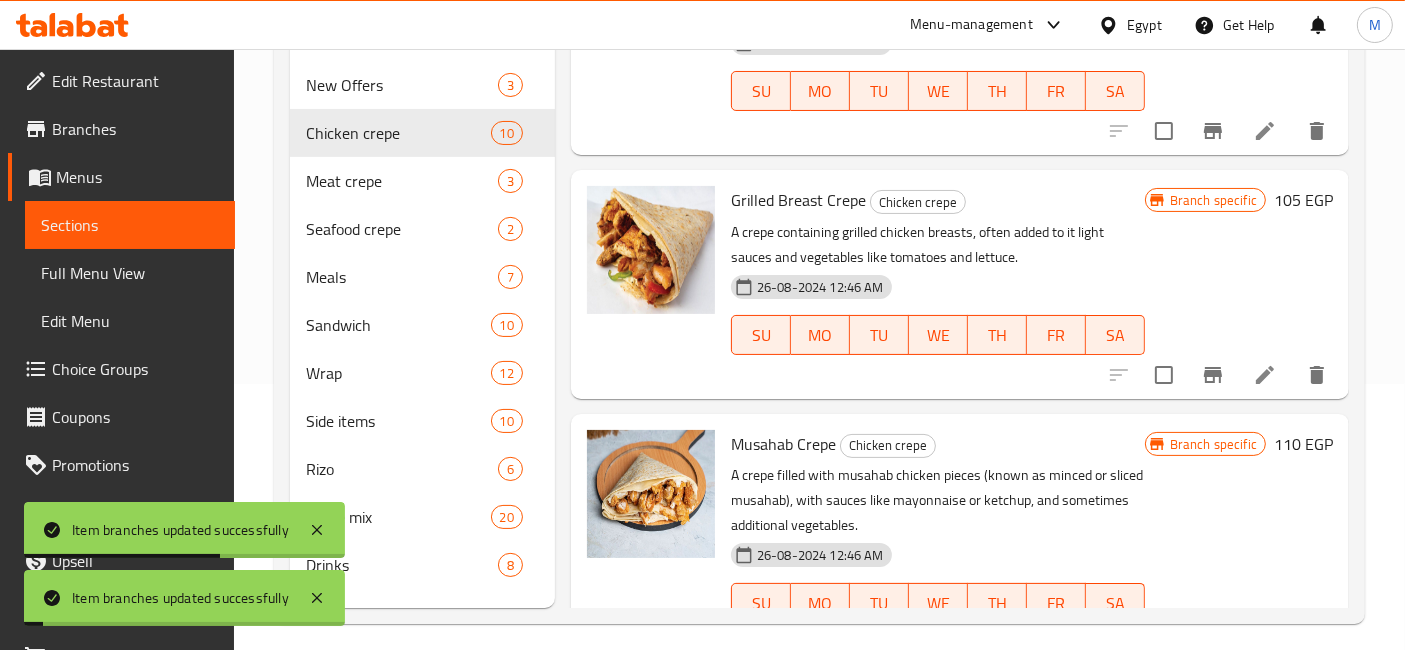 scroll, scrollTop: 2082, scrollLeft: 0, axis: vertical 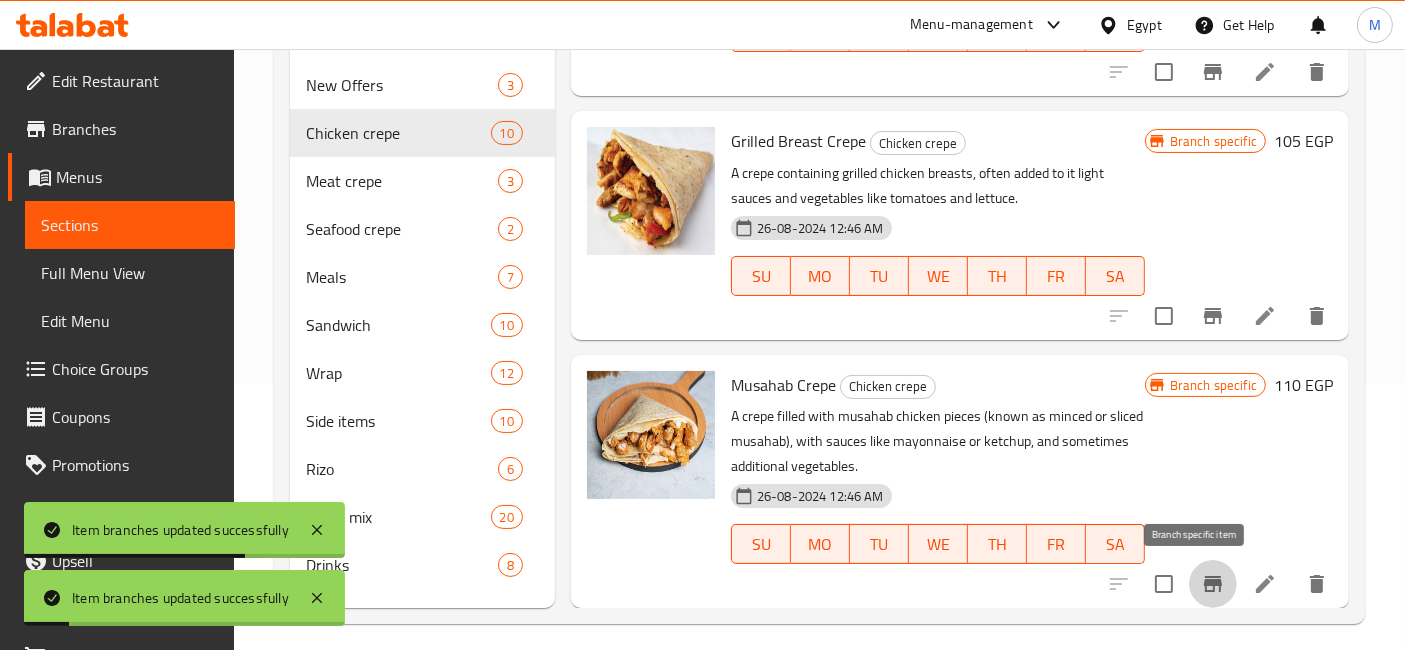 click 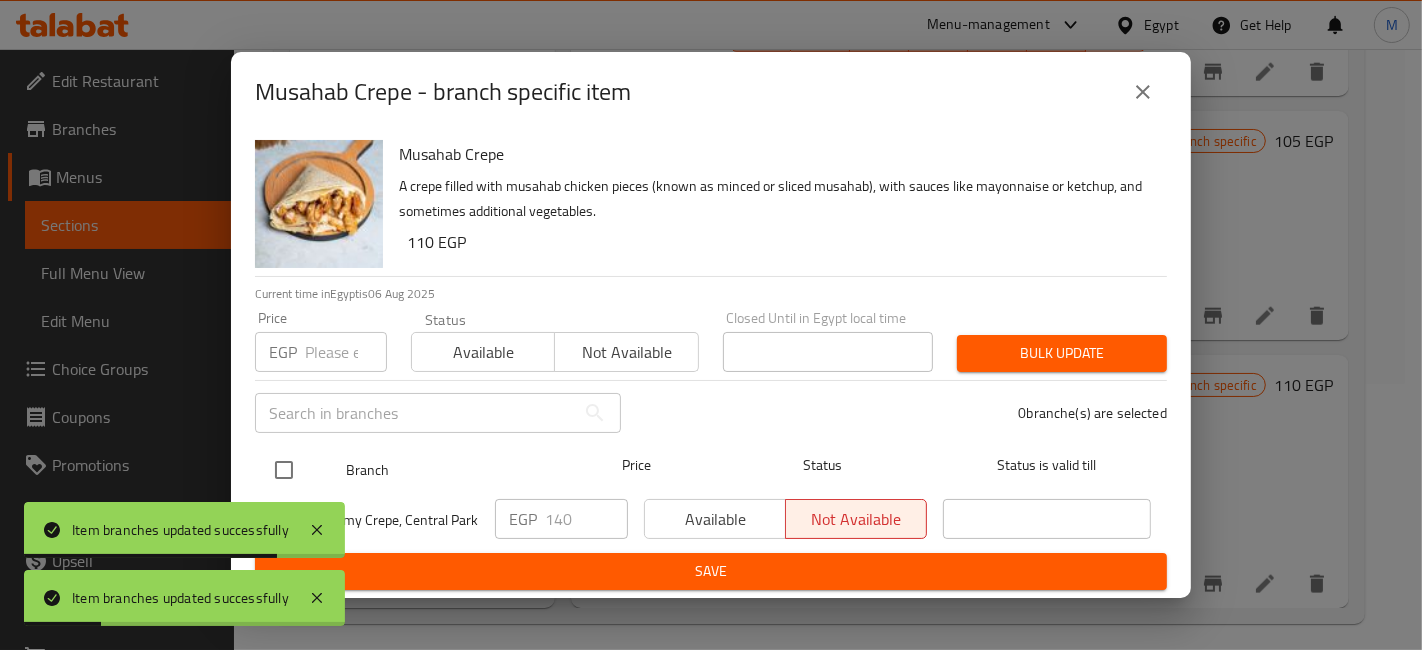 drag, startPoint x: 265, startPoint y: 462, endPoint x: 505, endPoint y: 513, distance: 245.35892 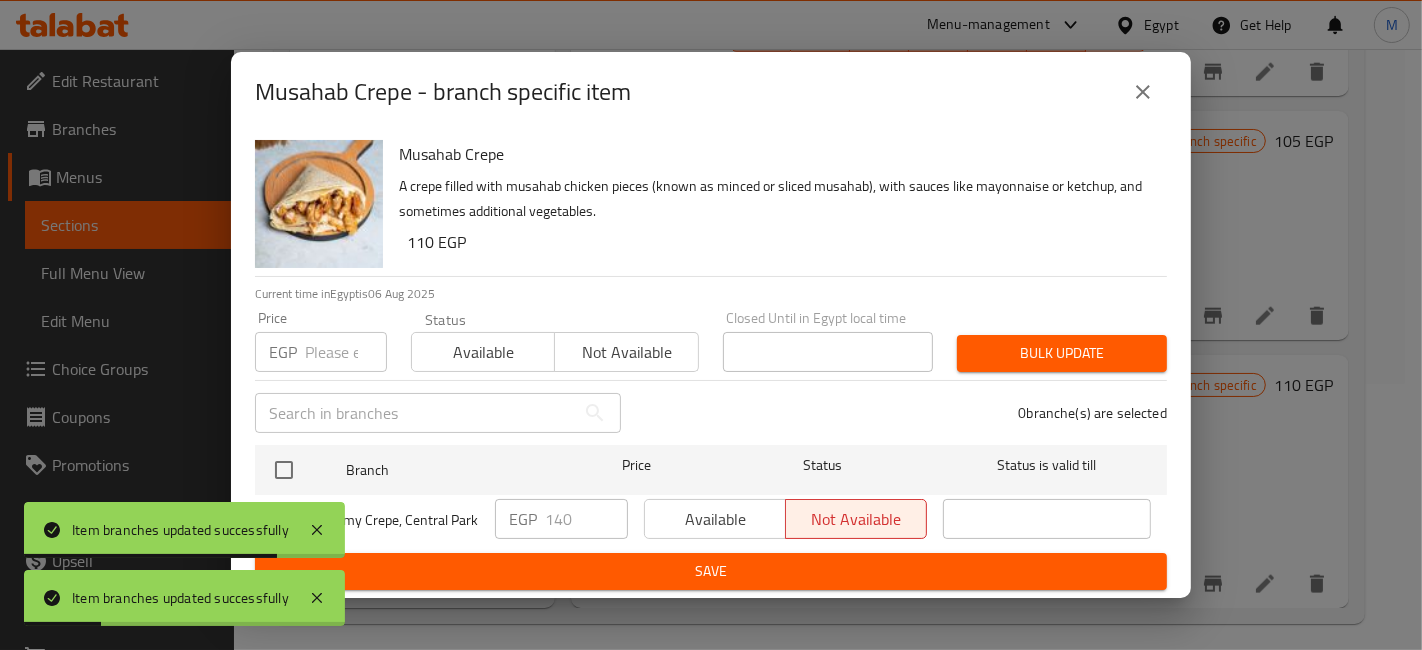 click at bounding box center [284, 470] 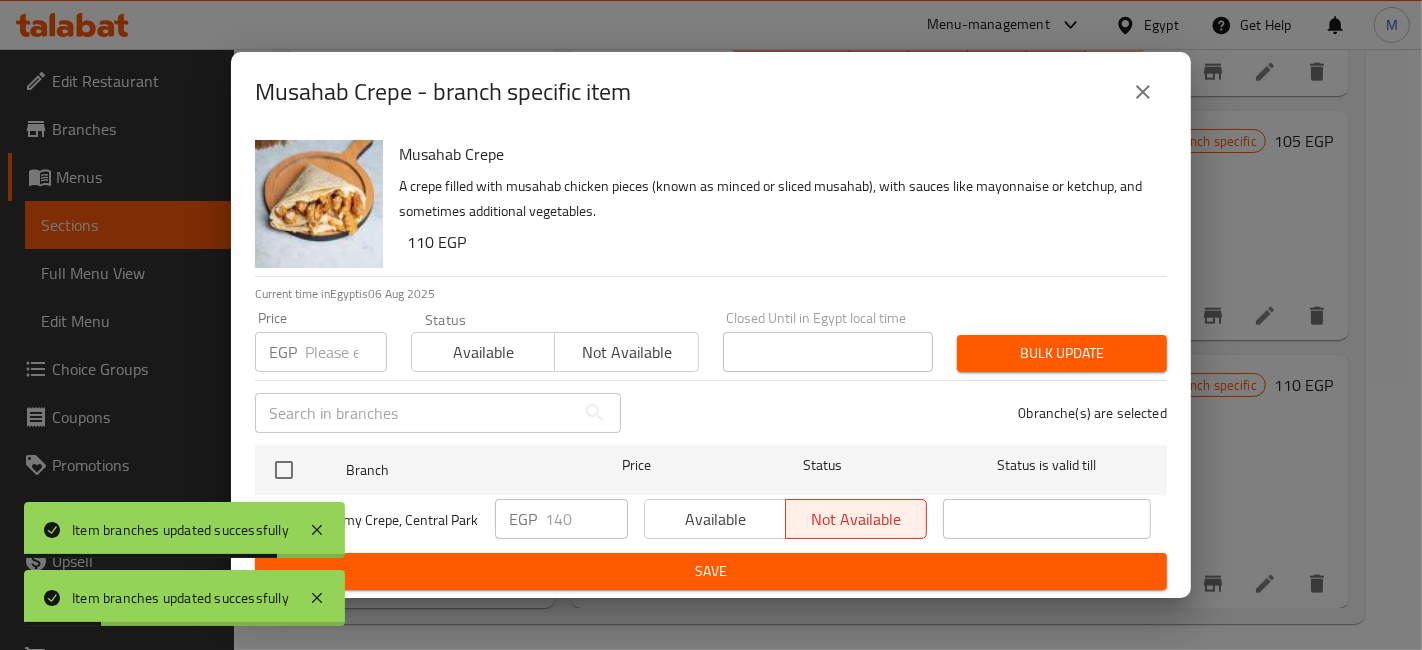 checkbox on "true" 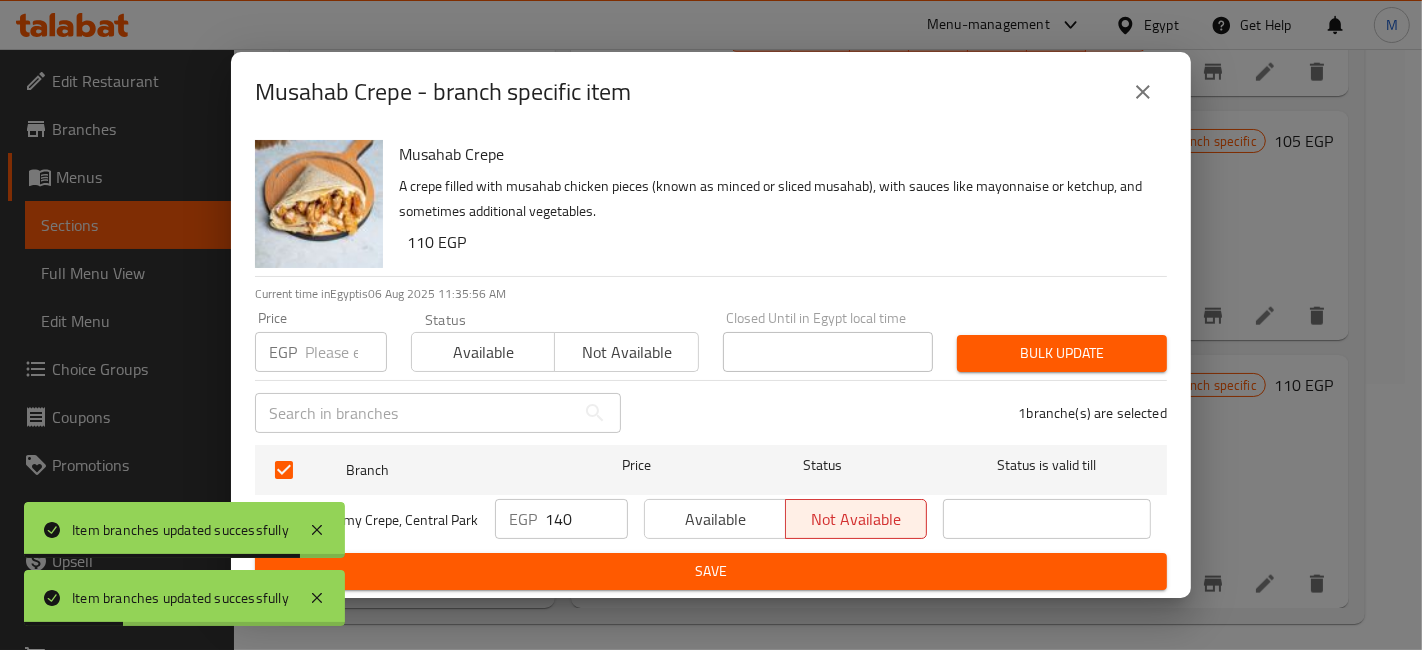 click on "140" at bounding box center (586, 519) 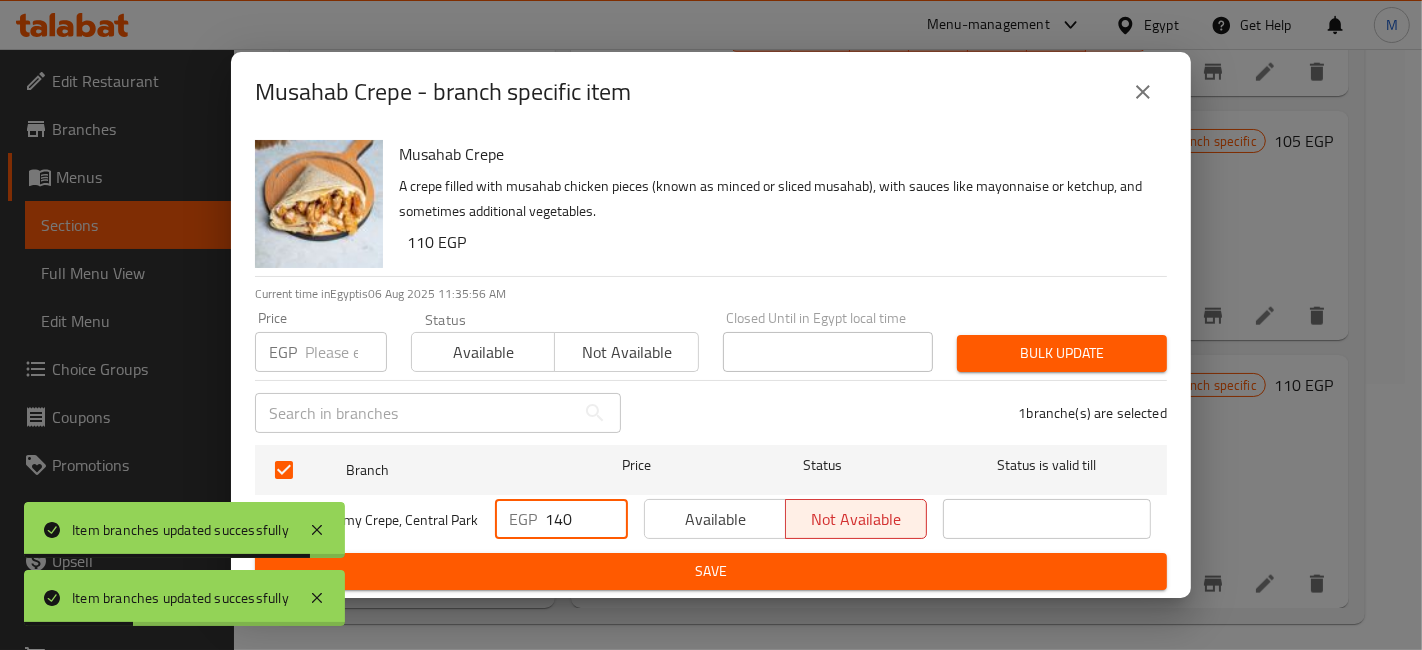 click on "140" at bounding box center (586, 519) 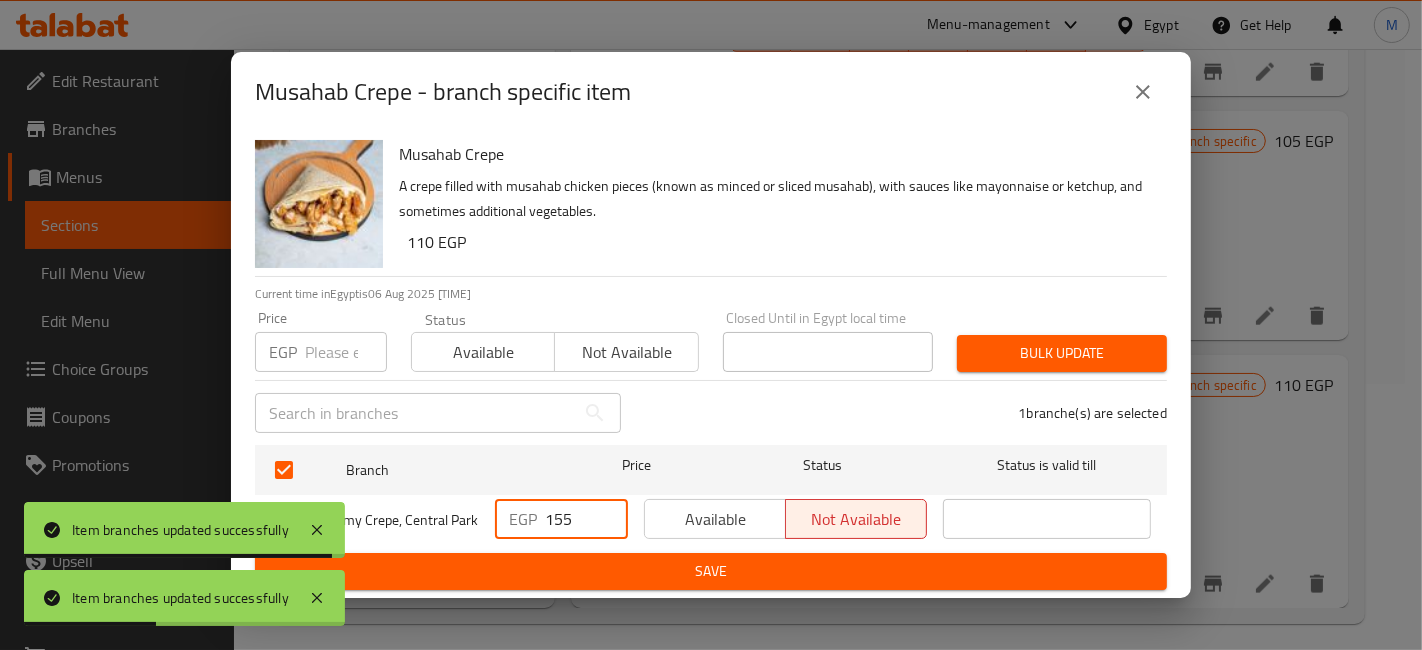 type on "155" 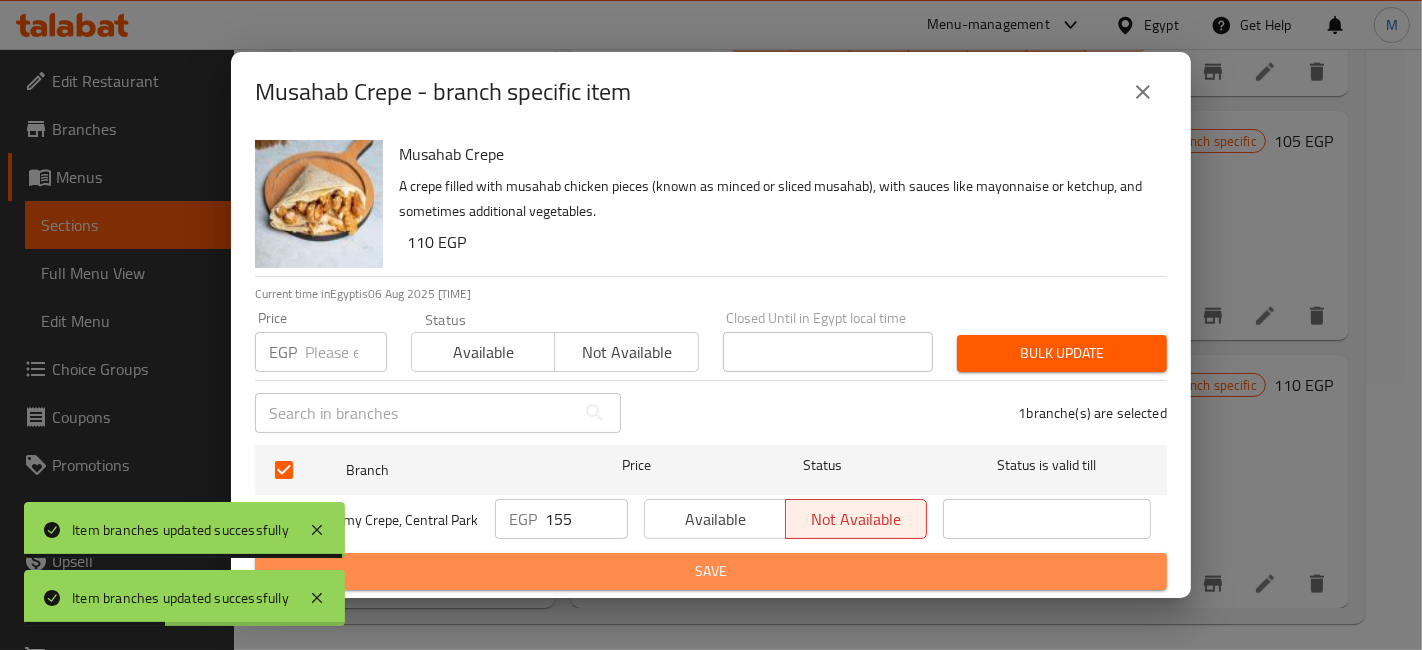 click on "Save" at bounding box center [711, 571] 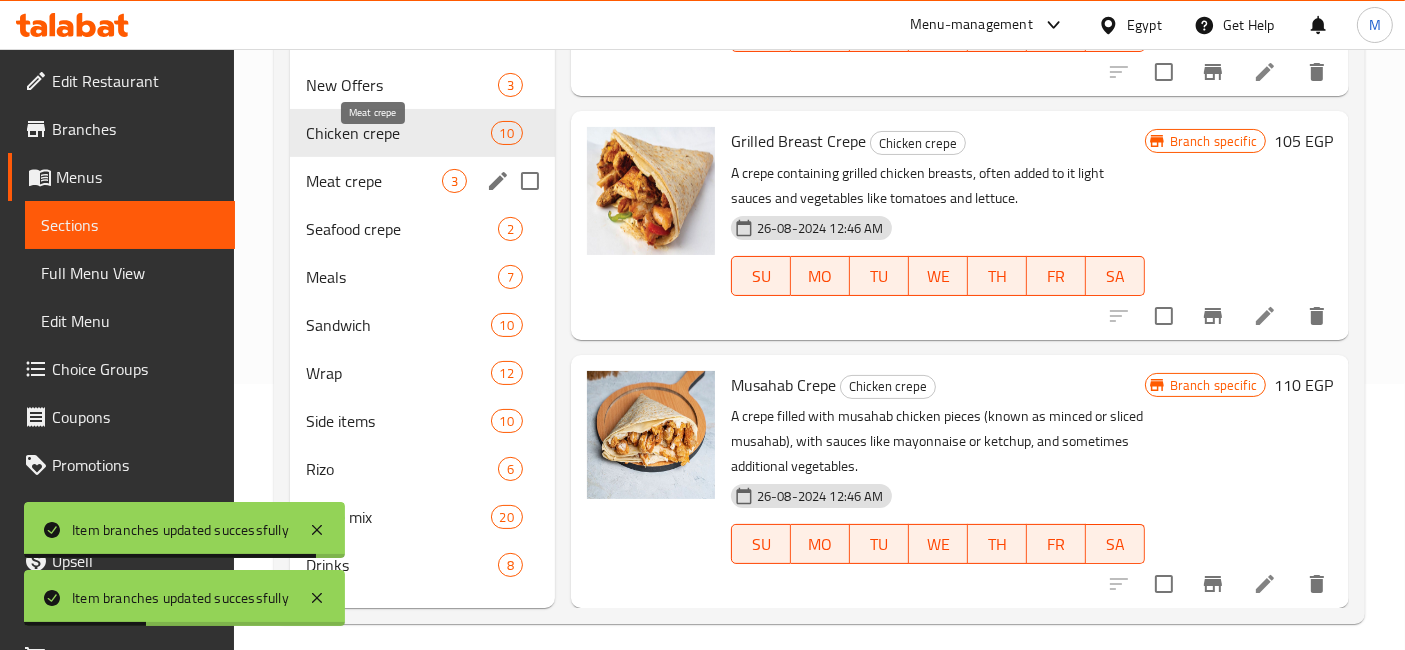 click on "Meat crepe" at bounding box center (374, 181) 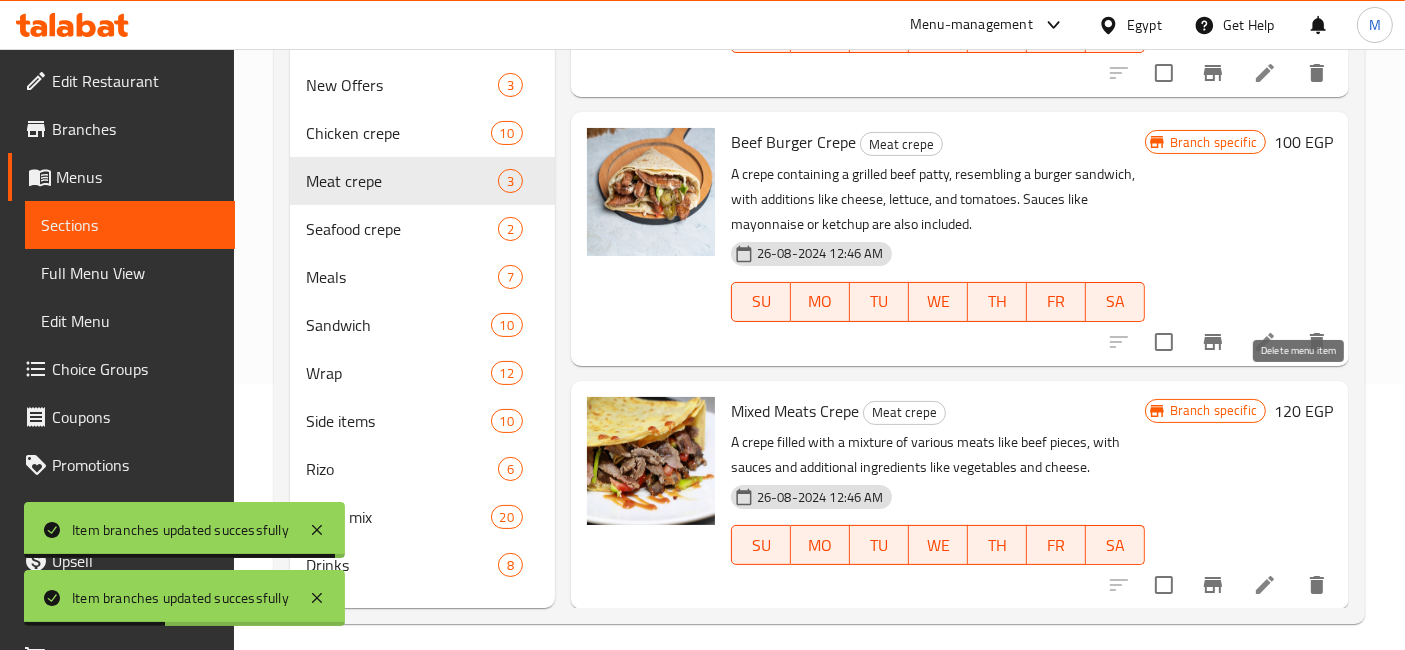 scroll, scrollTop: 0, scrollLeft: 0, axis: both 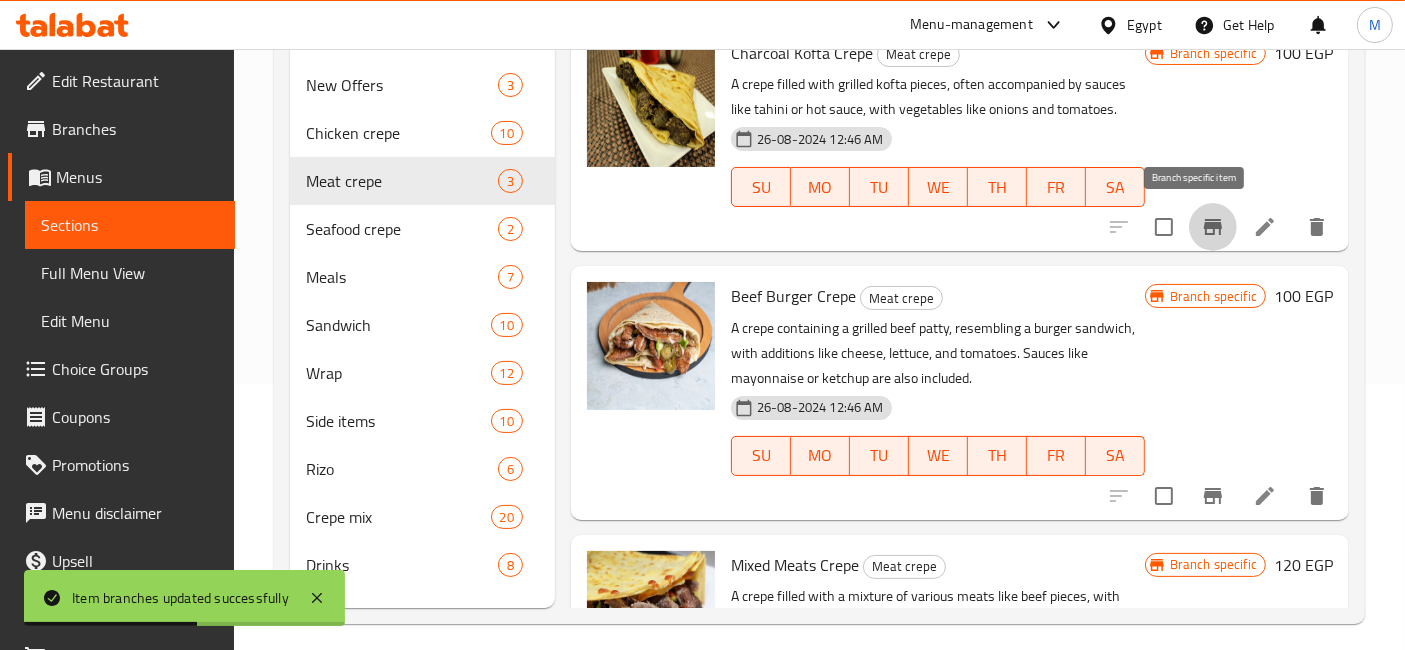 click 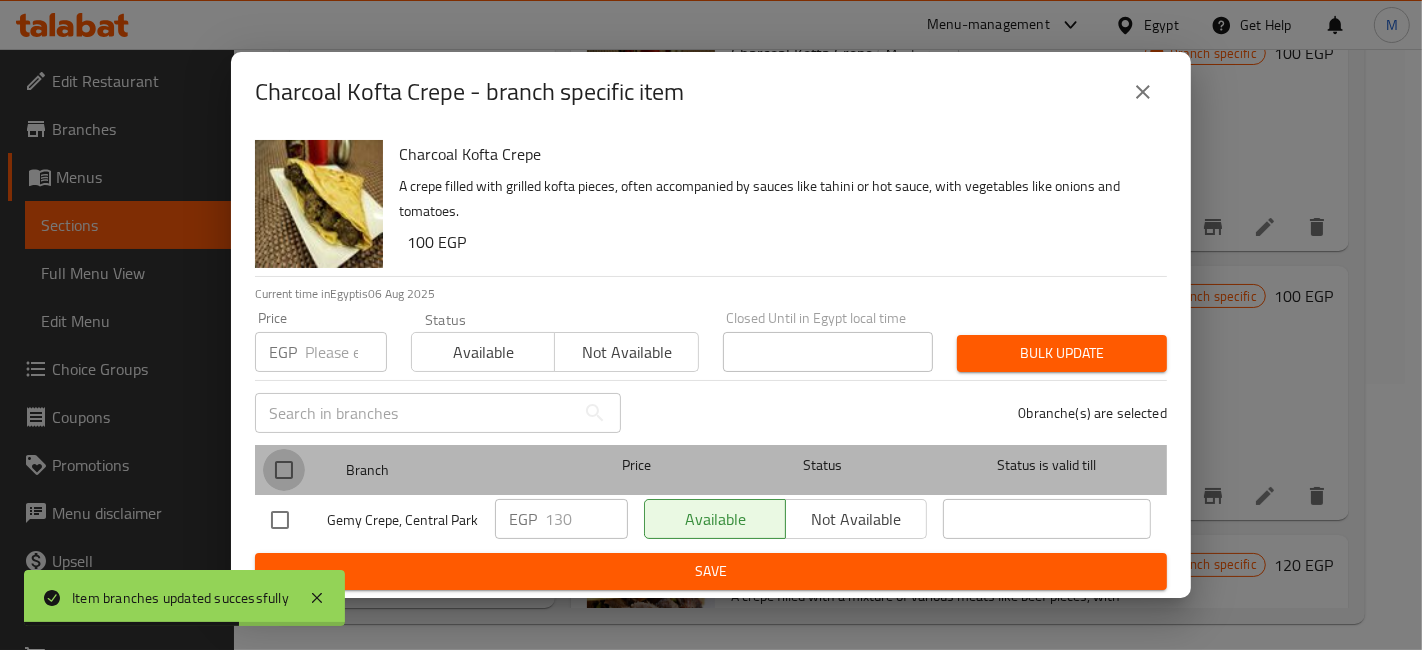 drag, startPoint x: 275, startPoint y: 470, endPoint x: 481, endPoint y: 493, distance: 207.28 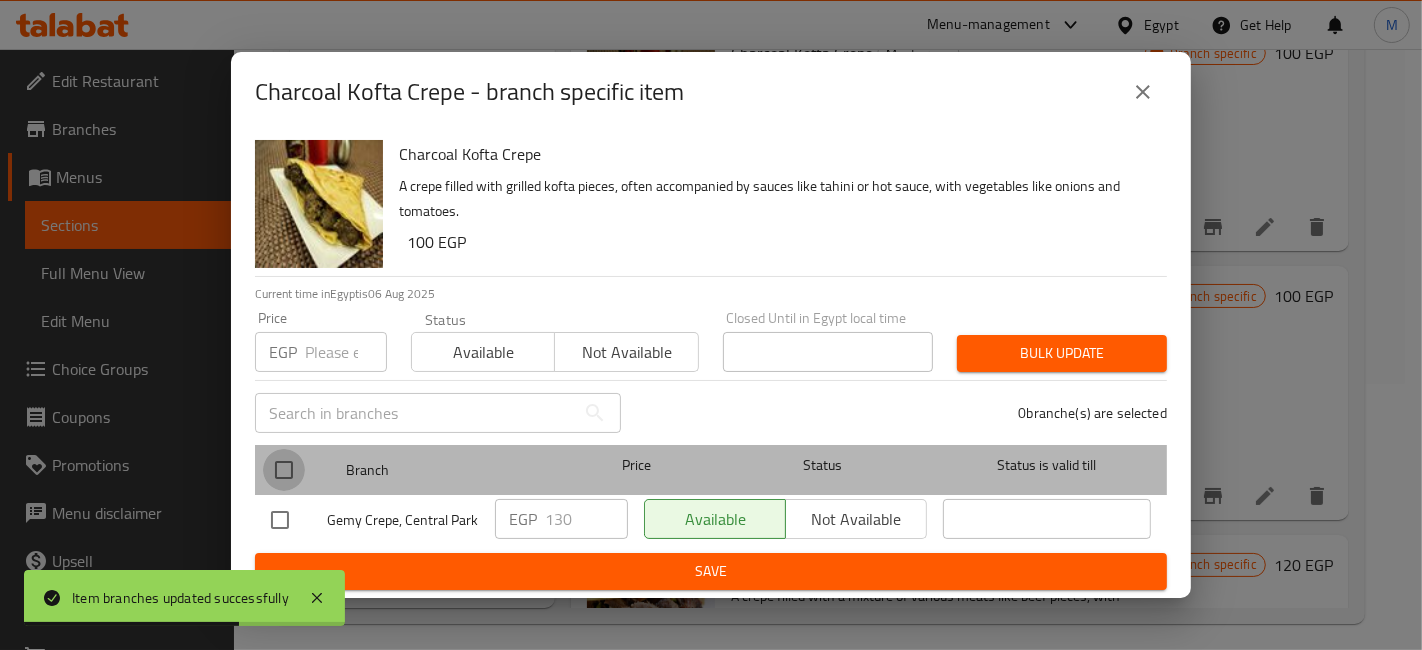 click at bounding box center [284, 470] 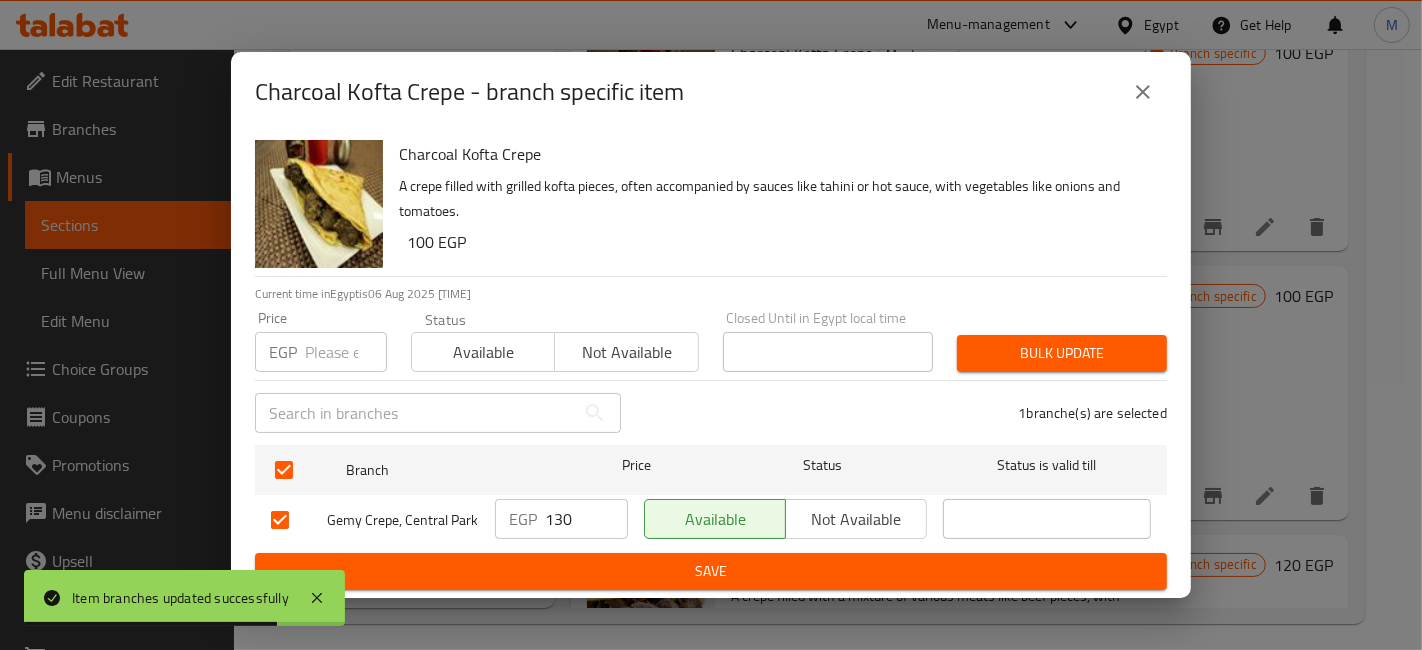click on "130" at bounding box center (586, 519) 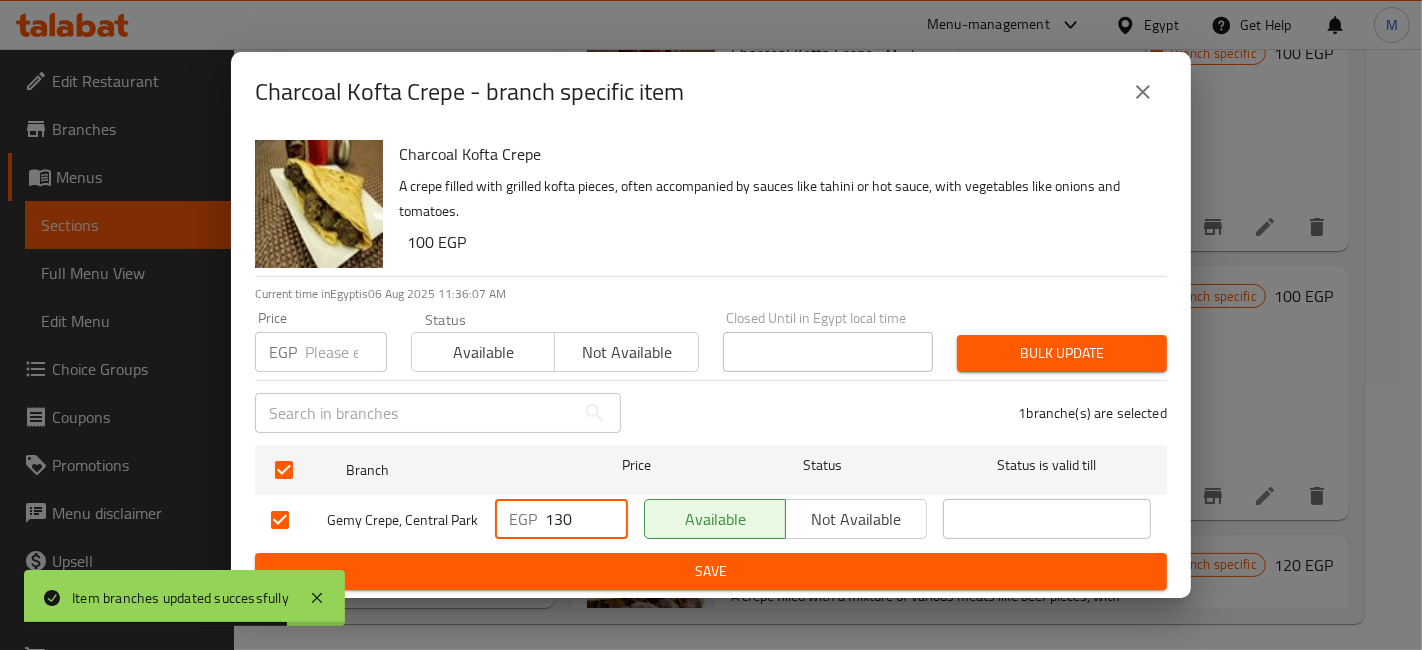 click on "130" at bounding box center [586, 519] 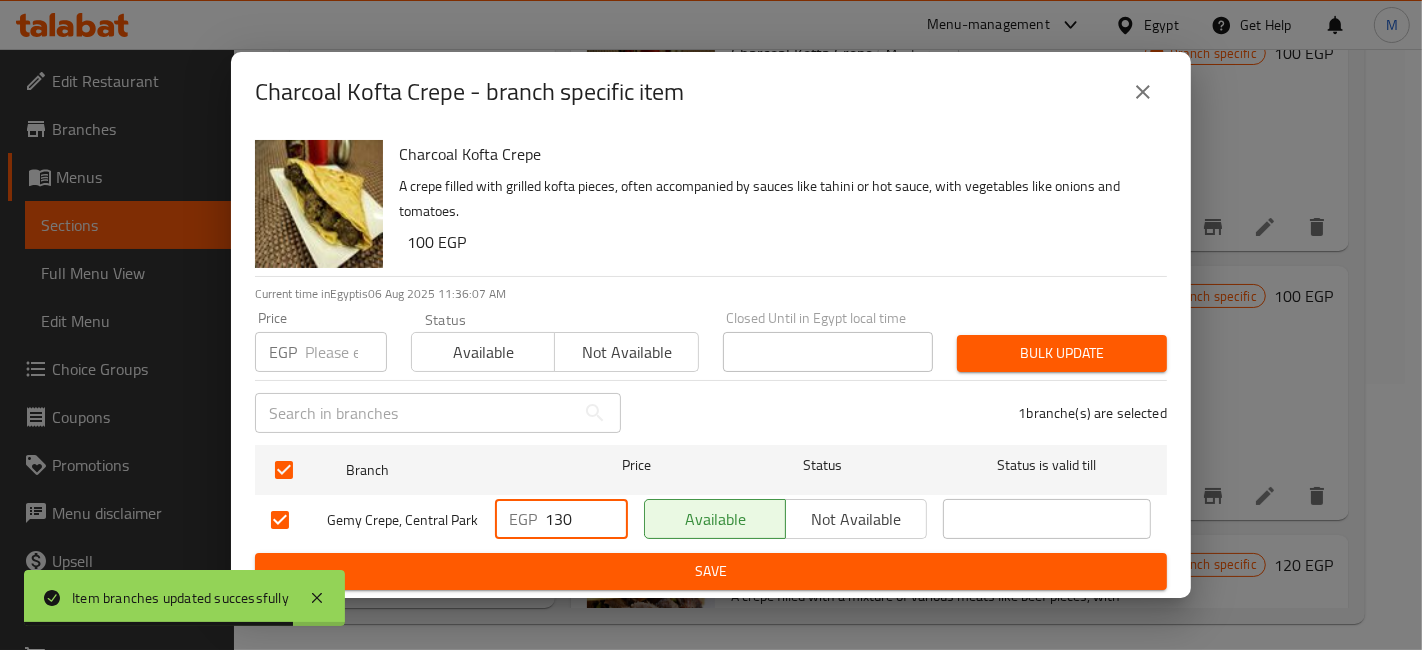 click on "130" at bounding box center [586, 519] 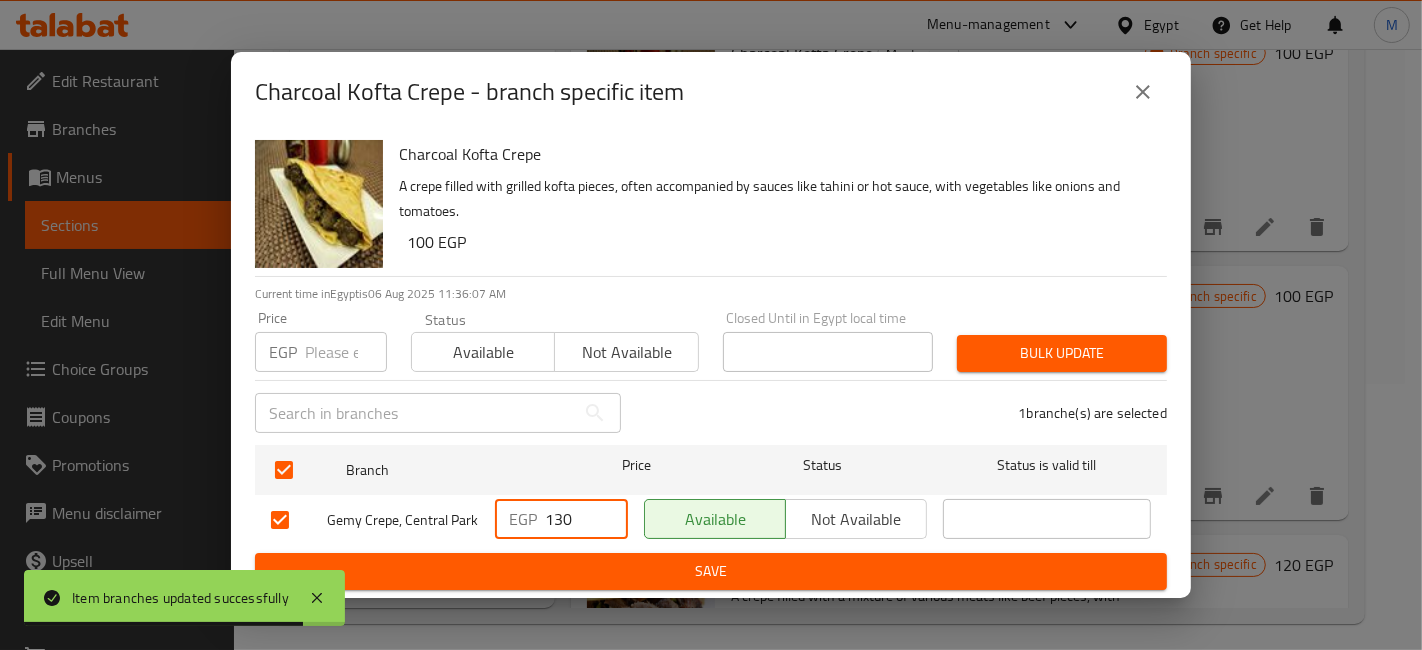 click on "130" at bounding box center (586, 519) 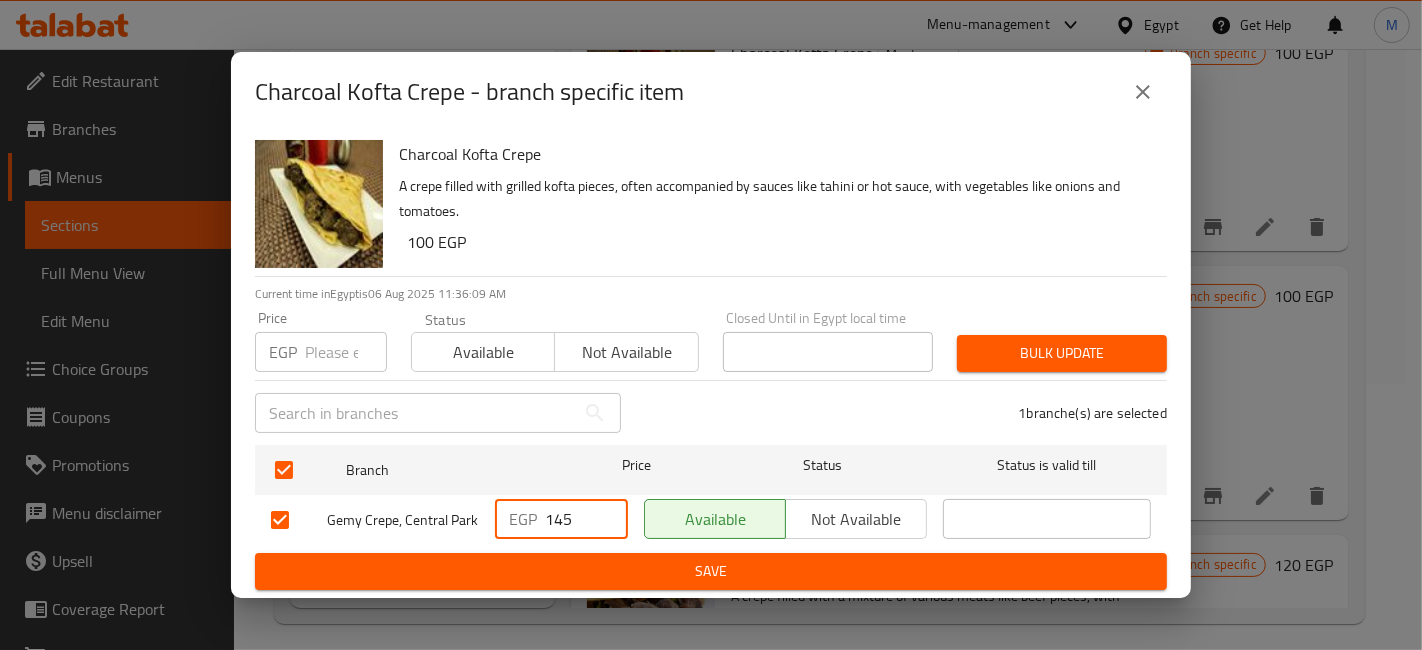 type on "145" 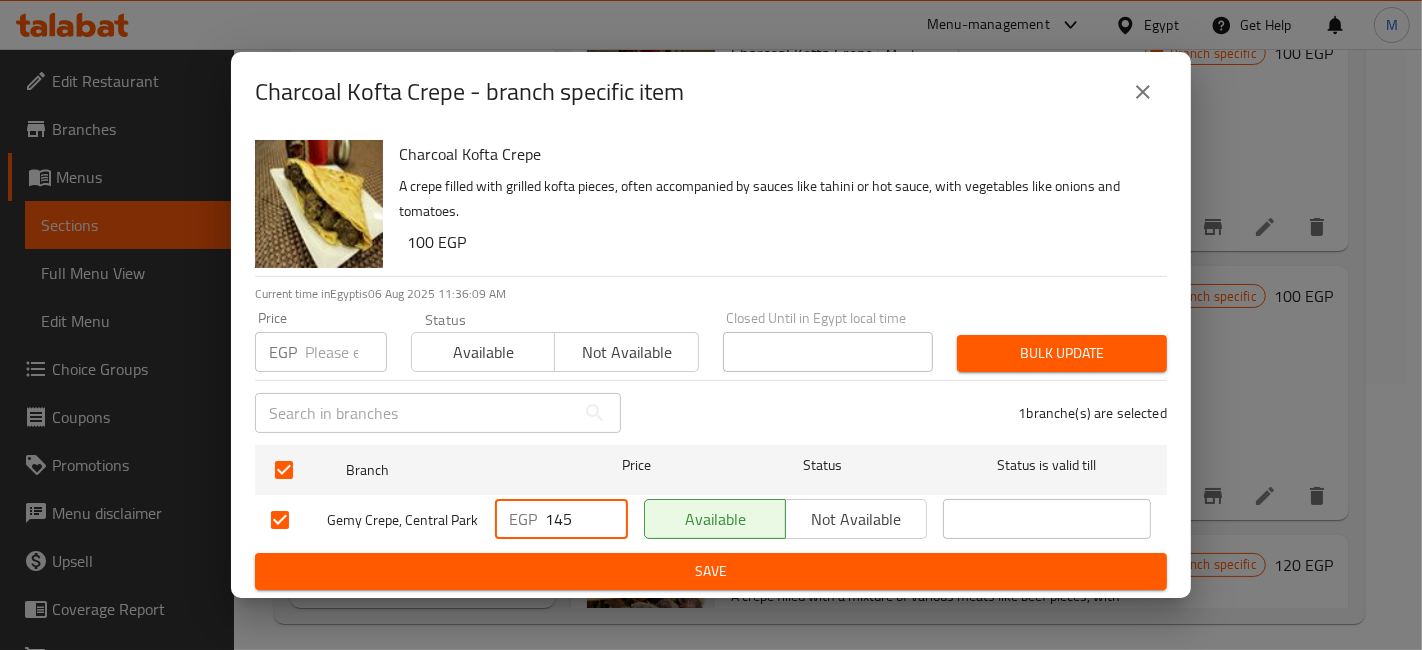 click on "Save" at bounding box center (711, 571) 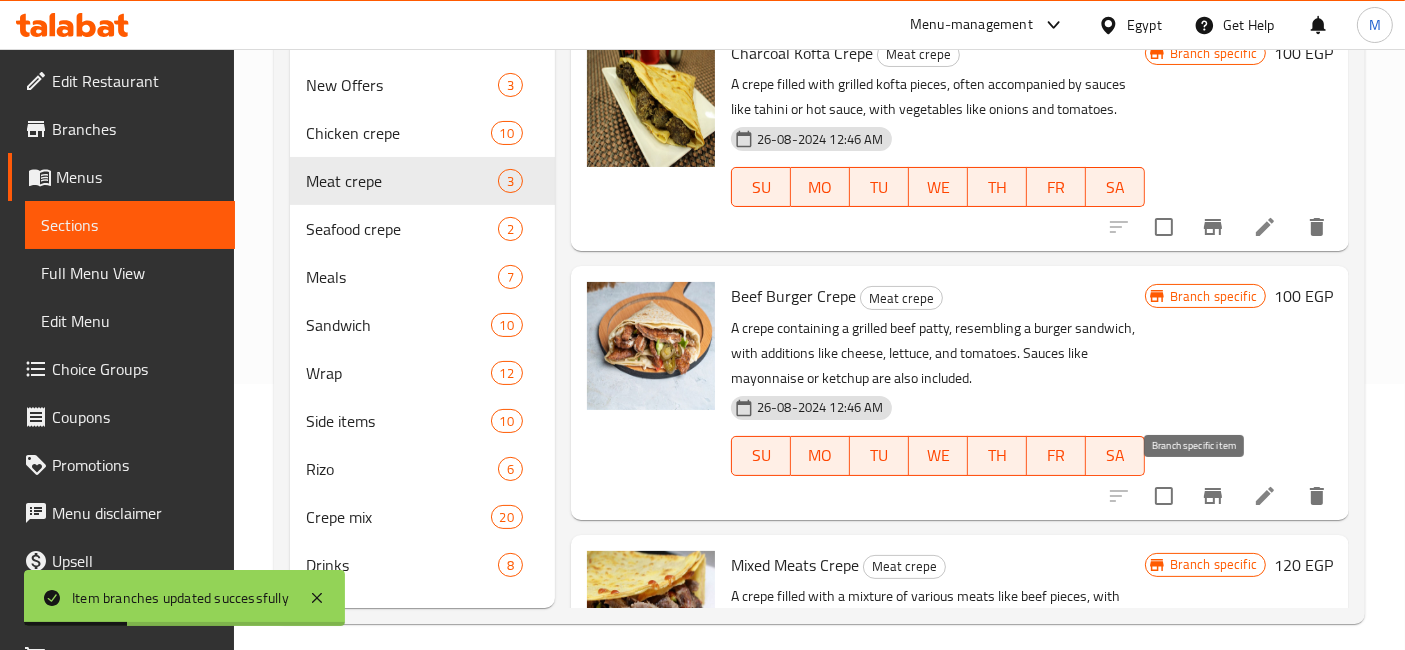 click at bounding box center [1213, 496] 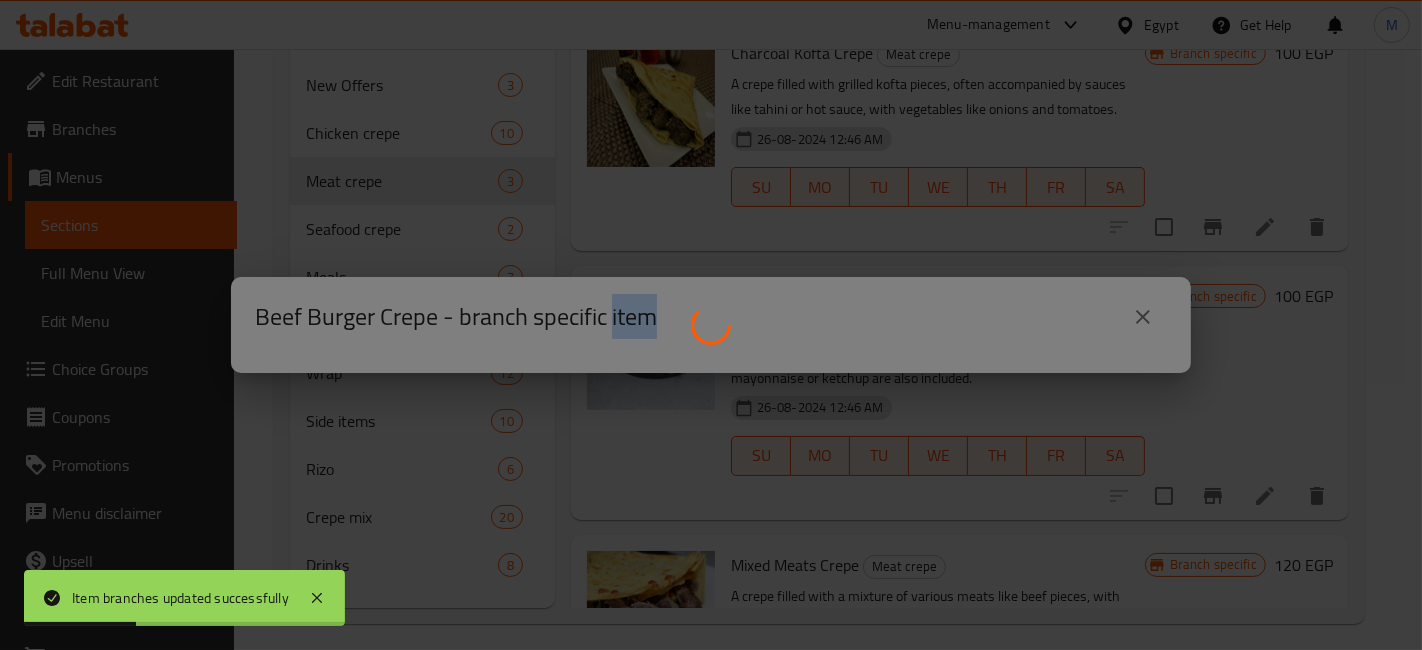 click at bounding box center (711, 325) 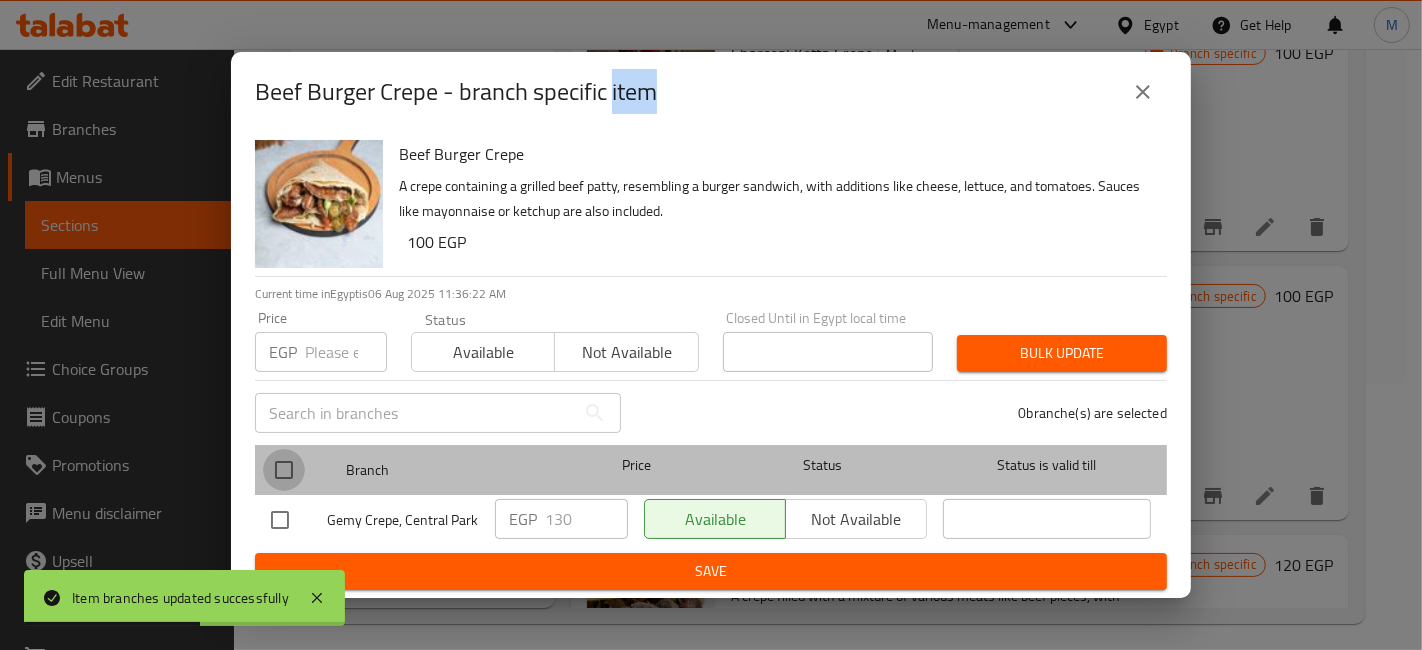 click at bounding box center (284, 470) 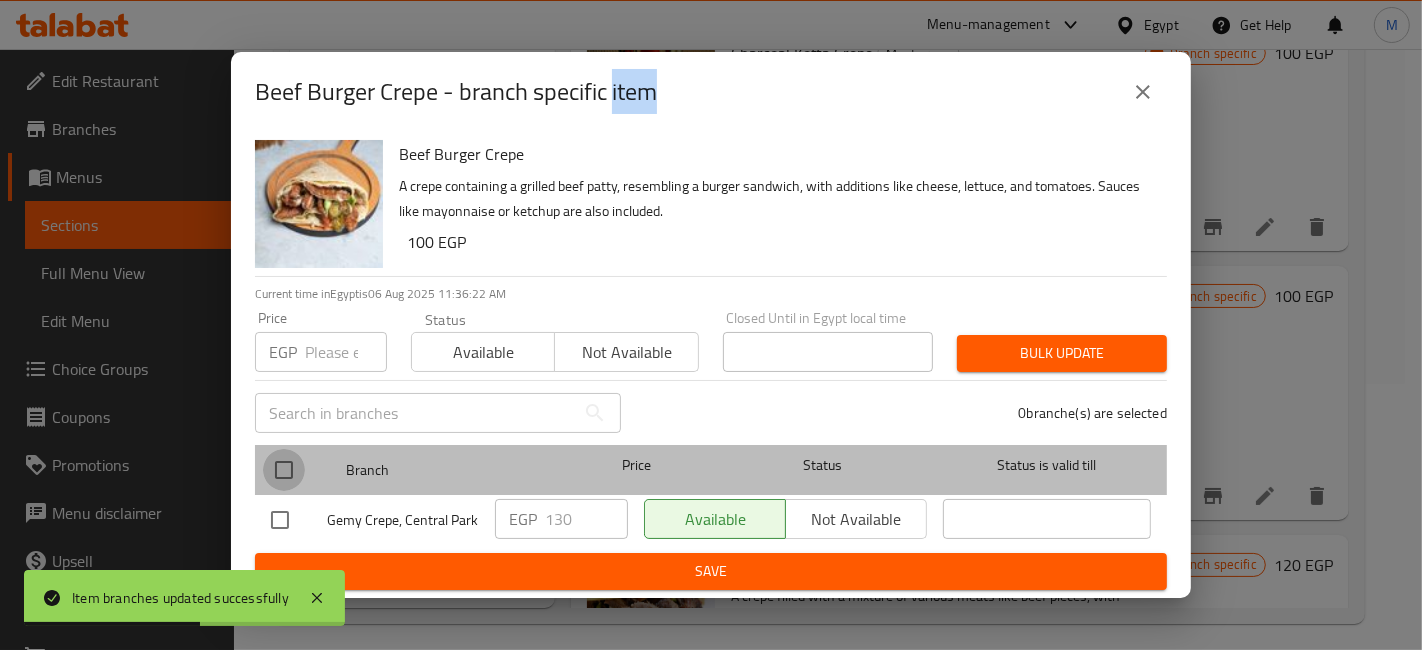checkbox on "true" 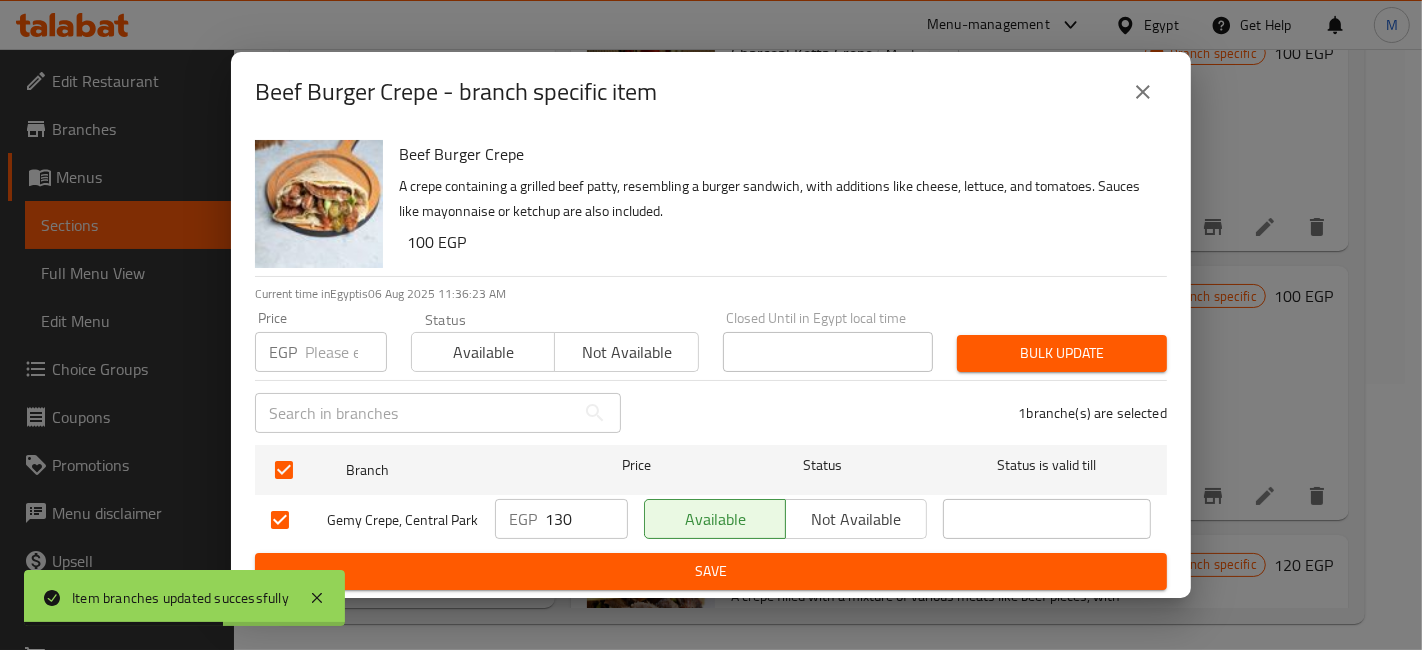 click on "130" at bounding box center [586, 519] 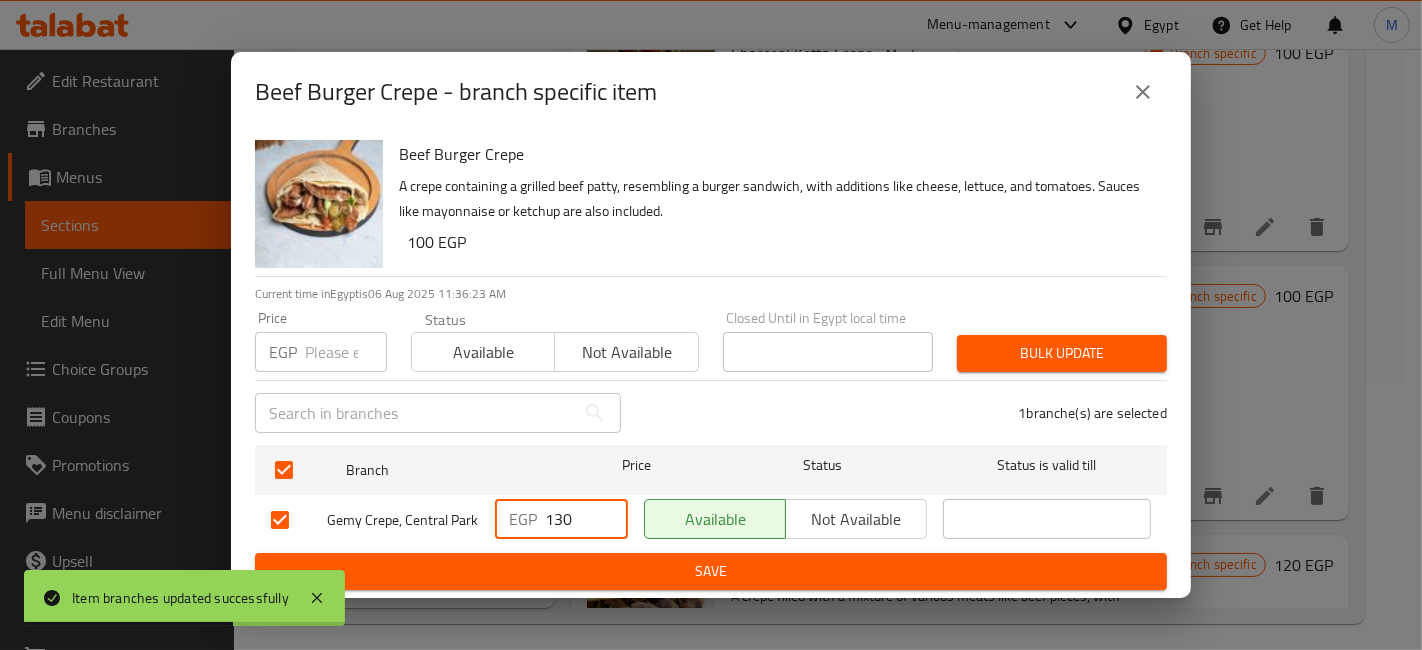 click on "130" at bounding box center (586, 519) 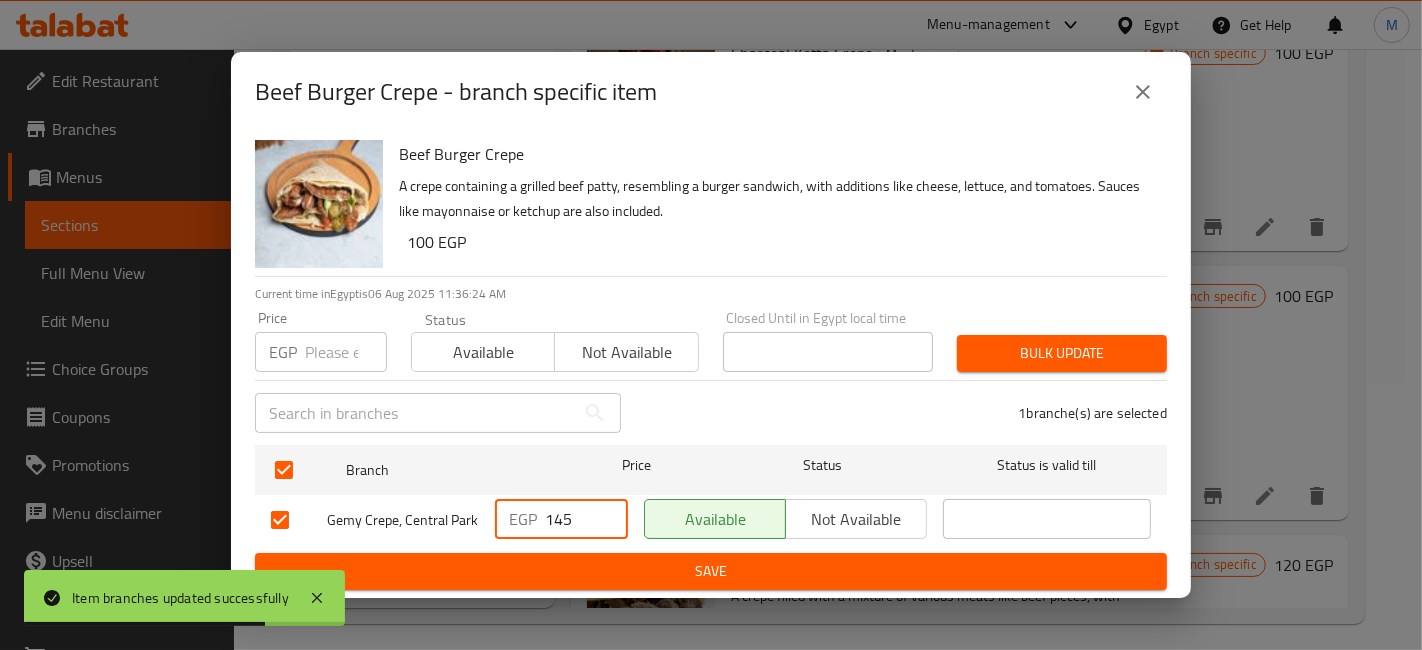 type on "145" 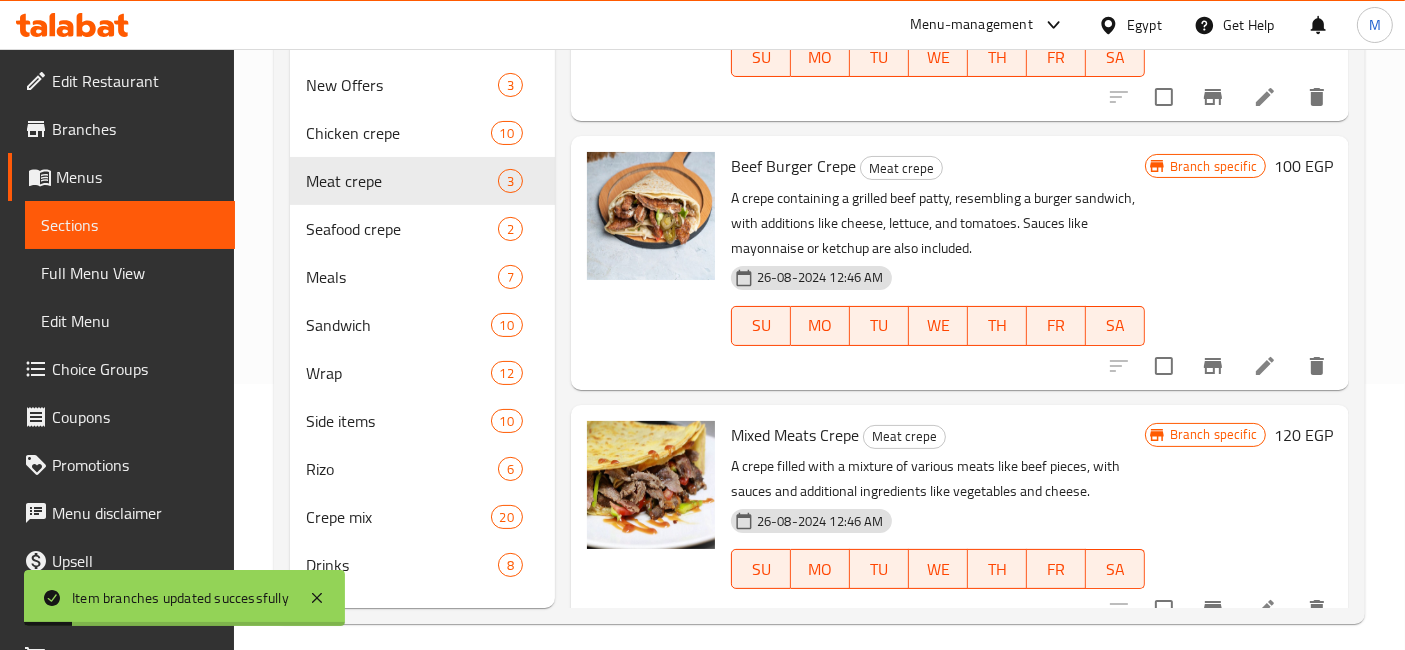 scroll, scrollTop: 154, scrollLeft: 0, axis: vertical 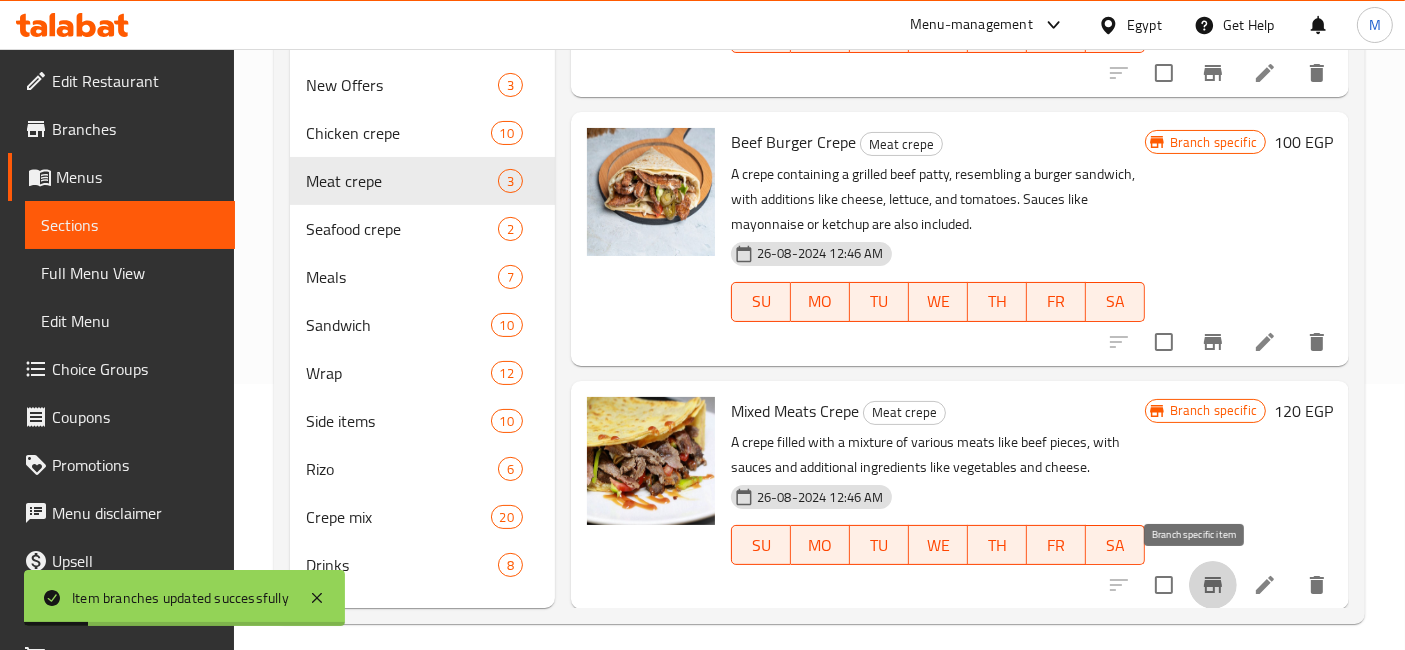 click 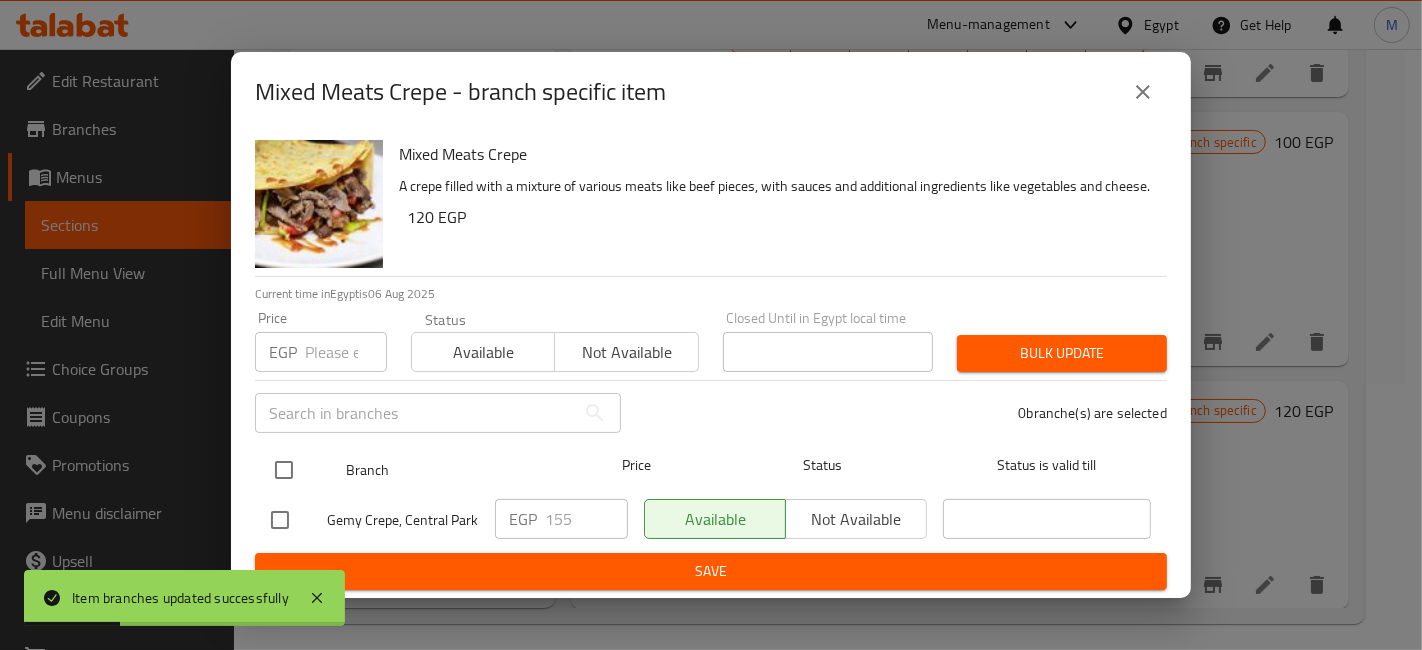 click at bounding box center [284, 470] 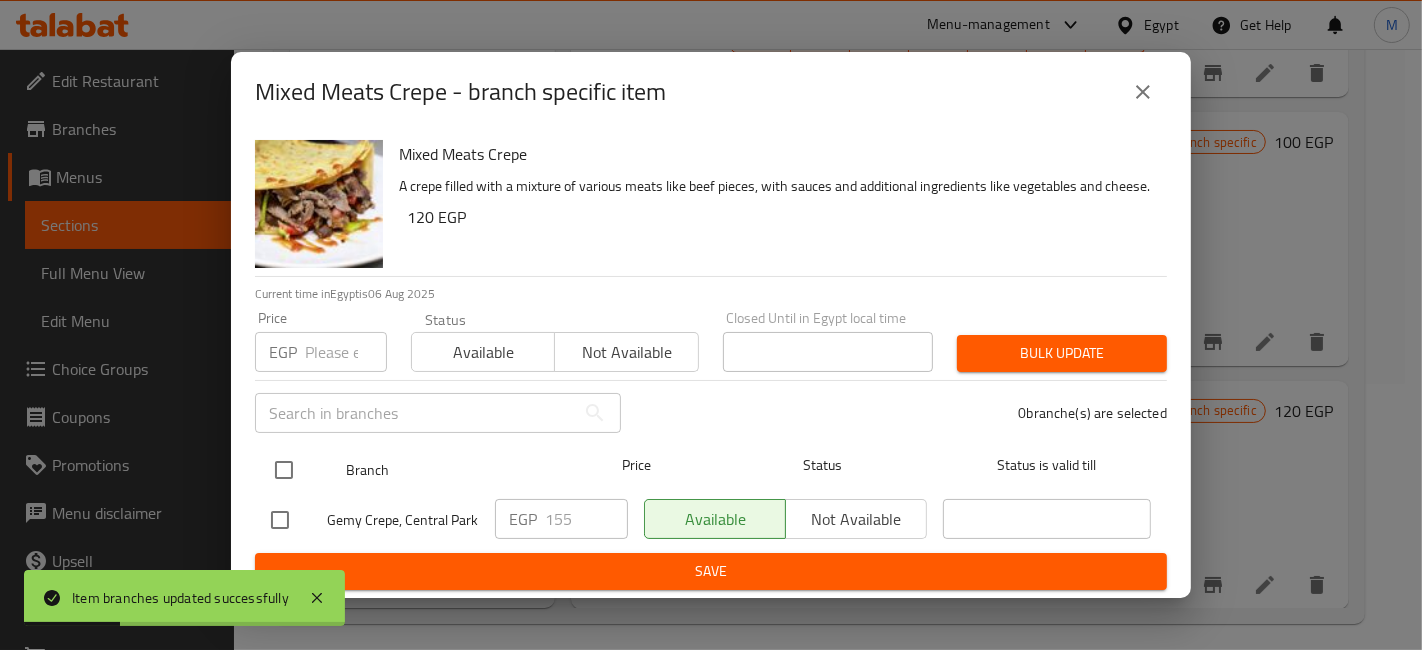 checkbox on "true" 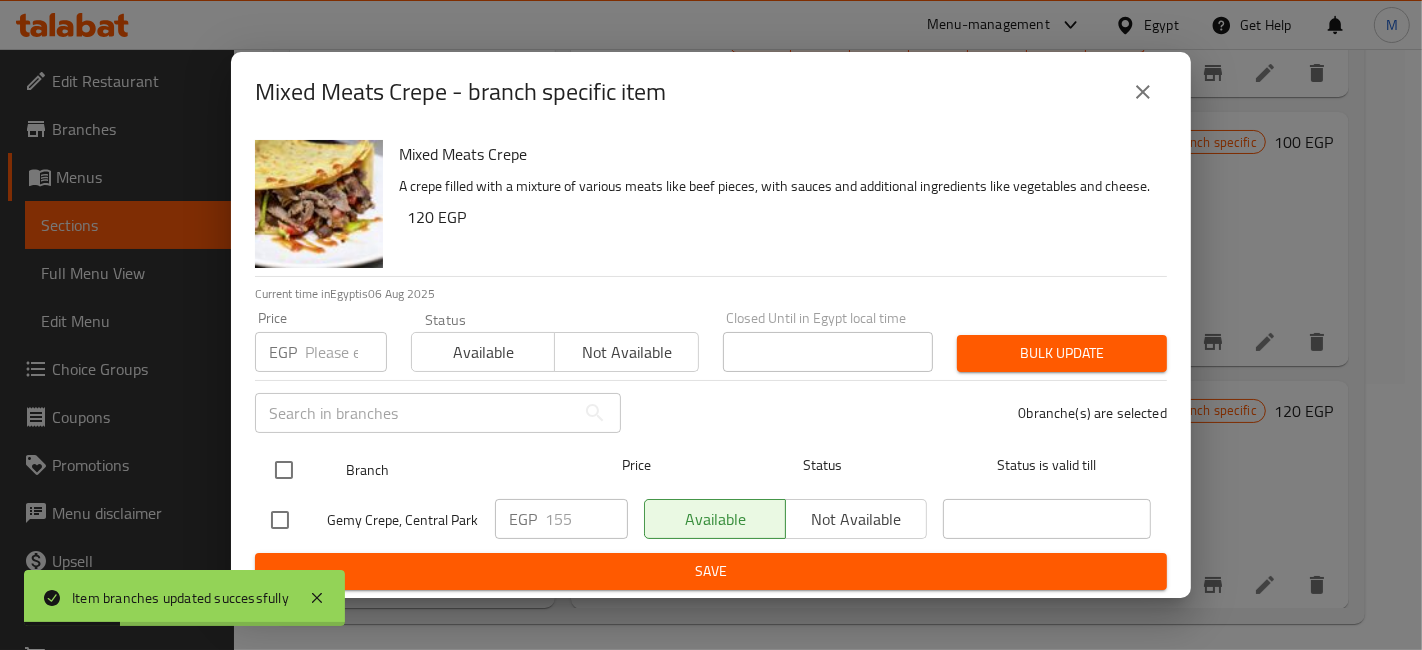 checkbox on "true" 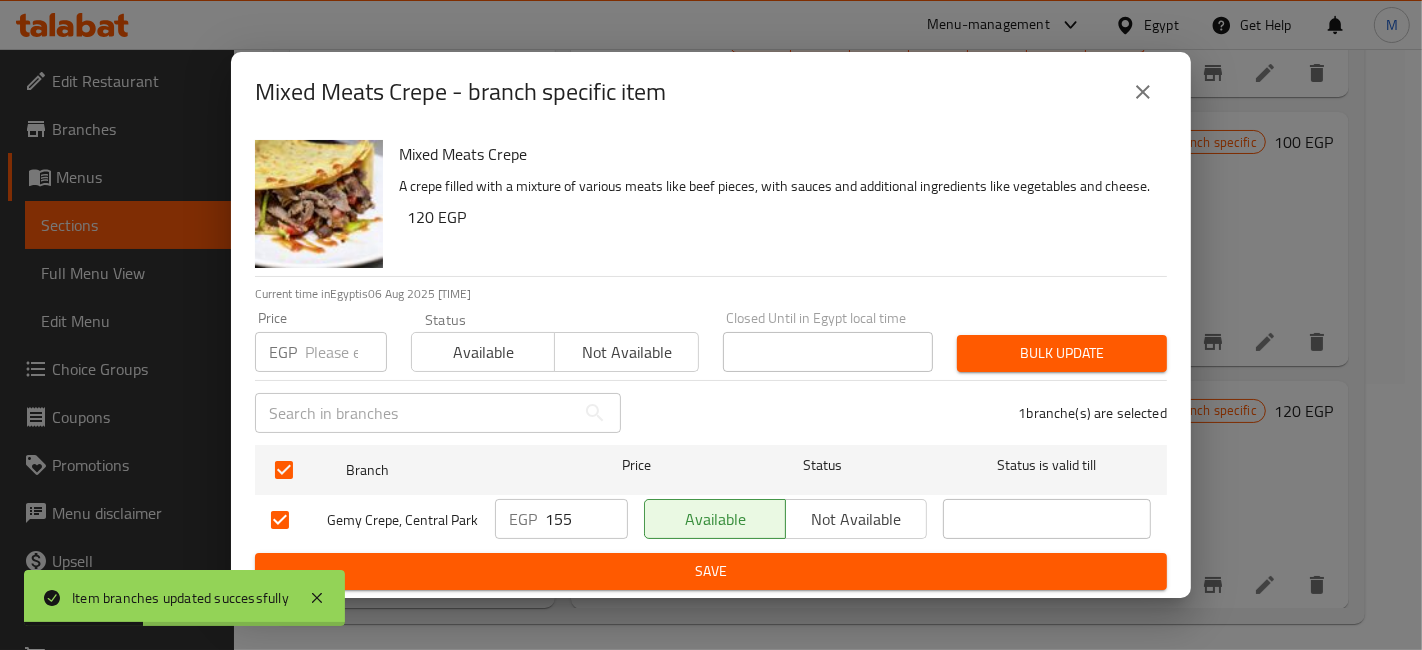 click on "155" at bounding box center (586, 519) 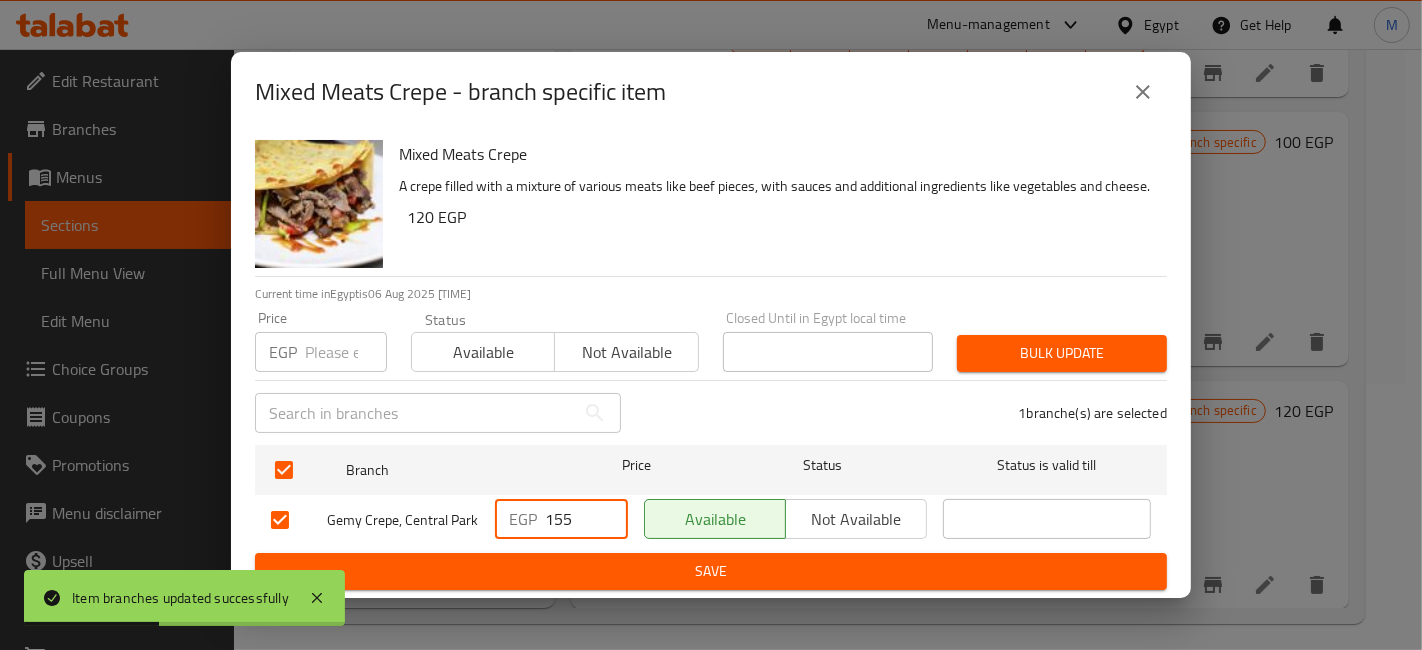 click on "155" at bounding box center (586, 519) 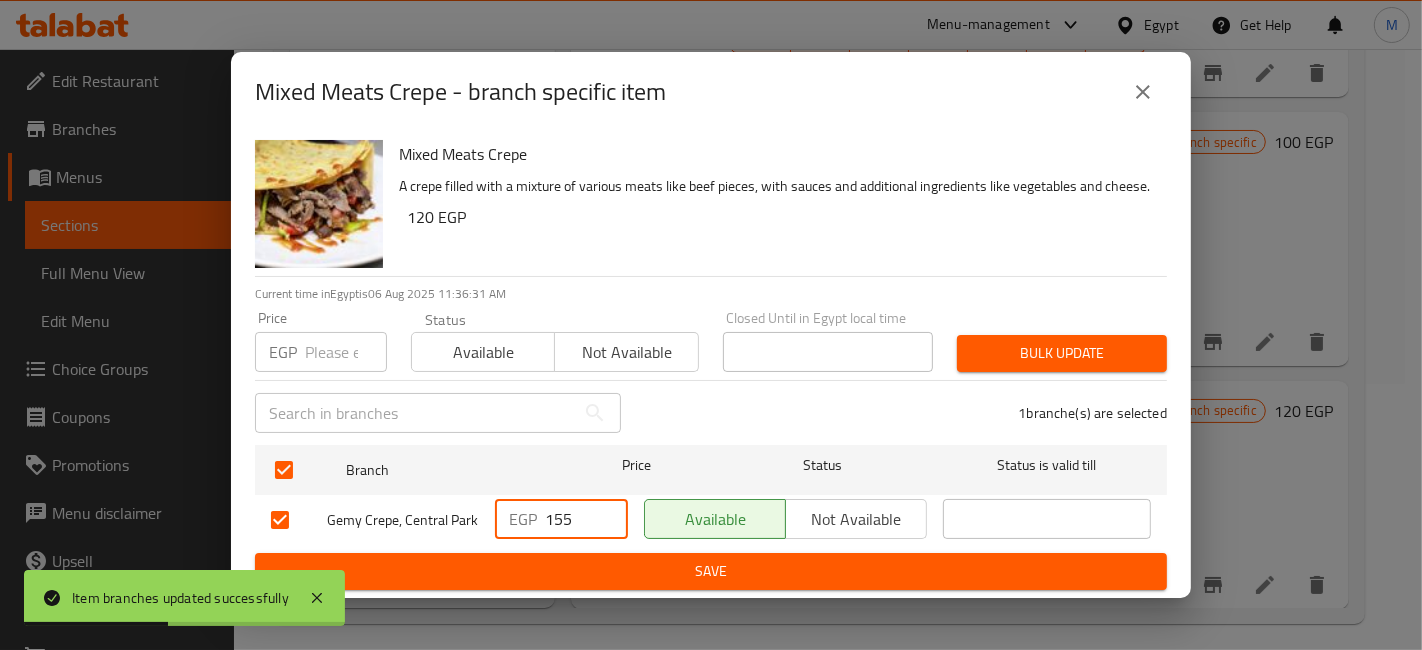 click on "155" at bounding box center (586, 519) 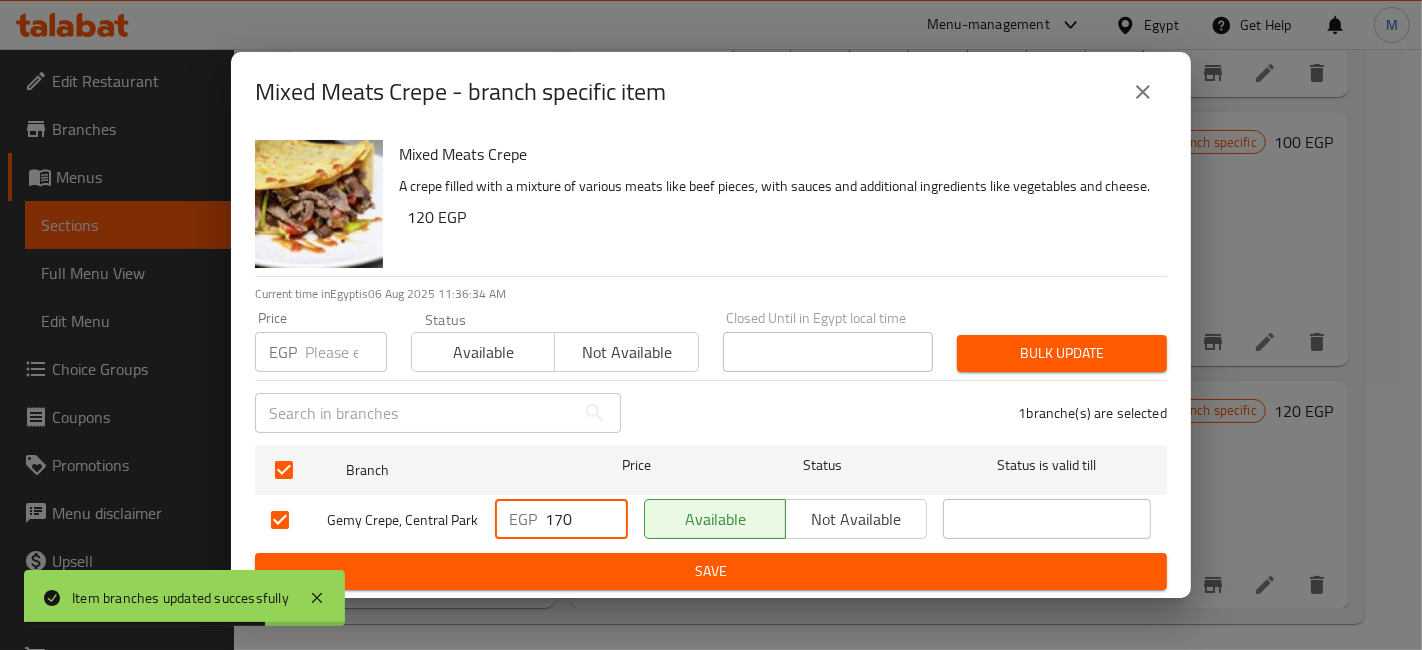 type on "170" 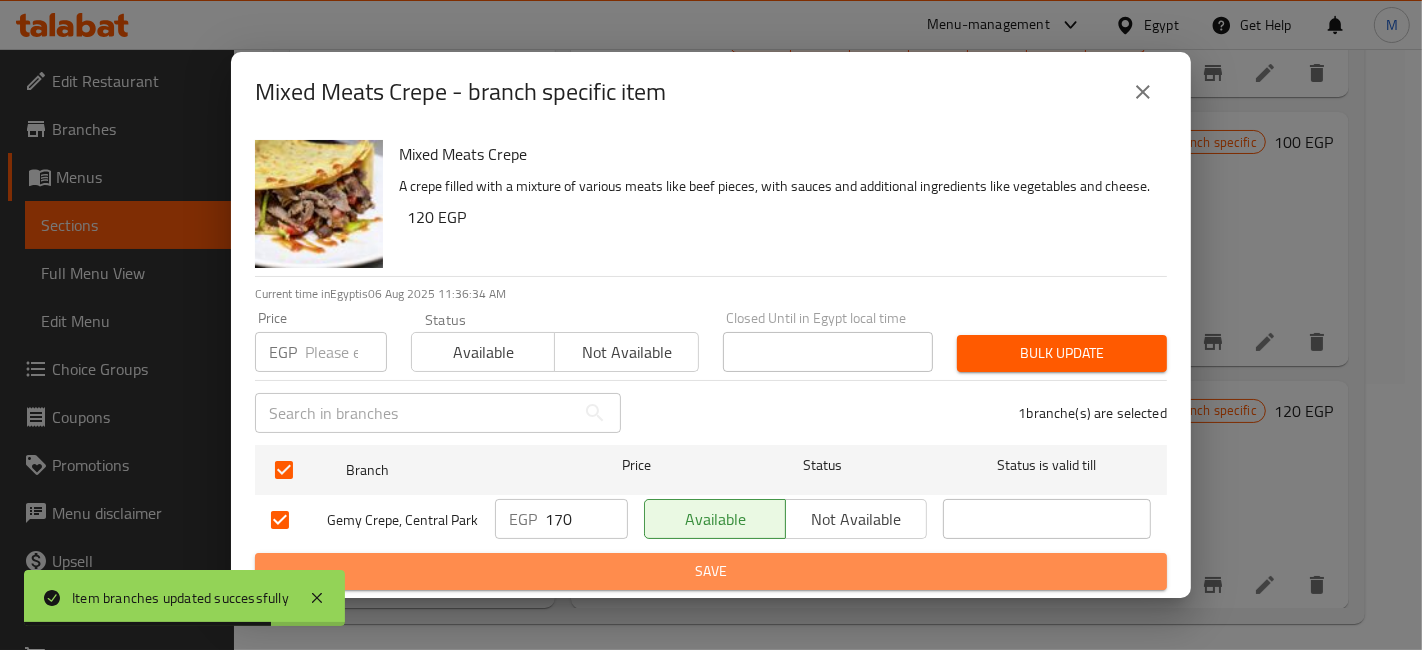 click on "Save" at bounding box center [711, 571] 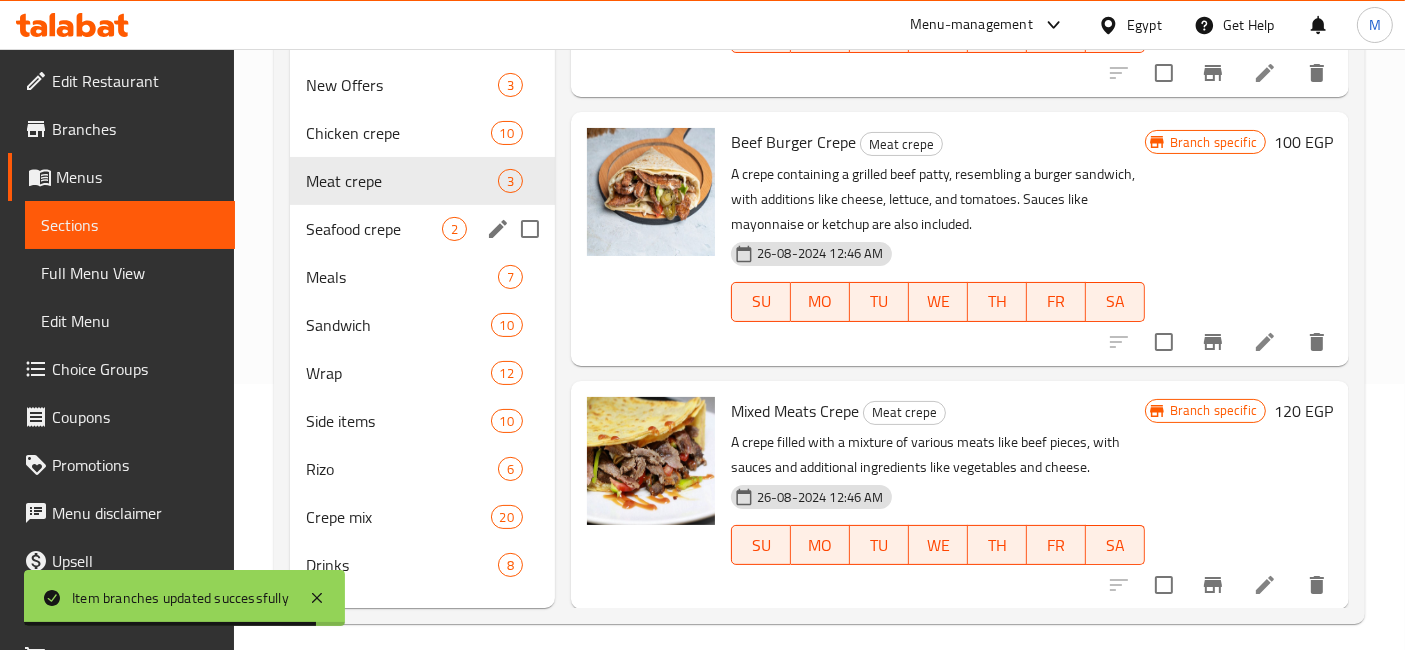 click on "Seafood crepe 2" at bounding box center [422, 229] 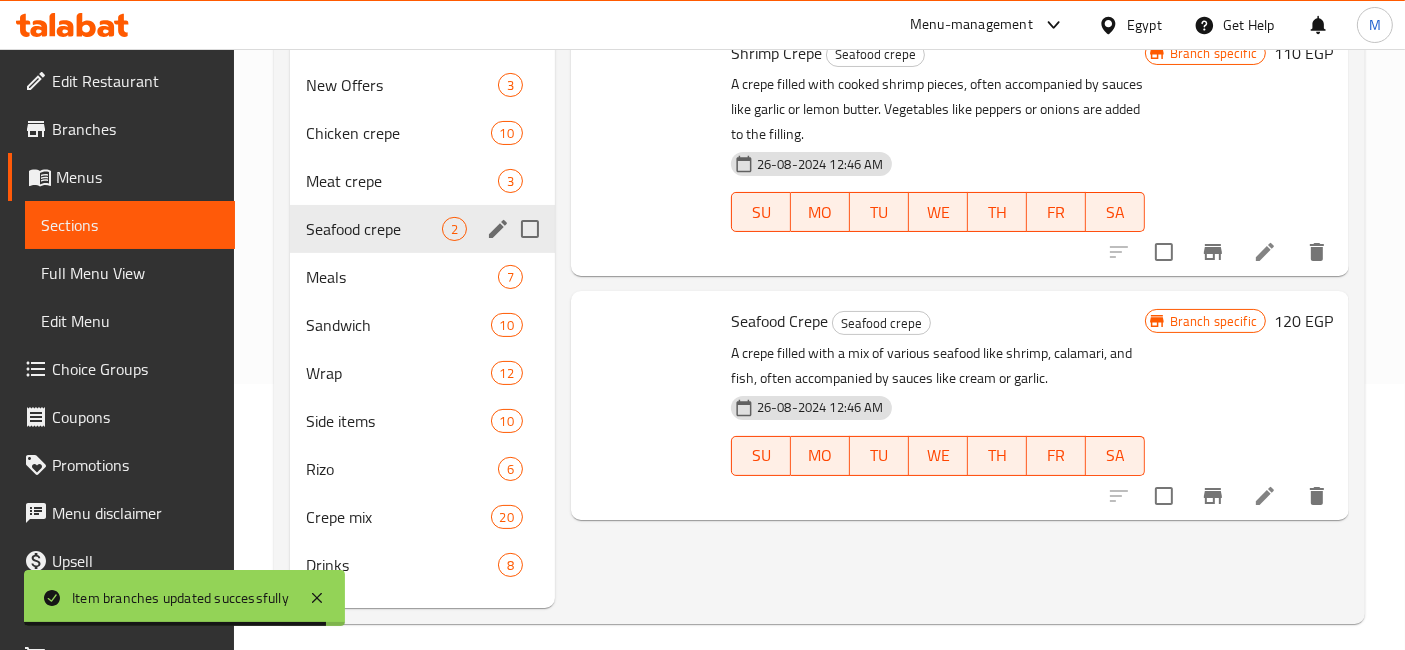 scroll, scrollTop: 0, scrollLeft: 0, axis: both 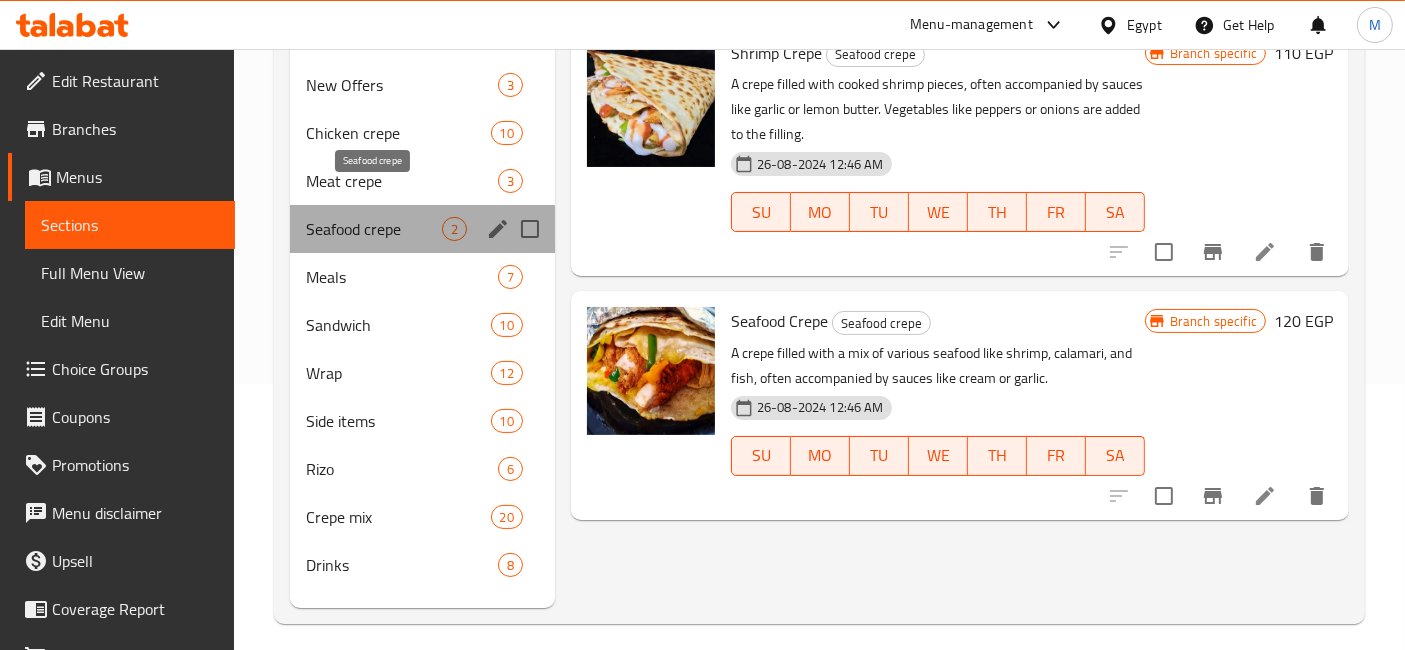 click on "Seafood crepe" at bounding box center (374, 229) 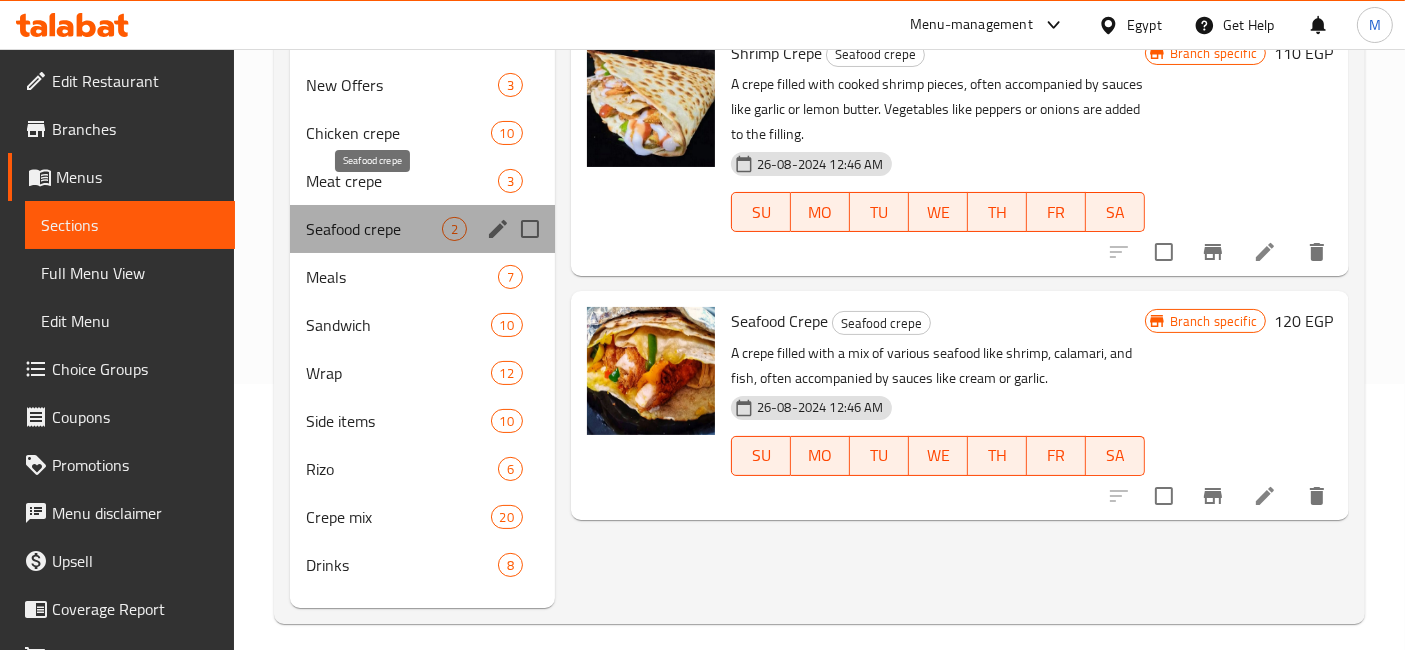 click on "Seafood crepe" at bounding box center (374, 229) 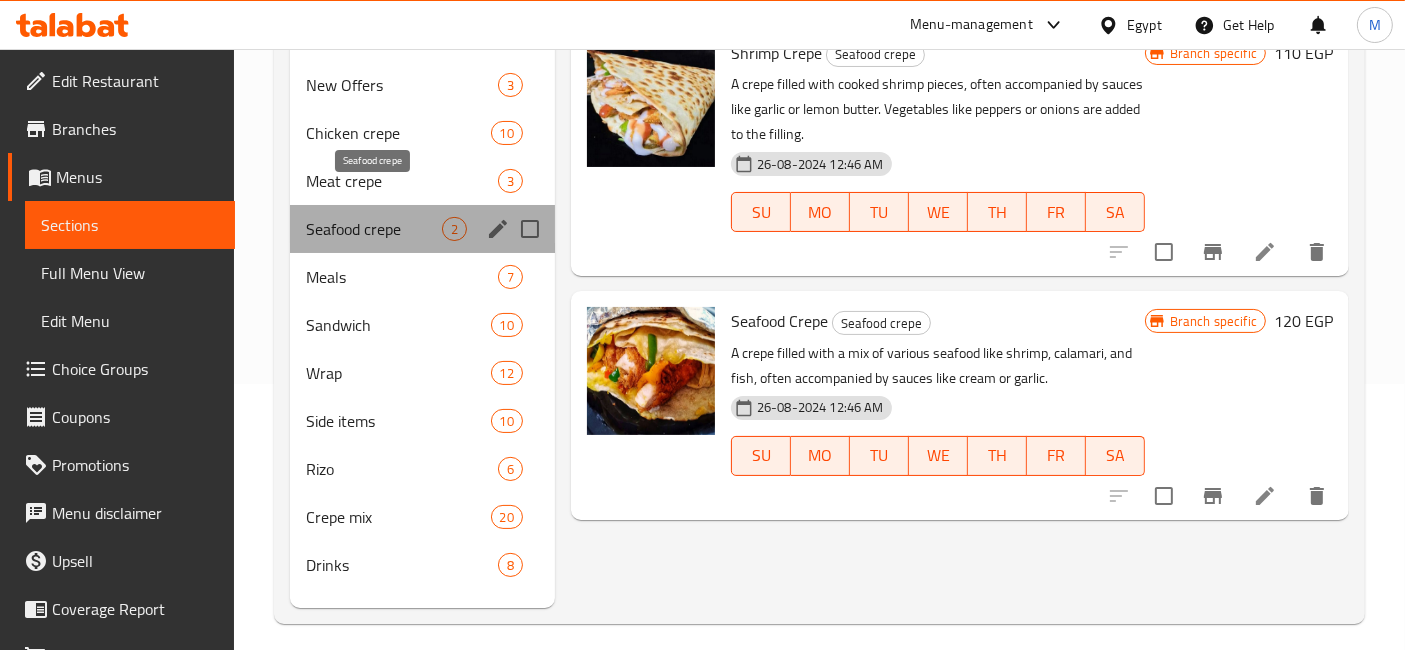 click on "Seafood crepe" at bounding box center [374, 229] 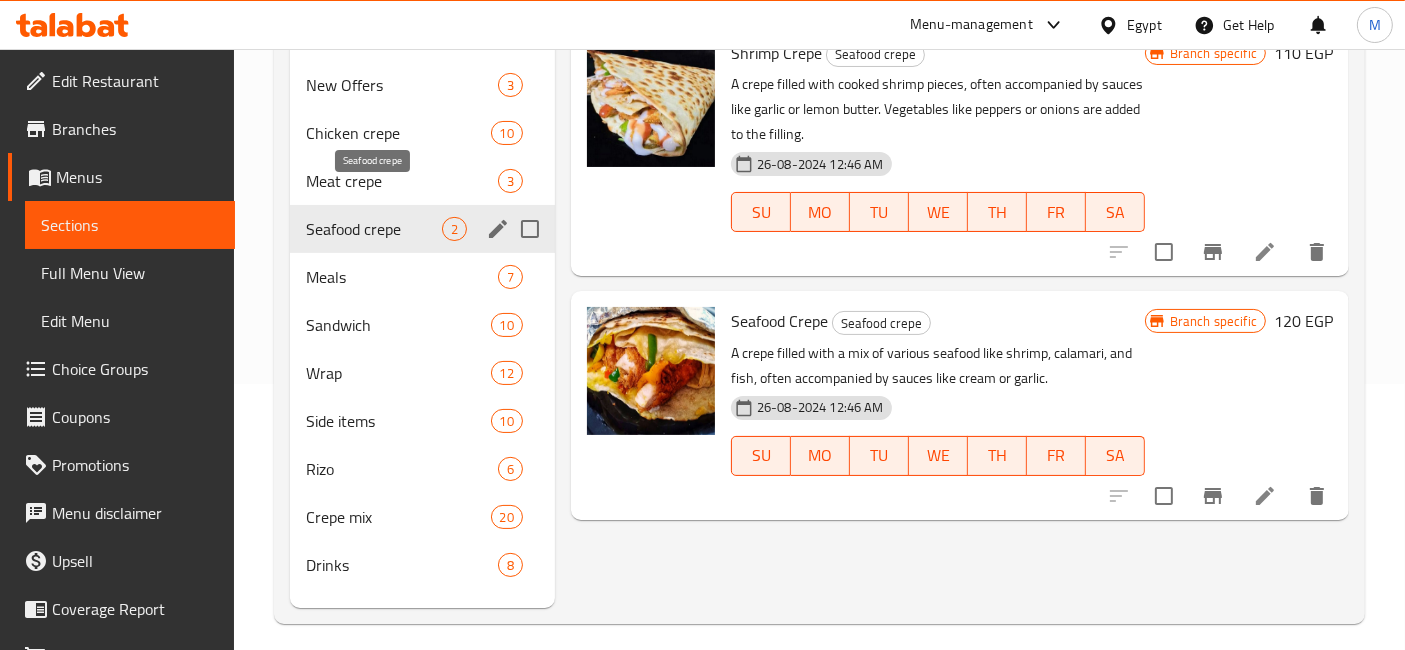 click on "Seafood crepe" at bounding box center [374, 229] 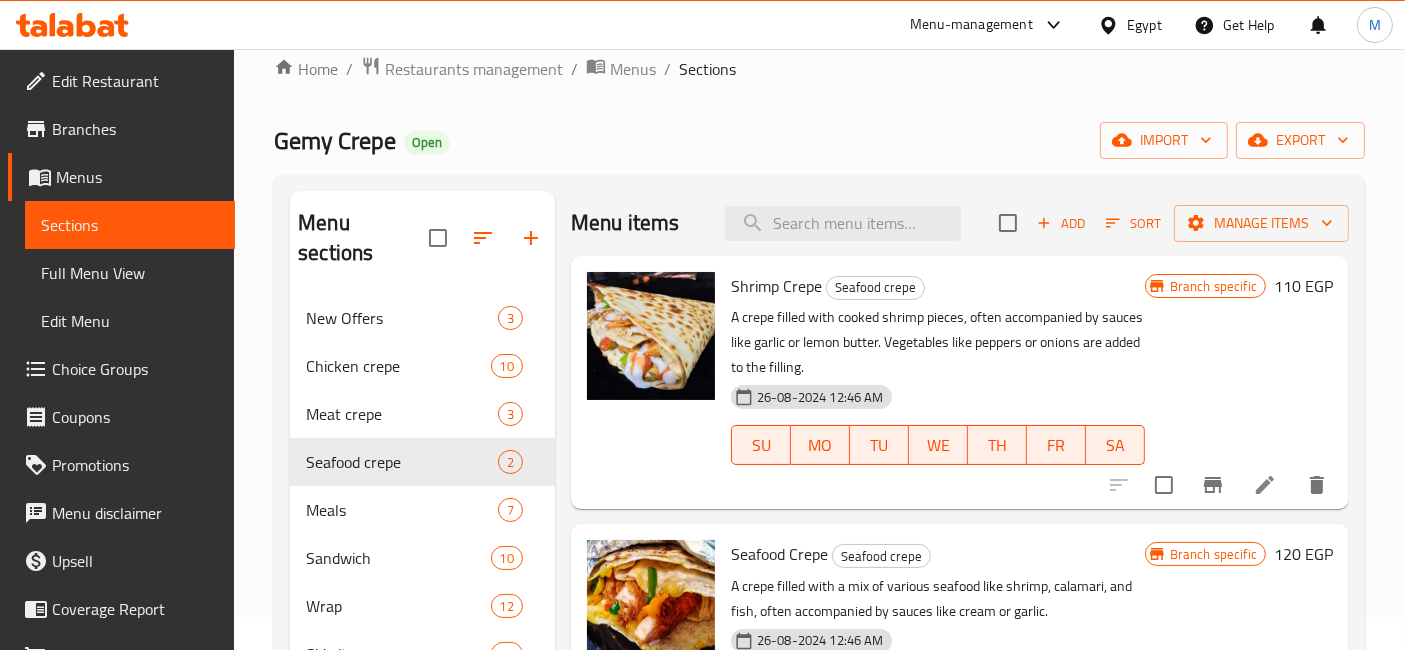 scroll, scrollTop: 0, scrollLeft: 0, axis: both 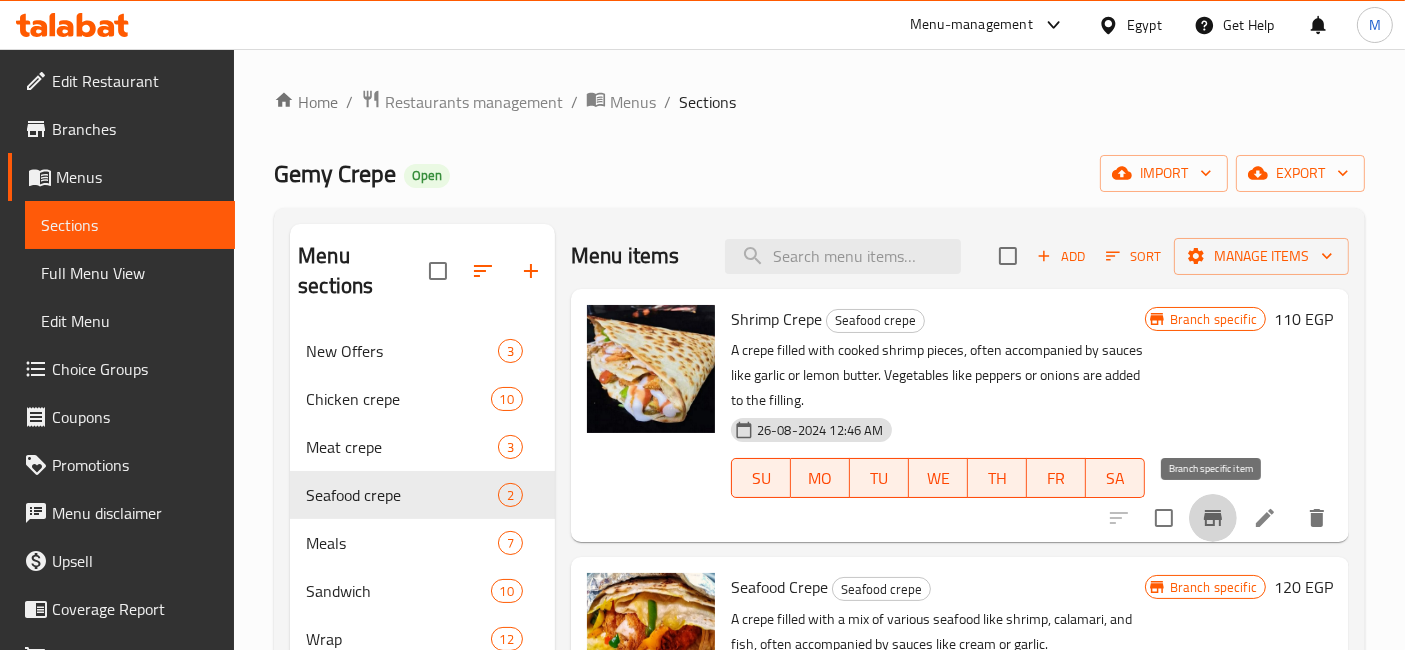 click 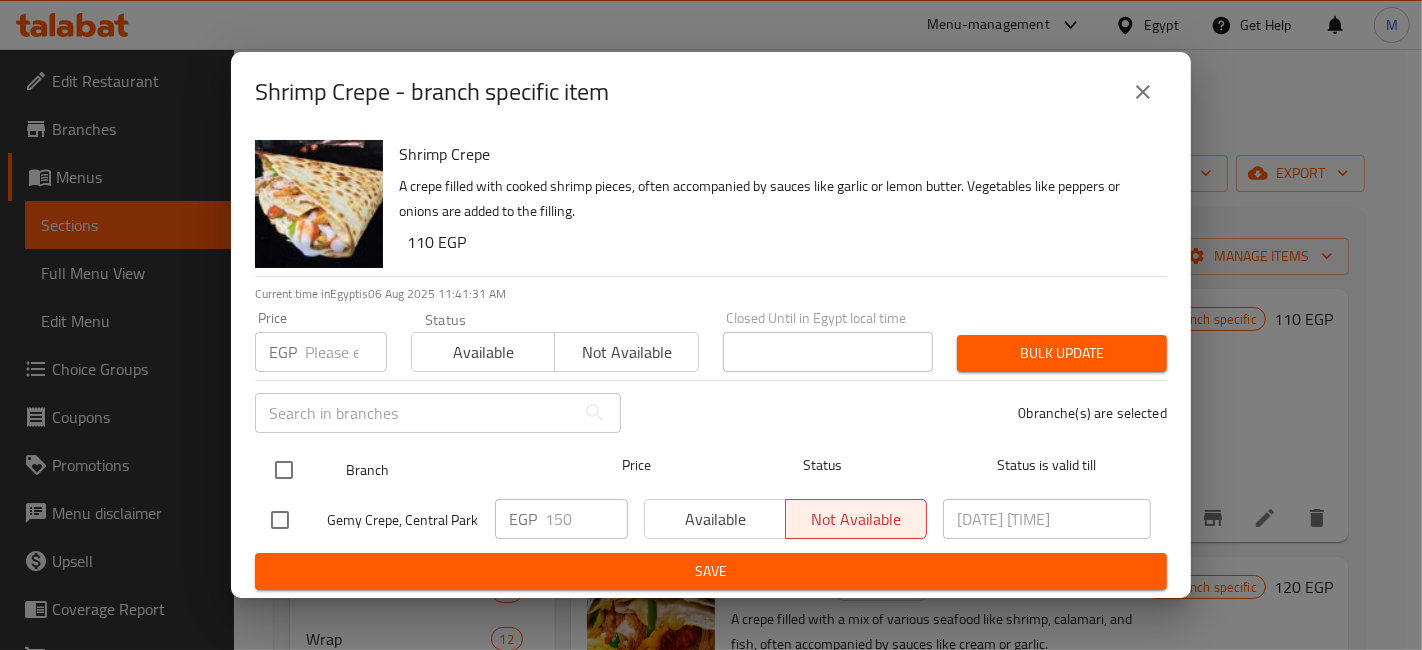 click at bounding box center (284, 470) 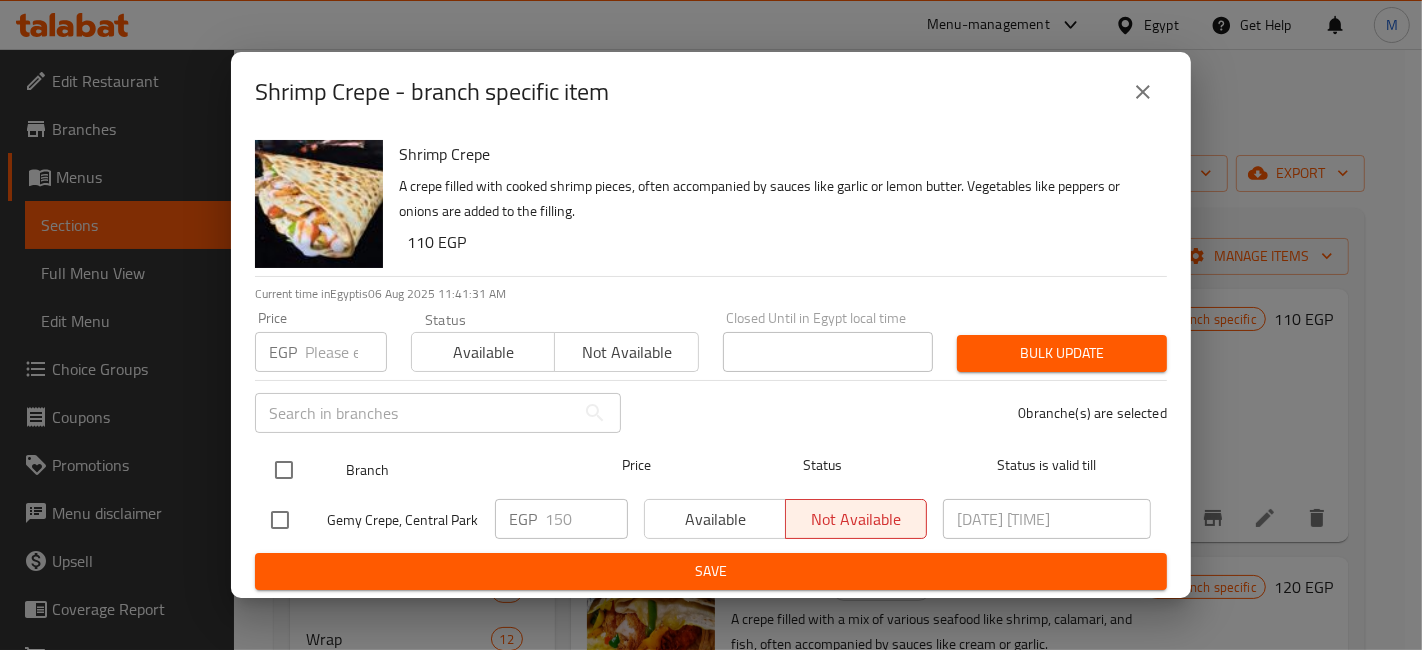 checkbox on "true" 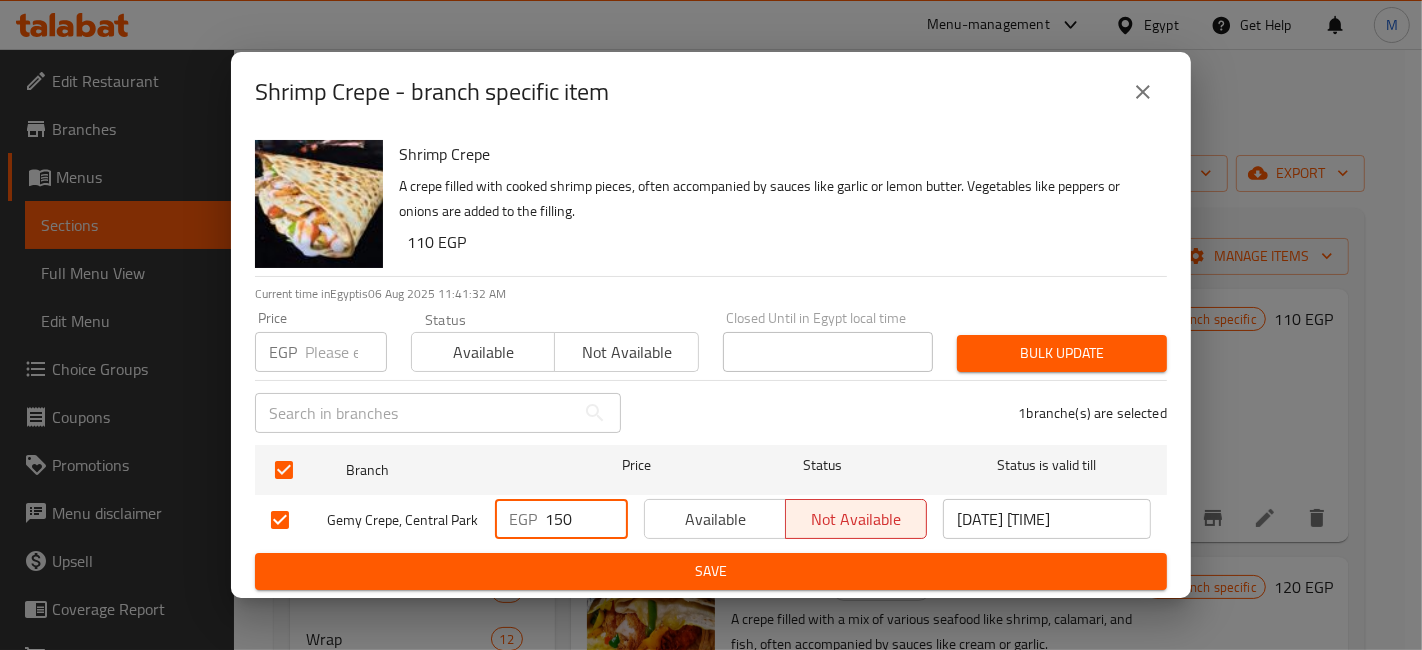 click on "150" at bounding box center (586, 519) 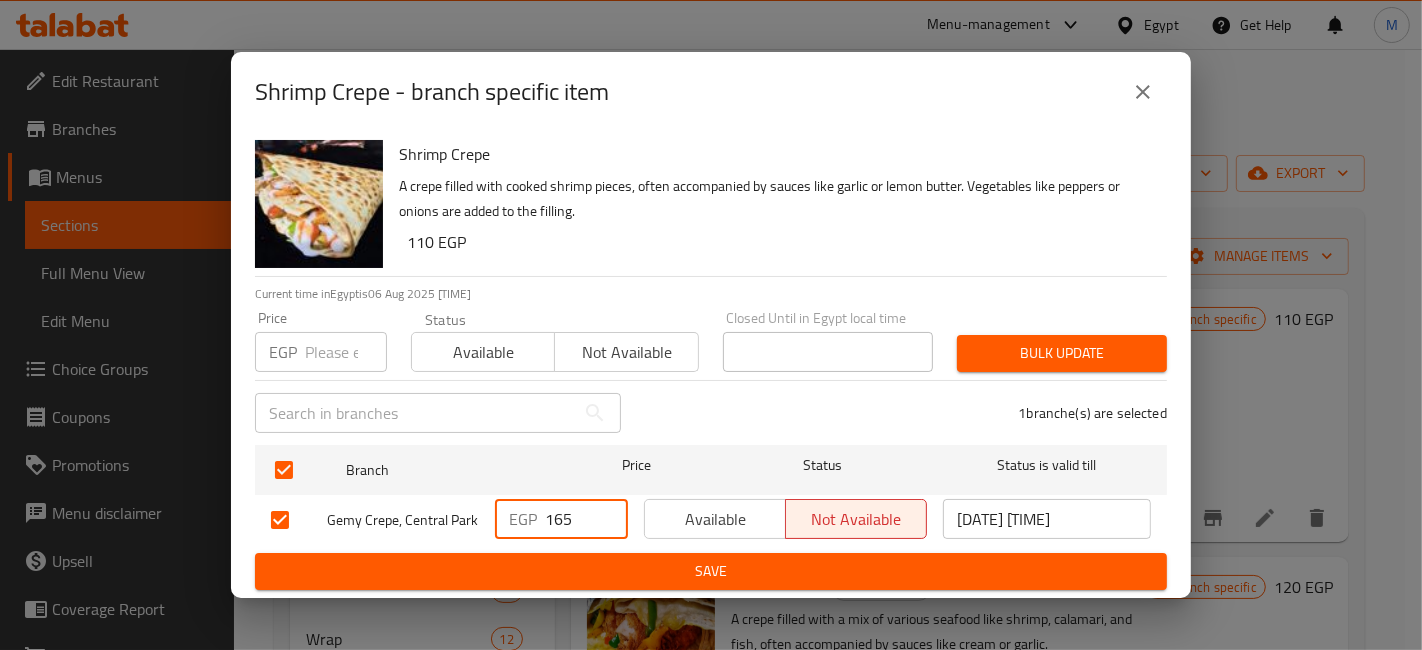 type on "165" 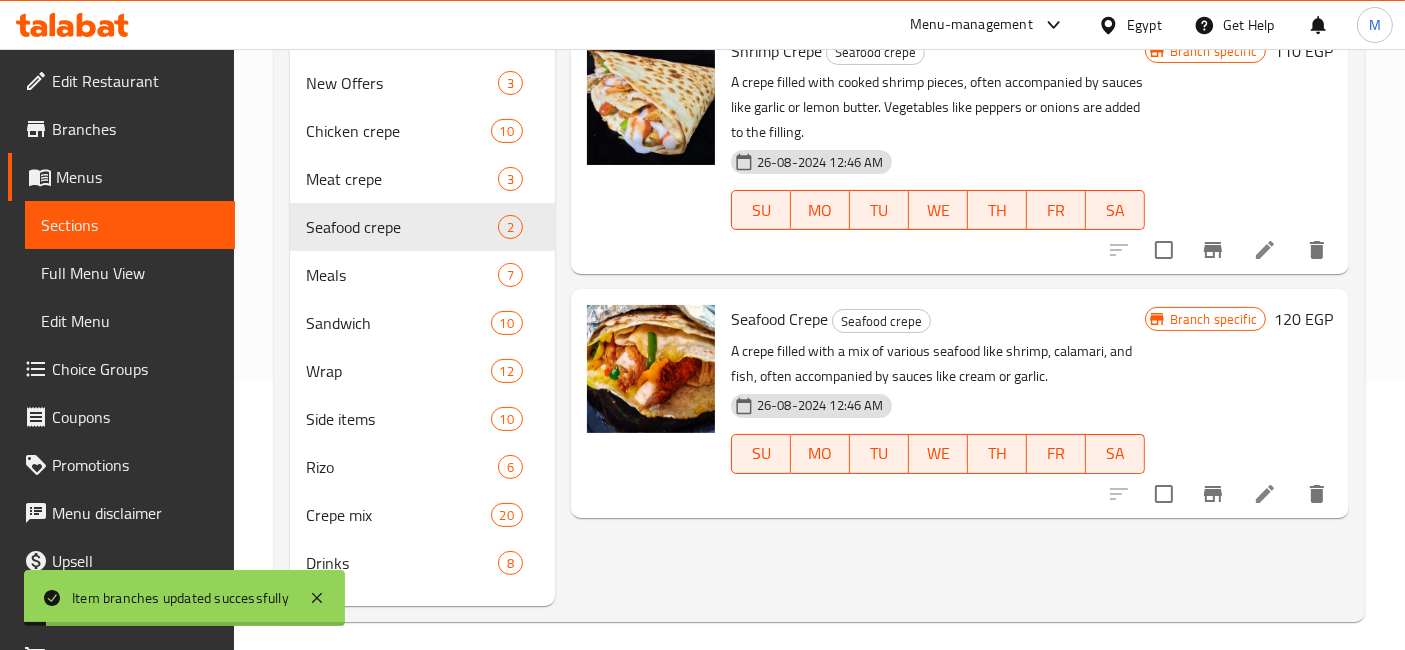 scroll, scrollTop: 279, scrollLeft: 0, axis: vertical 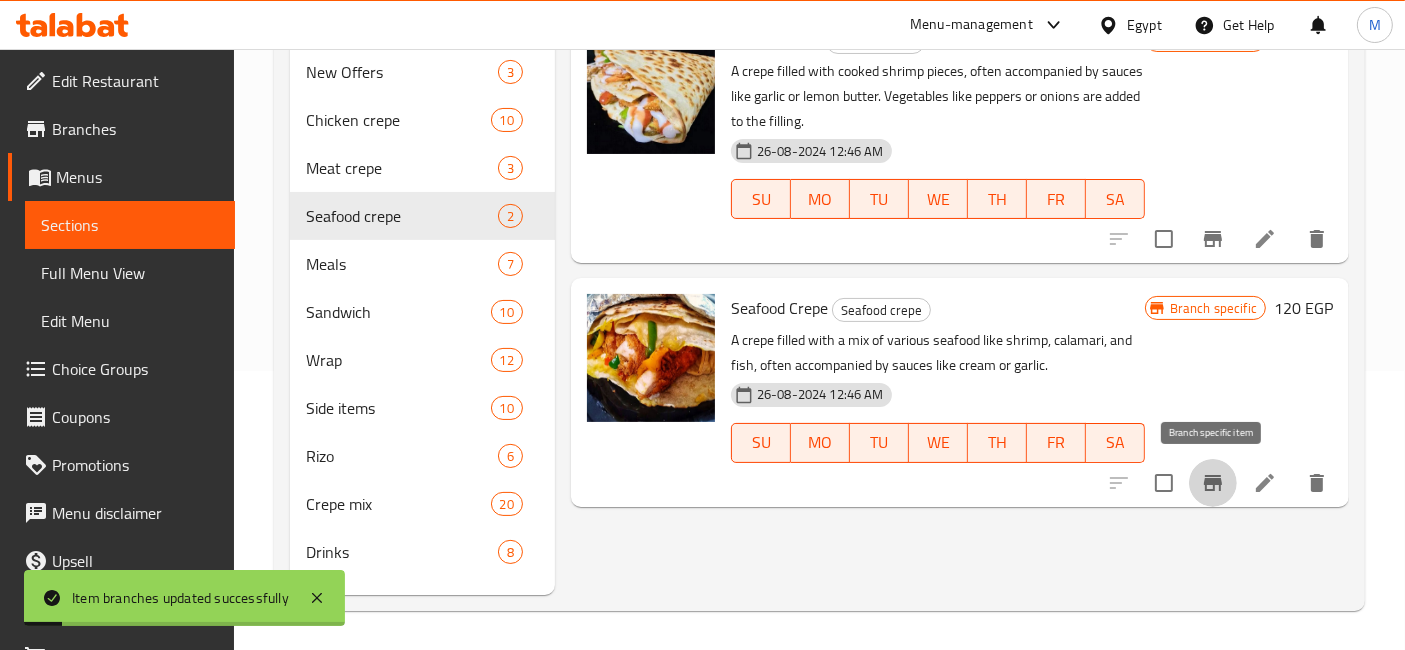 click 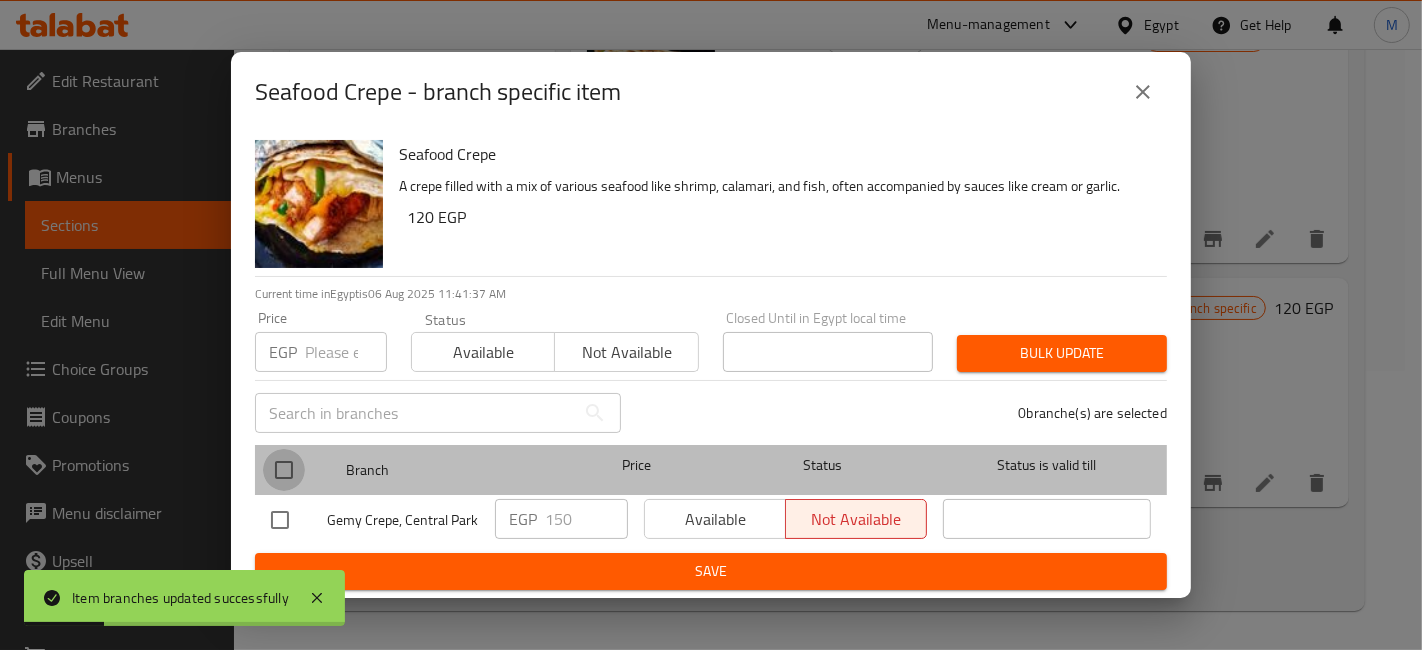 click at bounding box center [284, 470] 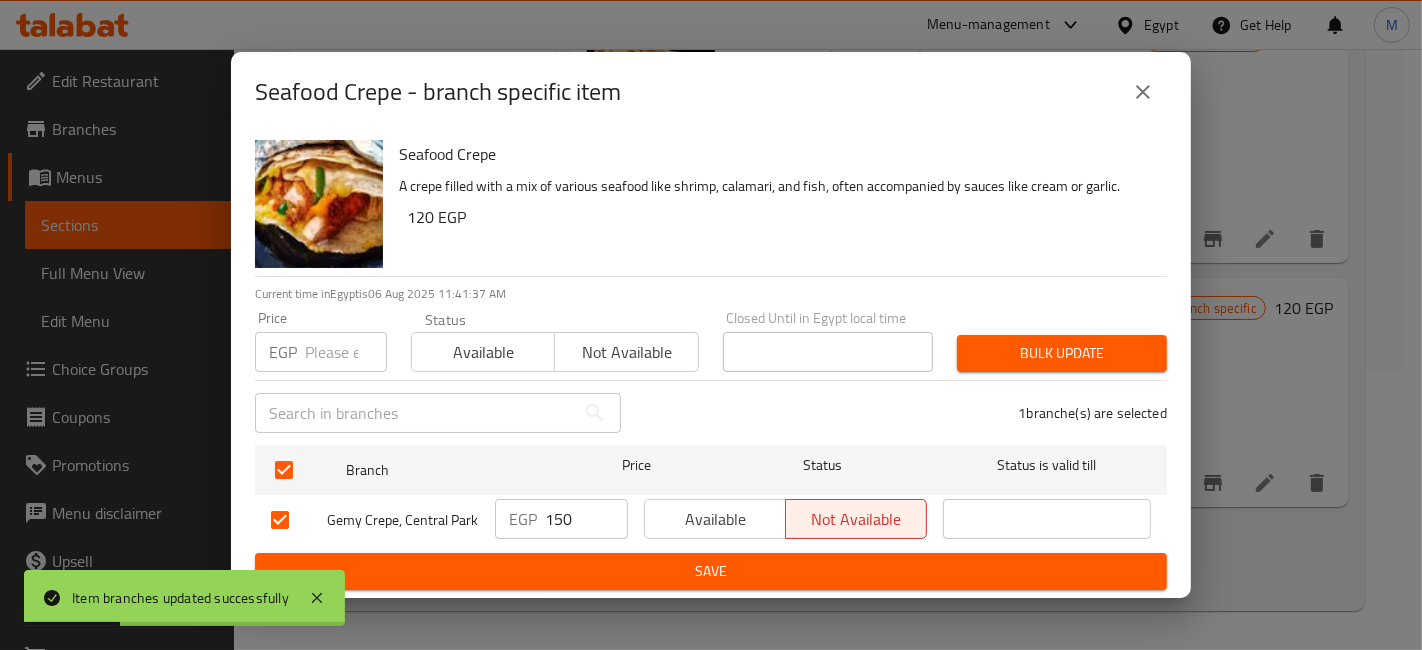 click on "150" at bounding box center (586, 519) 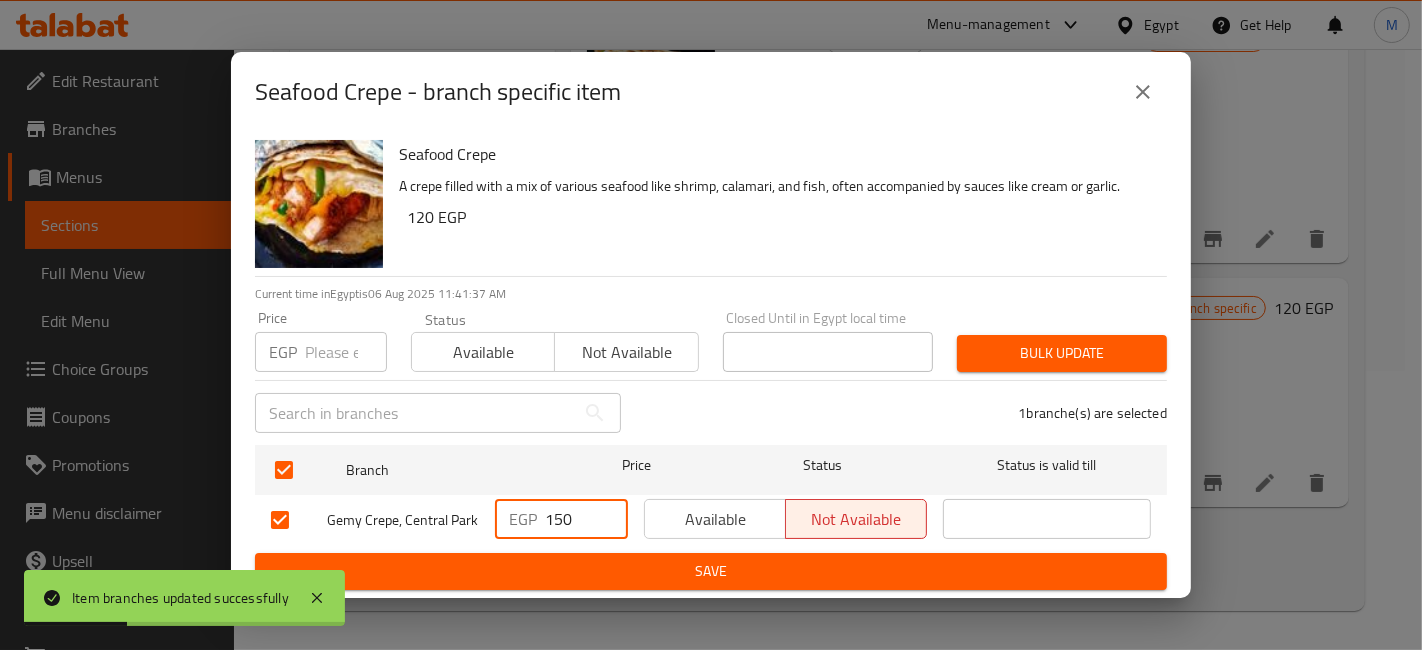 click on "150" at bounding box center [586, 519] 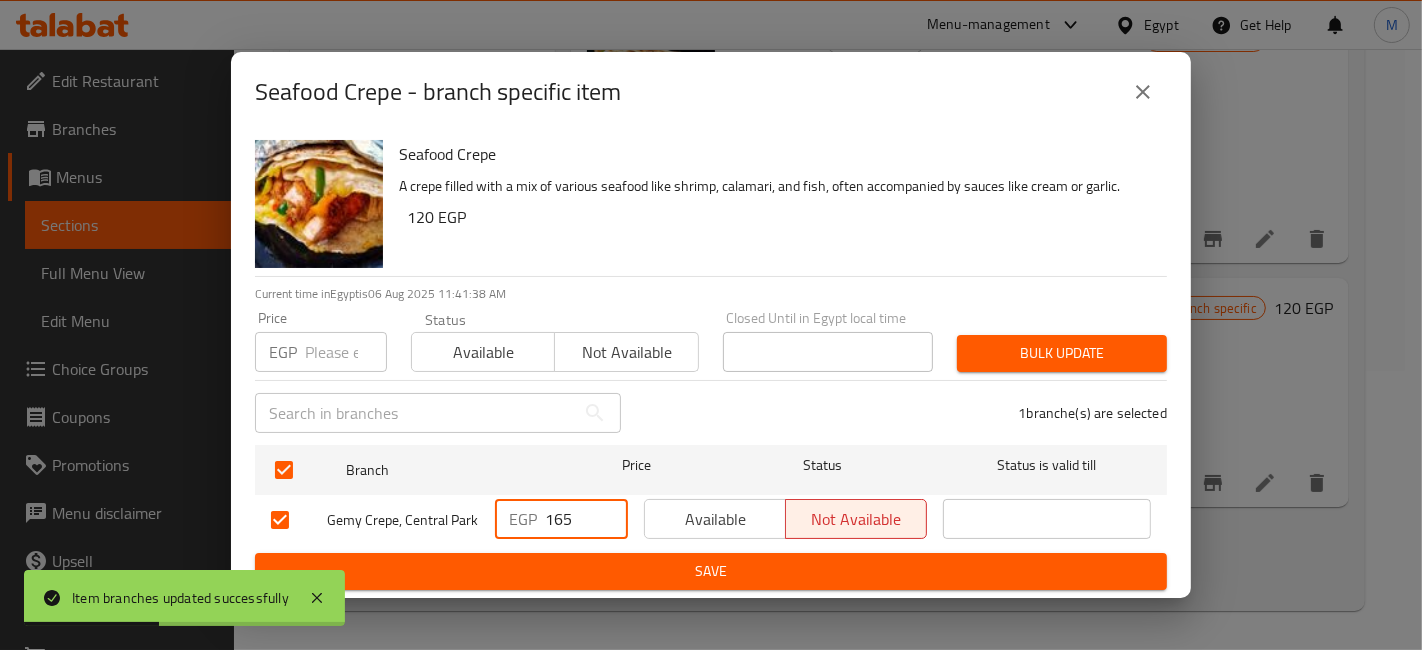 type on "165" 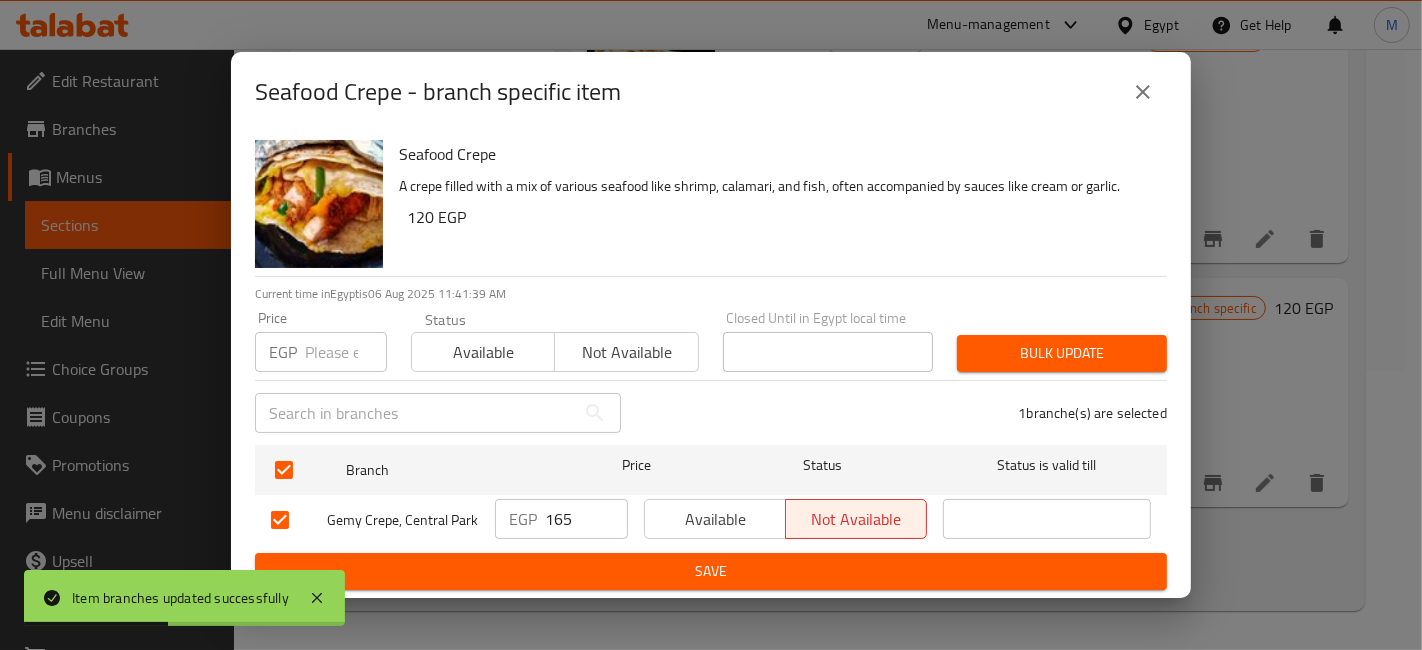 drag, startPoint x: 585, startPoint y: 548, endPoint x: 599, endPoint y: 594, distance: 48.08326 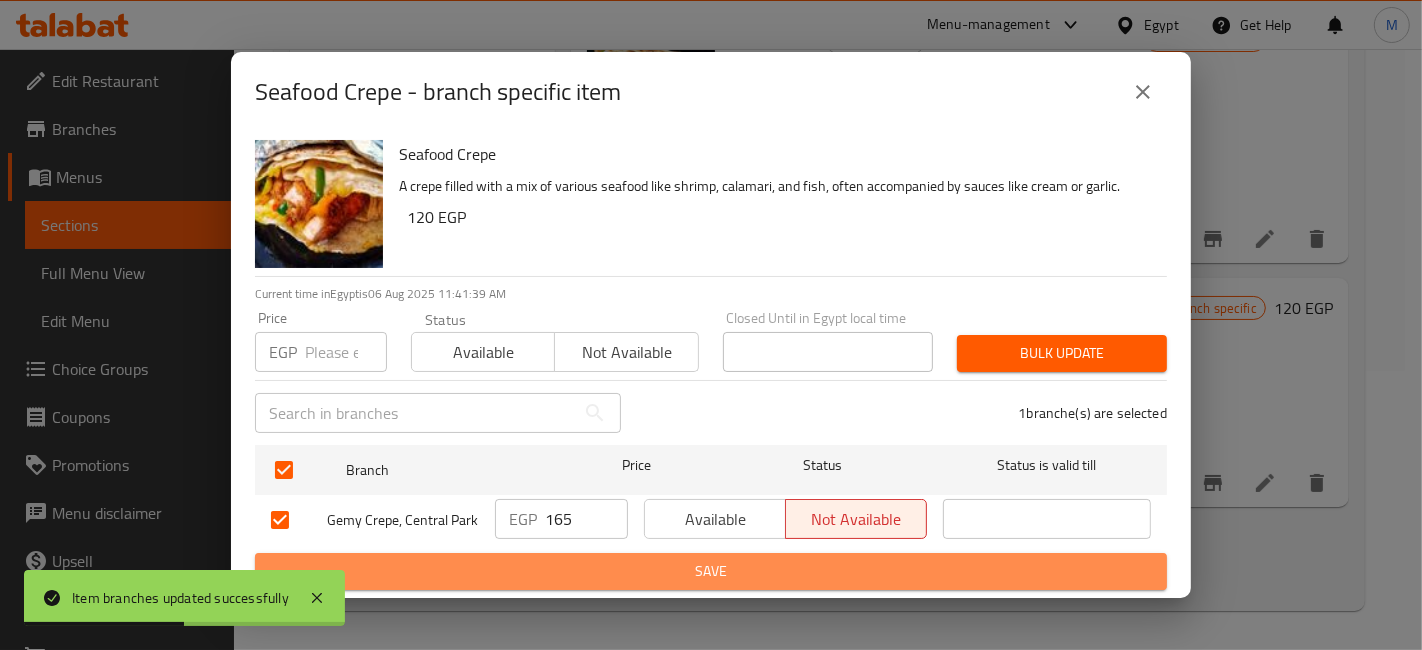 click on "Save" at bounding box center [711, 571] 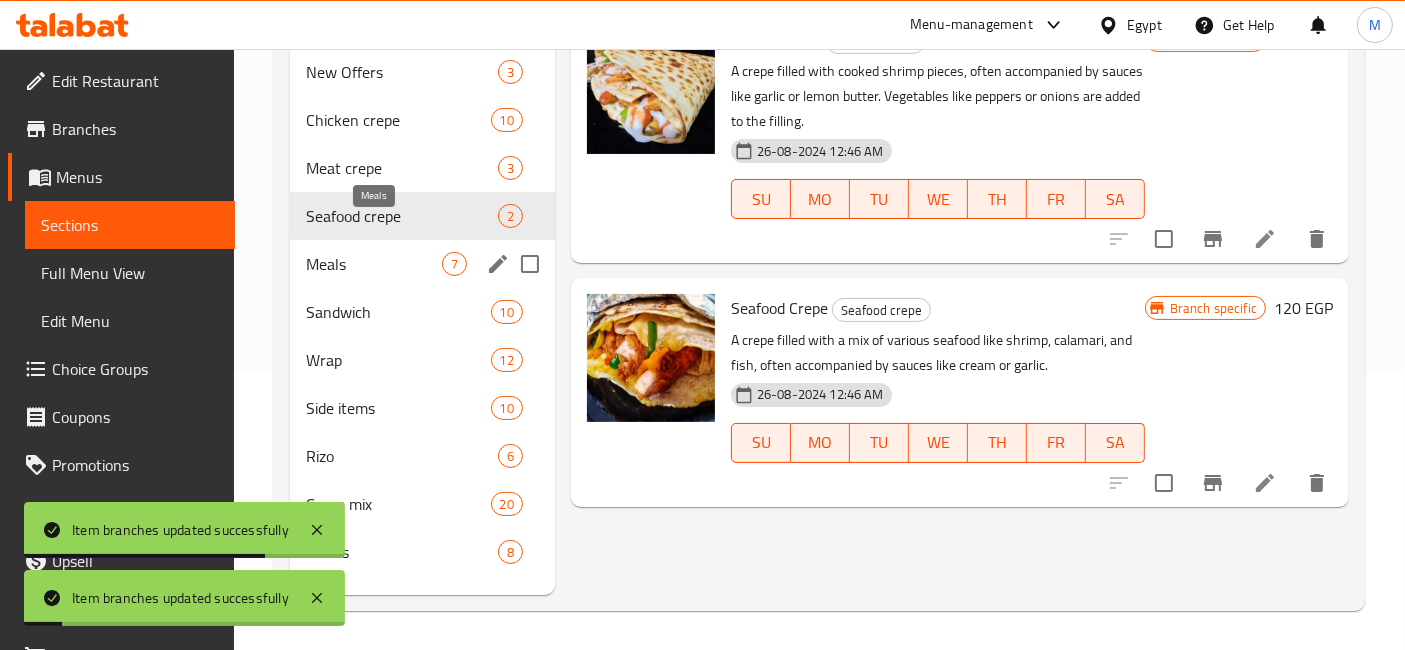 click on "Meals" at bounding box center [374, 264] 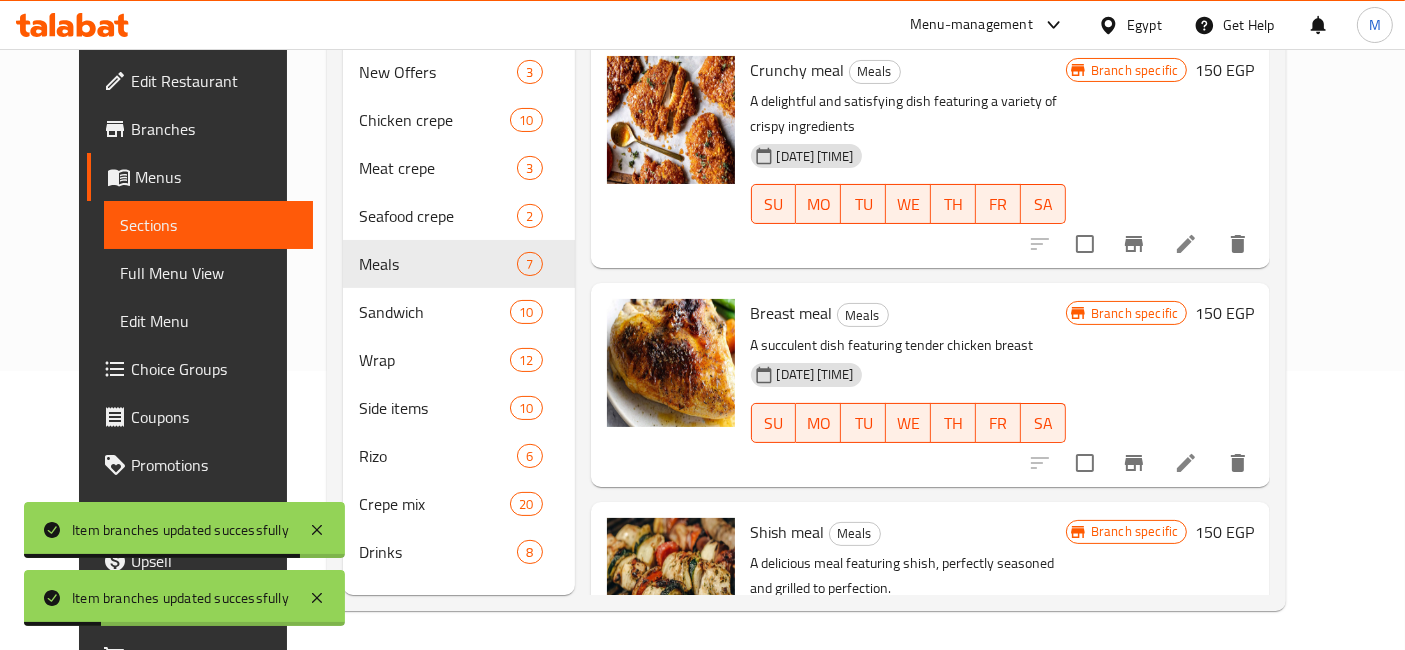 scroll, scrollTop: 0, scrollLeft: 0, axis: both 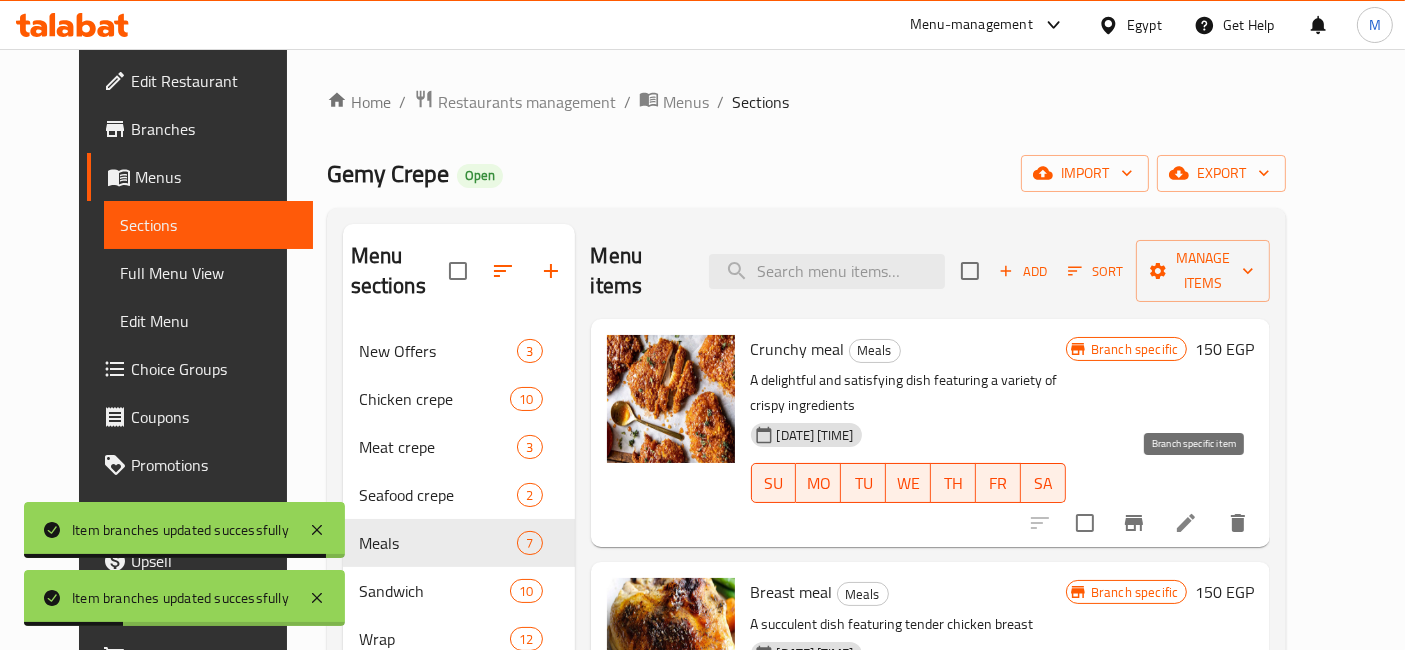 click 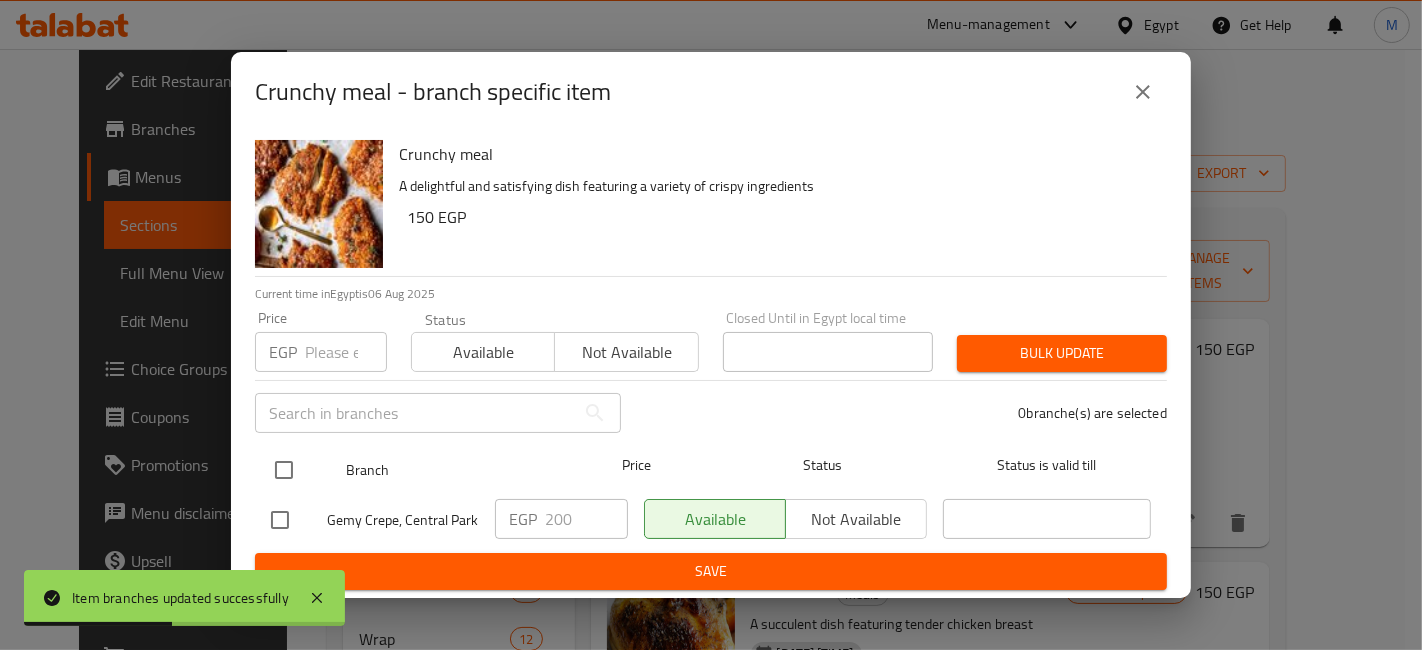 click at bounding box center [284, 470] 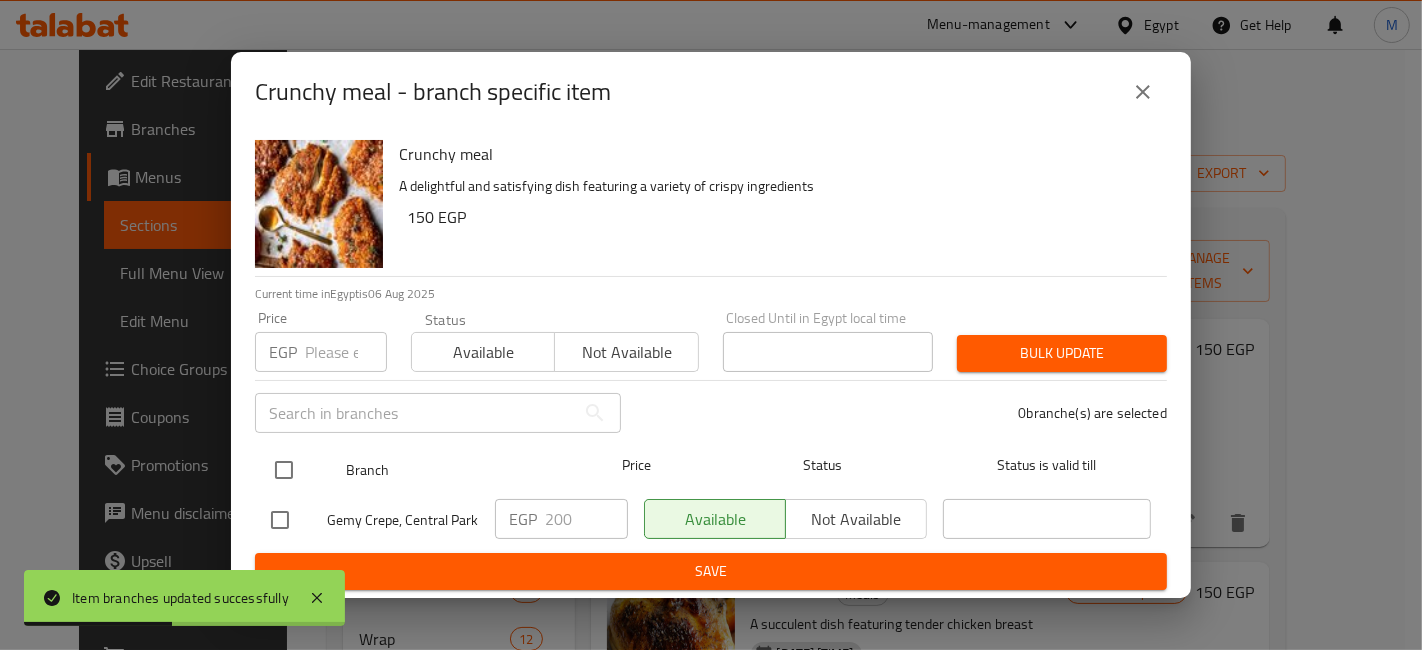 checkbox on "true" 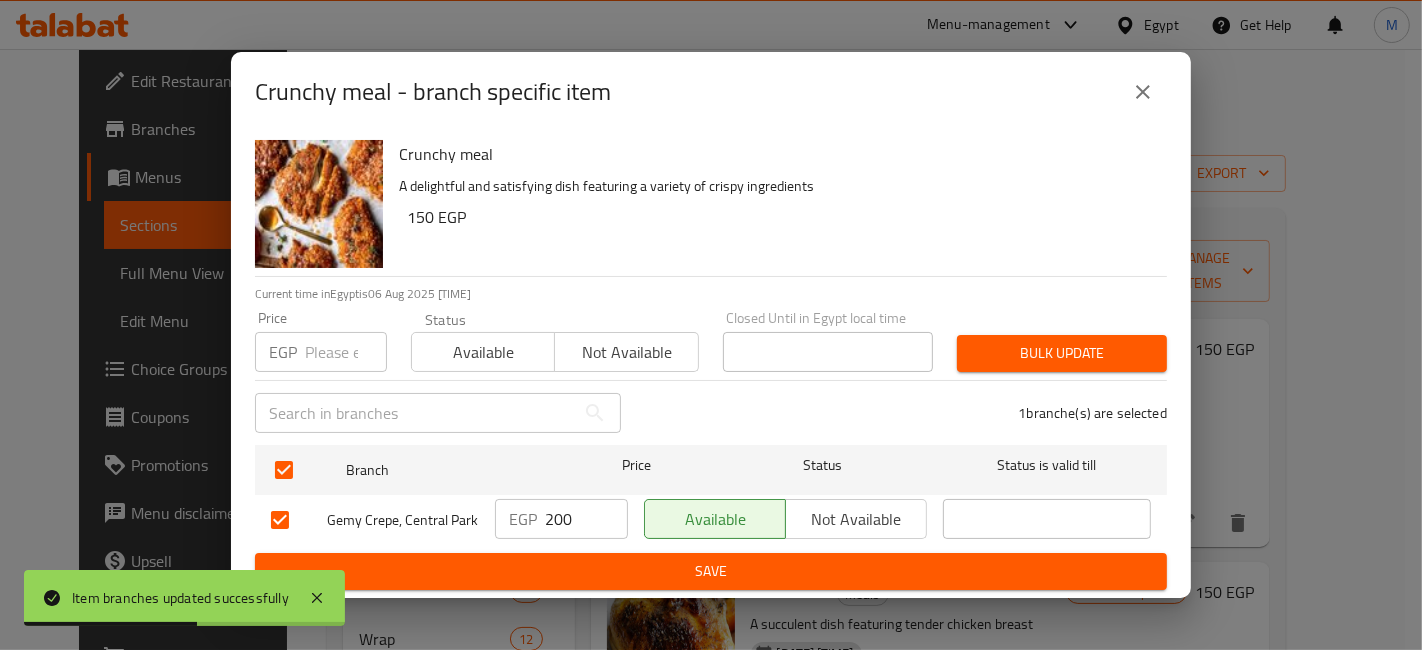 click on "200" at bounding box center [586, 519] 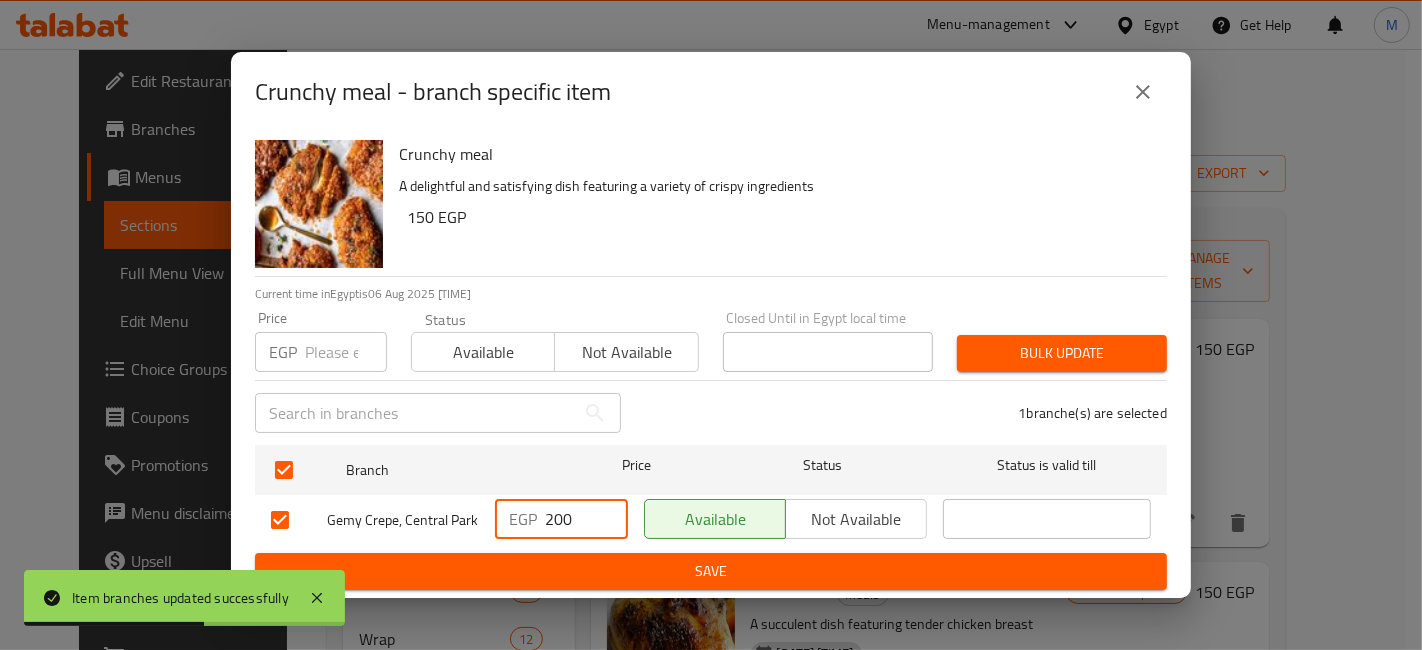 click on "200" at bounding box center [586, 519] 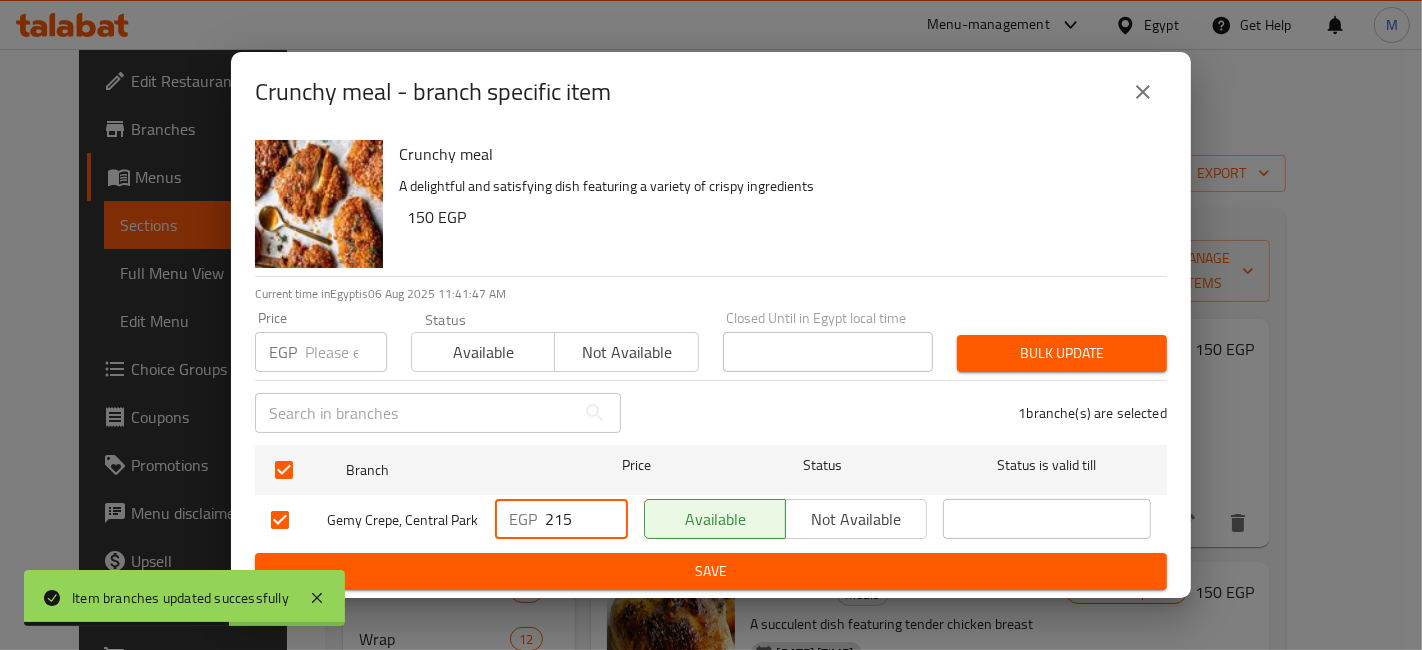 type on "215" 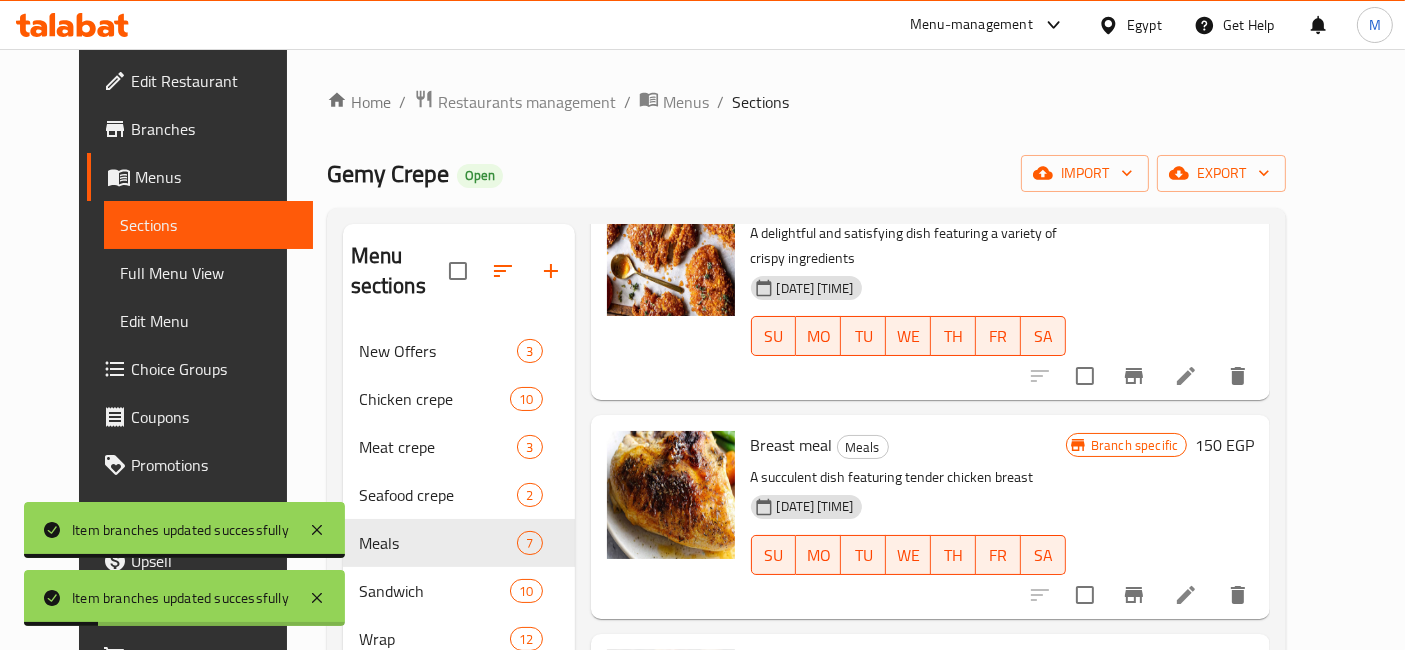 scroll, scrollTop: 222, scrollLeft: 0, axis: vertical 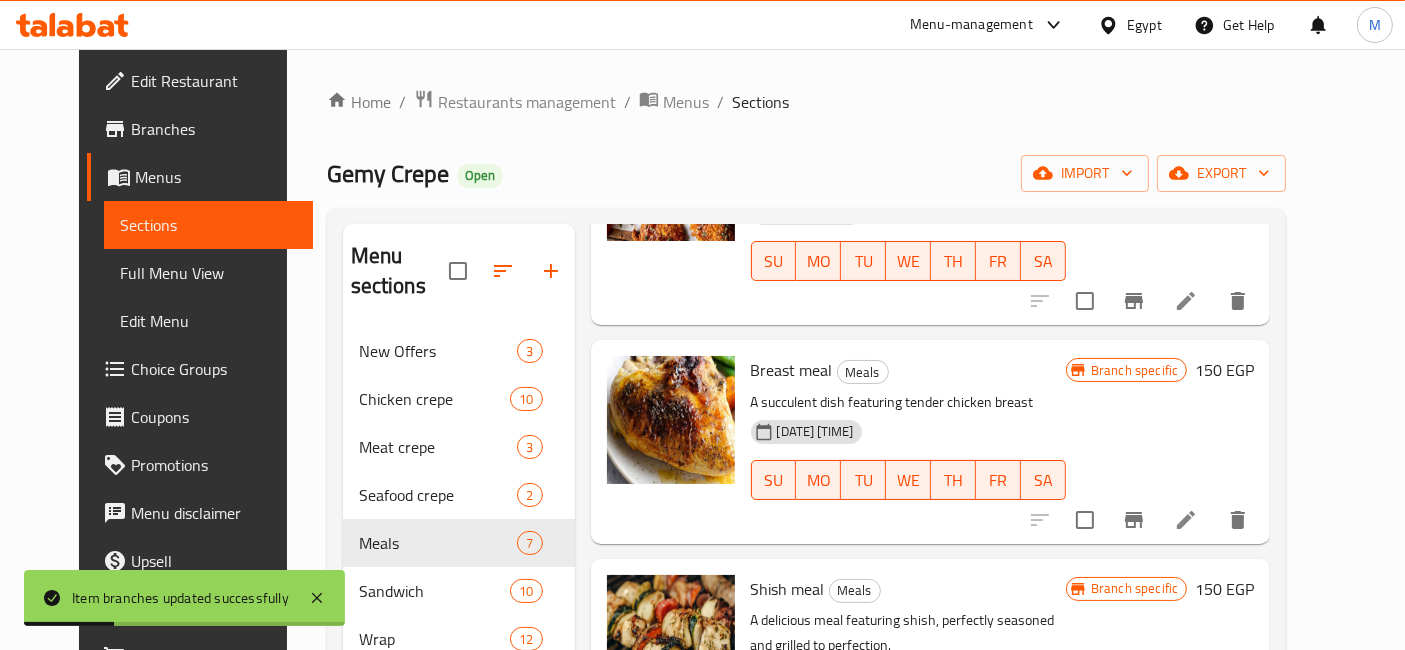 click 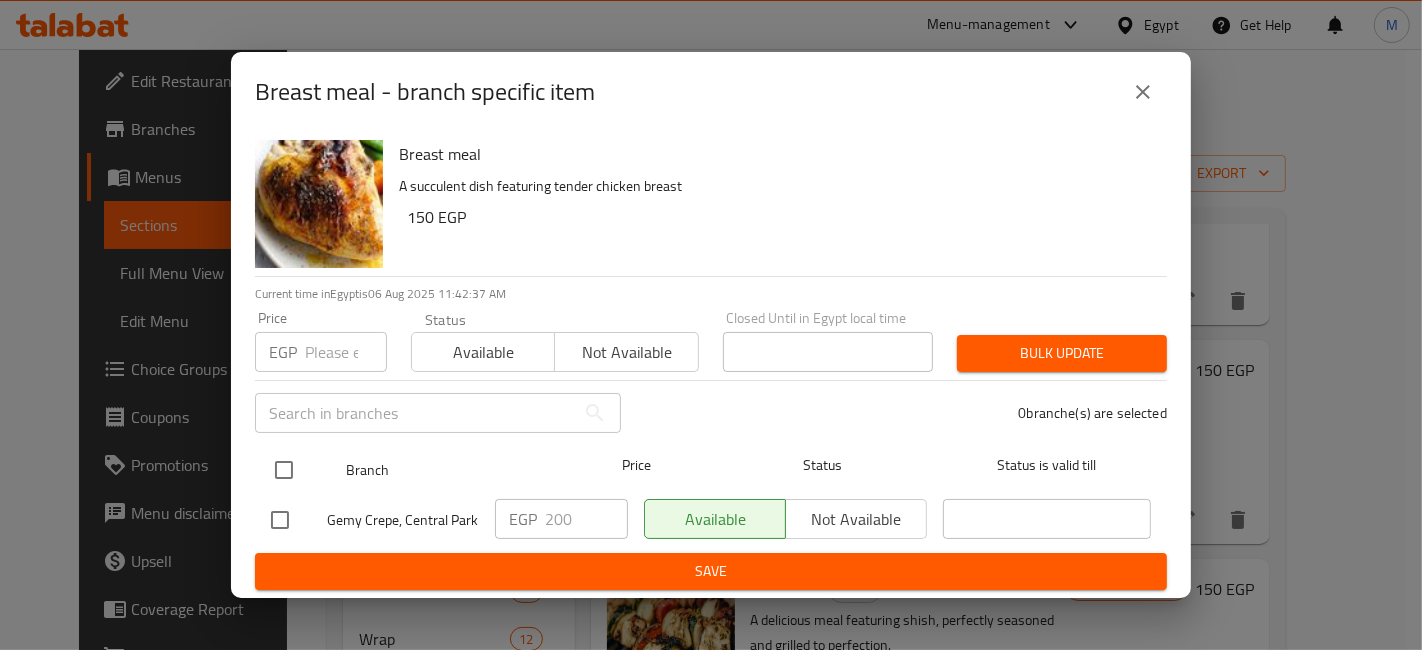 click at bounding box center [284, 470] 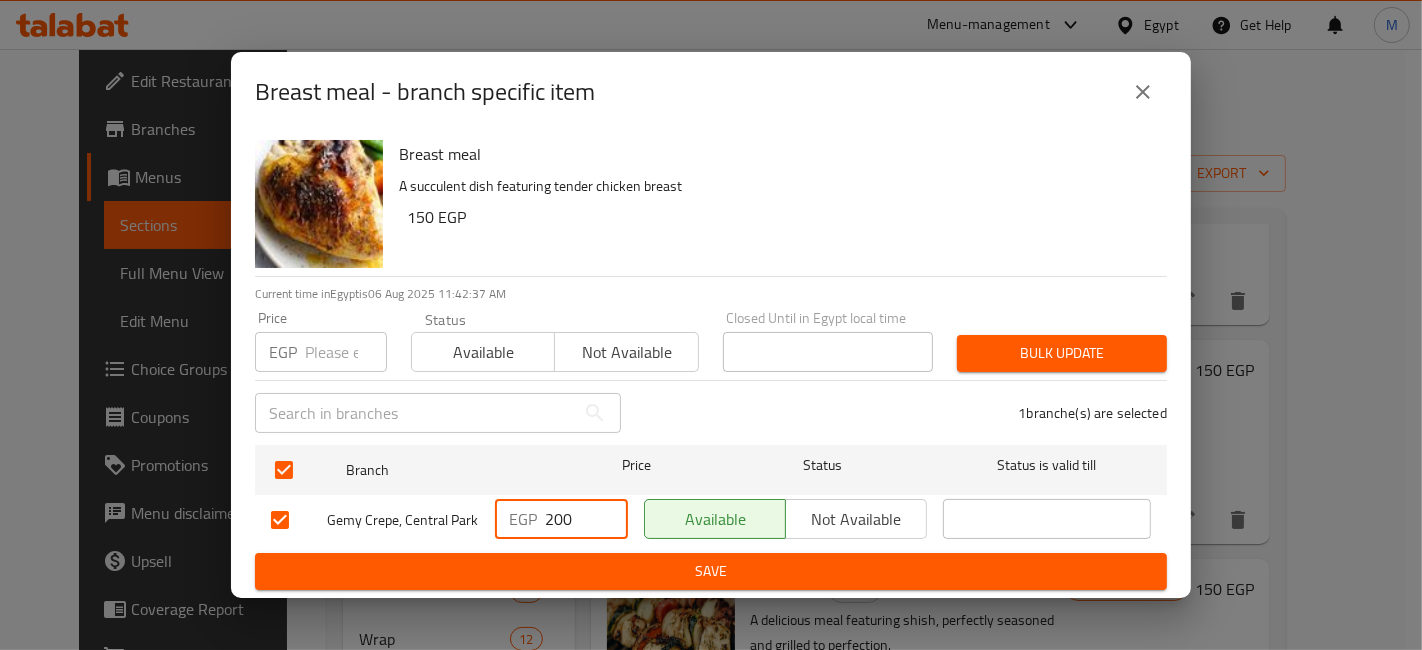 click on "200" at bounding box center (586, 519) 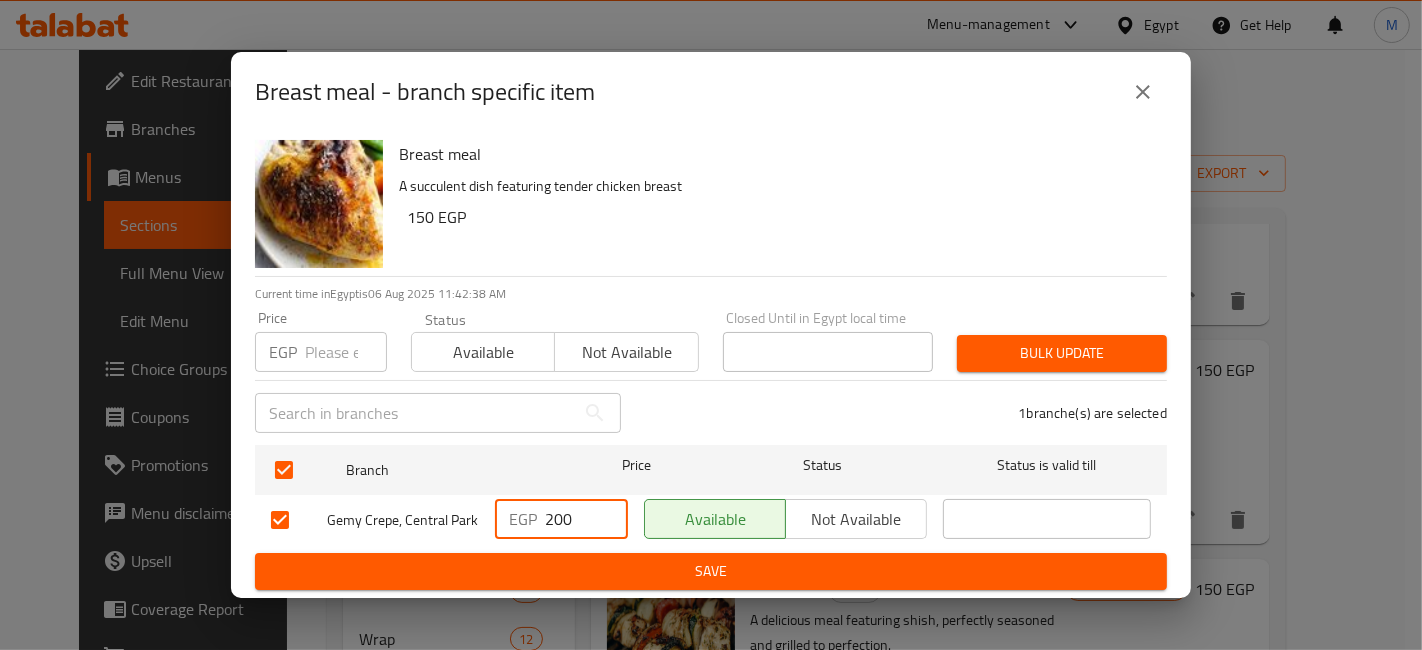 click on "200" at bounding box center (586, 519) 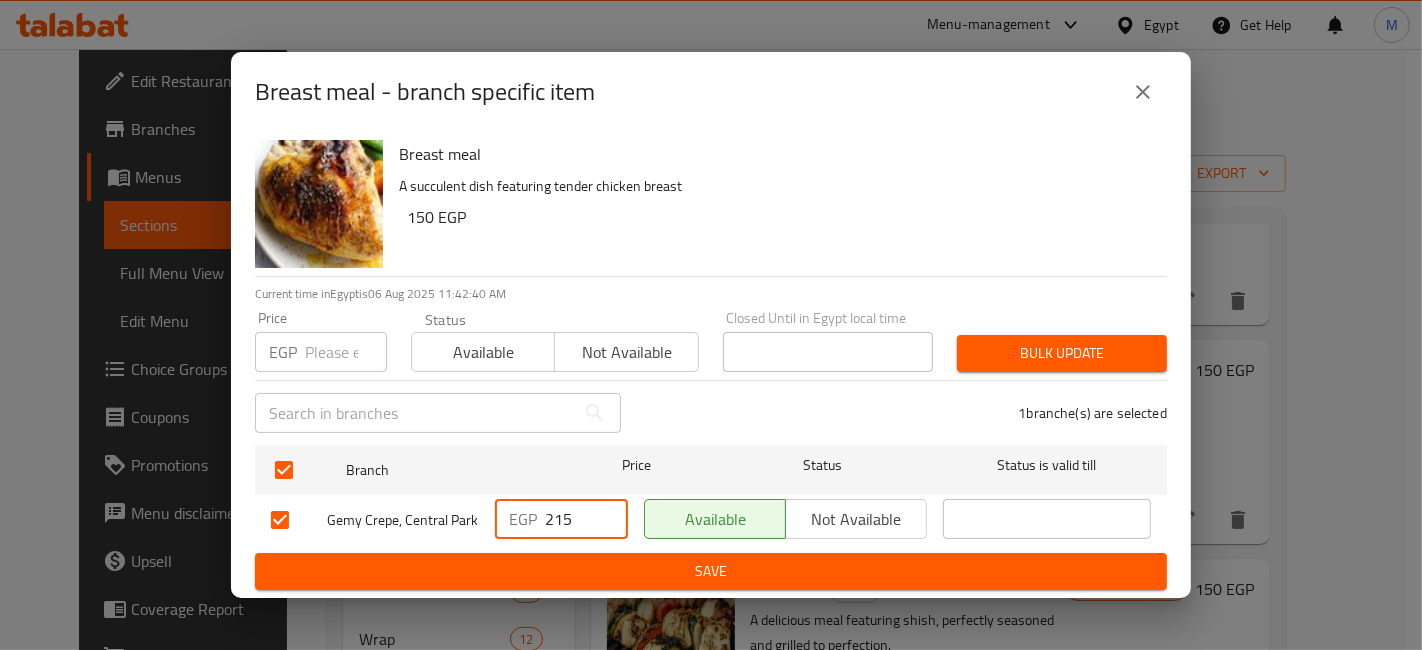 type on "215" 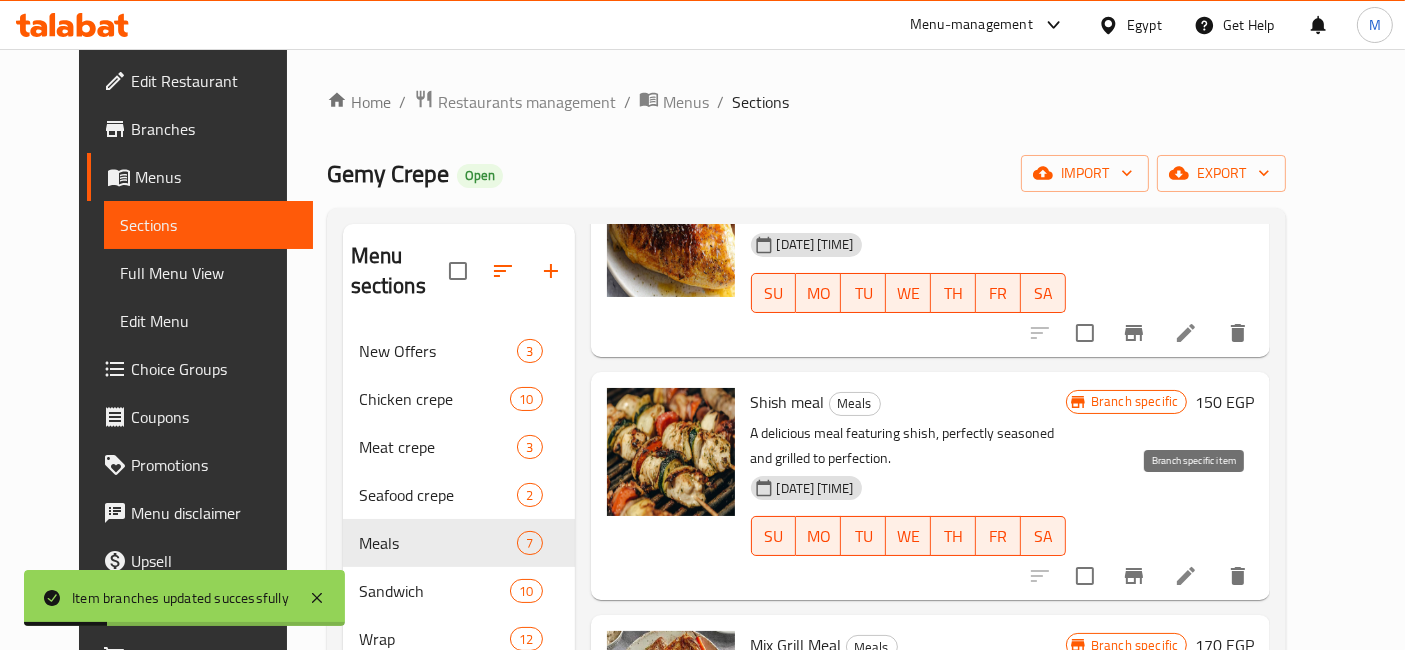 scroll, scrollTop: 444, scrollLeft: 0, axis: vertical 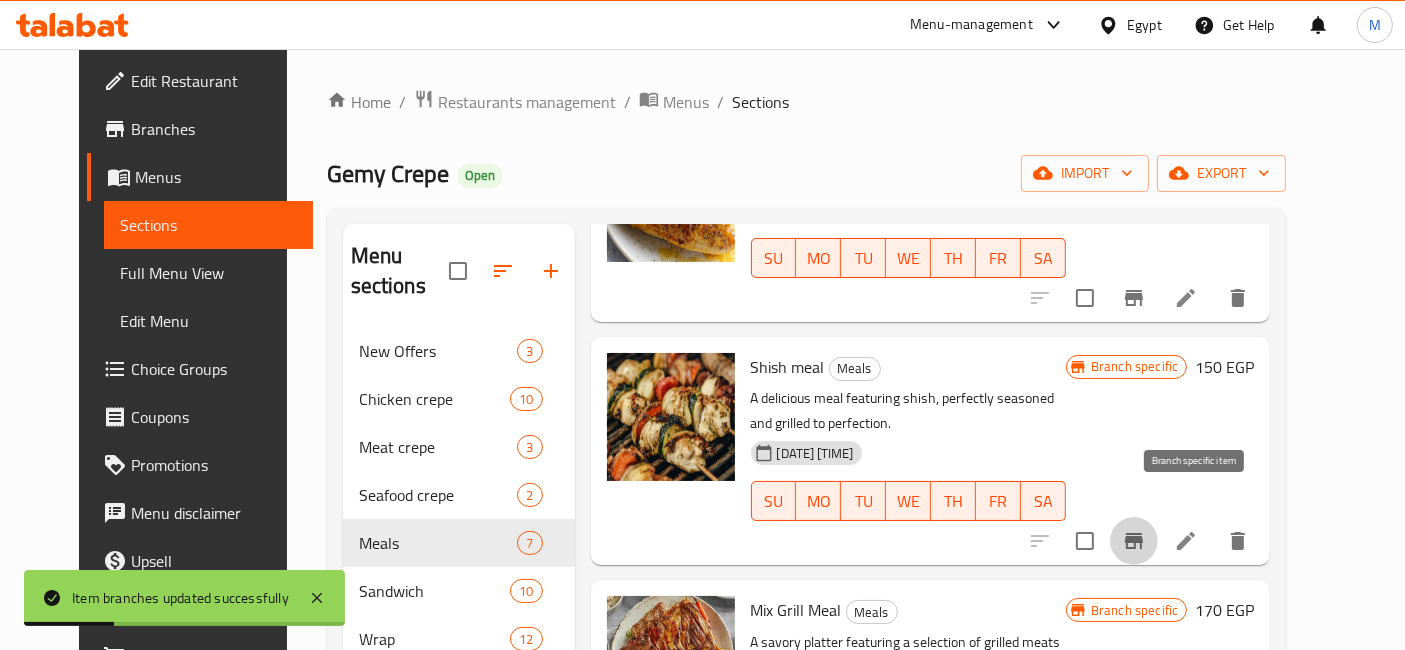 click 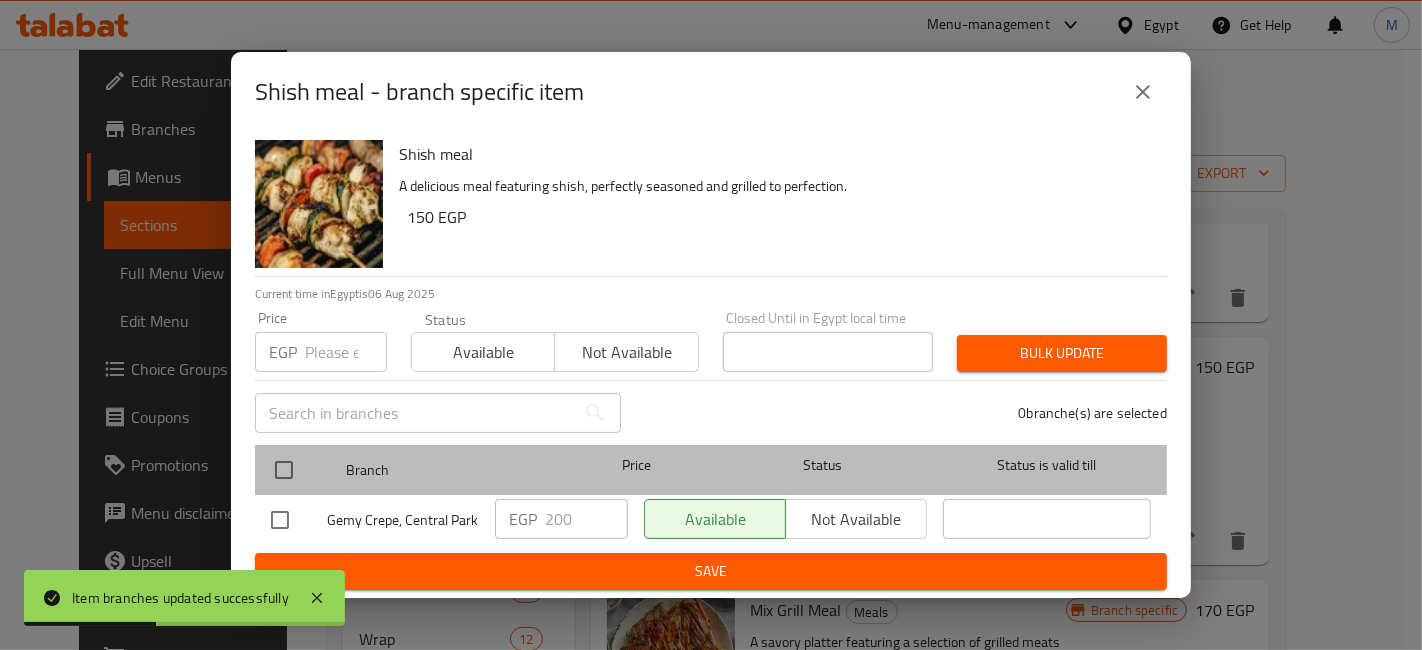 click at bounding box center [300, 470] 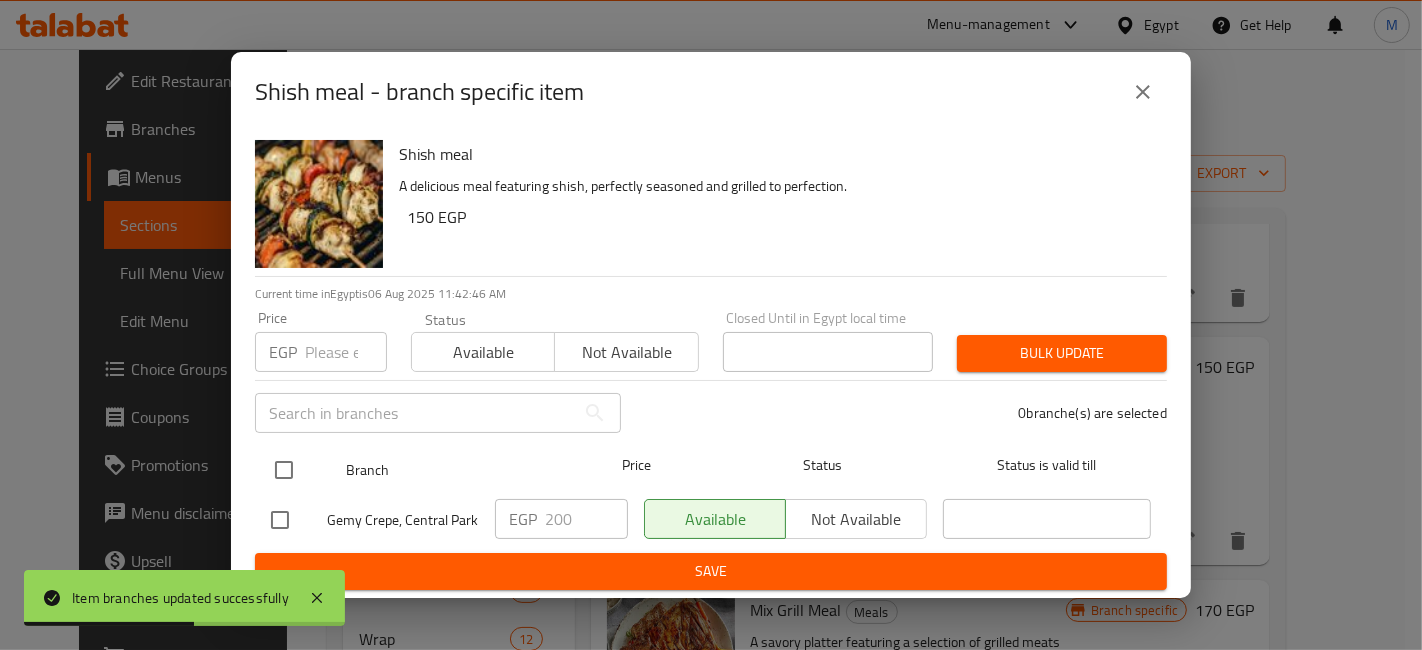 click at bounding box center (284, 470) 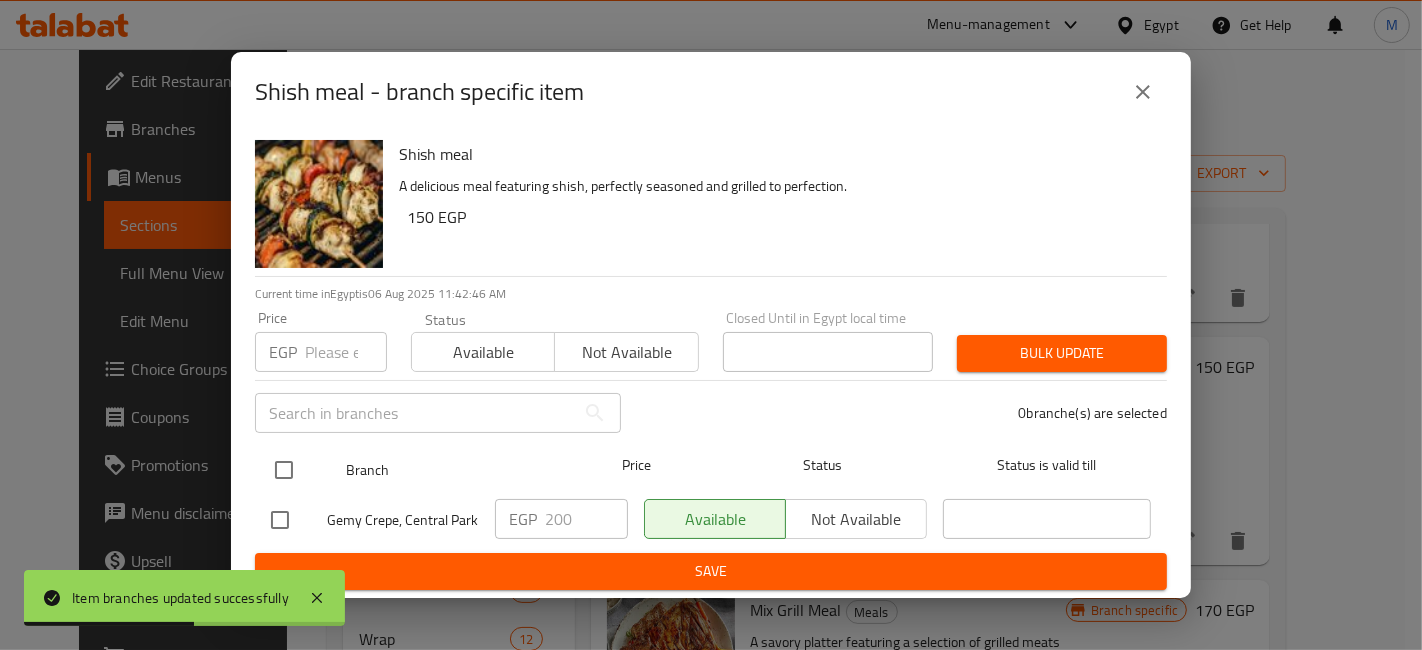 checkbox on "true" 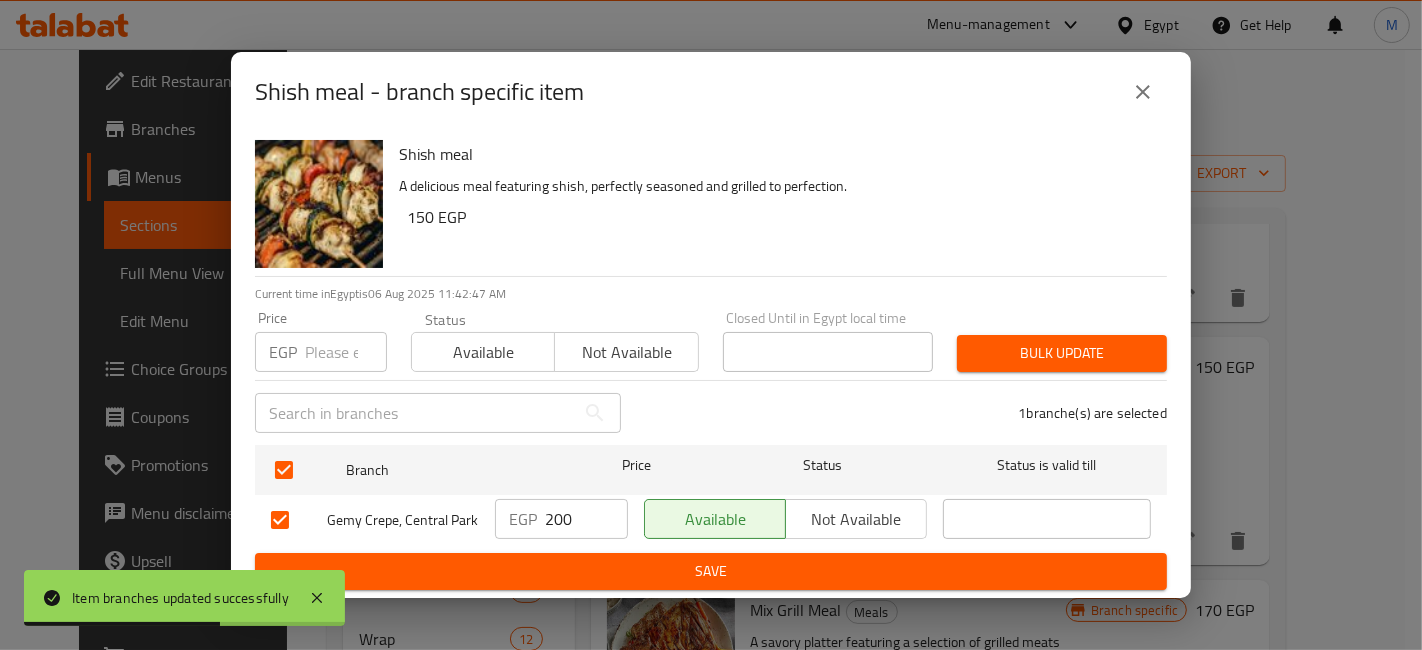 click on "200" at bounding box center [586, 519] 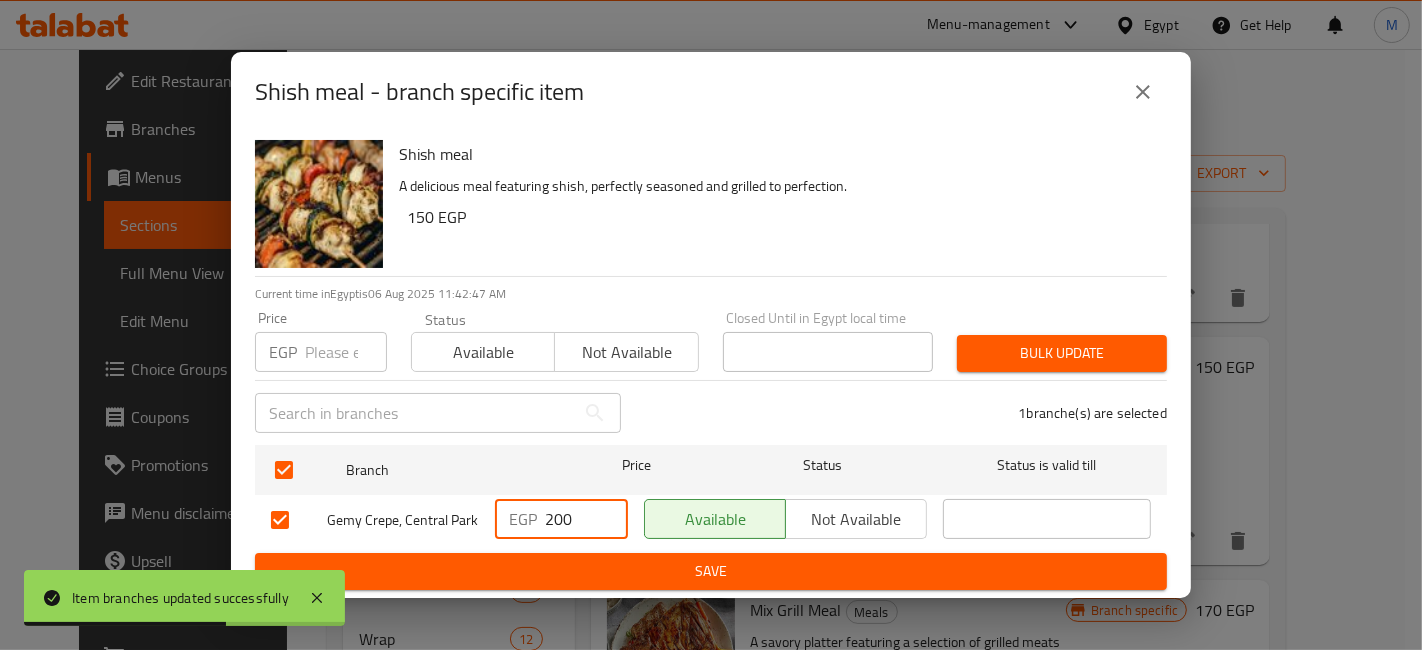 click on "200" at bounding box center (586, 519) 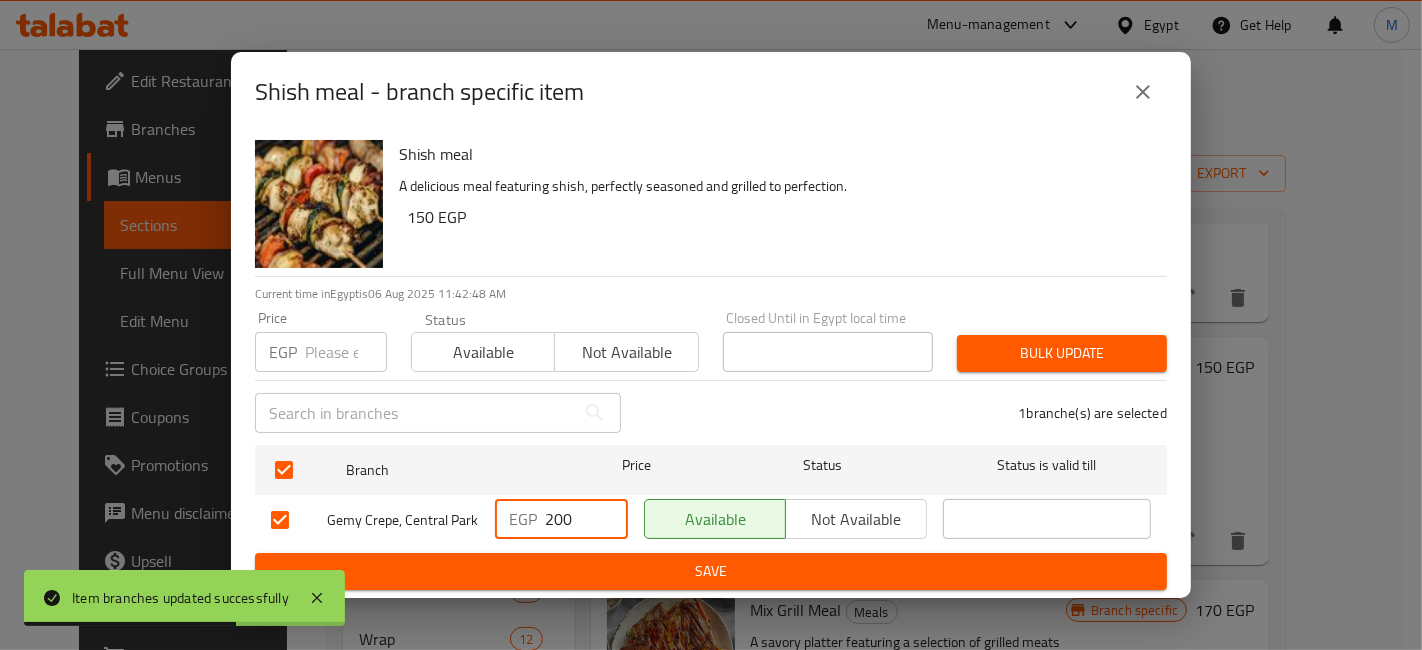 click on "200" at bounding box center [586, 519] 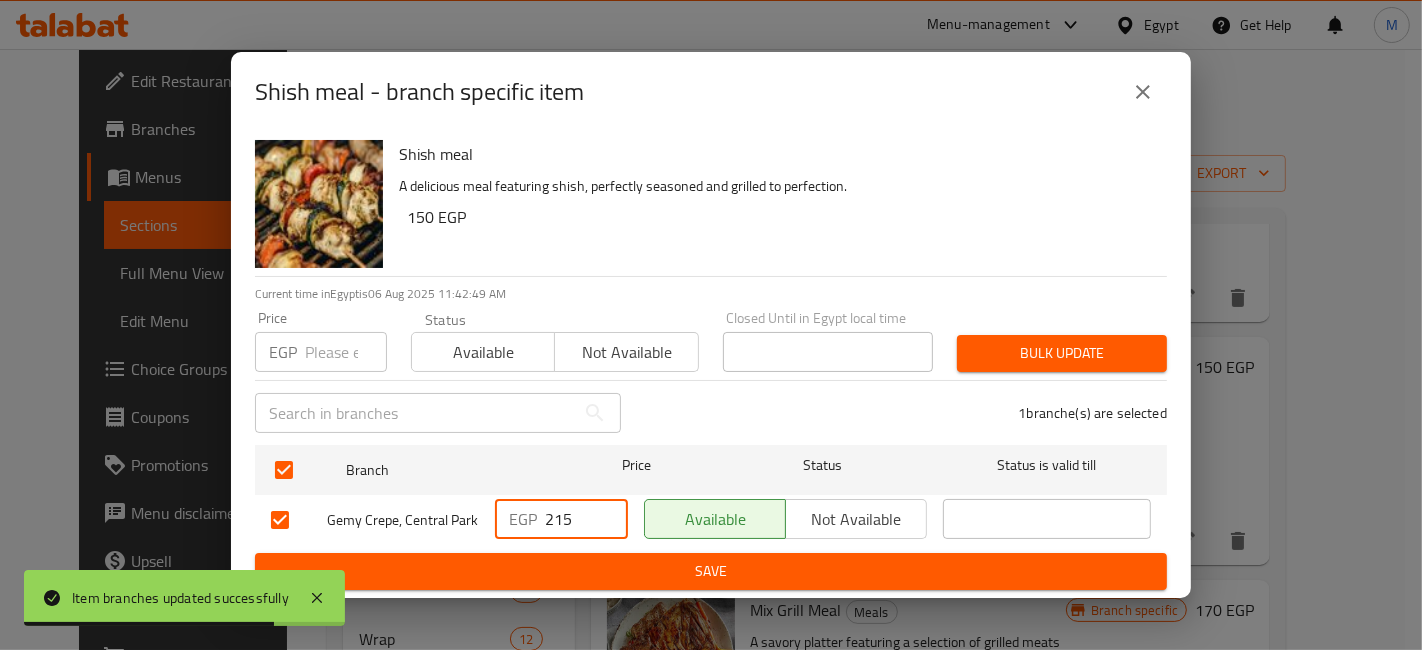 type on "215" 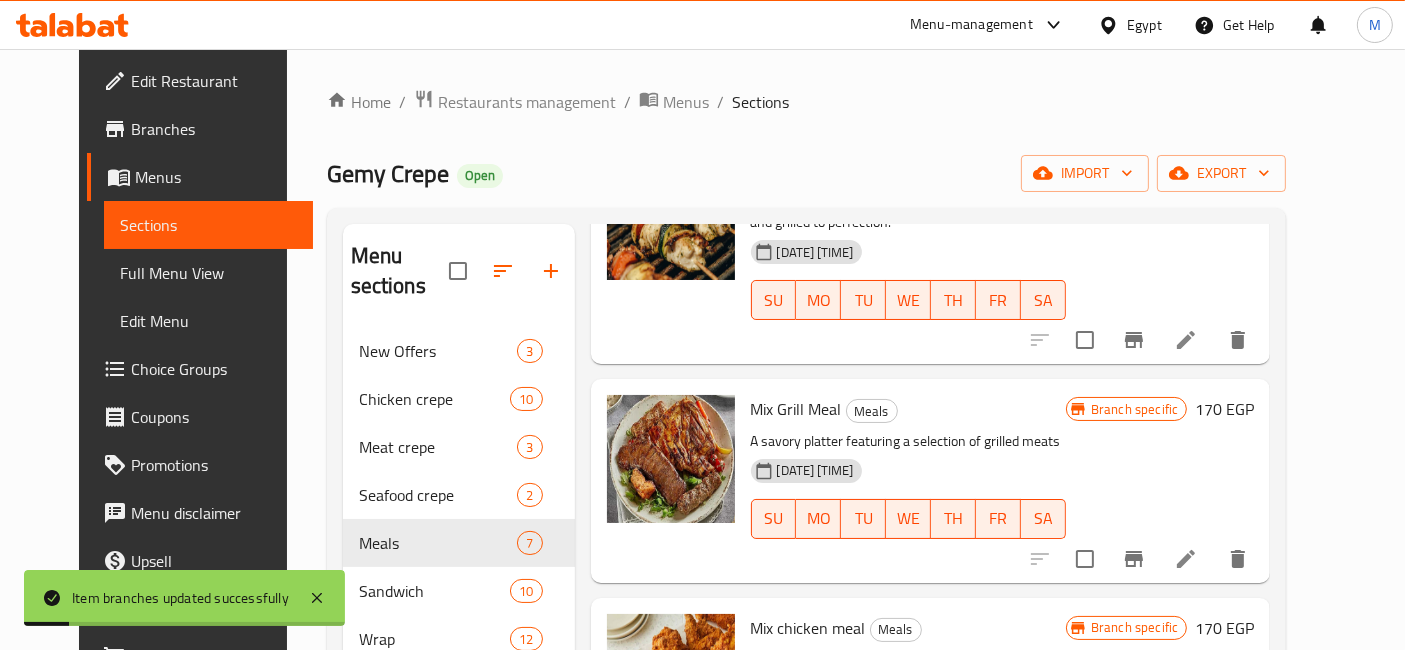 scroll, scrollTop: 666, scrollLeft: 0, axis: vertical 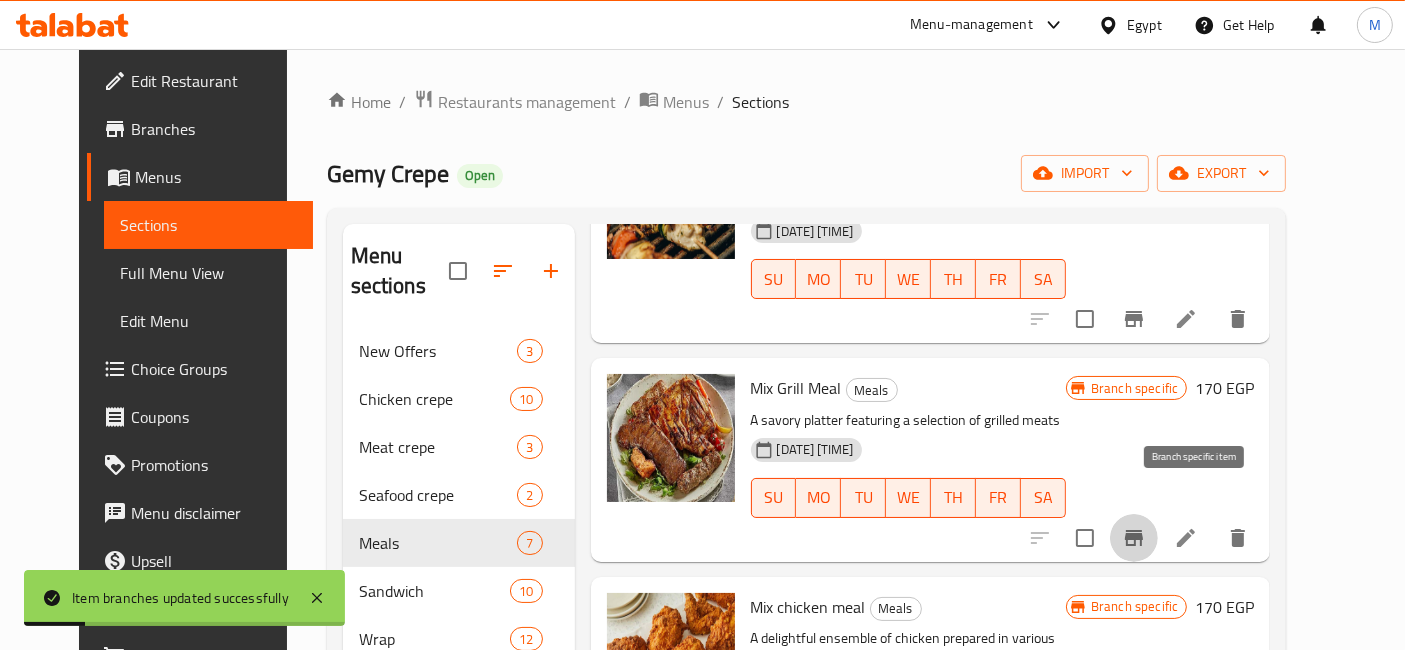click at bounding box center (1134, 538) 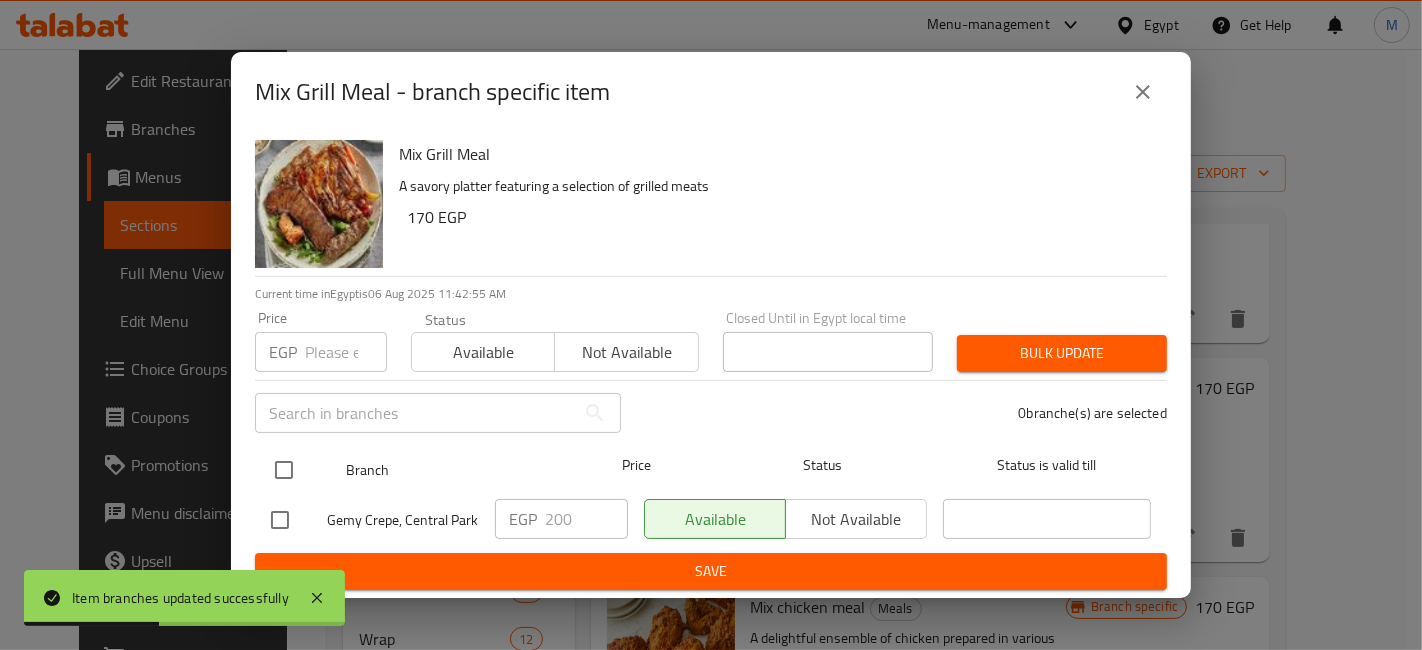 click at bounding box center [284, 470] 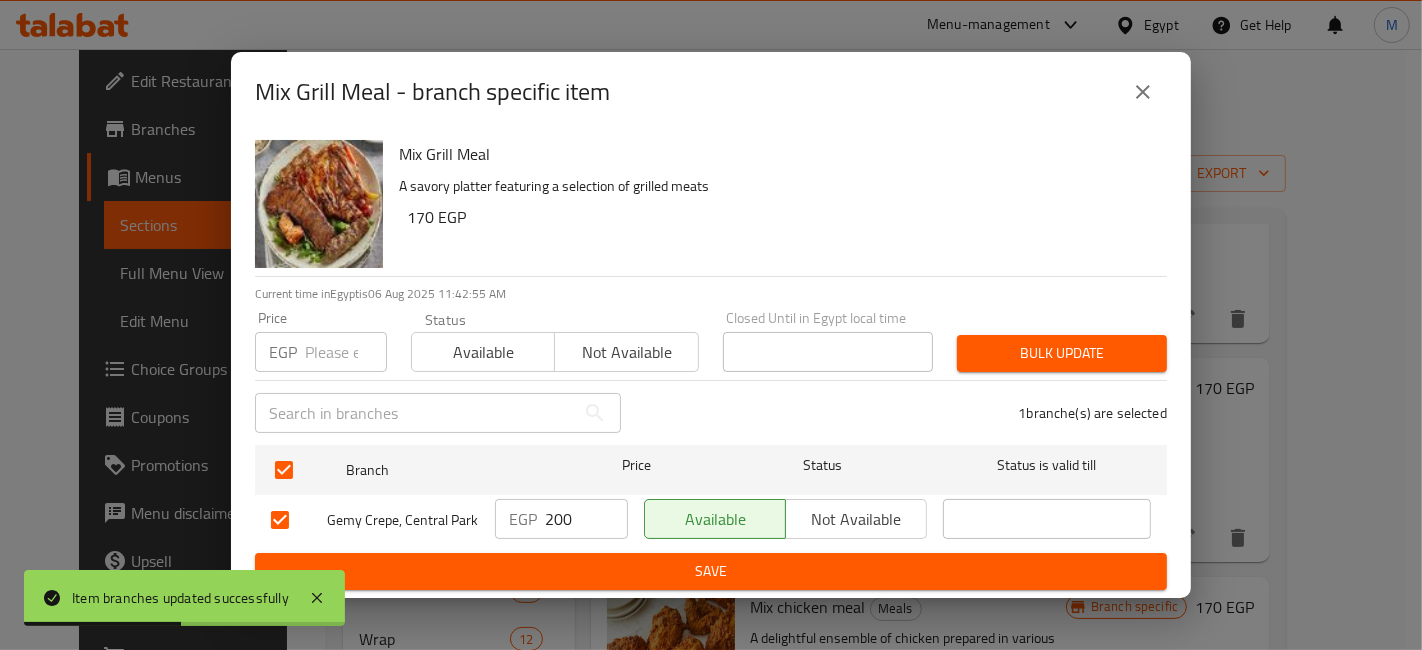 click on "200" at bounding box center (586, 519) 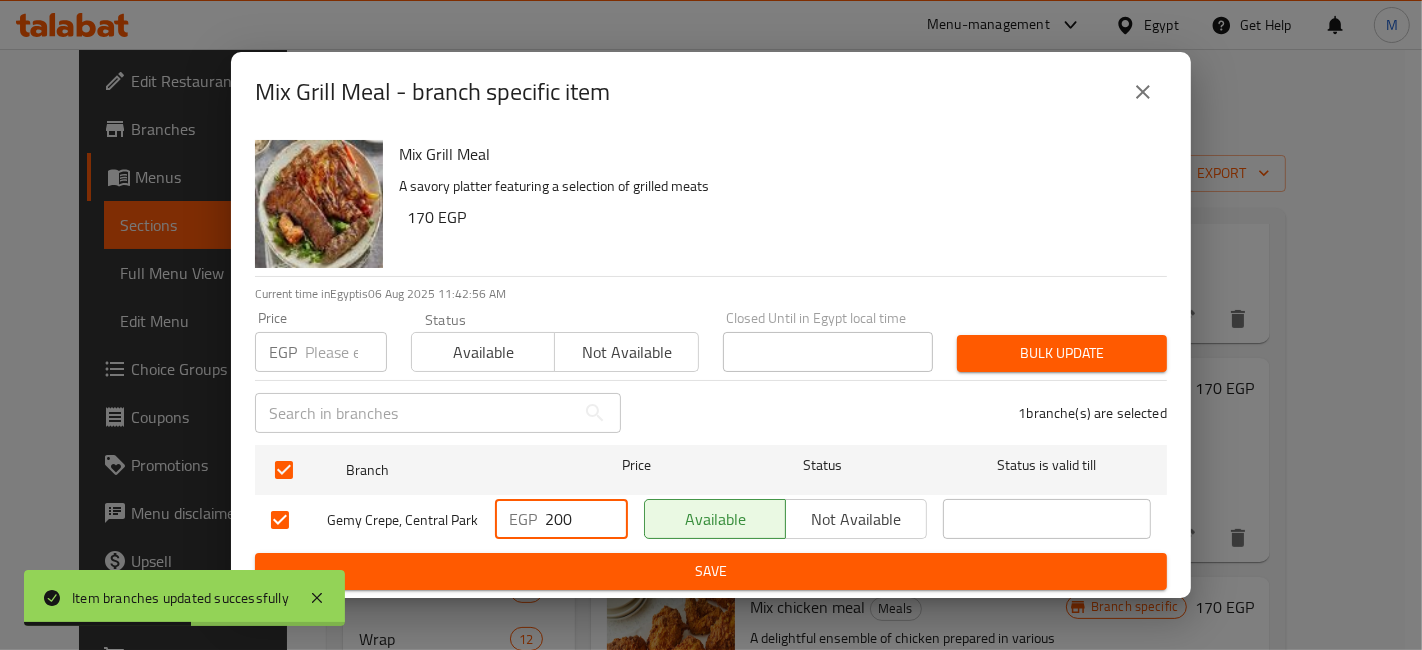 click on "200" at bounding box center [586, 519] 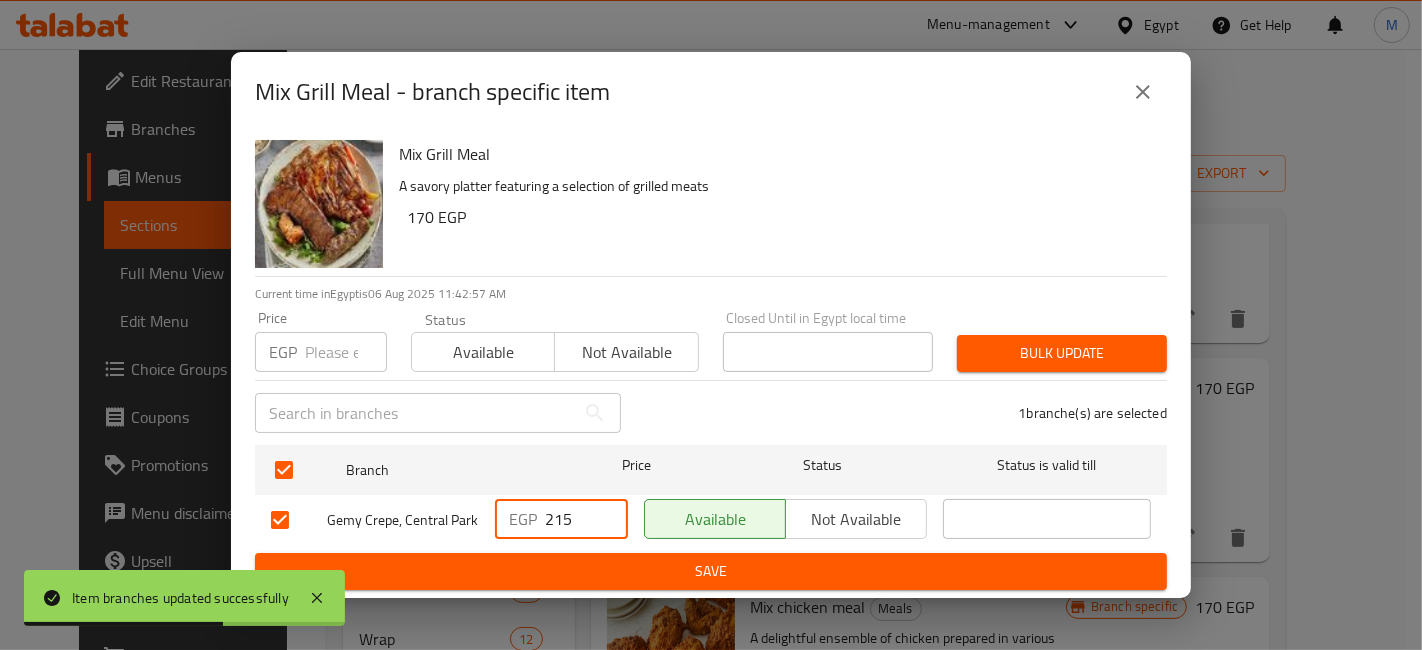 drag, startPoint x: 581, startPoint y: 535, endPoint x: 594, endPoint y: 573, distance: 40.16217 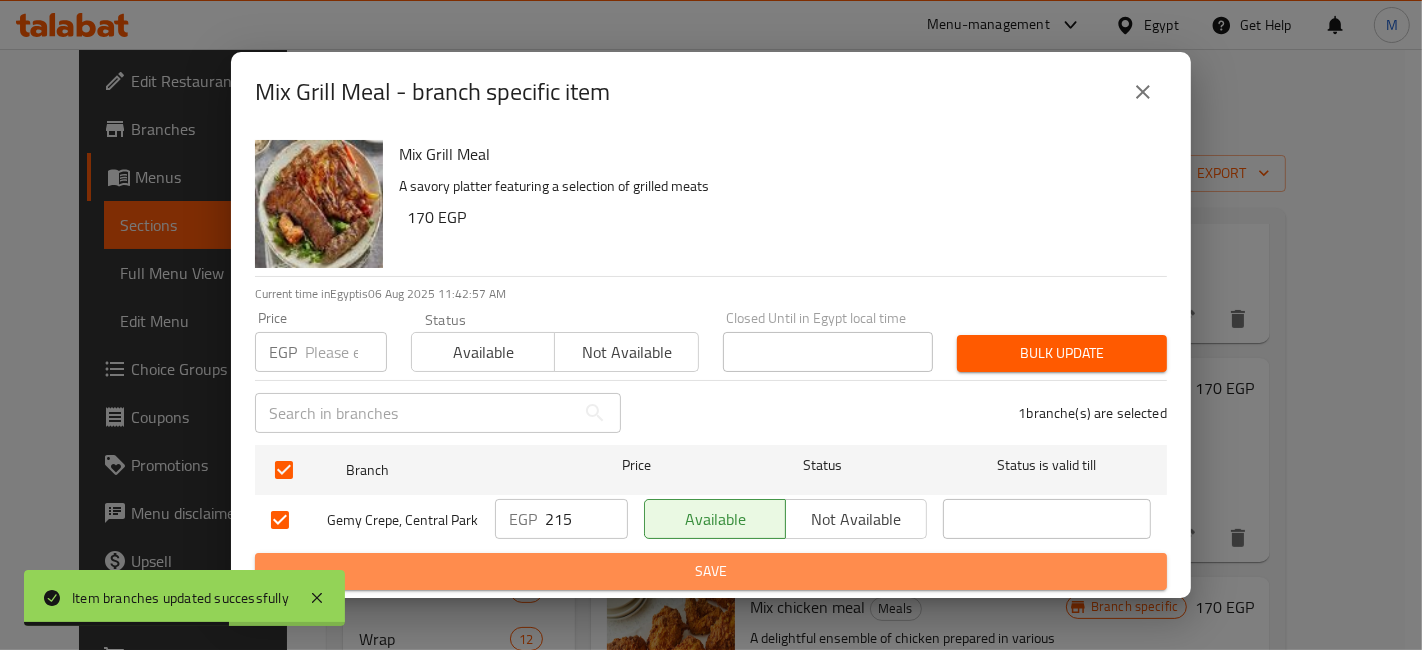 click on "Save" at bounding box center (711, 571) 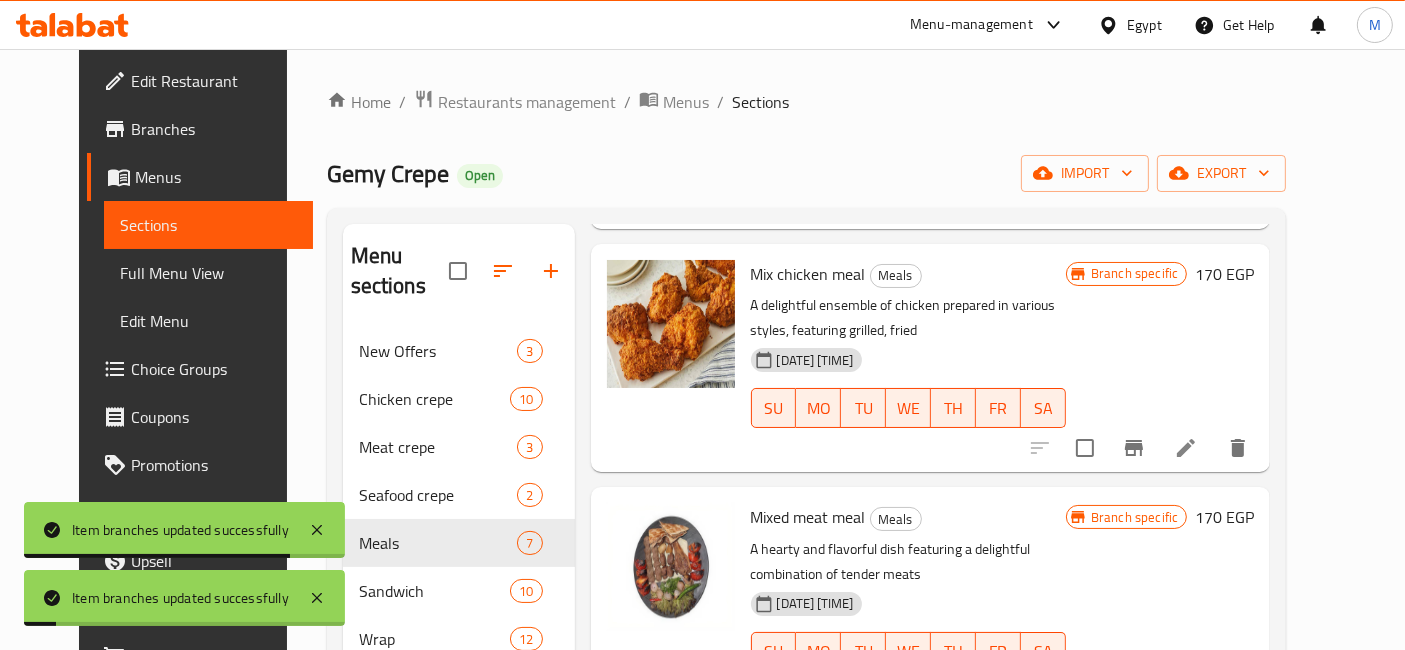 scroll, scrollTop: 1000, scrollLeft: 0, axis: vertical 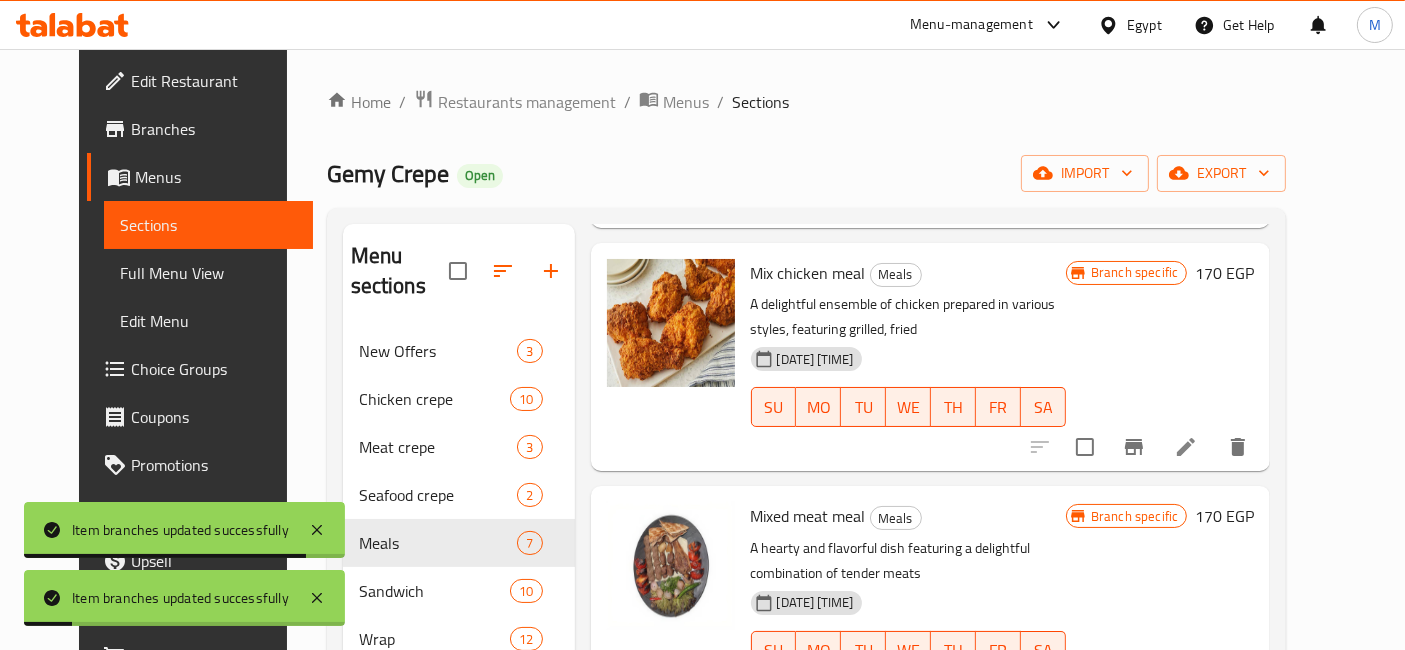 click 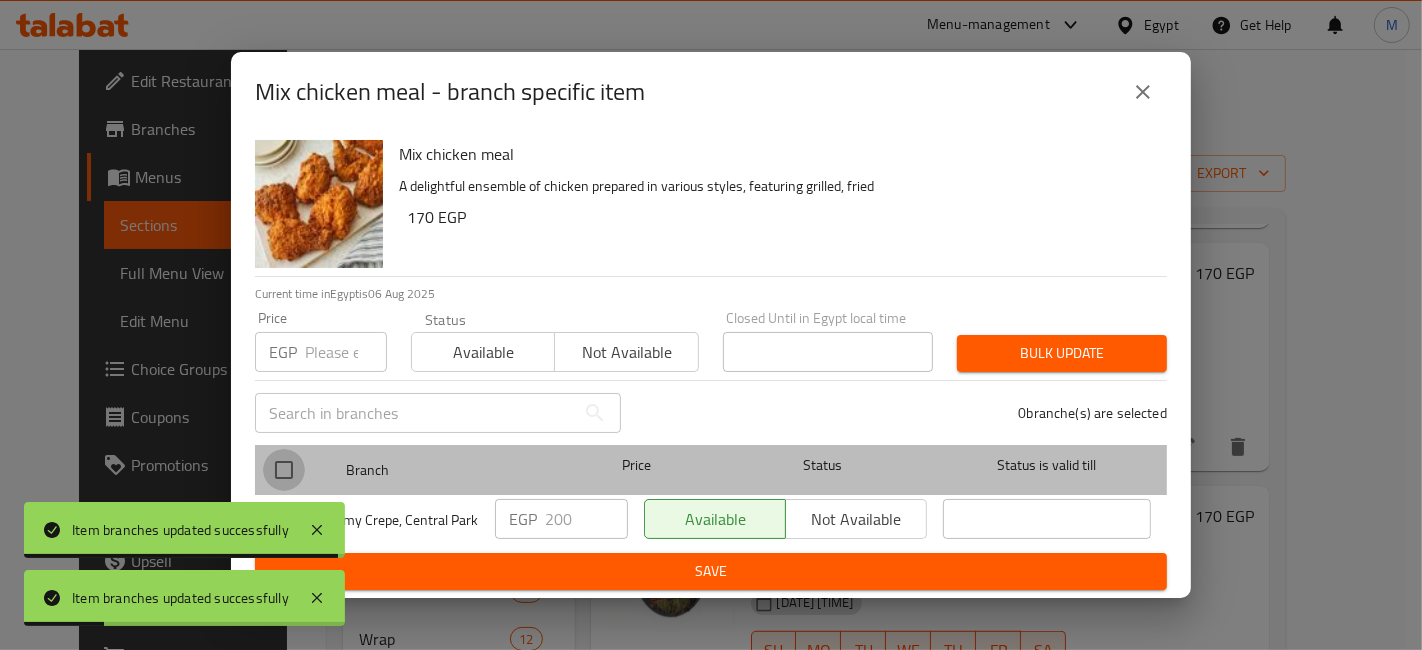 click at bounding box center (284, 470) 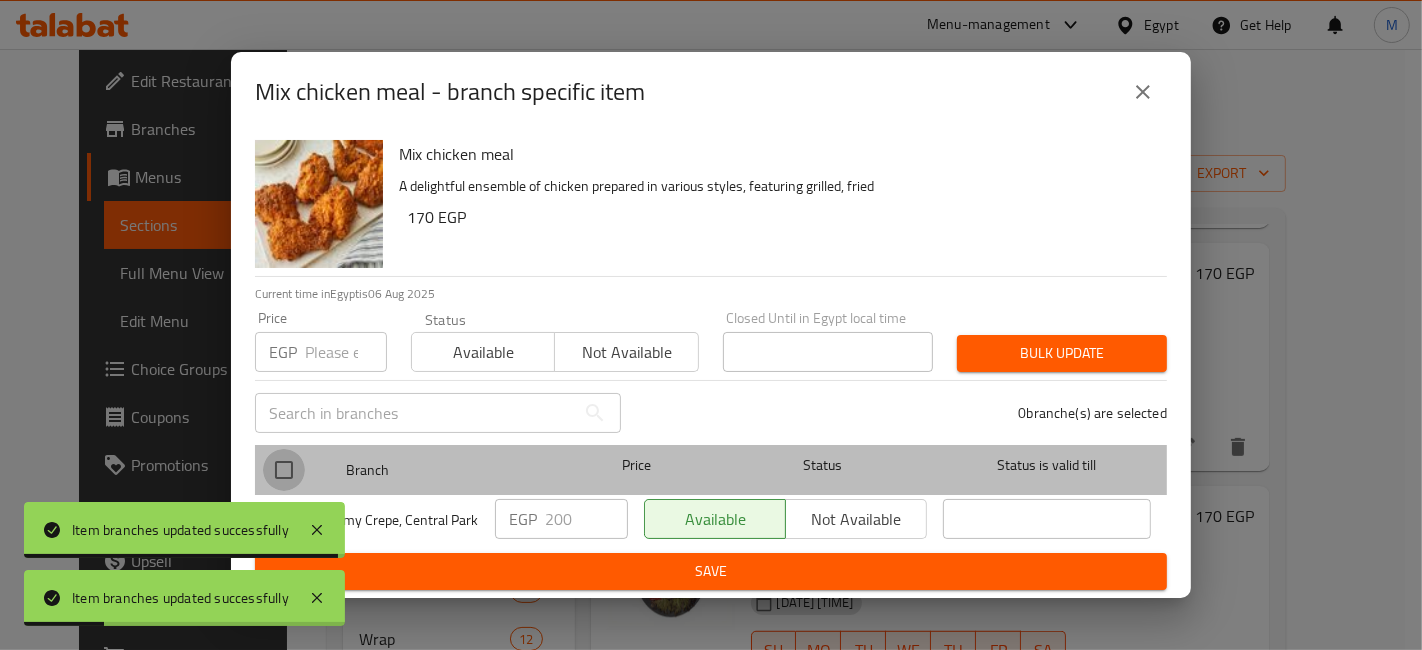 checkbox on "true" 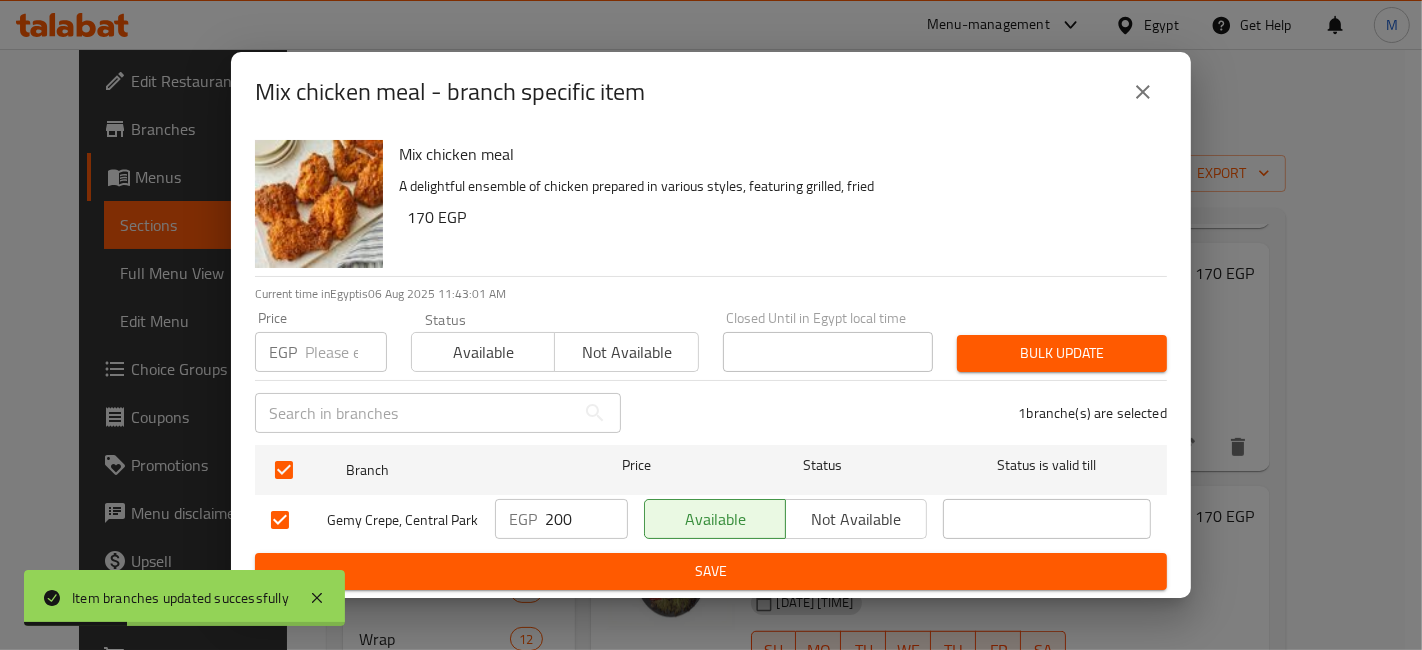 click on "200" at bounding box center [586, 519] 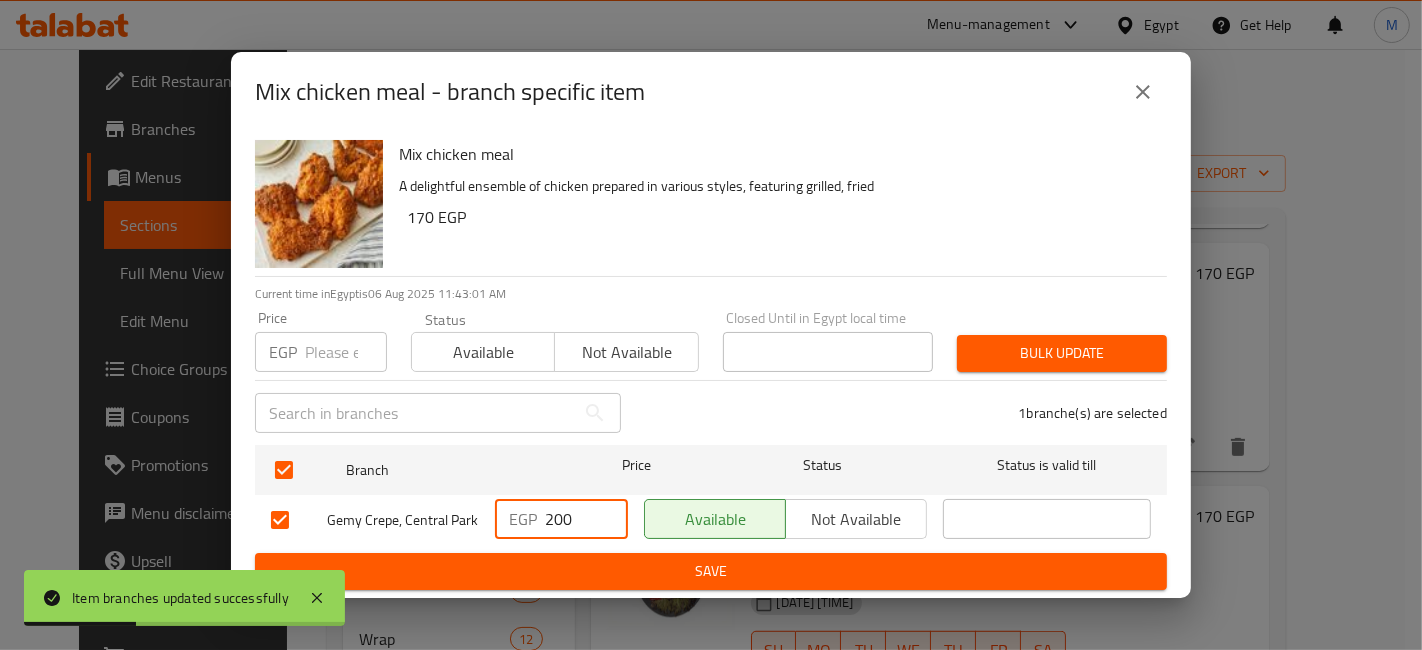 click on "200" at bounding box center [586, 519] 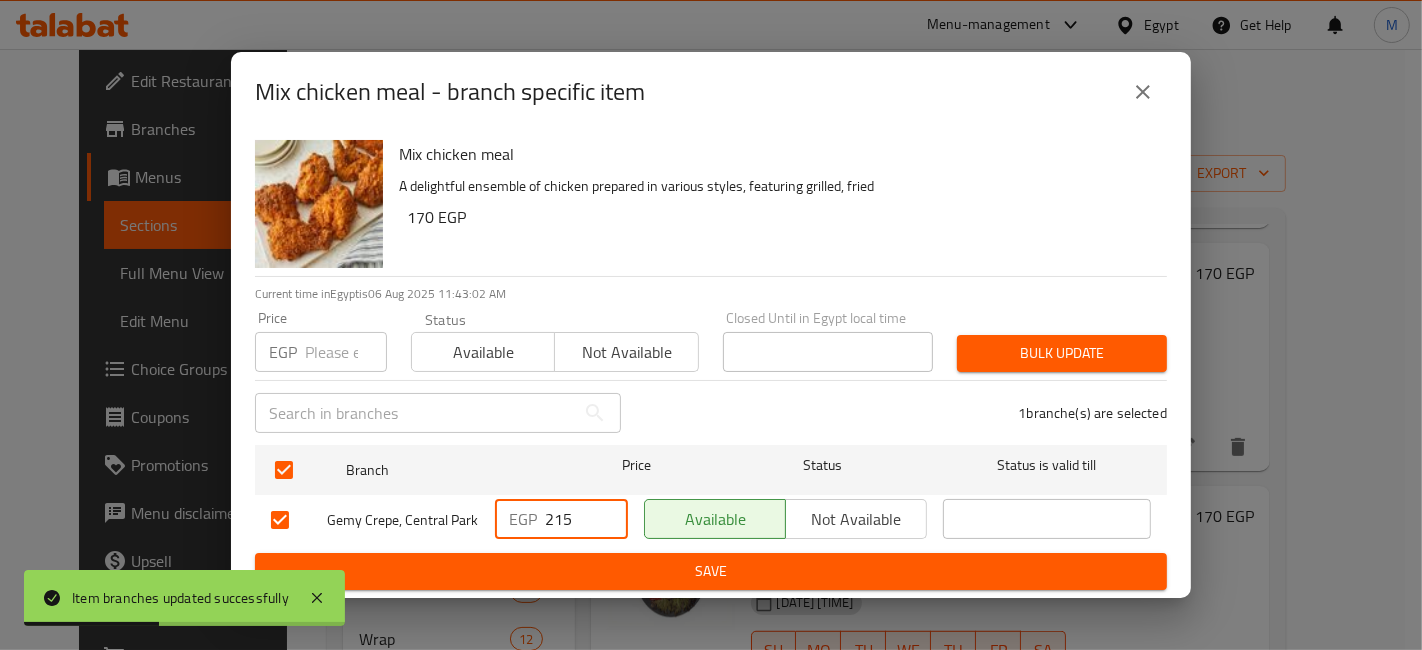type on "215" 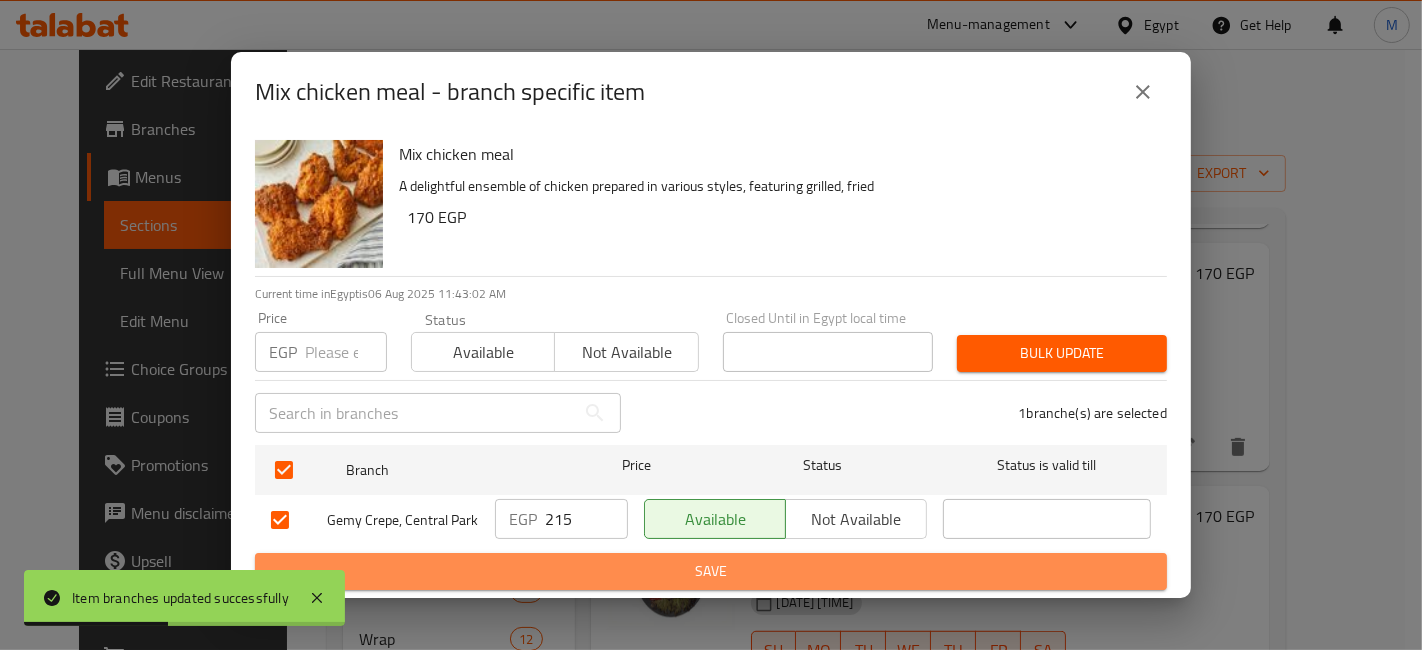 drag, startPoint x: 582, startPoint y: 560, endPoint x: 593, endPoint y: 582, distance: 24.596748 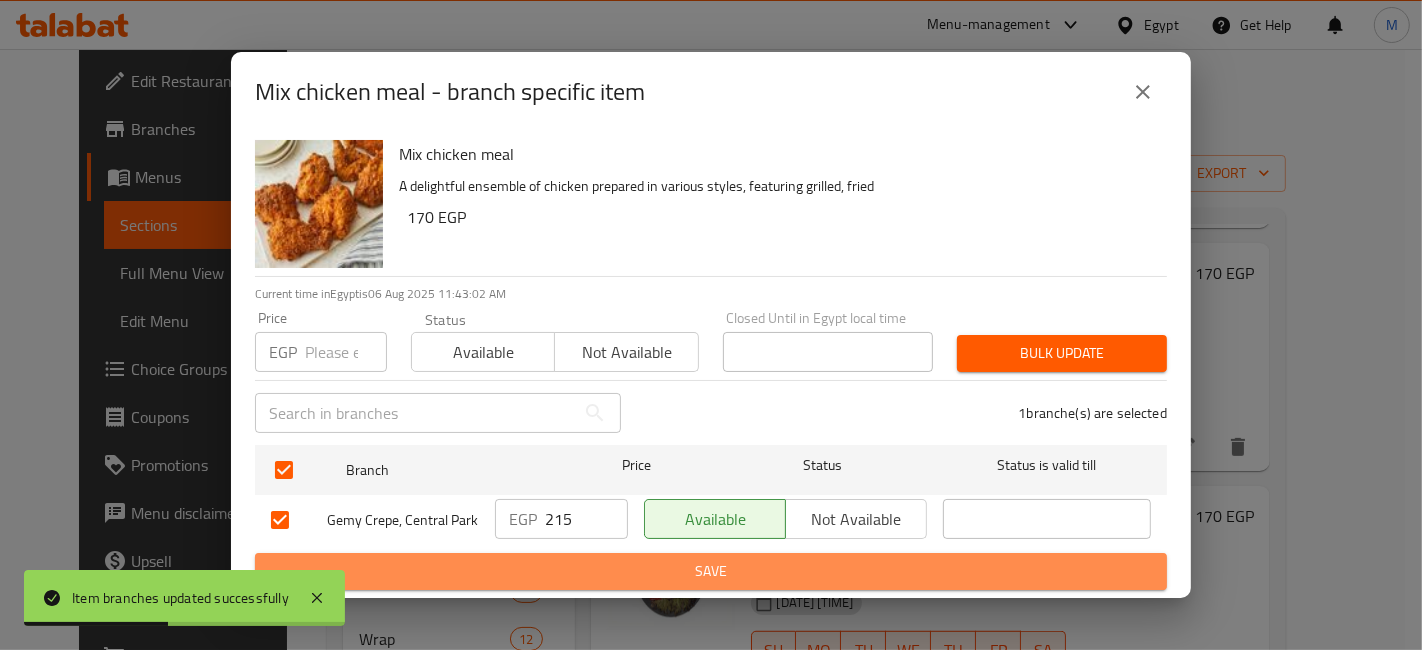 click on "Save" at bounding box center (711, 571) 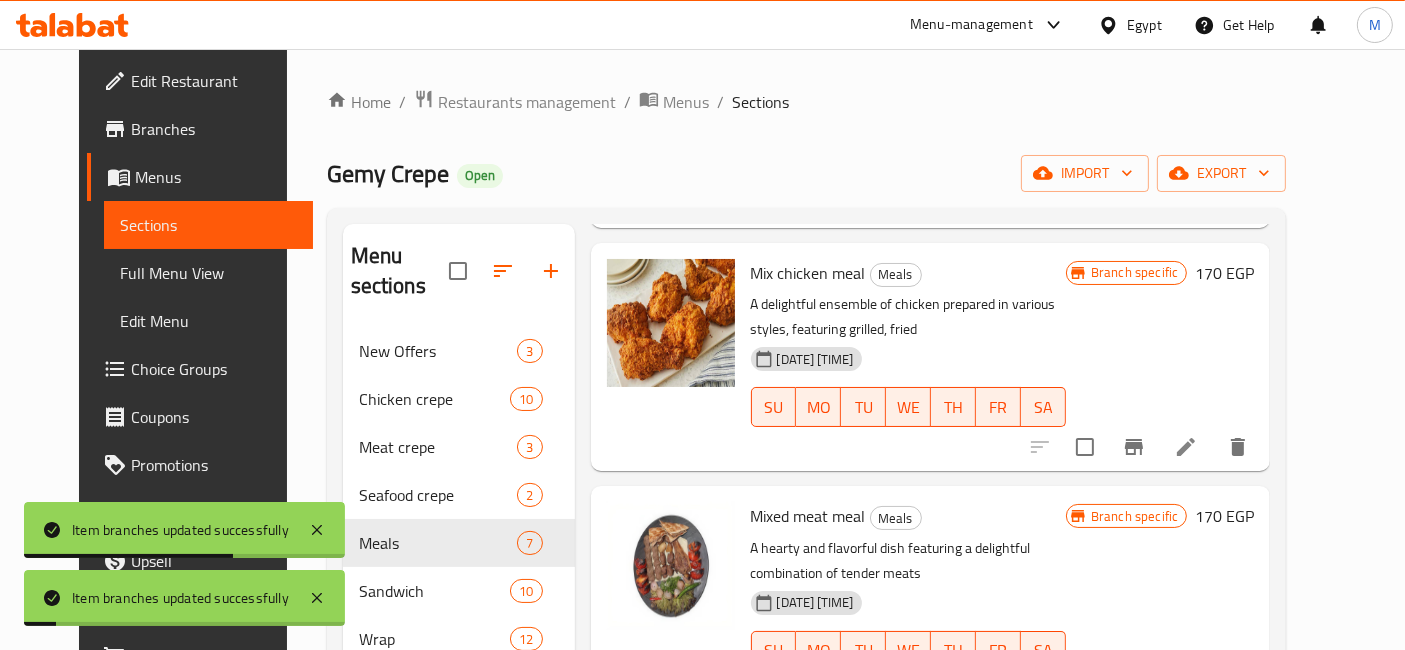 scroll, scrollTop: 1053, scrollLeft: 0, axis: vertical 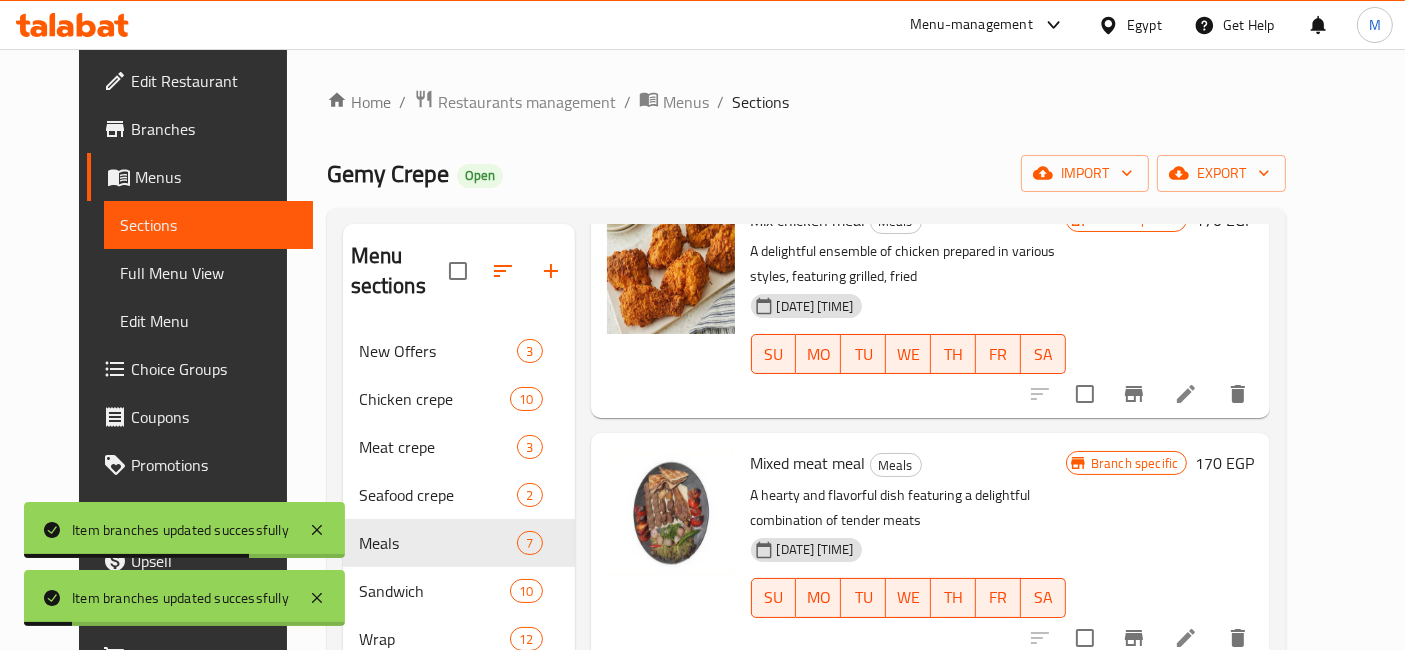 click 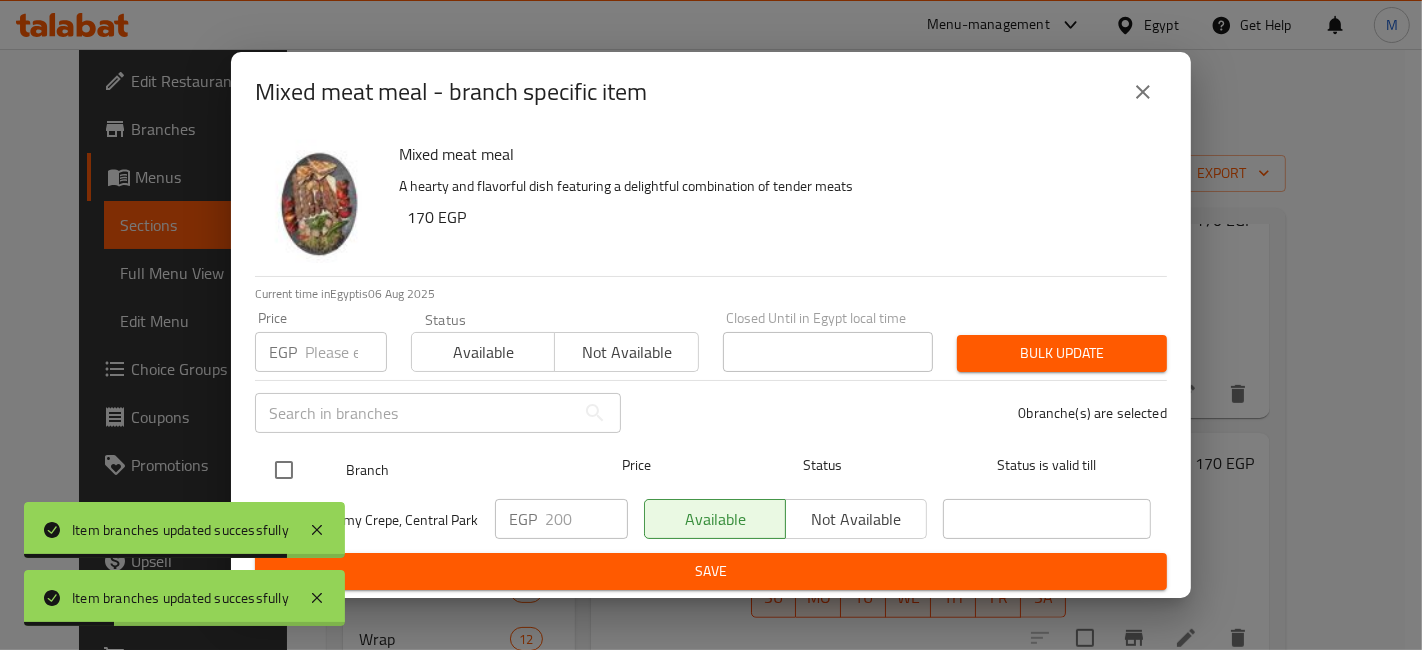 drag, startPoint x: 284, startPoint y: 464, endPoint x: 567, endPoint y: 508, distance: 286.40005 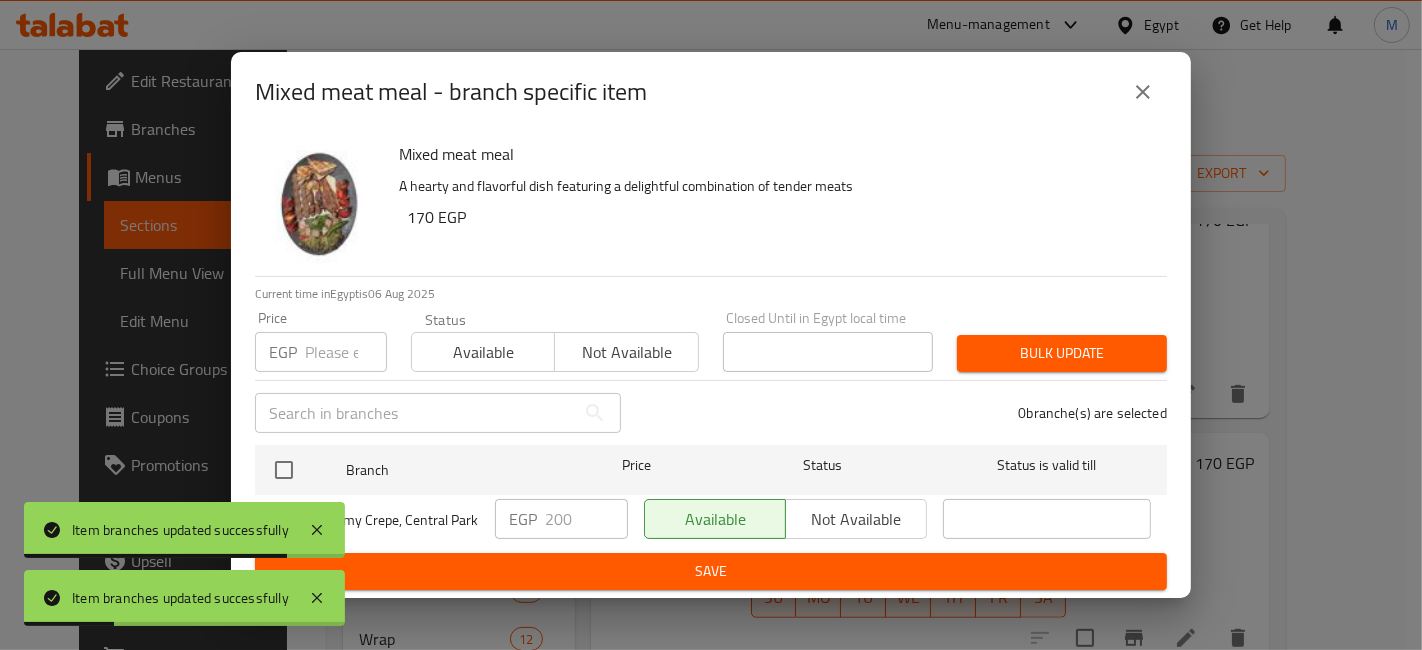 click at bounding box center (284, 470) 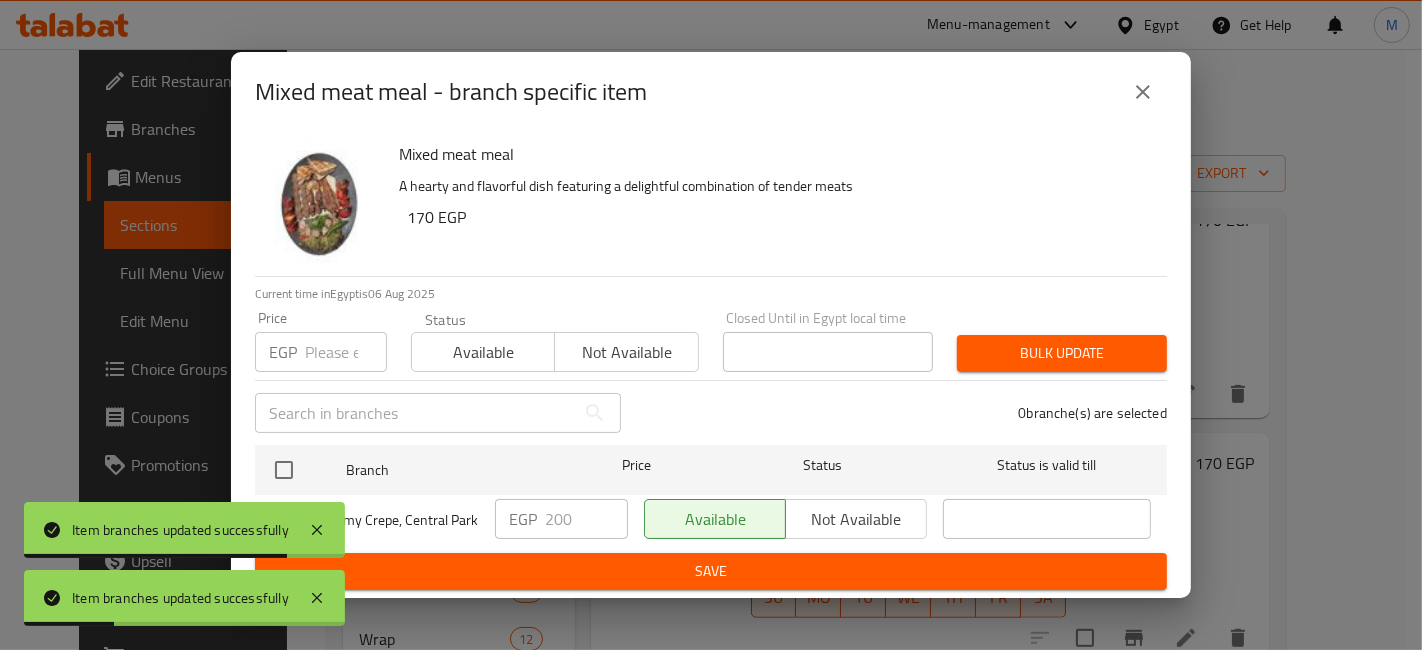 checkbox on "true" 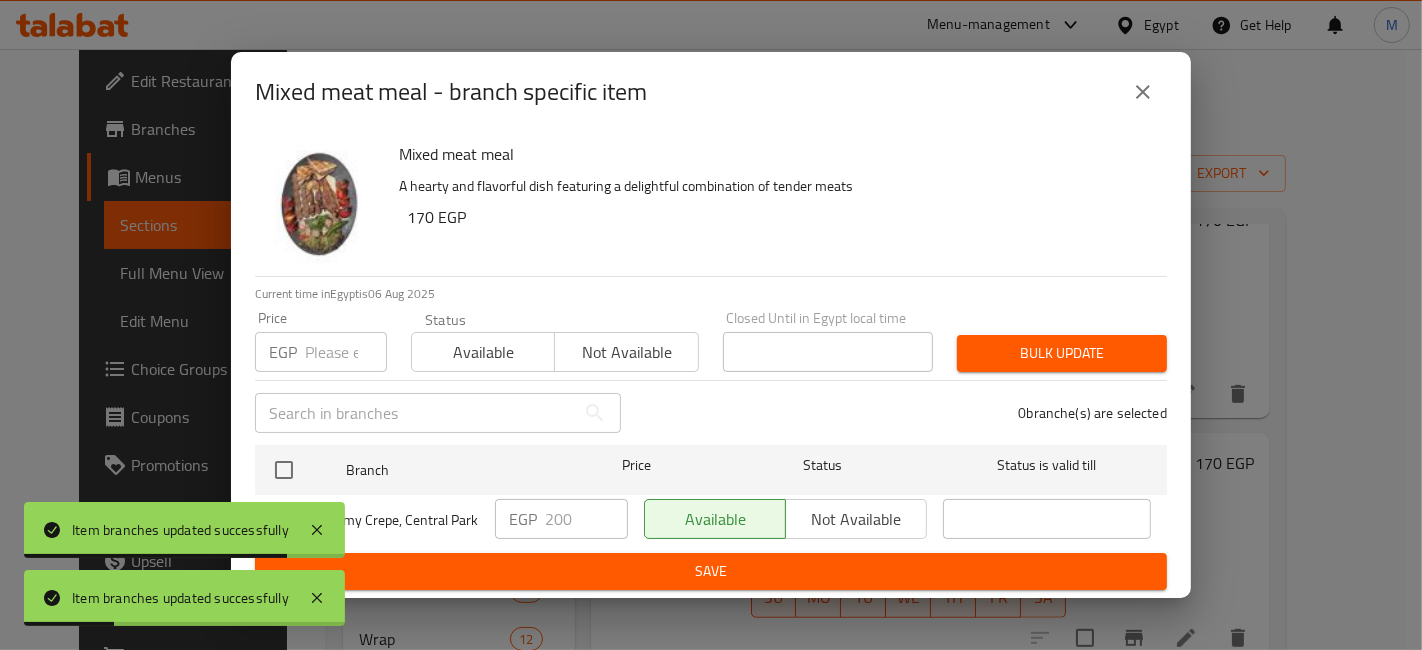 checkbox on "true" 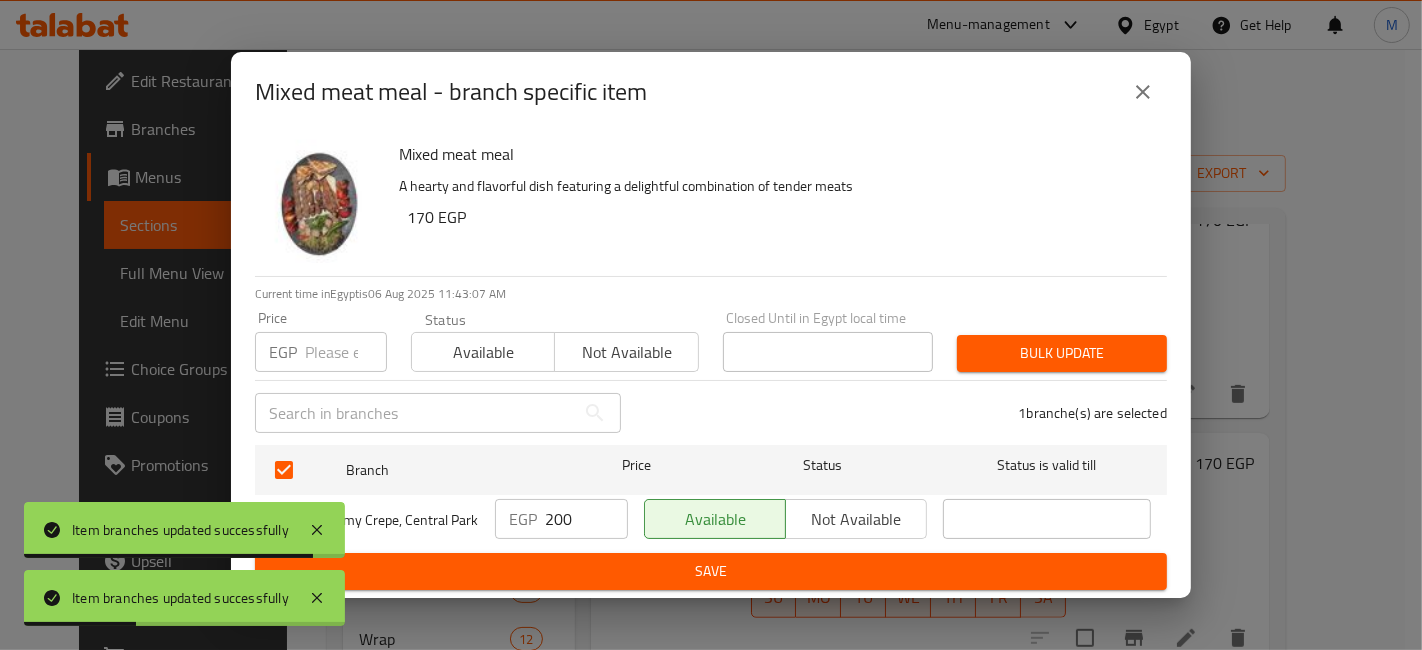 click on "200" at bounding box center (586, 519) 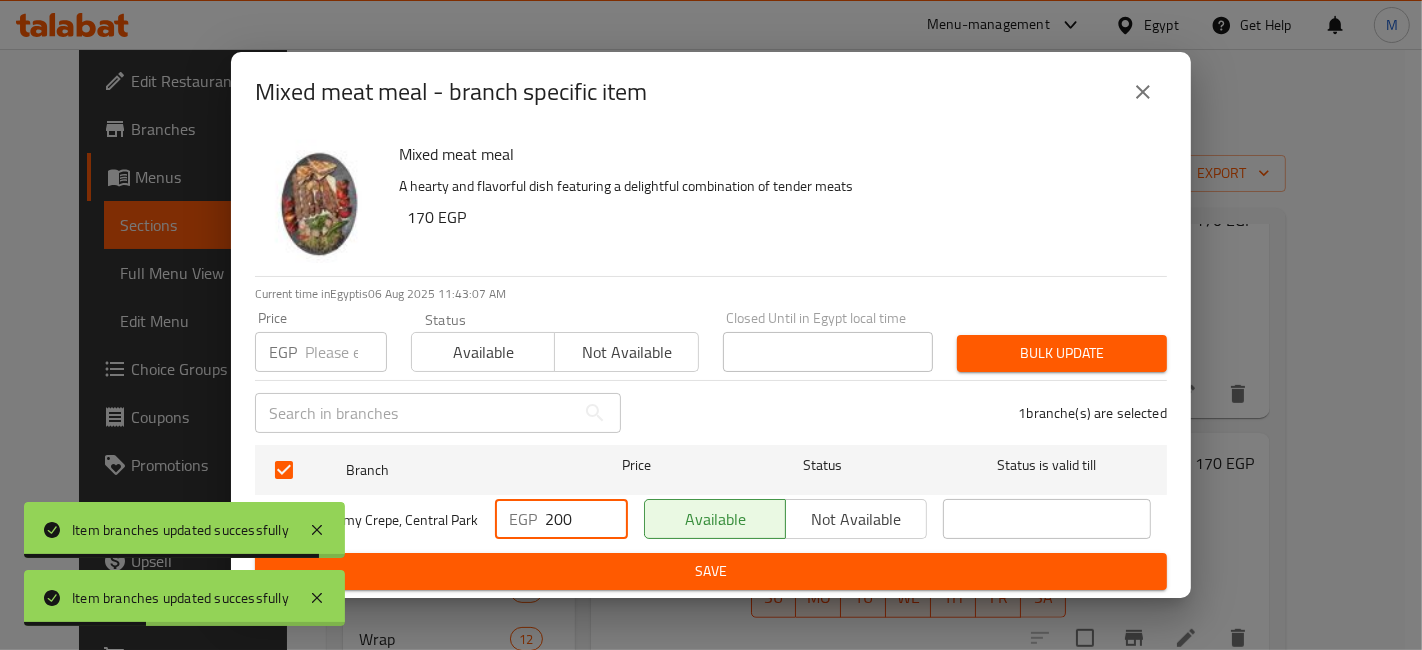 click on "200" at bounding box center (586, 519) 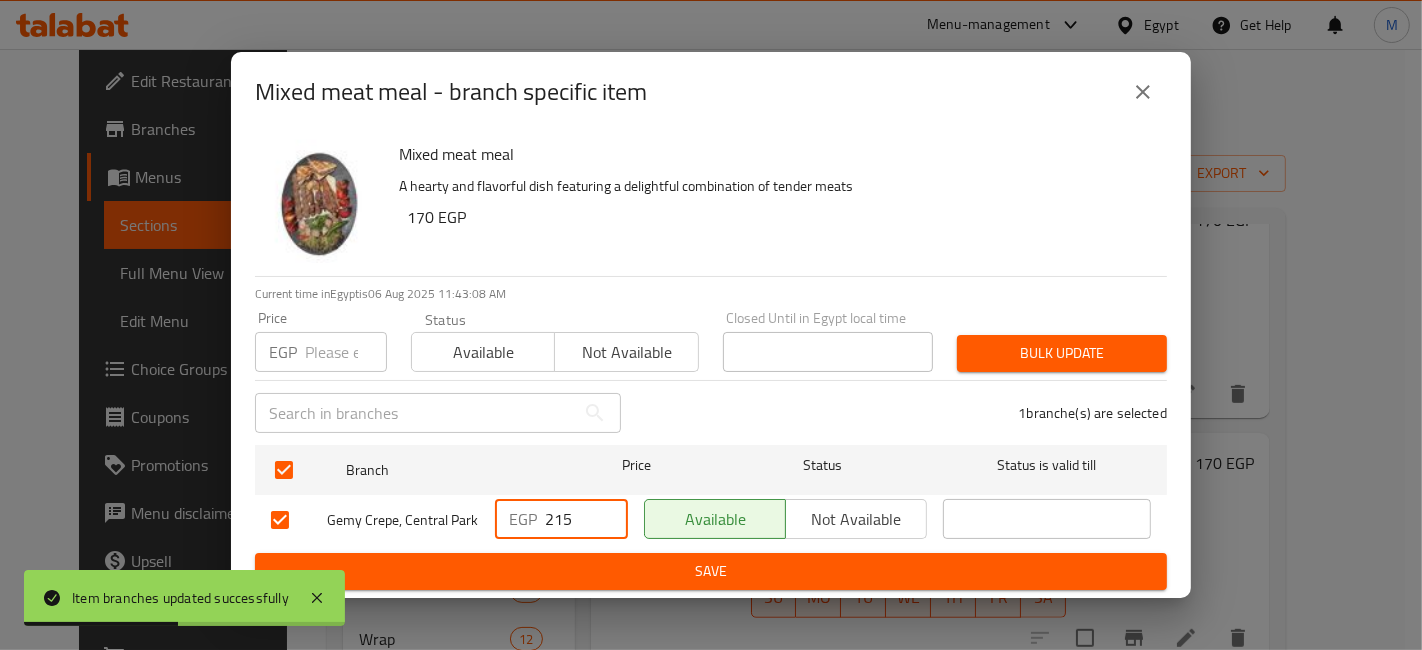 type on "215" 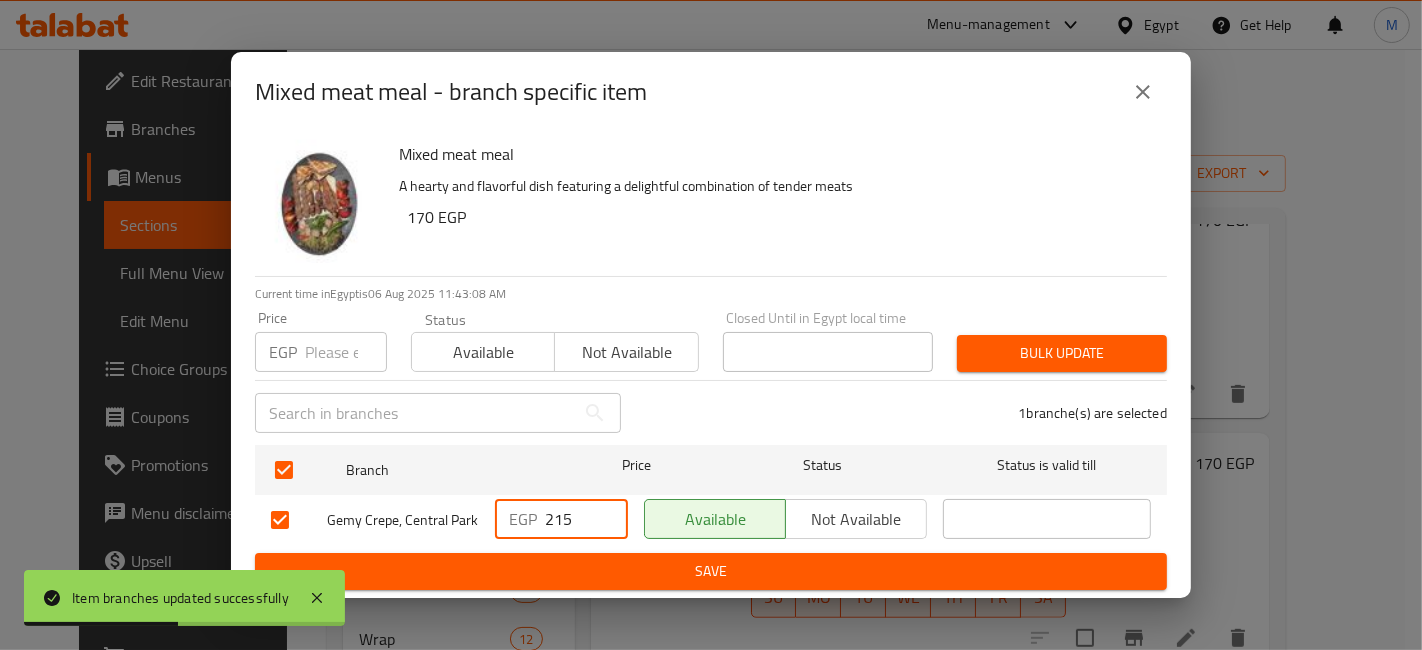 drag, startPoint x: 621, startPoint y: 578, endPoint x: 634, endPoint y: 575, distance: 13.341664 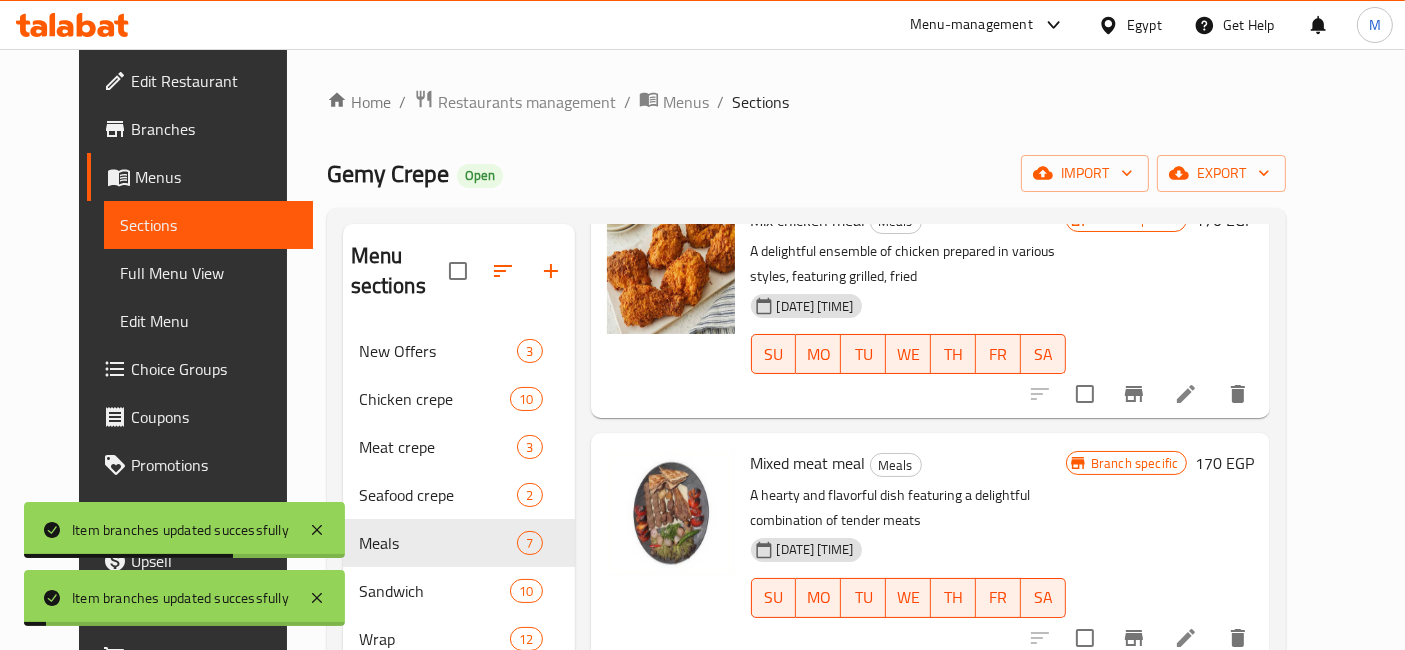 scroll, scrollTop: 279, scrollLeft: 0, axis: vertical 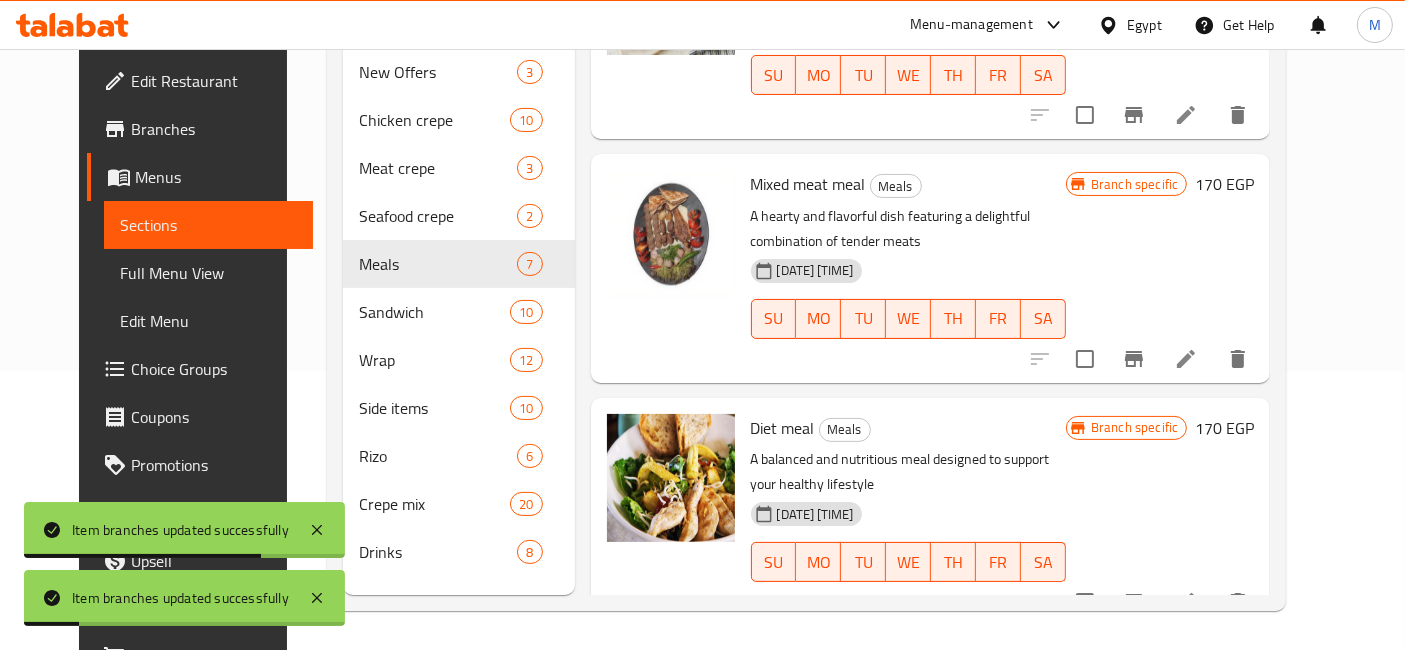 click at bounding box center (1134, 602) 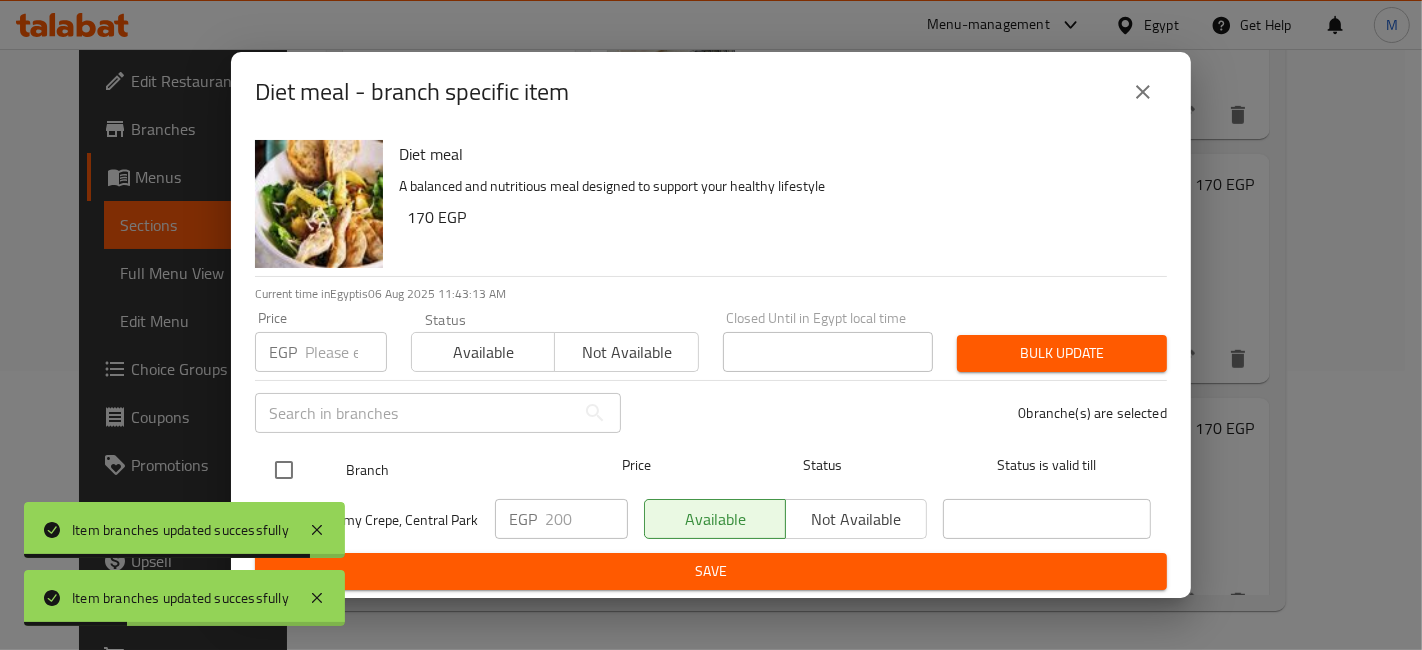 click at bounding box center [284, 470] 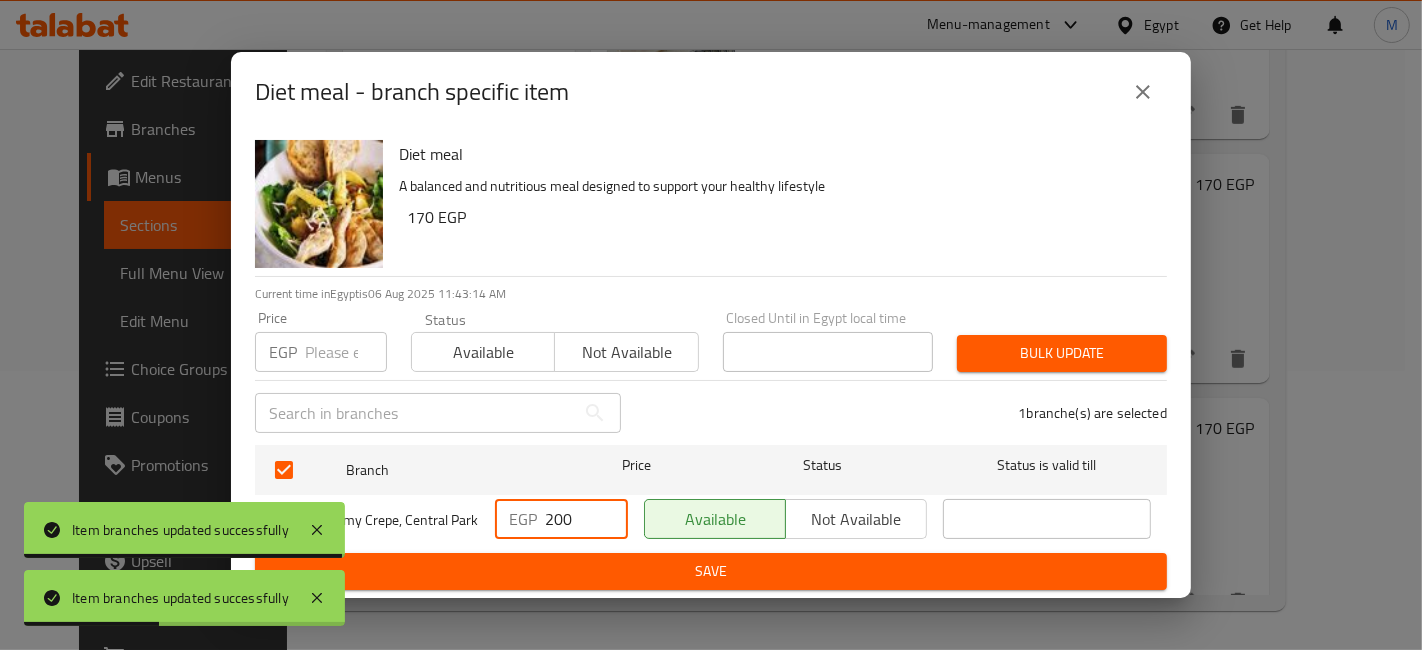 click on "200" at bounding box center [586, 519] 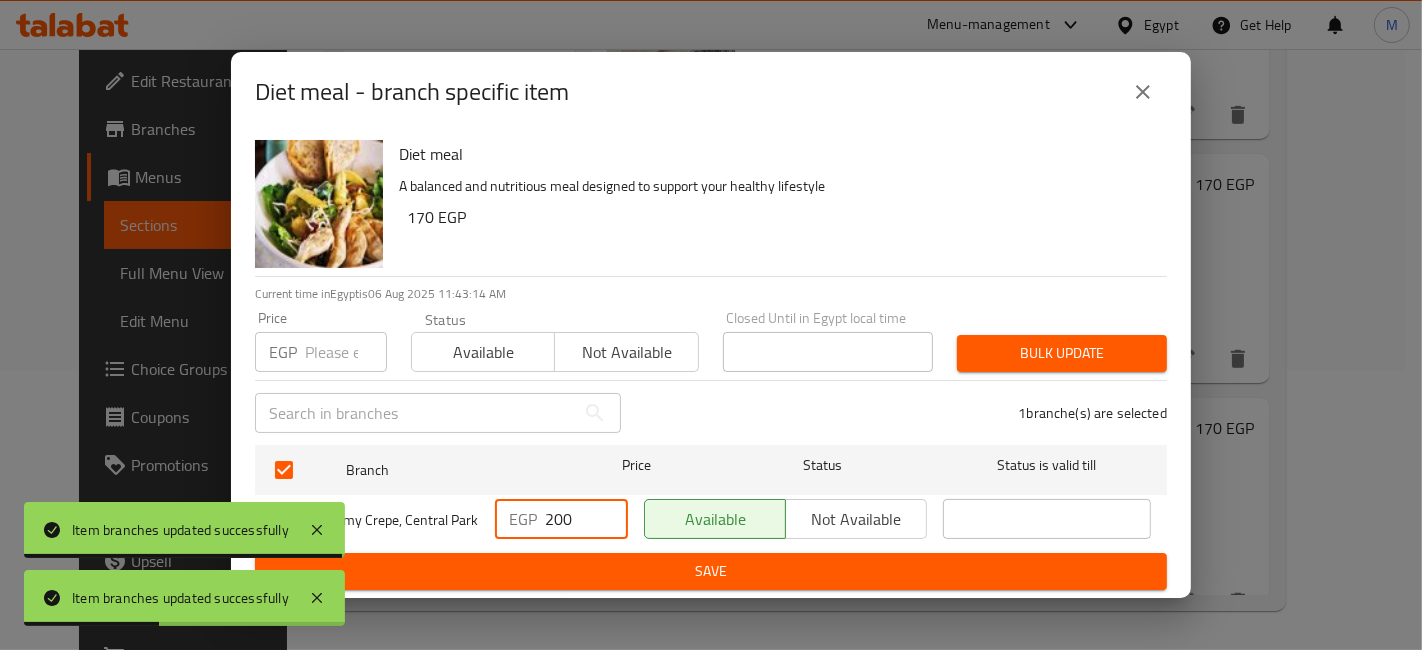click on "200" at bounding box center [586, 519] 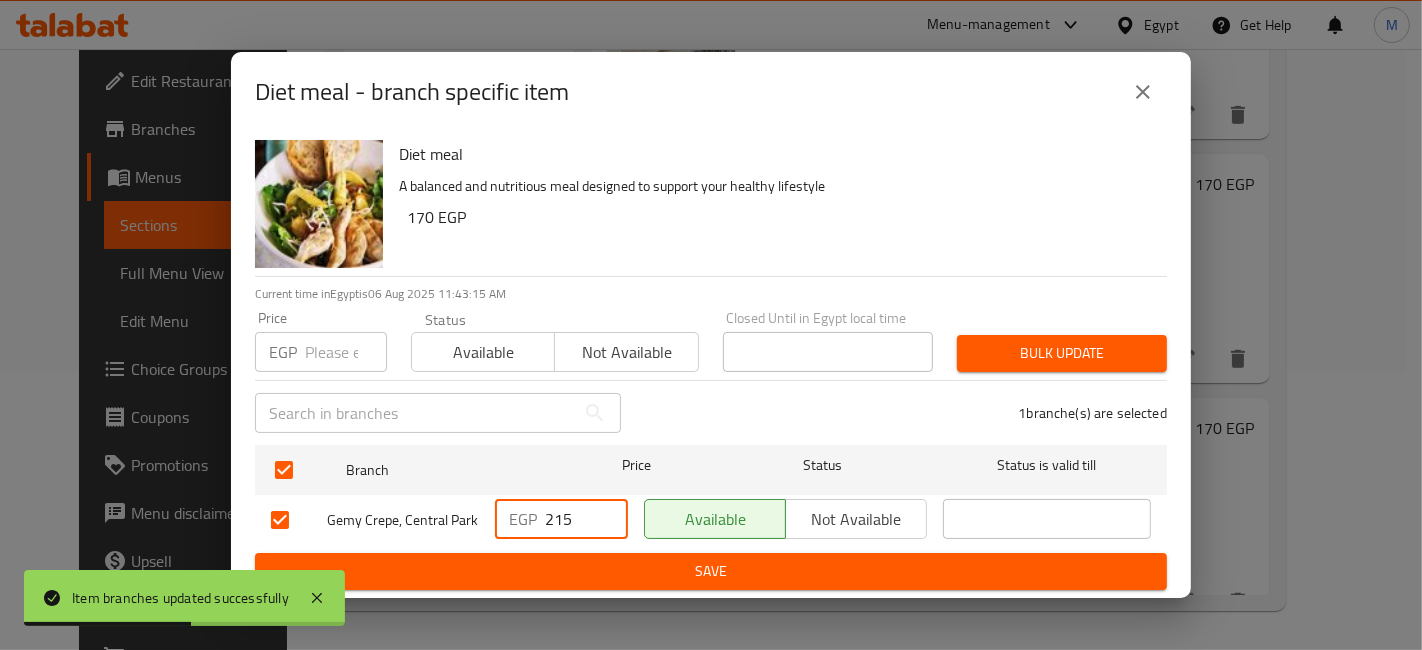 drag, startPoint x: 554, startPoint y: 527, endPoint x: 565, endPoint y: 550, distance: 25.495098 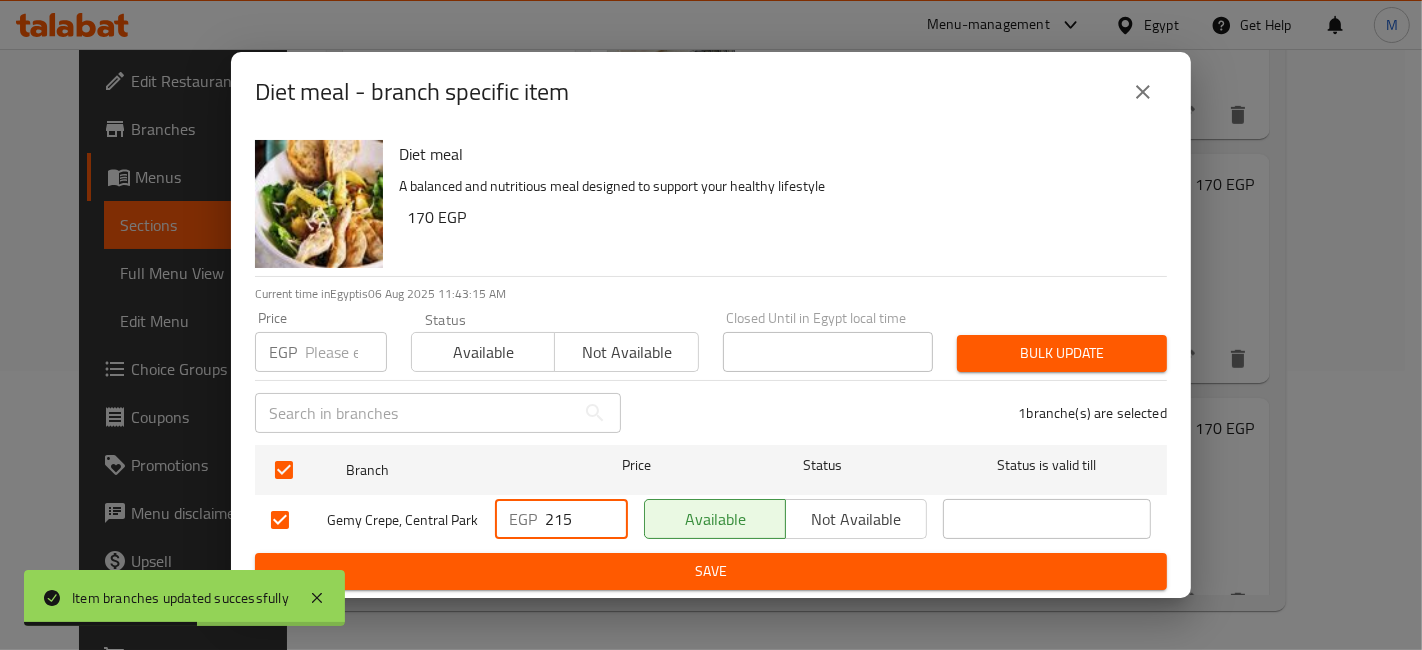 type on "215" 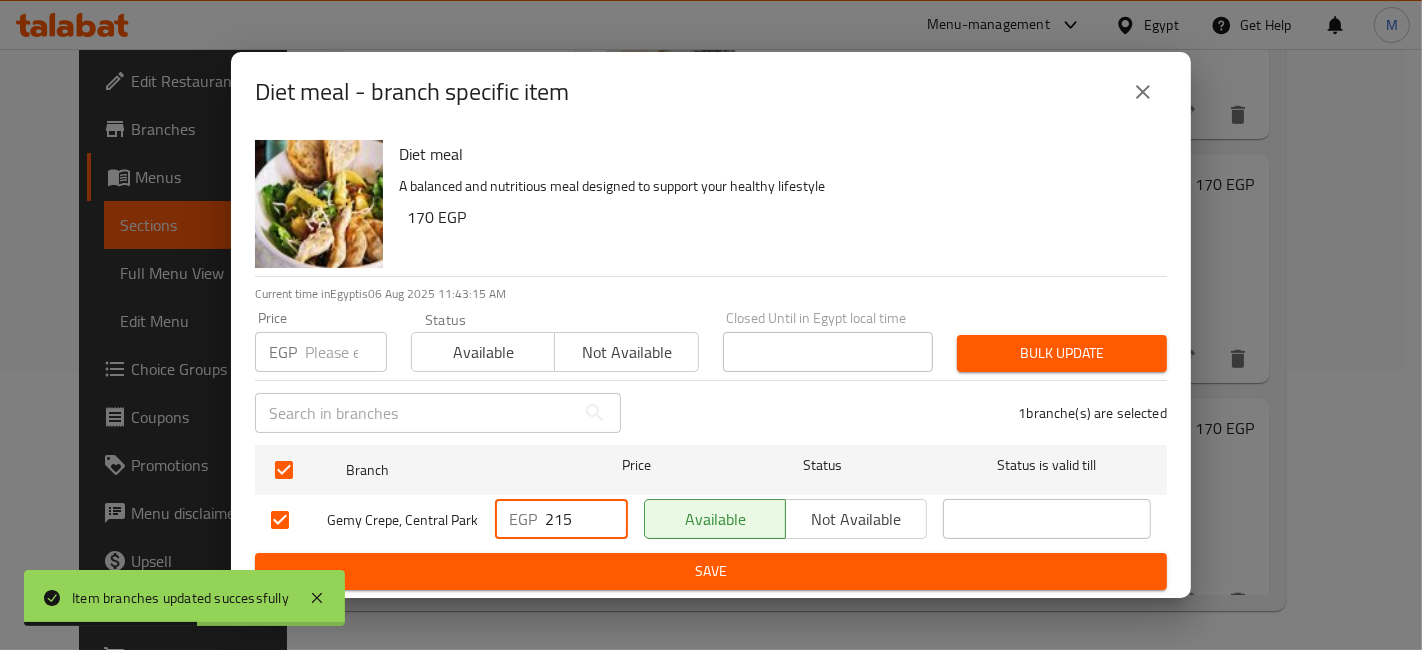 click on "Save" at bounding box center [711, 571] 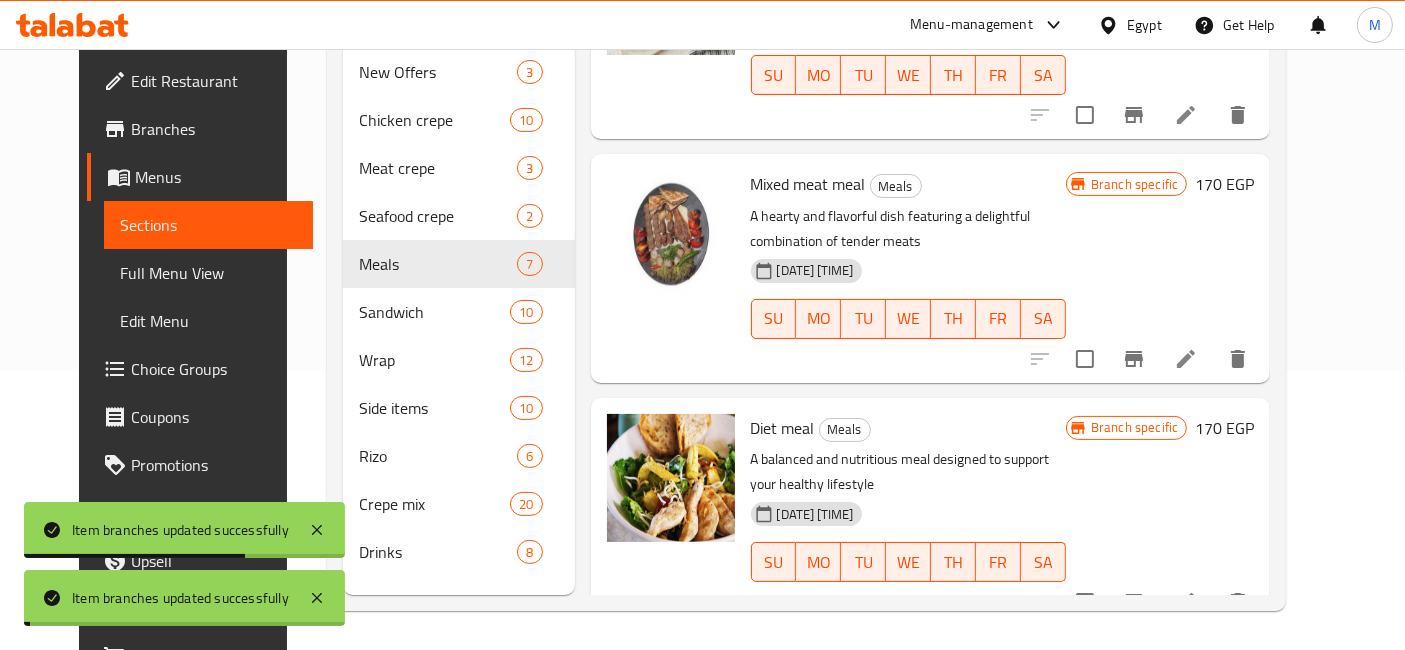 click 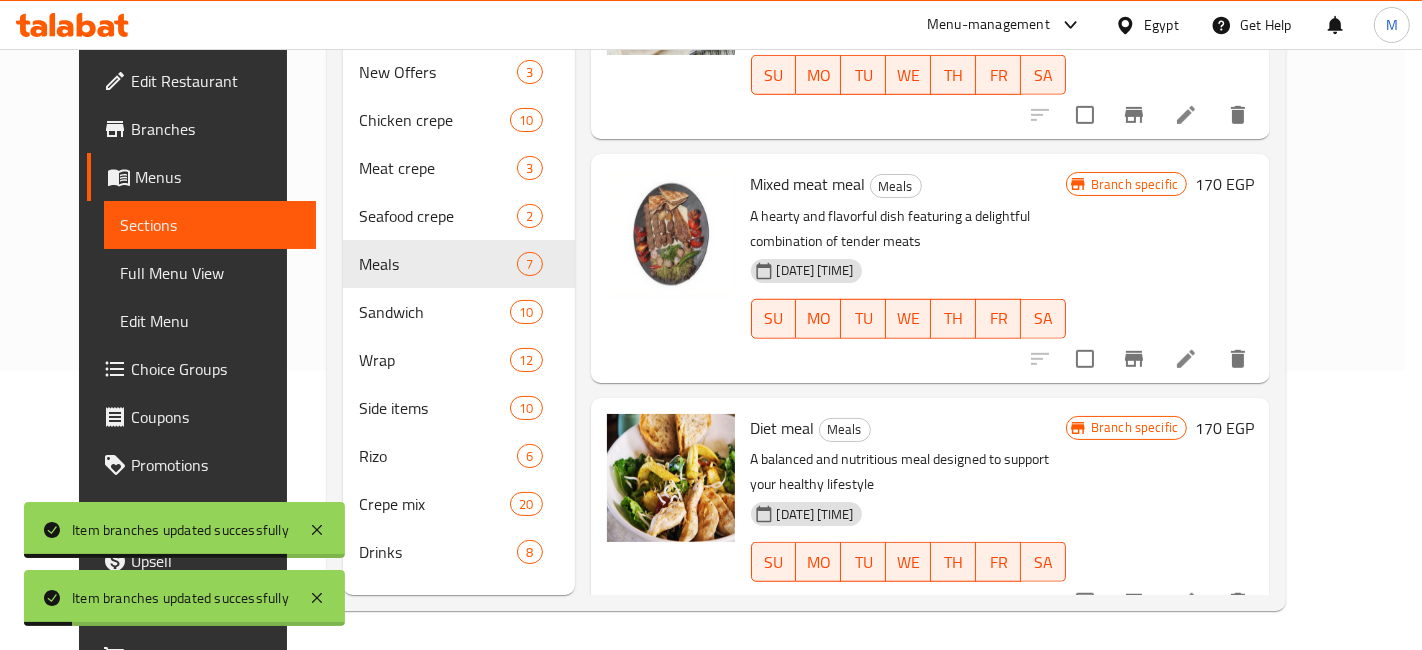 type 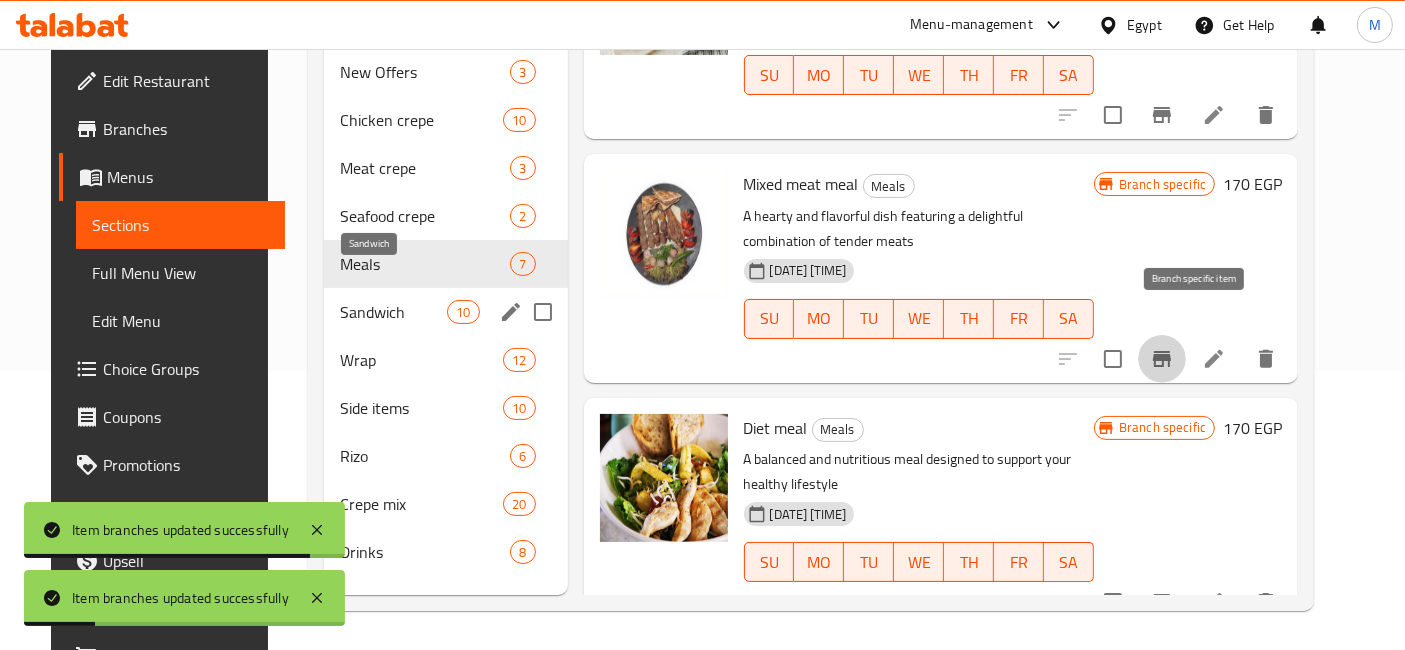 click on "Sandwich" at bounding box center [393, 312] 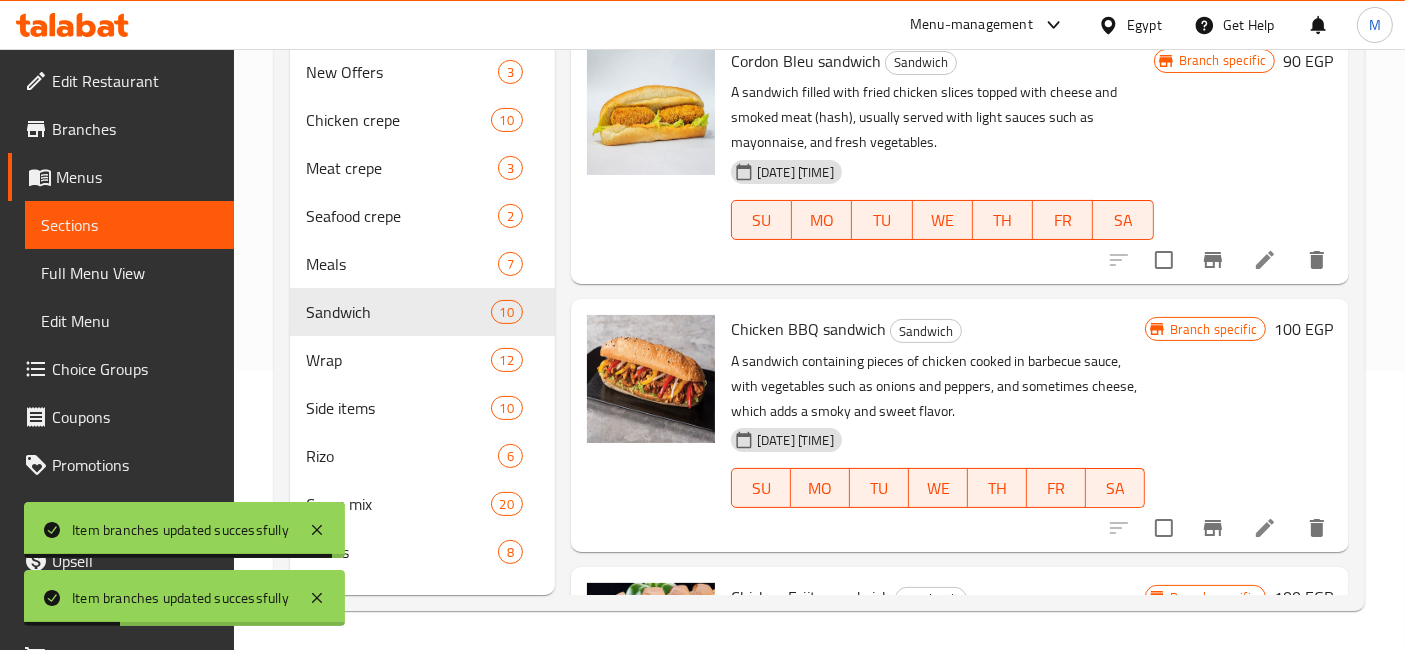 scroll, scrollTop: 164, scrollLeft: 0, axis: vertical 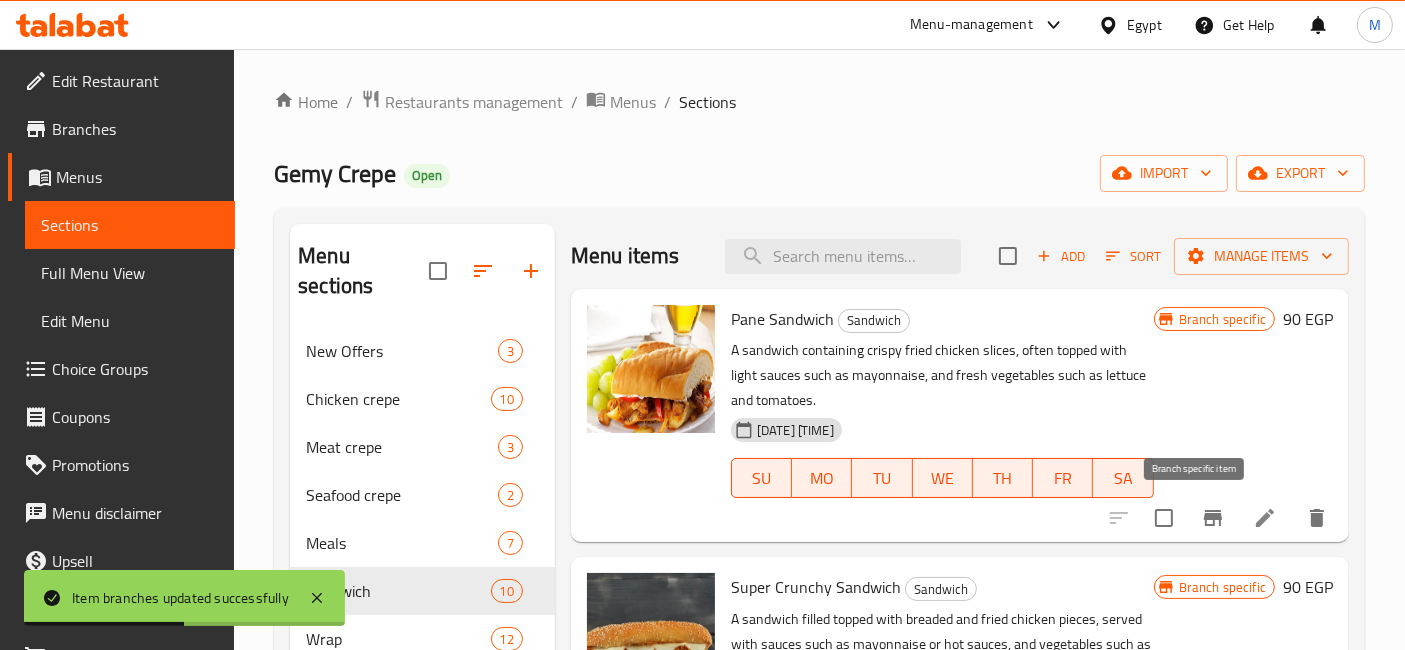 click at bounding box center (1213, 518) 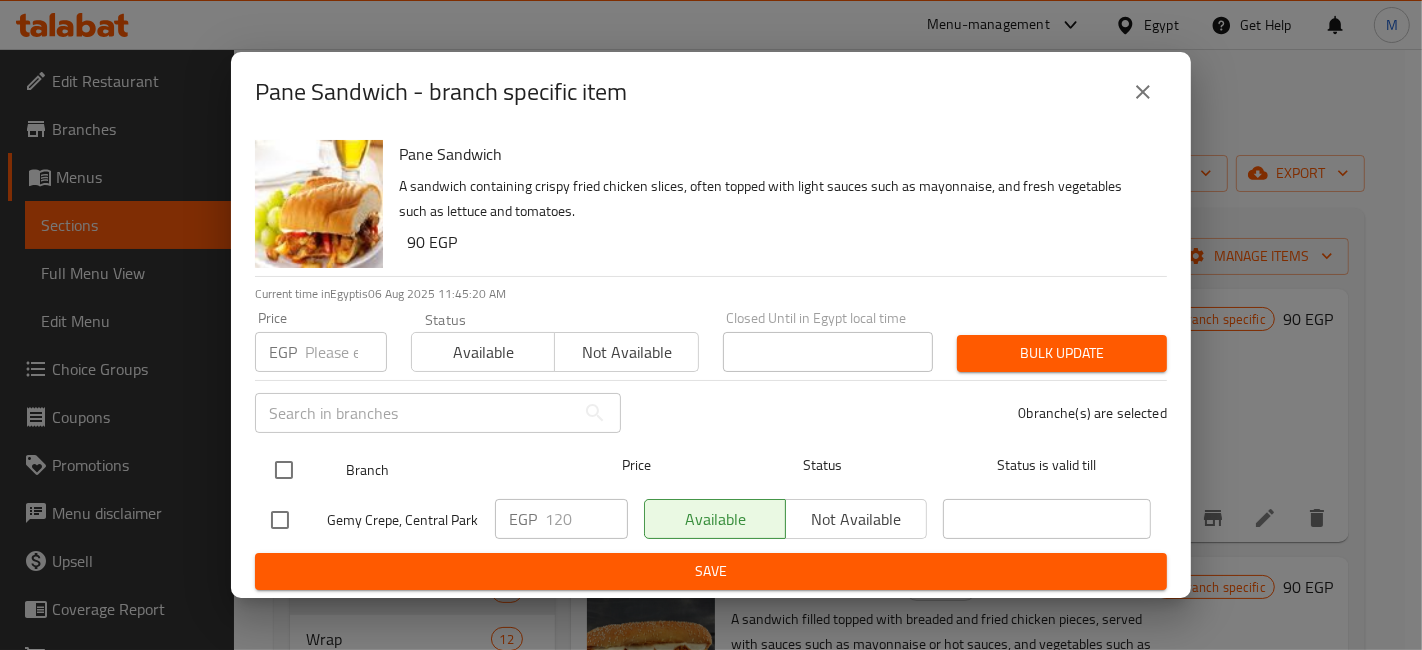 click at bounding box center (284, 470) 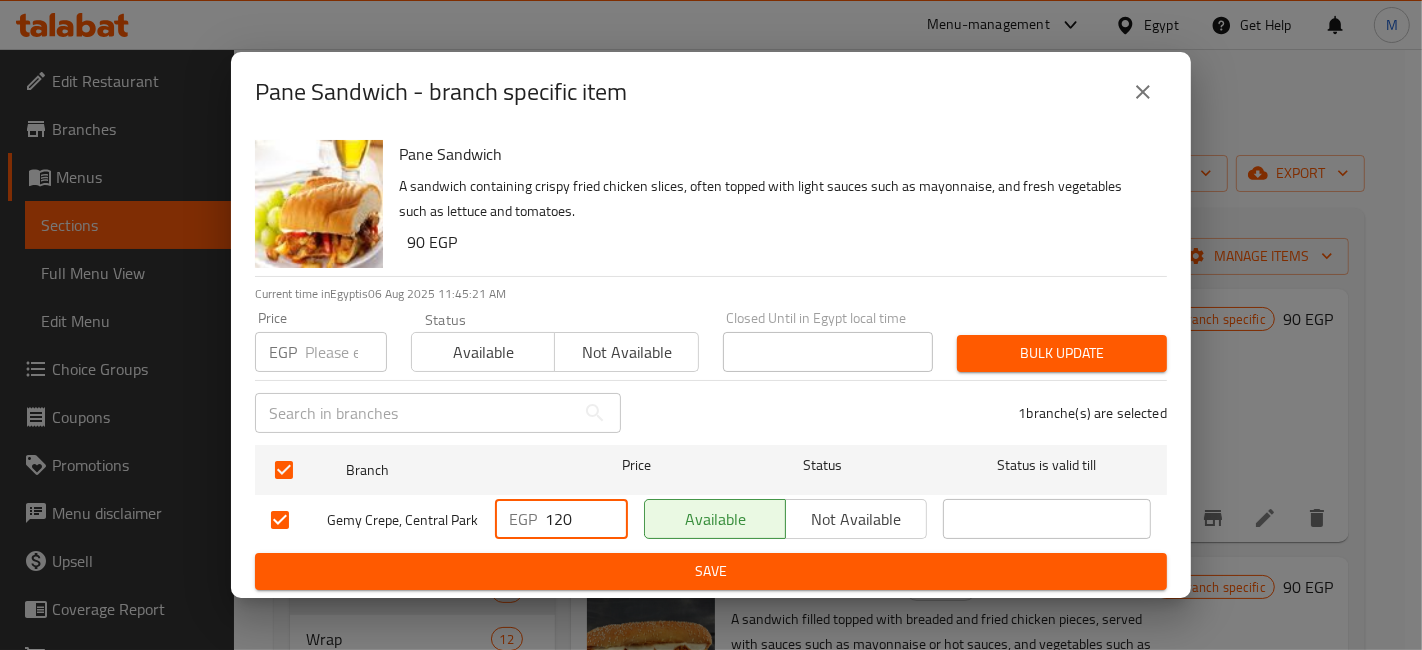 click on "120" at bounding box center (586, 519) 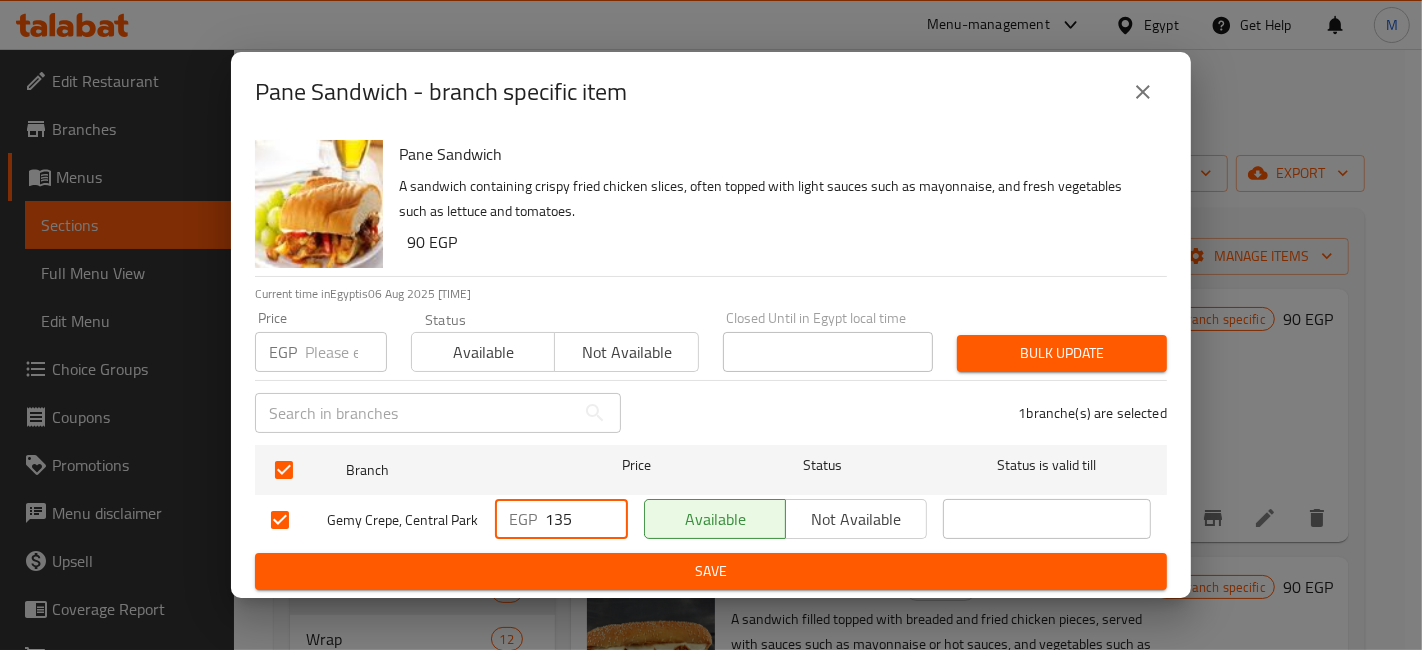 type on "135" 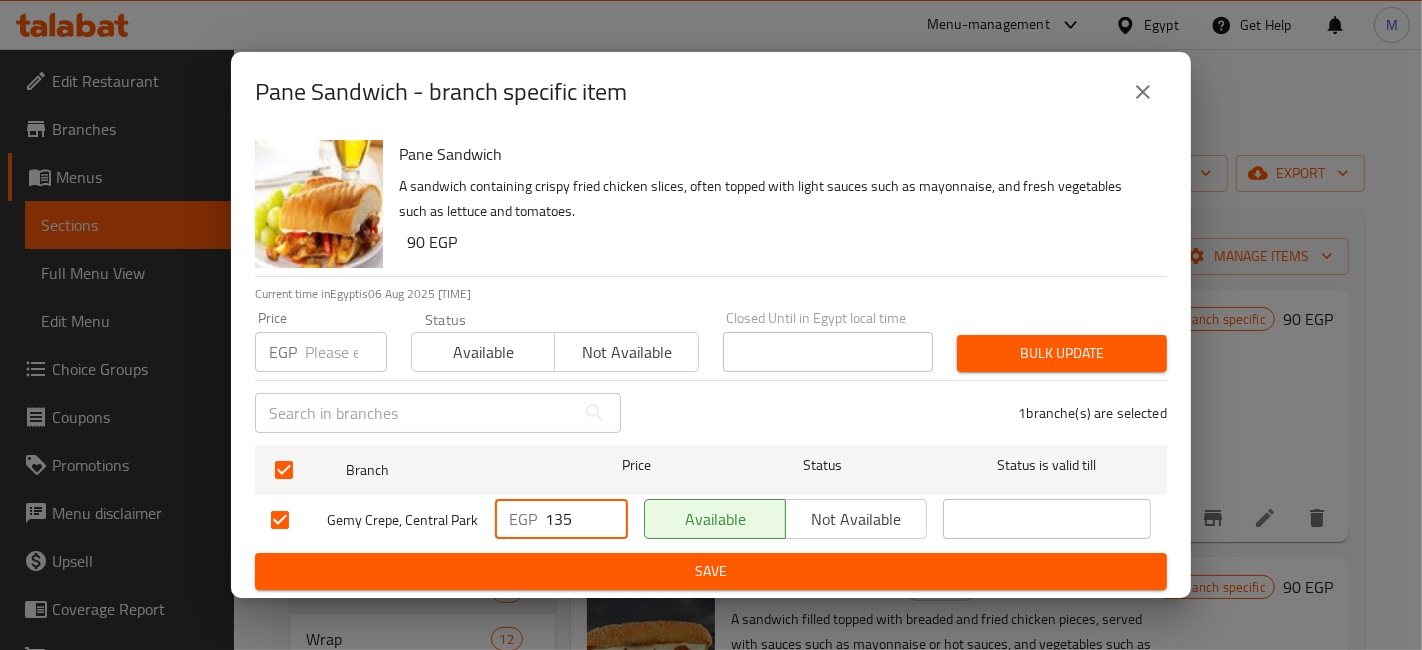 click on "Save" at bounding box center (711, 571) 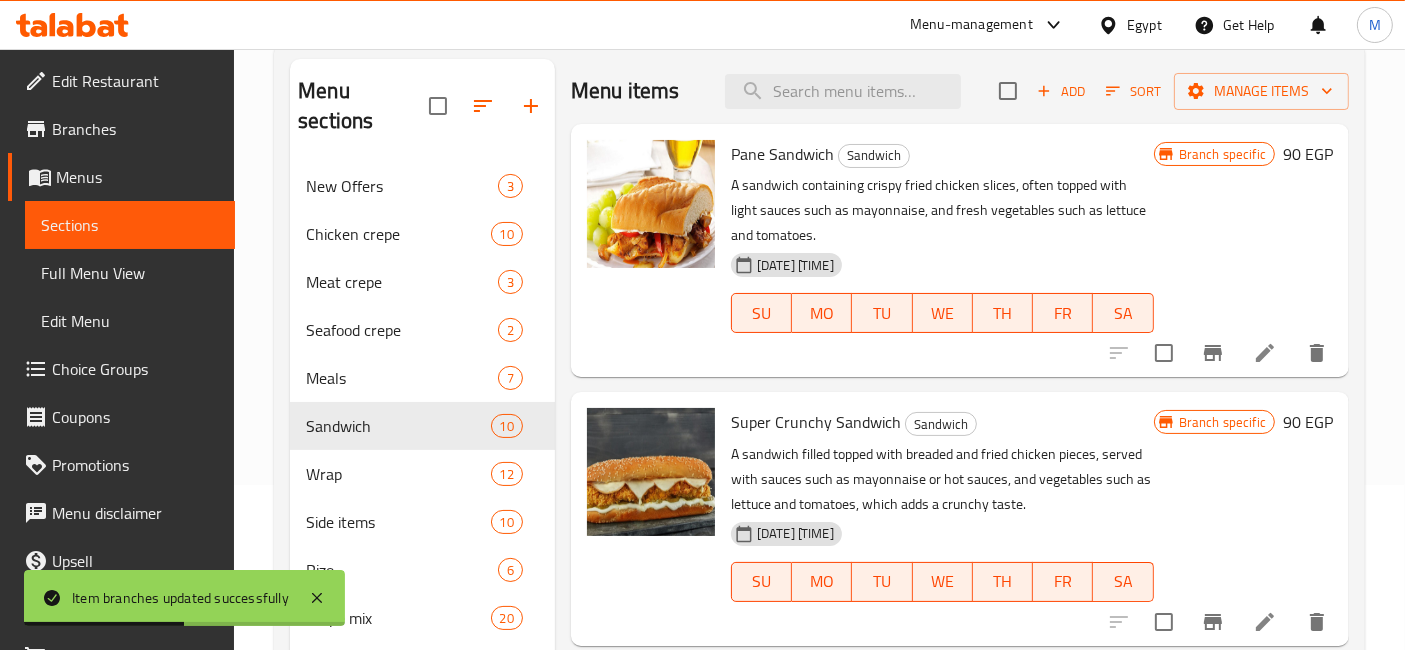 scroll, scrollTop: 196, scrollLeft: 0, axis: vertical 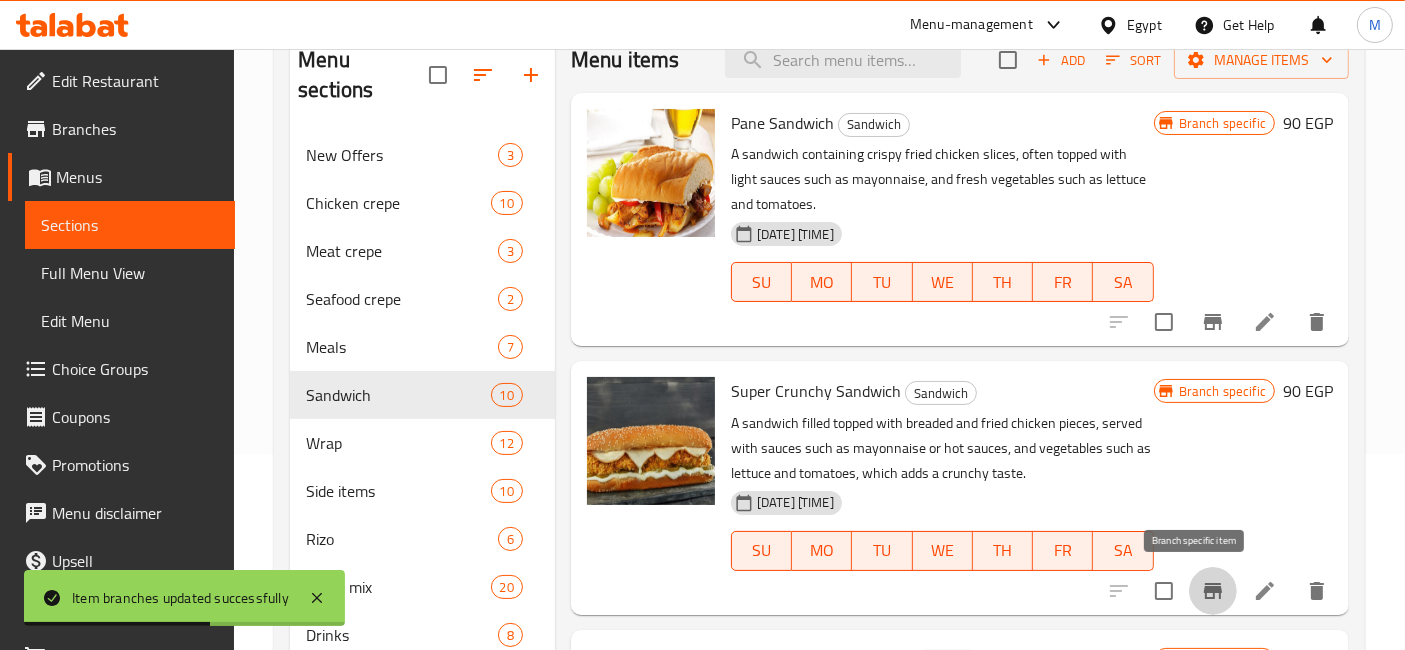 click 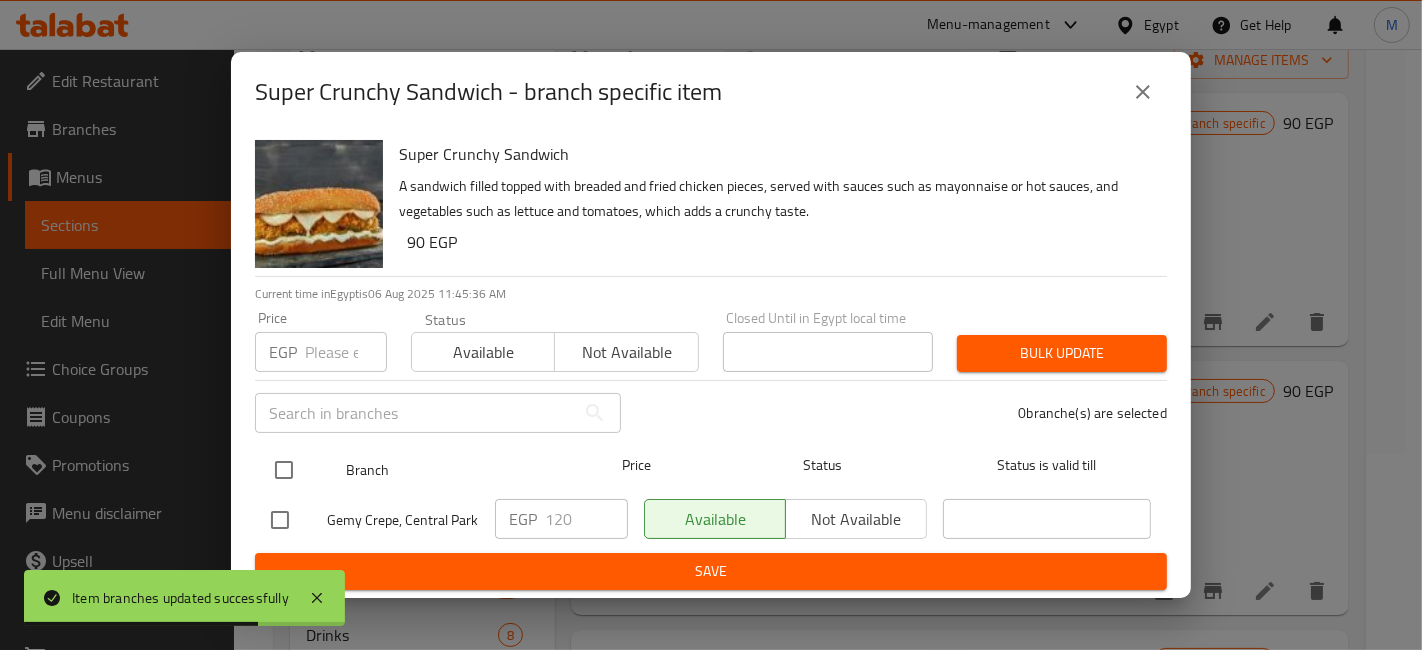 click at bounding box center (284, 470) 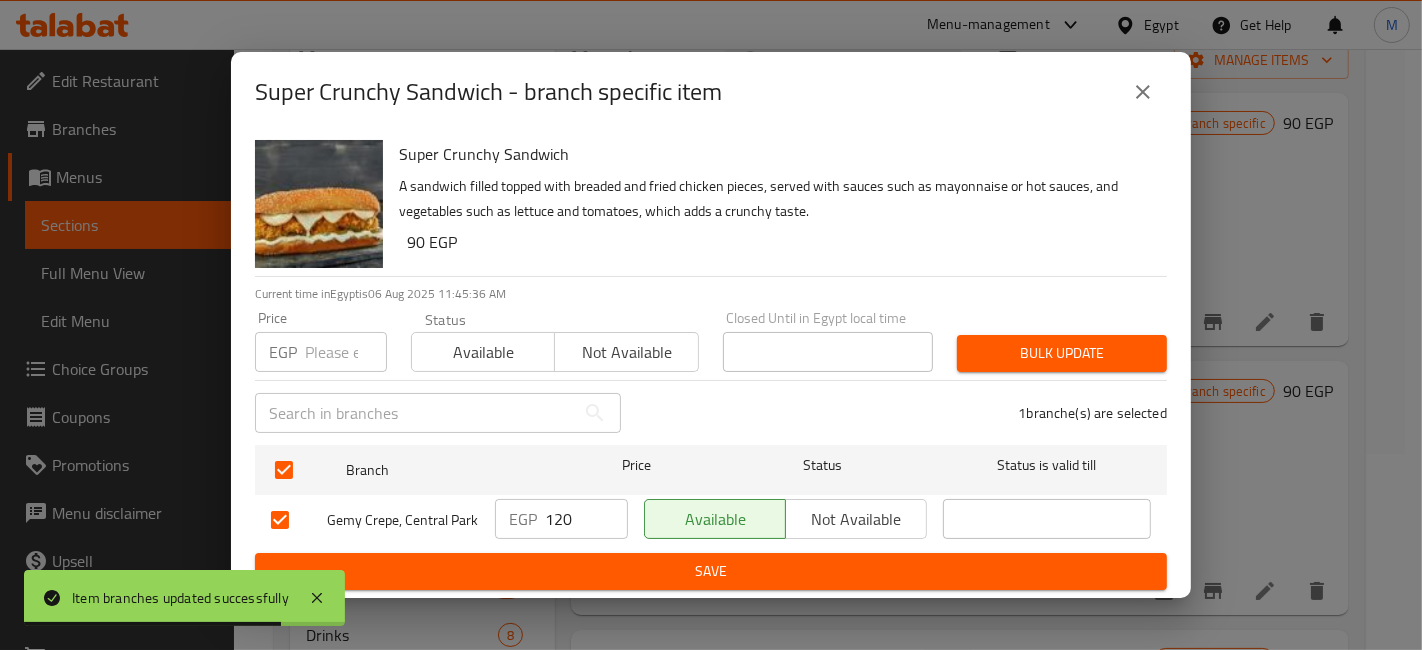 click on "120" at bounding box center (586, 519) 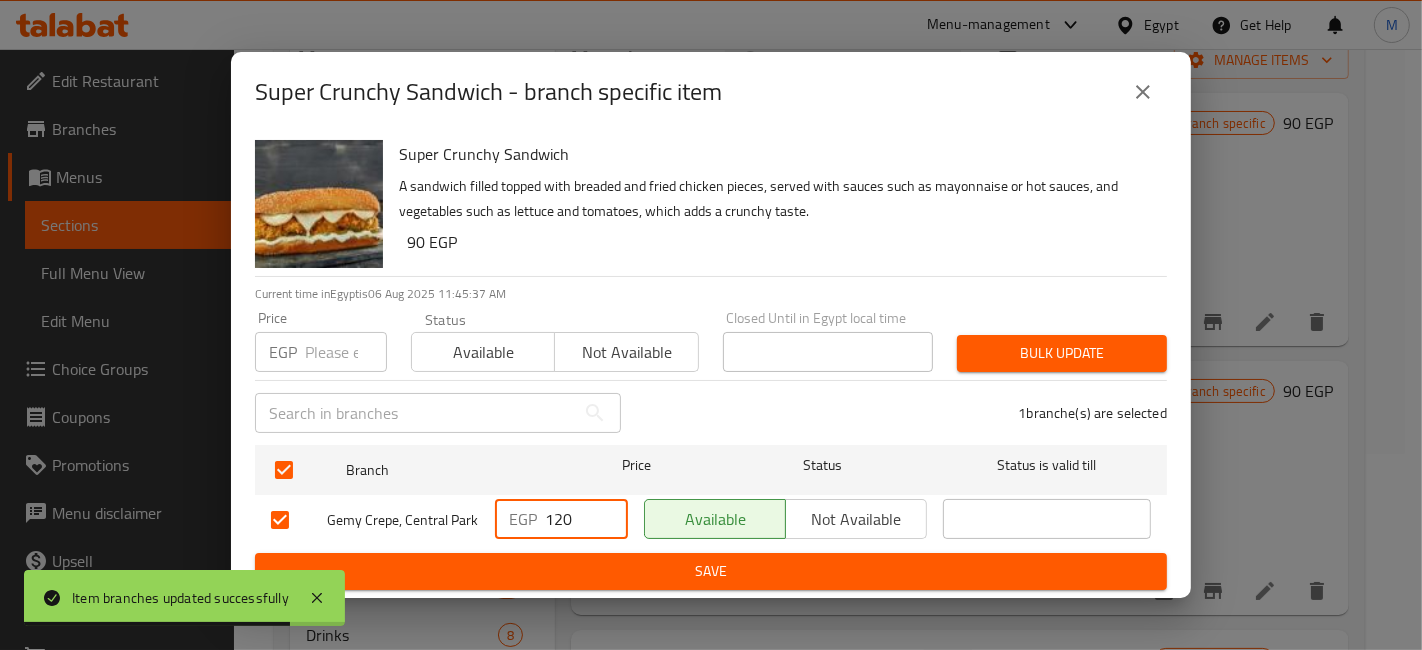 click on "120" at bounding box center [586, 519] 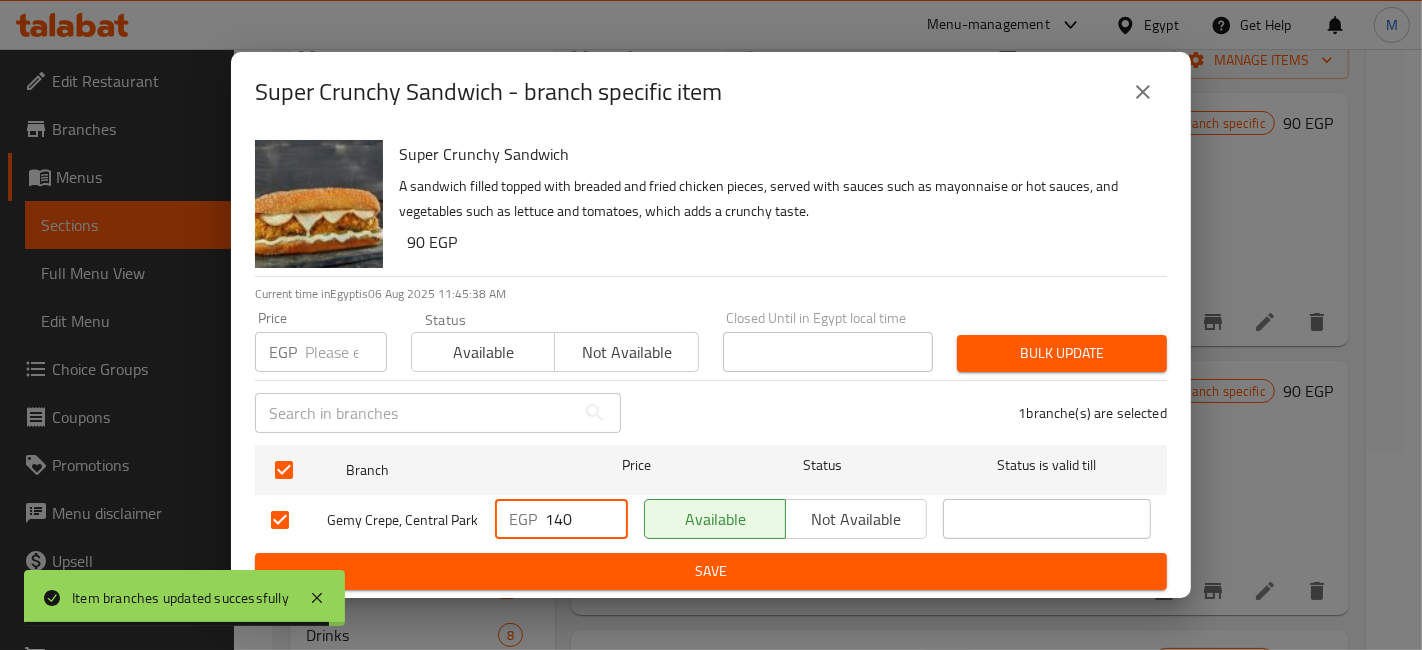 type on "140" 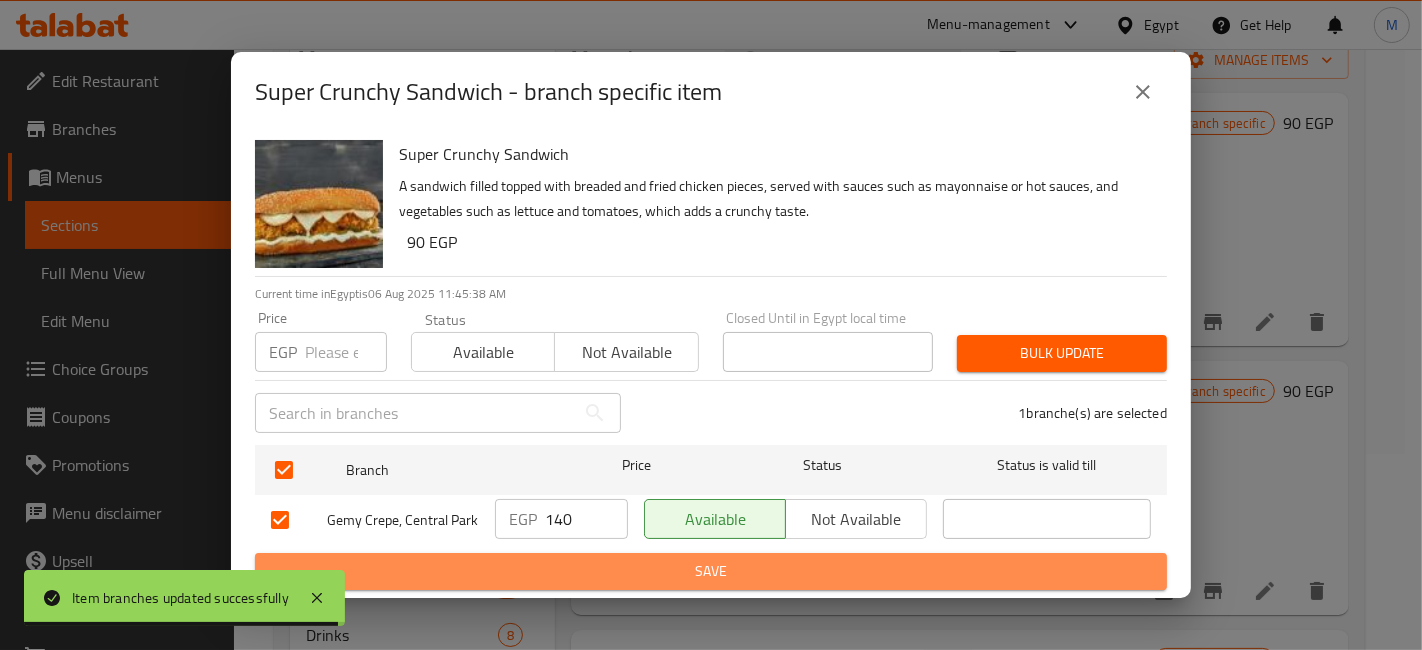 click on "Save" at bounding box center [711, 571] 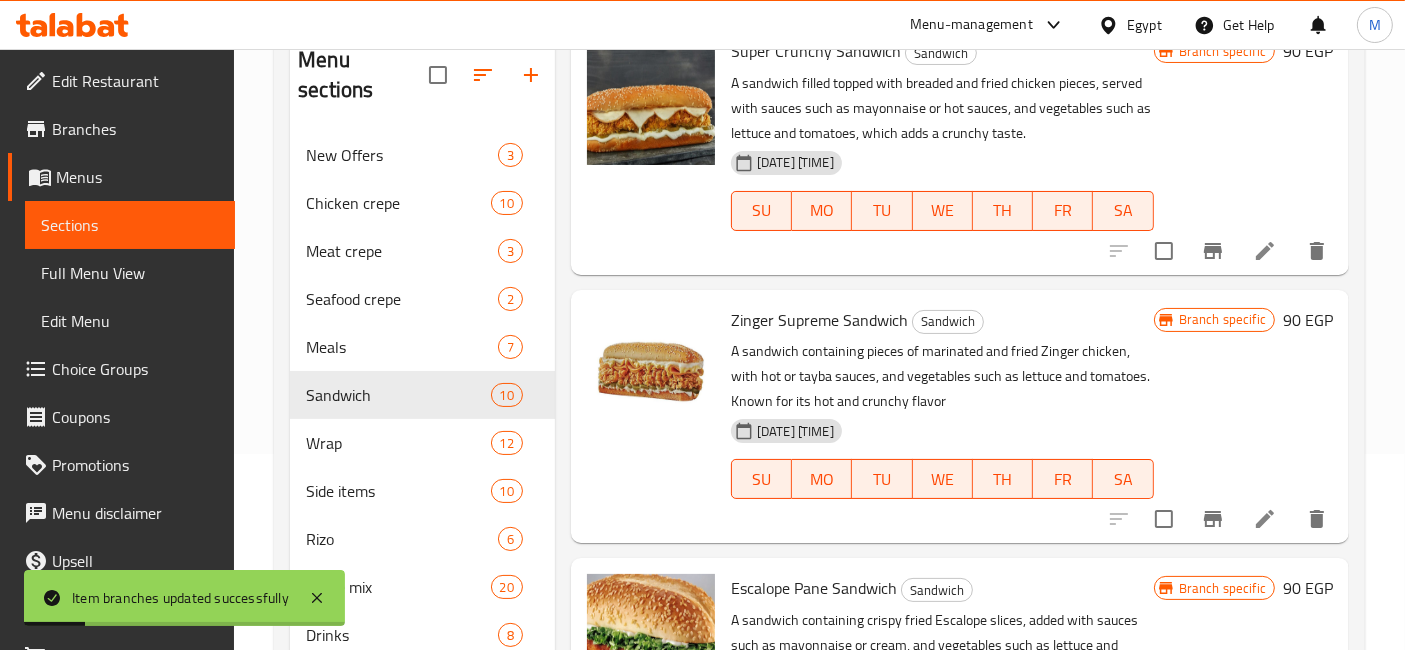 scroll, scrollTop: 444, scrollLeft: 0, axis: vertical 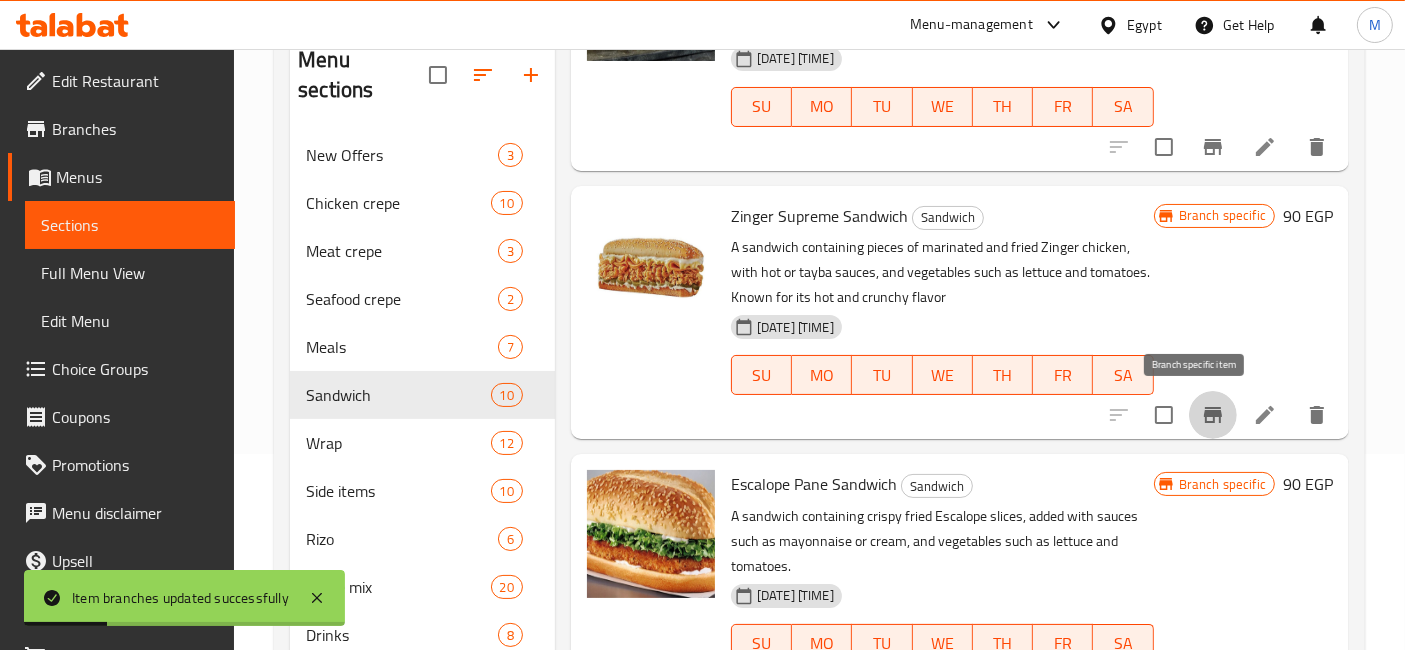 click at bounding box center [1213, 415] 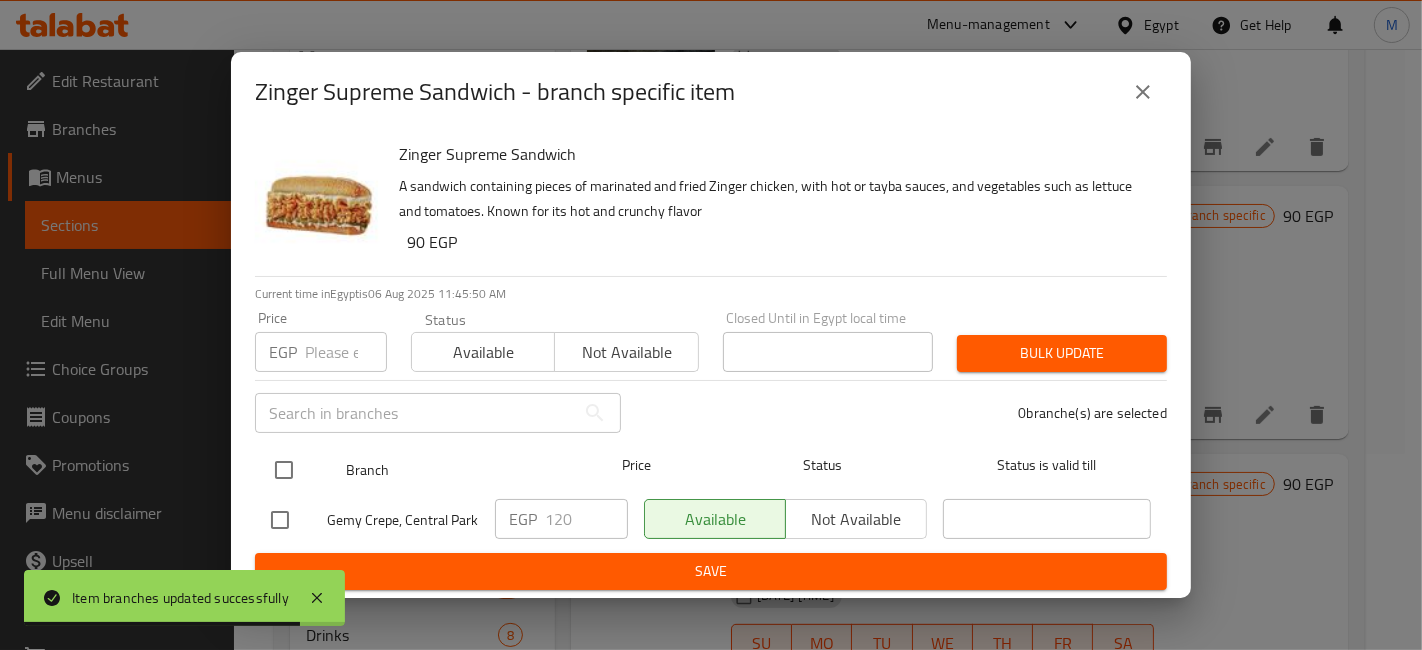 click at bounding box center (284, 470) 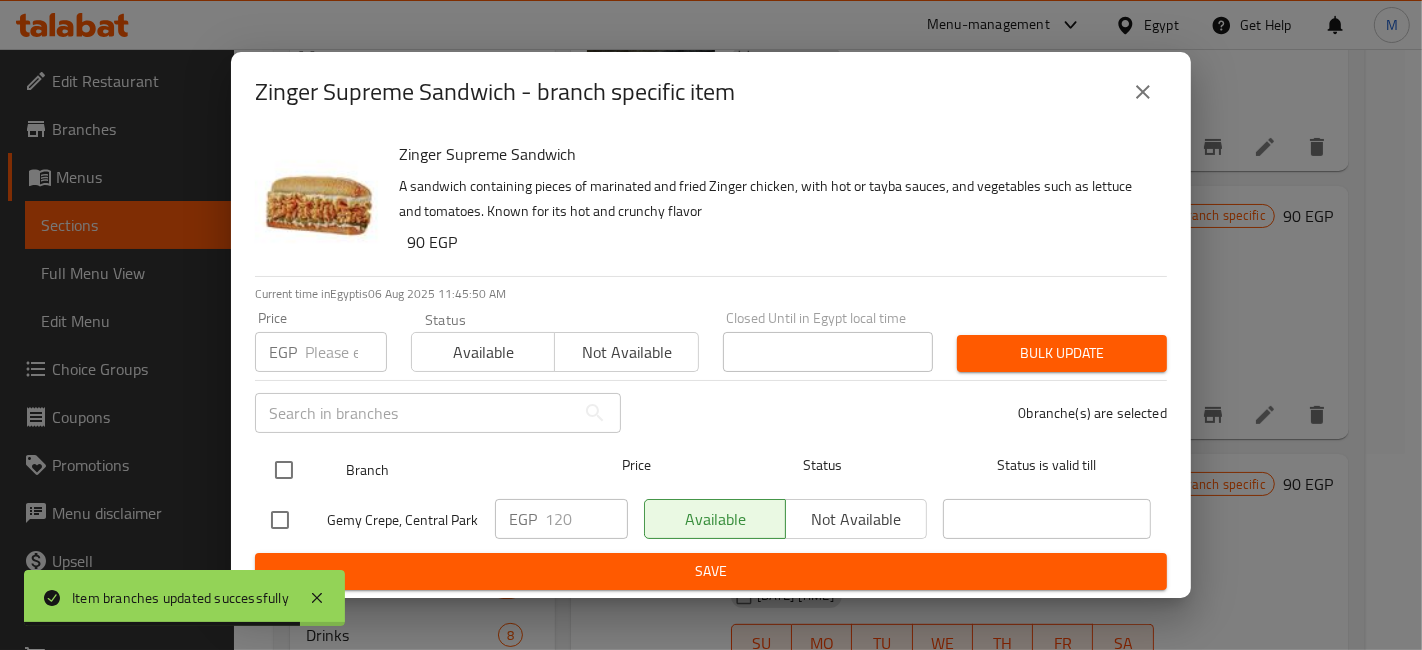checkbox on "true" 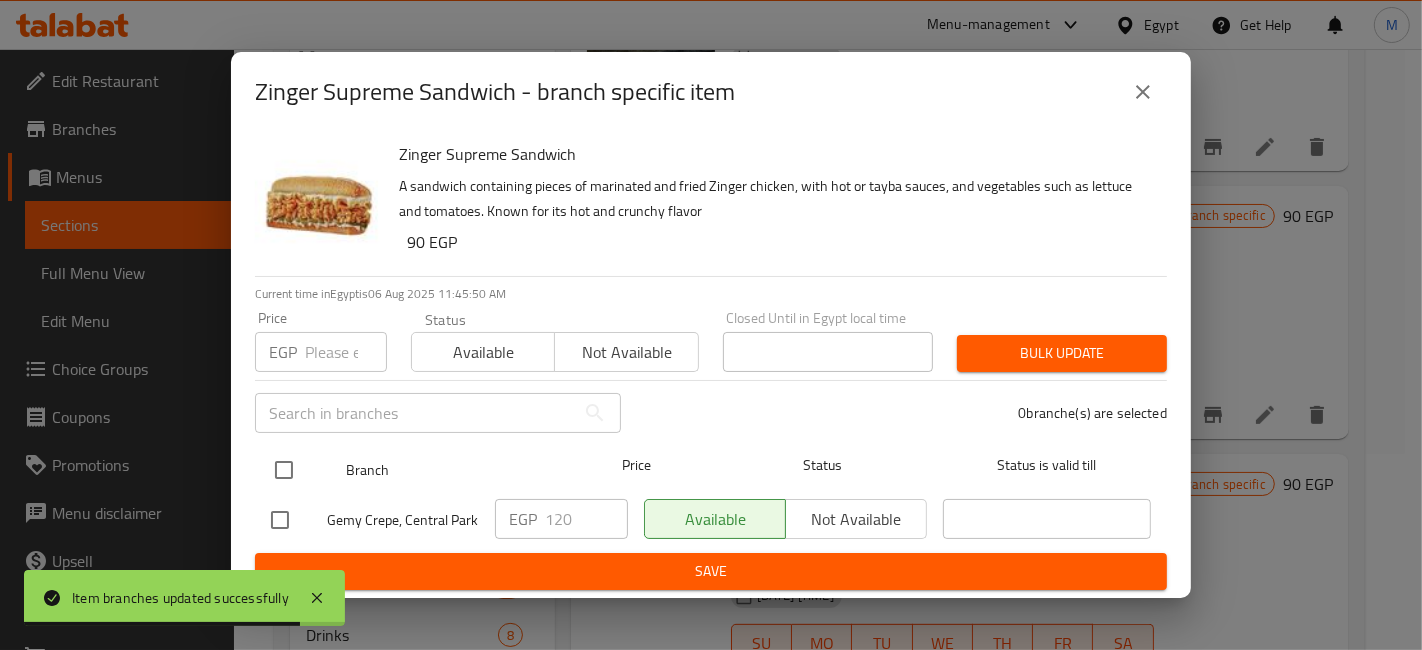 checkbox on "true" 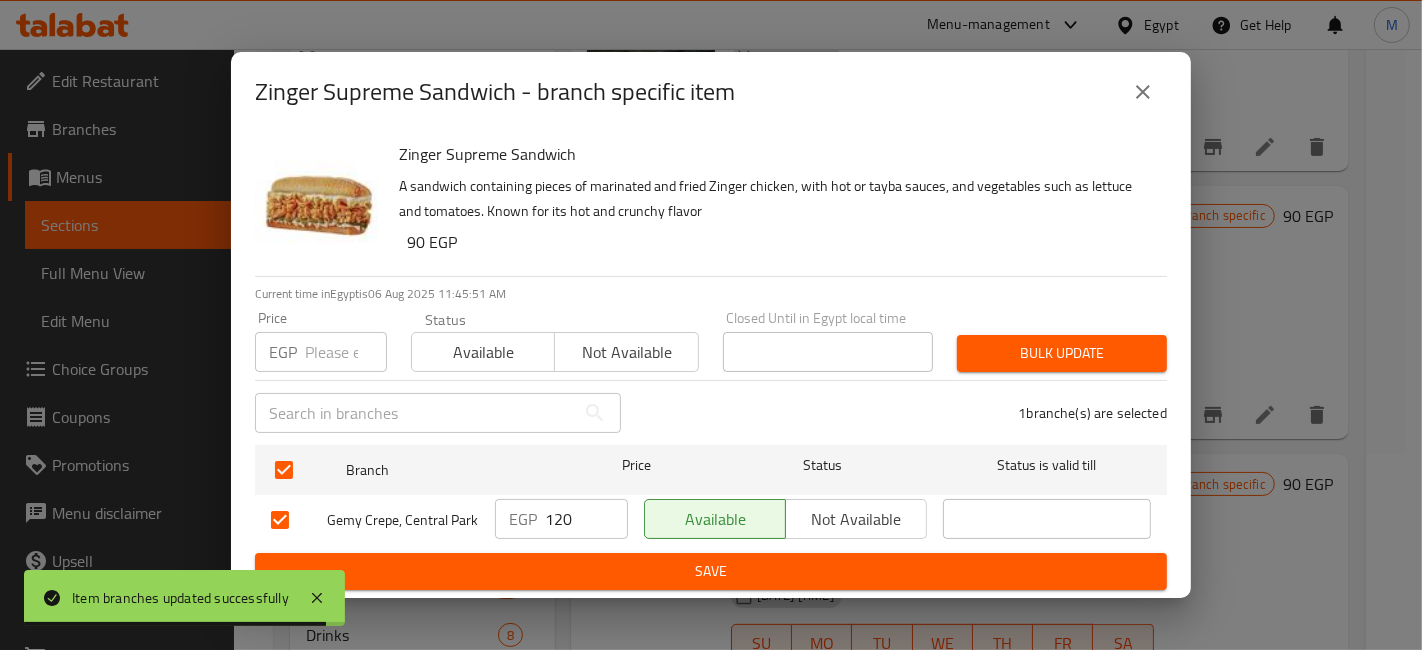 click on "120" at bounding box center (586, 519) 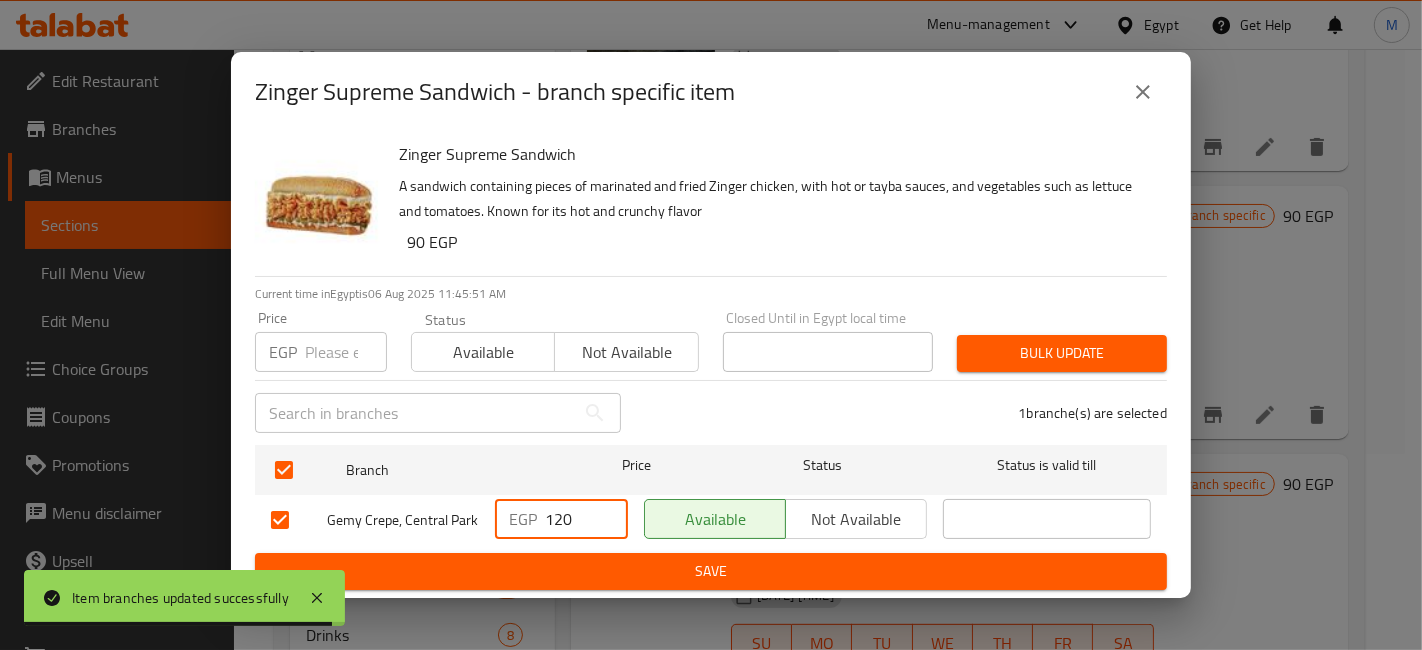 click on "120" at bounding box center [586, 519] 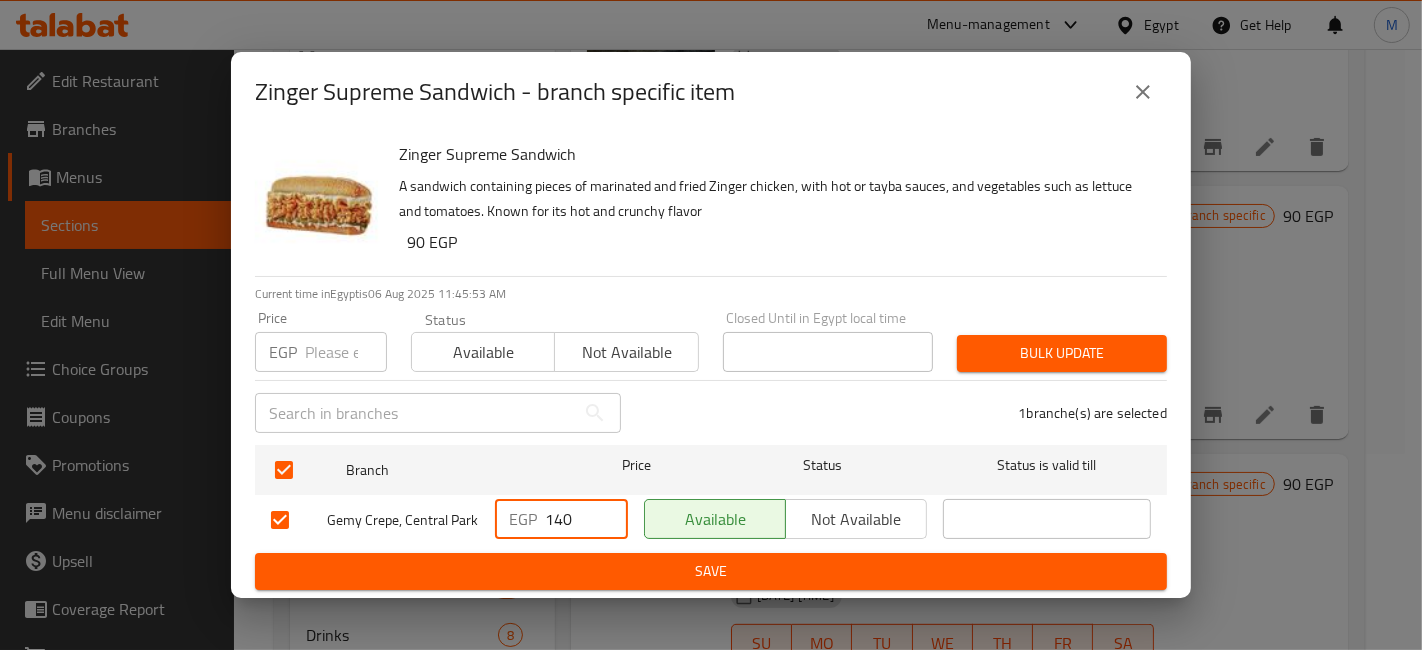 type on "140" 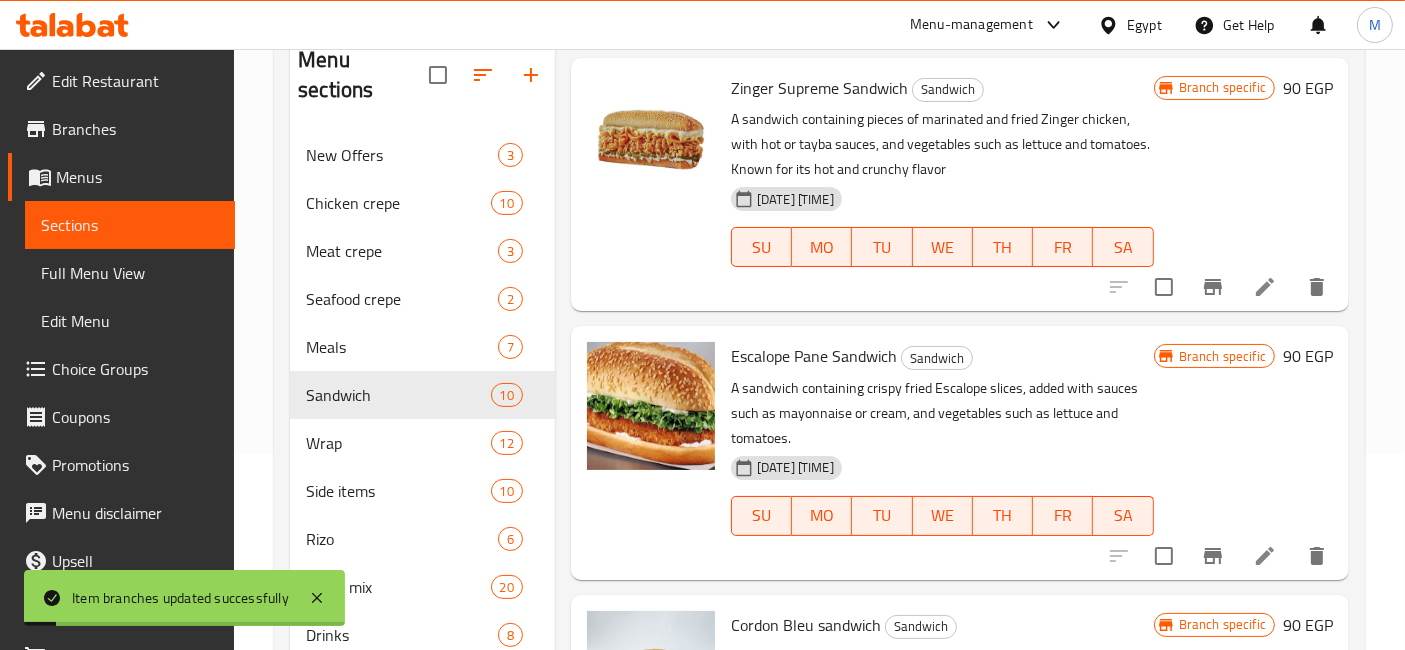 scroll, scrollTop: 666, scrollLeft: 0, axis: vertical 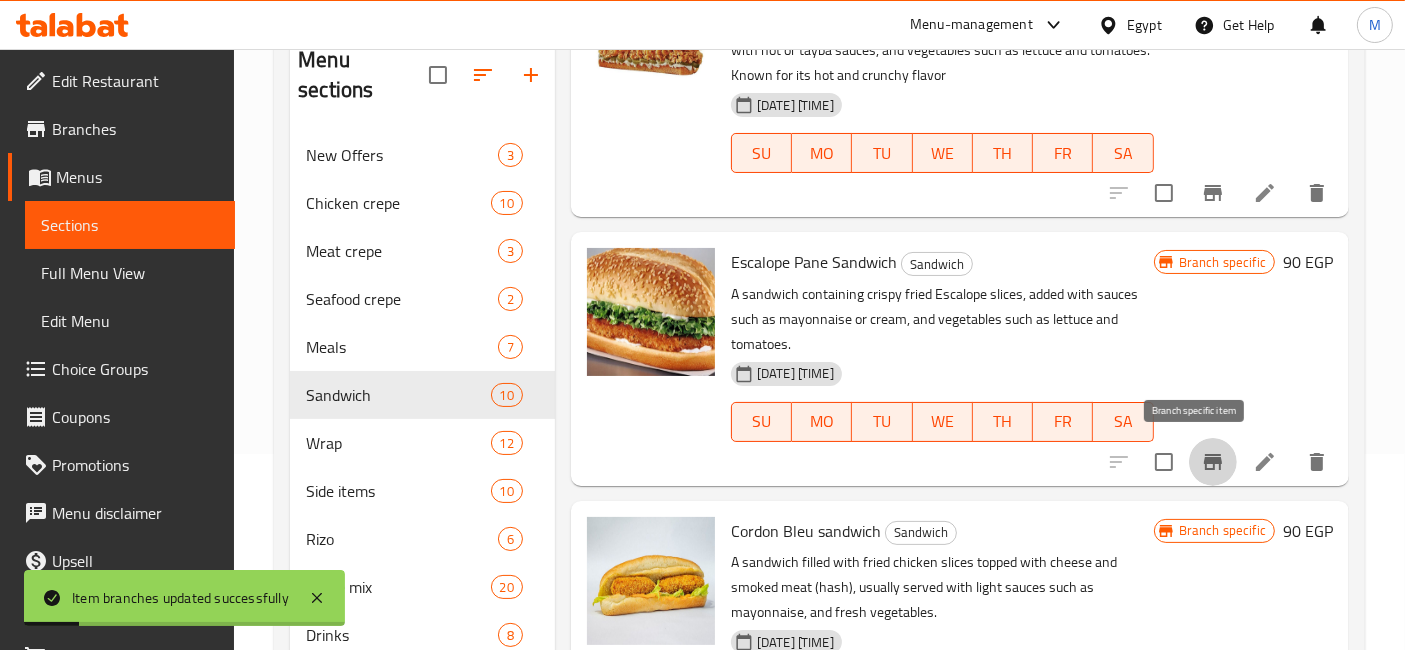 click at bounding box center [1213, 462] 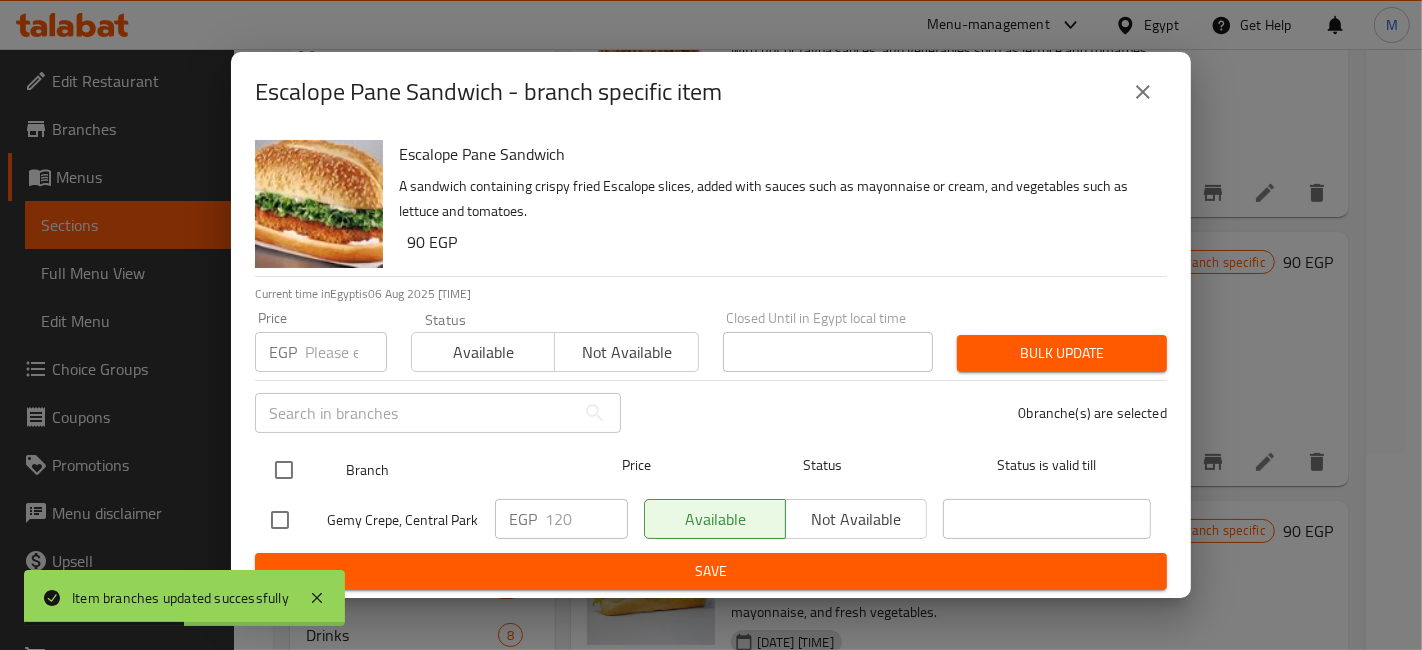 click at bounding box center [284, 470] 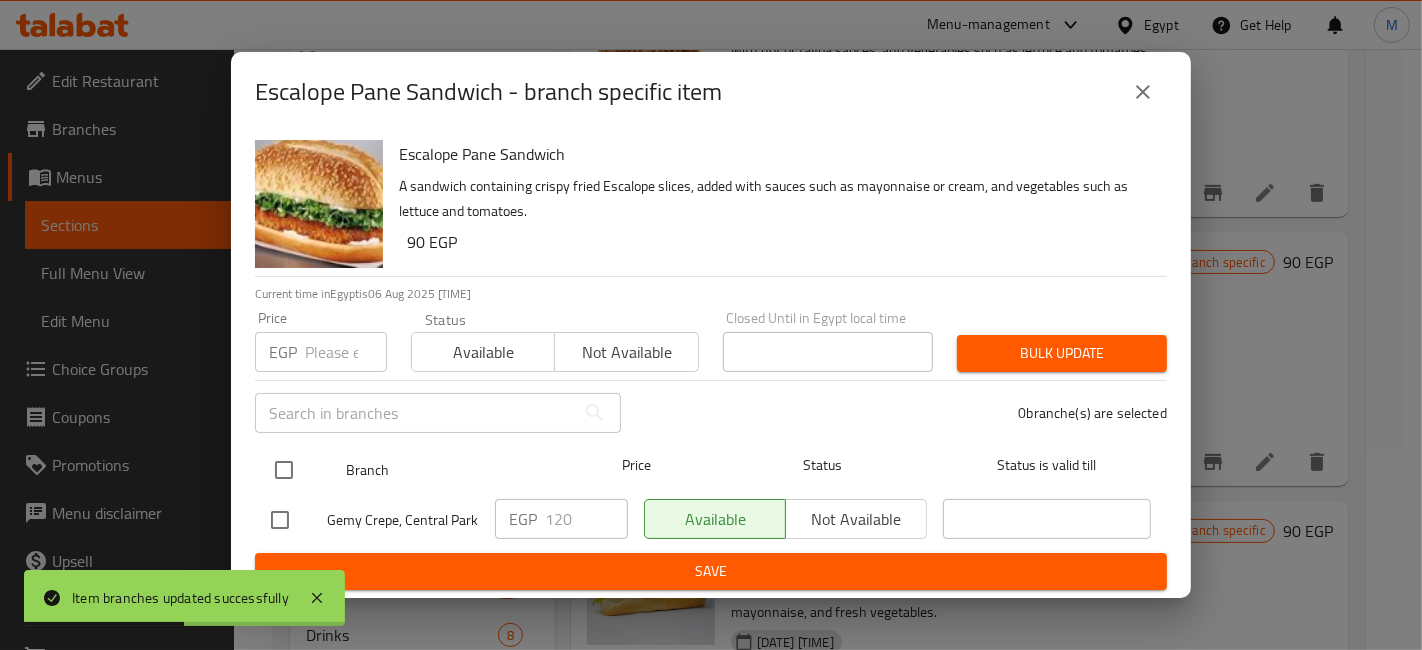 checkbox on "true" 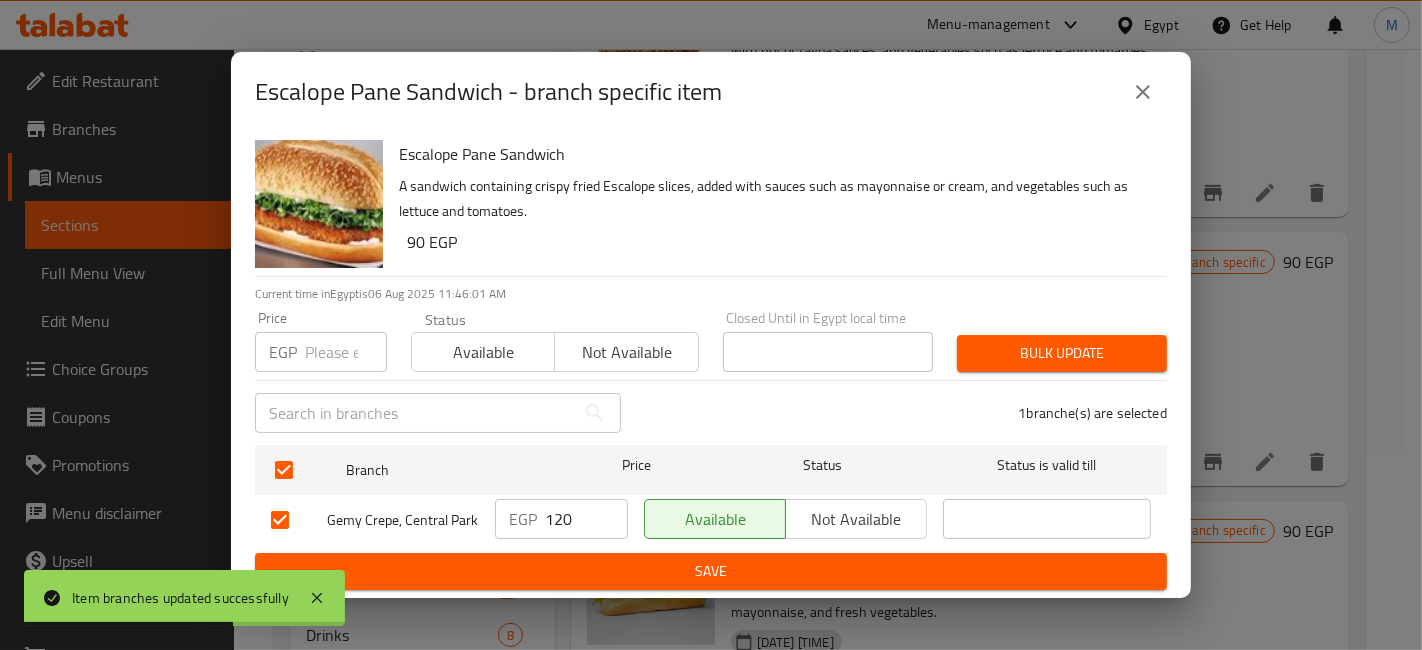 click on "120" at bounding box center [586, 519] 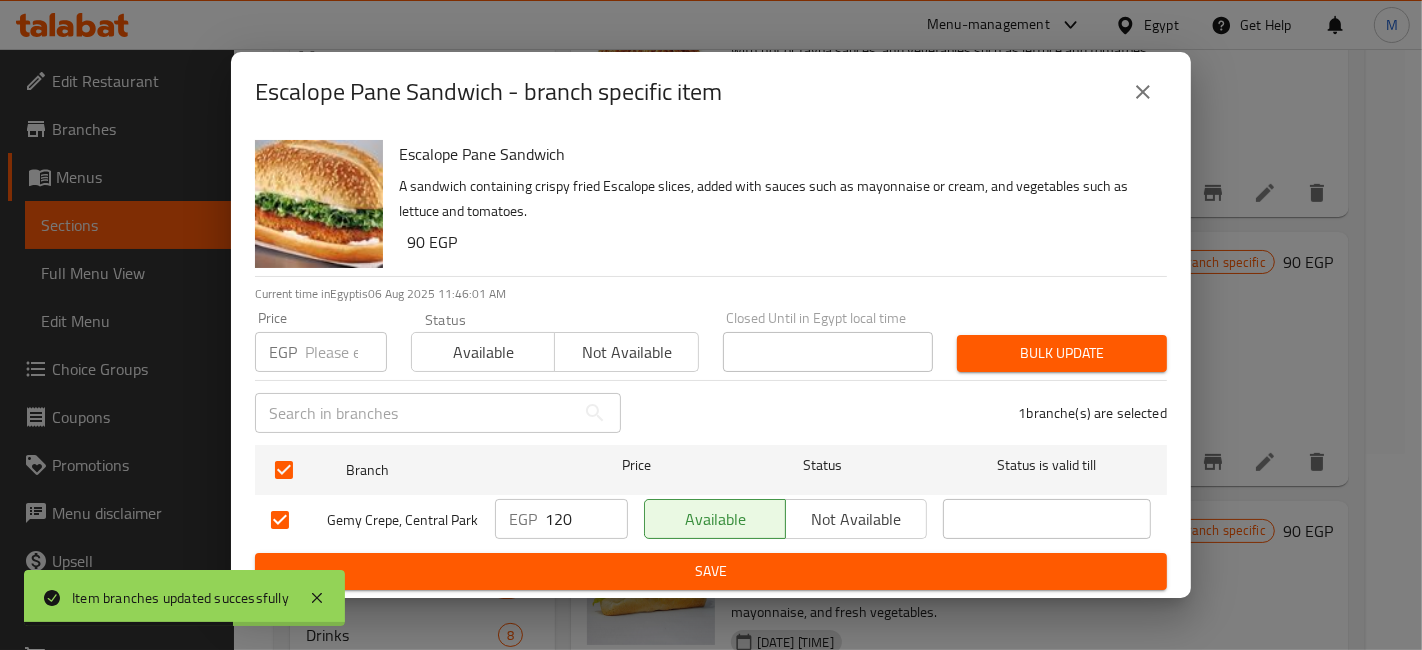 click on "120" at bounding box center (586, 519) 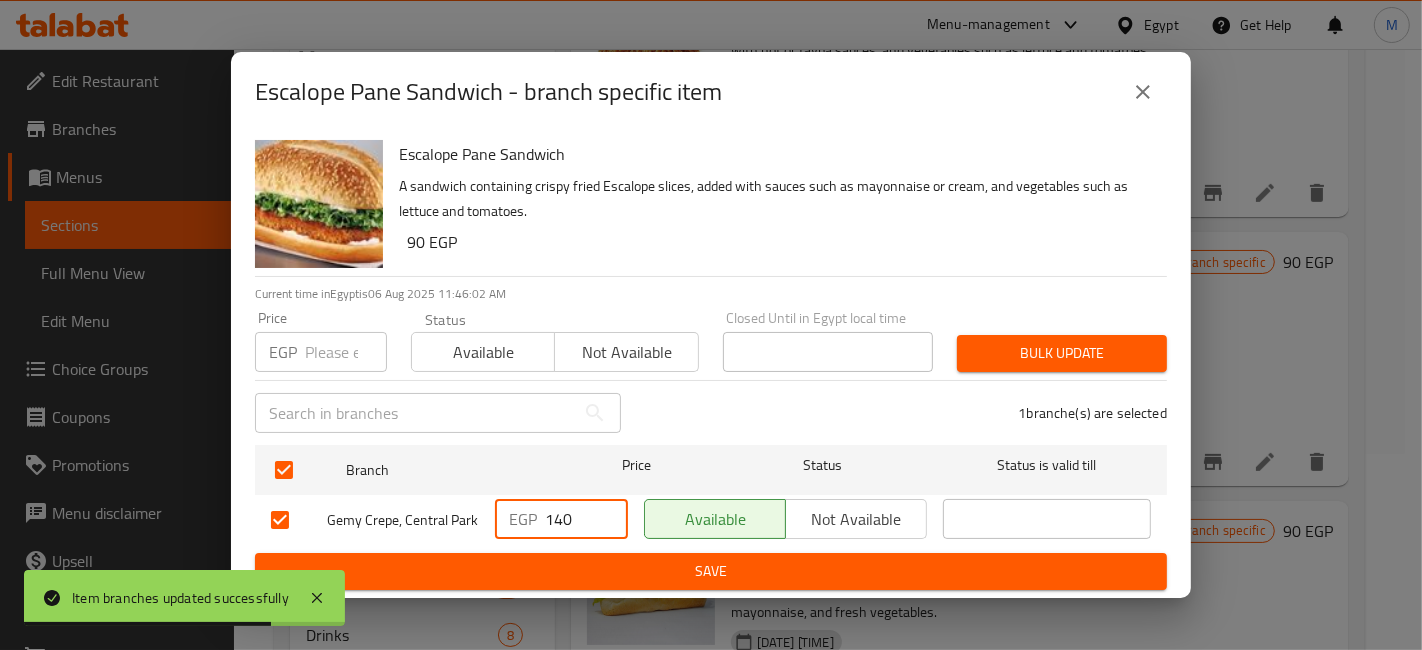 type on "140" 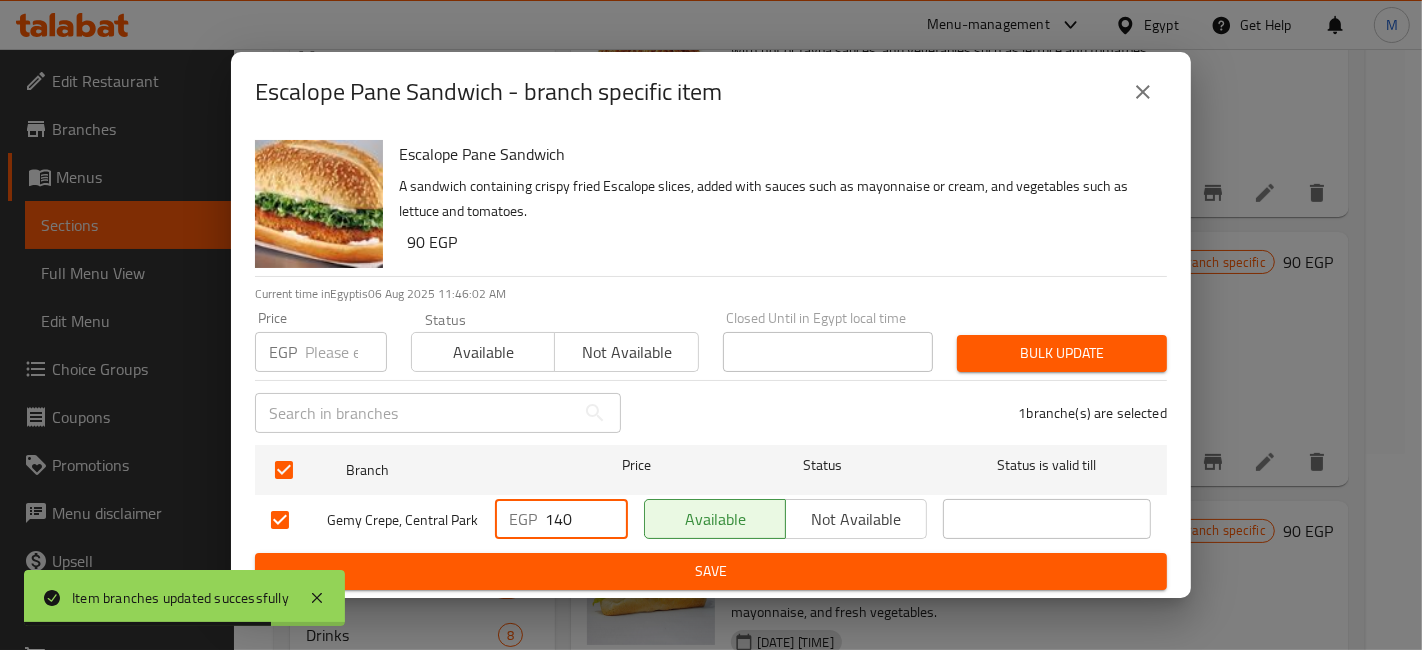 click on "EGP 140 ​" at bounding box center [561, 520] 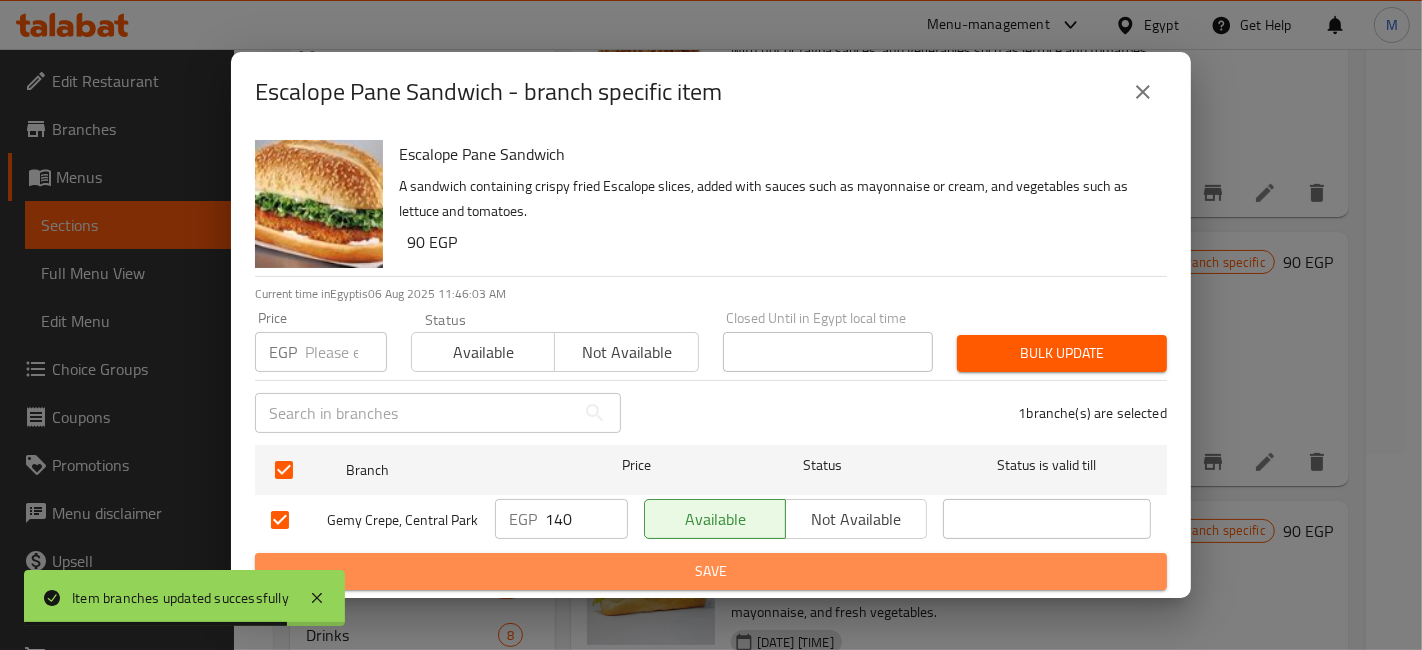 click on "Save" at bounding box center [711, 571] 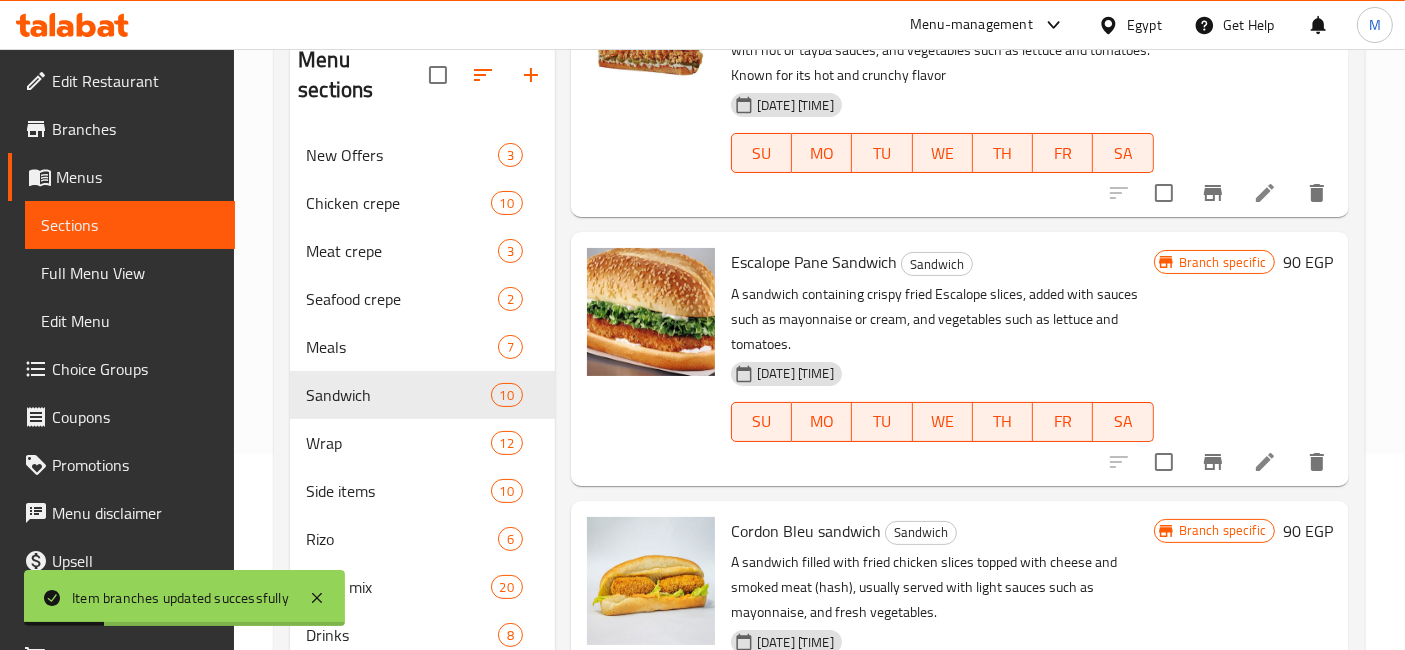 scroll, scrollTop: 888, scrollLeft: 0, axis: vertical 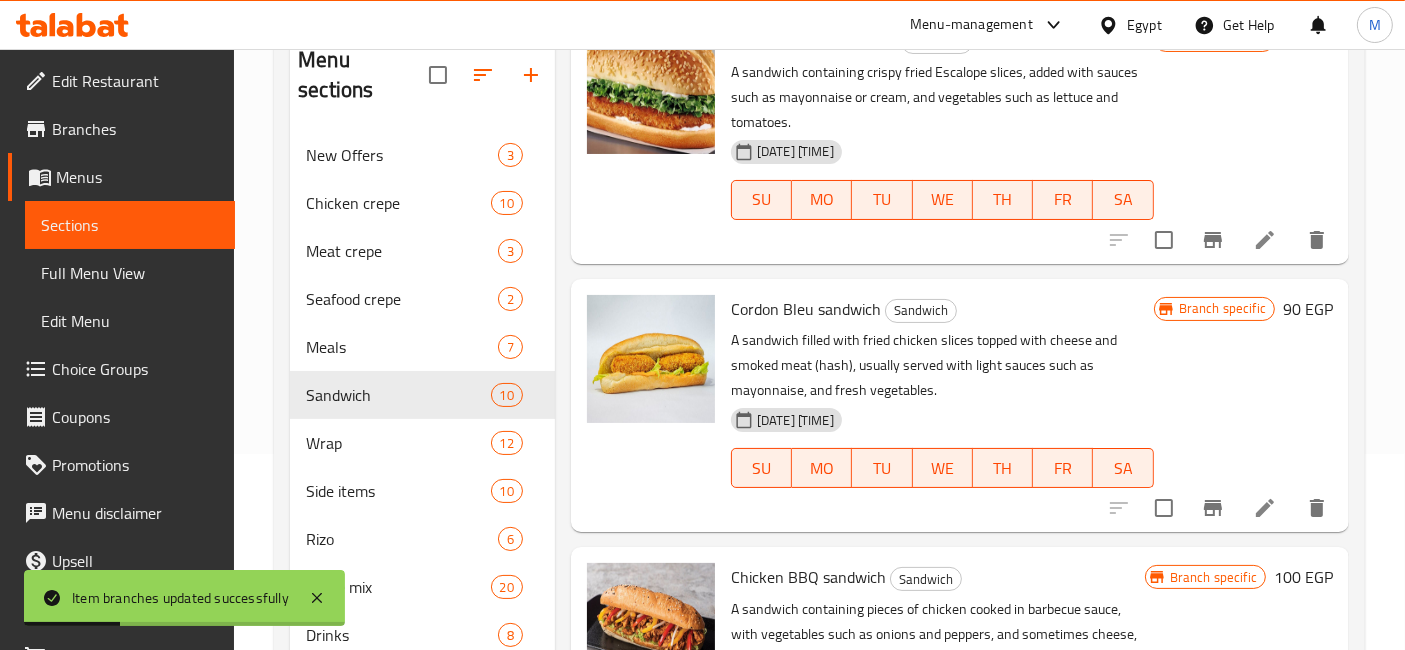 click at bounding box center [1213, 508] 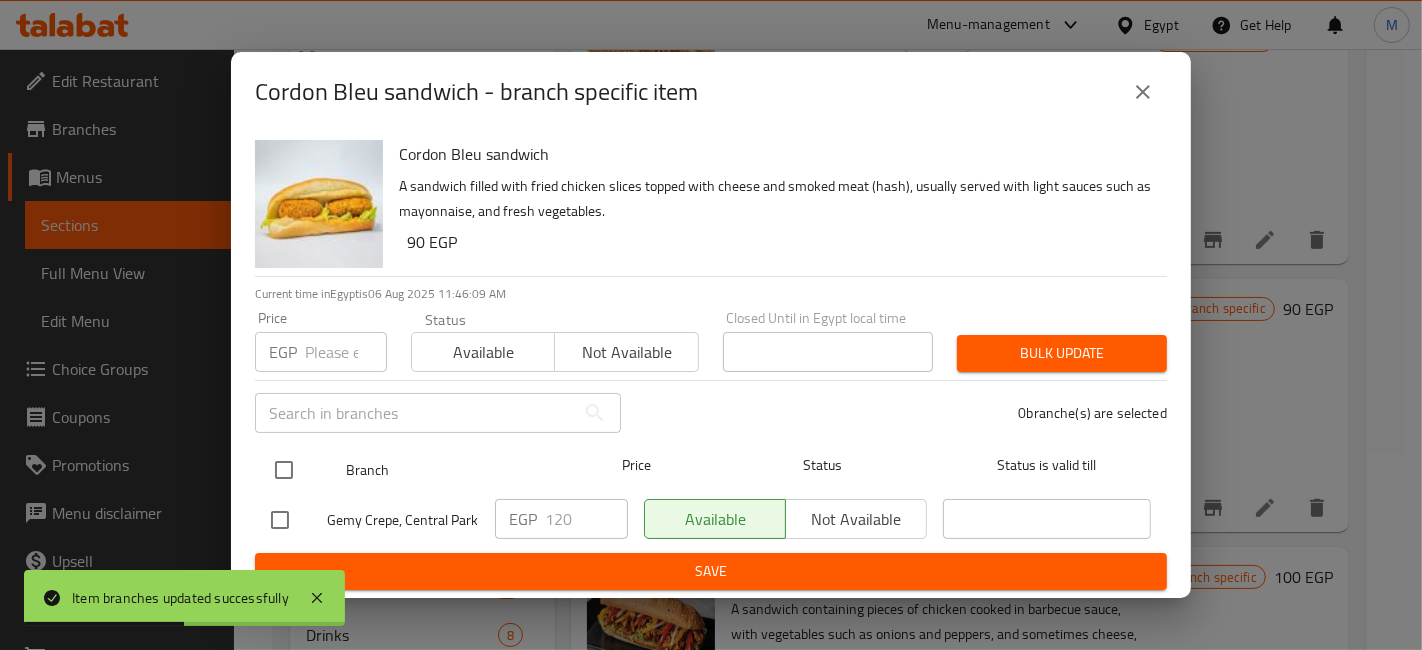 click at bounding box center [284, 470] 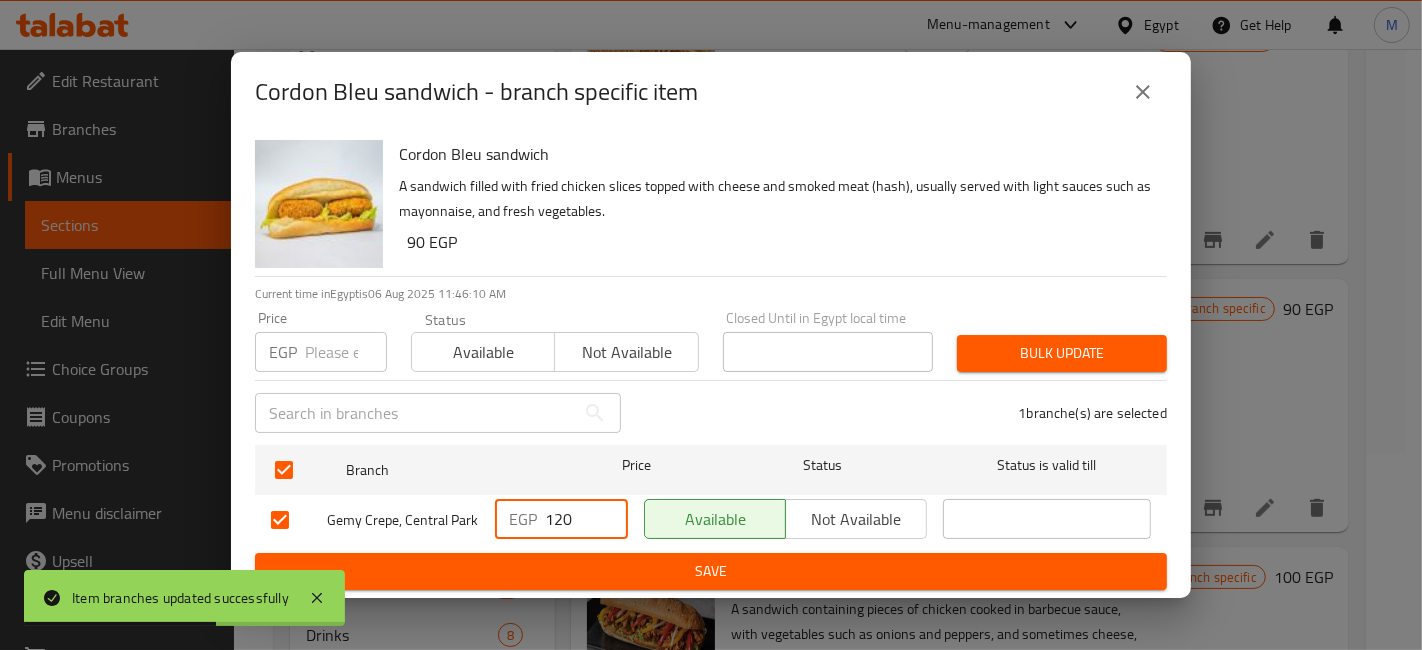 click on "120" at bounding box center [586, 519] 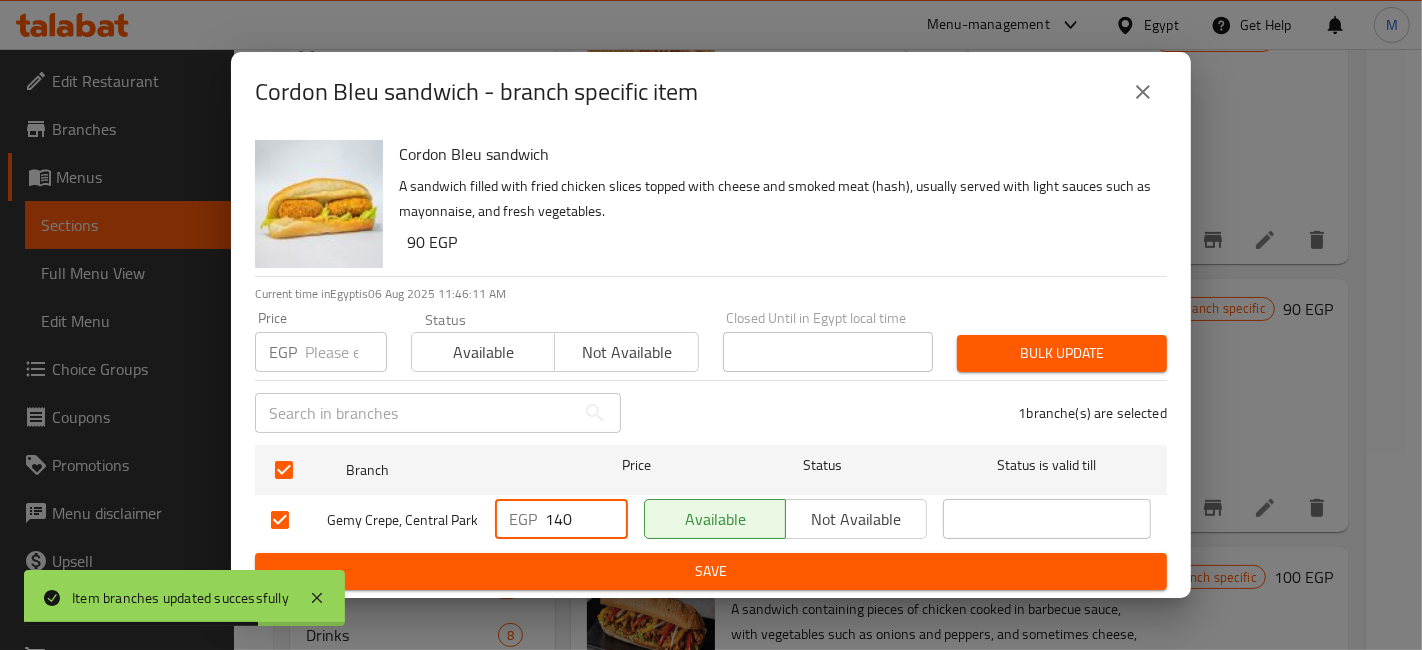 type on "140" 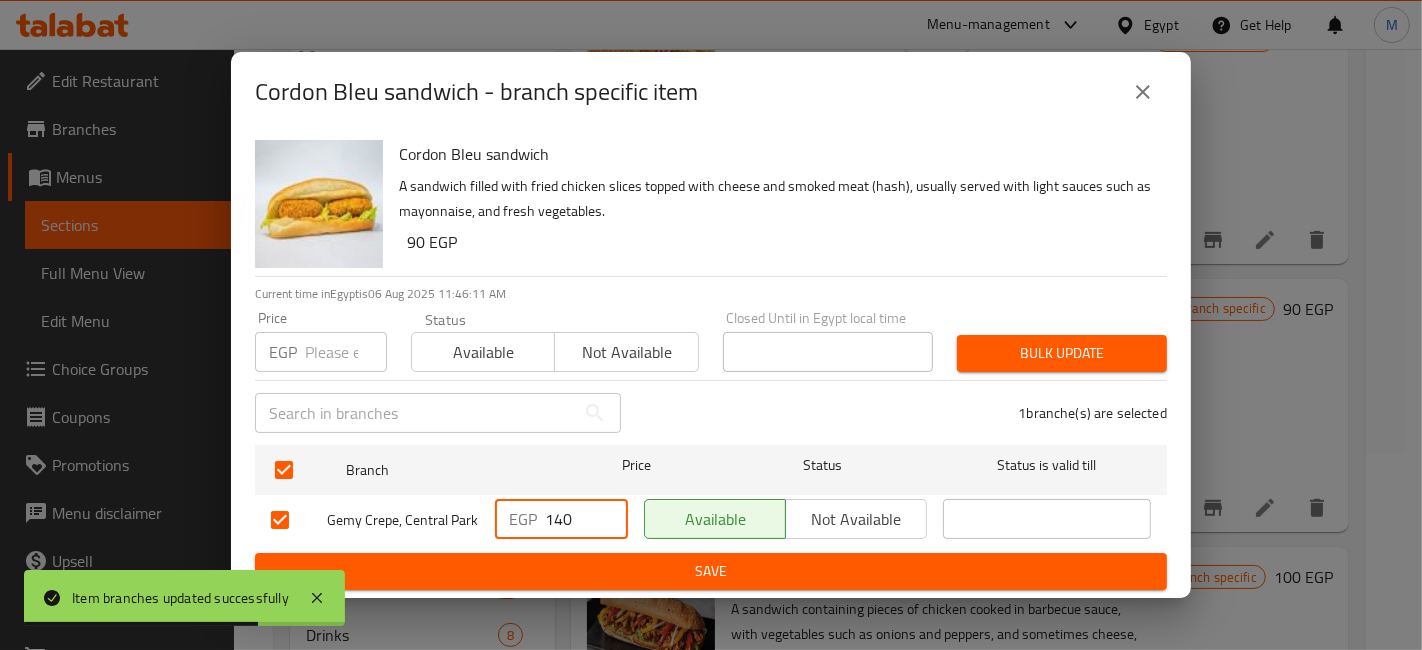 click on "Save" at bounding box center [711, 571] 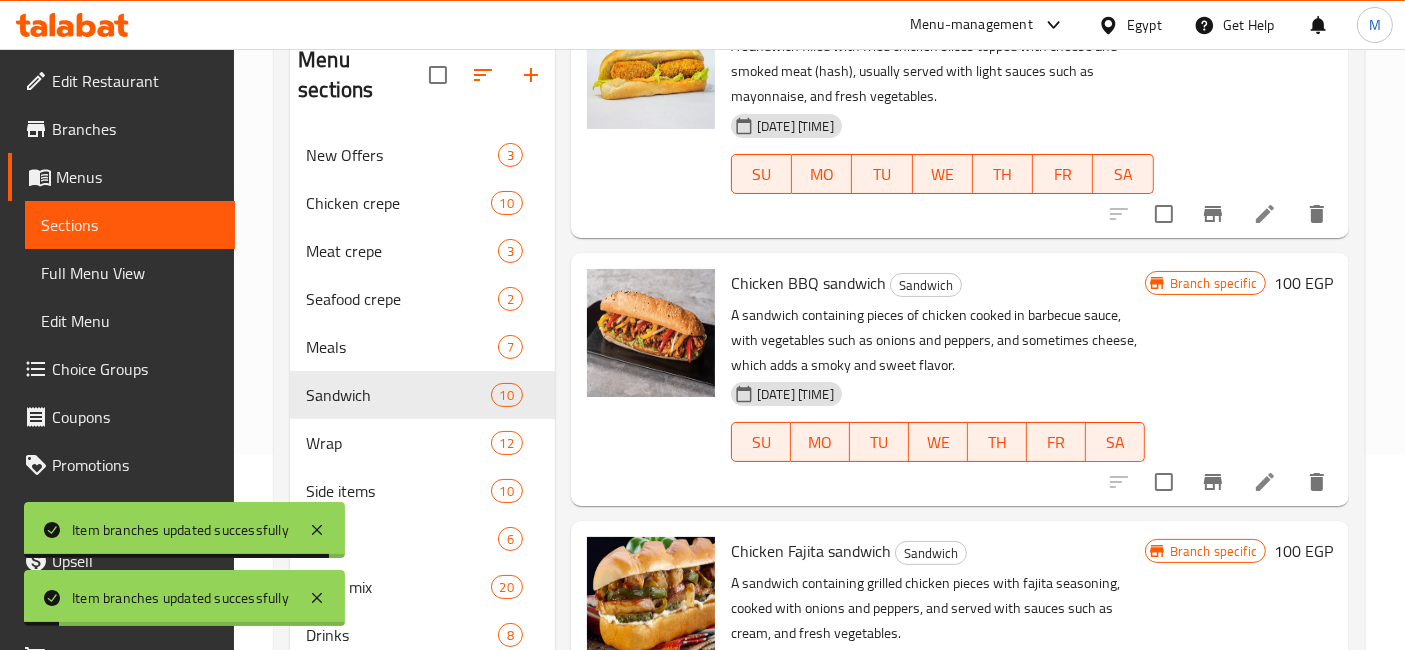 scroll, scrollTop: 1222, scrollLeft: 0, axis: vertical 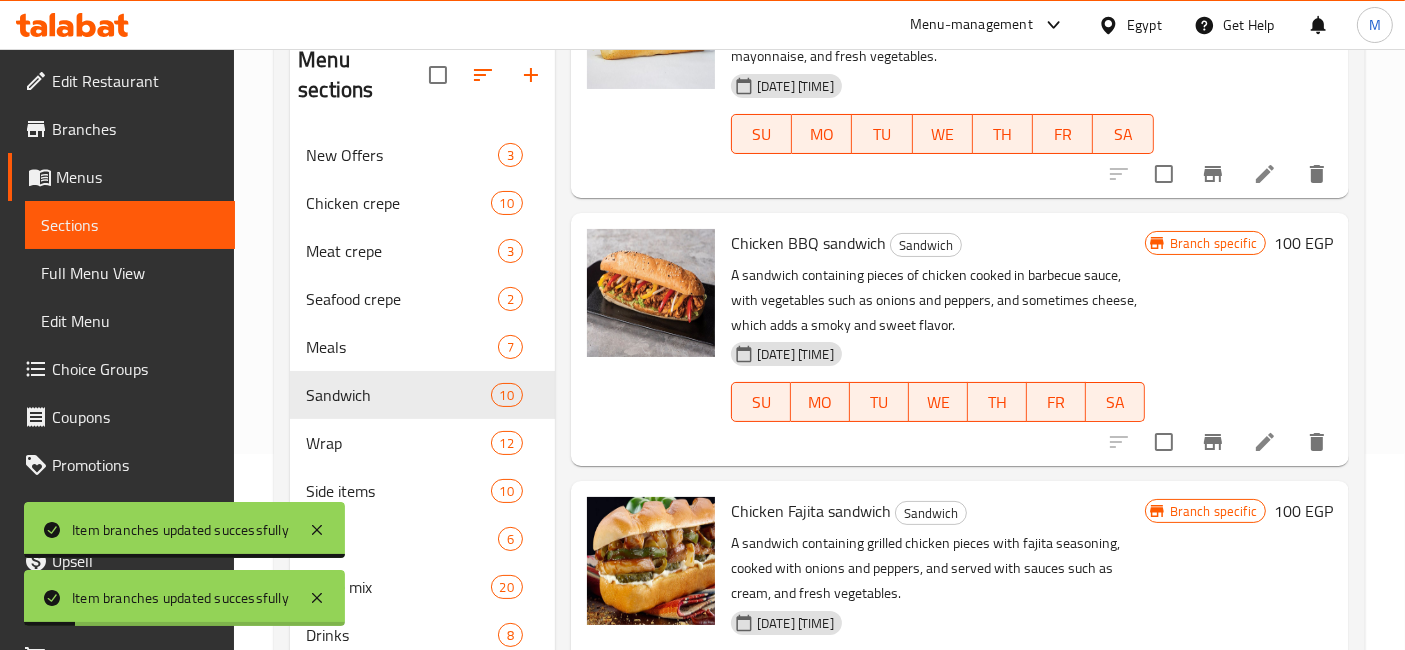 click at bounding box center (1213, 442) 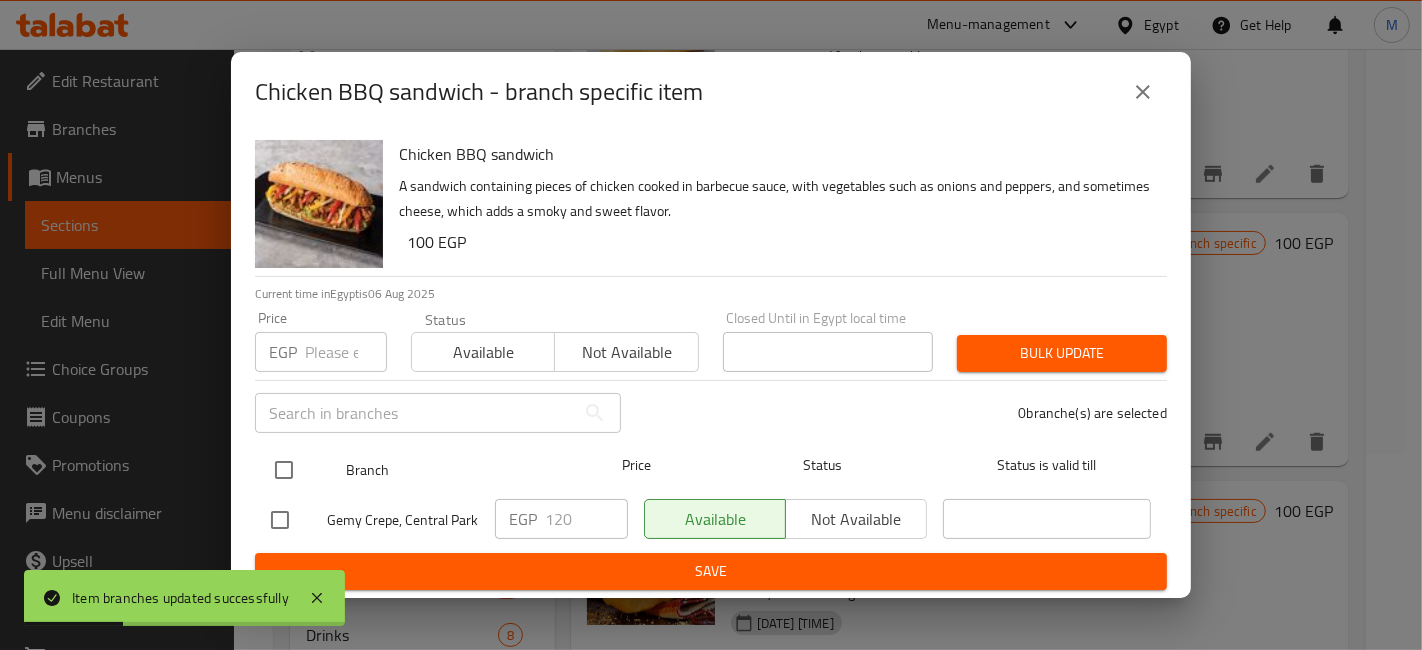 click at bounding box center (300, 470) 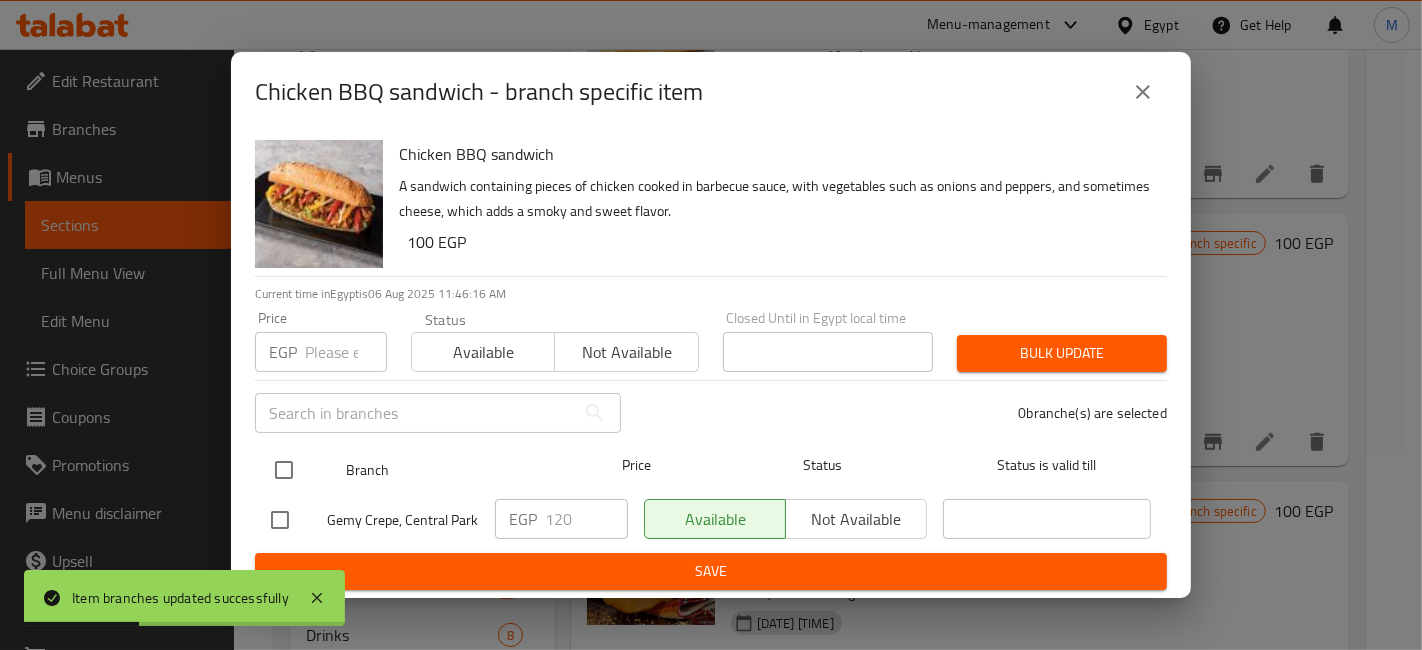 click at bounding box center (284, 470) 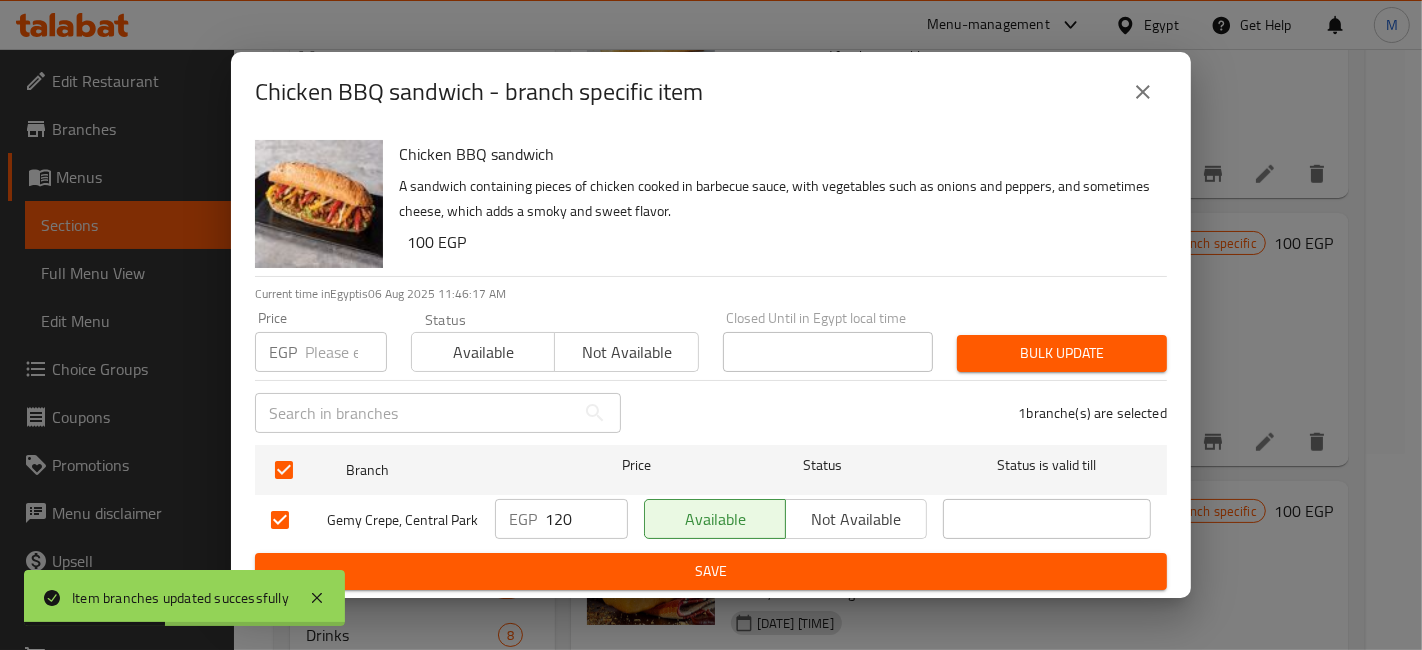 click on "120" at bounding box center [586, 519] 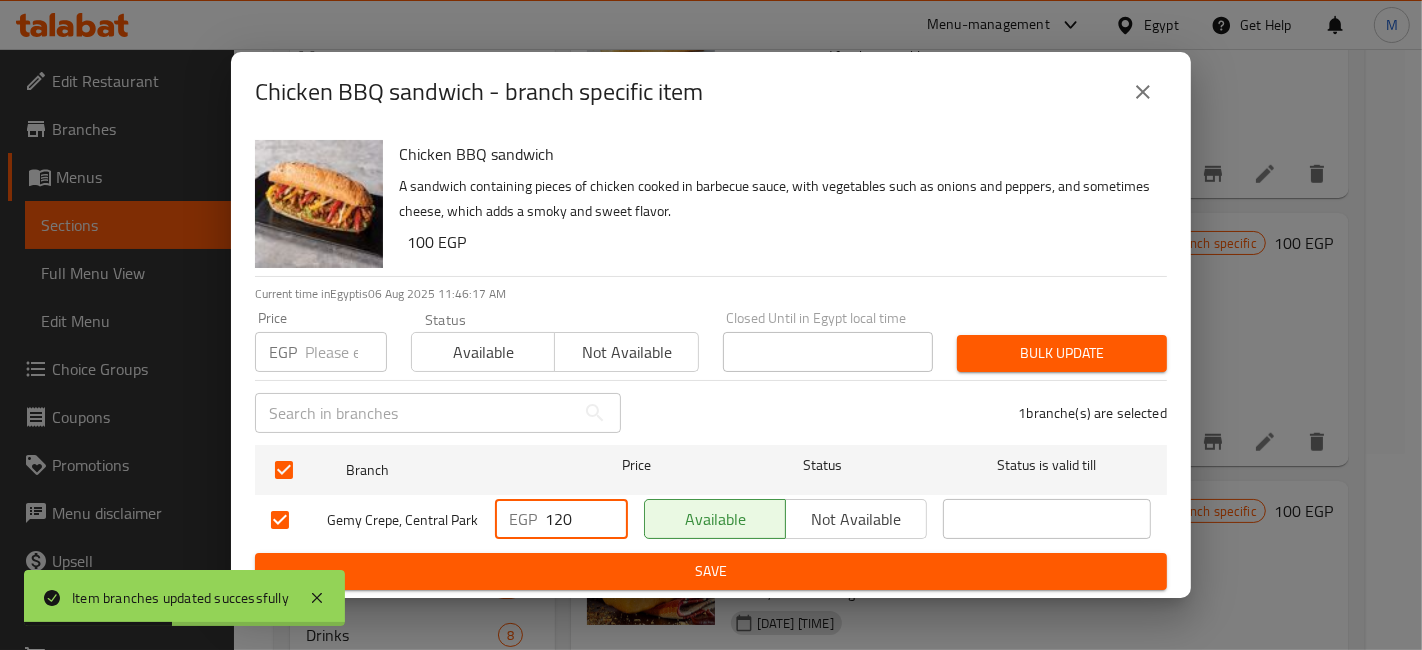click on "120" at bounding box center [586, 519] 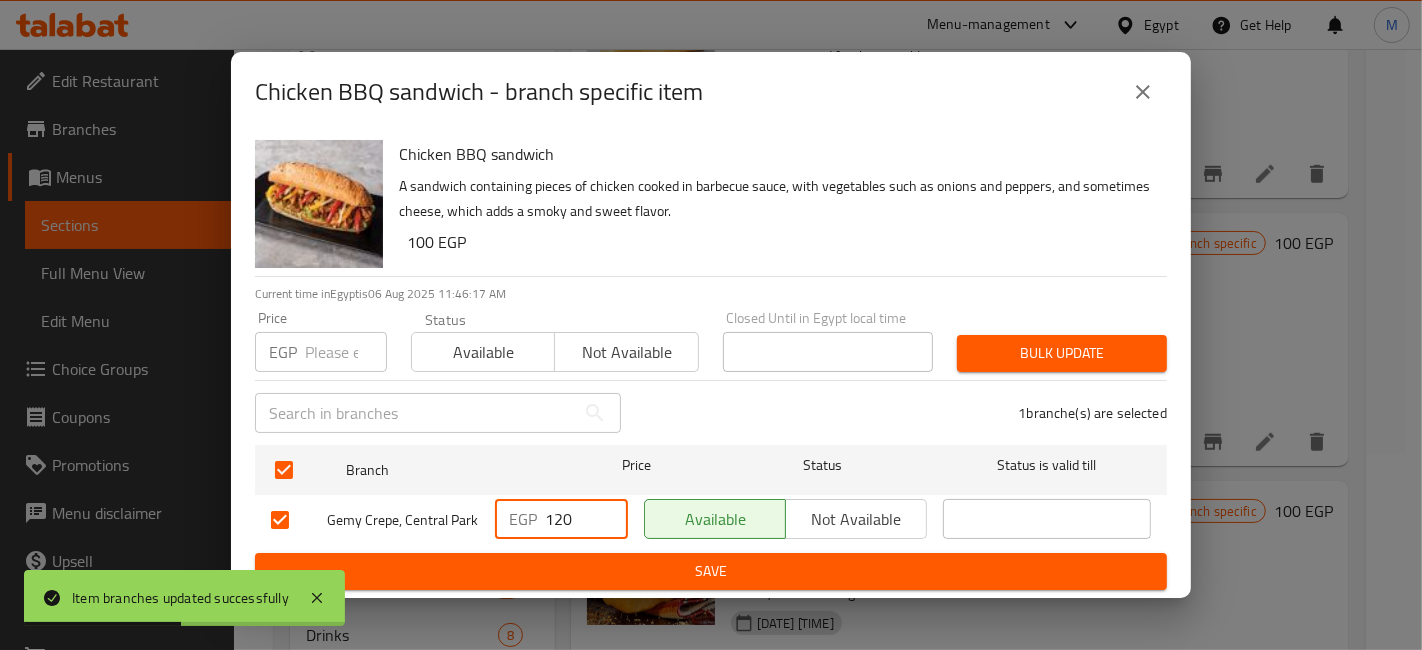 click on "120" at bounding box center [586, 519] 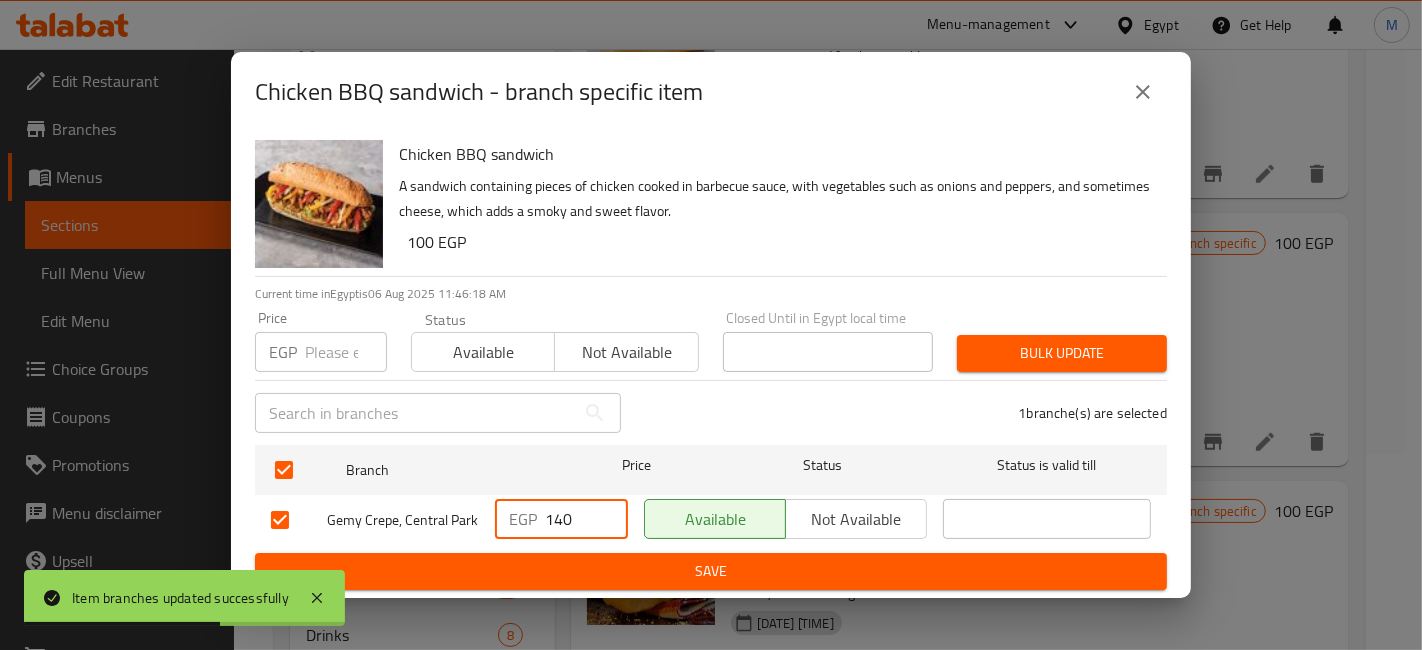 type on "140" 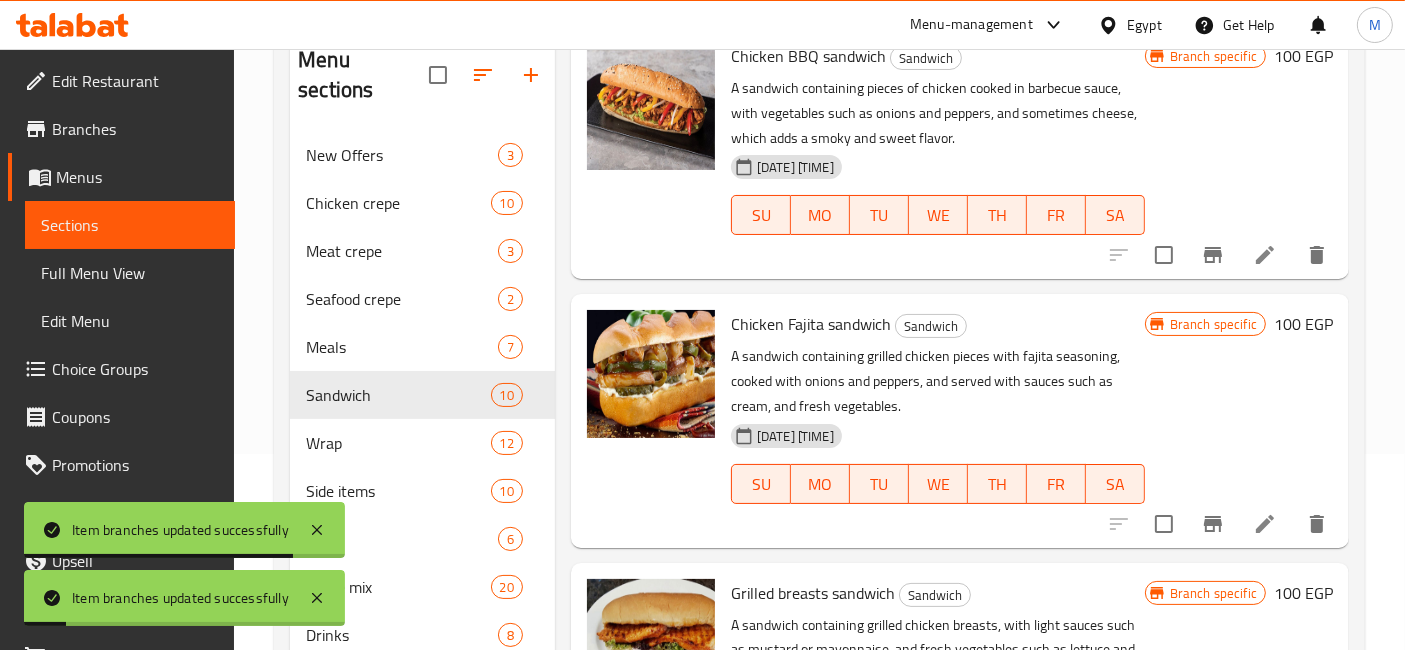 scroll, scrollTop: 1444, scrollLeft: 0, axis: vertical 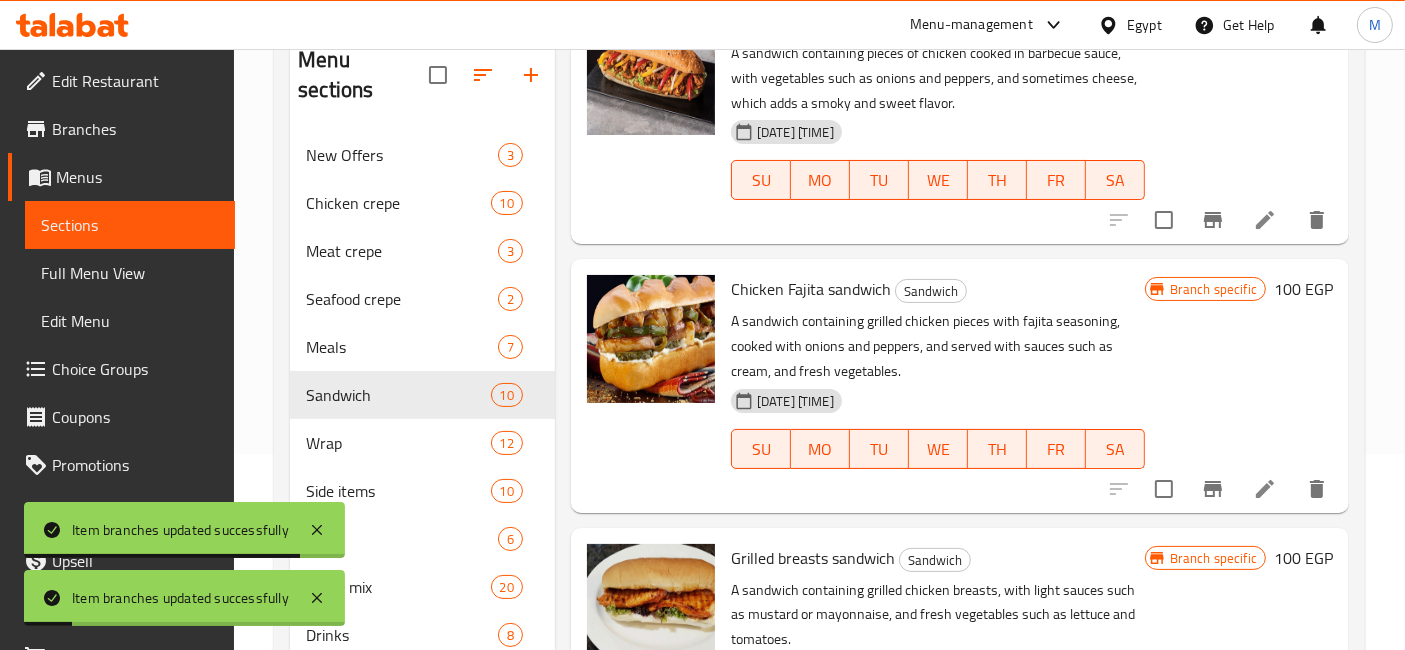 click at bounding box center (1213, 489) 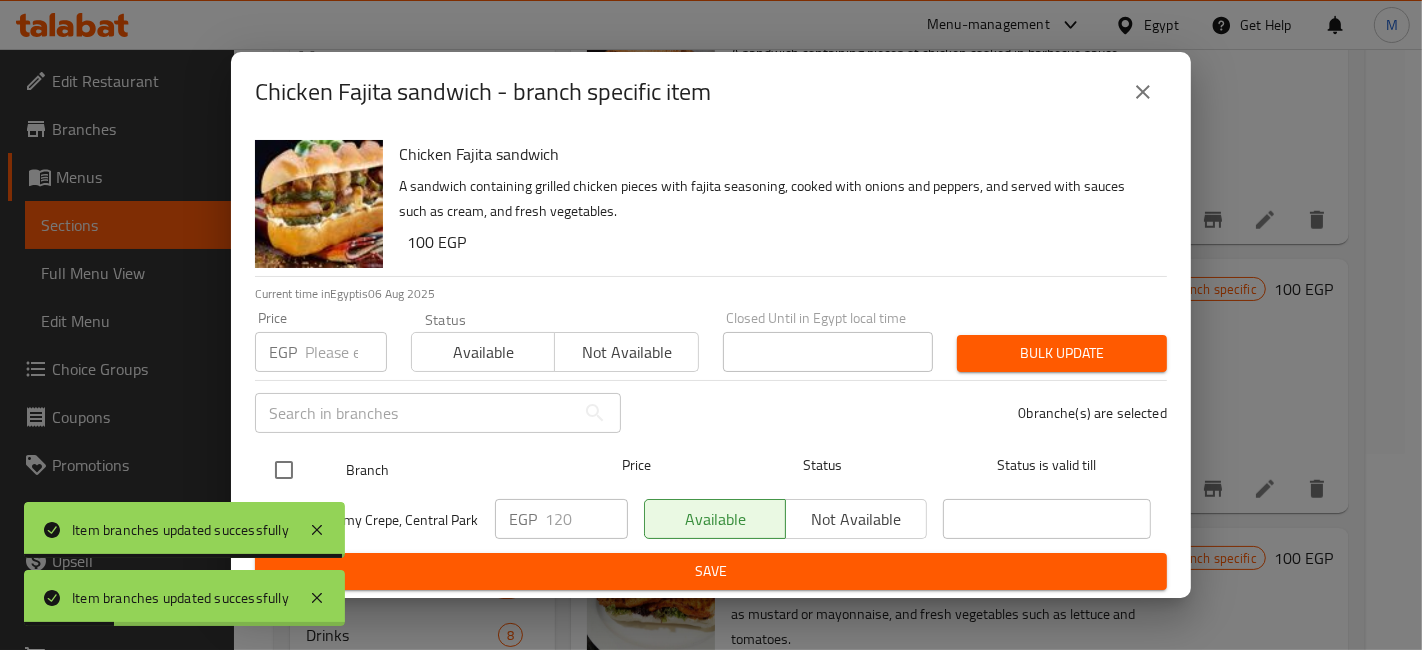 click at bounding box center [284, 470] 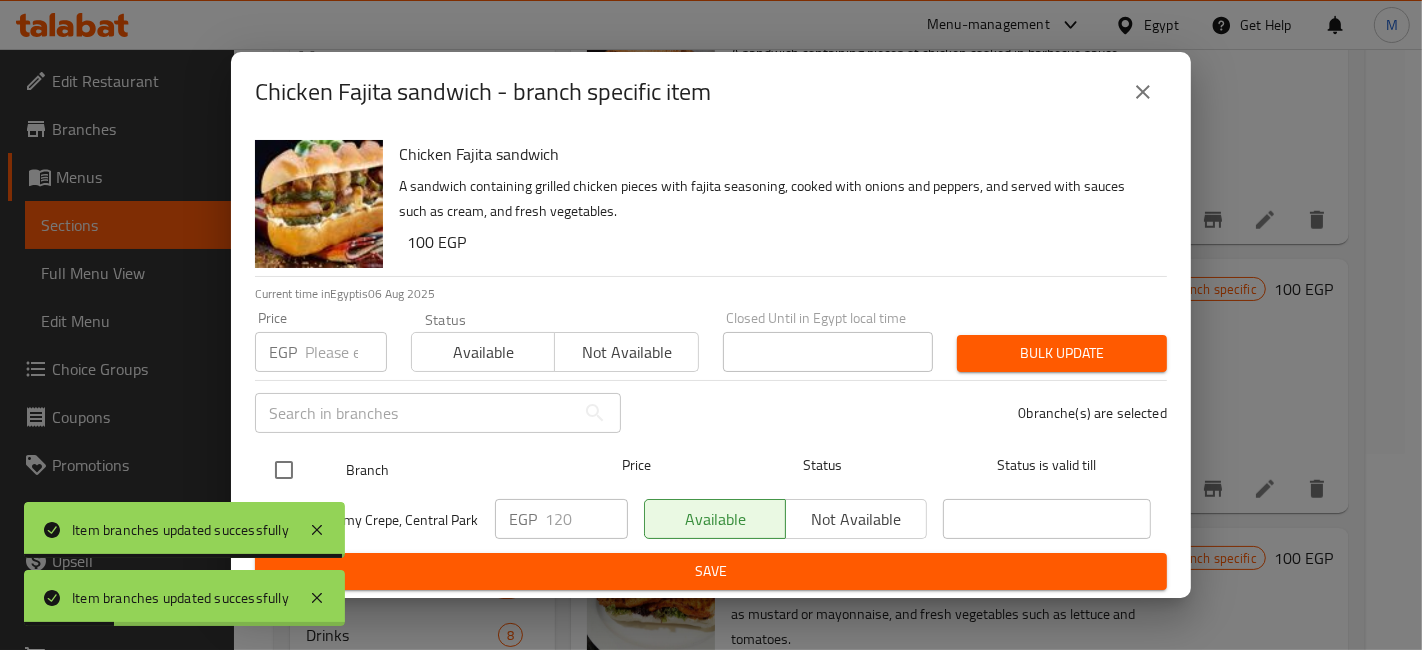 checkbox on "true" 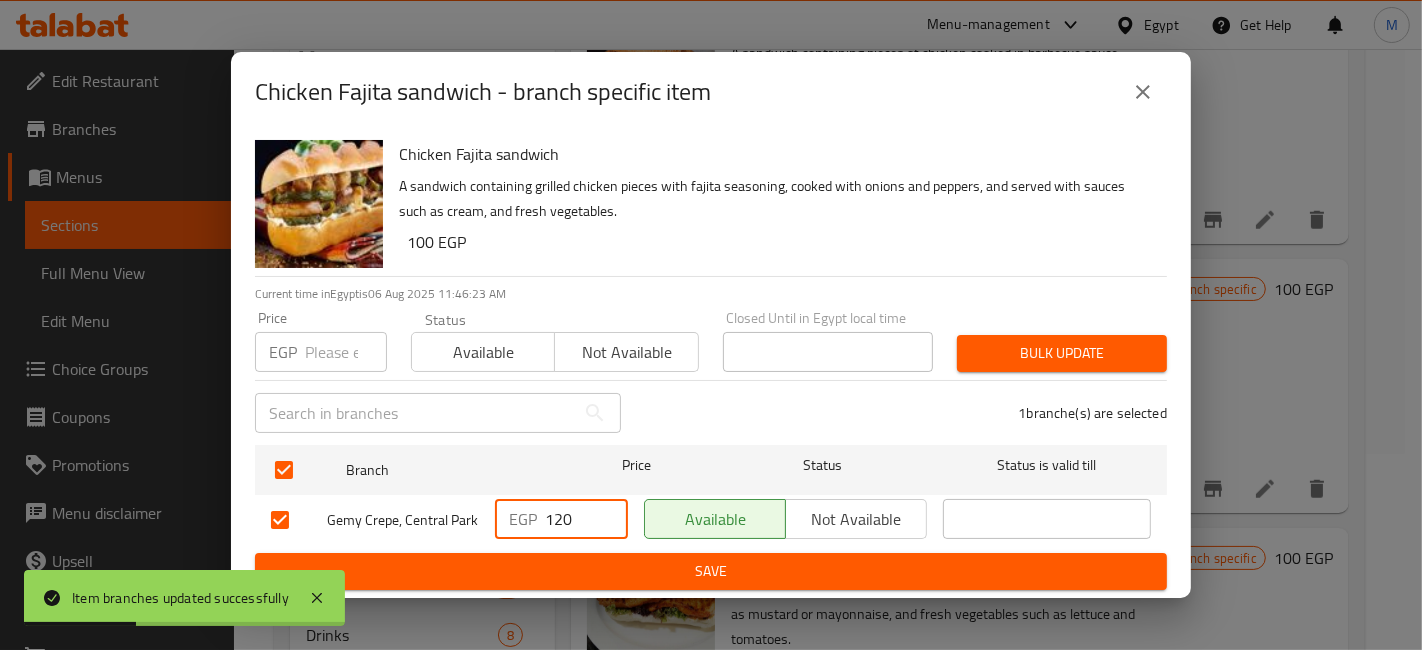 click on "120" at bounding box center (586, 519) 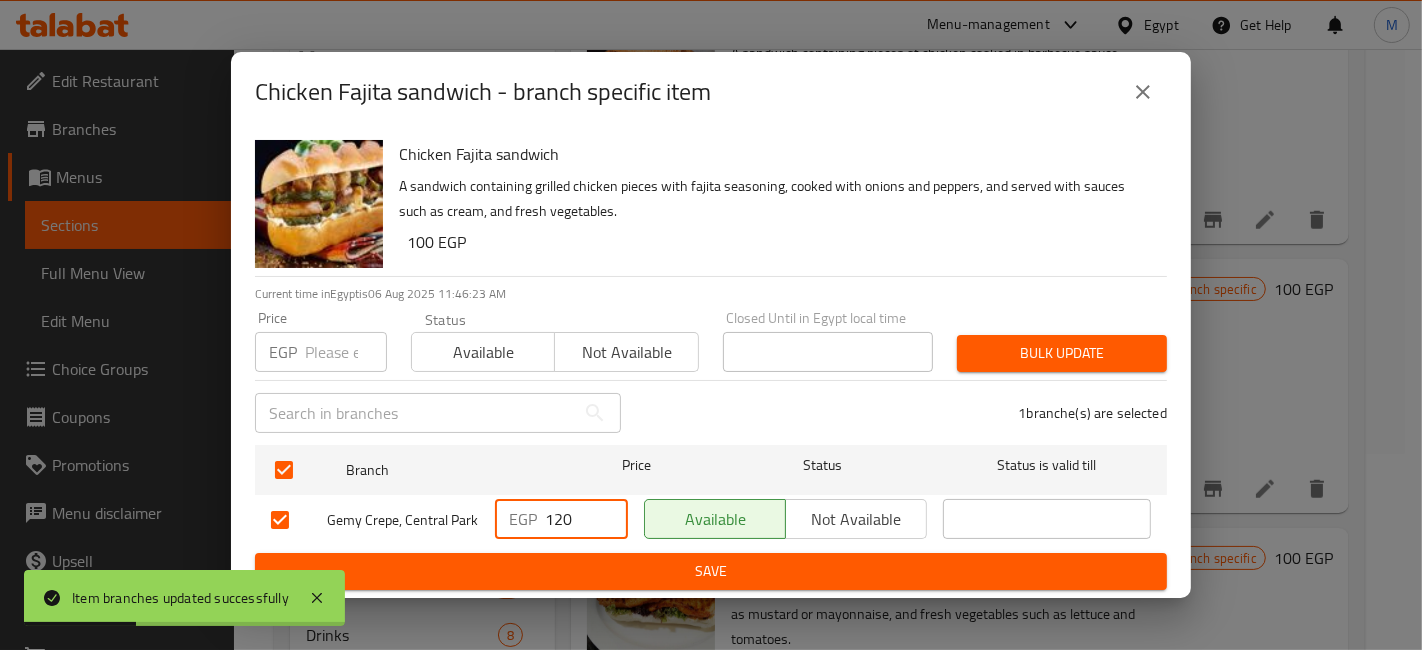 click on "120" at bounding box center (586, 519) 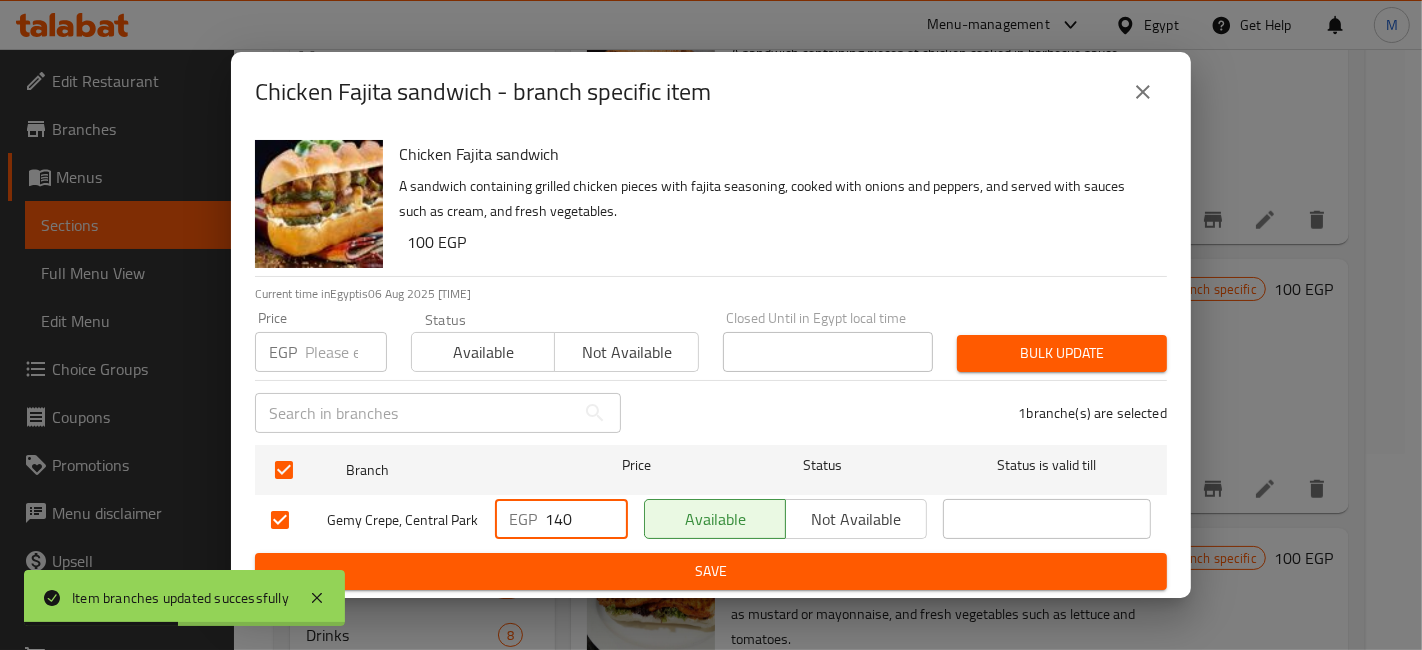 type on "140" 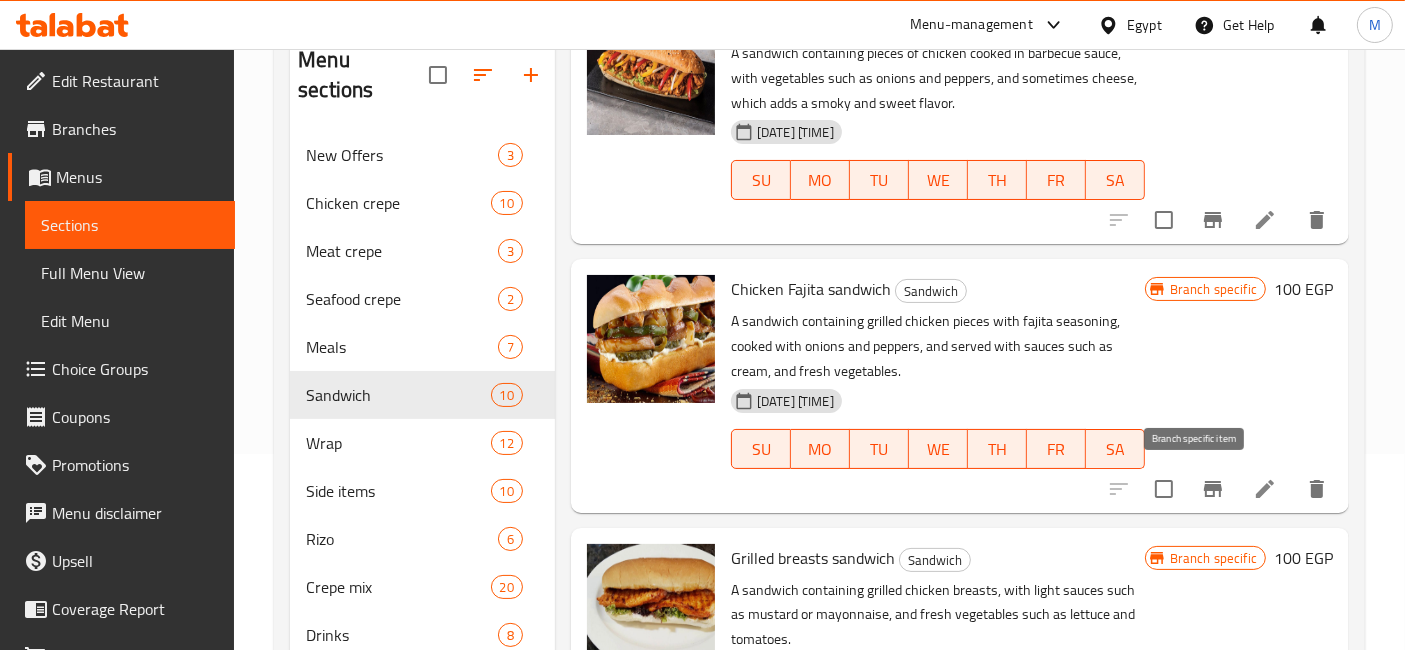 click at bounding box center [1213, 489] 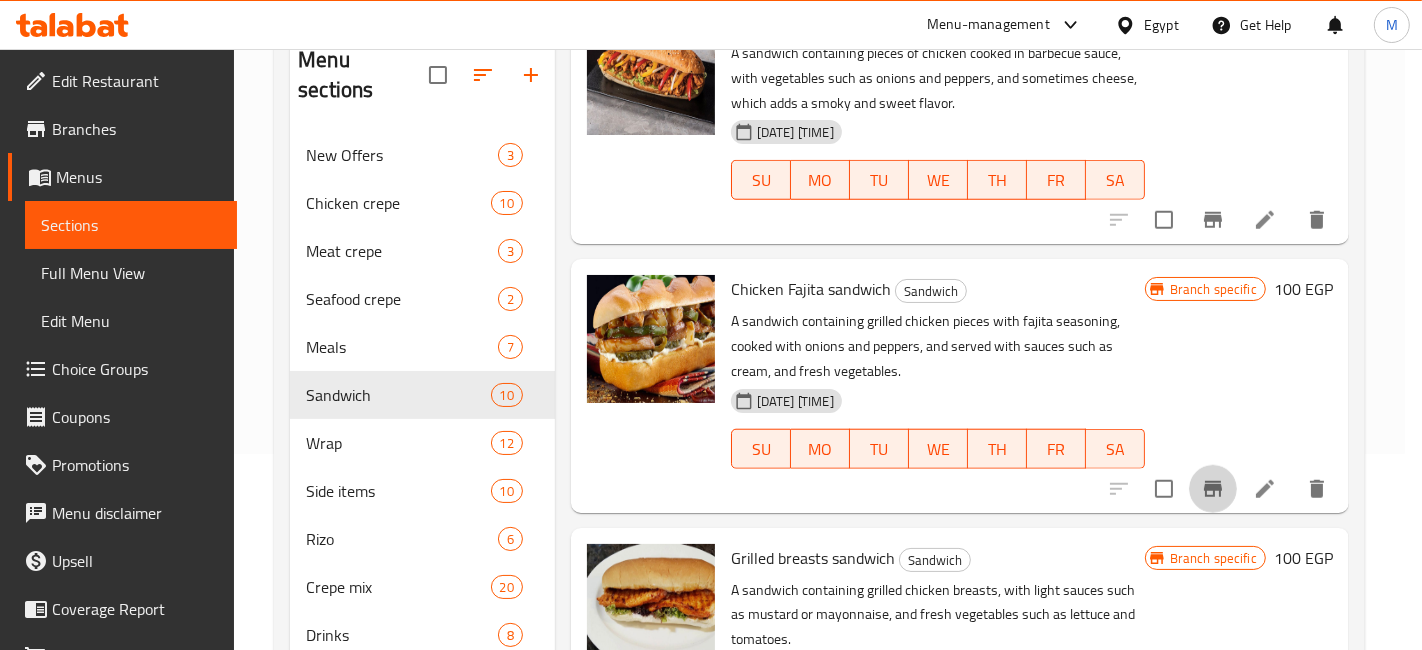 type 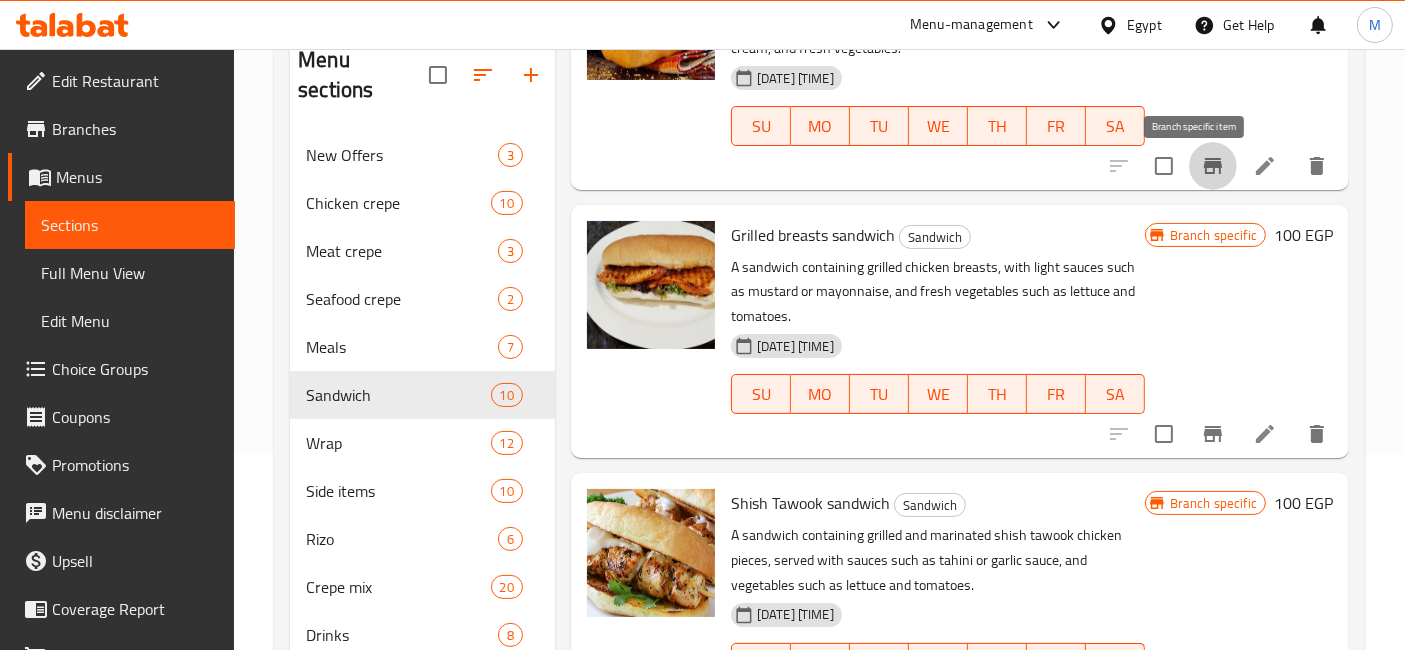 scroll, scrollTop: 1777, scrollLeft: 0, axis: vertical 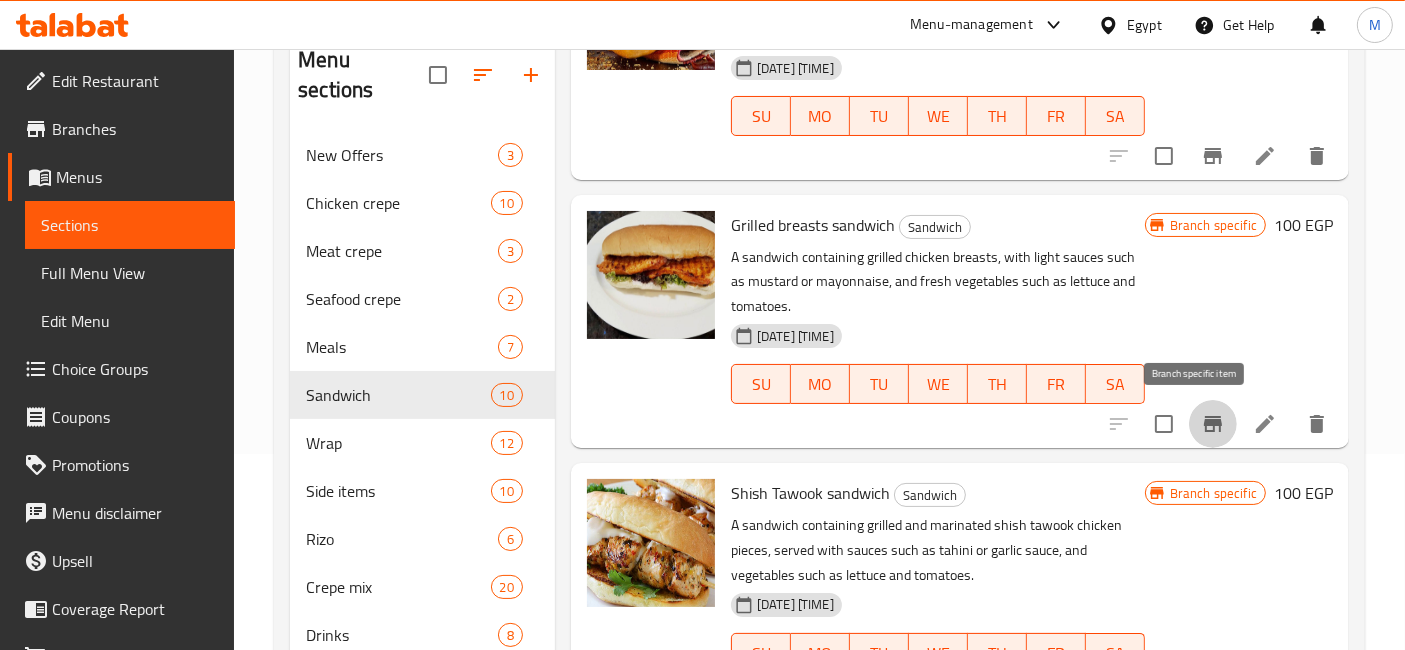 click 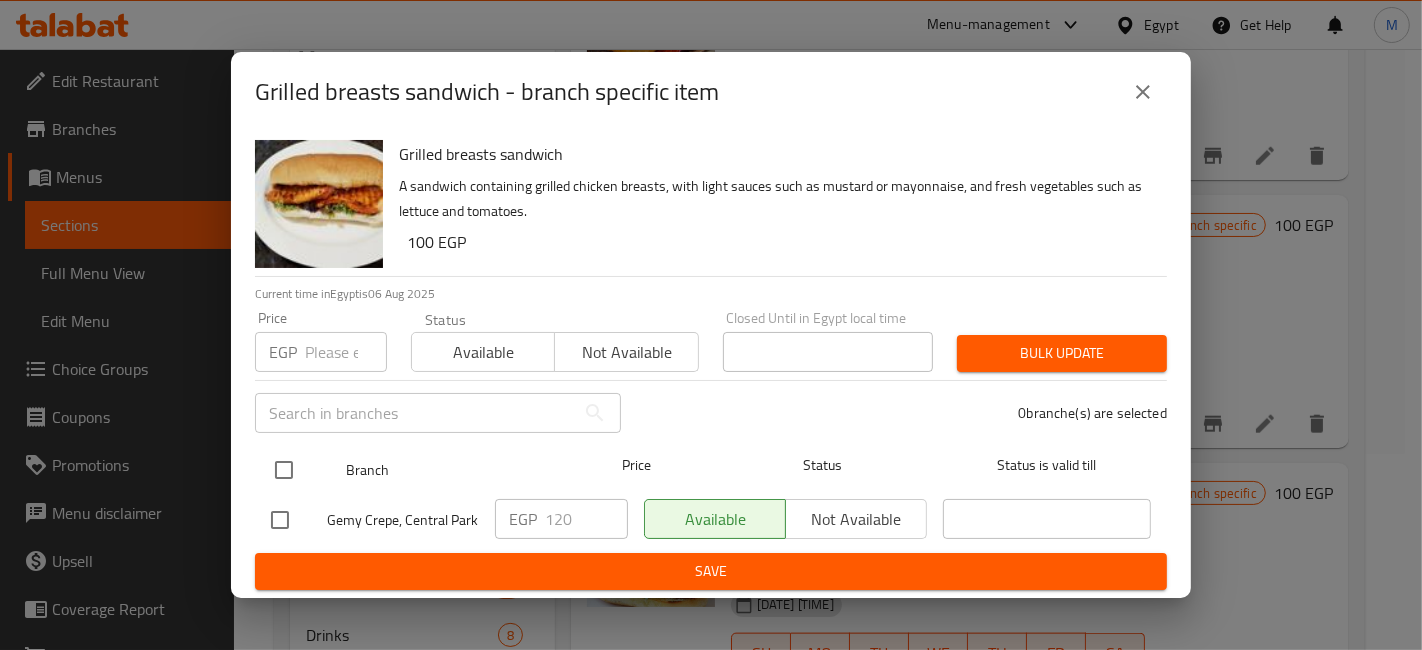 click at bounding box center (284, 470) 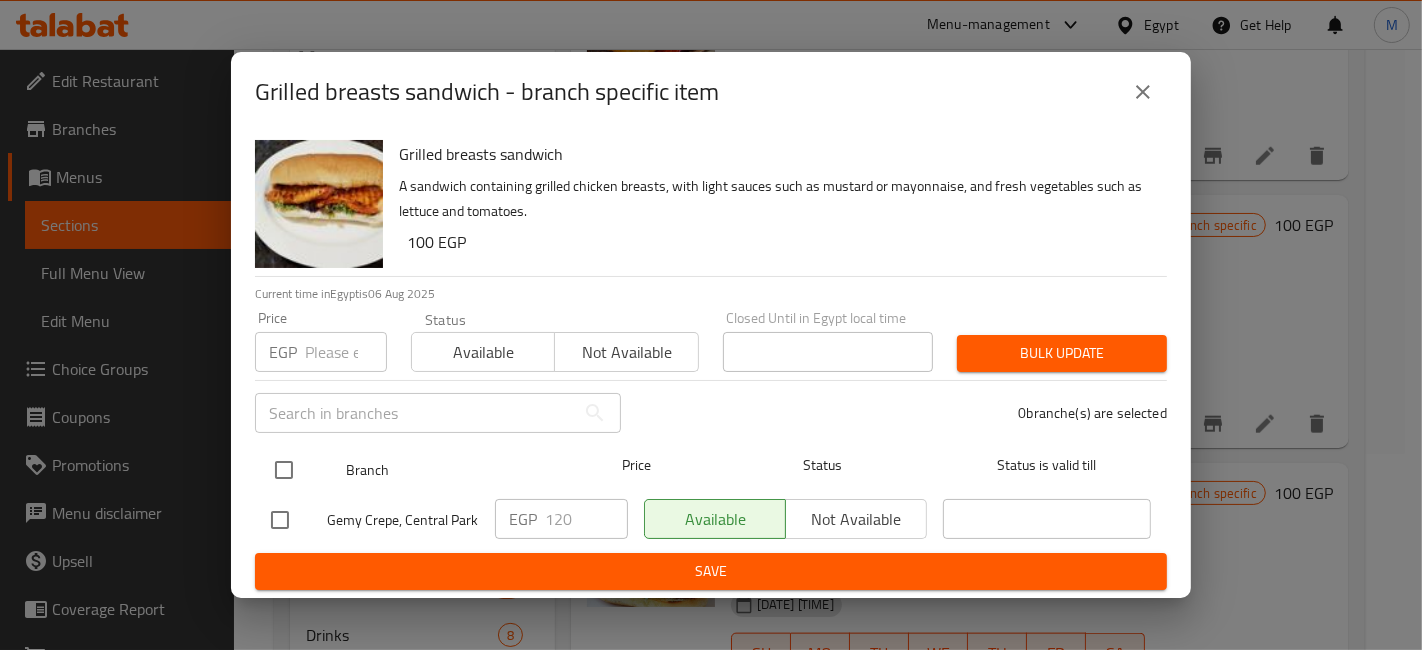 checkbox on "true" 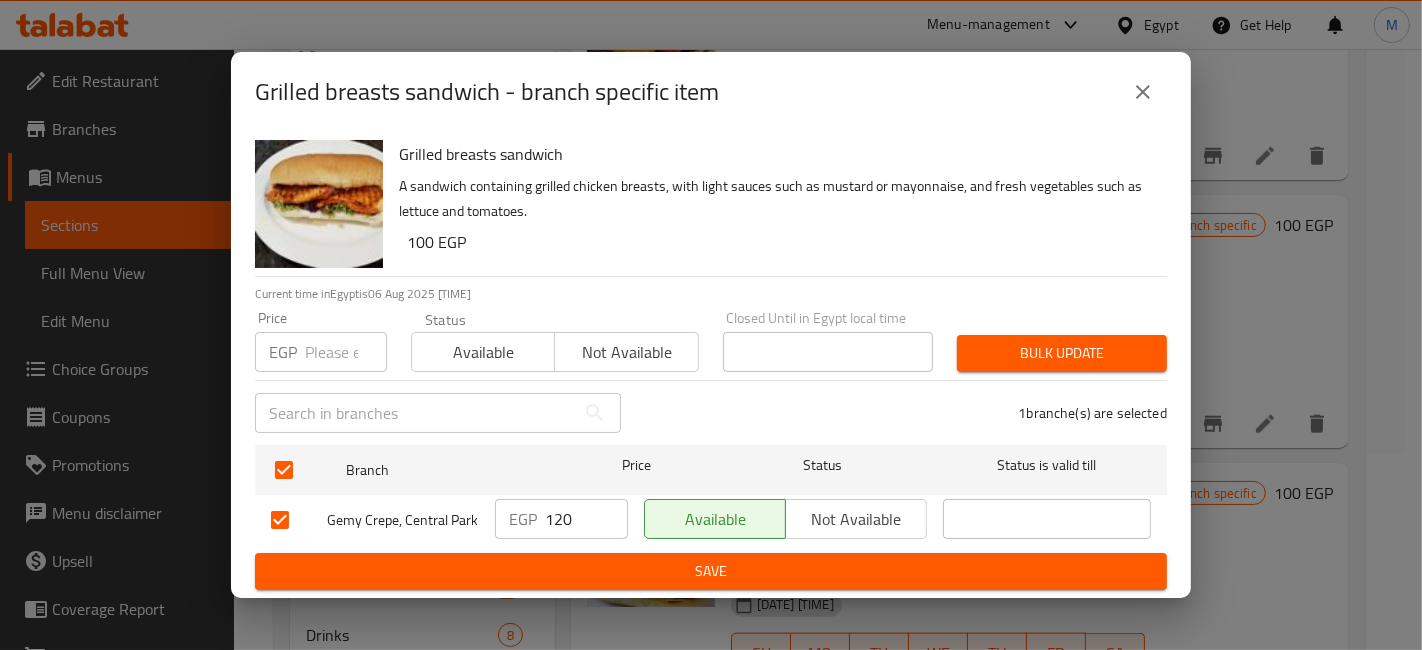 click on "120" at bounding box center [586, 519] 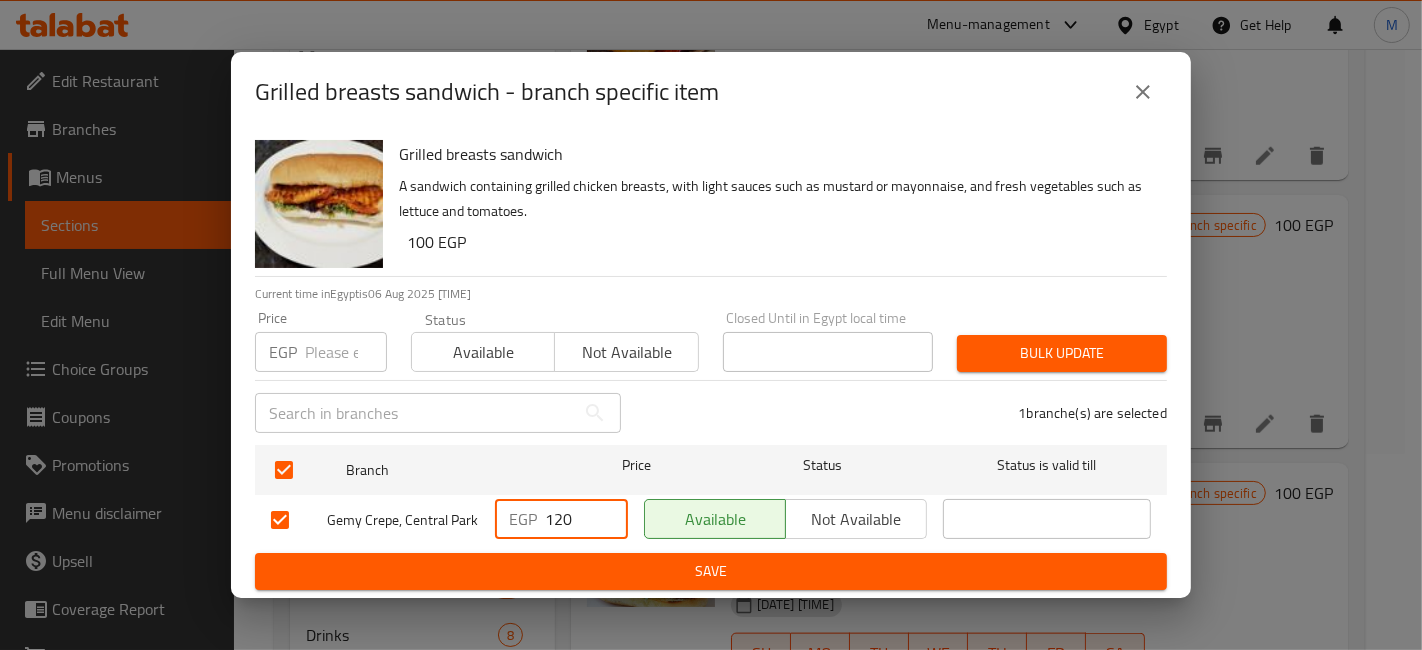 click on "120" at bounding box center (586, 519) 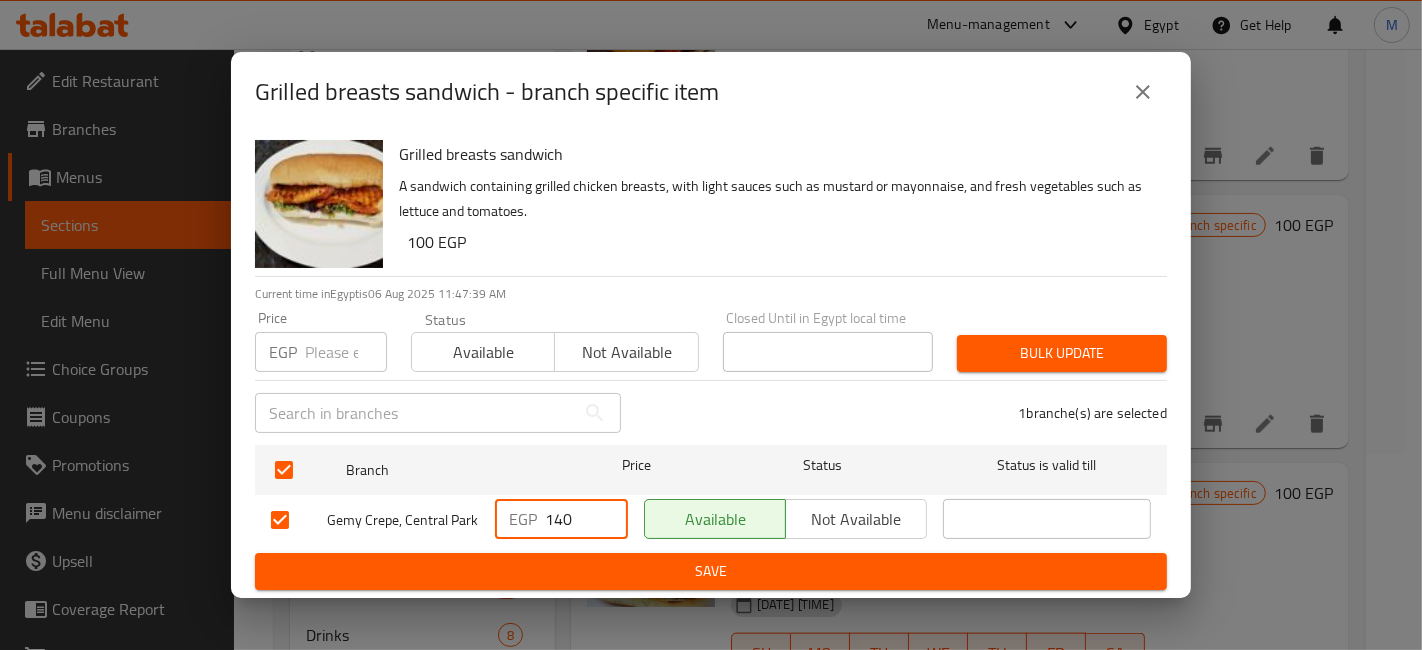 type on "140" 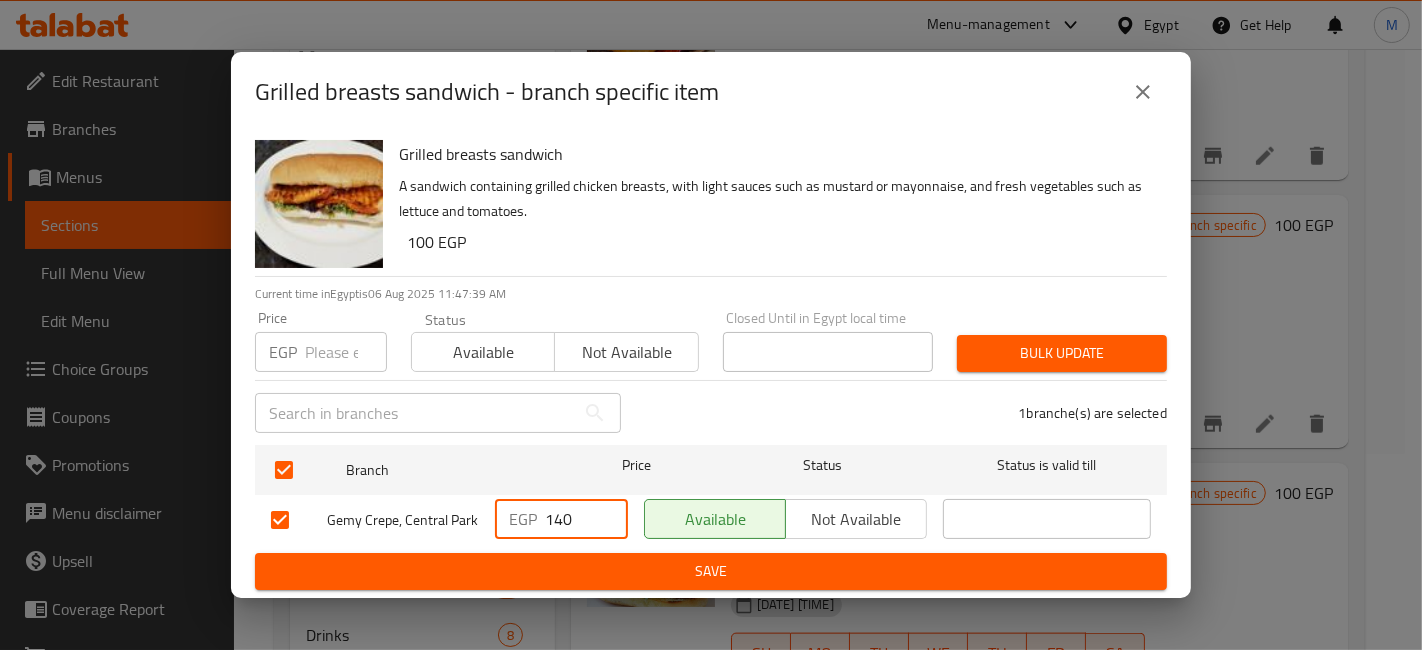 click on "Save" at bounding box center [711, 571] 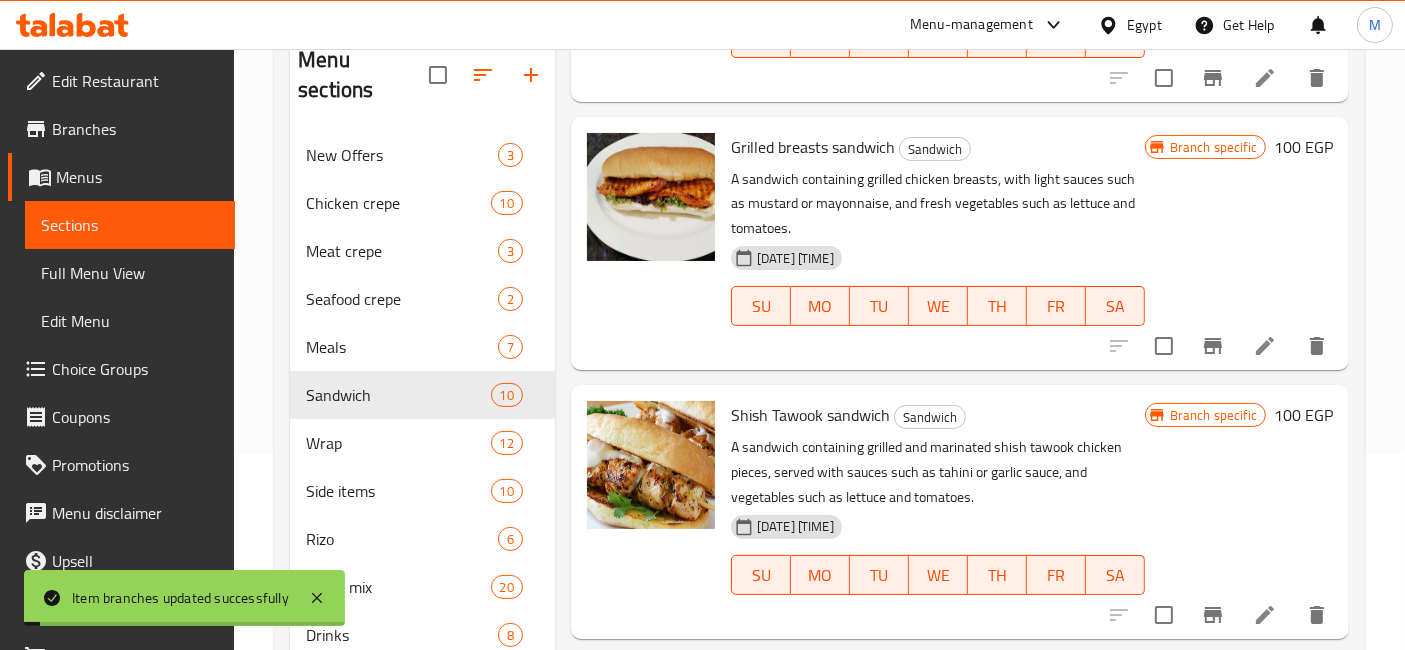 scroll, scrollTop: 1888, scrollLeft: 0, axis: vertical 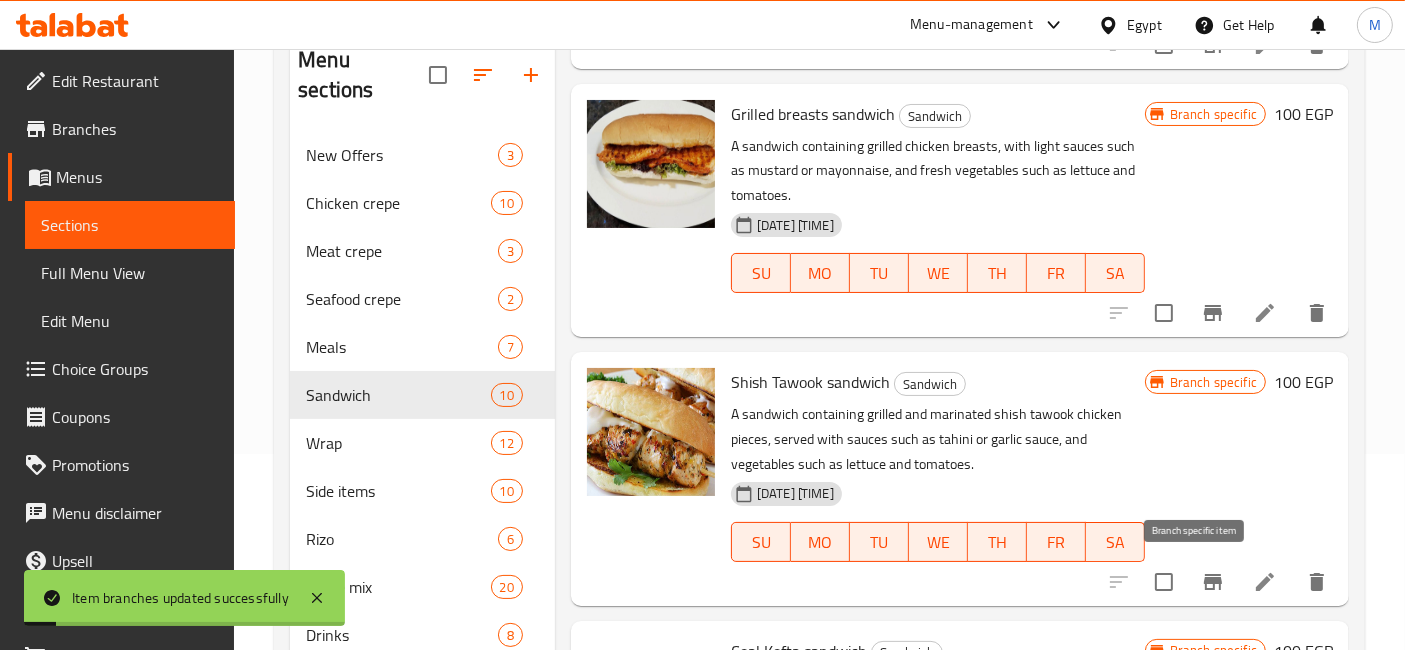 click 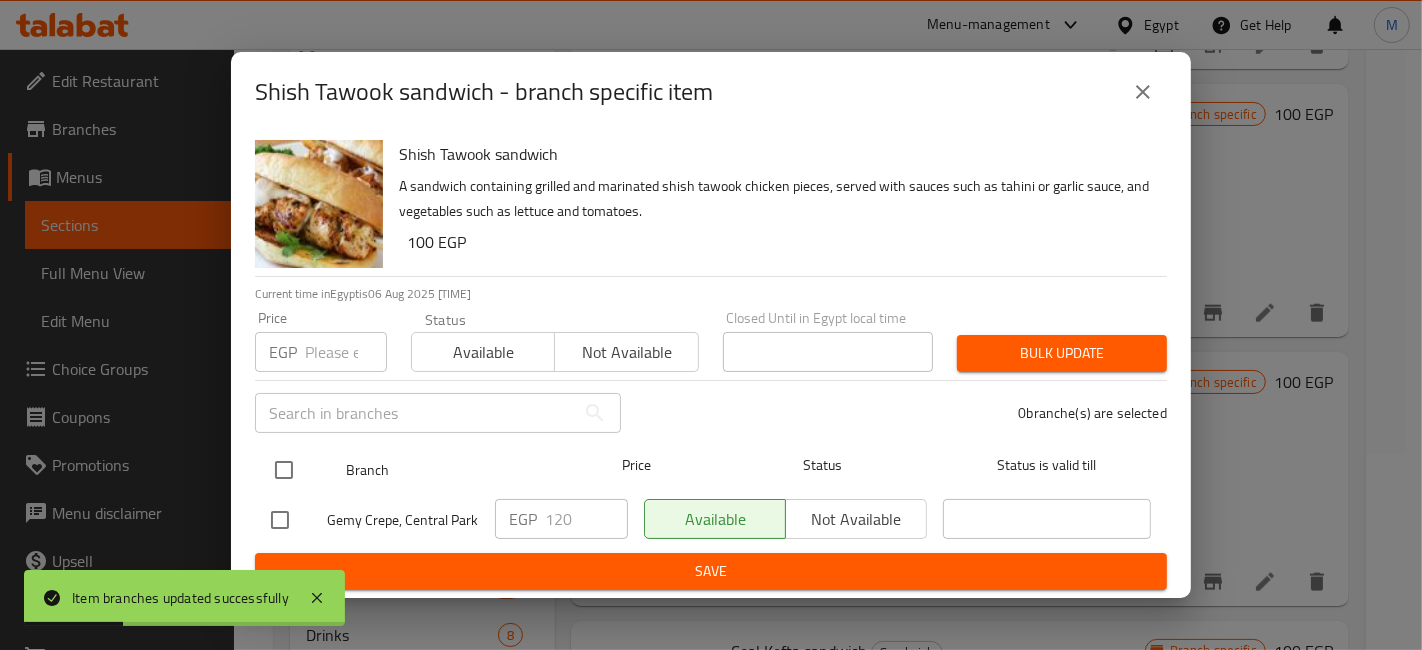 click at bounding box center (284, 470) 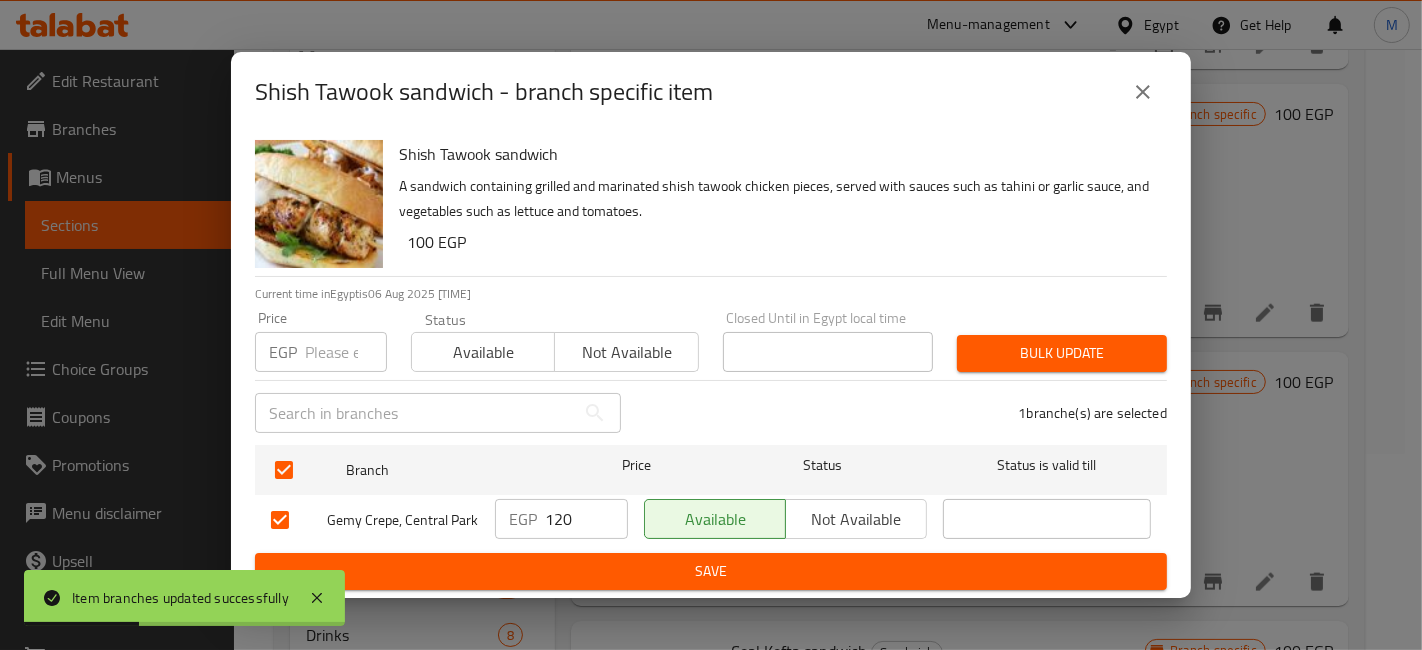 click on "120" at bounding box center [586, 519] 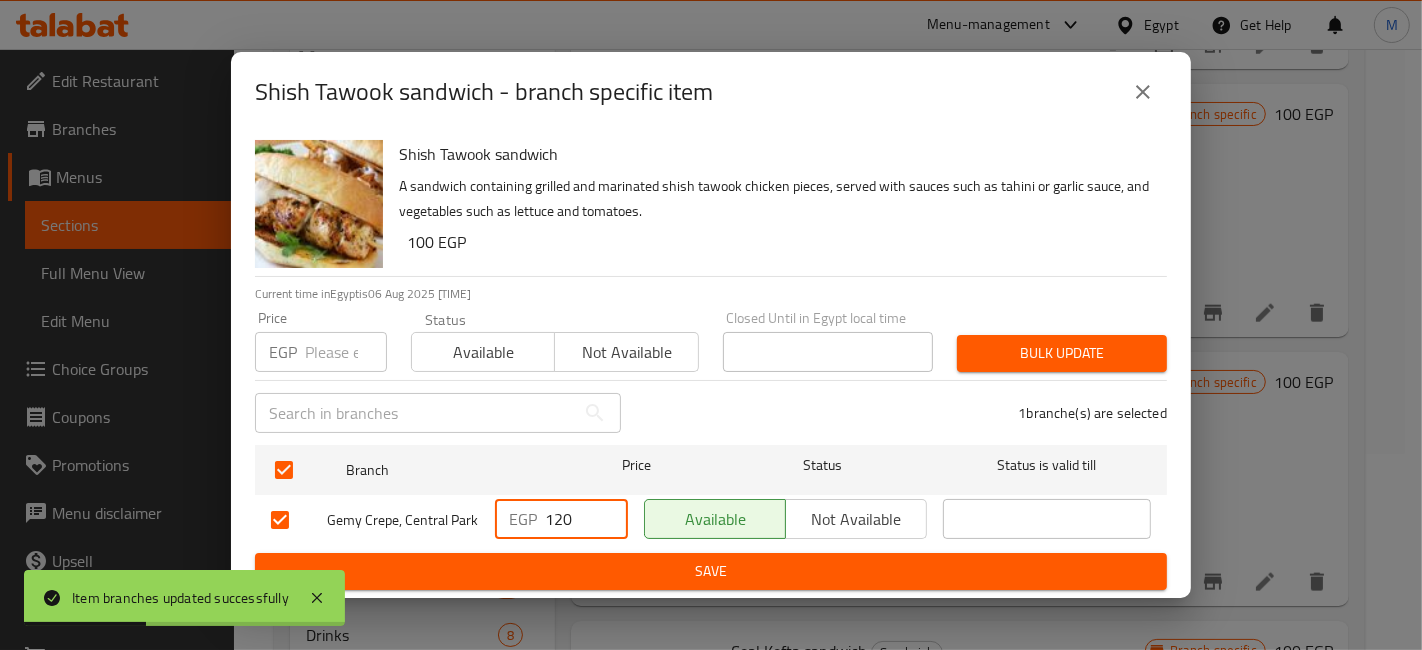 click on "120" at bounding box center [586, 519] 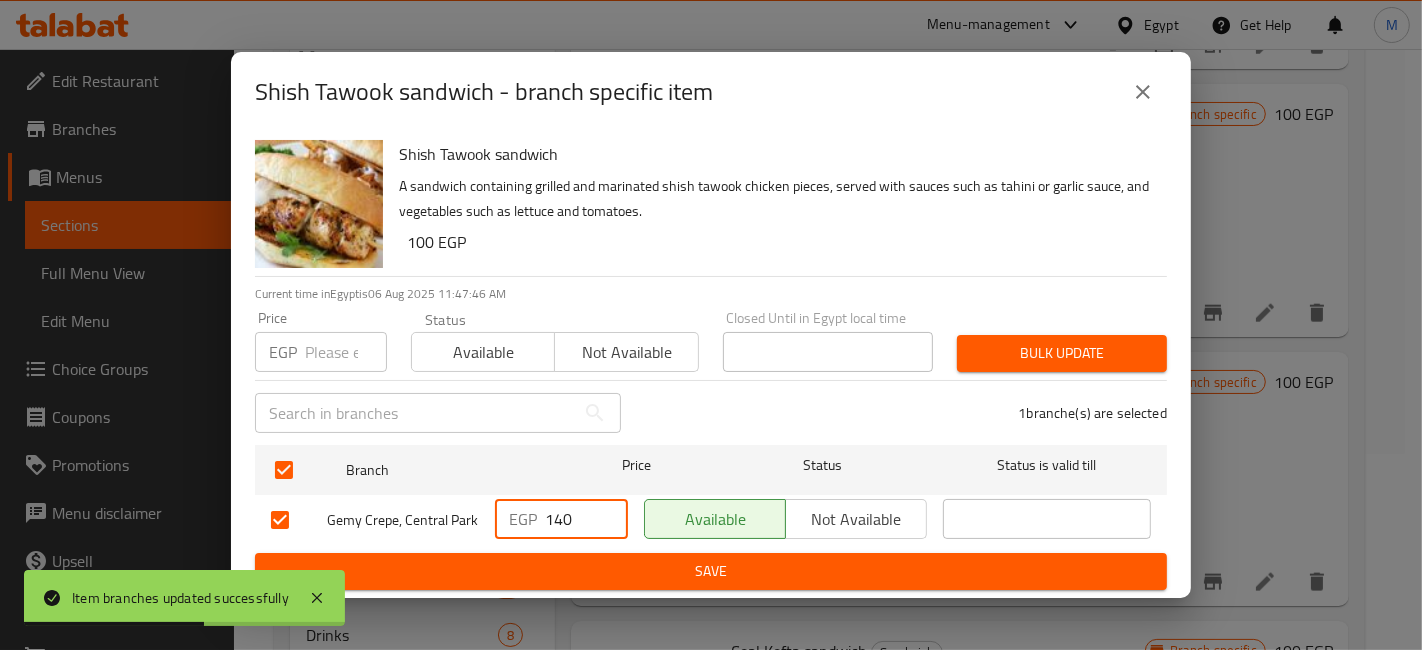 type on "140" 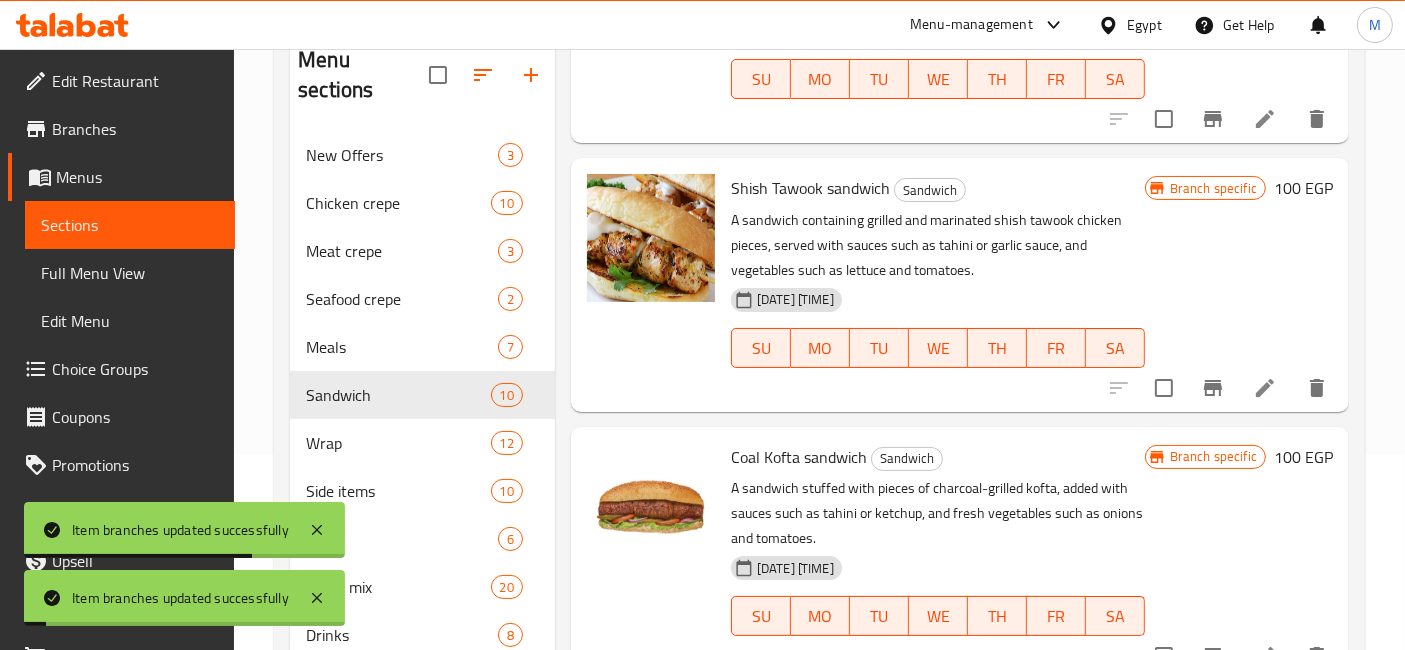 scroll, scrollTop: 2082, scrollLeft: 0, axis: vertical 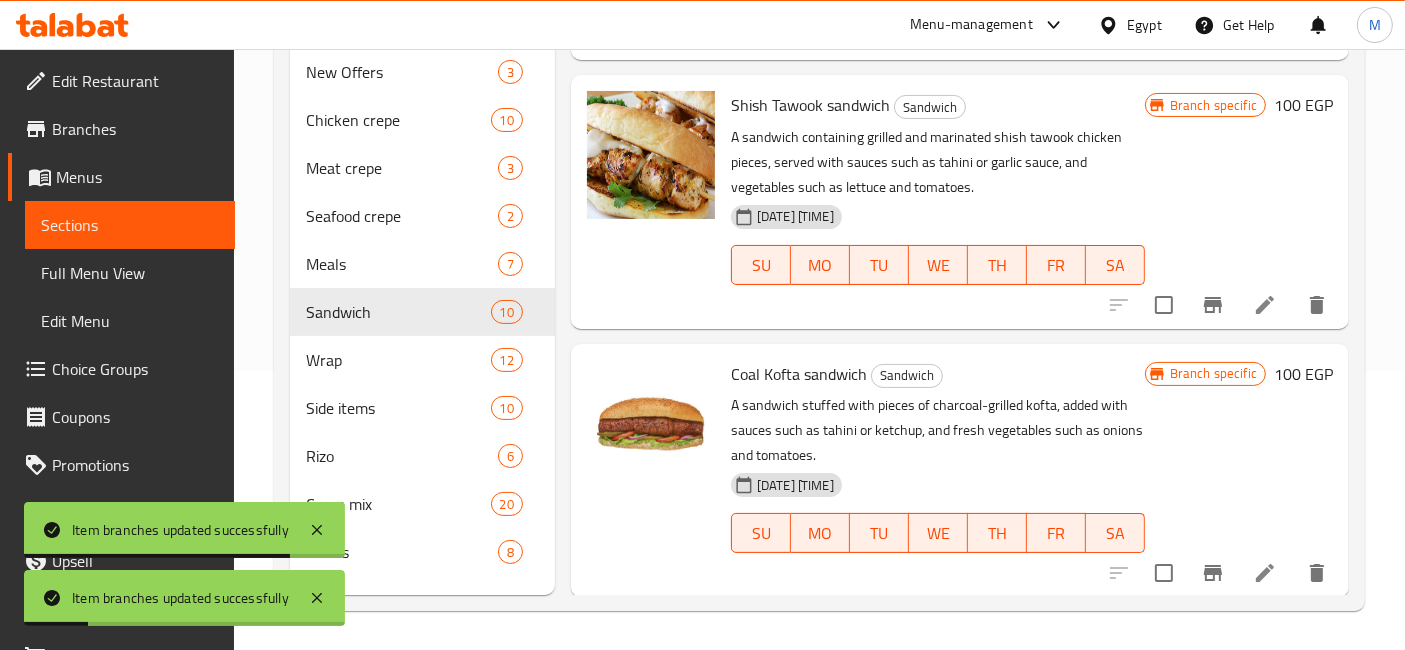 click 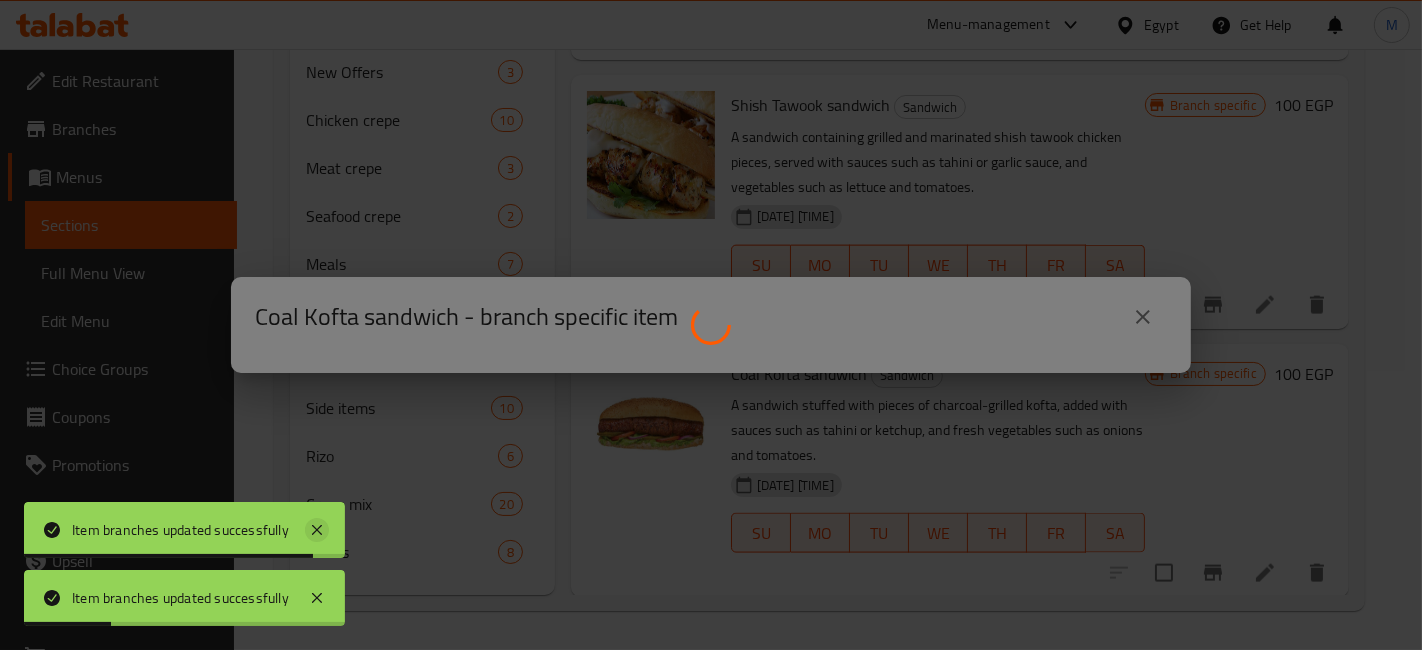 click 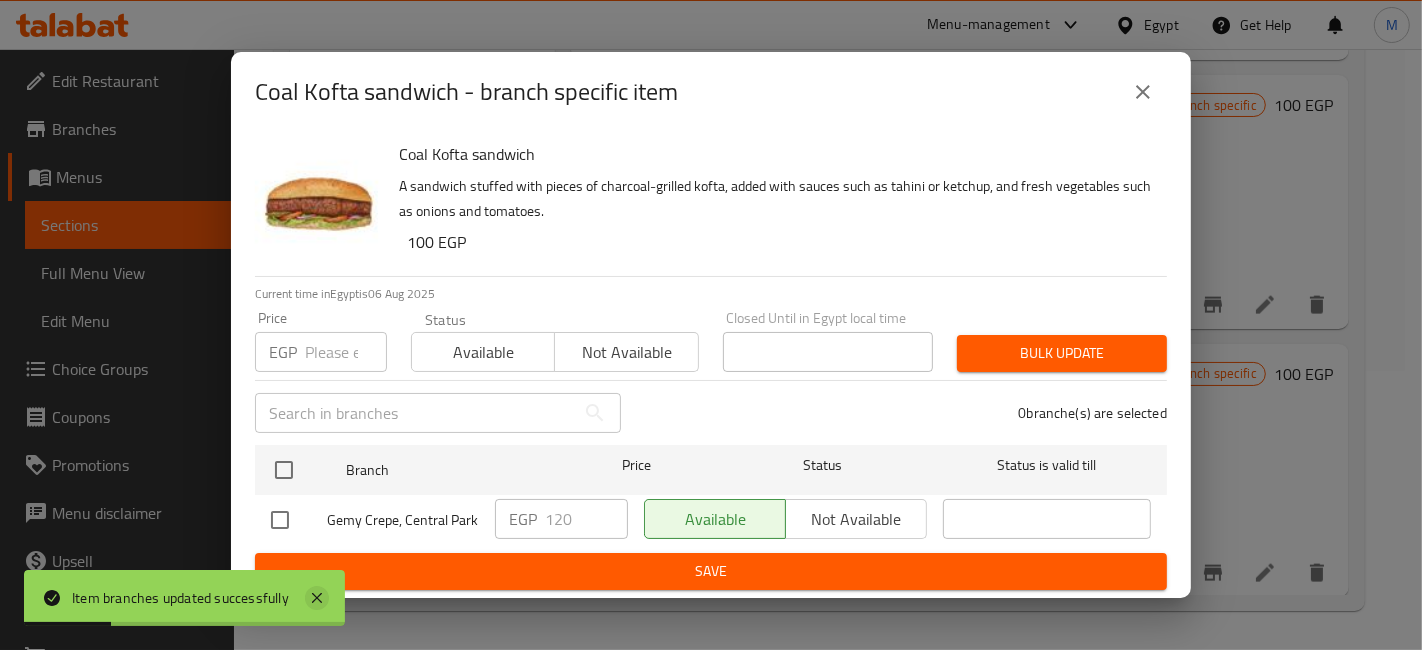 click 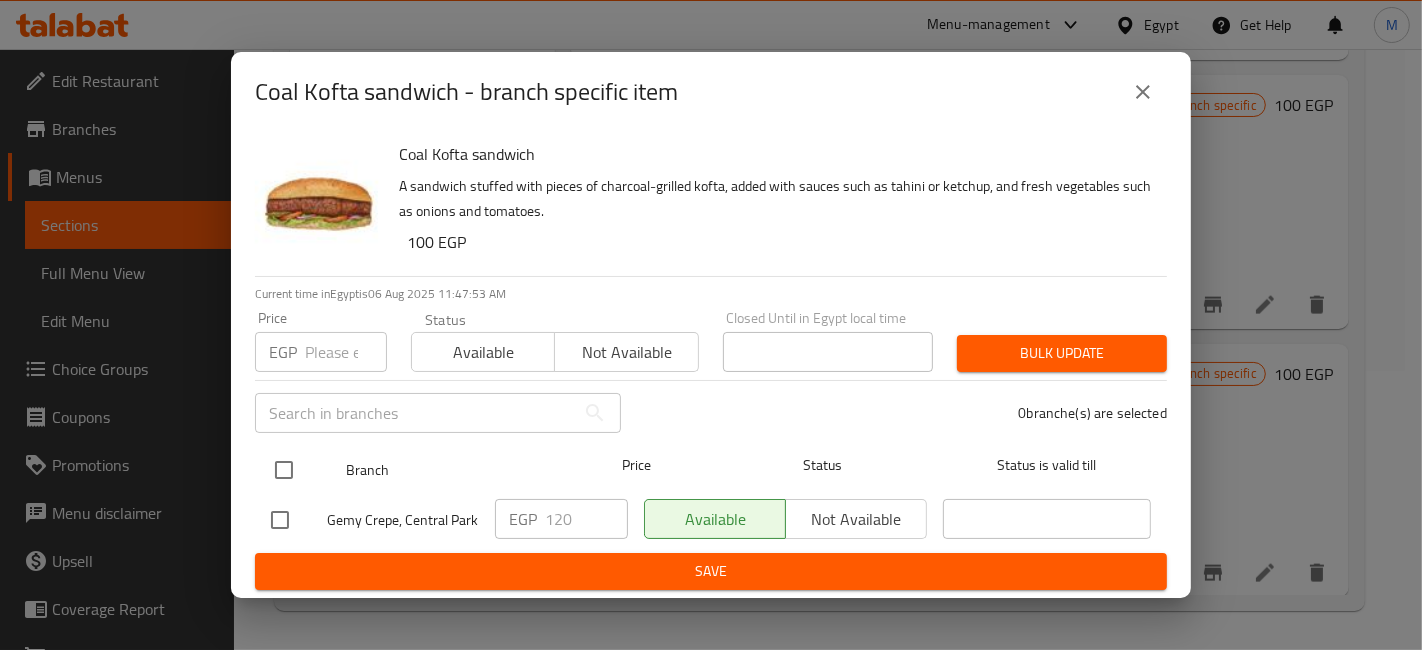 click at bounding box center [284, 470] 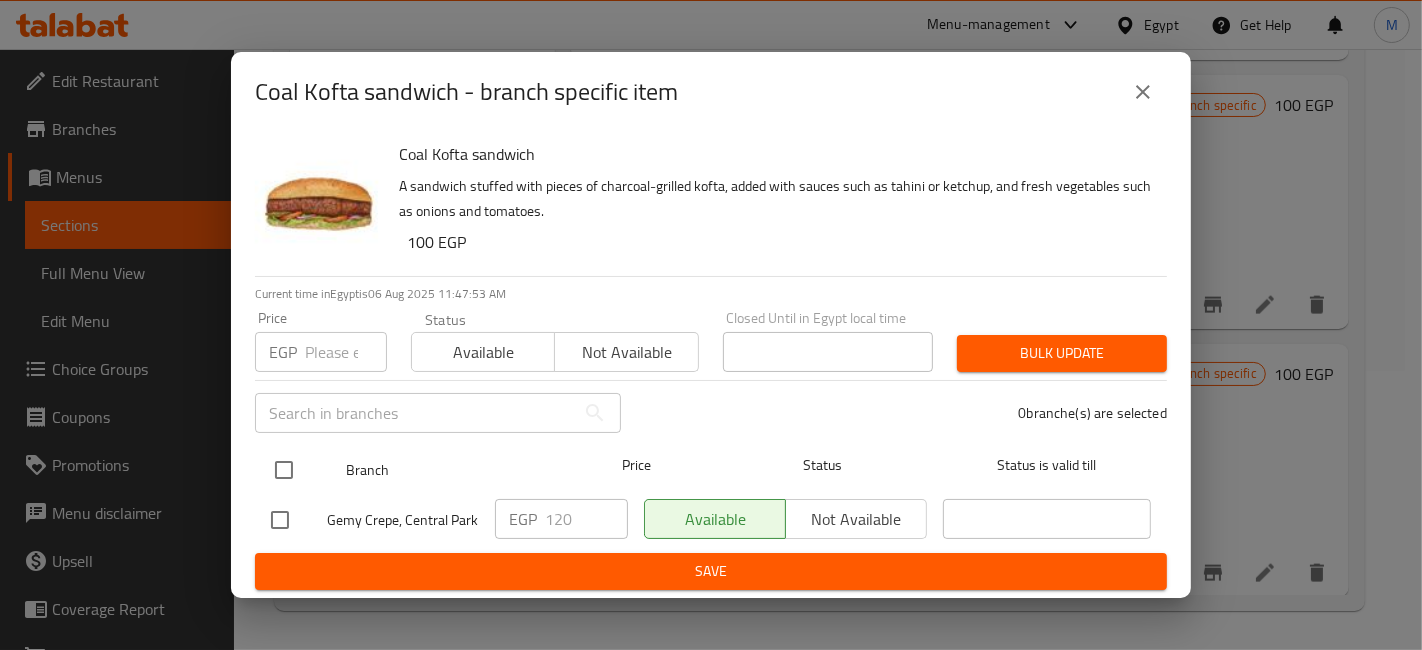 checkbox on "true" 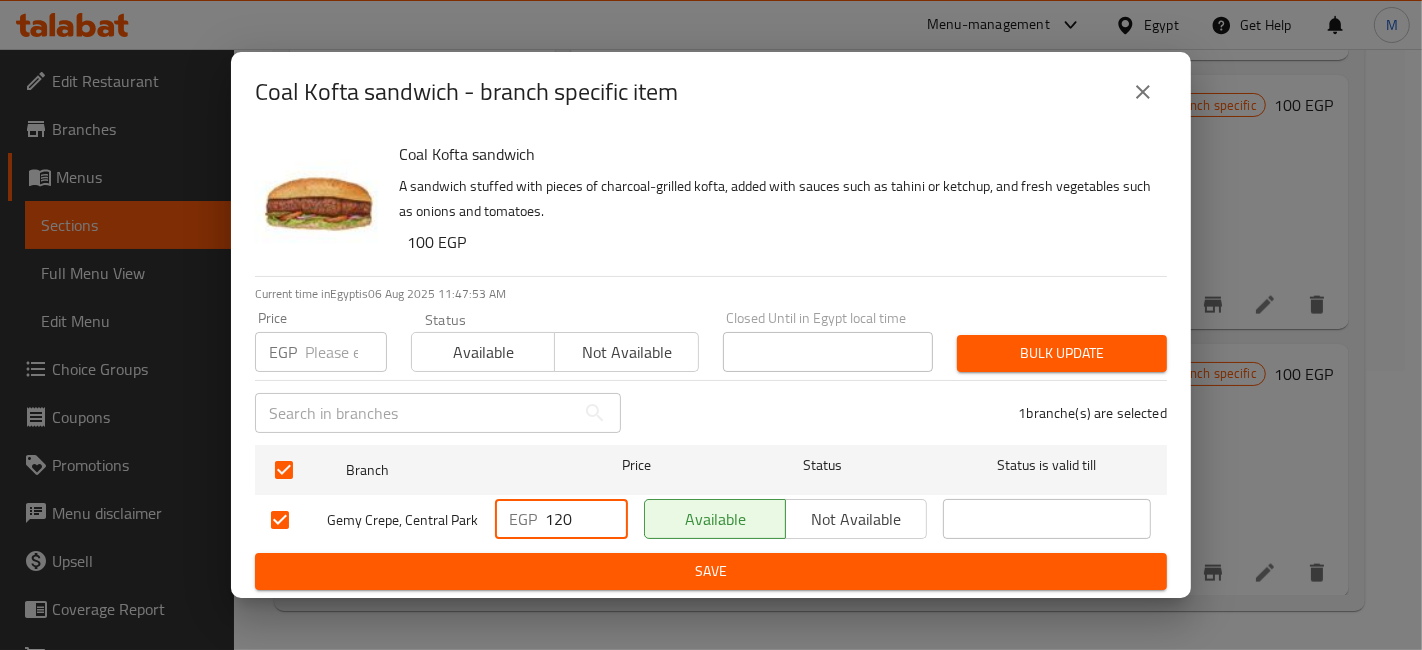 click on "120" at bounding box center (586, 519) 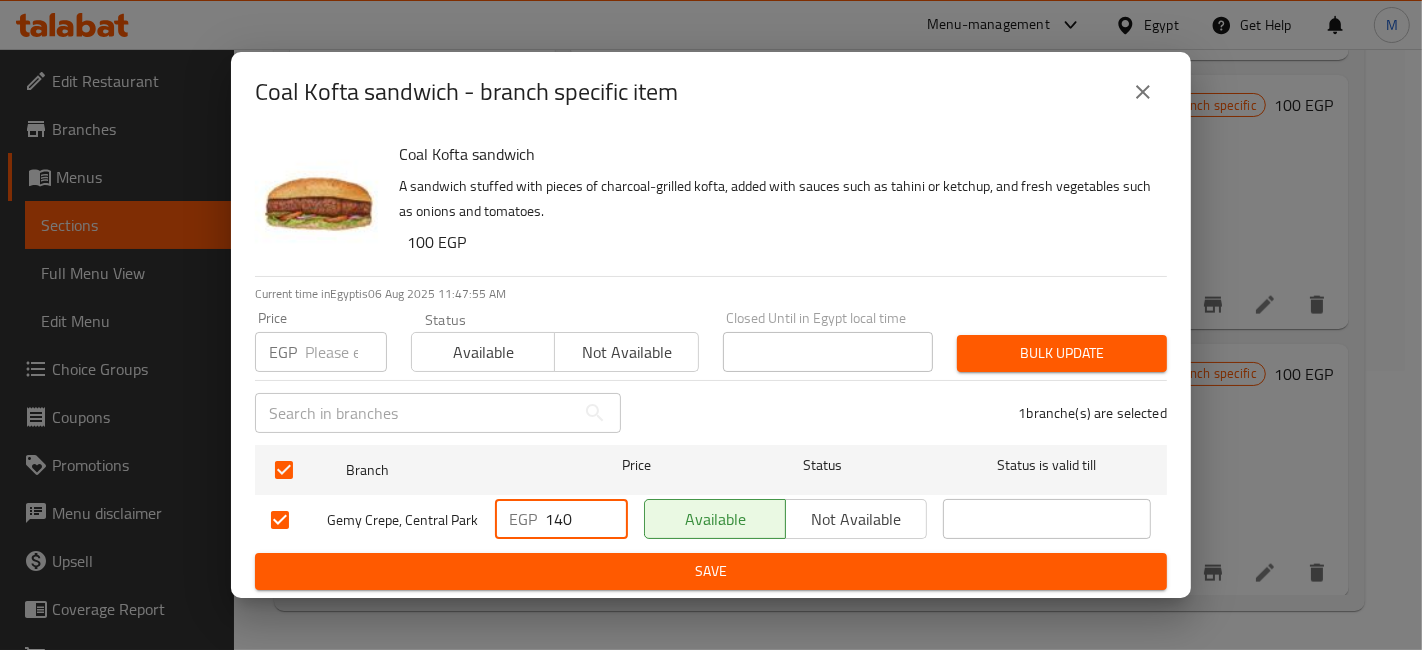type on "140" 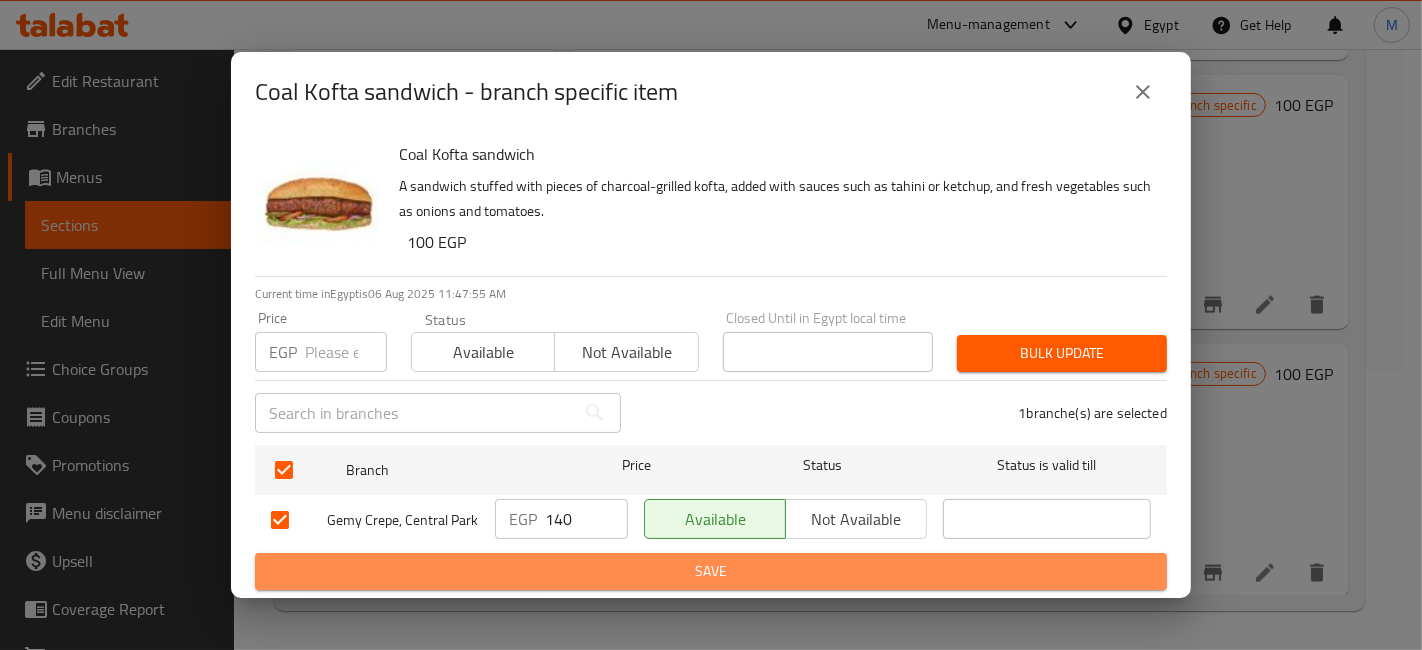 click on "Save" at bounding box center (711, 571) 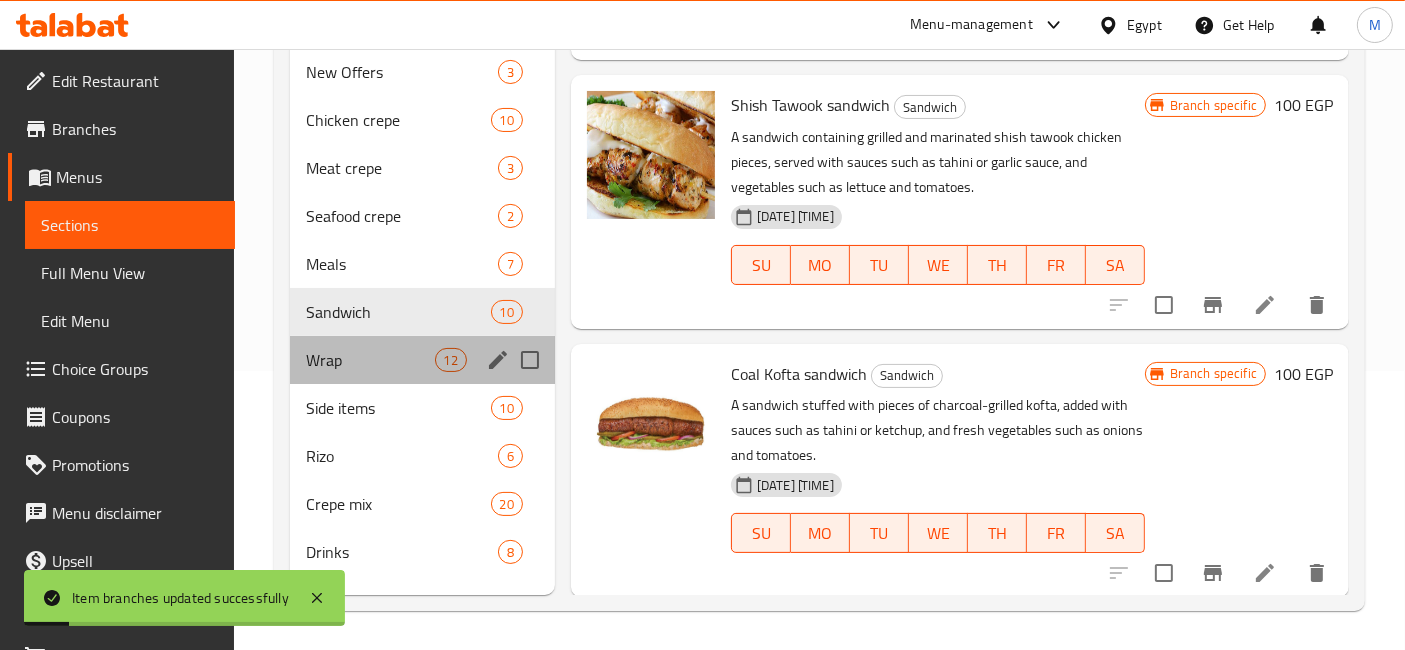 click on "Wrap 12" at bounding box center (422, 360) 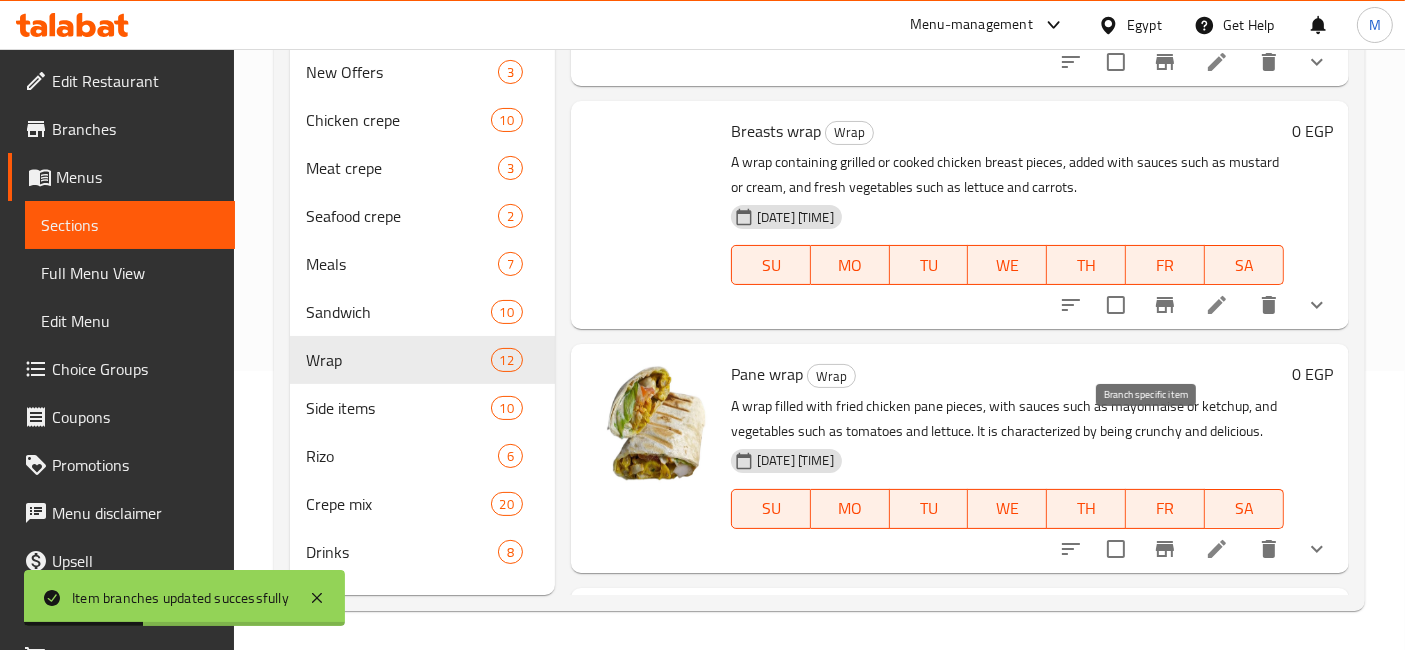 scroll, scrollTop: 638, scrollLeft: 0, axis: vertical 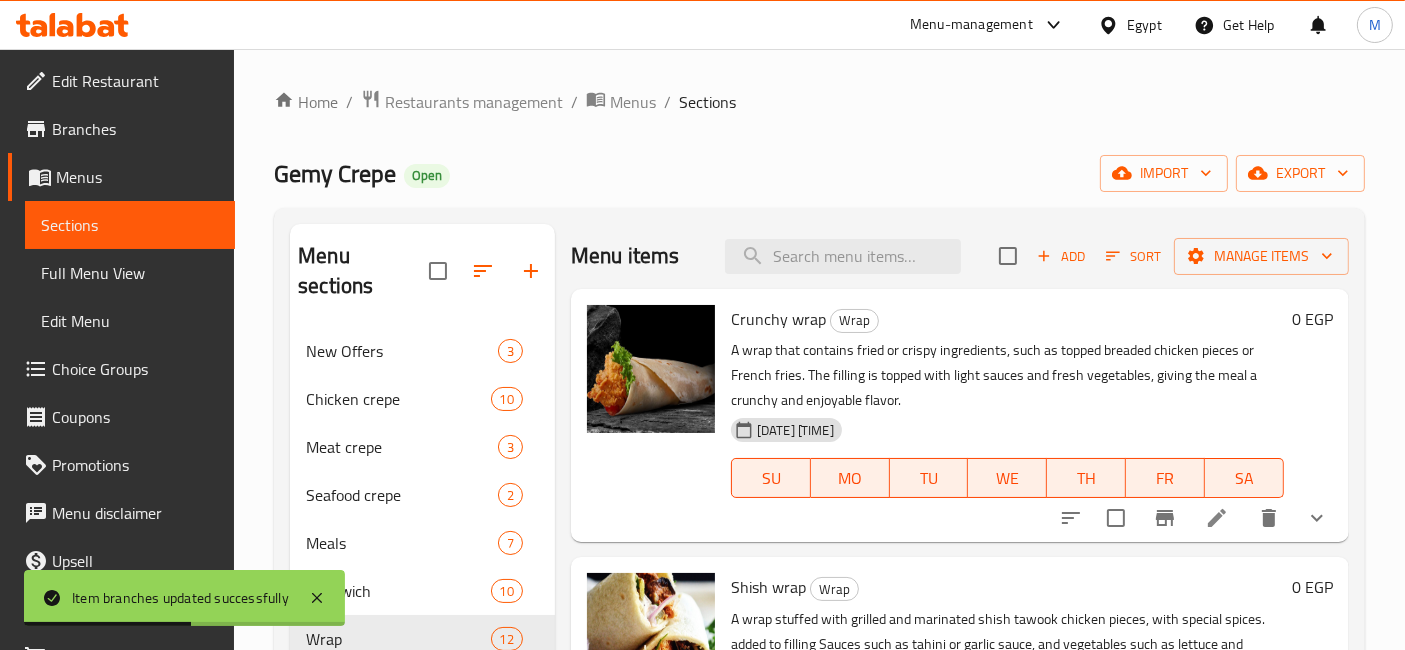 click 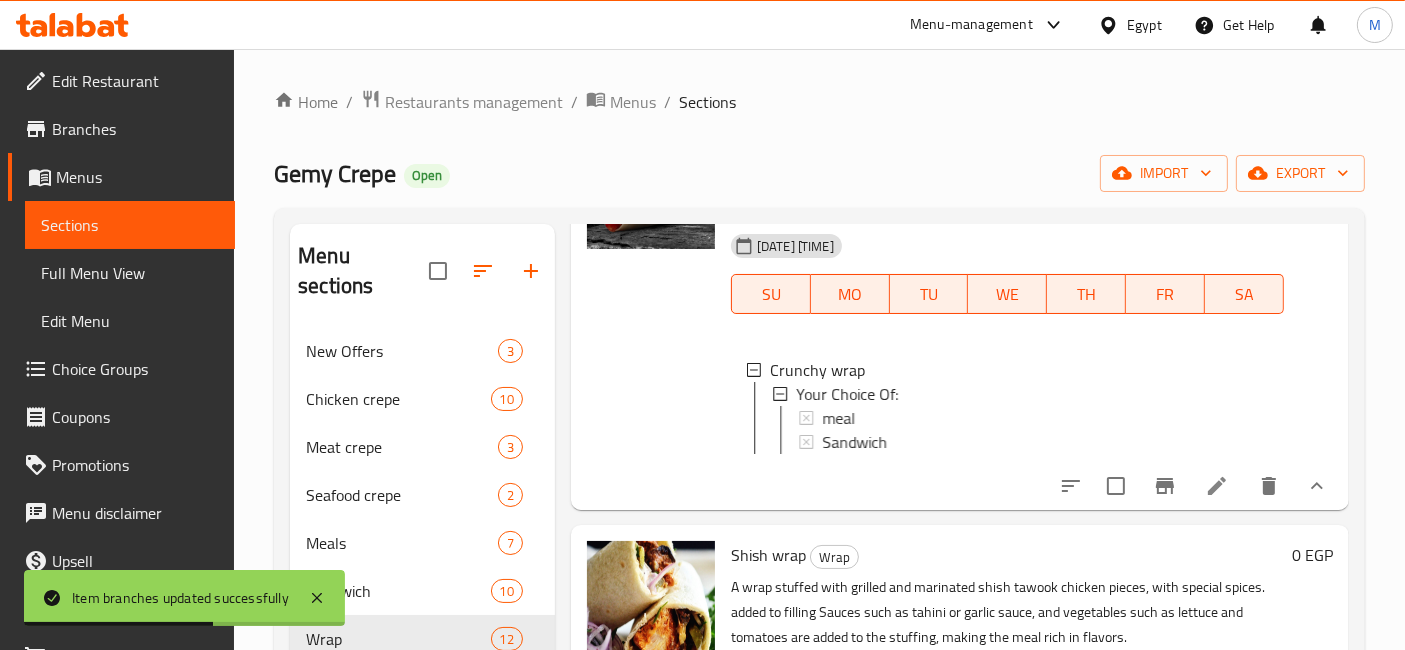 scroll, scrollTop: 222, scrollLeft: 0, axis: vertical 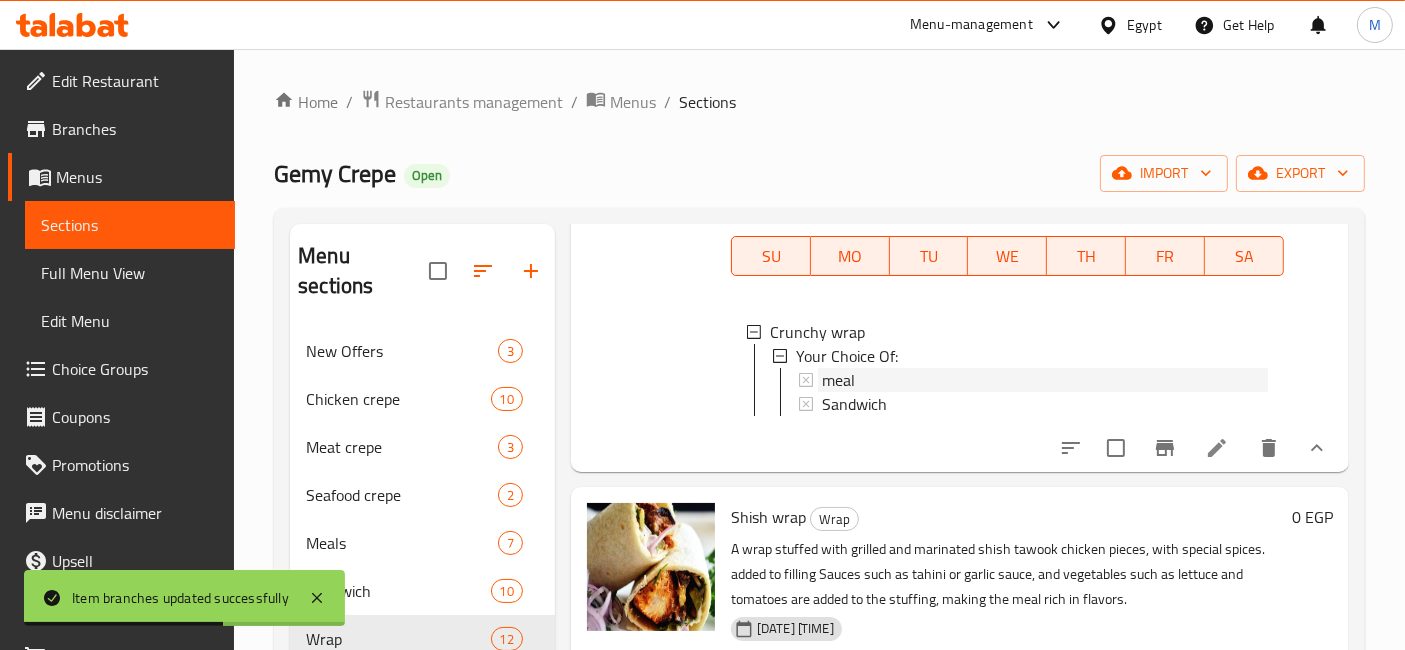 click on "meal" at bounding box center [838, 380] 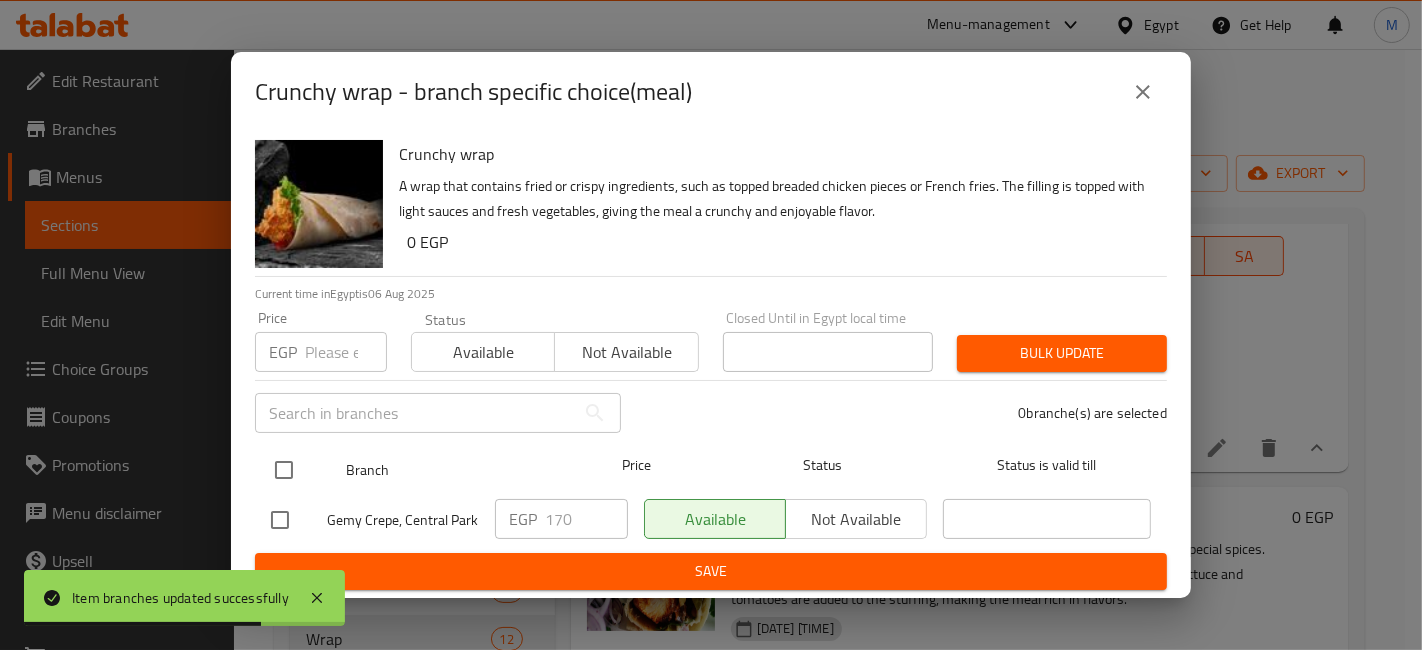 click at bounding box center (284, 470) 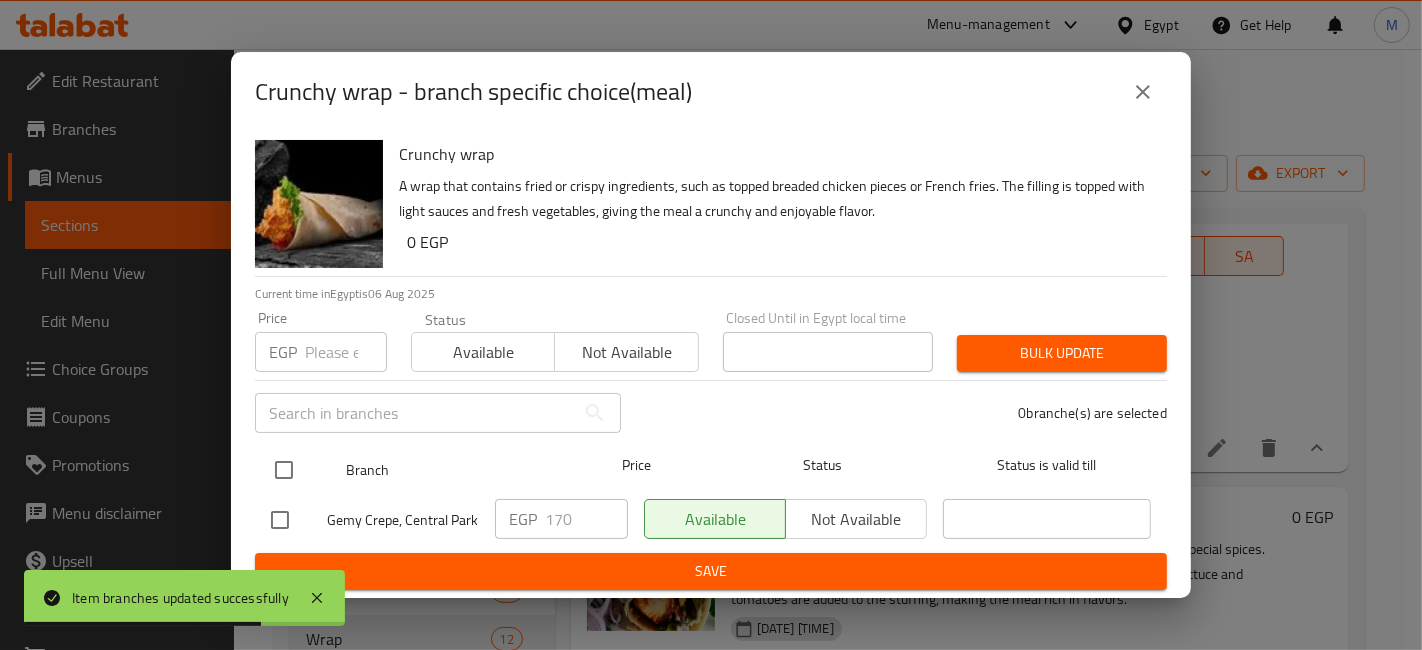 checkbox on "true" 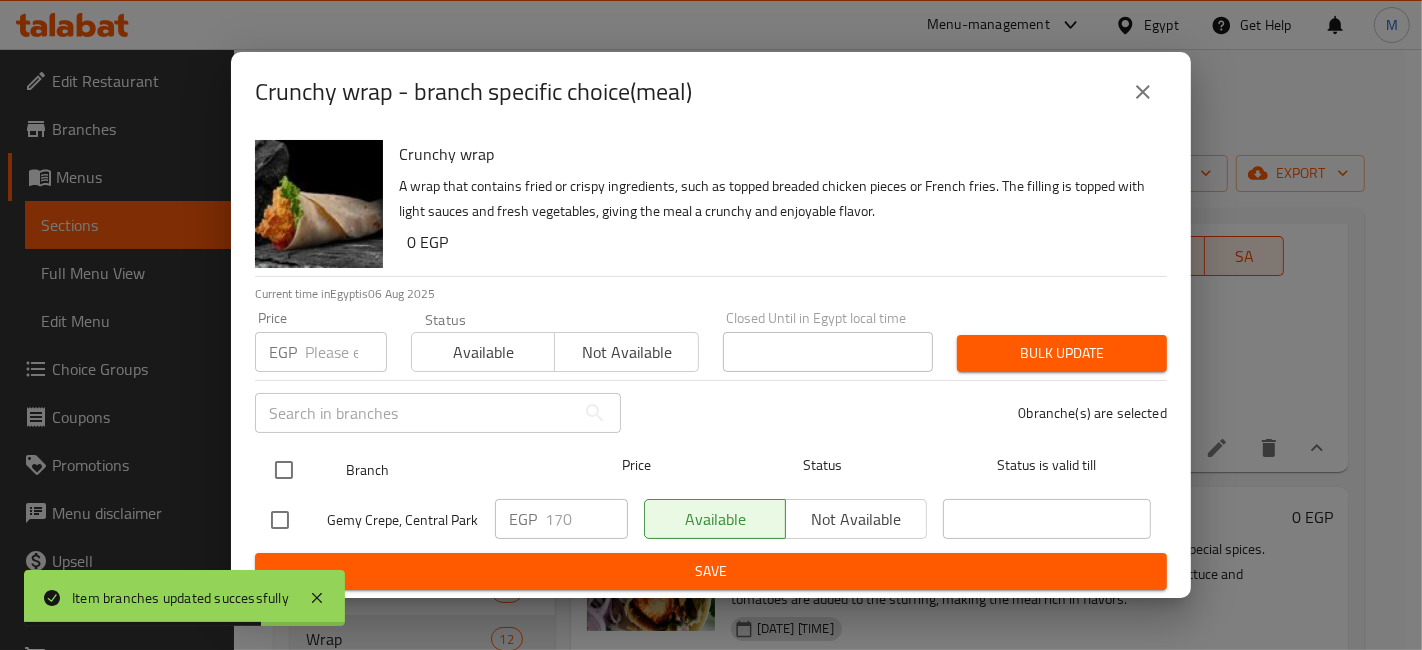checkbox on "true" 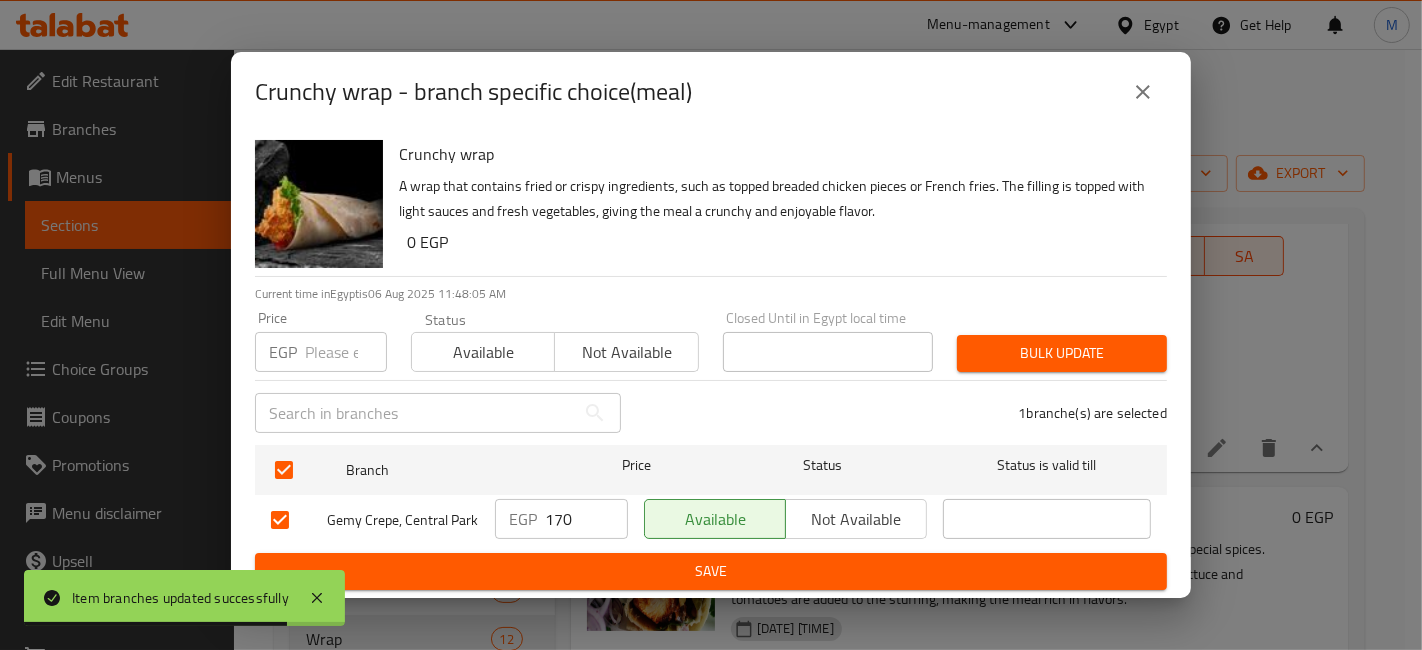 drag, startPoint x: 523, startPoint y: 510, endPoint x: 540, endPoint y: 512, distance: 17.117243 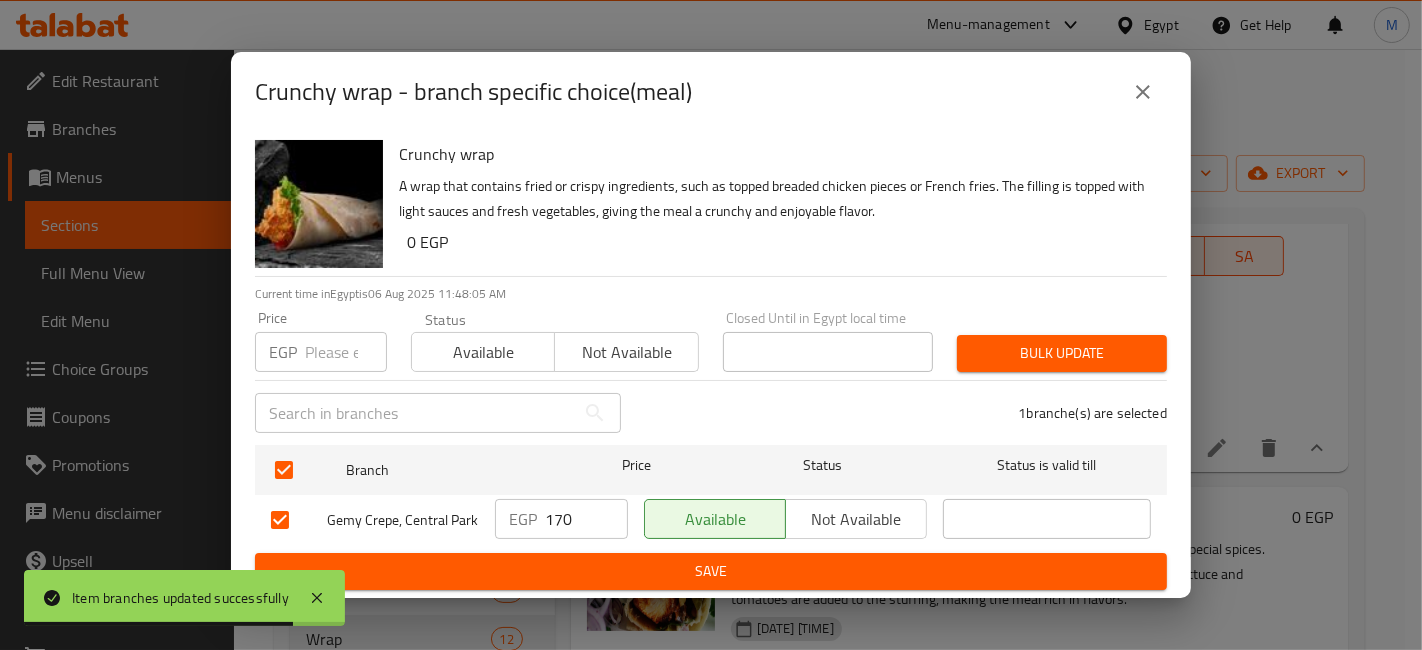 click on "EGP 170 ​" at bounding box center (561, 519) 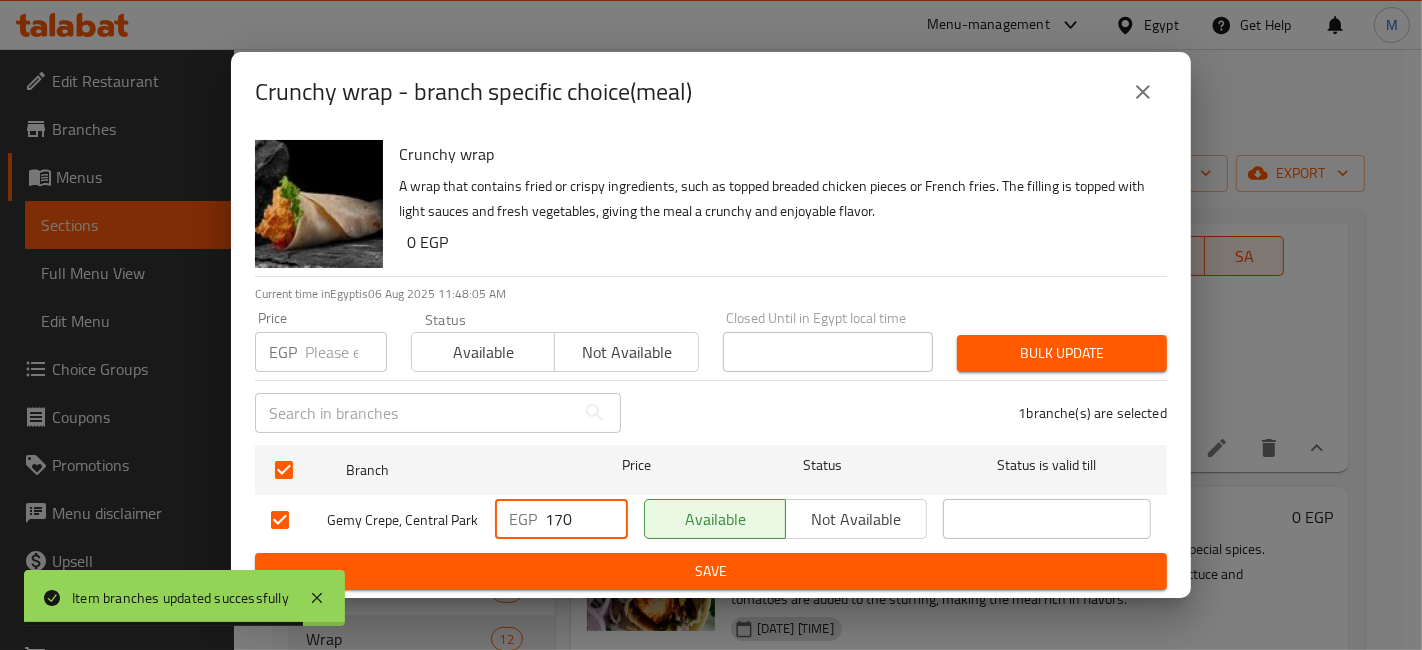 click on "170" at bounding box center (586, 519) 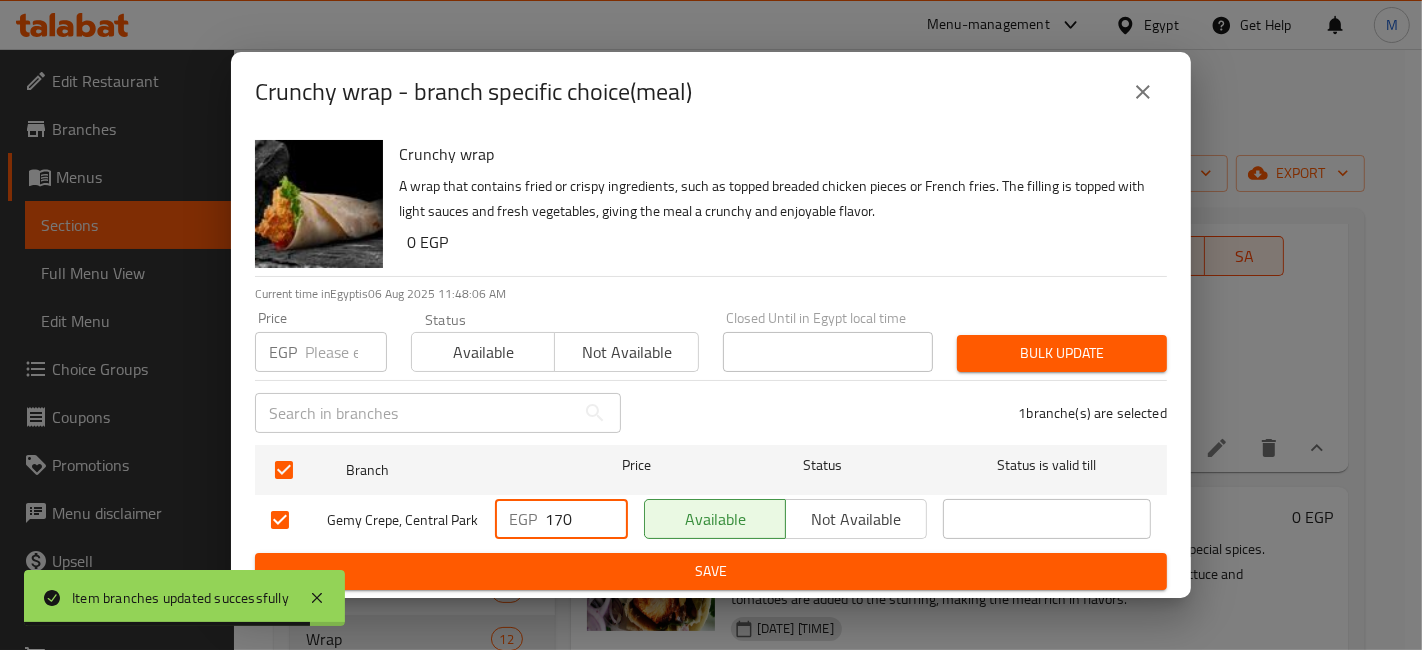click on "170" at bounding box center [586, 519] 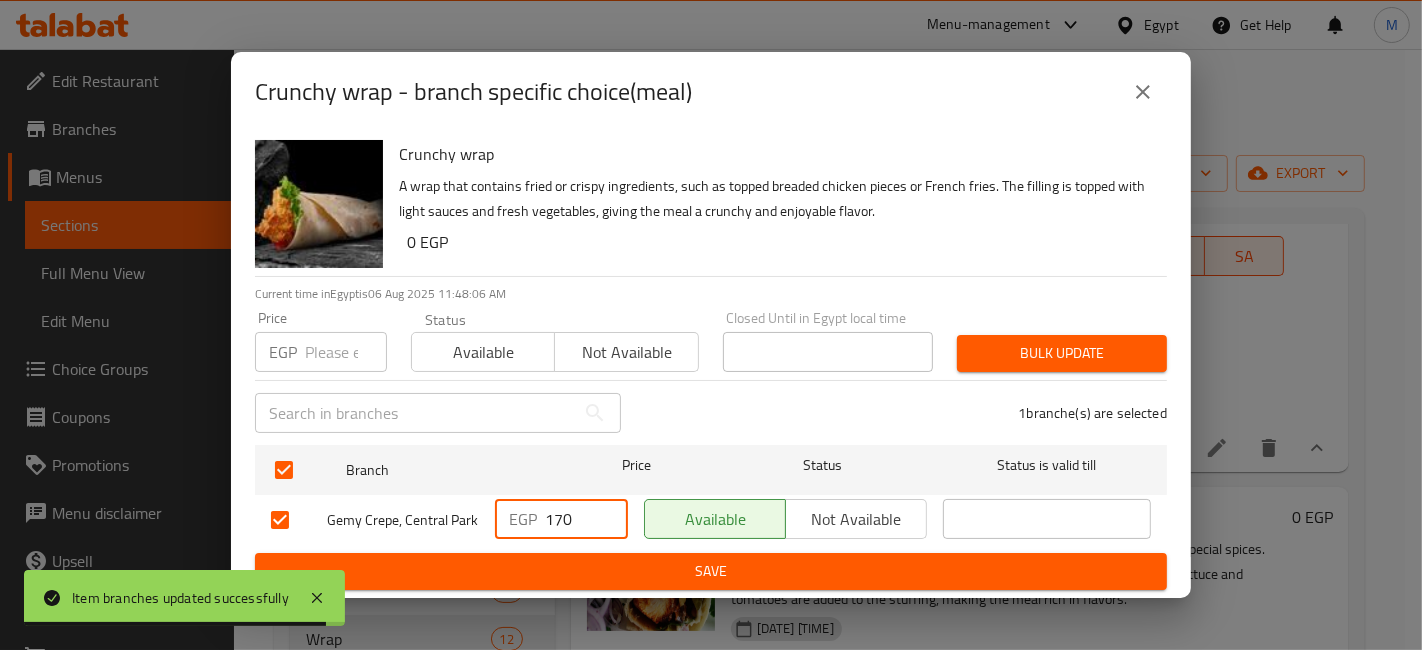 click on "170" at bounding box center (586, 519) 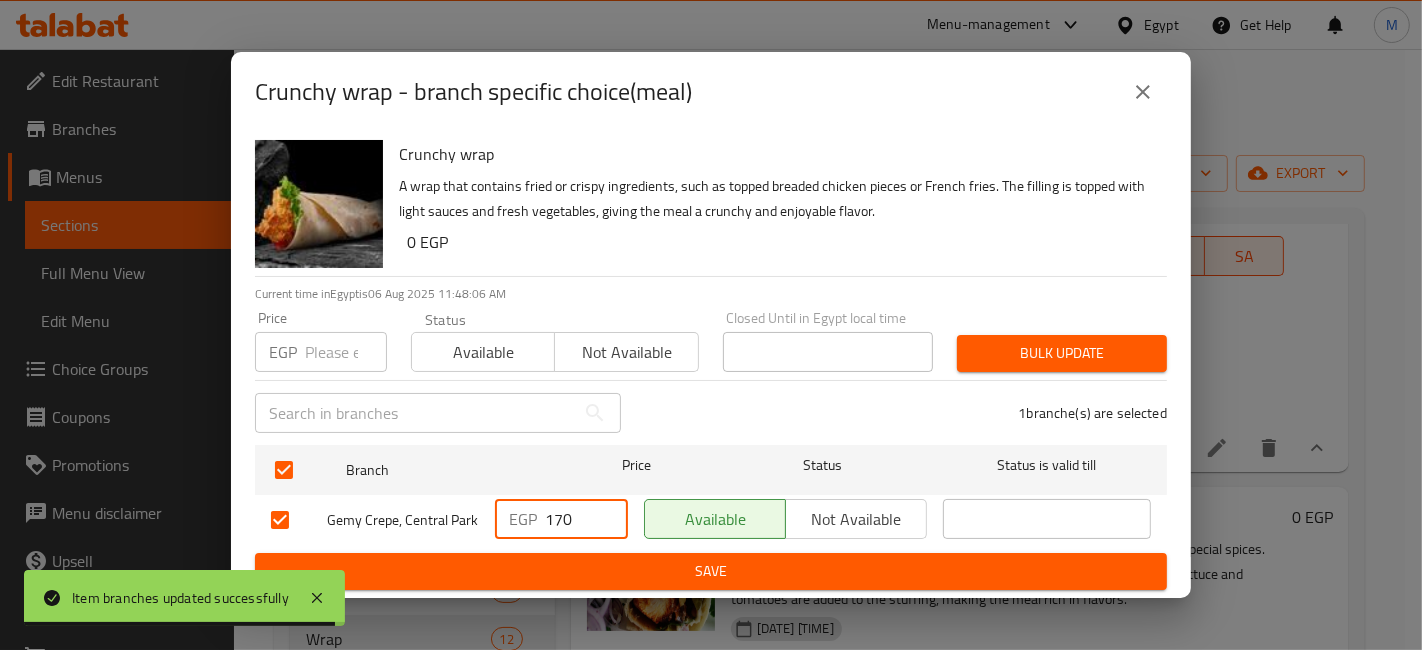 click on "170" at bounding box center (586, 519) 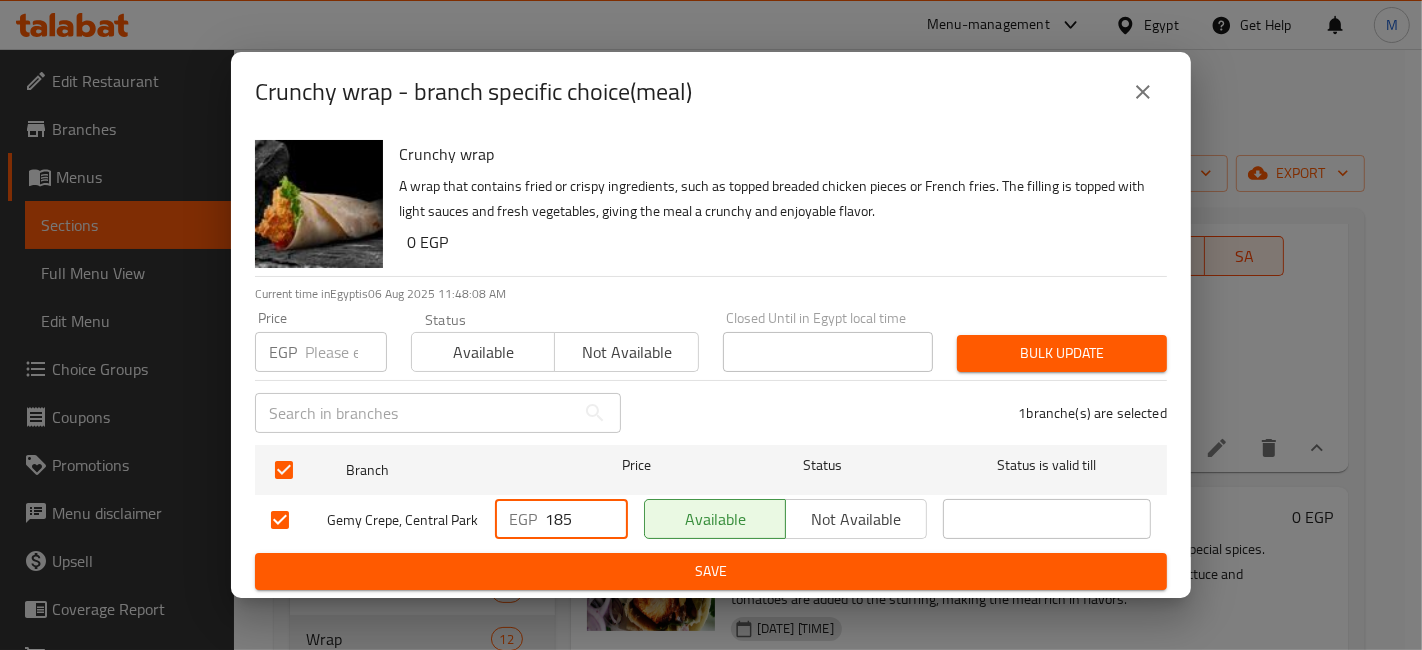 type on "185" 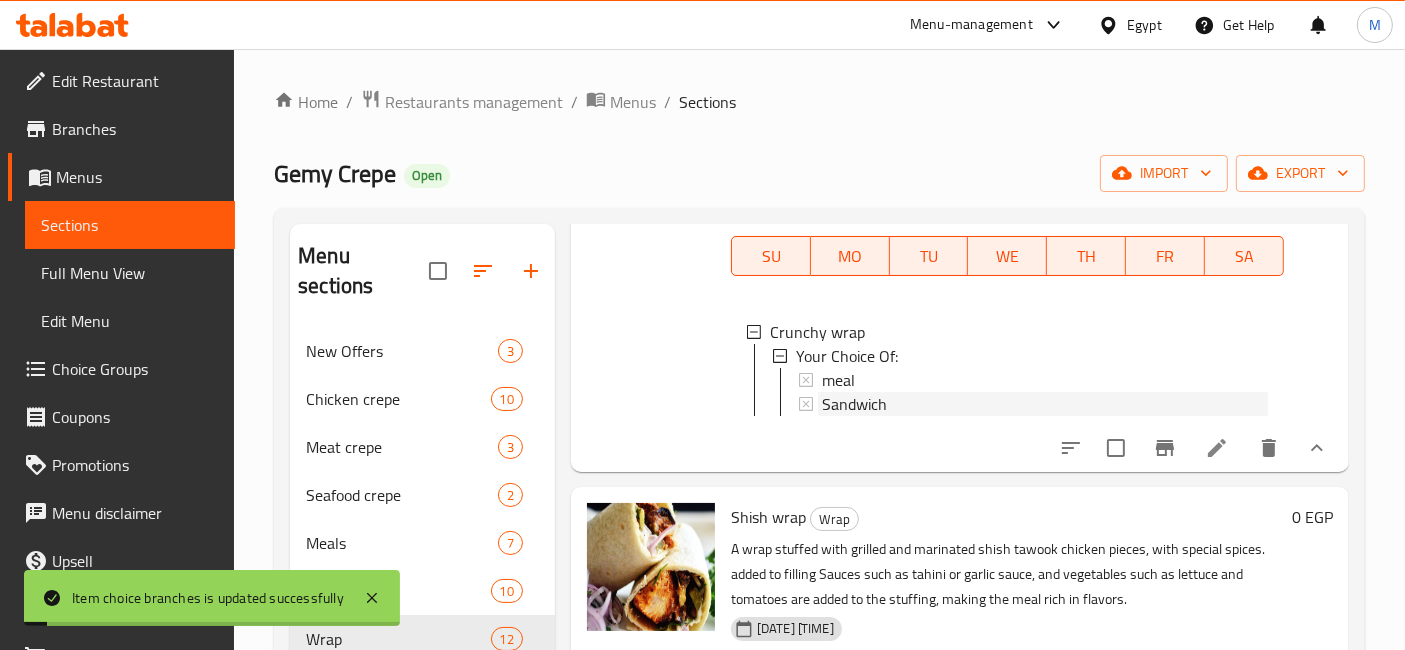 click on "Sandwich" at bounding box center [854, 404] 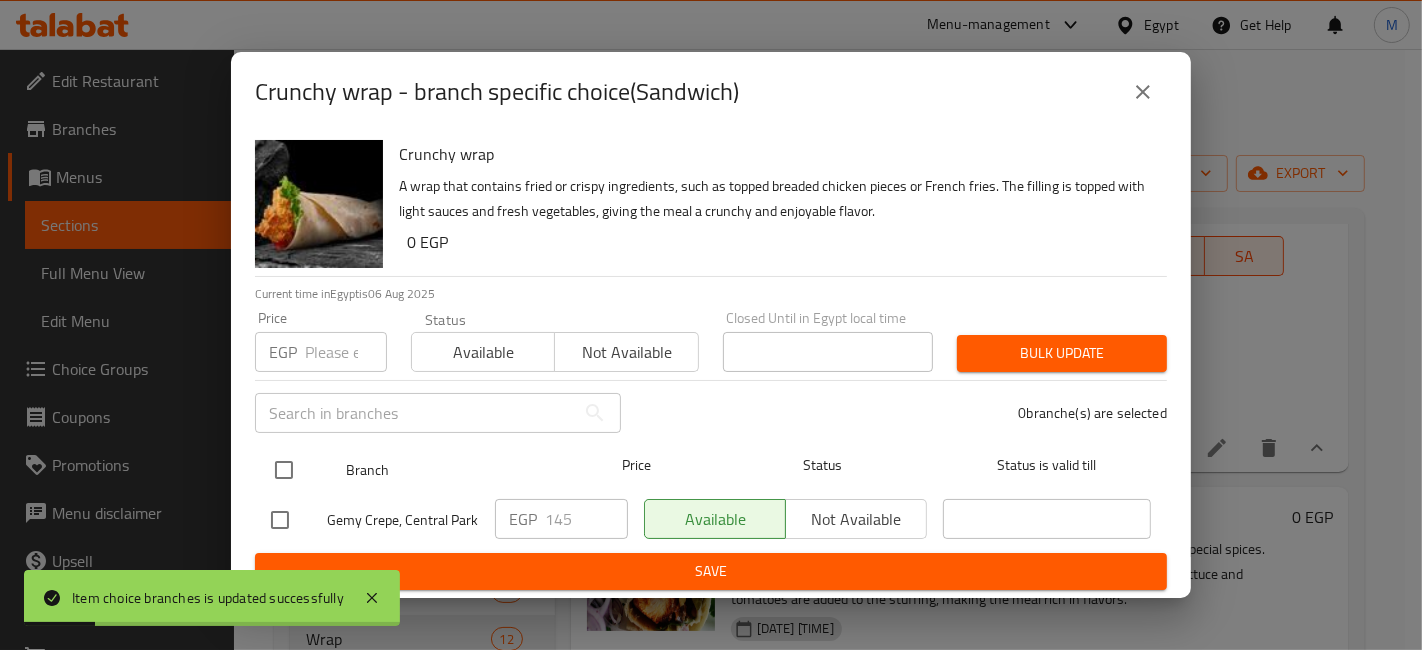 click at bounding box center (284, 470) 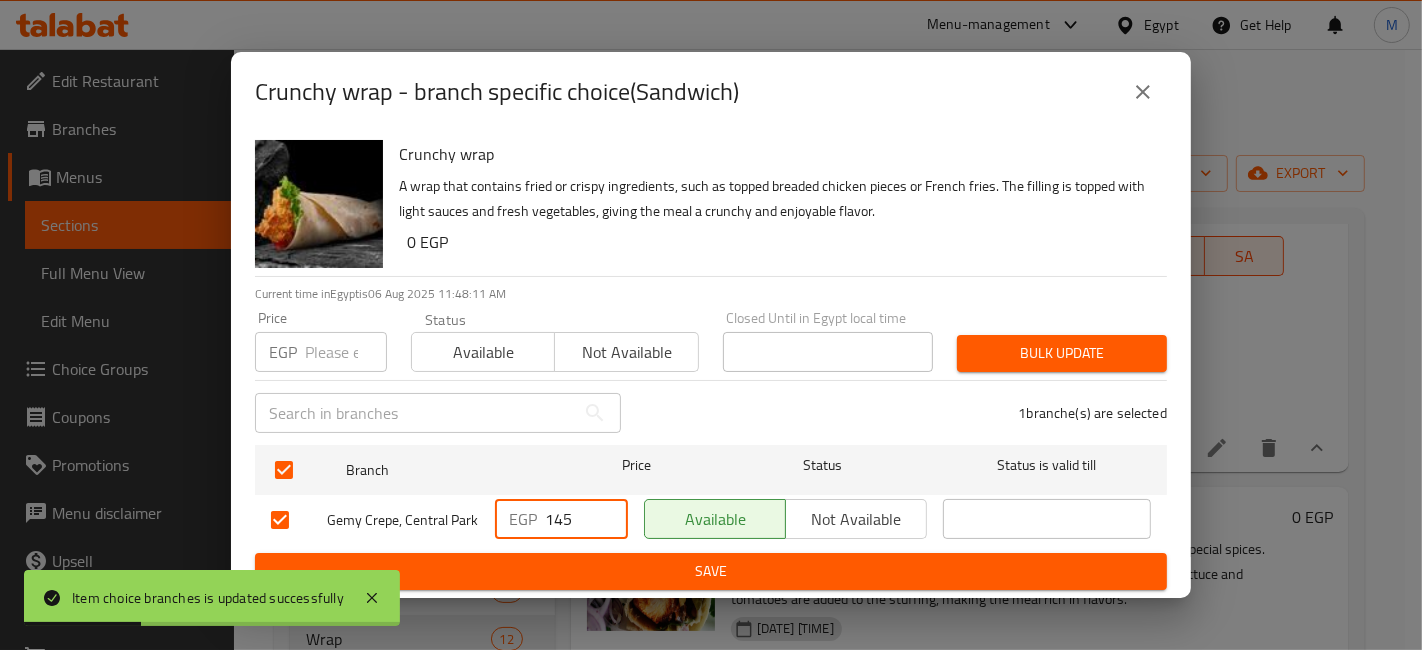 click on "145" at bounding box center (586, 519) 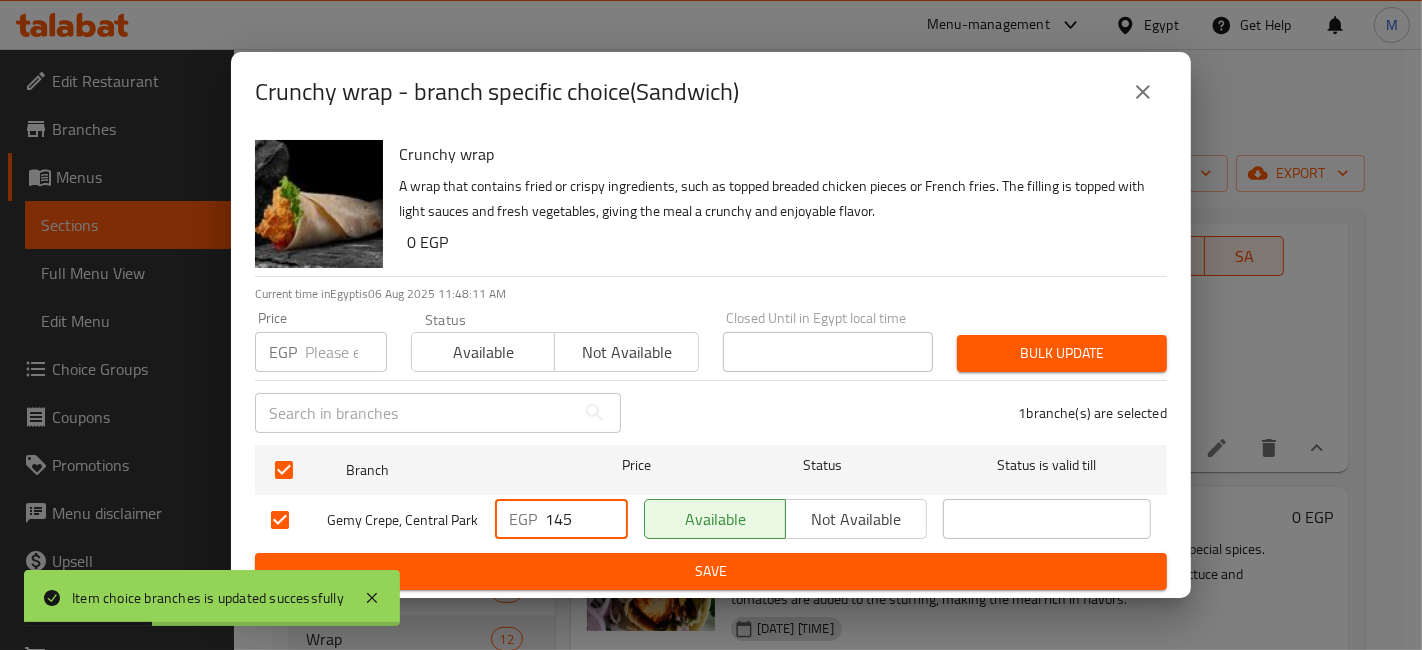 click on "145" at bounding box center [586, 519] 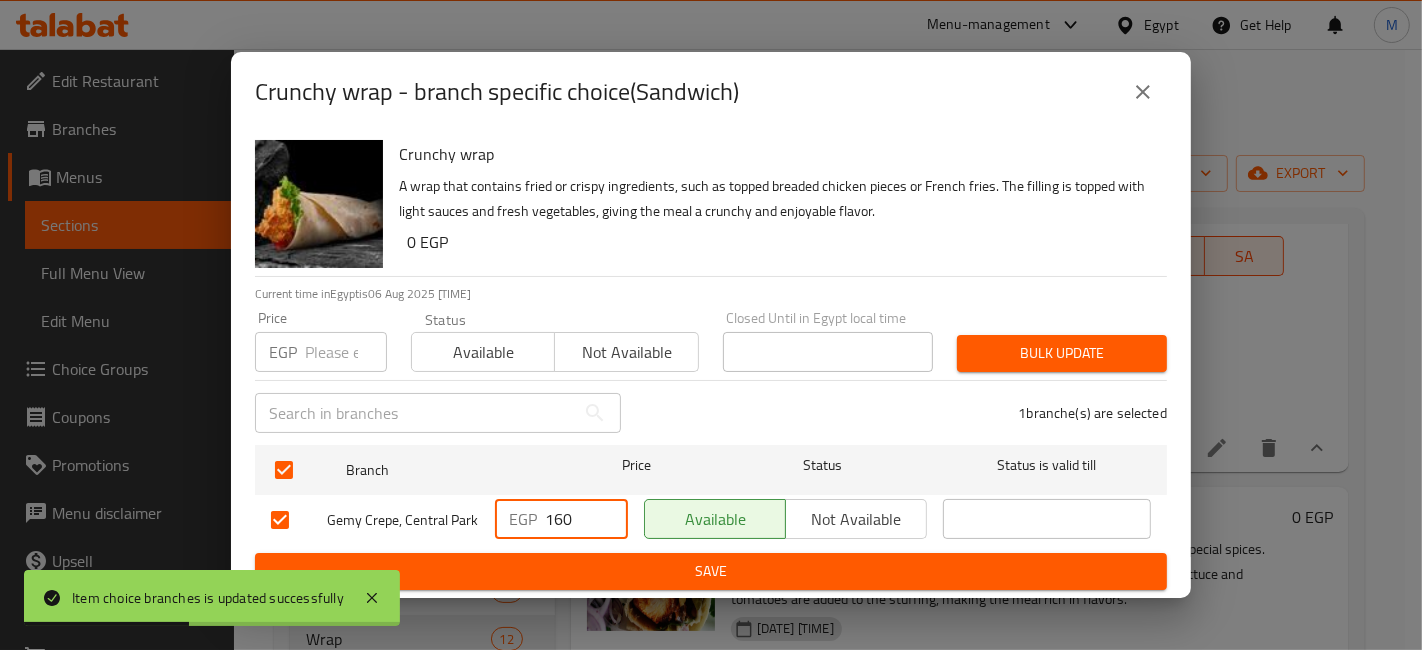type on "160" 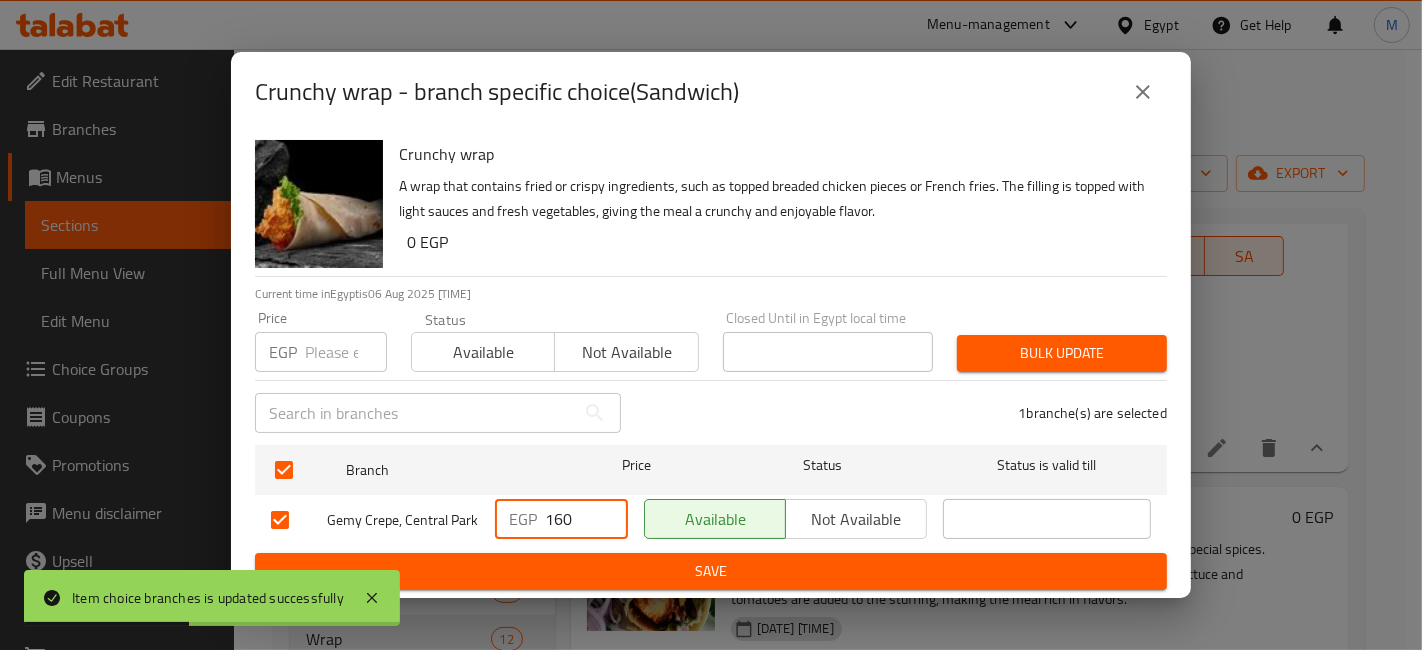 click on "Save" at bounding box center [711, 571] 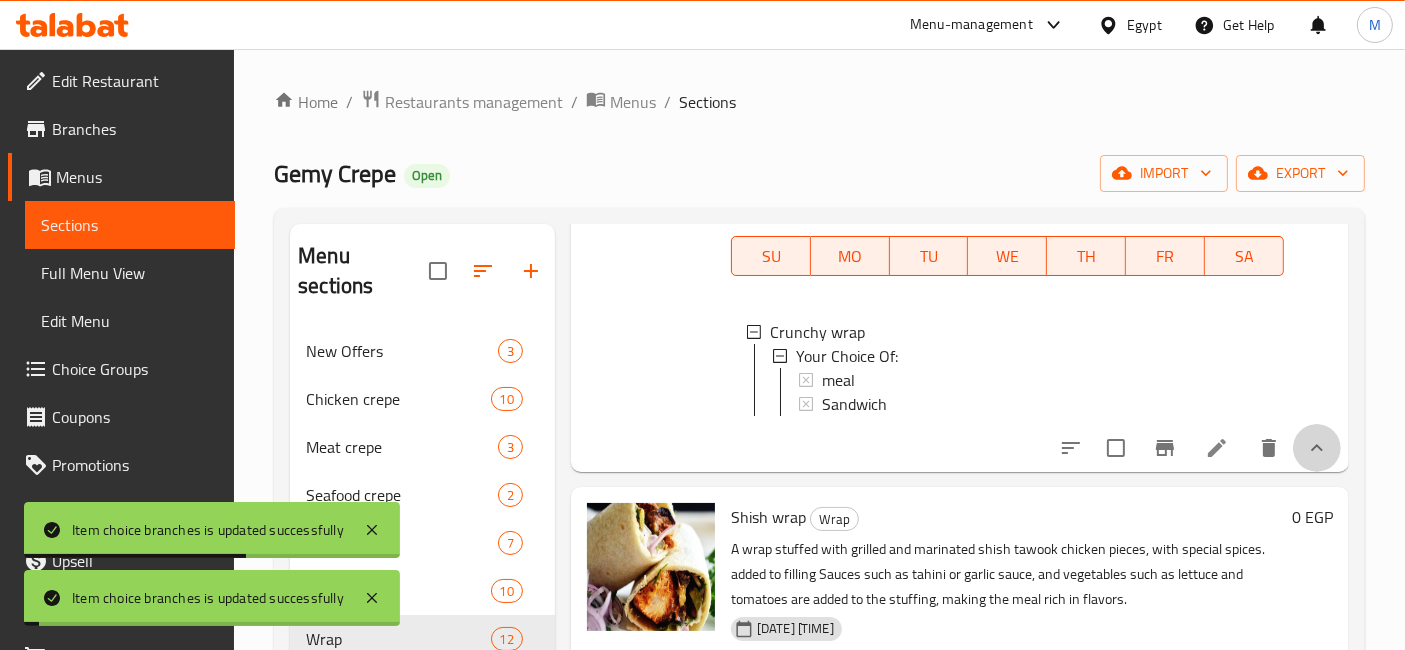click at bounding box center (1317, 448) 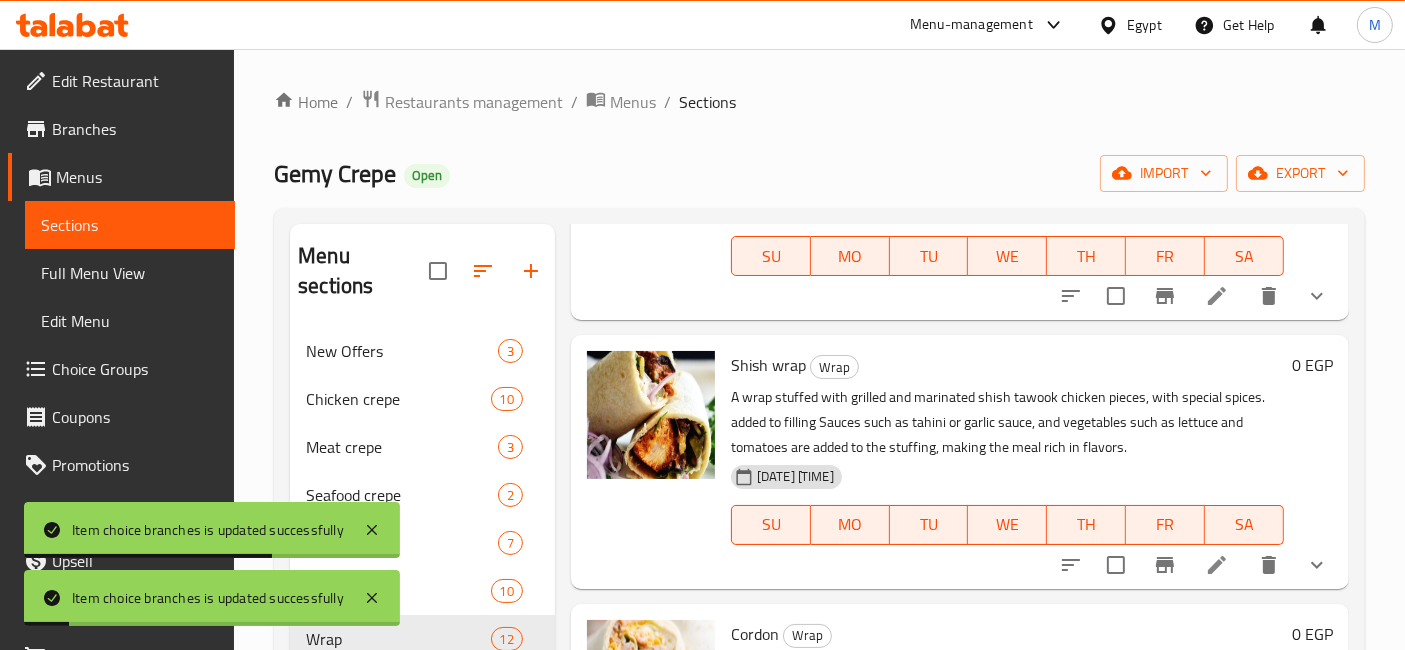 click at bounding box center (1317, 565) 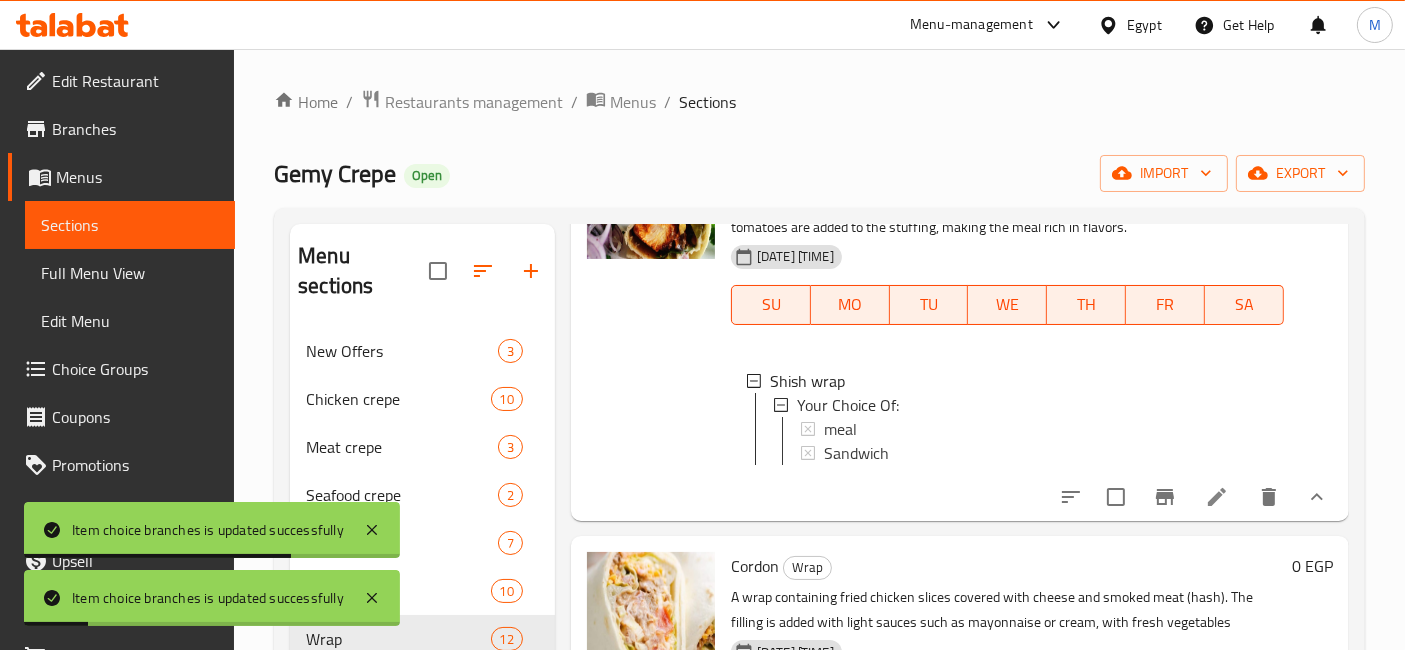 scroll, scrollTop: 444, scrollLeft: 0, axis: vertical 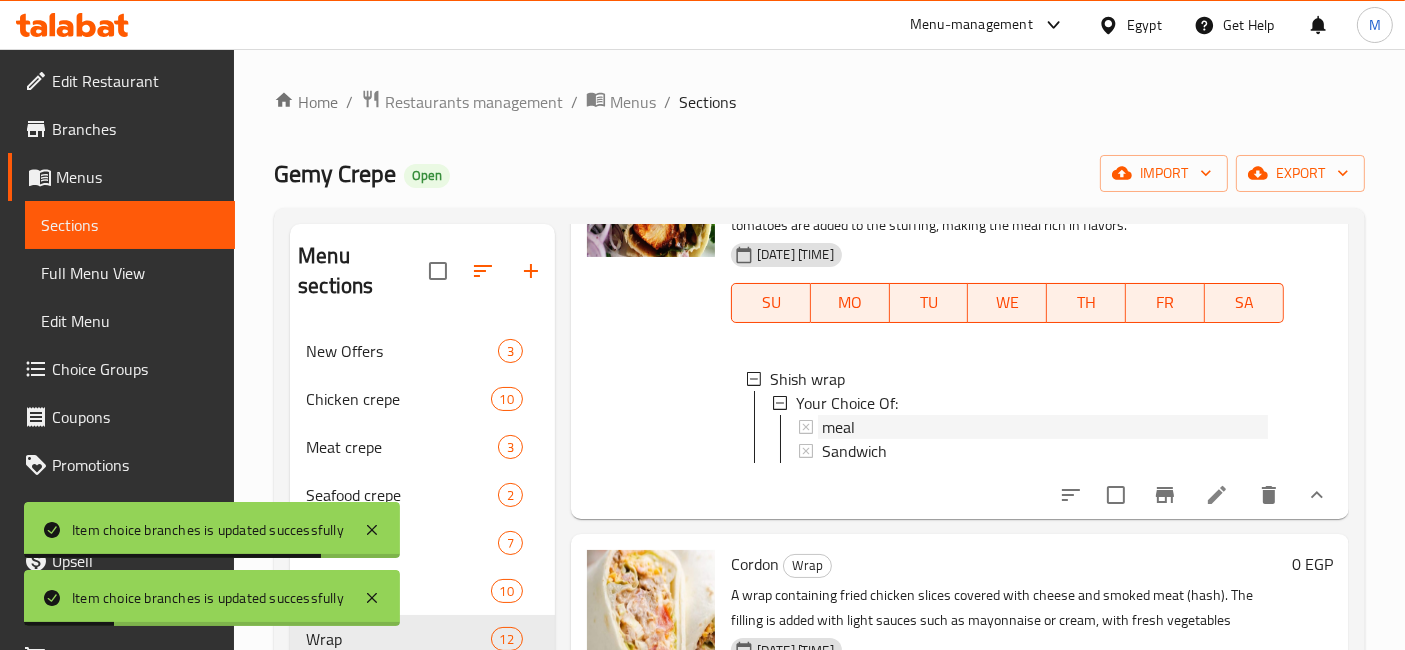 click on "meal" at bounding box center (1033, 427) 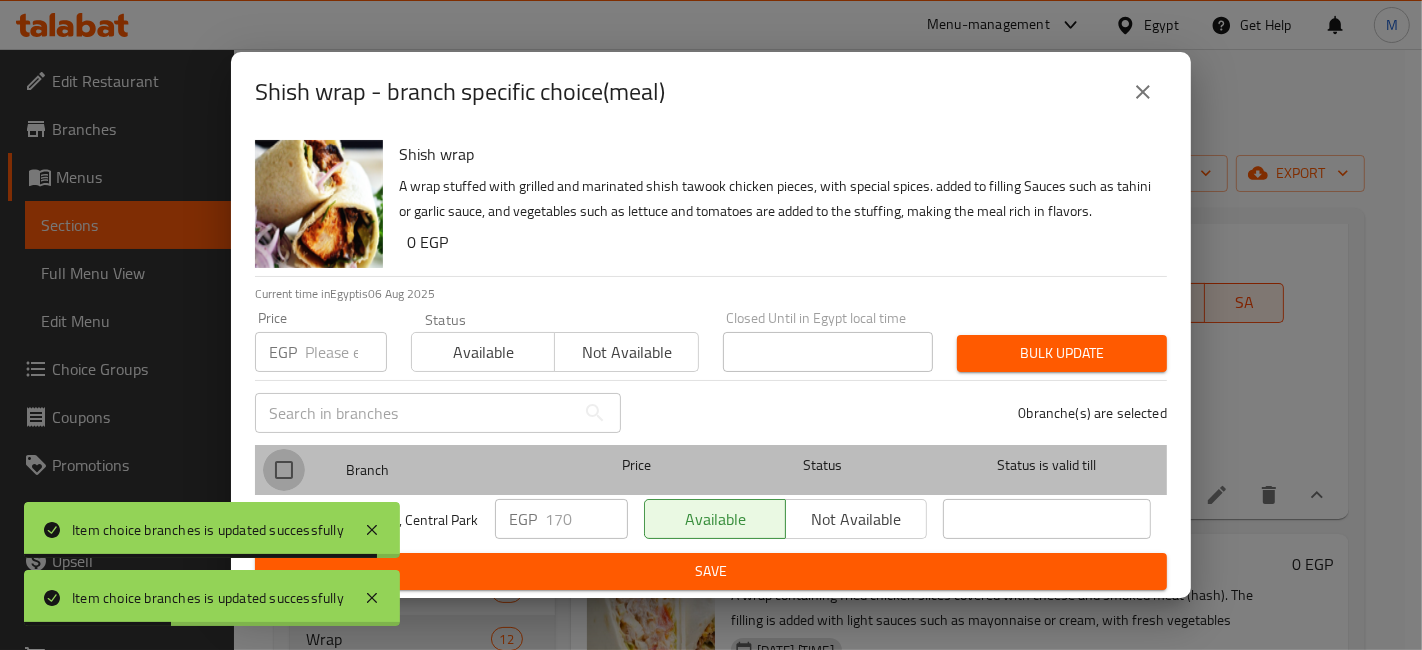 click at bounding box center (284, 470) 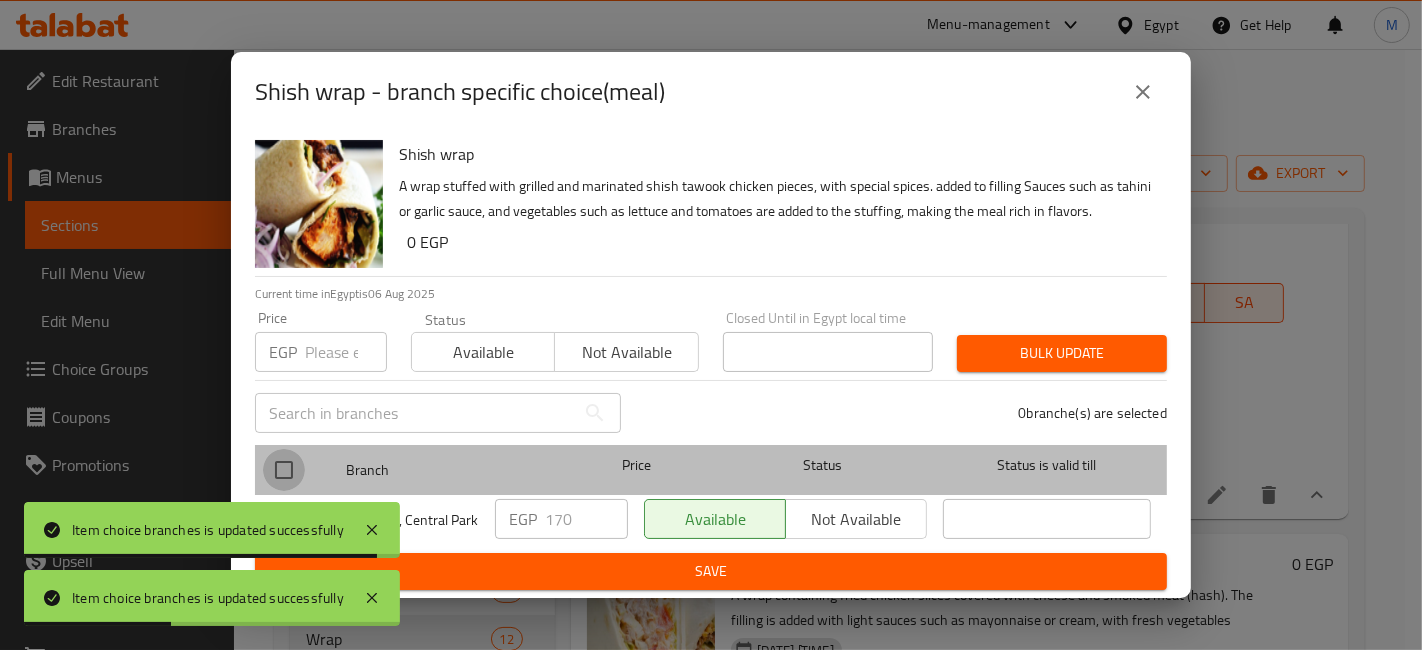 checkbox on "true" 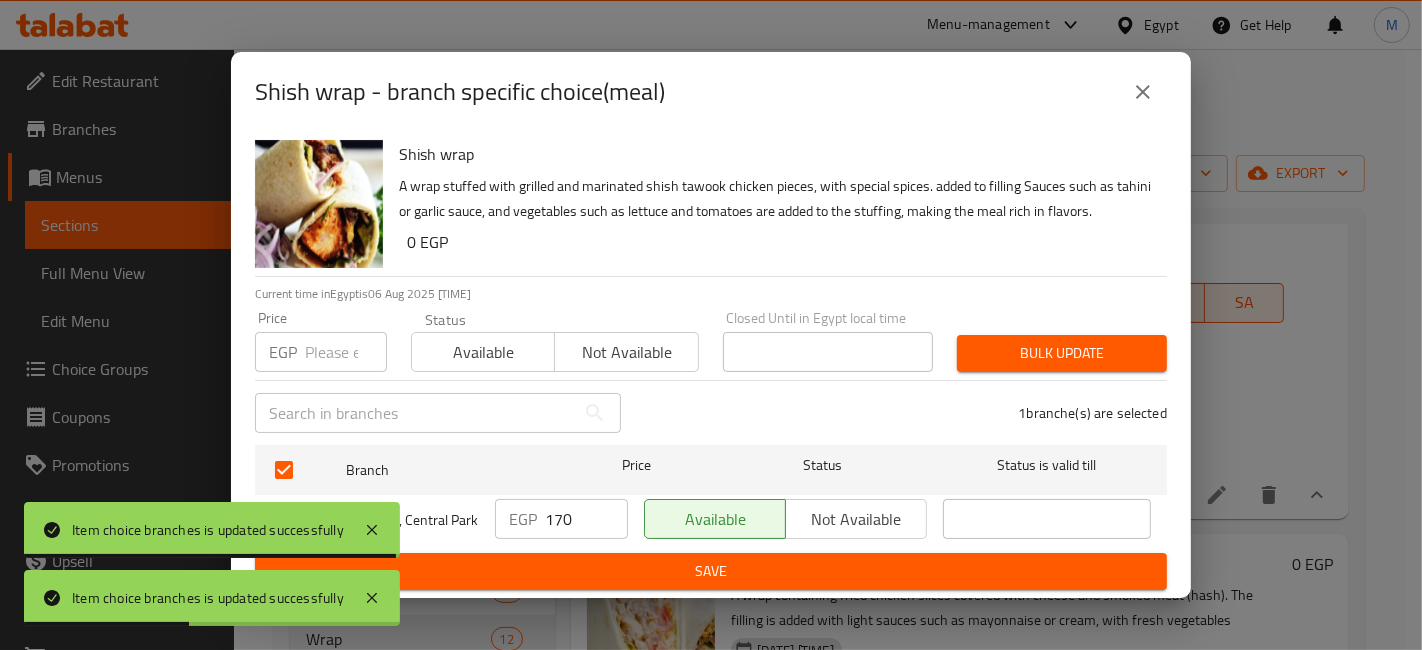 click on "170" at bounding box center (586, 519) 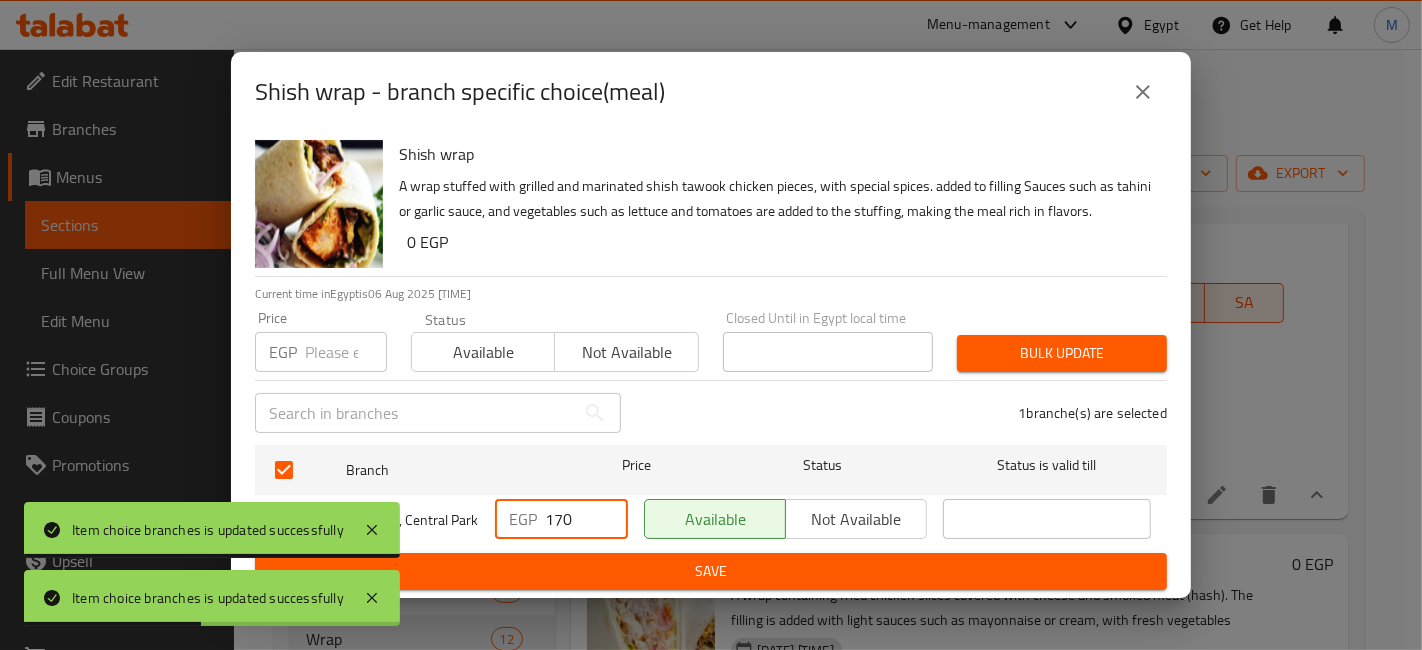 click on "170" at bounding box center (586, 519) 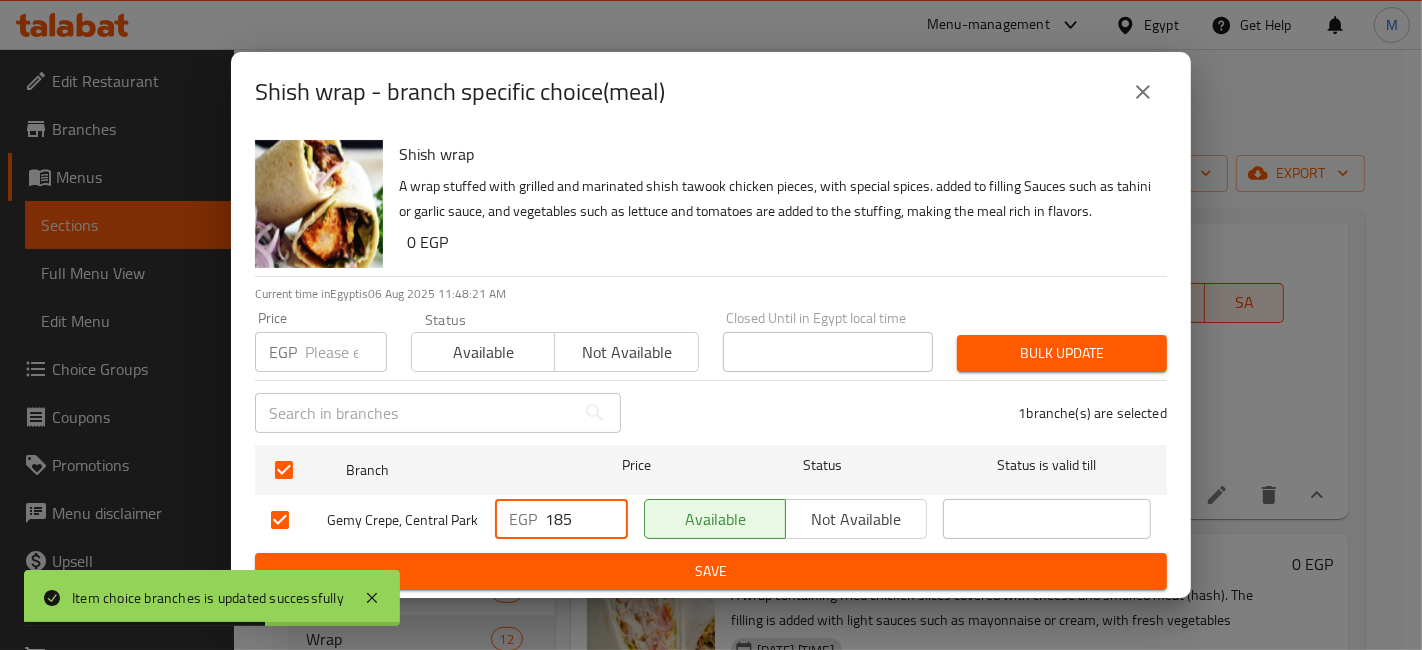 type on "185" 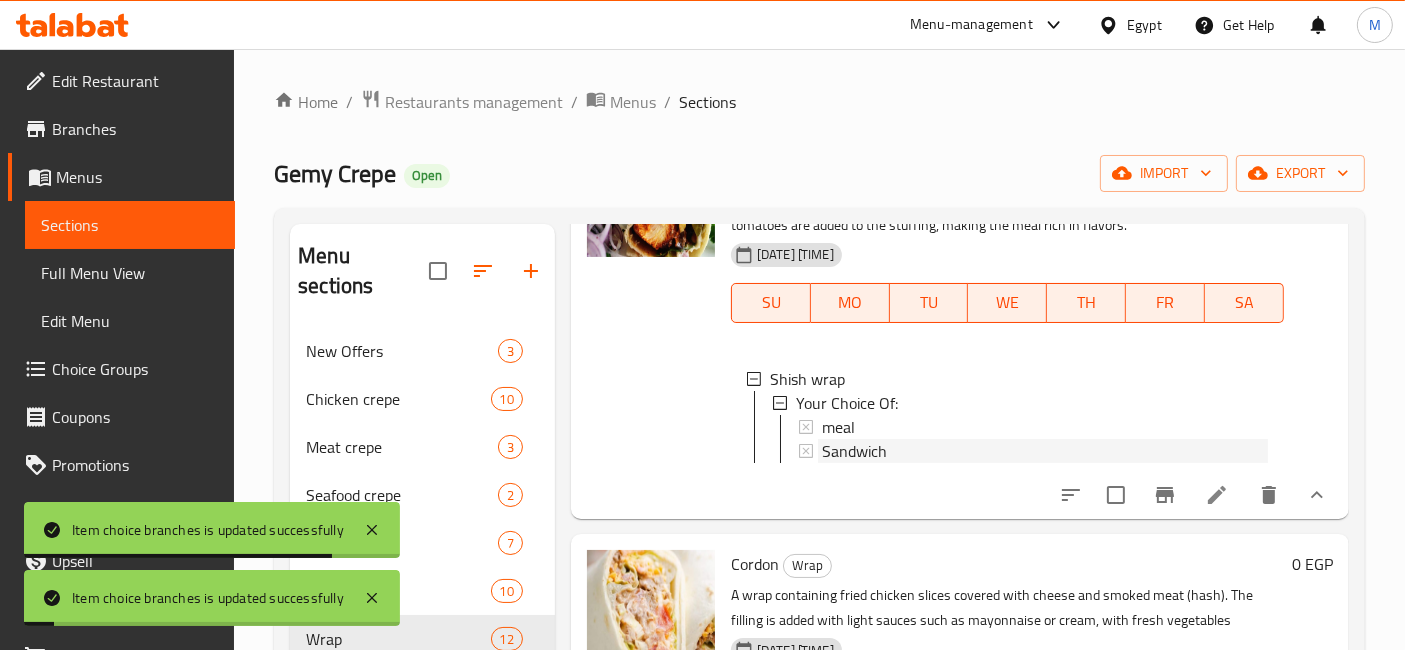 click on "Sandwich" at bounding box center [854, 451] 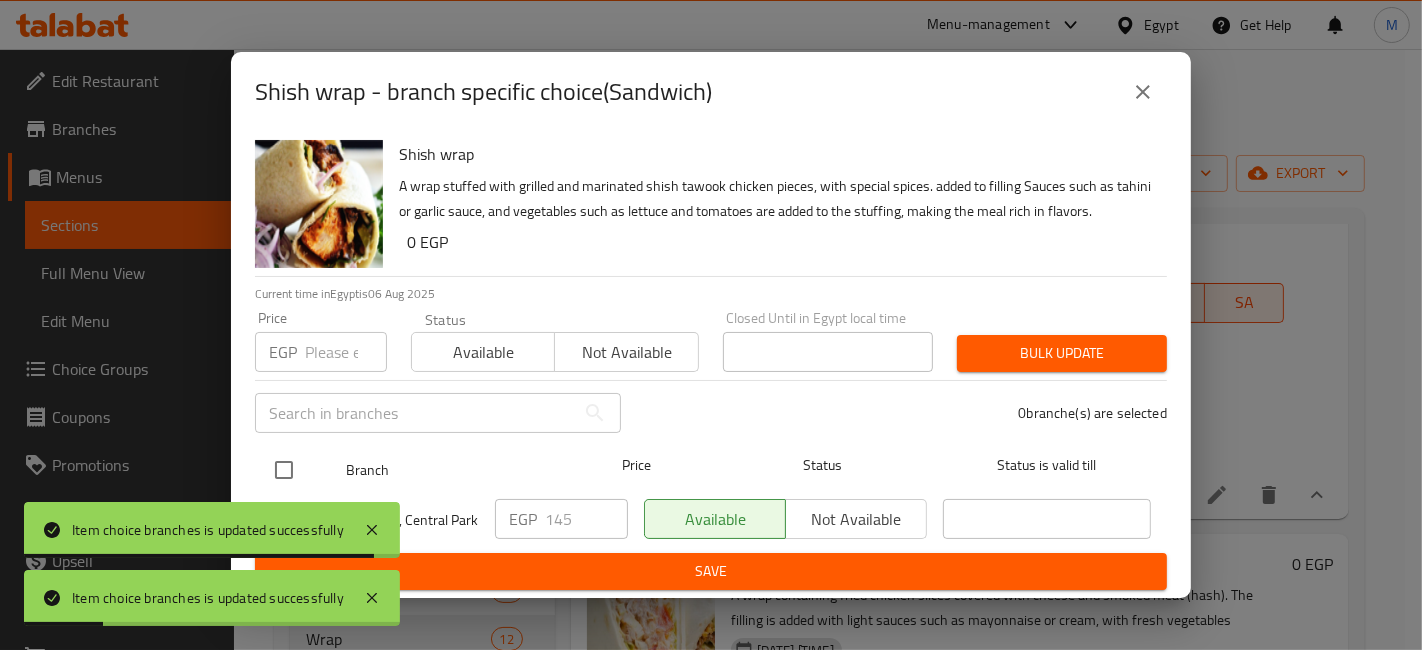 drag, startPoint x: 291, startPoint y: 476, endPoint x: 356, endPoint y: 470, distance: 65.27634 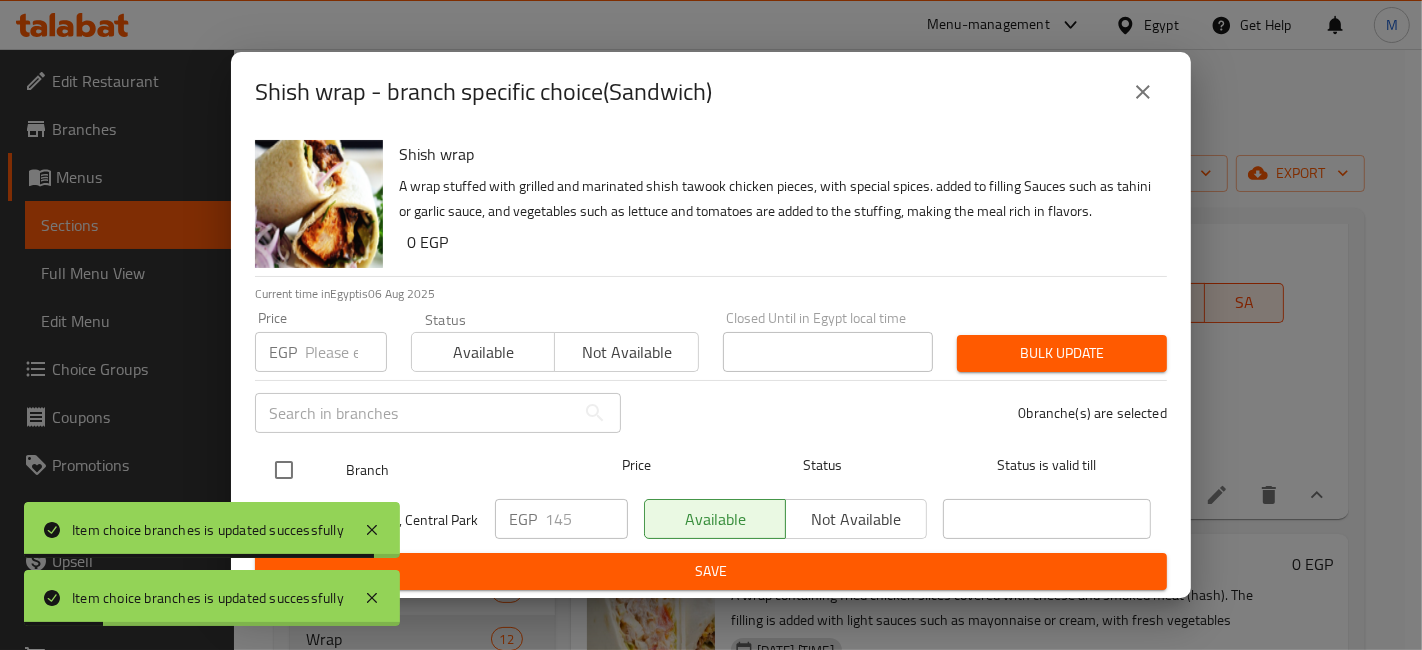 click at bounding box center (284, 470) 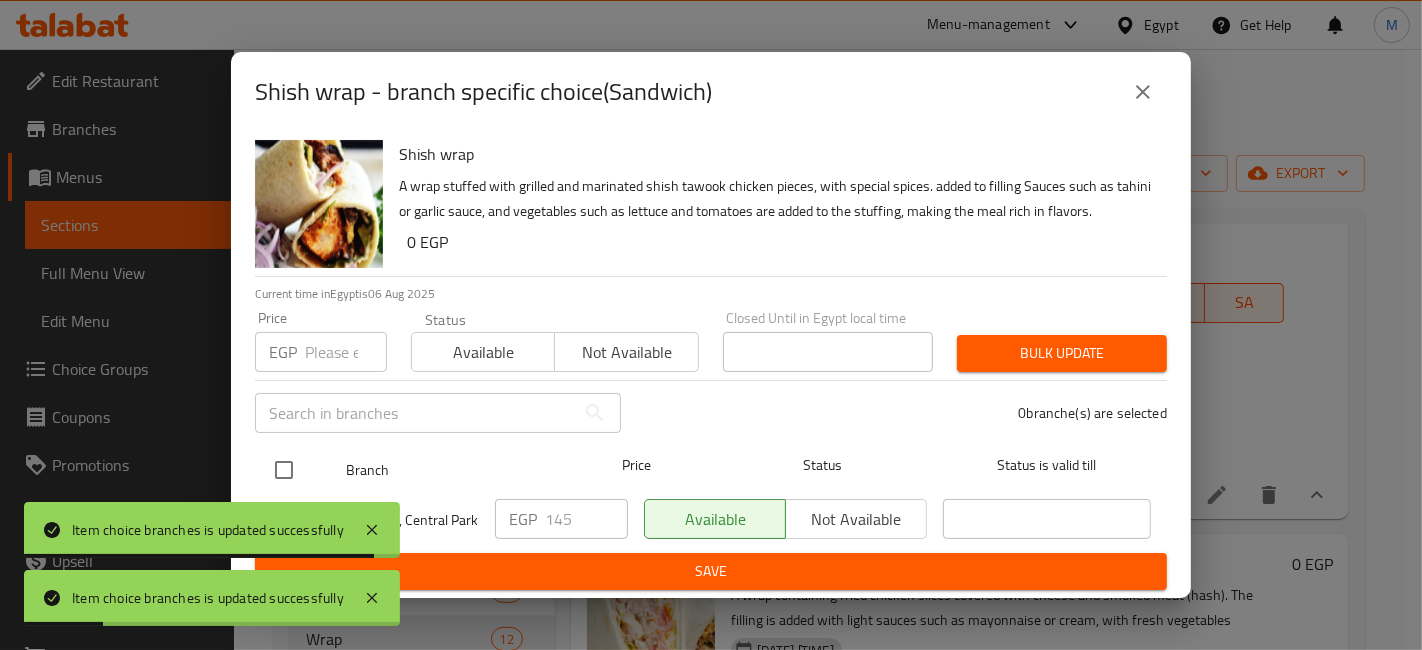 checkbox on "true" 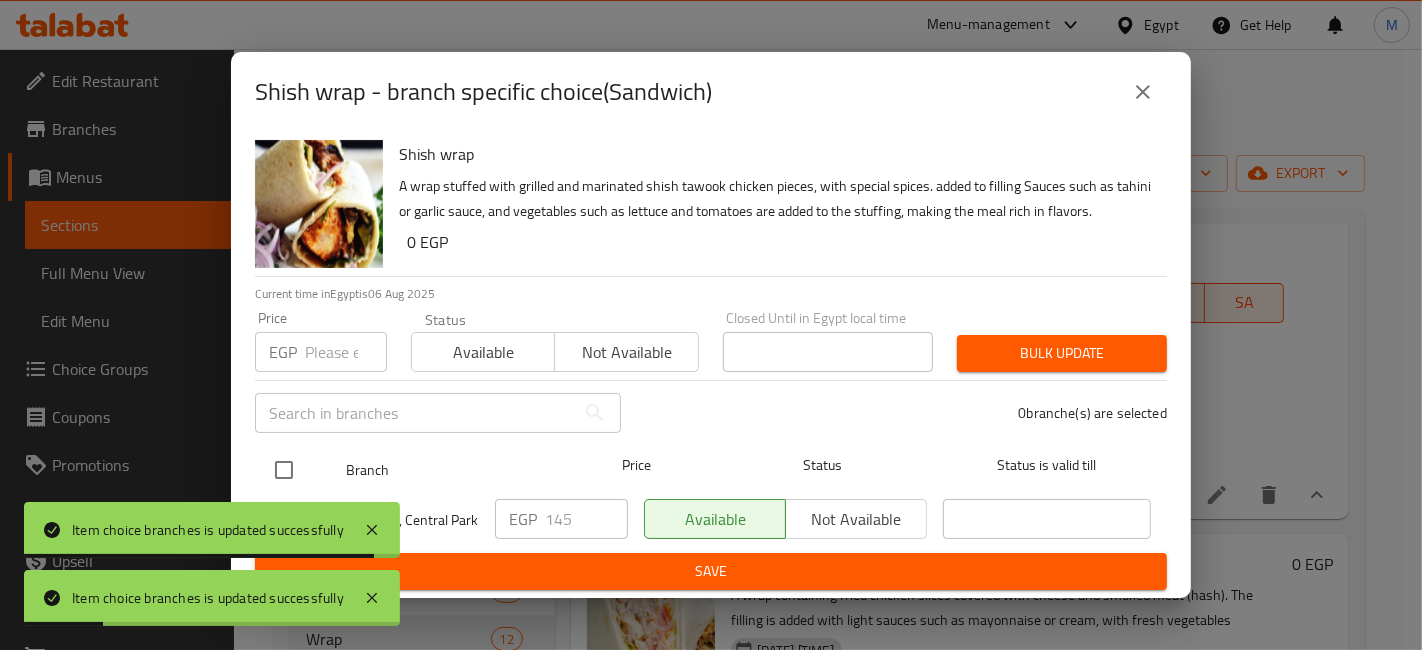 checkbox on "true" 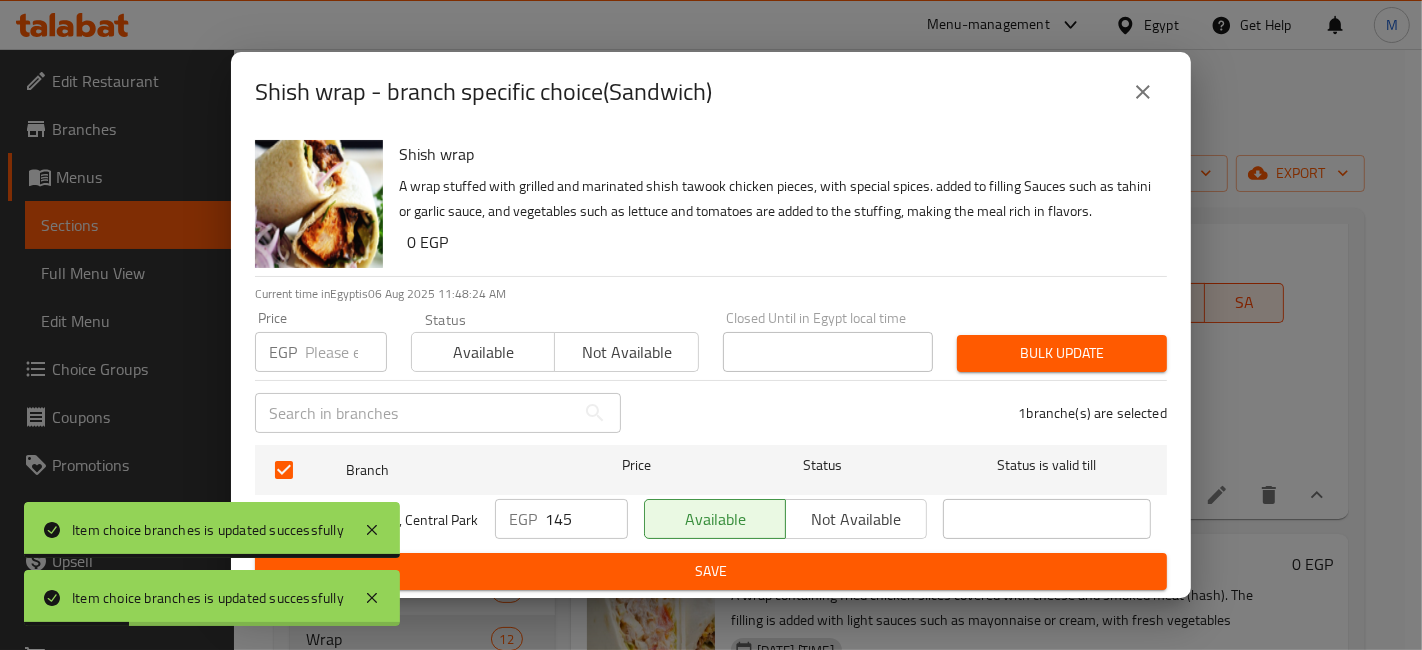click on "145" at bounding box center [586, 519] 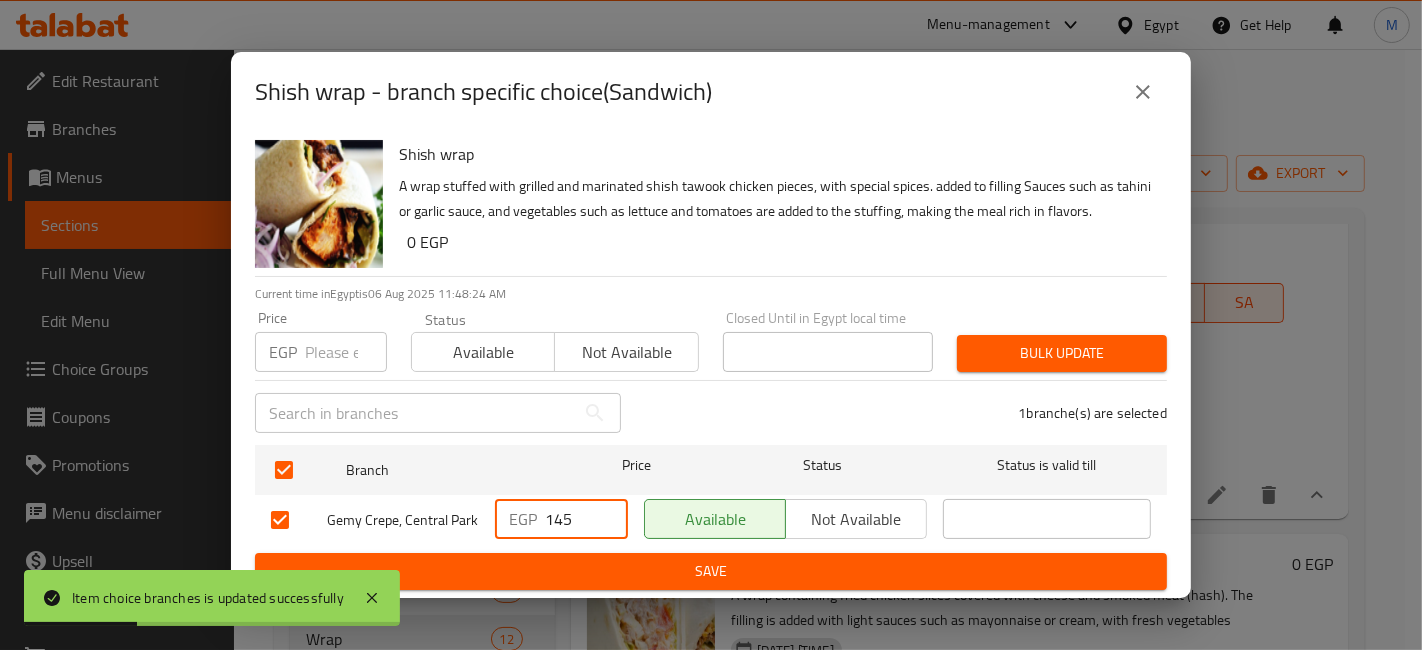 click on "145" at bounding box center [586, 519] 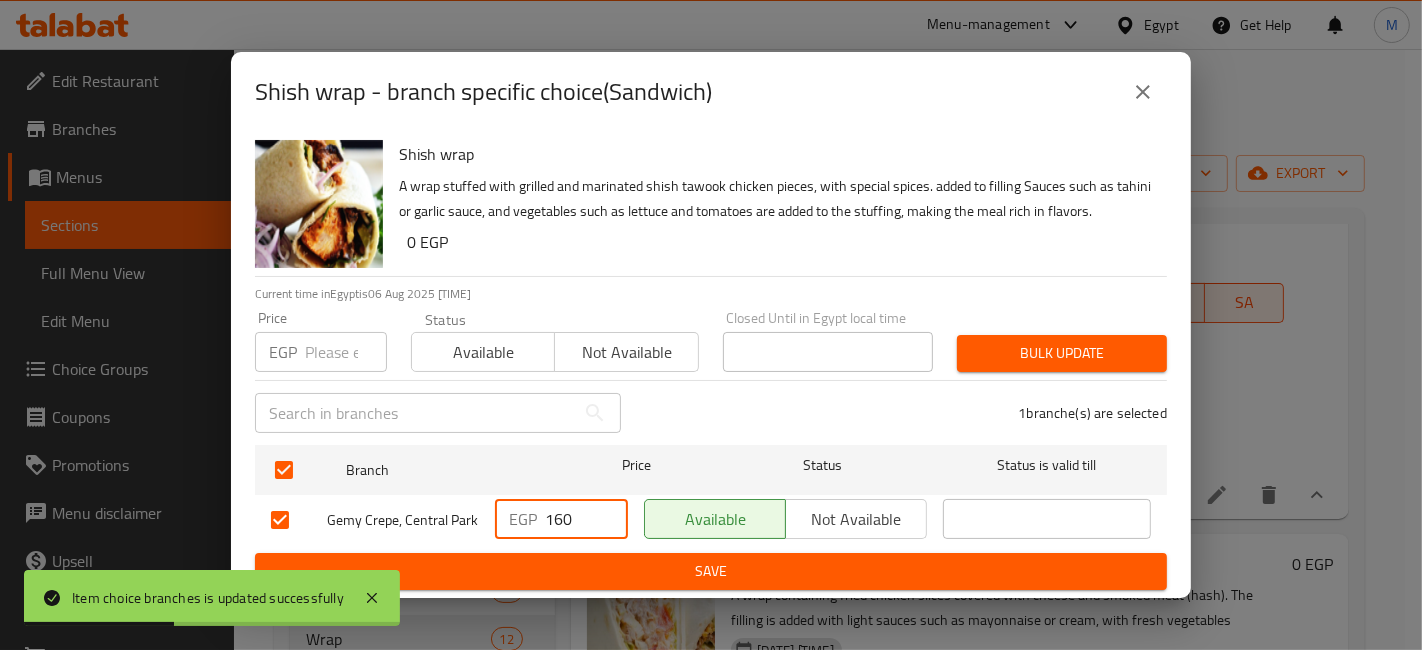 type on "160" 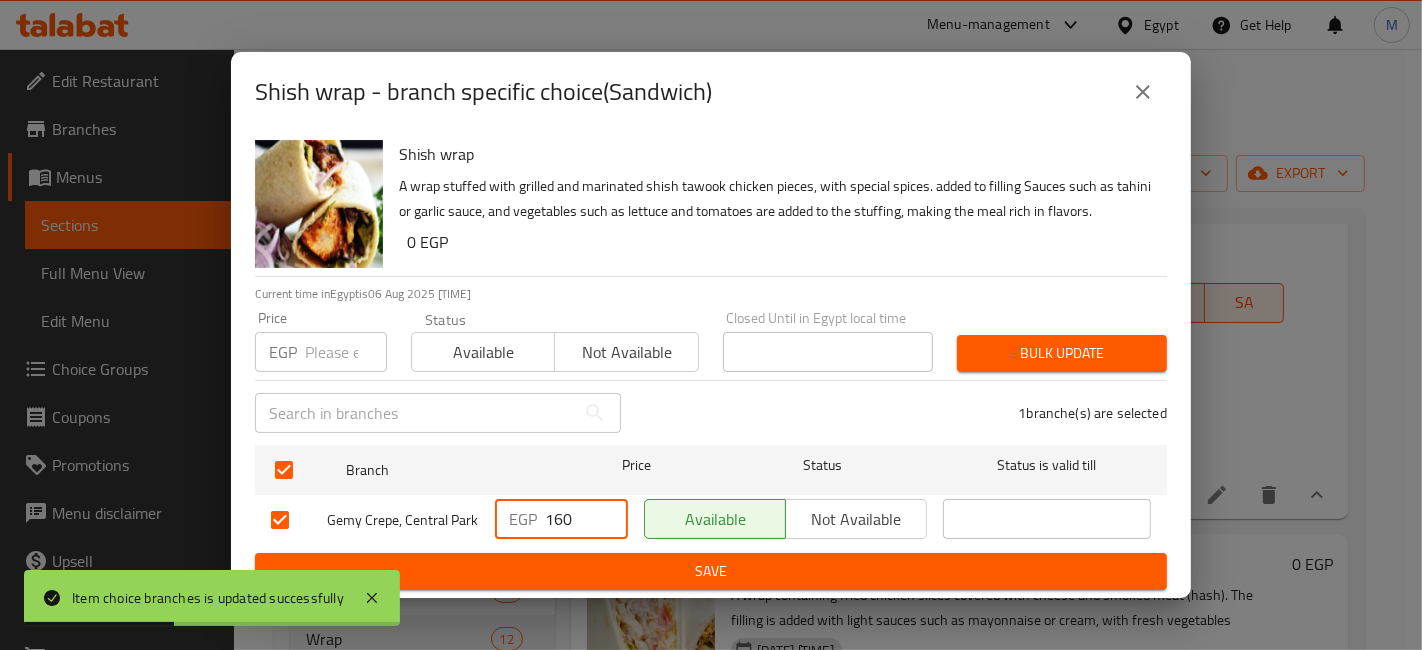 click on "EGP 160 ​" at bounding box center (561, 520) 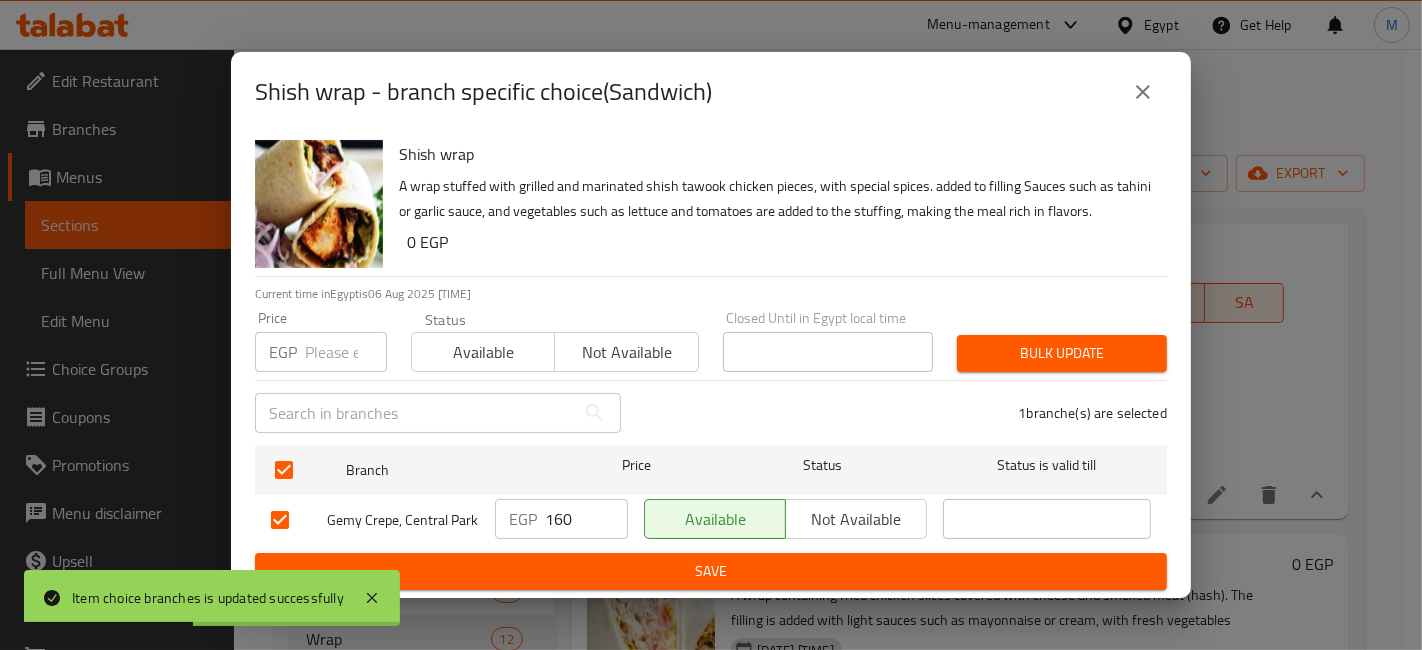 drag, startPoint x: 591, startPoint y: 553, endPoint x: 670, endPoint y: 586, distance: 85.61542 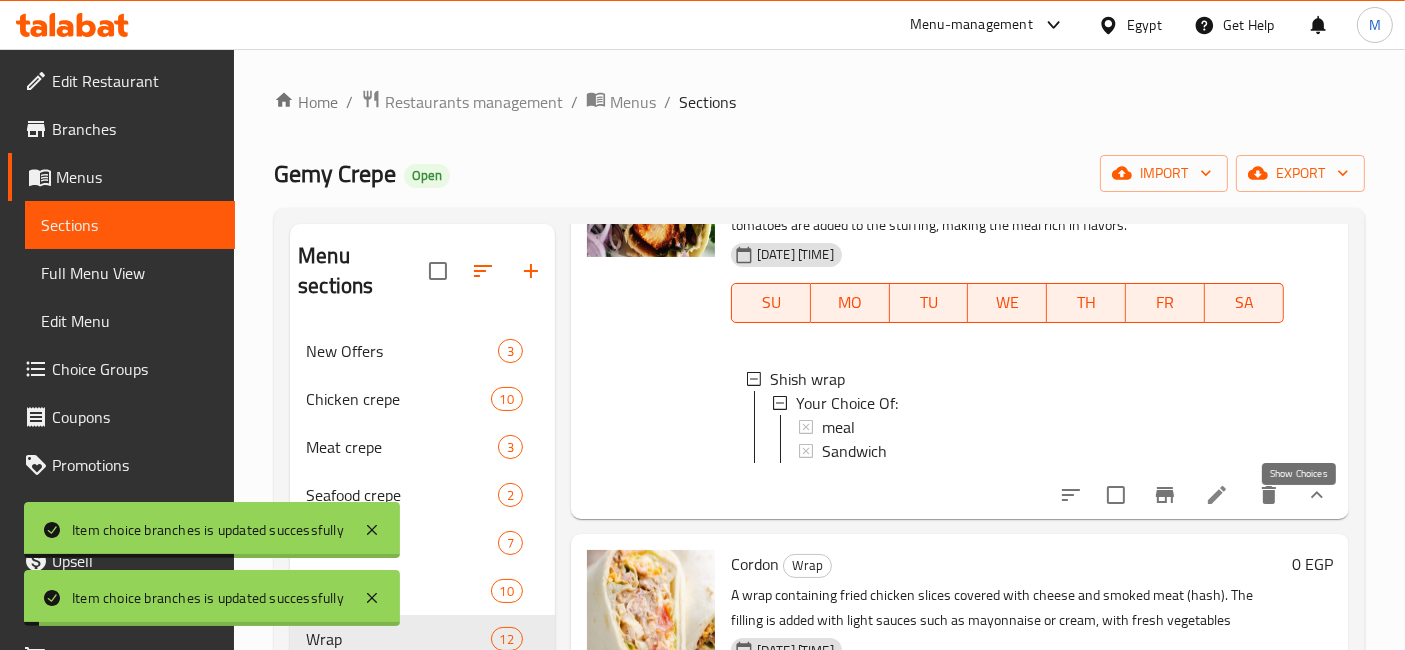 click 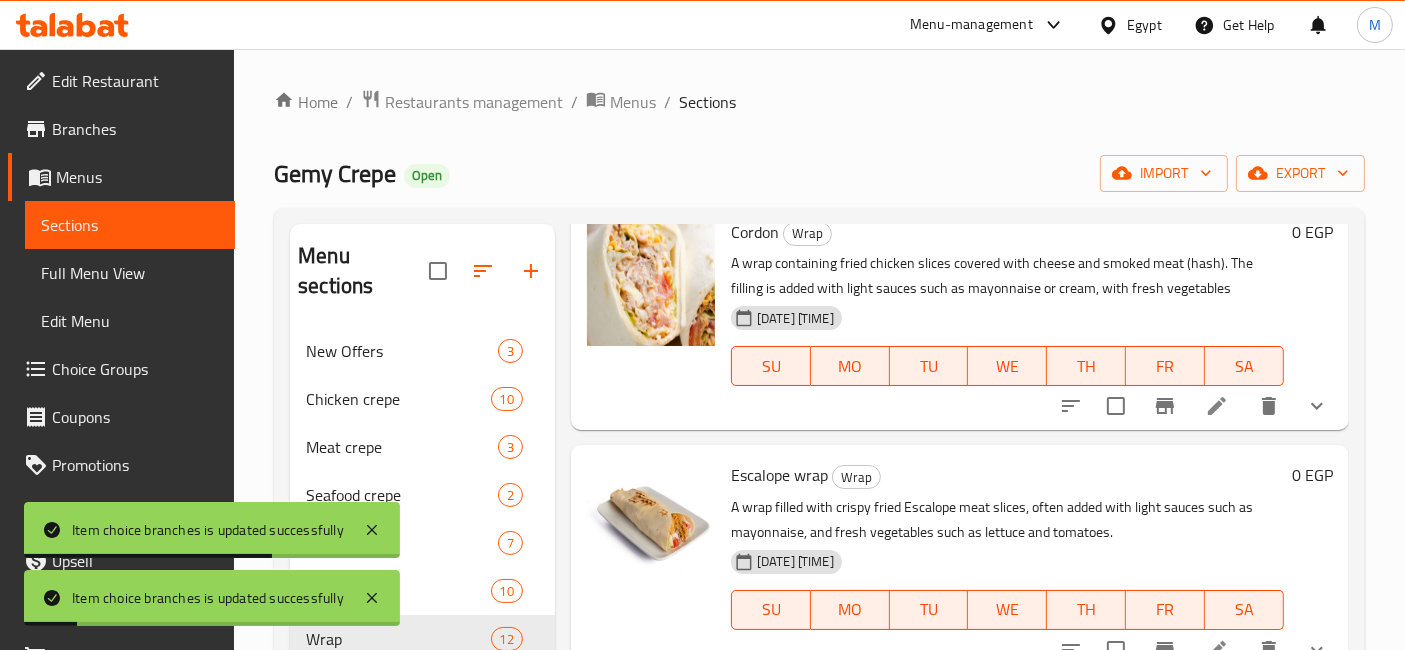 scroll, scrollTop: 666, scrollLeft: 0, axis: vertical 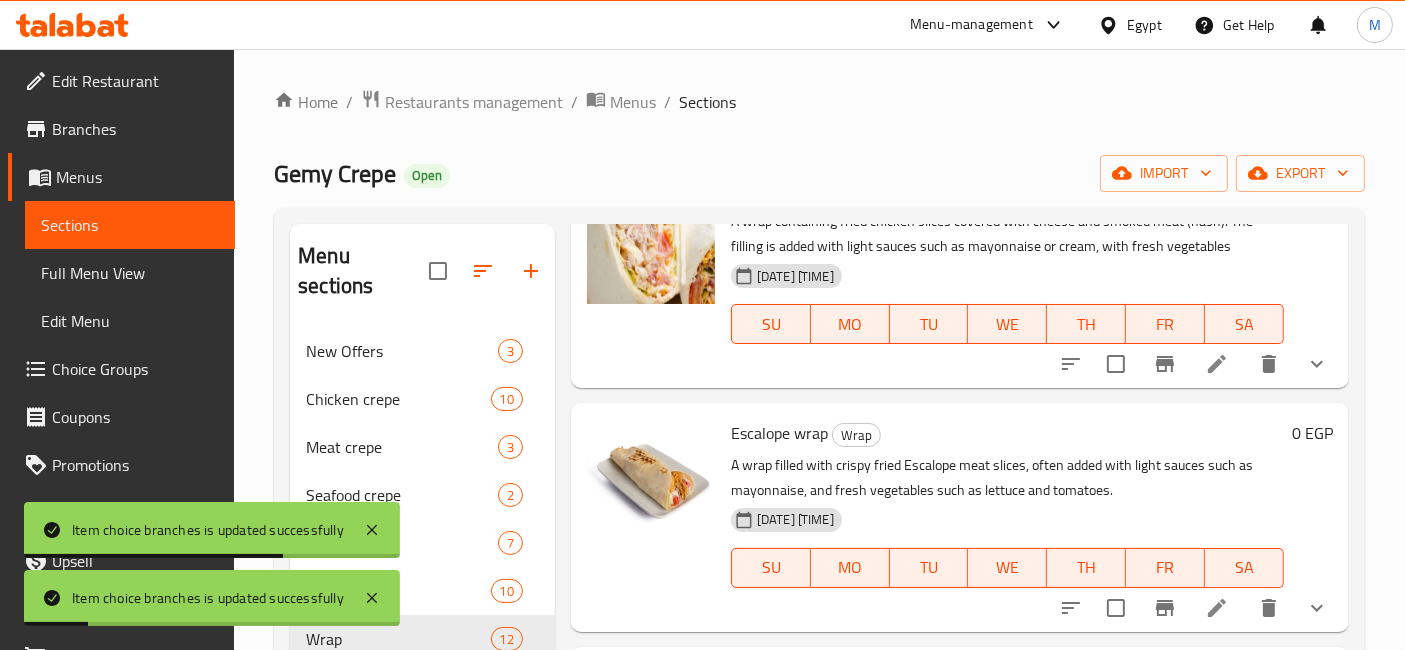 click at bounding box center (1317, 364) 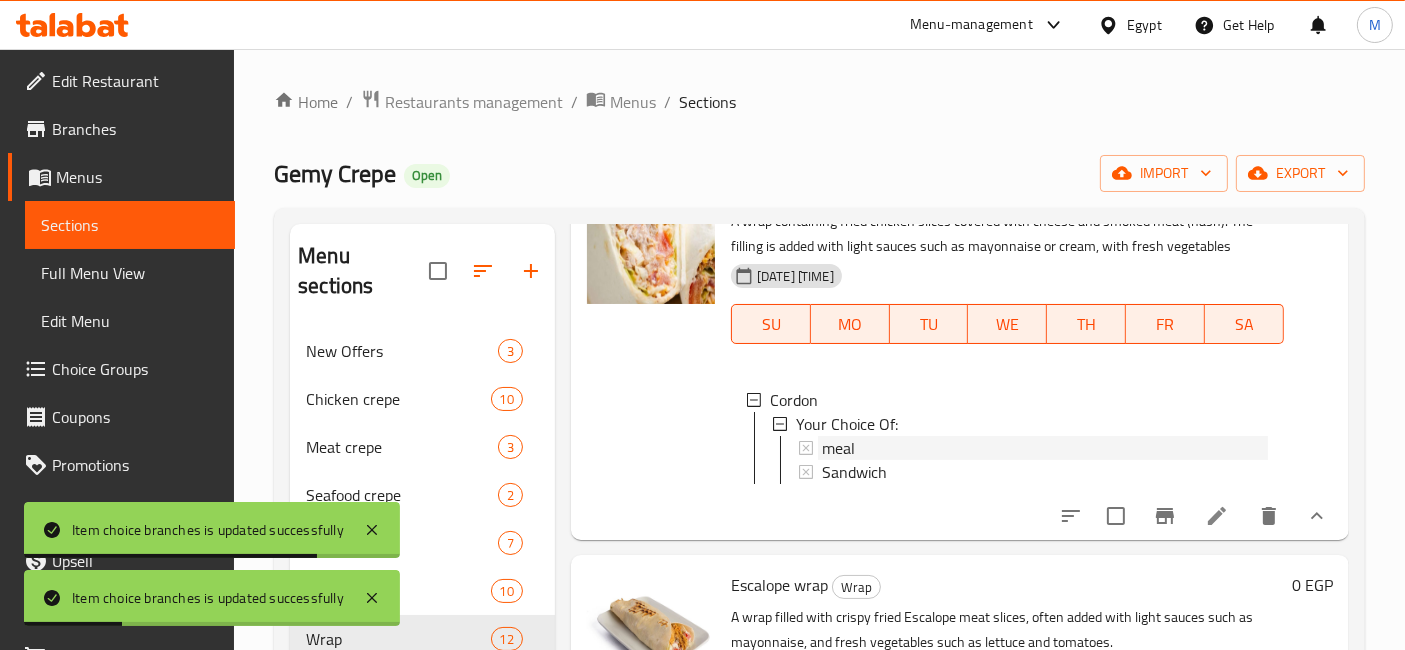 click on "meal" at bounding box center [1045, 448] 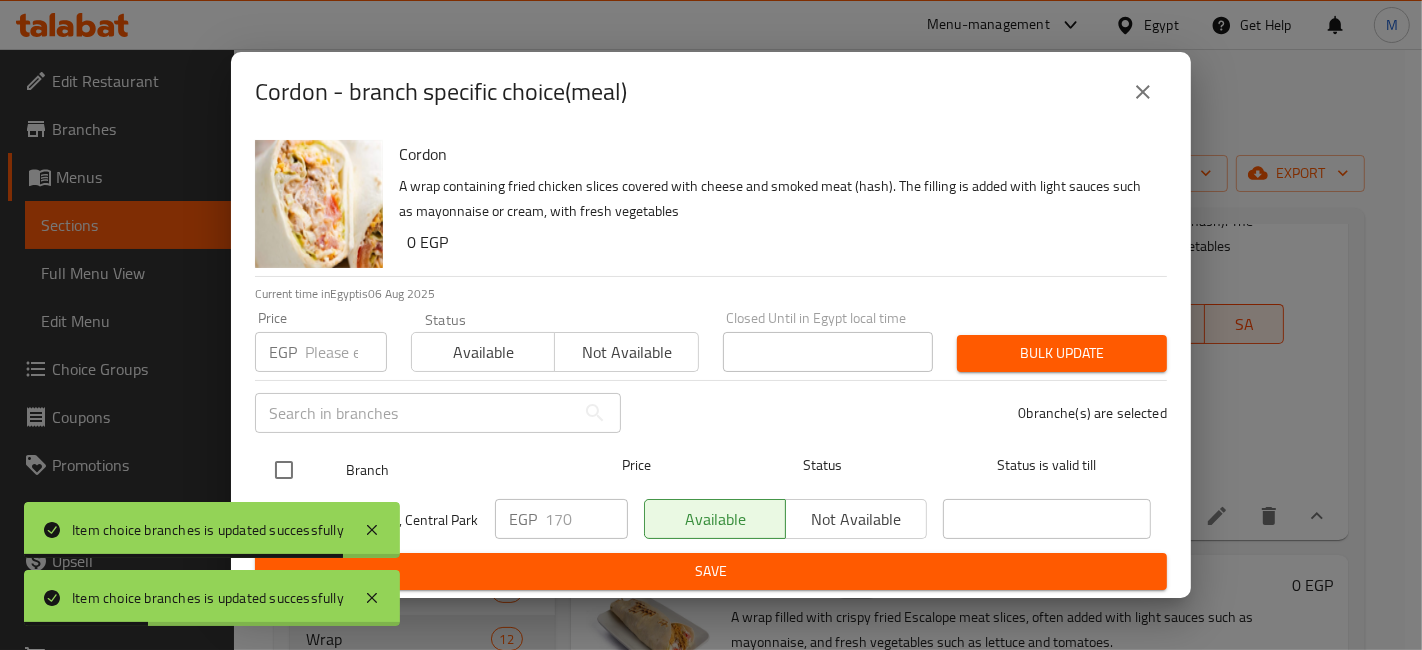 click at bounding box center [284, 470] 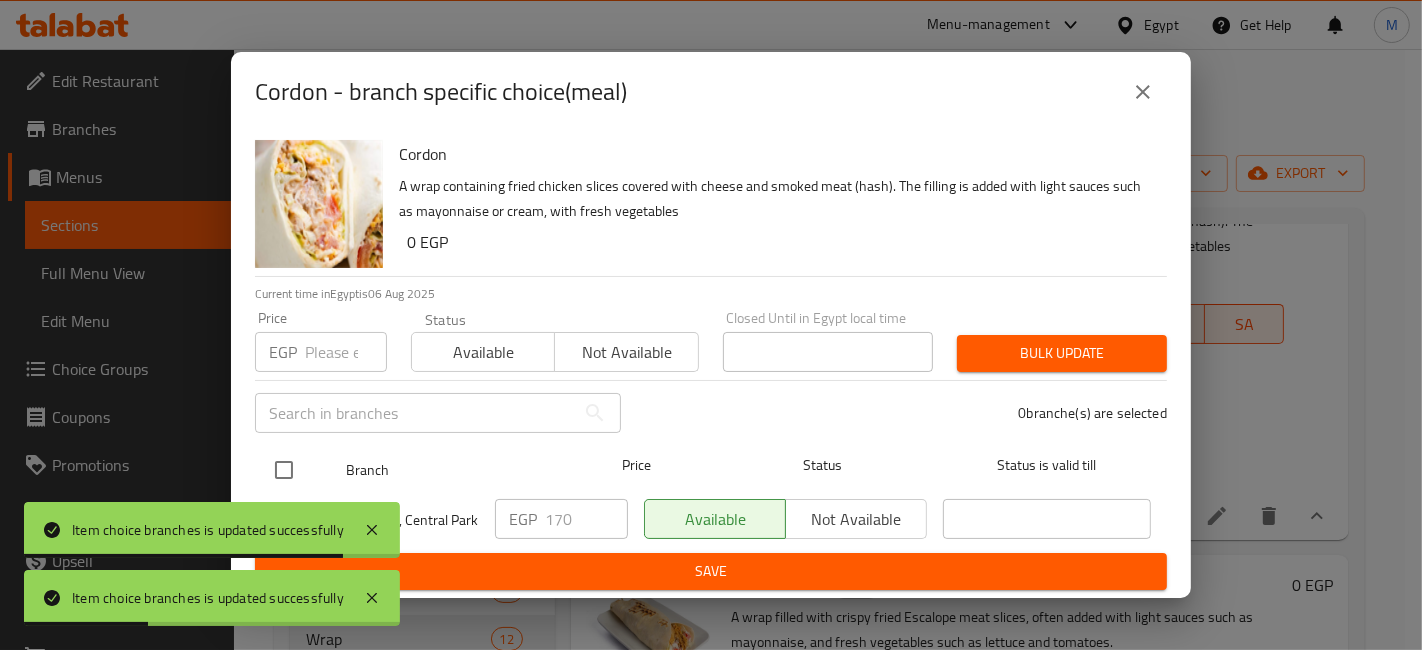 checkbox on "true" 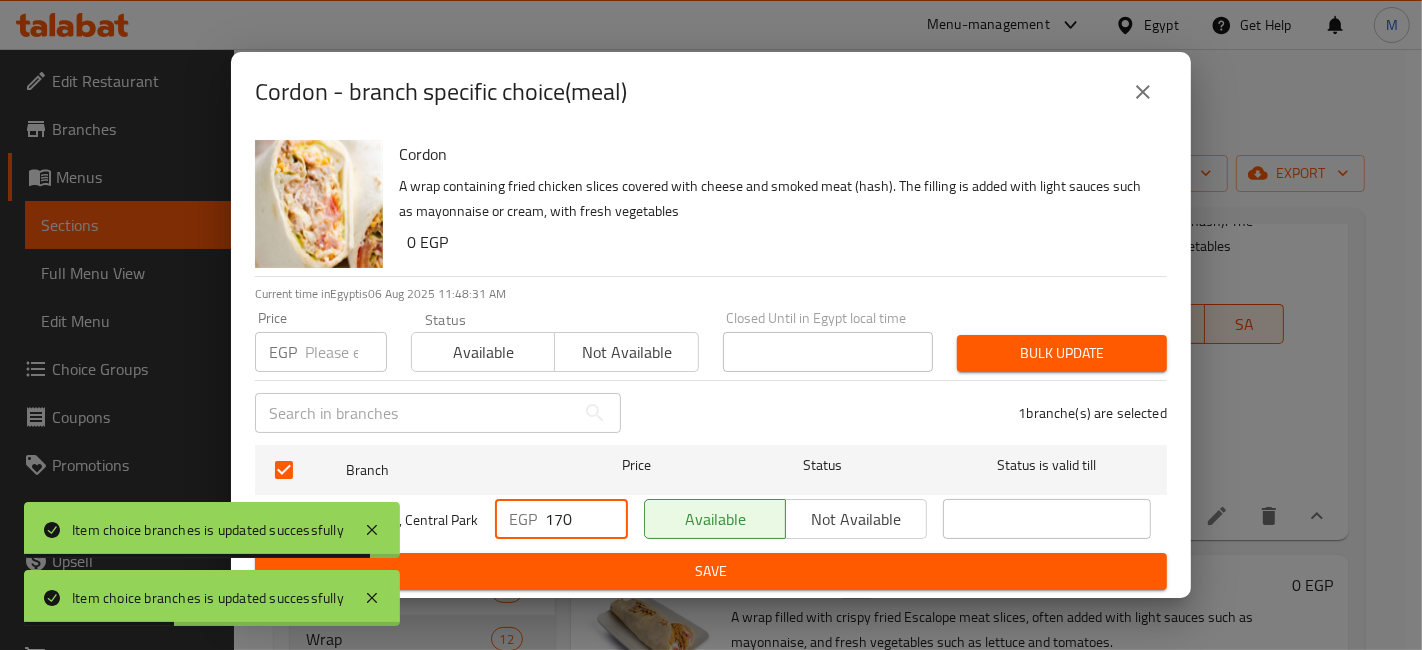 click on "170" at bounding box center (586, 519) 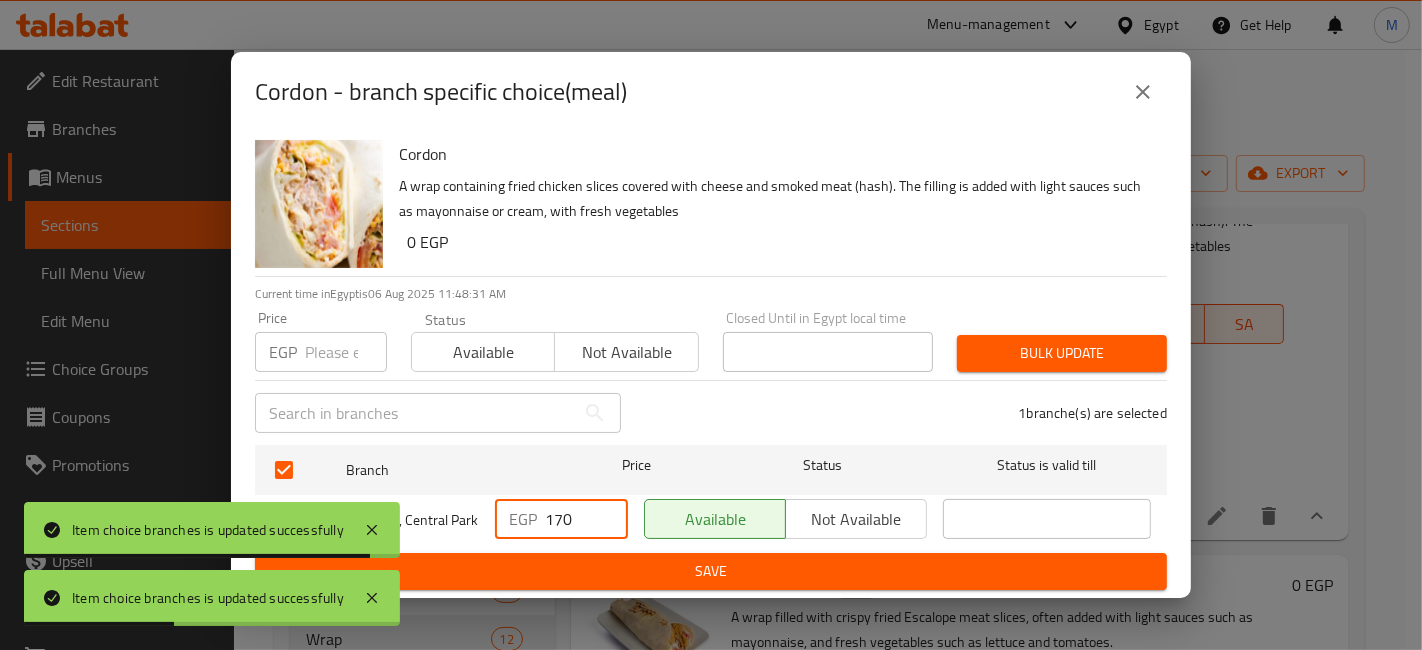 click on "170" at bounding box center [586, 519] 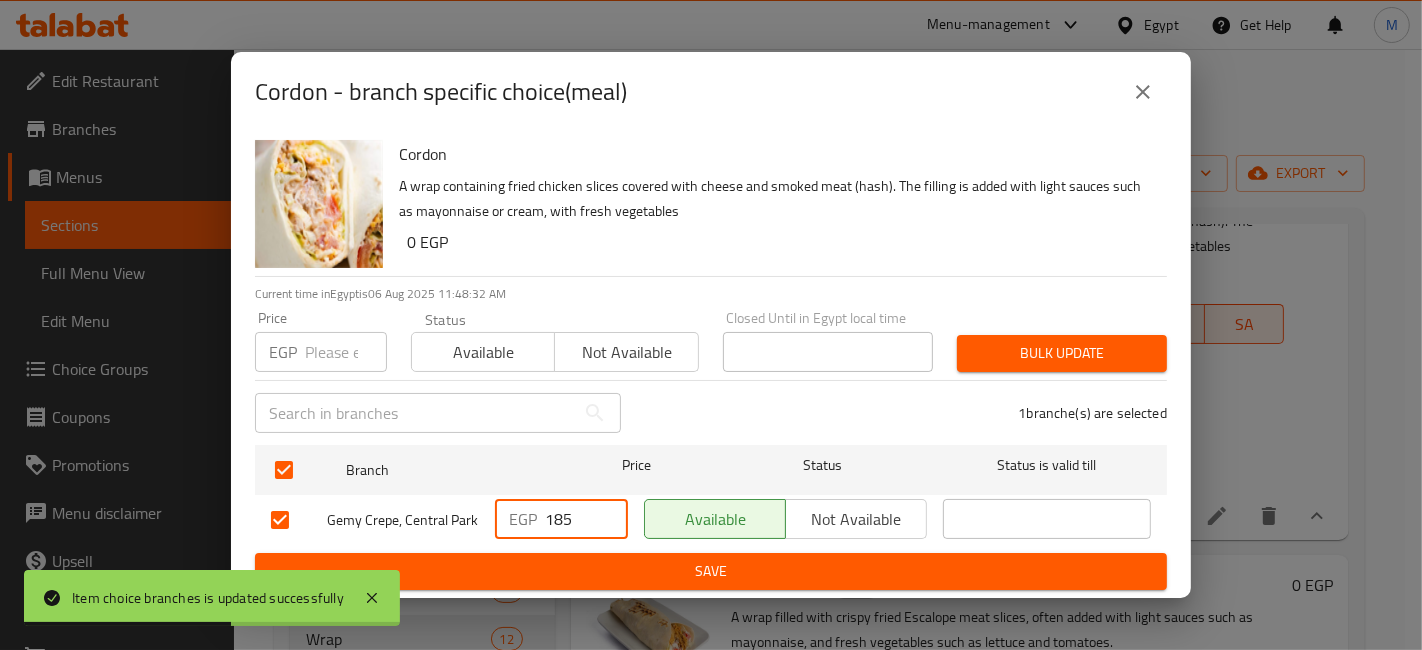 click on "185" at bounding box center (586, 519) 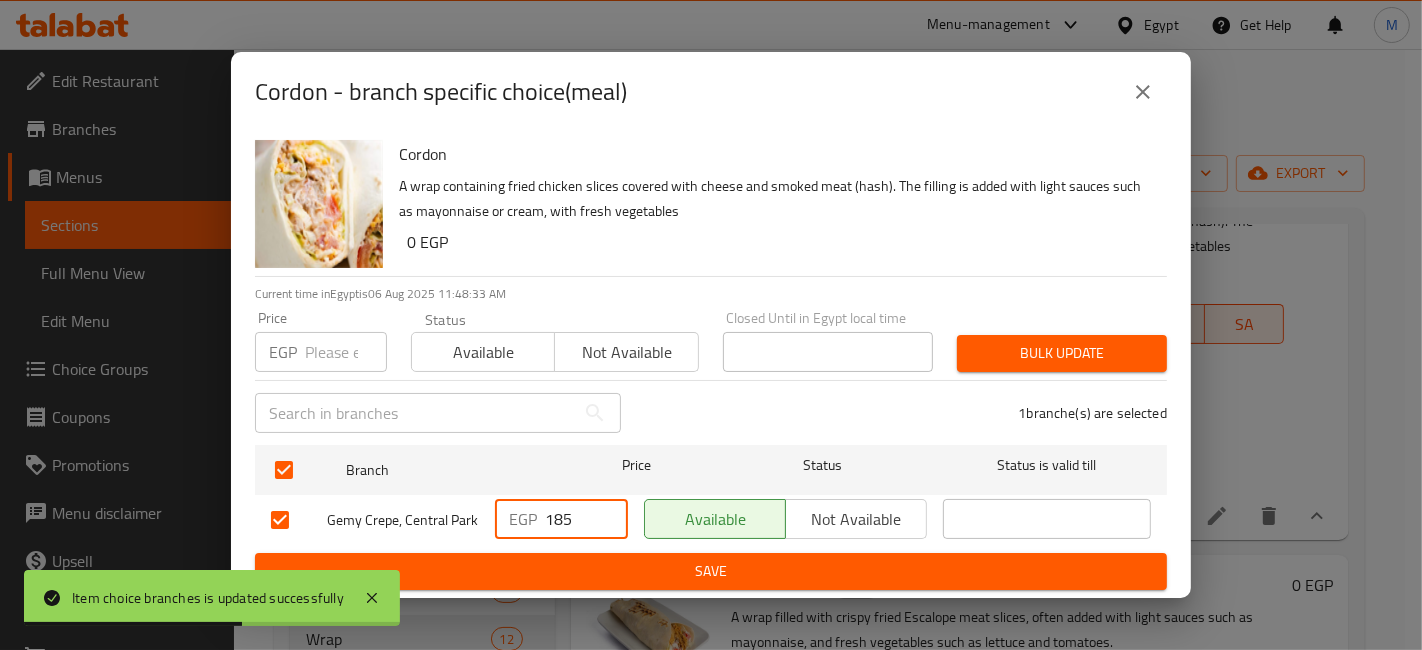 type on "185" 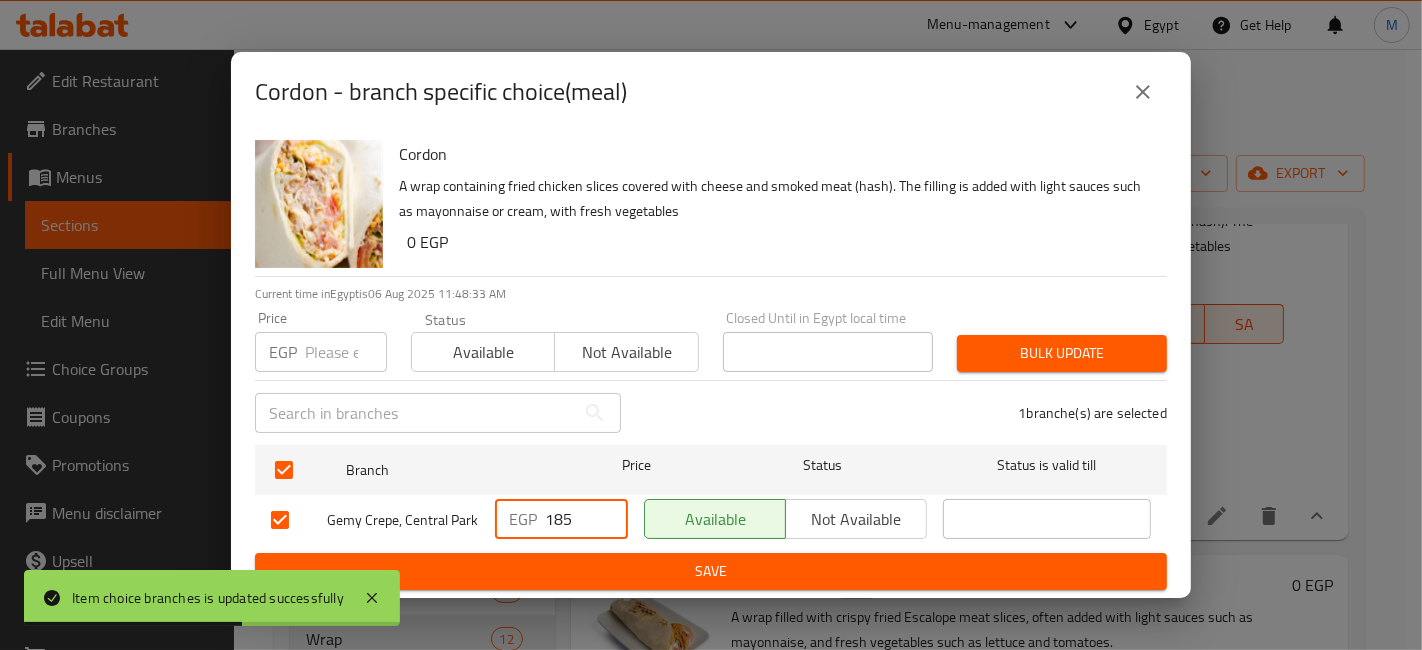 click on "Save" at bounding box center [711, 571] 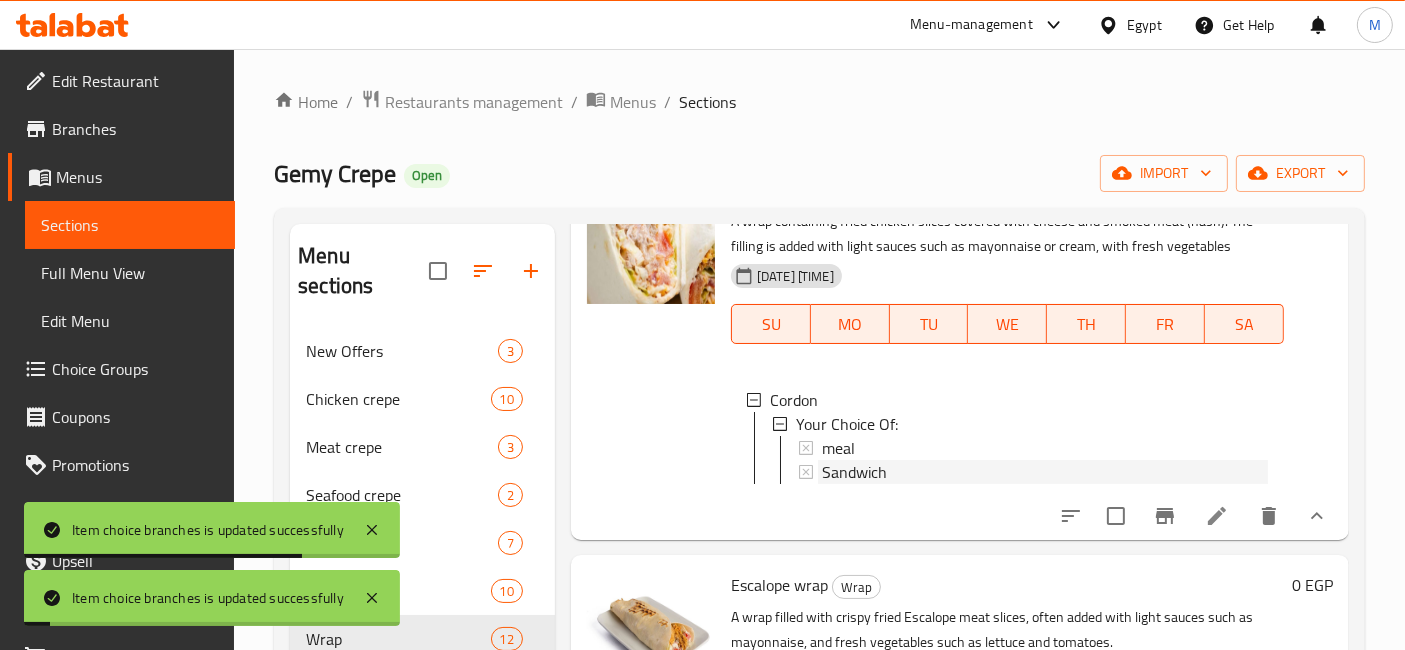 click on "Sandwich" at bounding box center [854, 472] 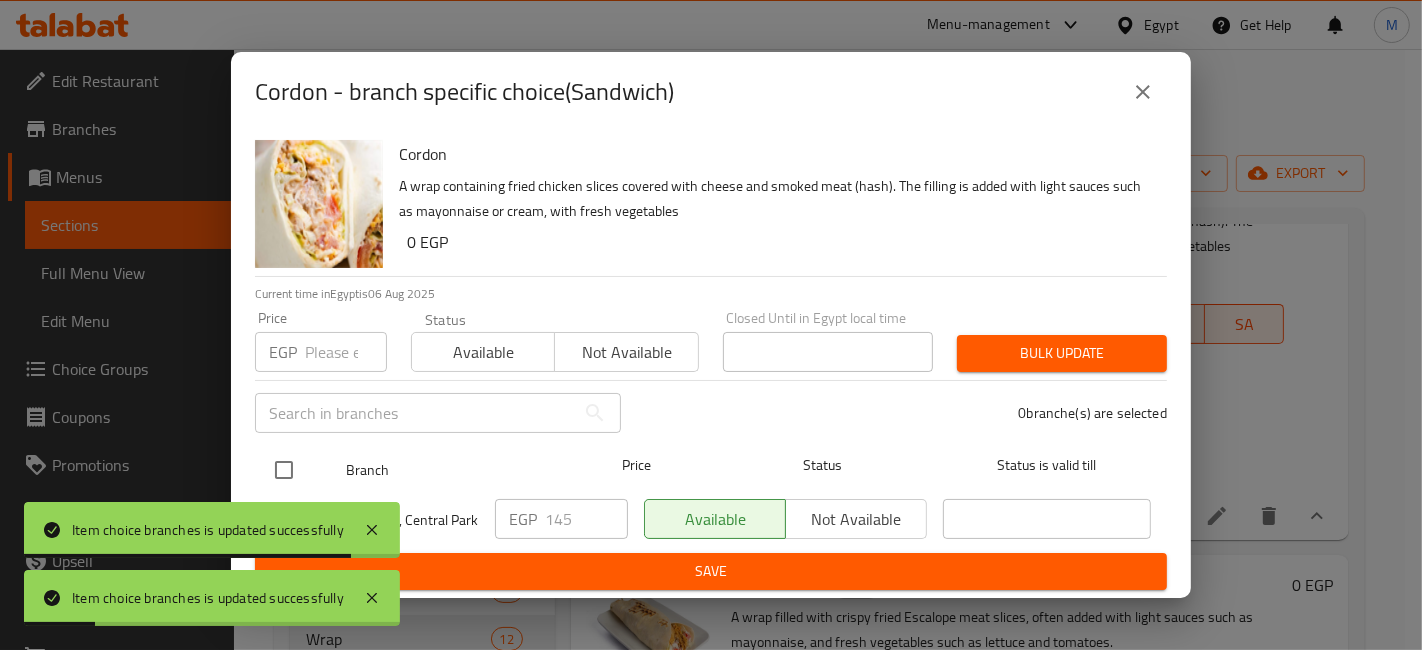 click at bounding box center (284, 470) 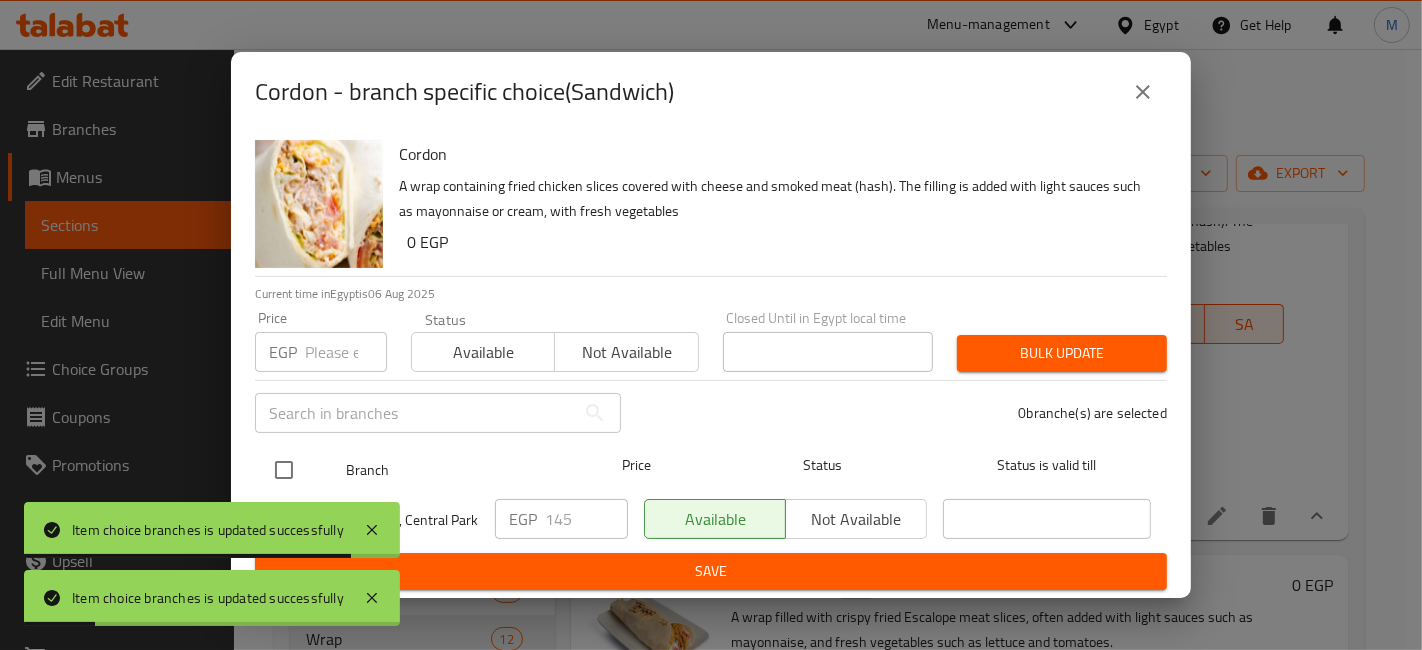 checkbox on "true" 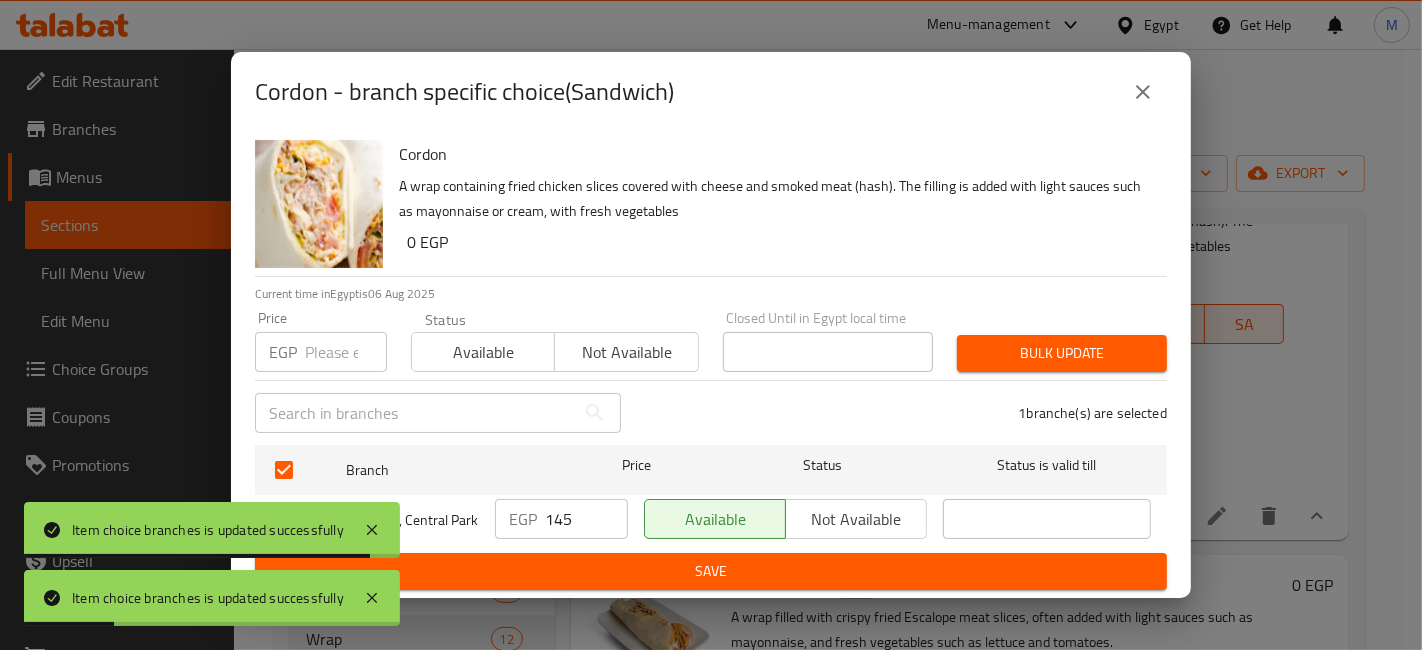 click on "145" at bounding box center [586, 519] 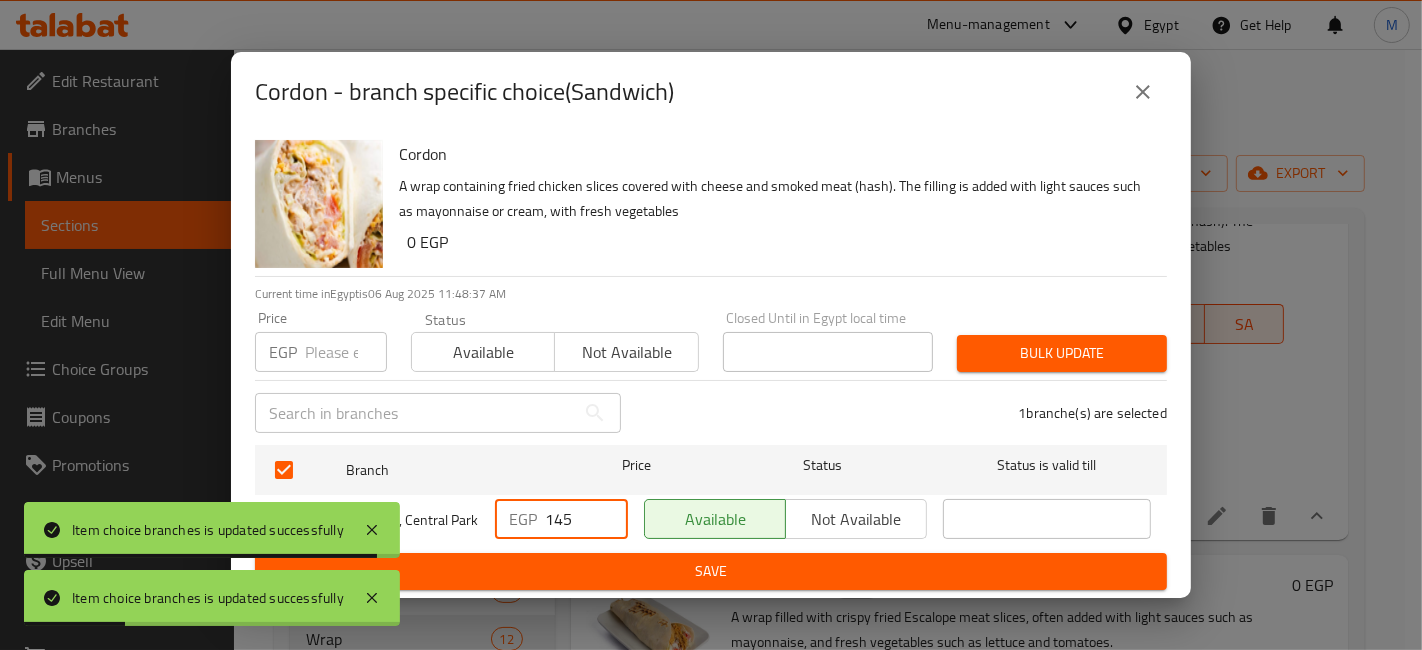 click on "145" at bounding box center (586, 519) 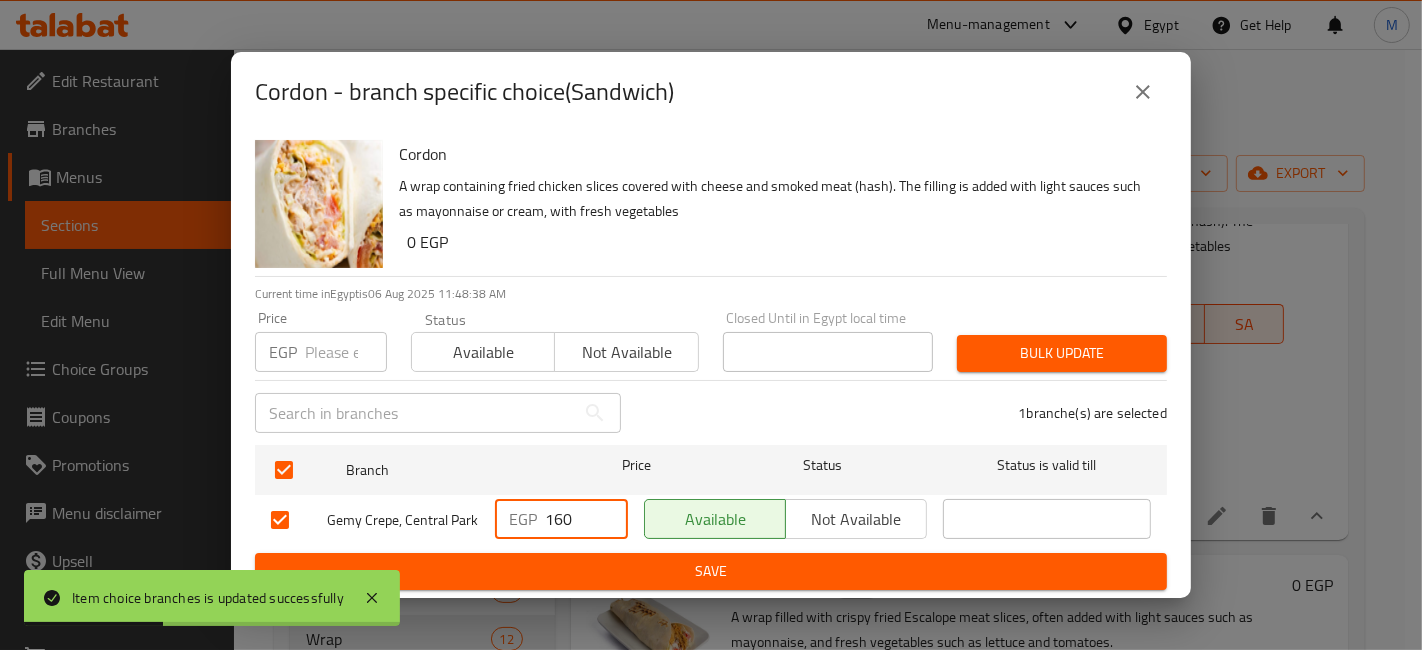 type on "160" 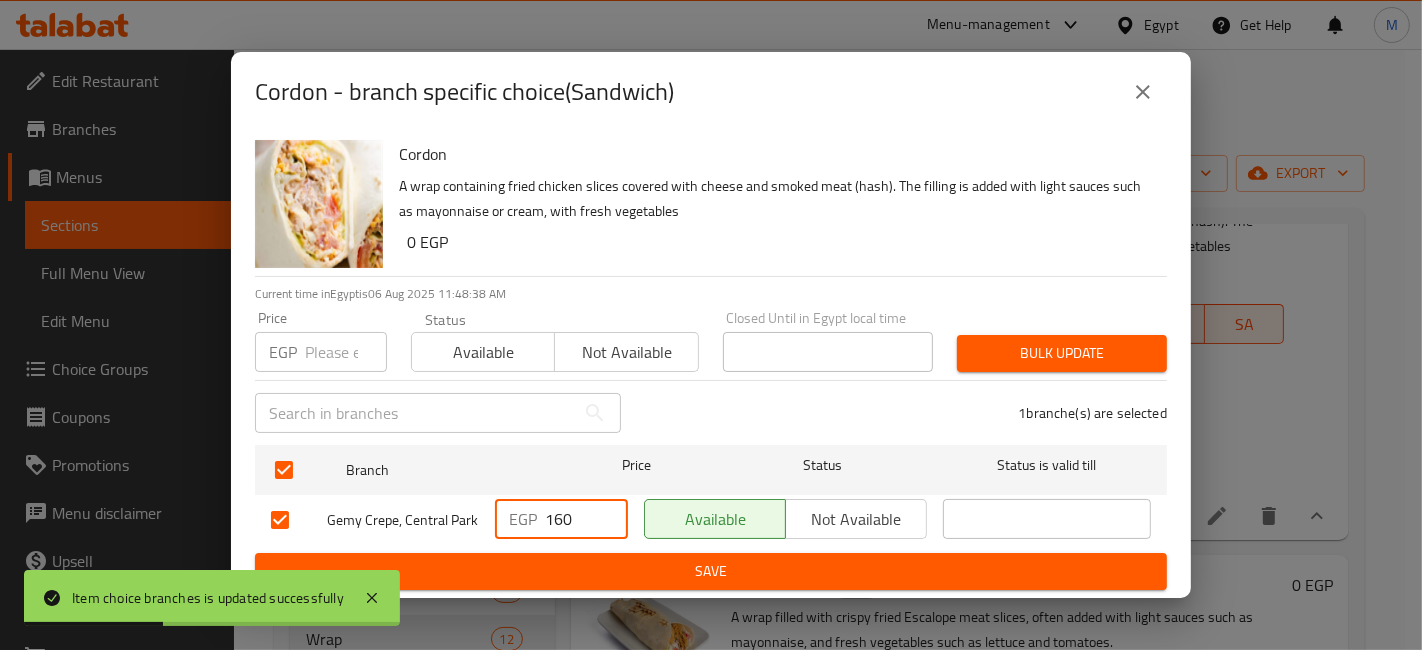 click on "Save" at bounding box center [711, 571] 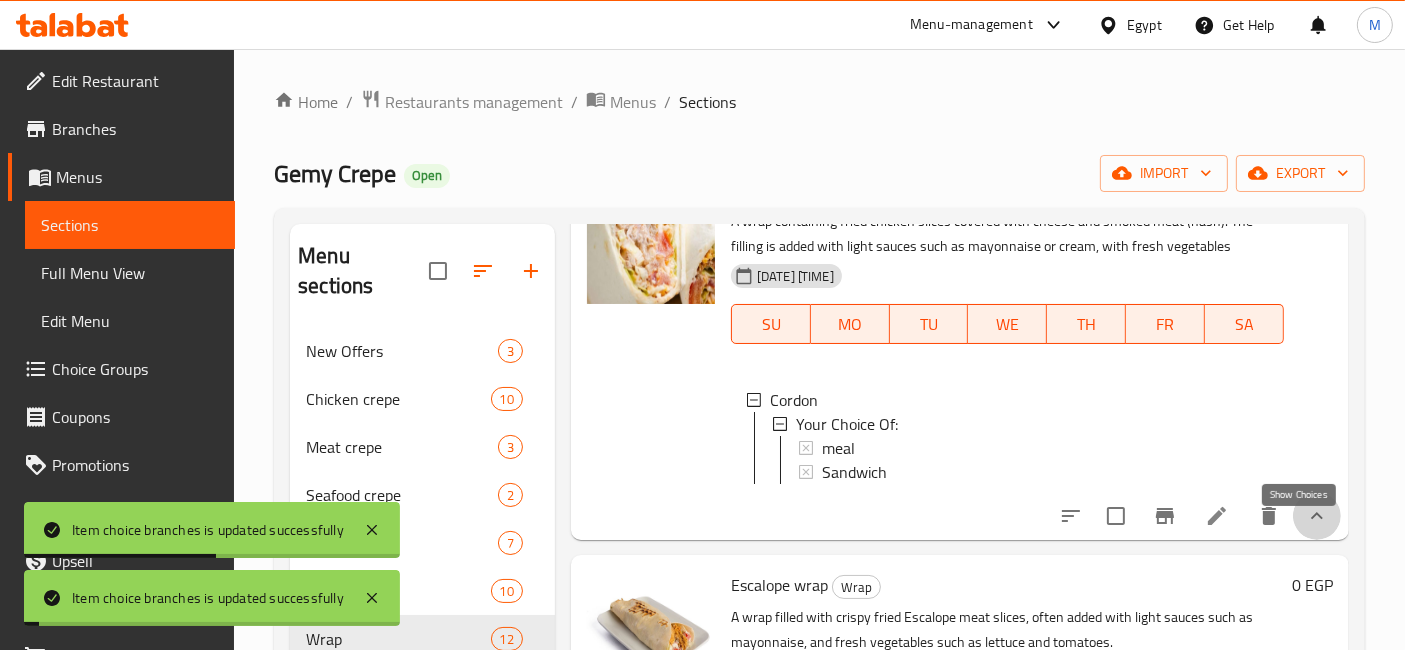 click 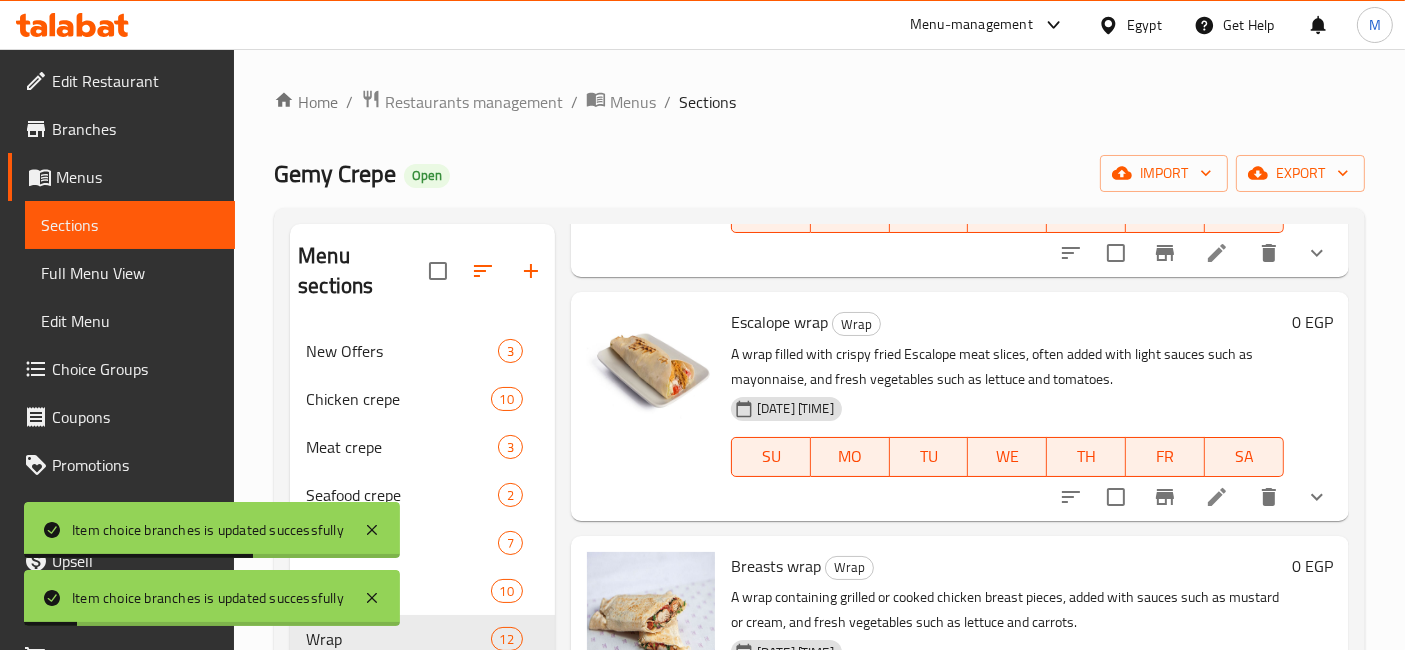 click at bounding box center [1317, 497] 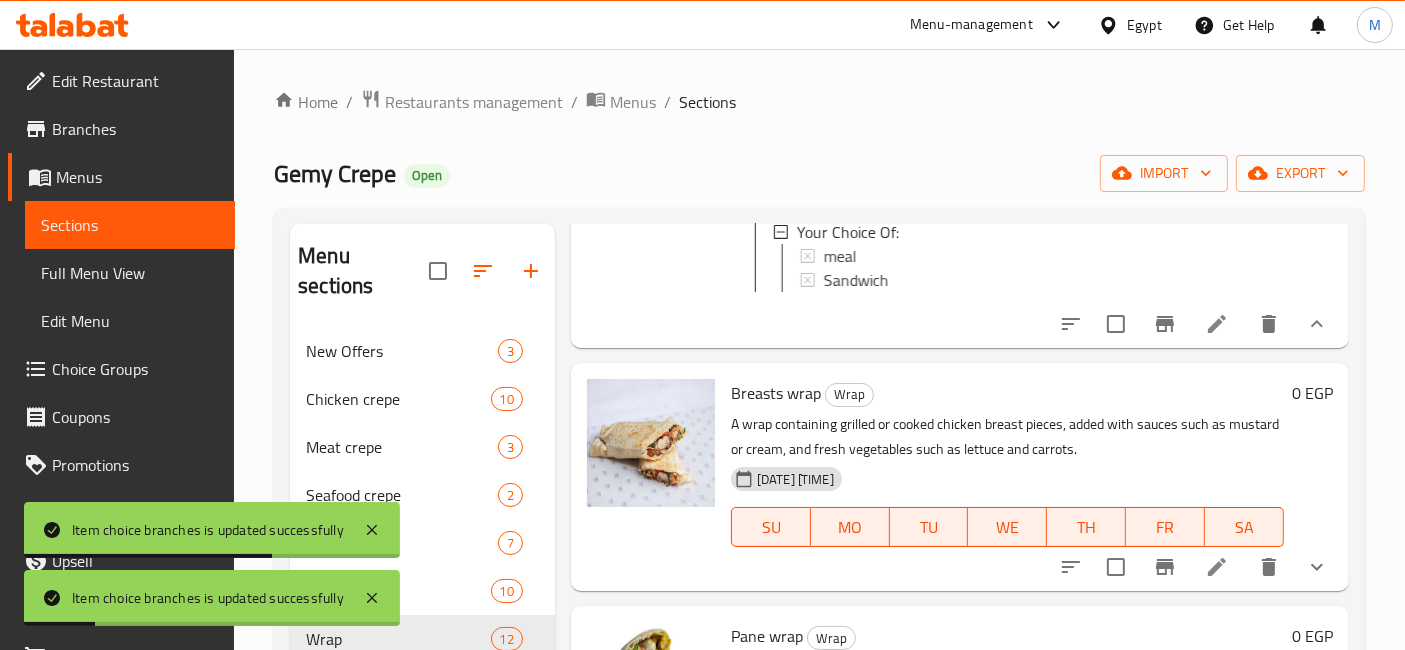 scroll, scrollTop: 1111, scrollLeft: 0, axis: vertical 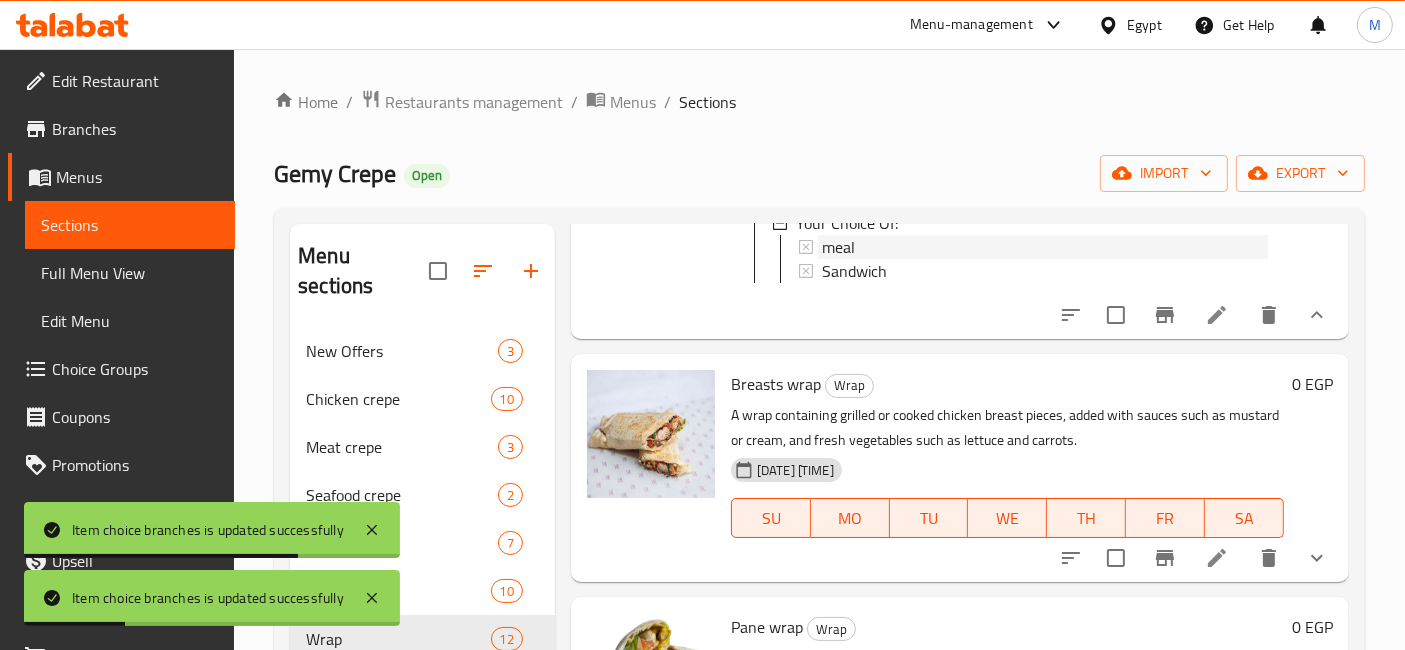 click on "meal" at bounding box center (838, 247) 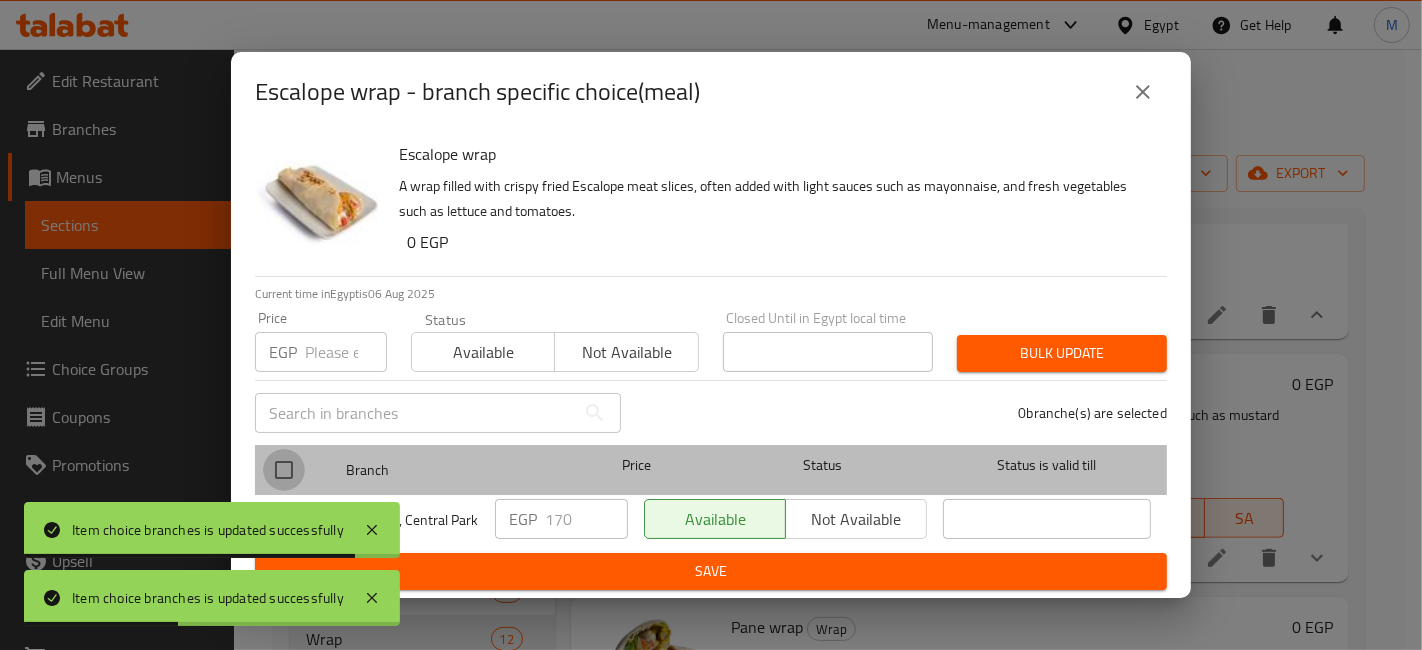 click at bounding box center [284, 470] 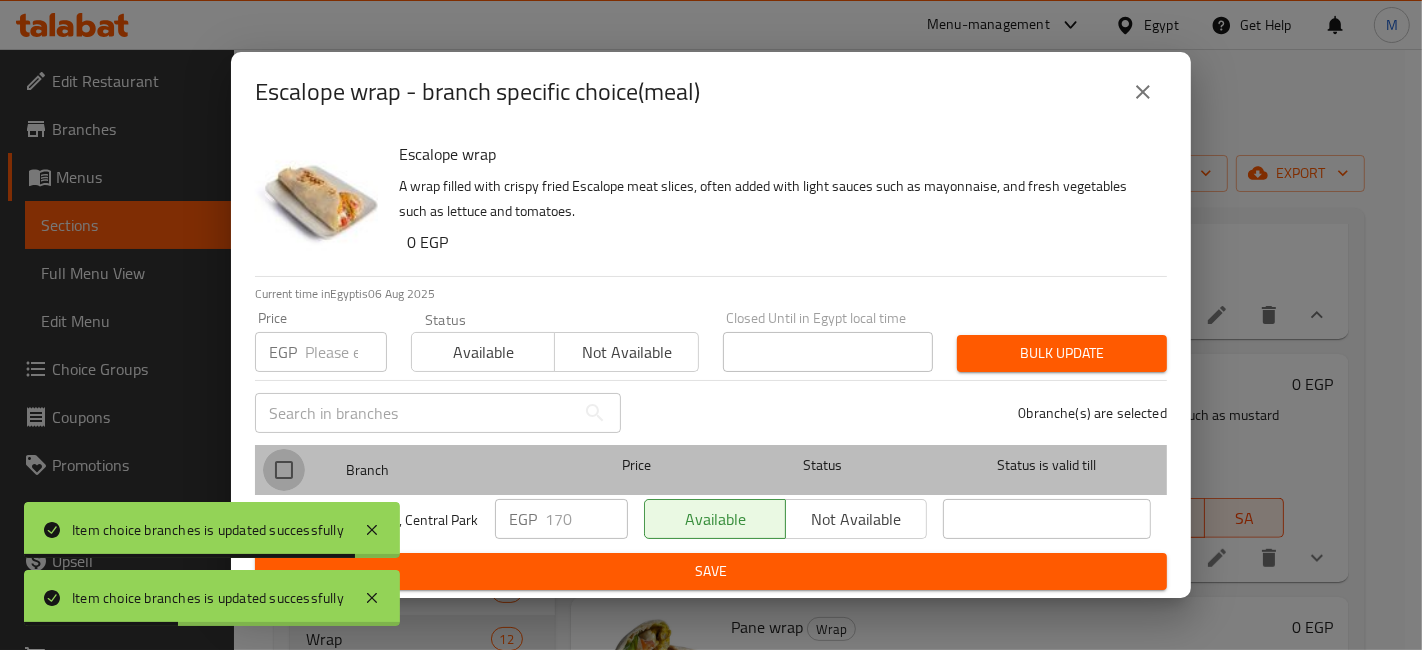 checkbox on "true" 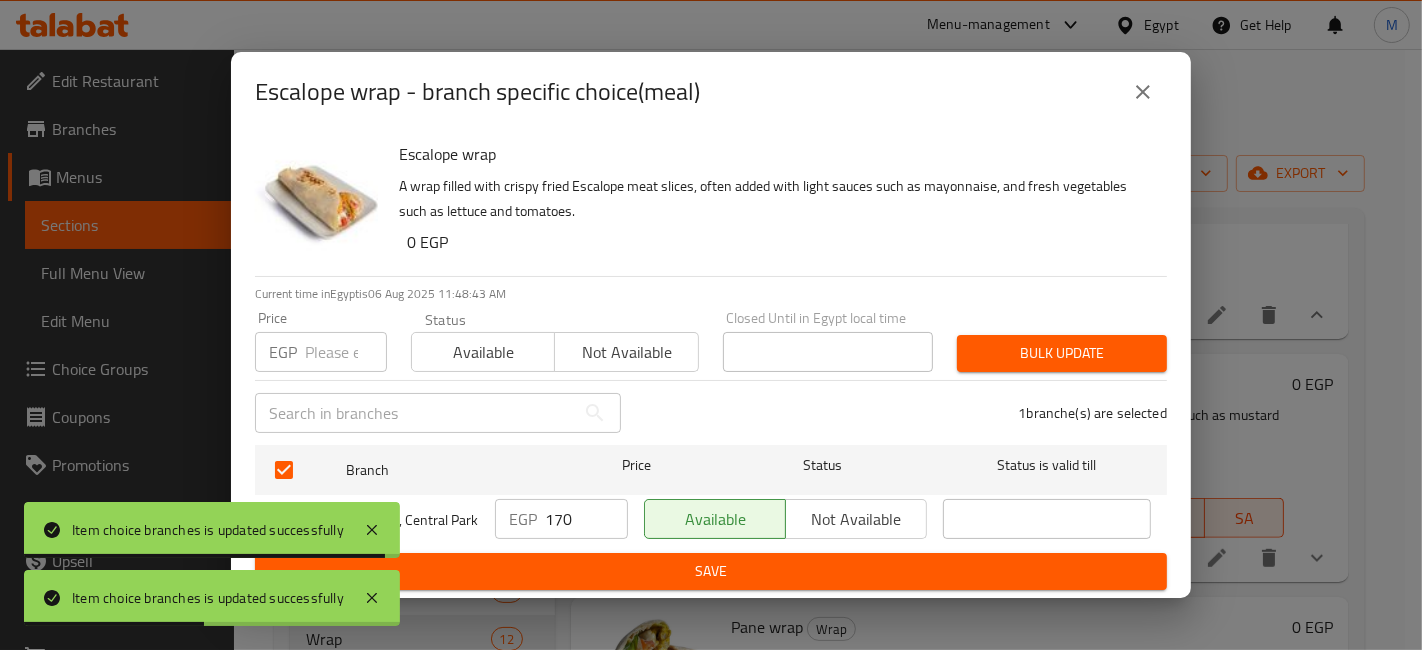 click on "170" at bounding box center [586, 519] 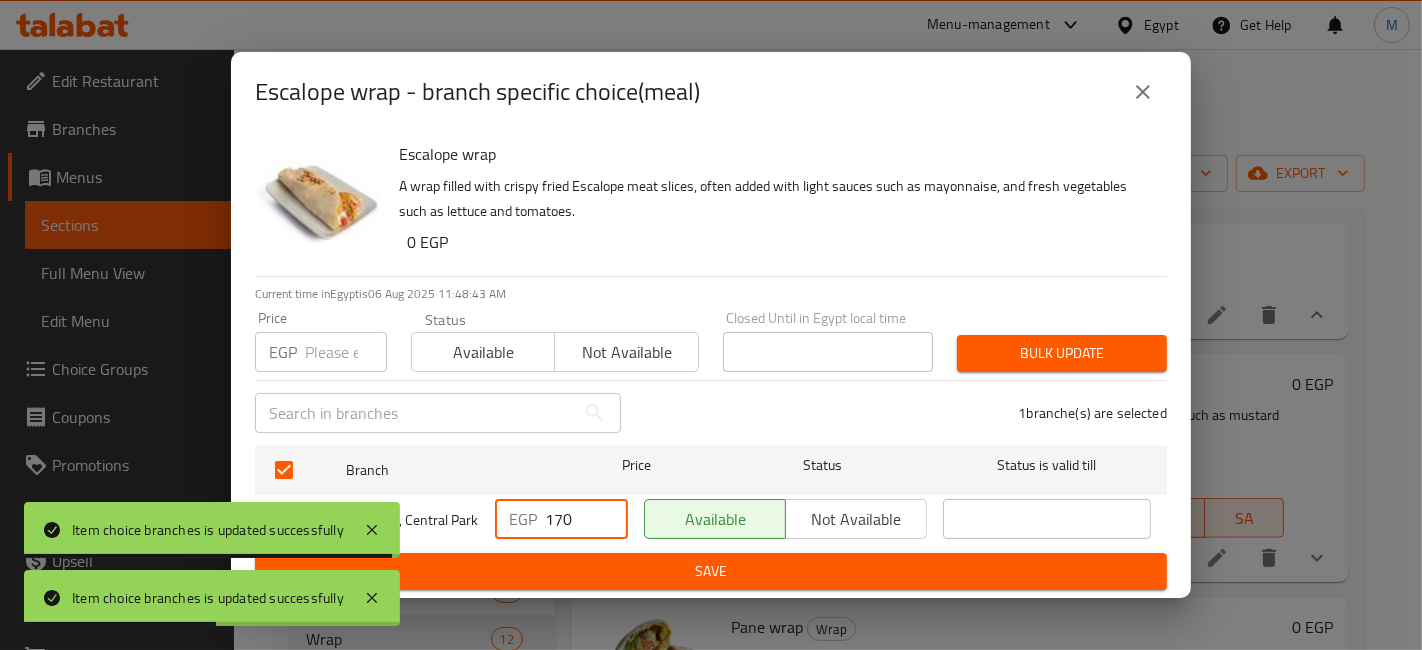 click on "170" at bounding box center (586, 519) 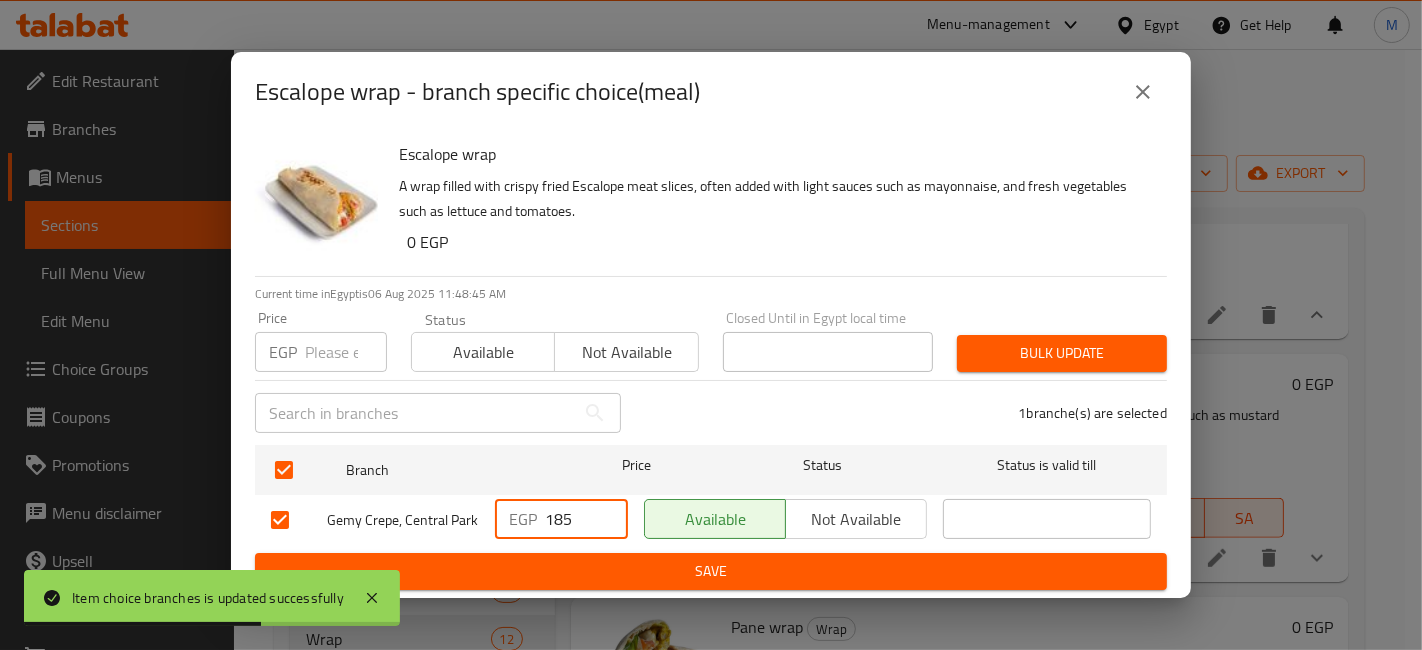 type on "185" 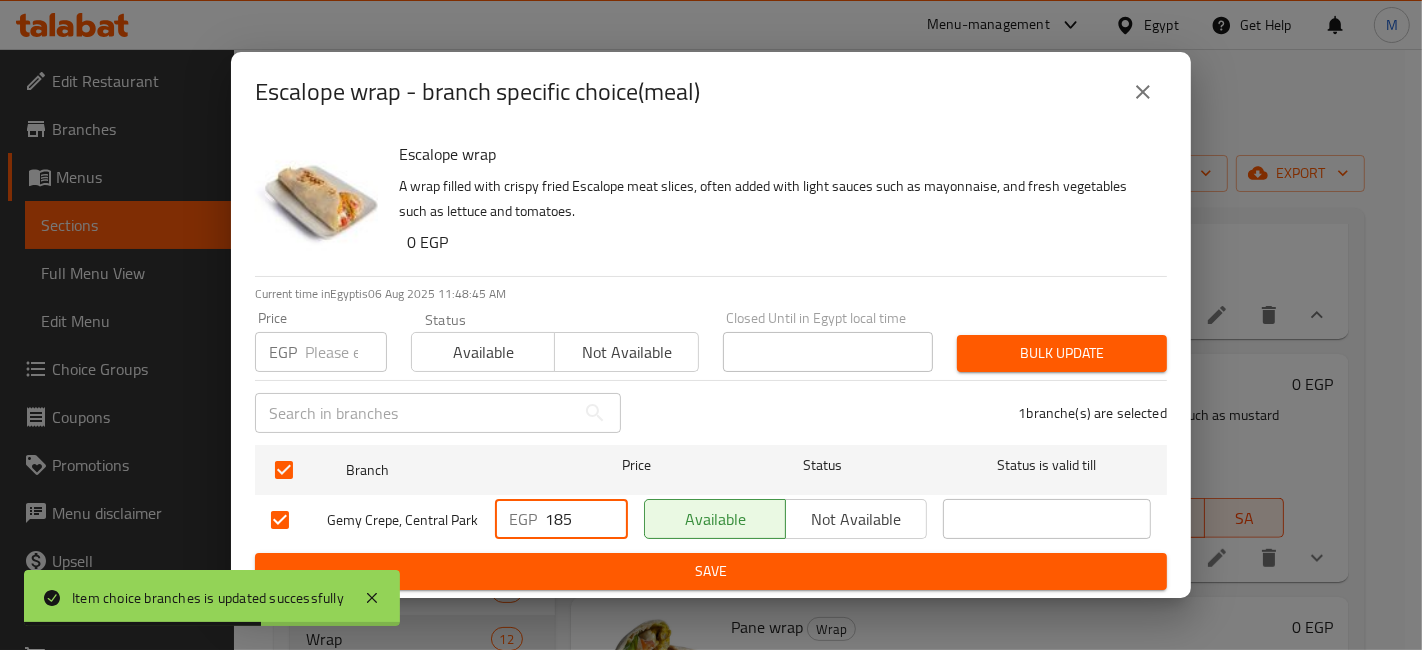 drag, startPoint x: 622, startPoint y: 570, endPoint x: 637, endPoint y: 575, distance: 15.811388 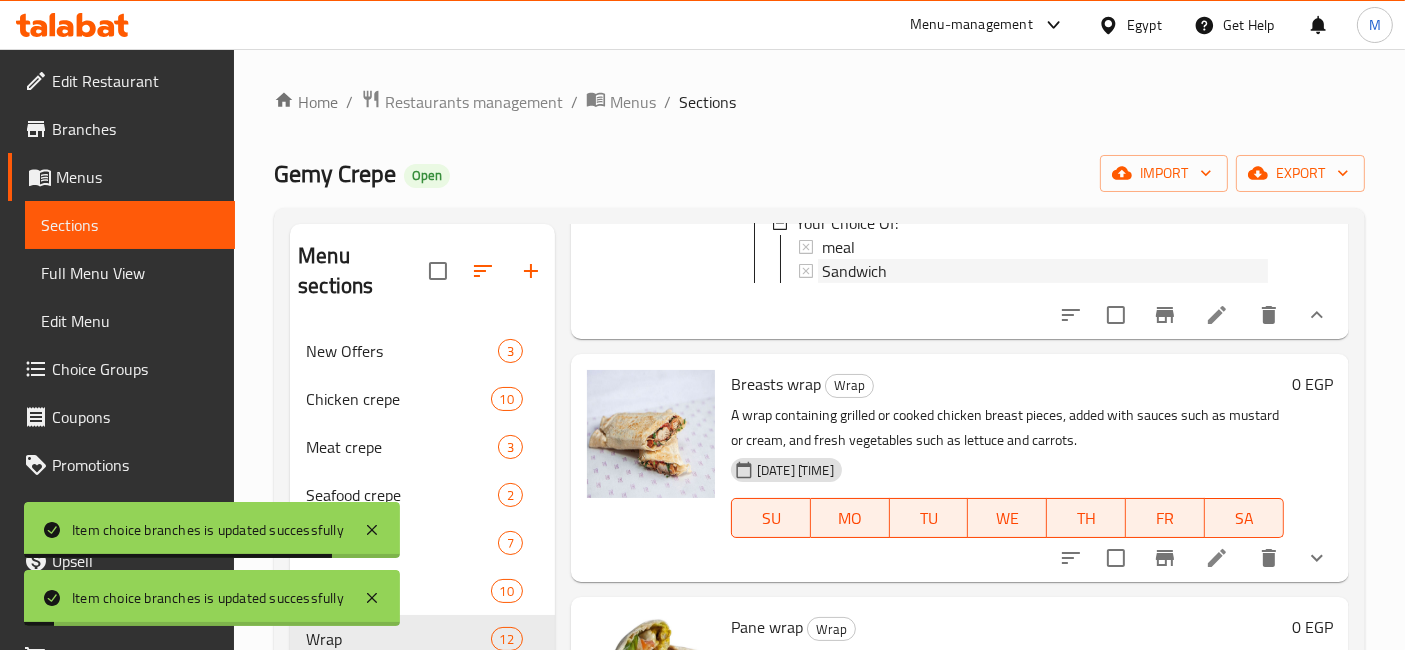click on "Sandwich" at bounding box center (854, 271) 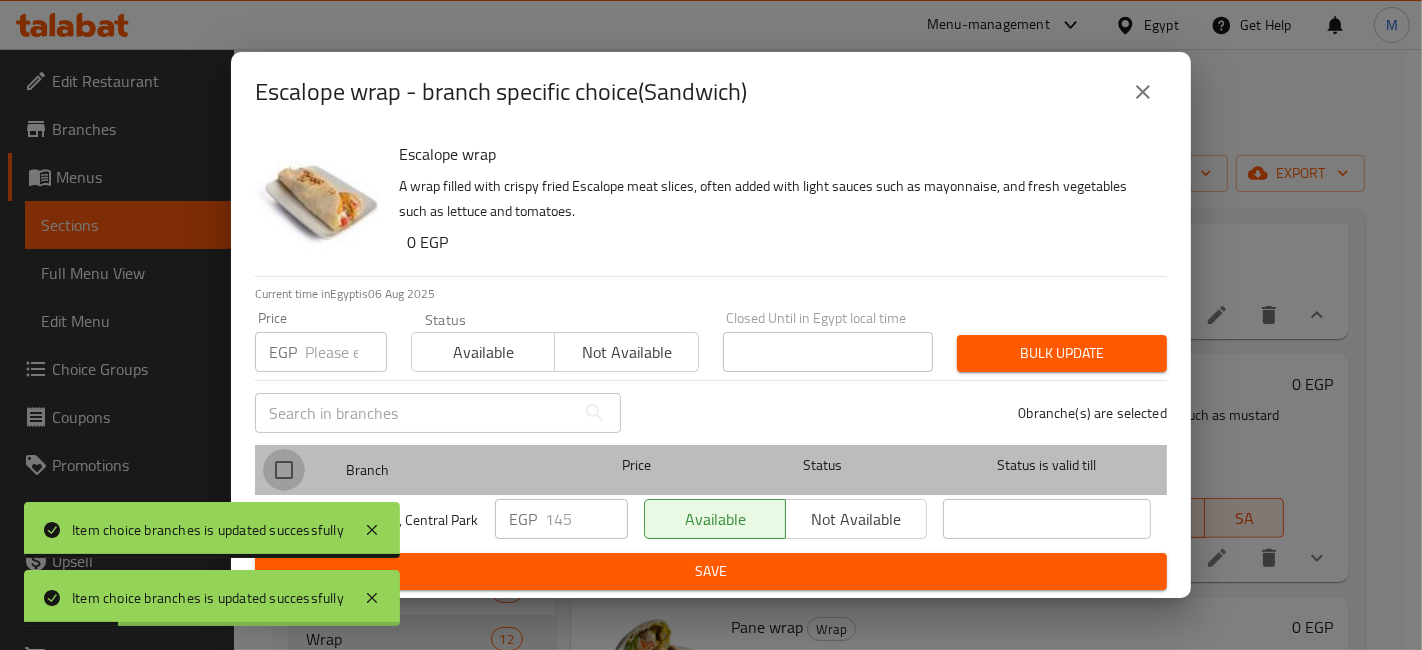 click at bounding box center [284, 470] 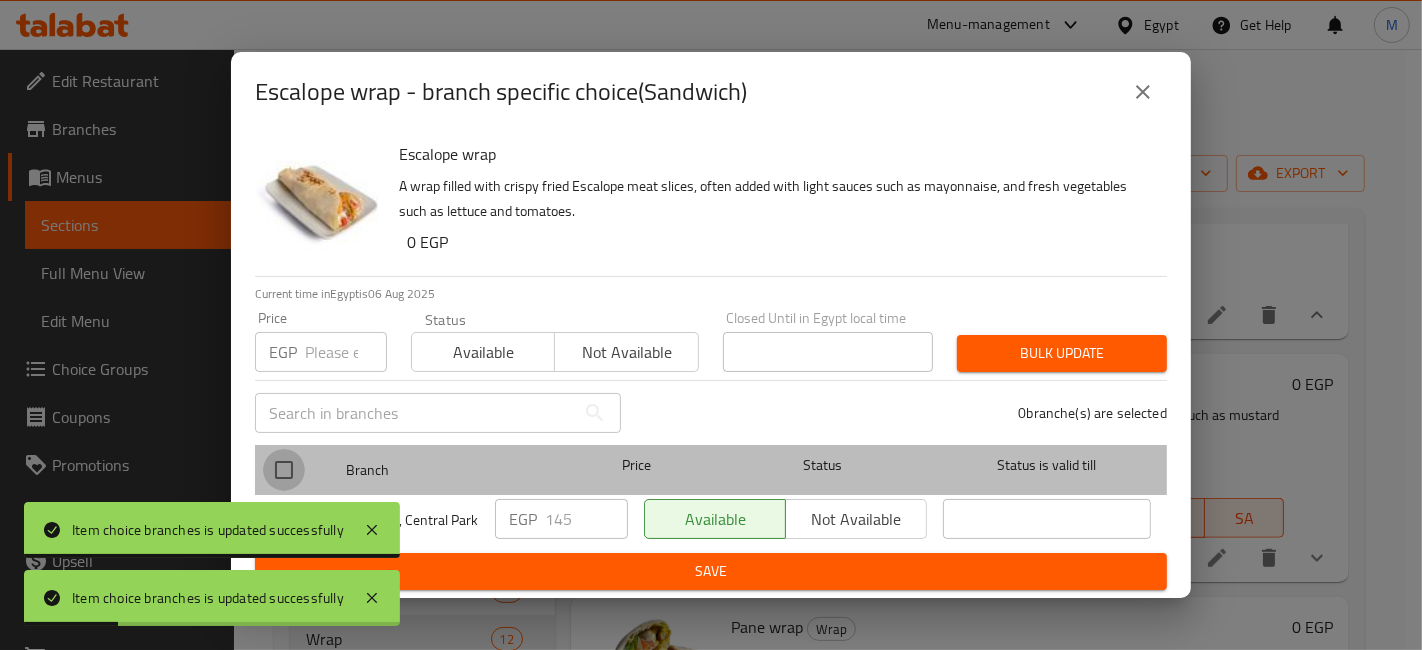 checkbox on "true" 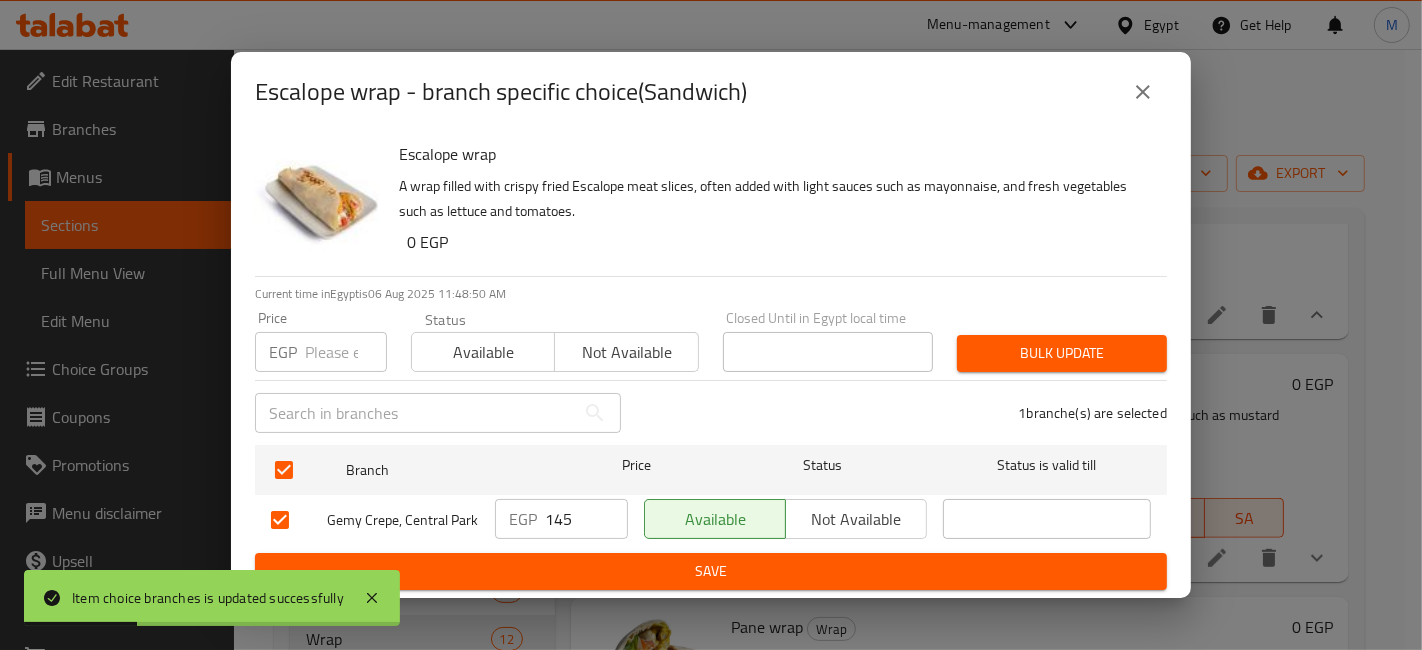 click on "145" at bounding box center (586, 519) 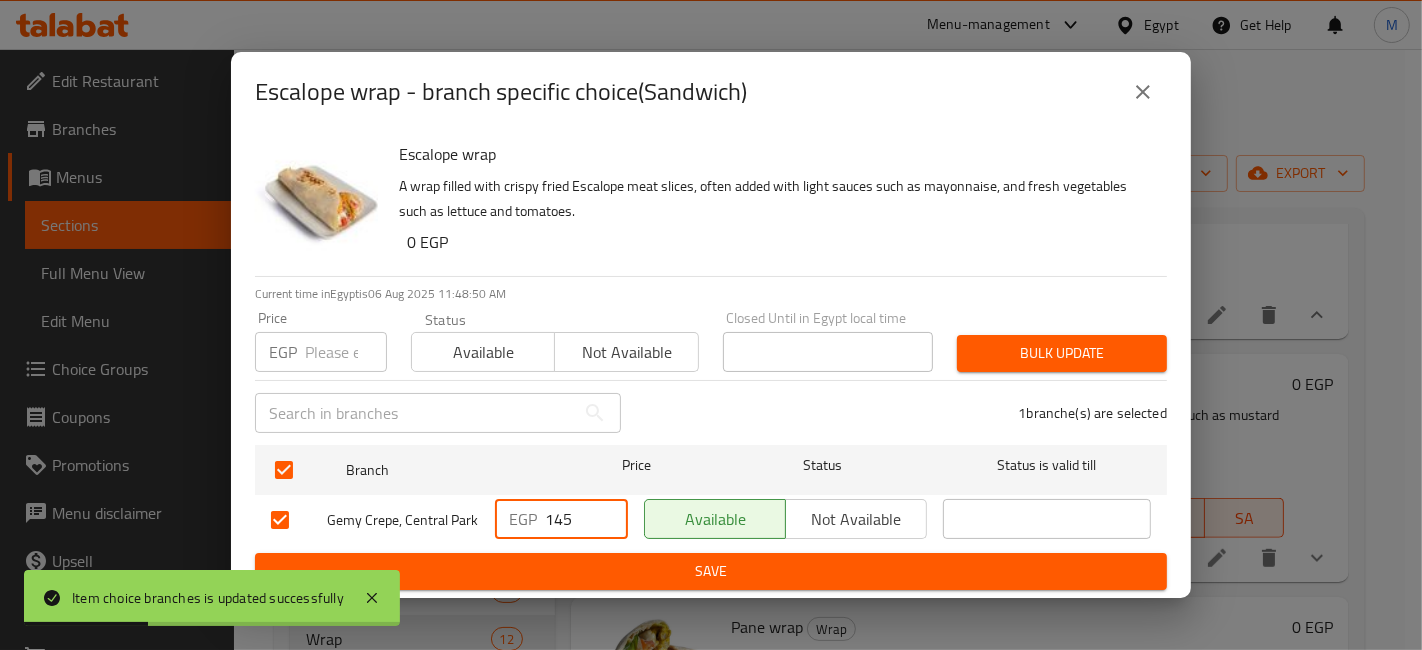 click on "145" at bounding box center (586, 519) 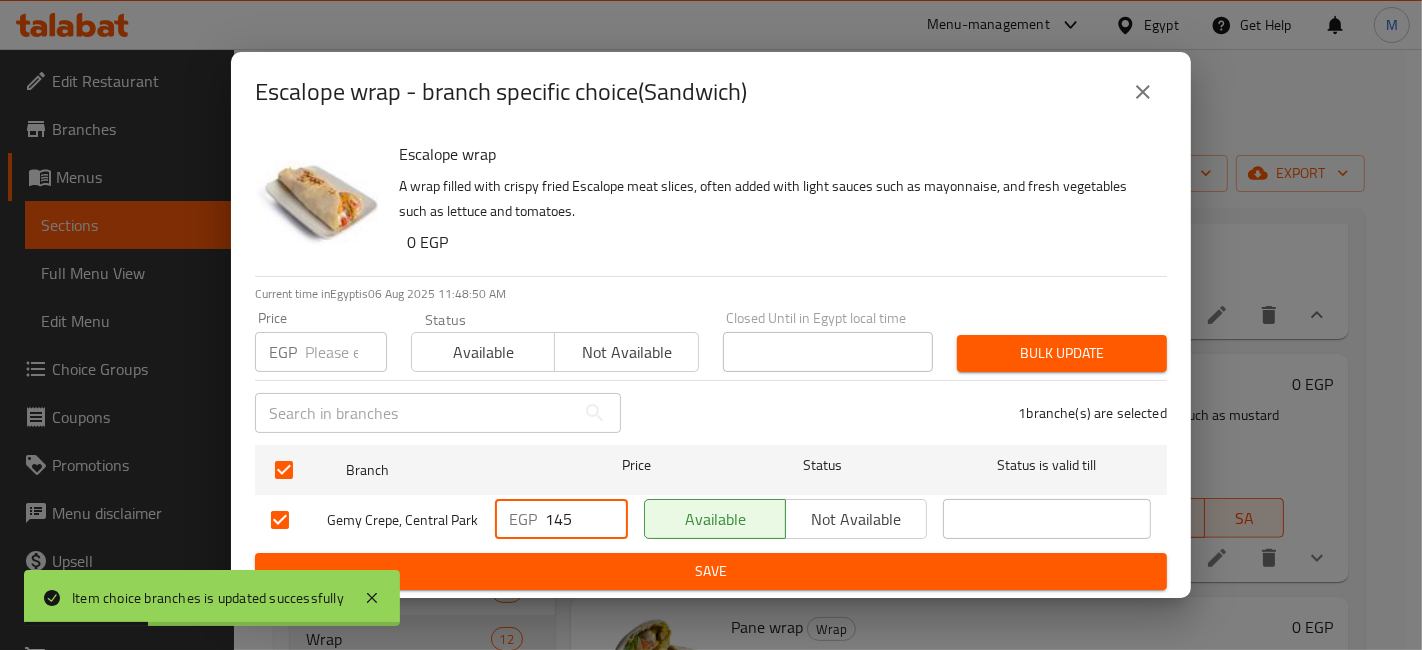 click on "145" at bounding box center (586, 519) 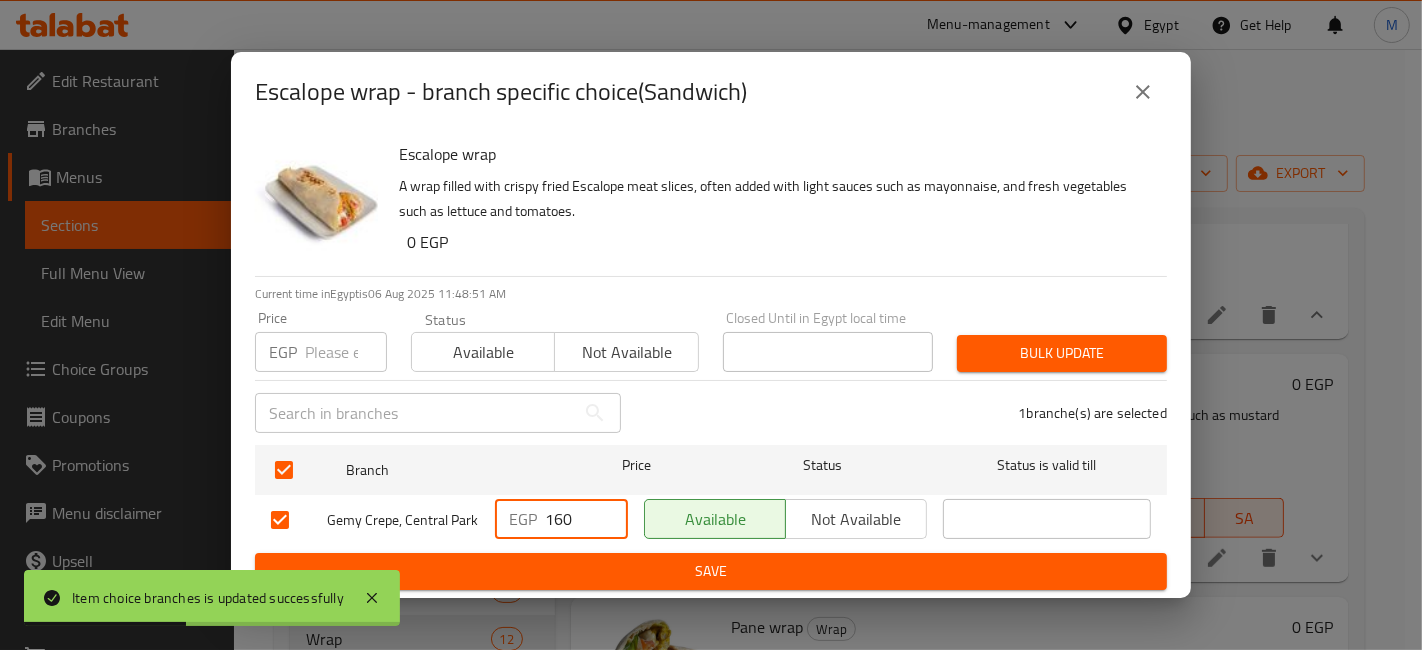 type on "160" 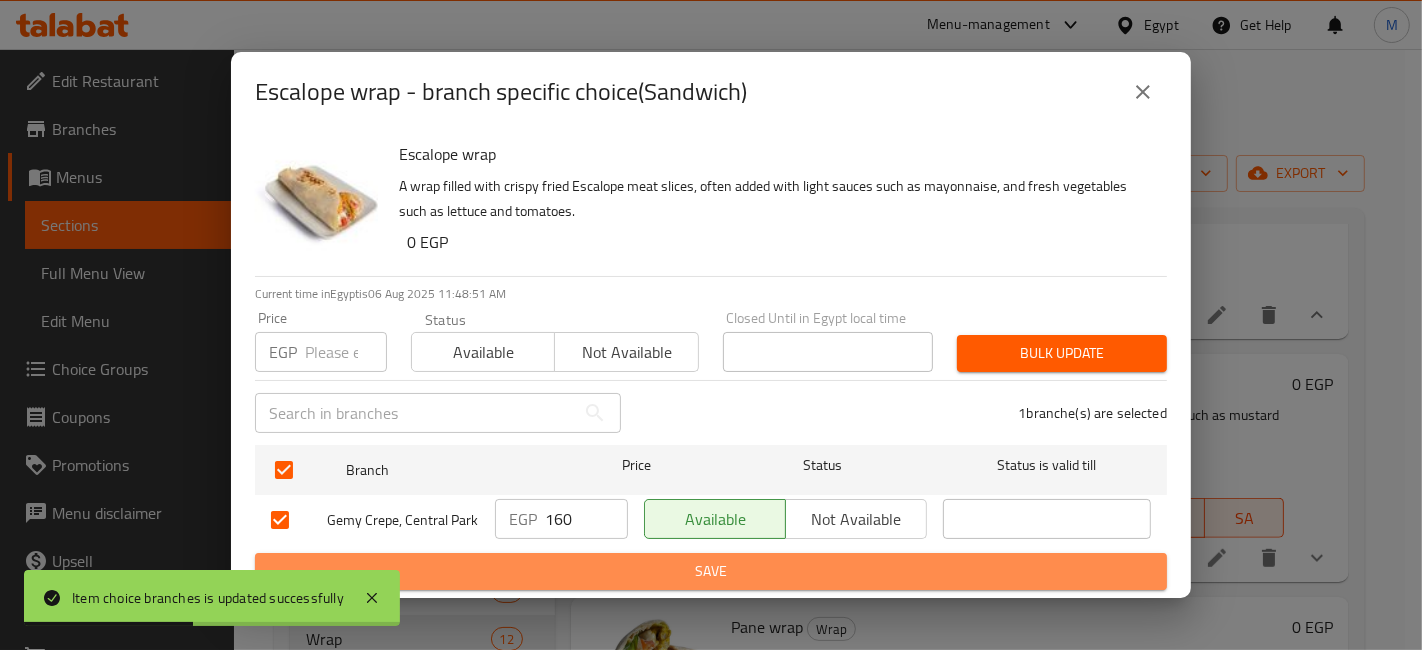 click on "Save" at bounding box center (711, 571) 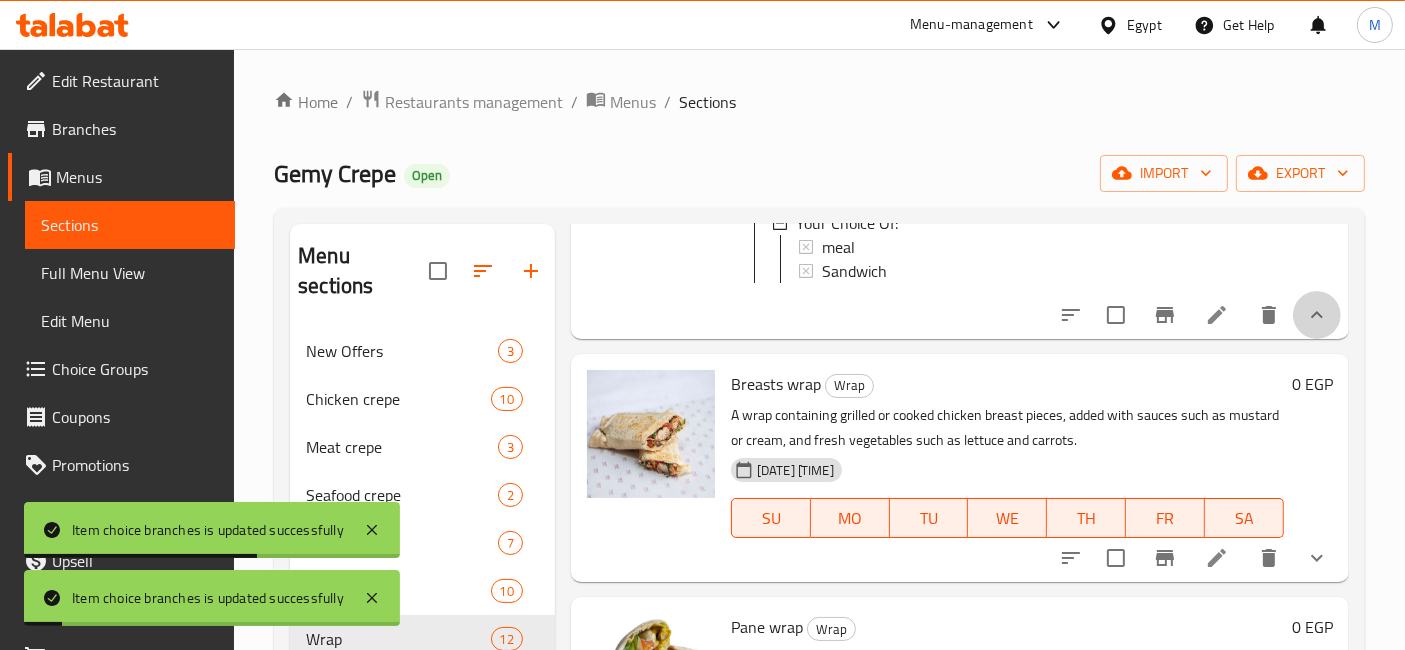 click at bounding box center (1317, 315) 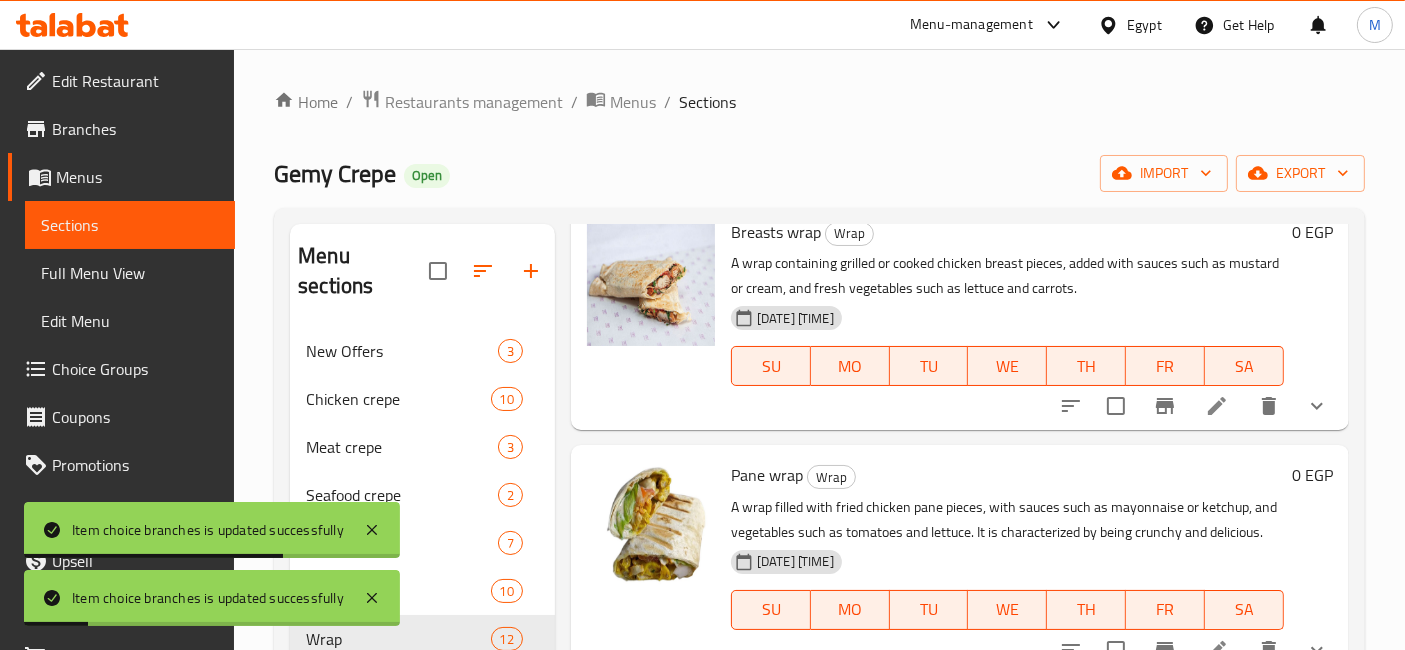 click at bounding box center (1317, 406) 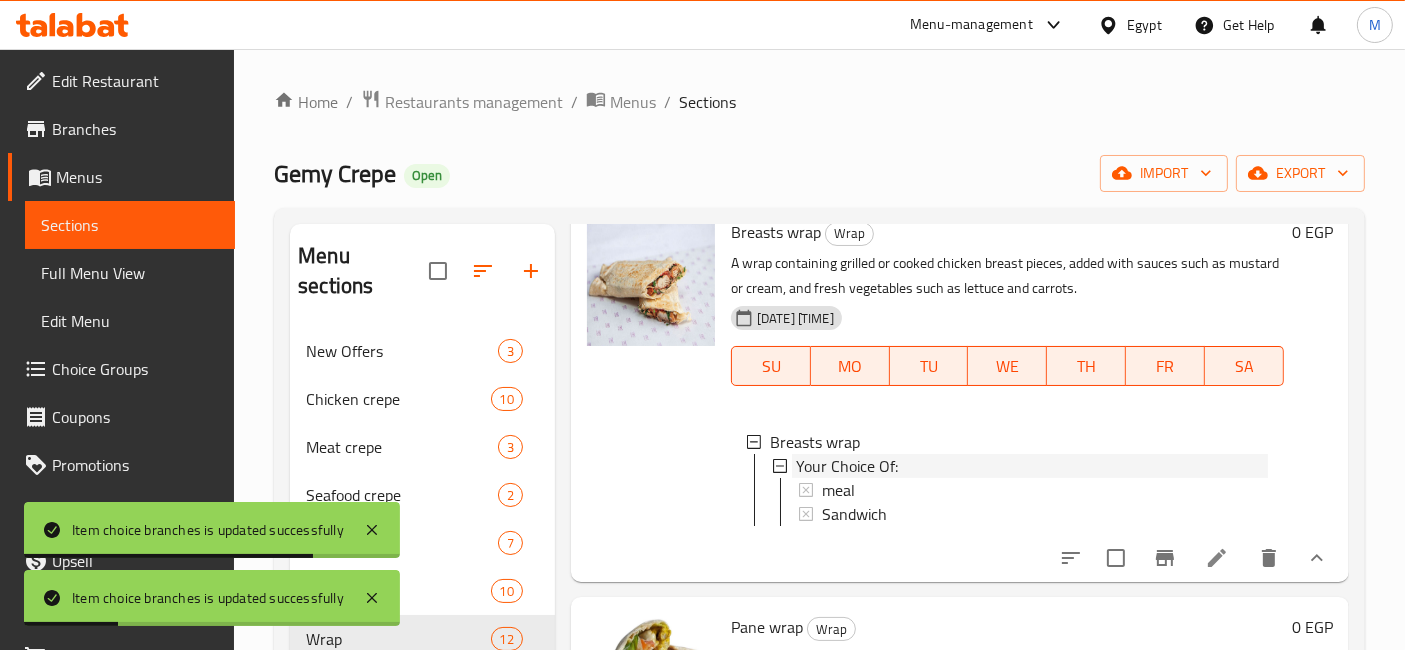 click on "Your Choice Of:" at bounding box center (847, 466) 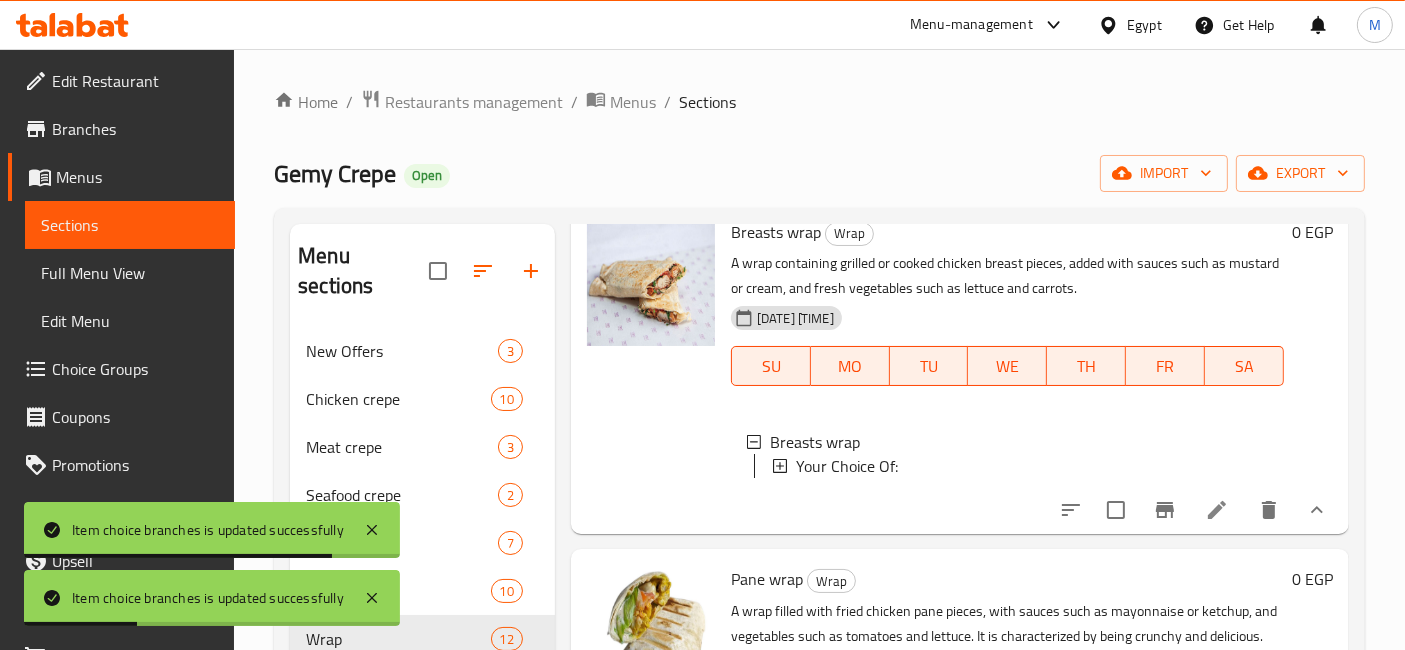 click on "Your Choice Of:" at bounding box center (847, 466) 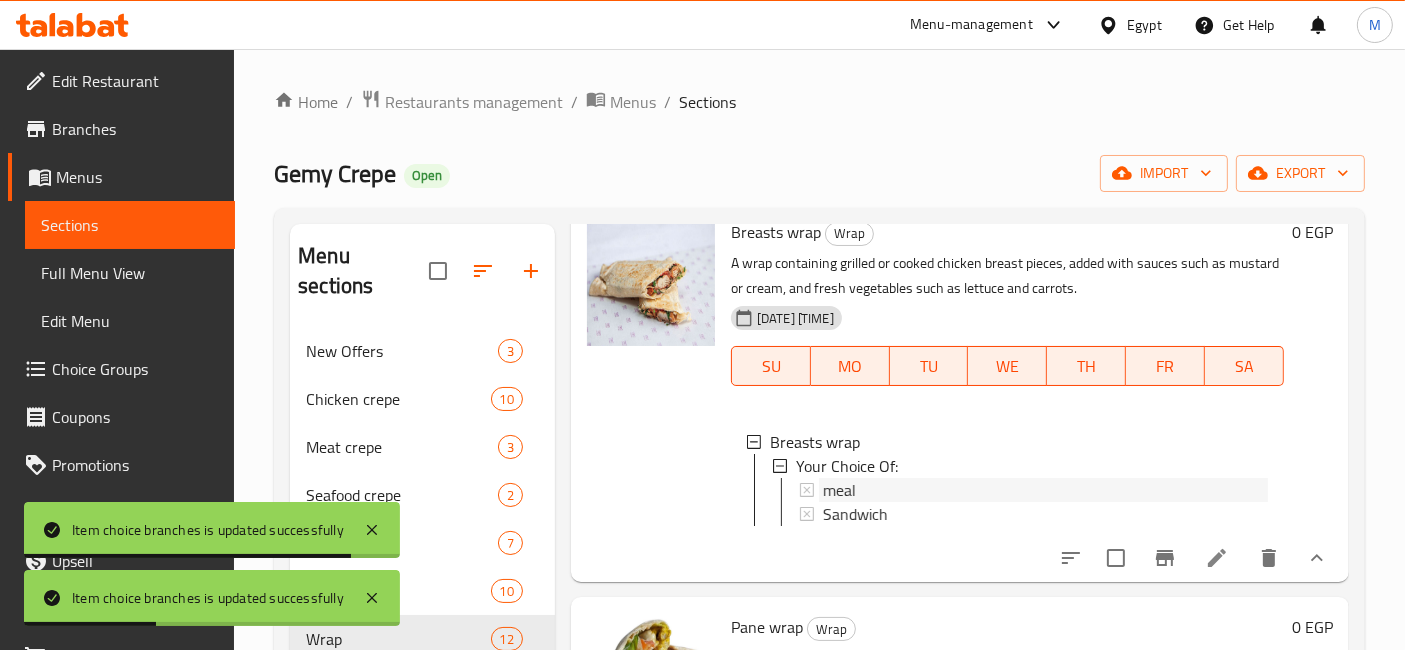 click on "meal" at bounding box center [1046, 490] 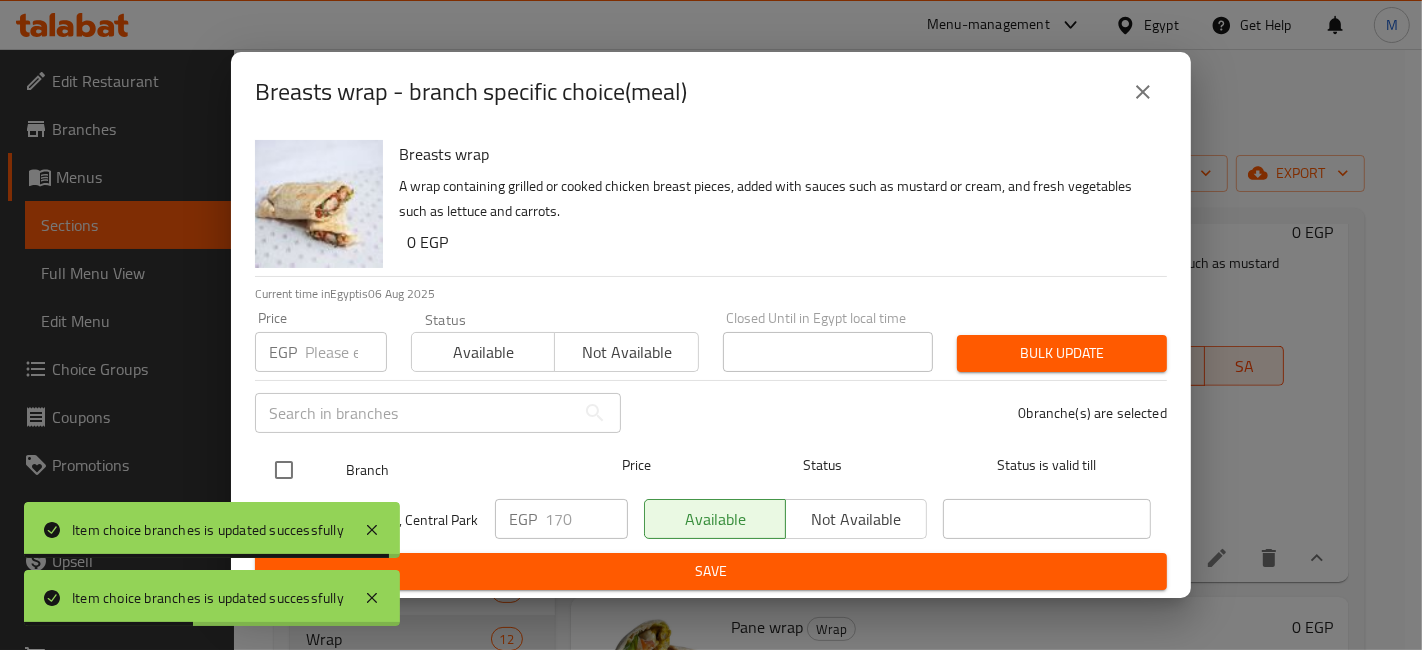 click at bounding box center (284, 470) 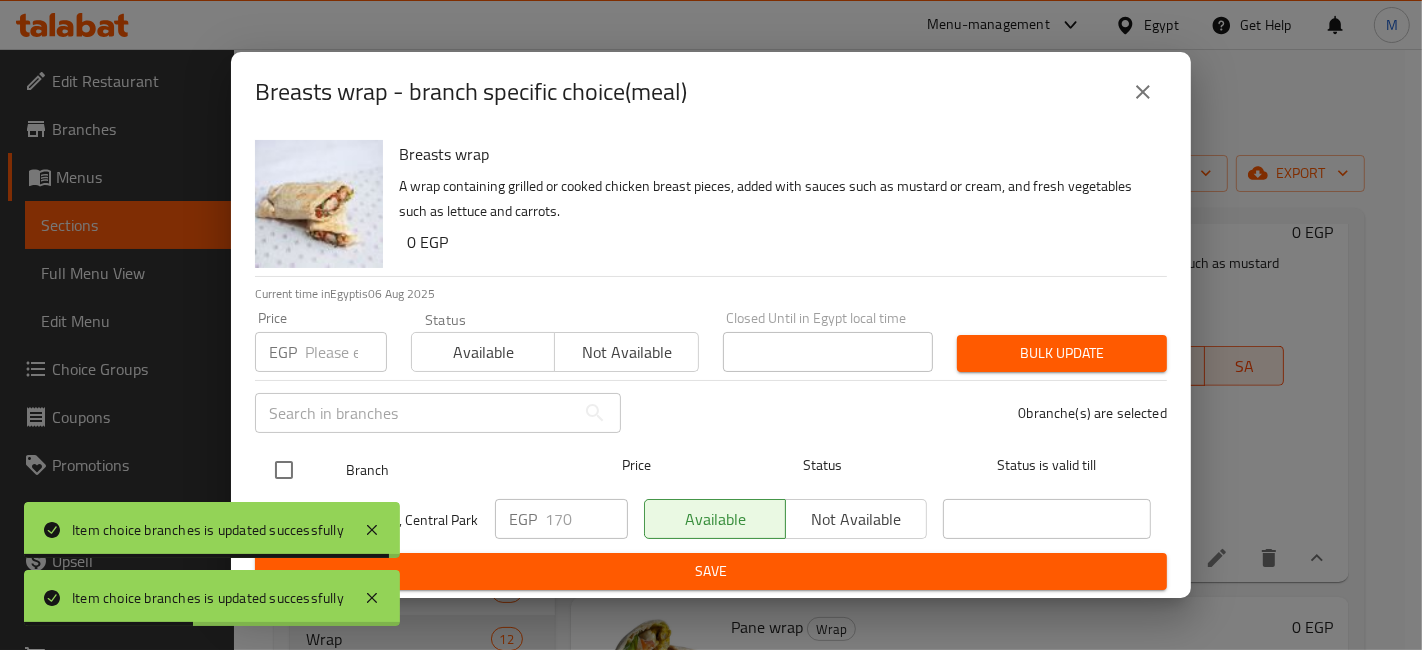checkbox on "true" 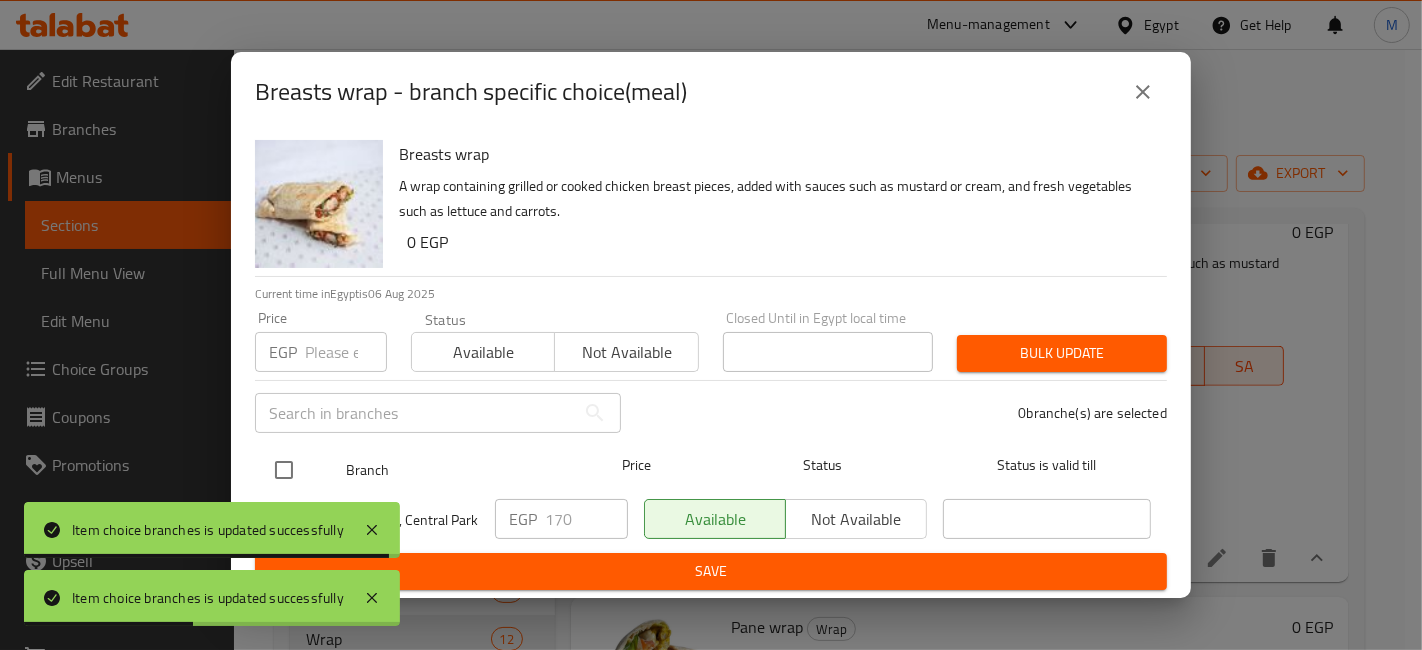 checkbox on "true" 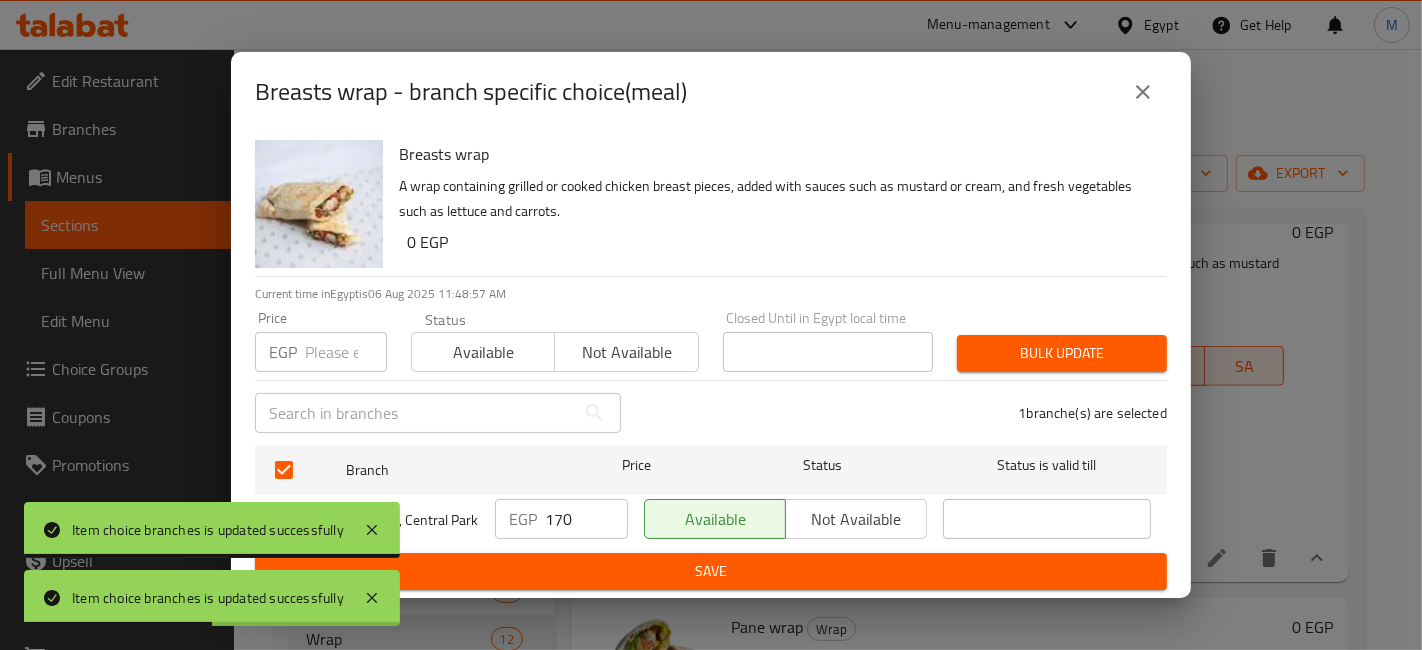 click on "170" at bounding box center (586, 519) 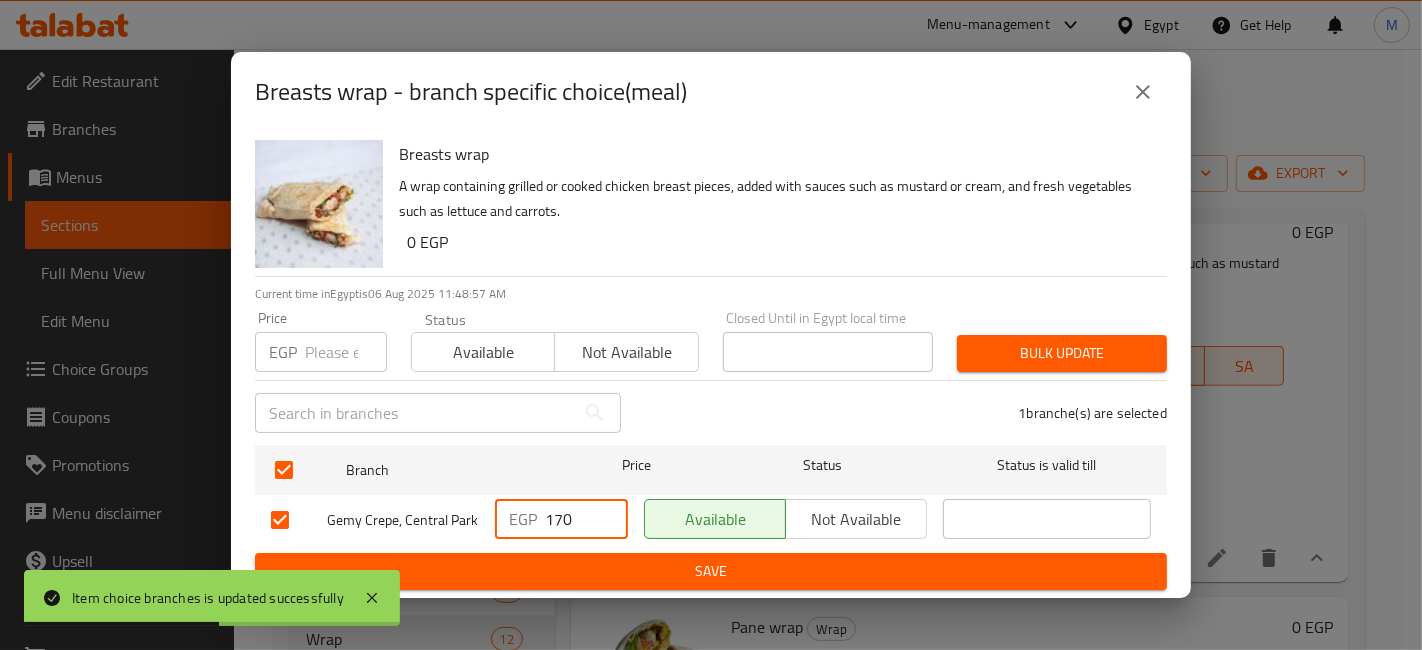 click on "170" at bounding box center [586, 519] 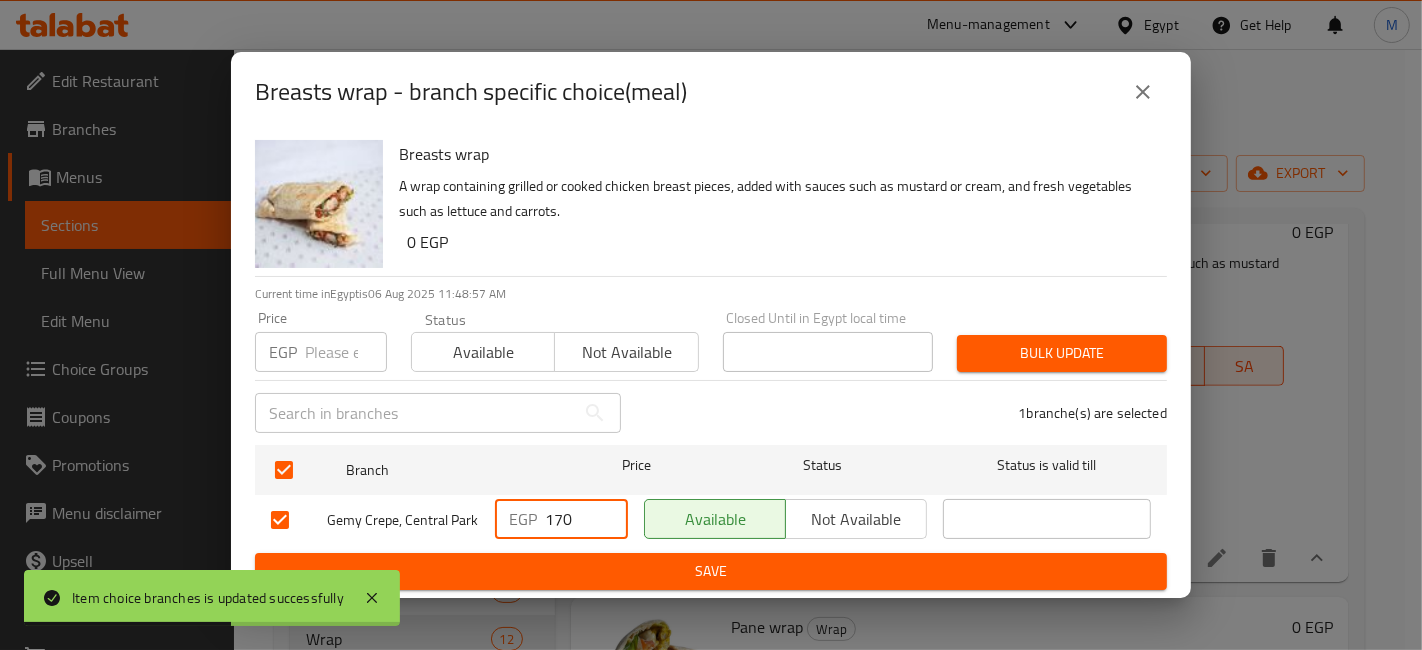 click on "170" at bounding box center [586, 519] 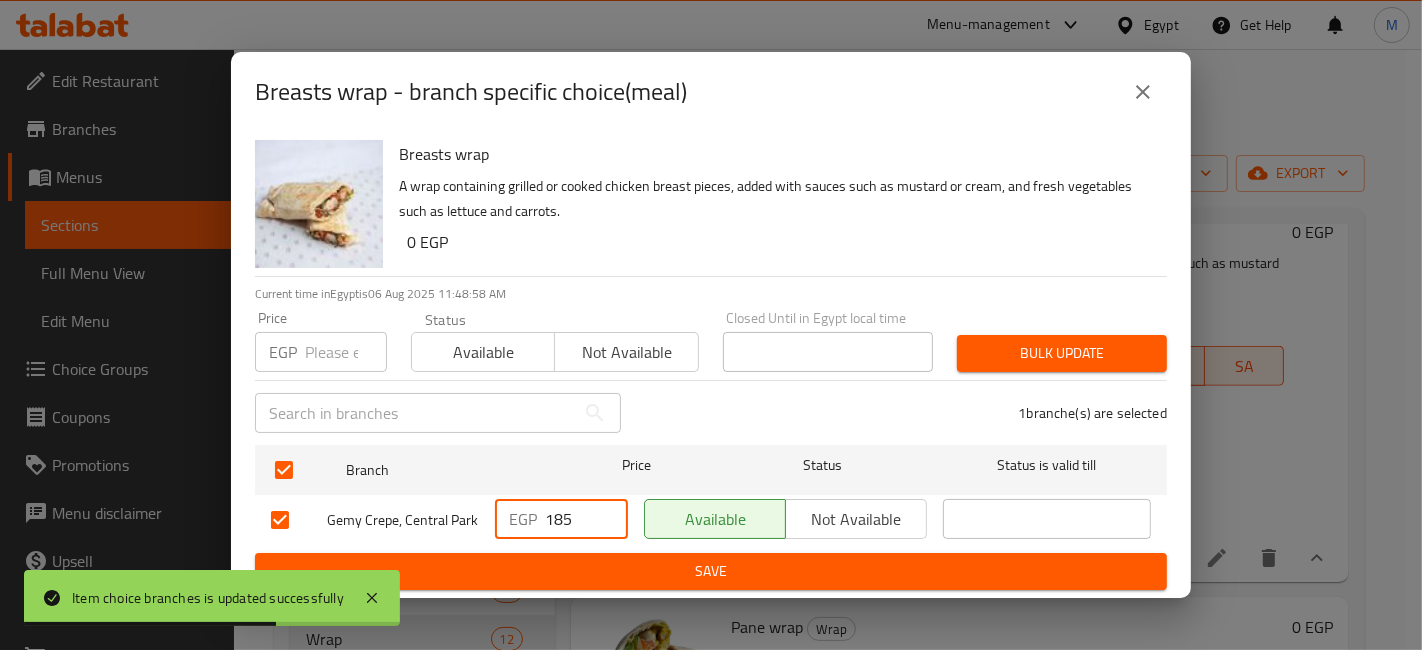 type on "185" 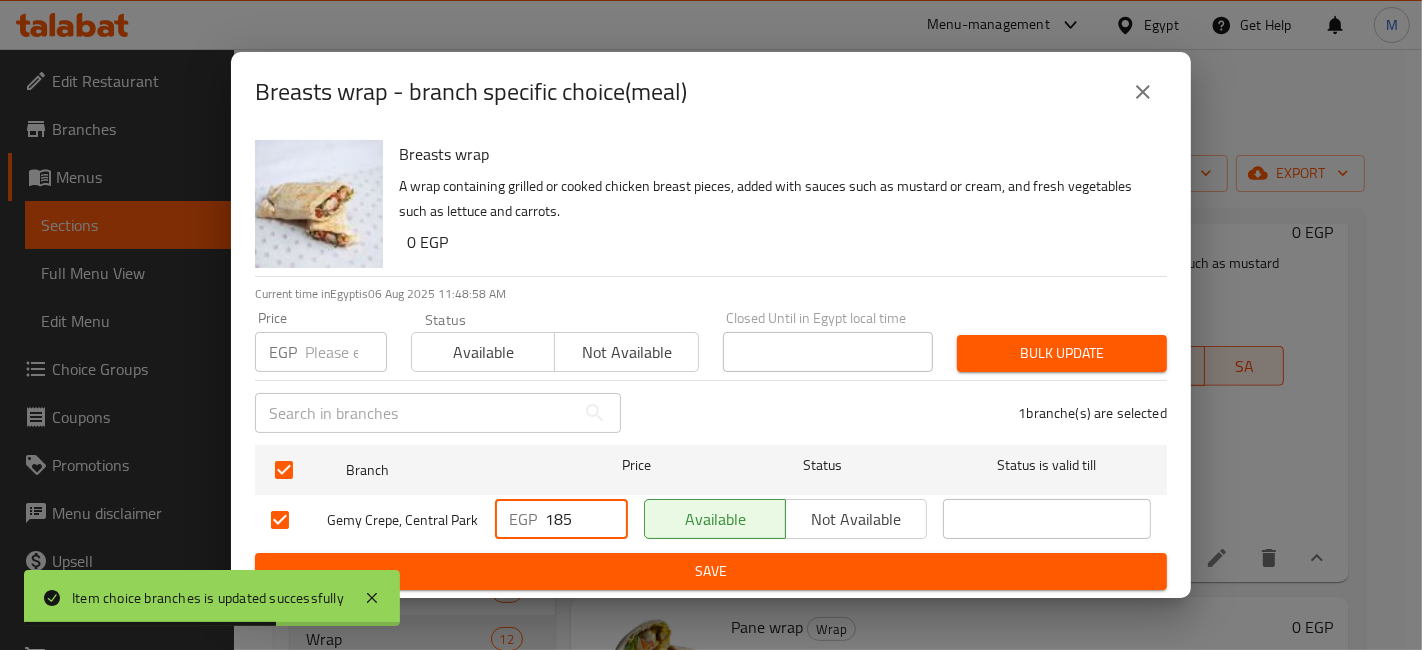 click on "Save" at bounding box center (711, 571) 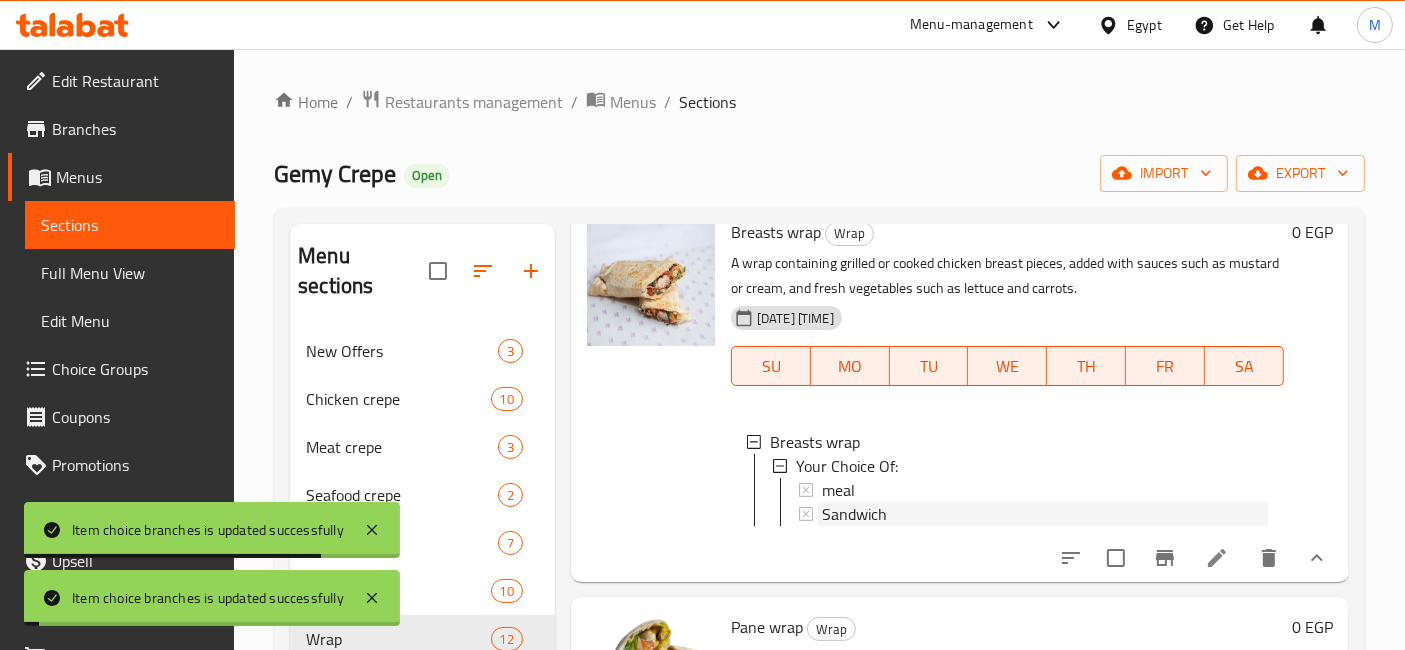 click on "Sandwich" at bounding box center [854, 514] 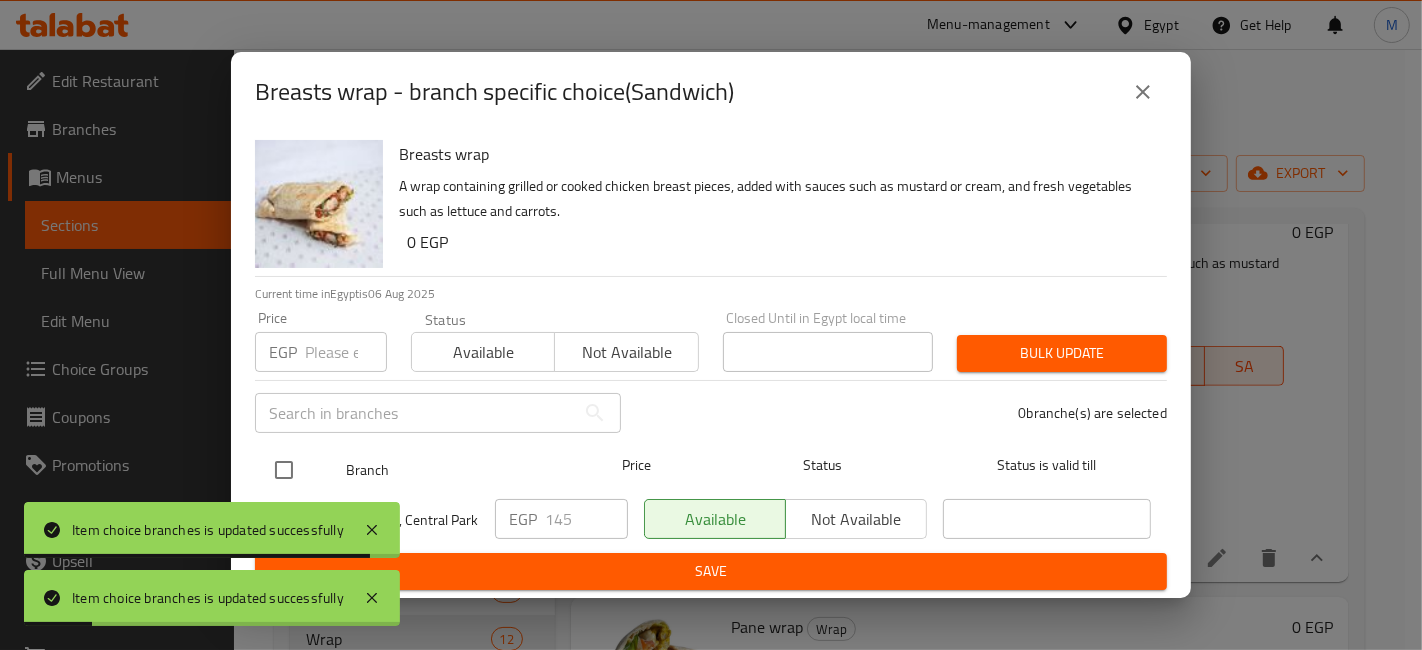 click at bounding box center (284, 470) 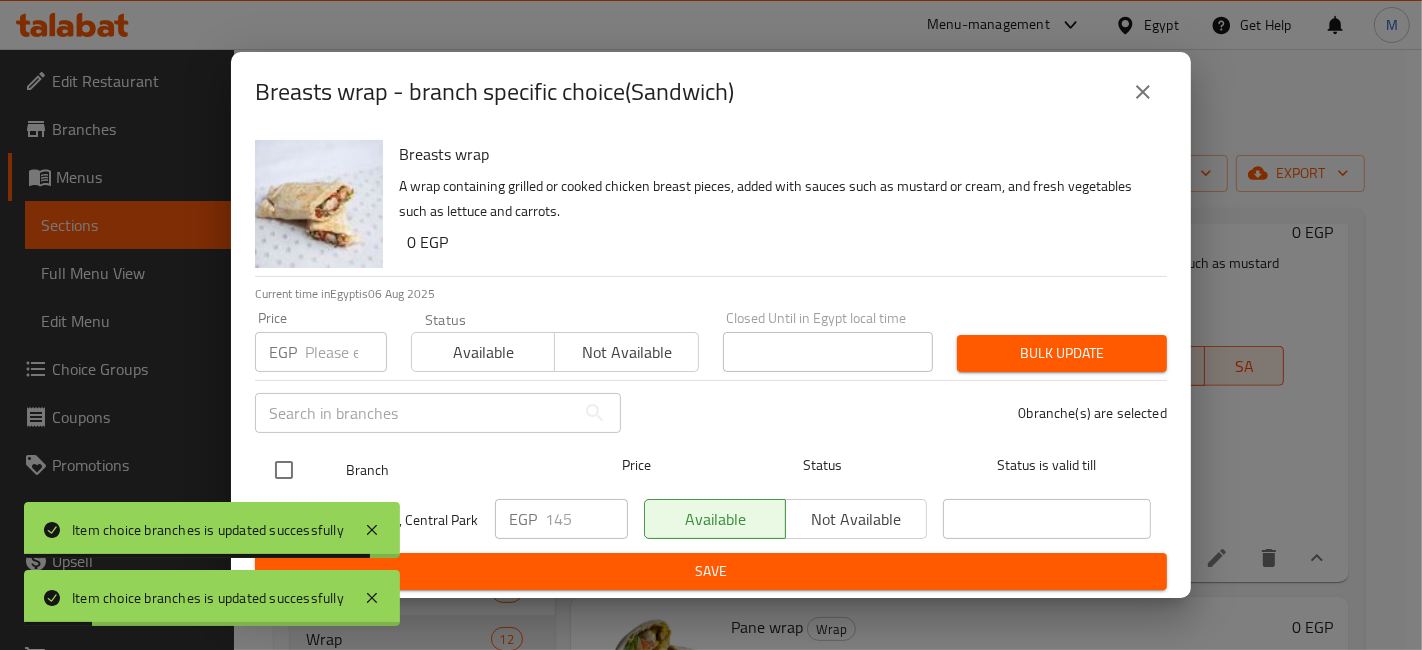 checkbox on "true" 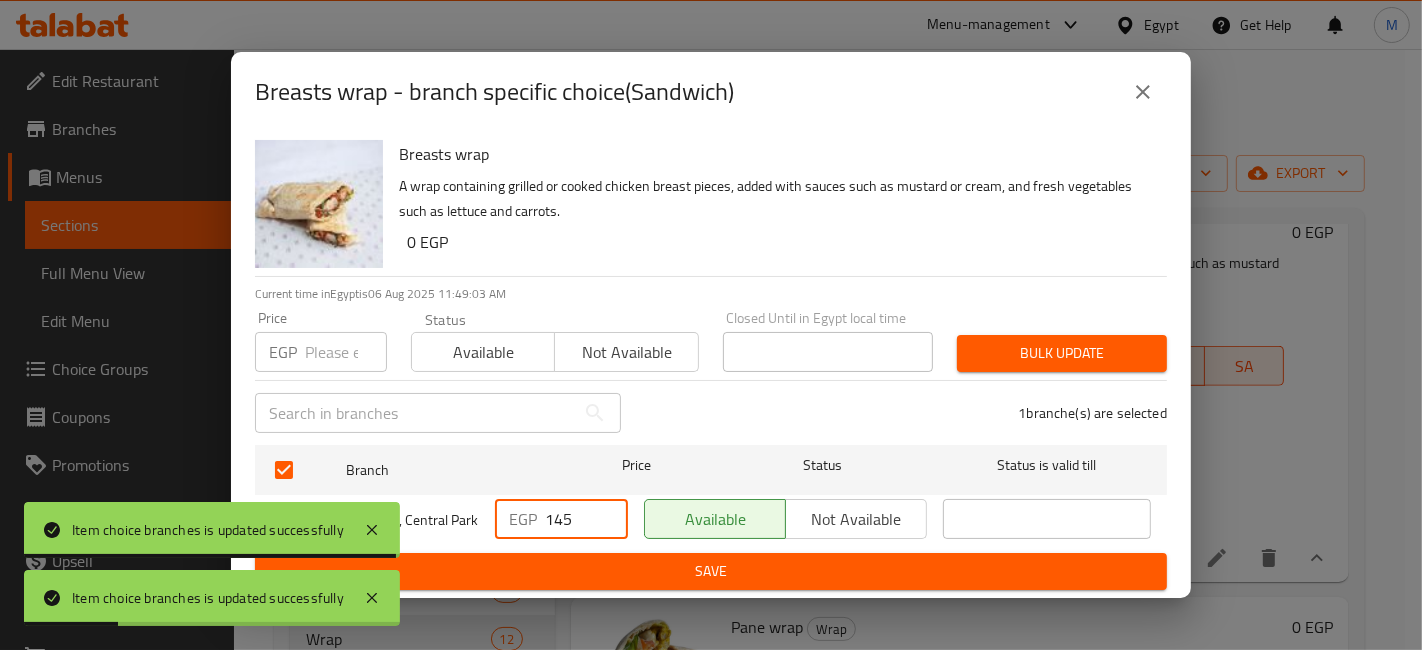 click on "145" at bounding box center [586, 519] 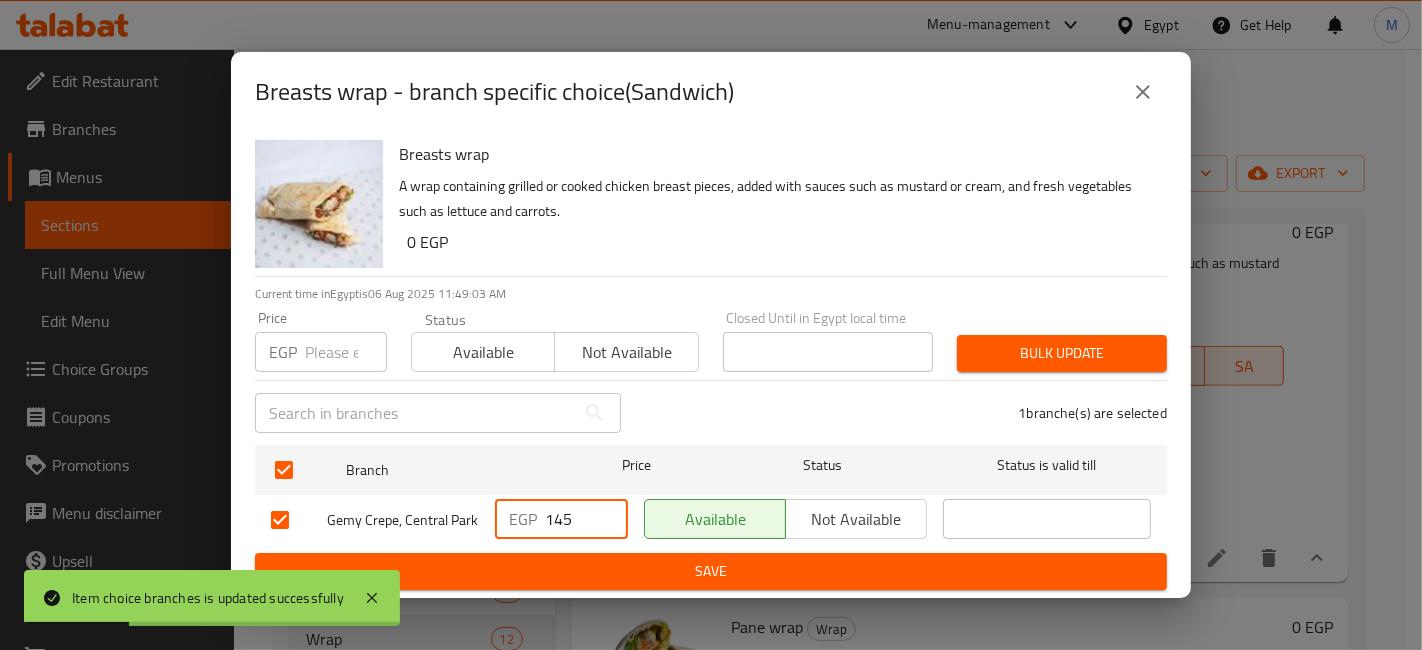click on "145" at bounding box center (586, 519) 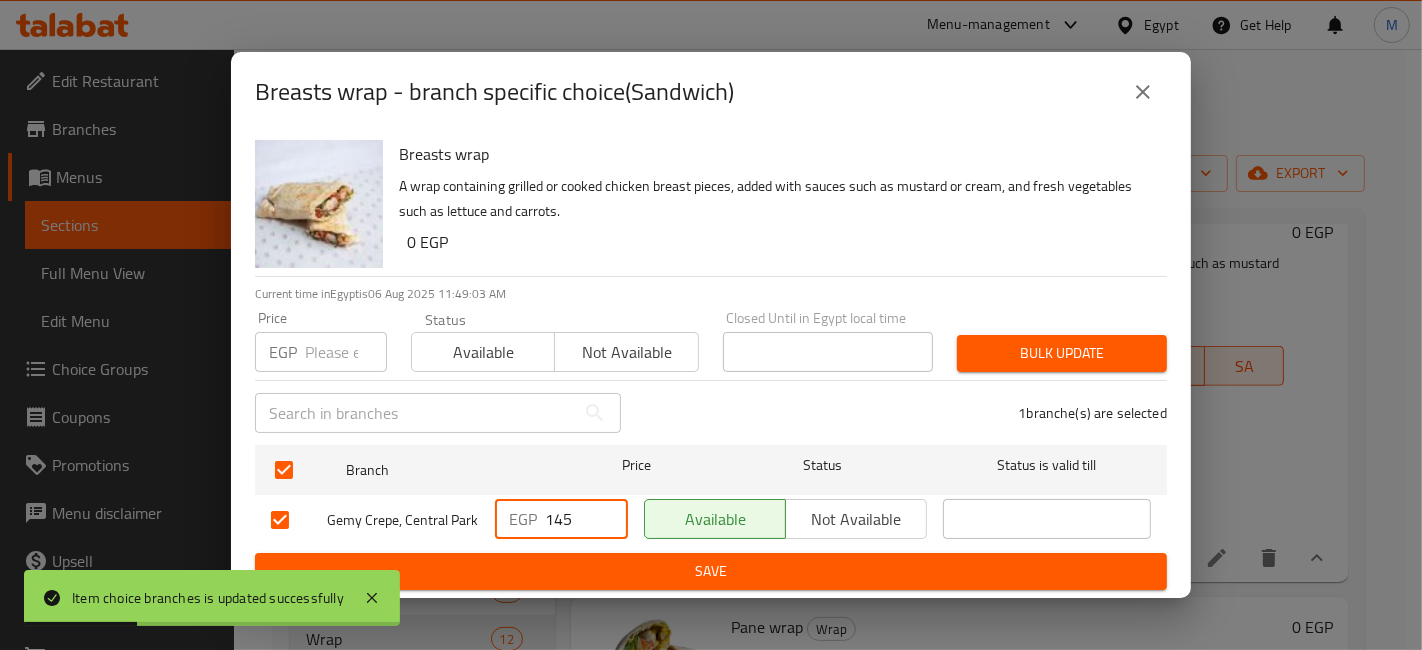 click on "145" at bounding box center [586, 519] 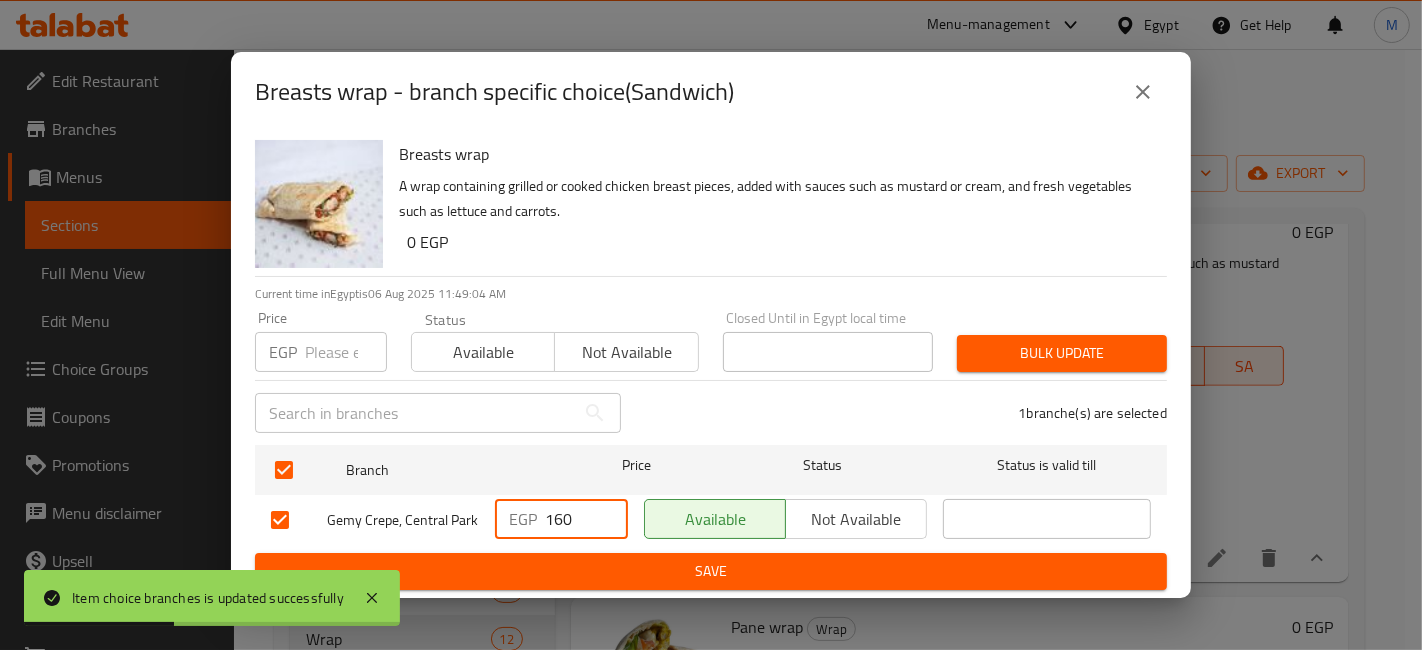 type on "160" 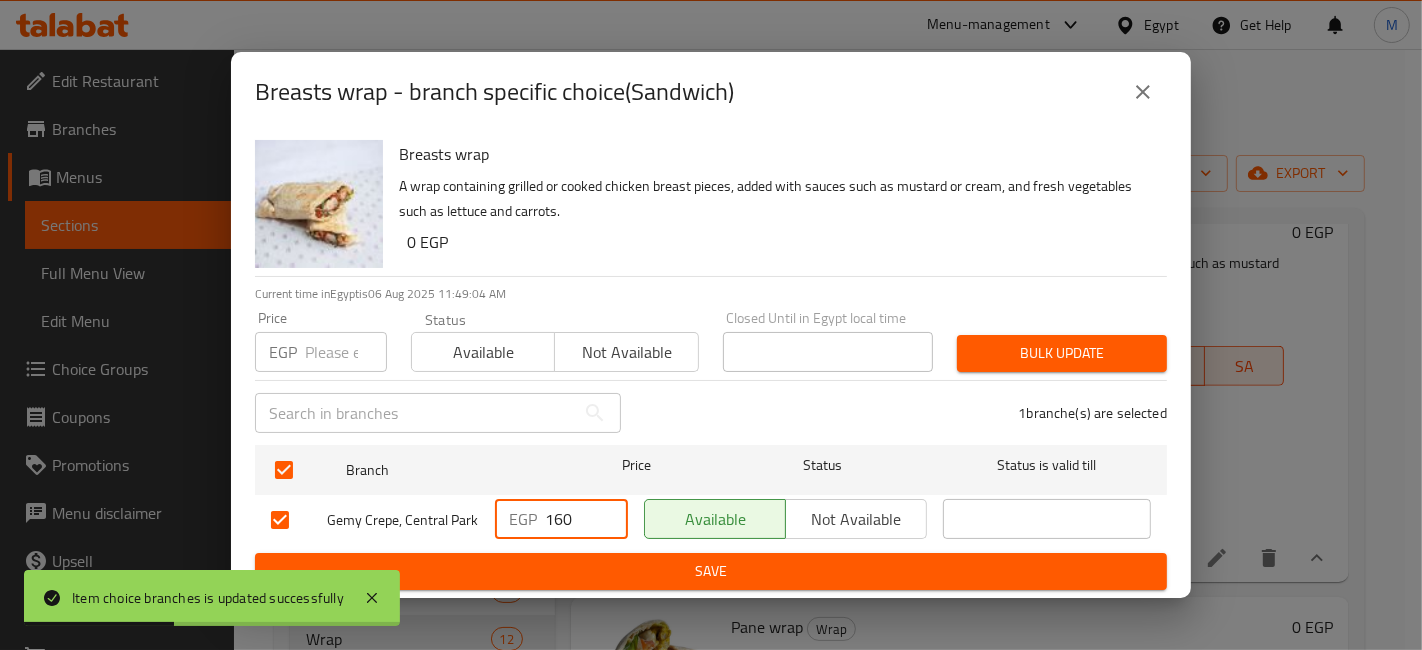 click on "Save" at bounding box center [711, 571] 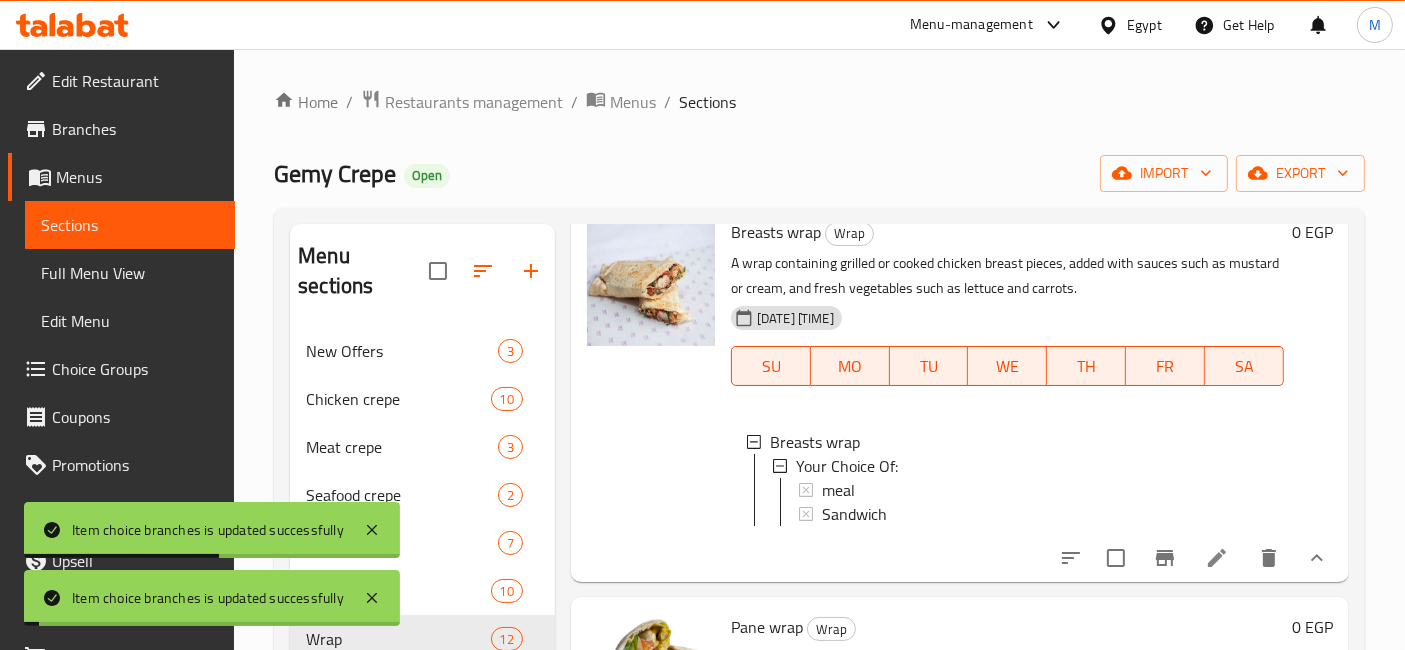 click at bounding box center (1317, 558) 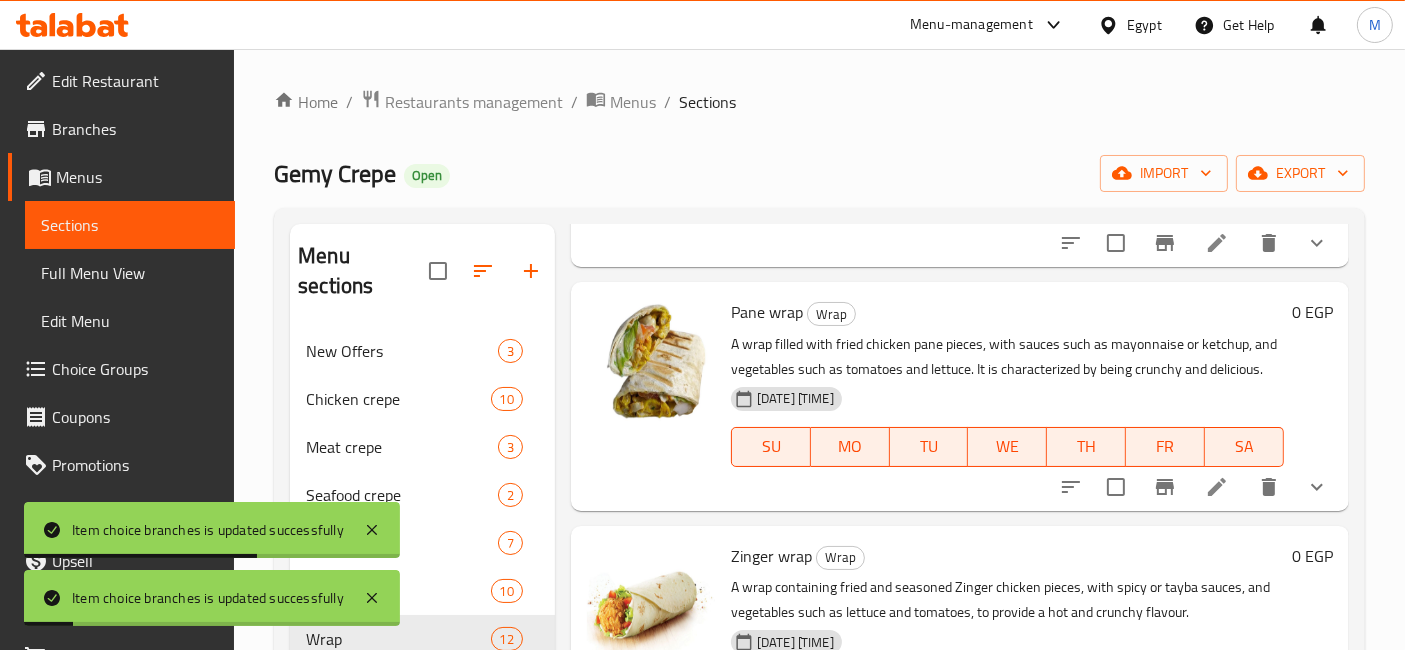 scroll, scrollTop: 1333, scrollLeft: 0, axis: vertical 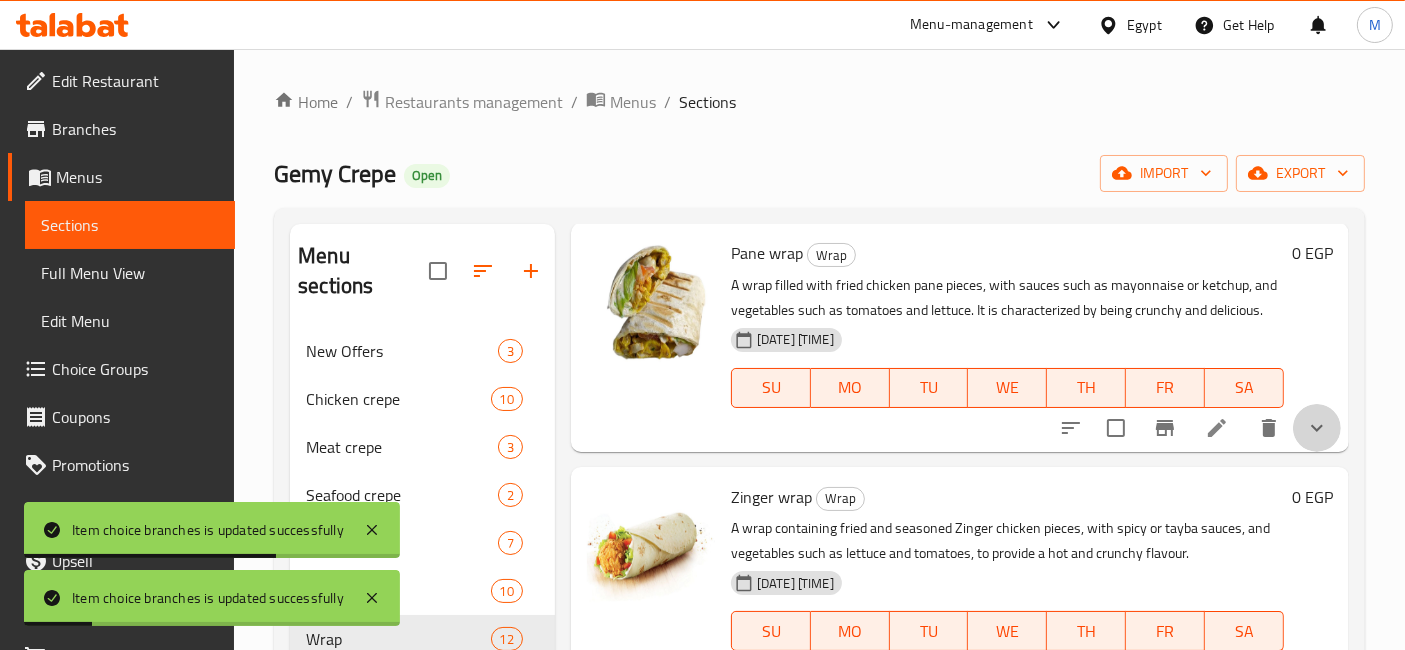 click at bounding box center (1317, 428) 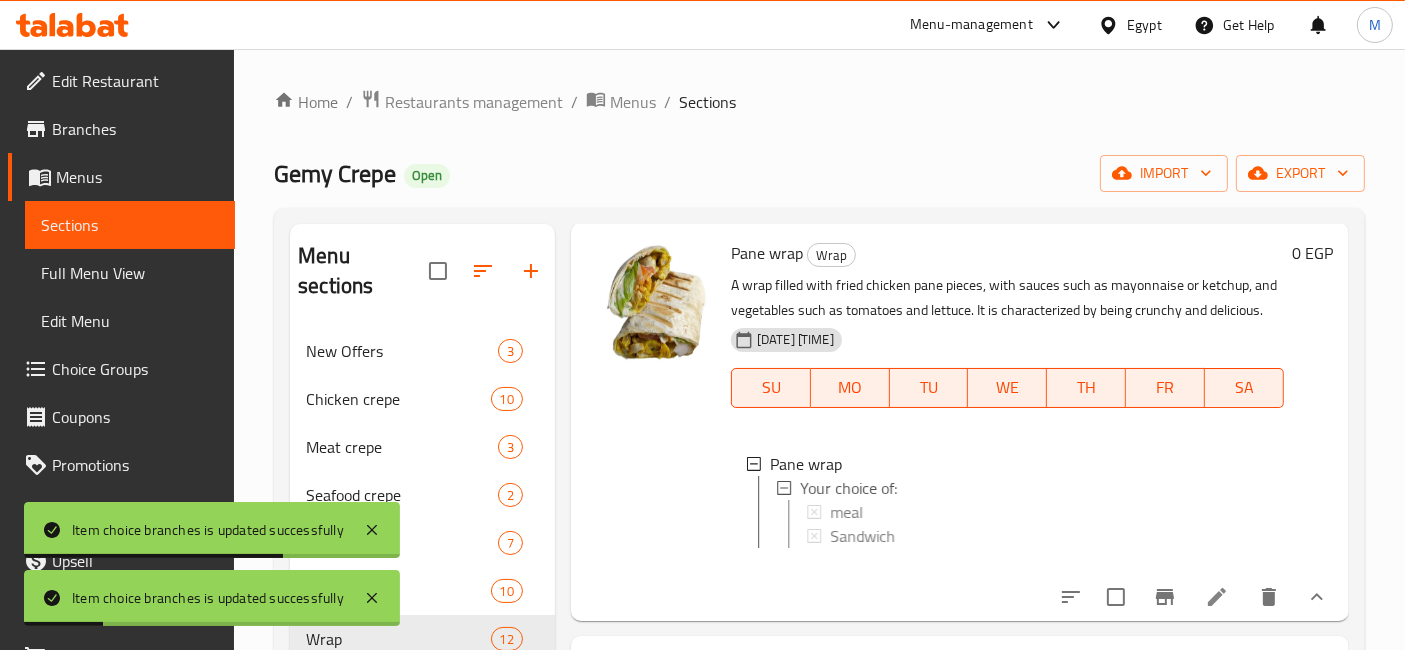 scroll, scrollTop: 2, scrollLeft: 0, axis: vertical 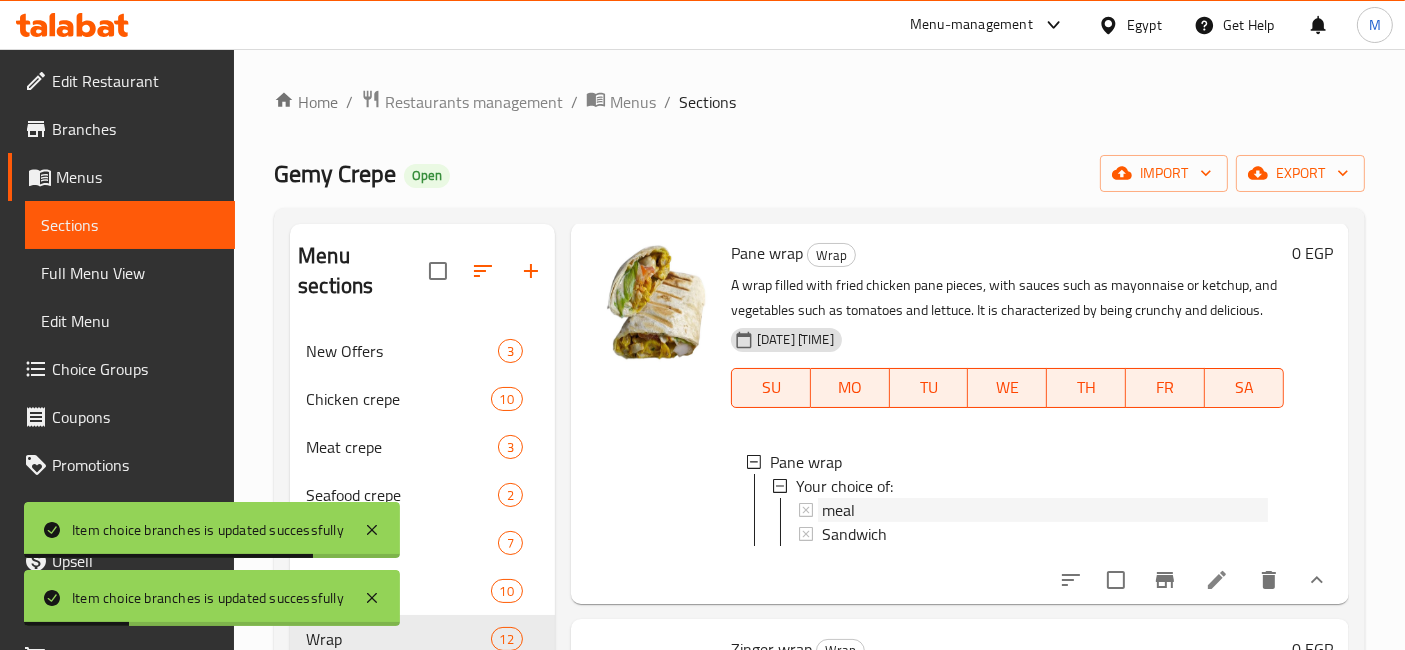 click on "meal" at bounding box center [838, 510] 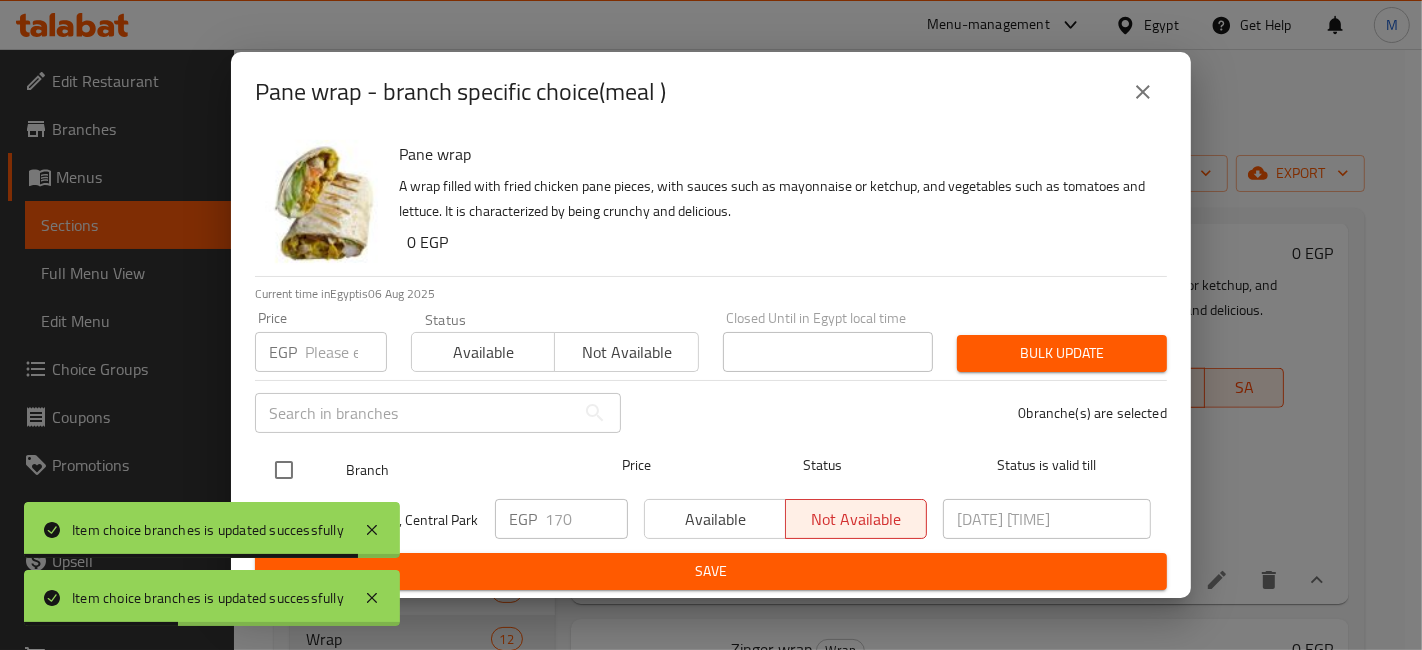 click at bounding box center (284, 470) 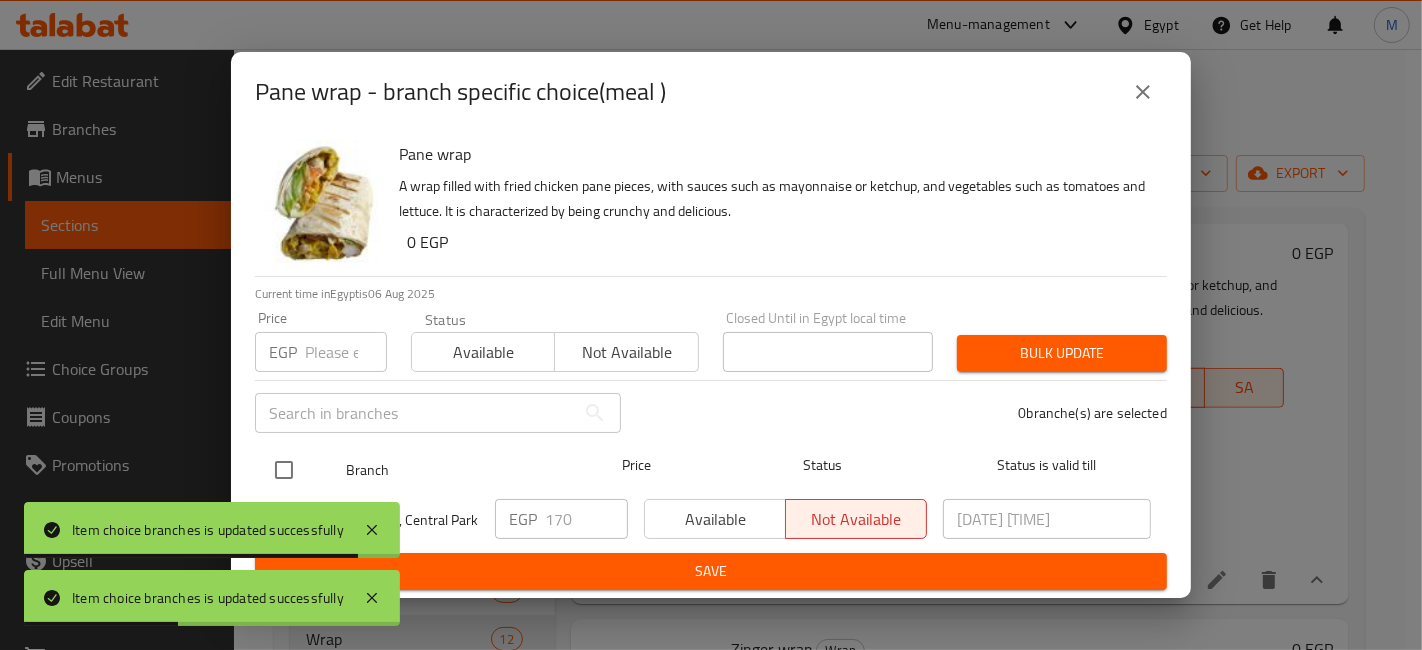 checkbox on "true" 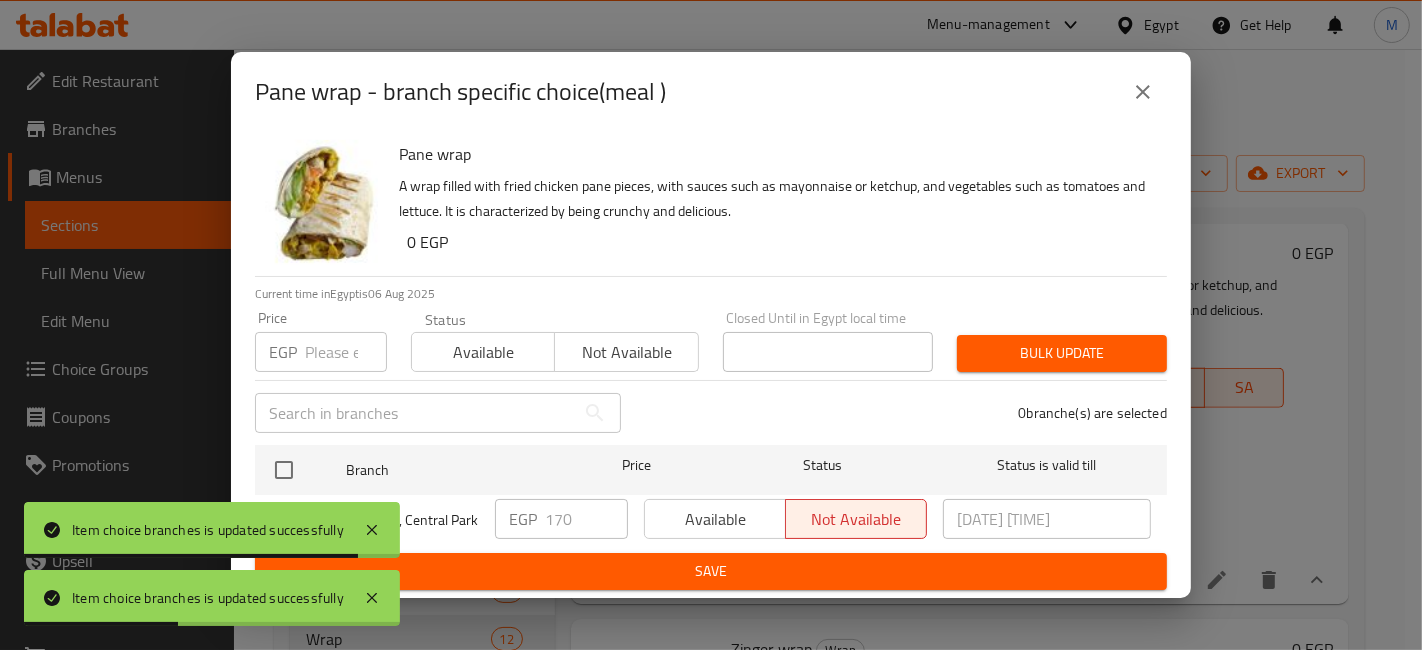 checkbox on "true" 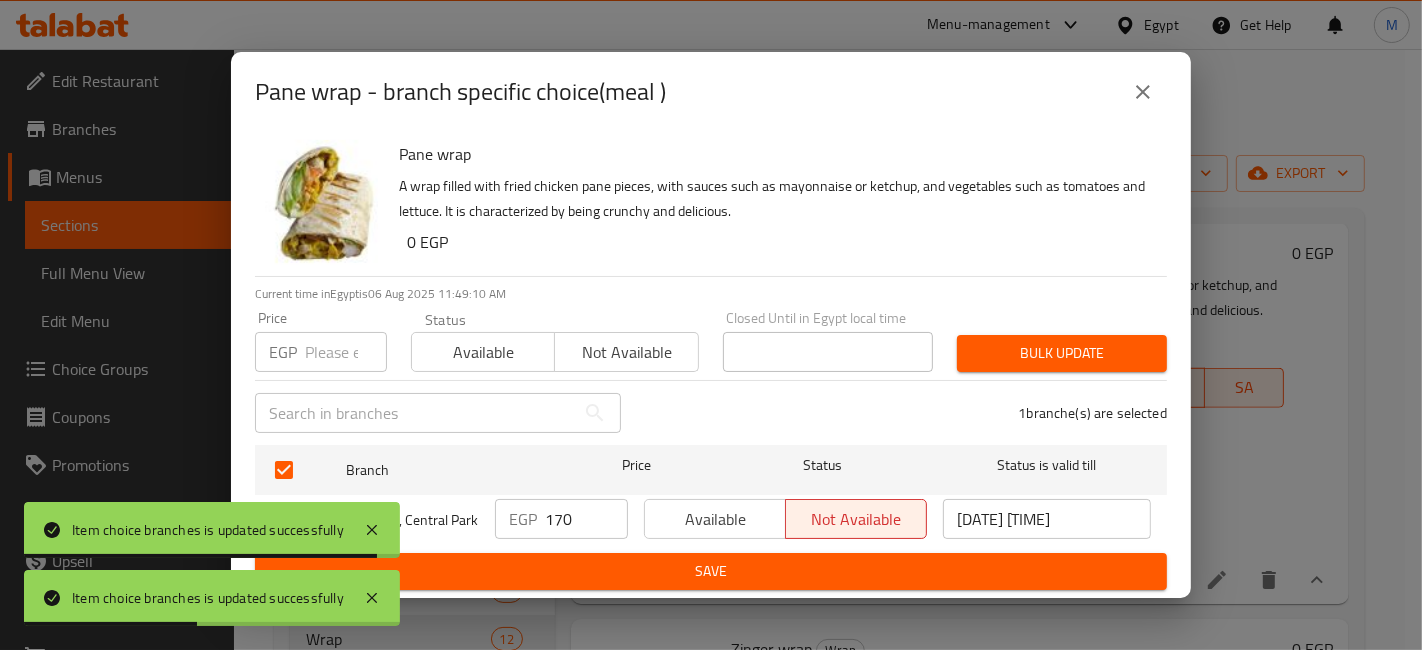 click on "170" at bounding box center (586, 519) 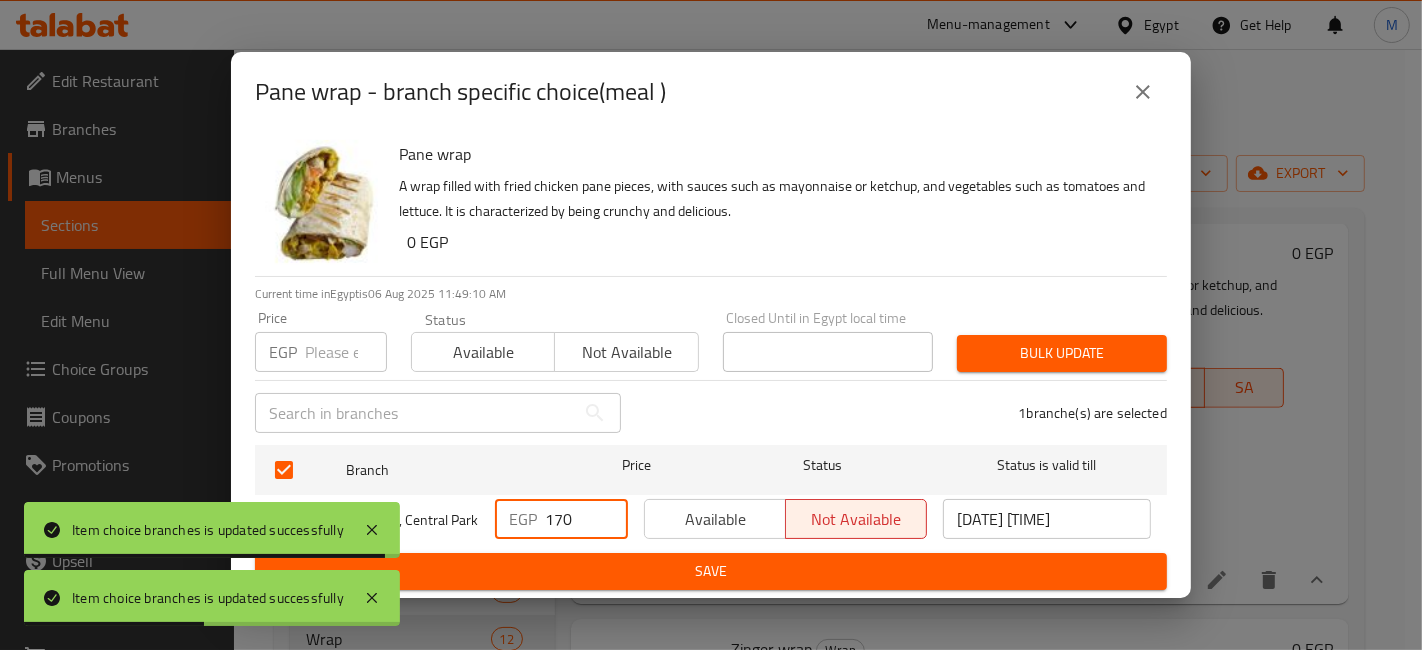 click on "170" at bounding box center (586, 519) 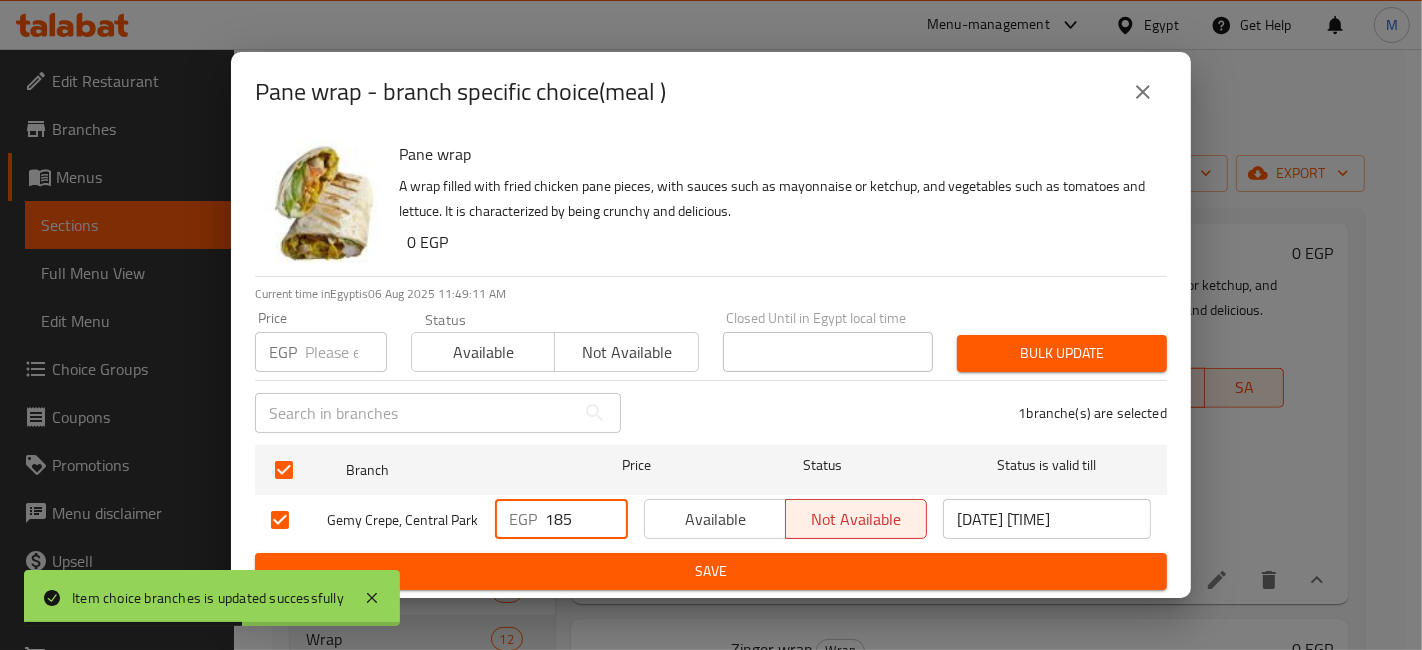 type on "185" 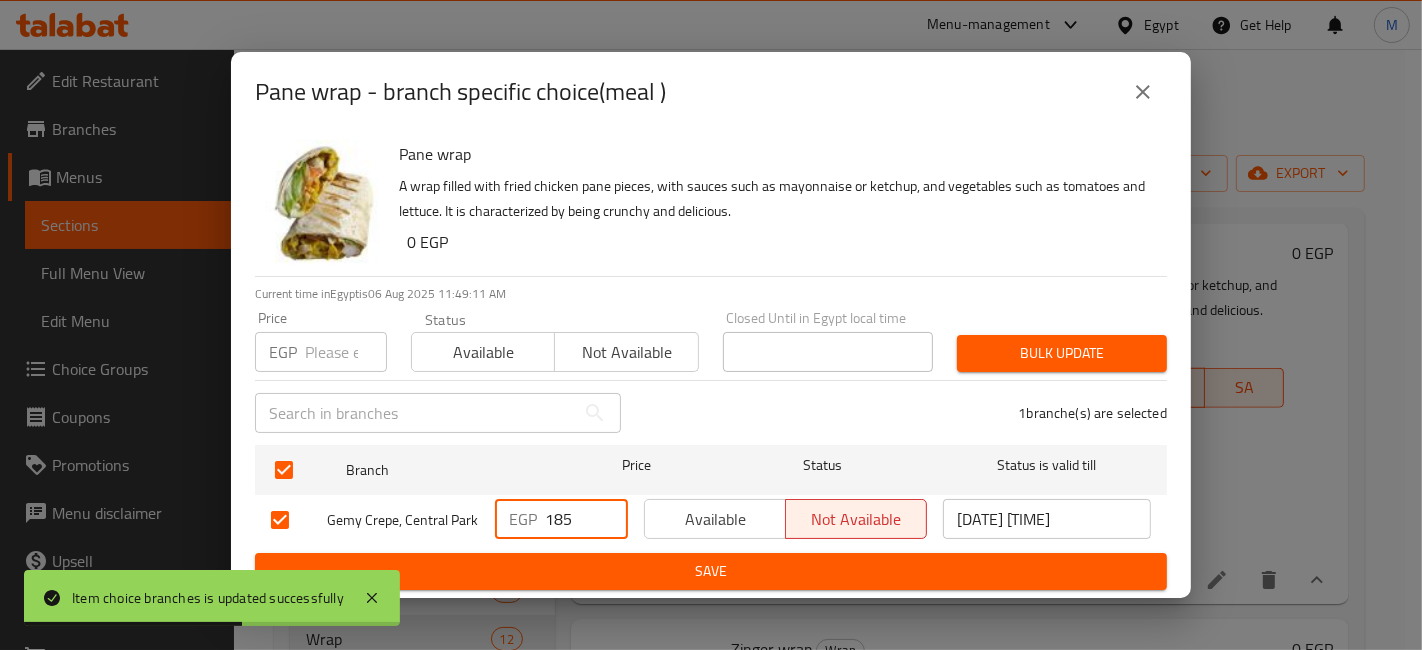 click on "Branch Price Status Status is valid till Gemy Crepe, Central Park EGP 185 ​ Available Not available 2025/03/16 05:00 ​" at bounding box center (711, 495) 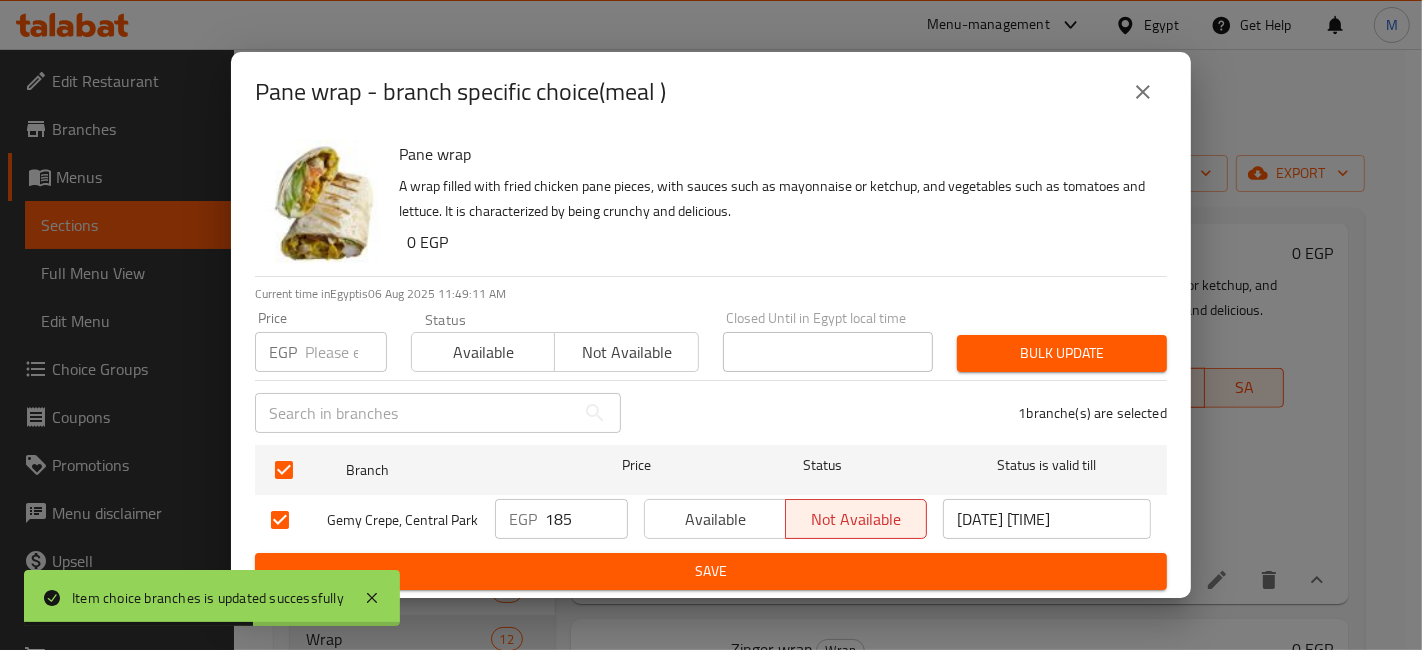 click on "Save" at bounding box center (711, 571) 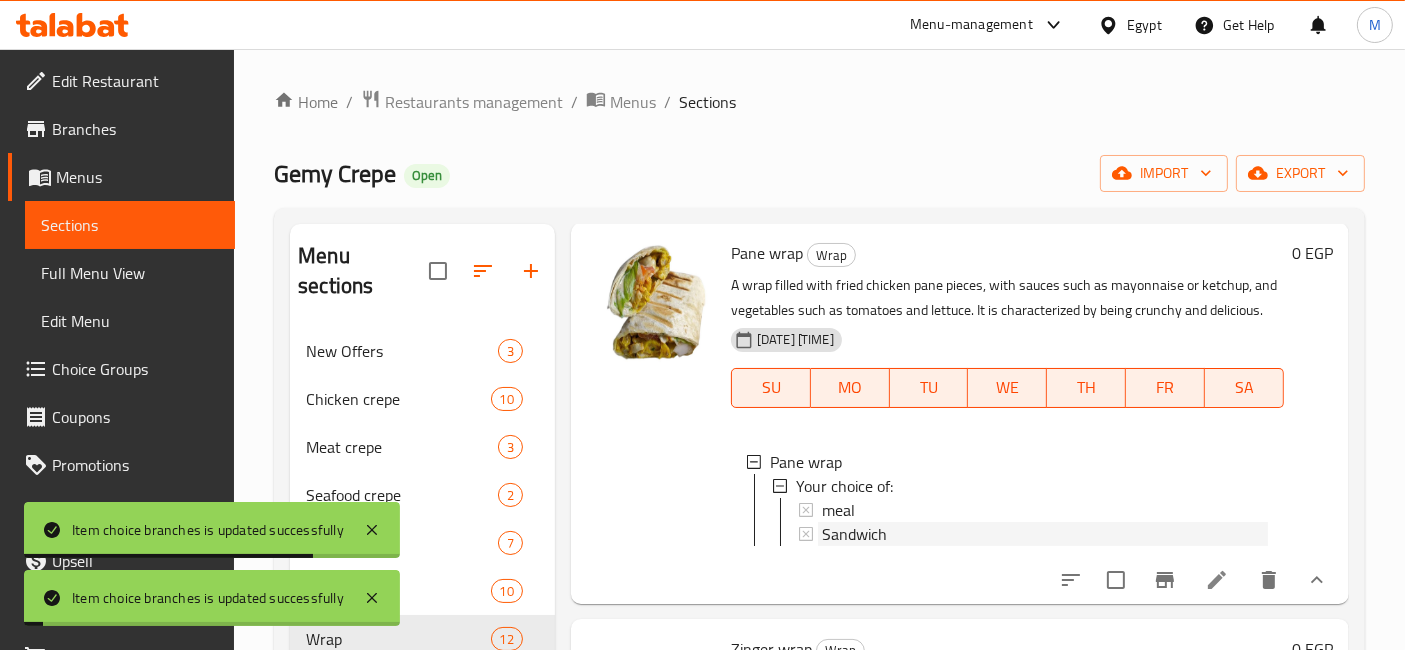 click on "Sandwich" at bounding box center (854, 534) 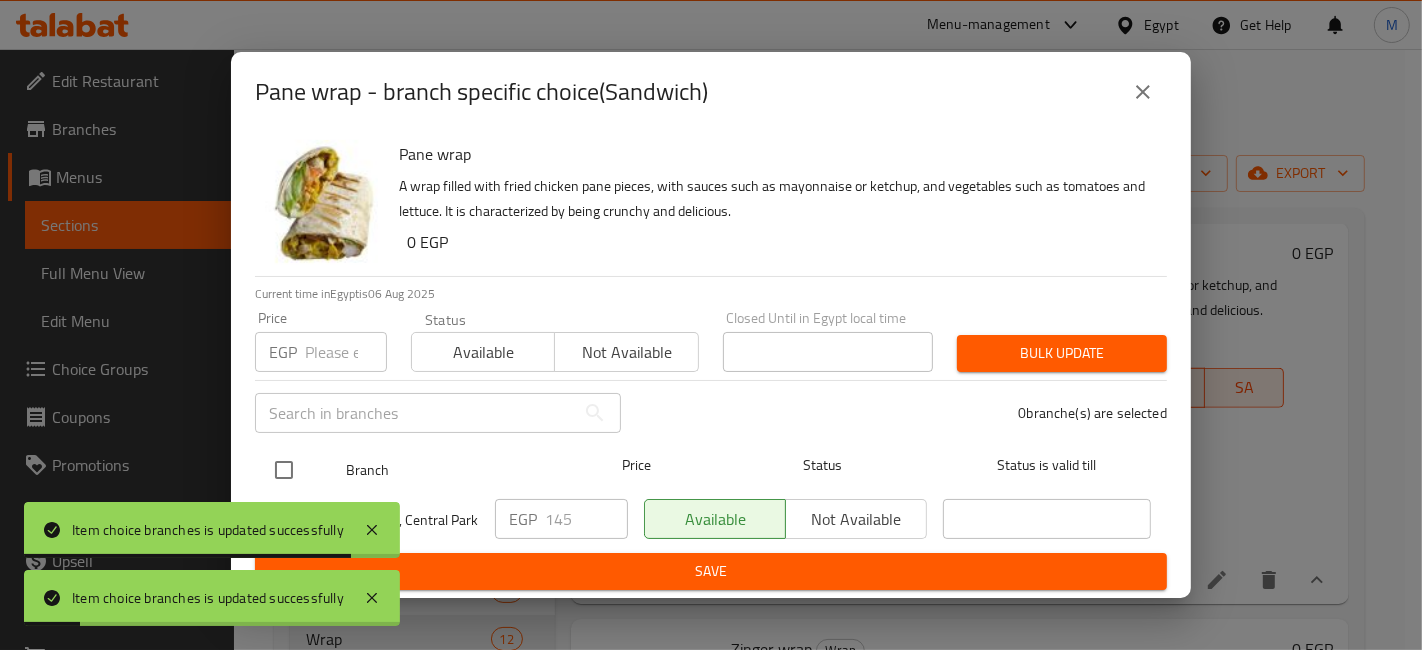 click at bounding box center [284, 470] 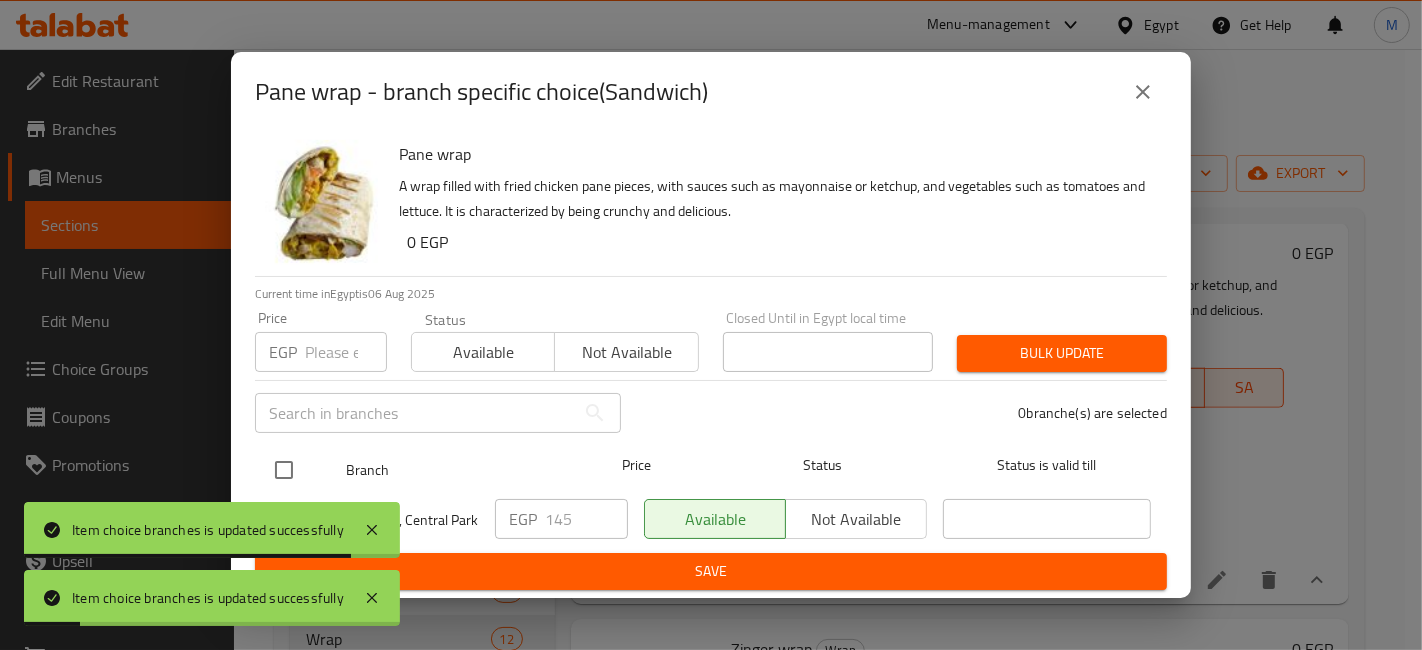 checkbox on "true" 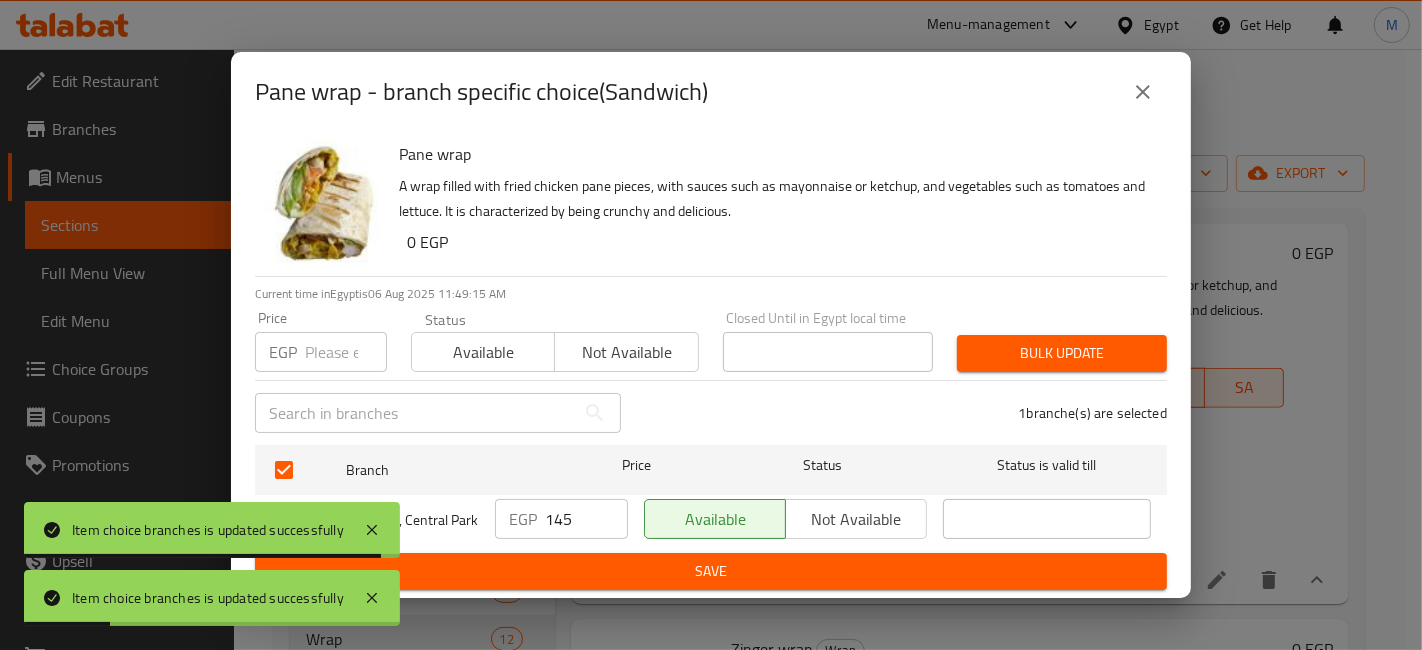 click on "145" at bounding box center [586, 519] 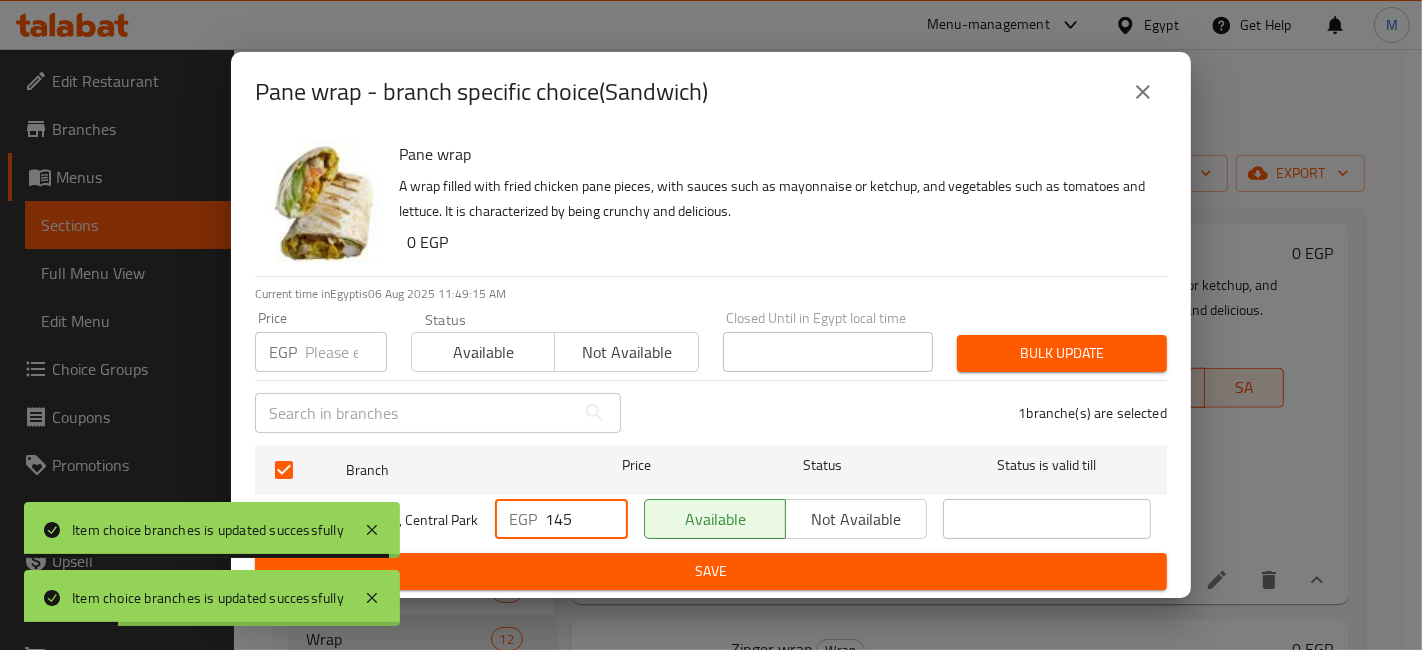 click on "145" at bounding box center [586, 519] 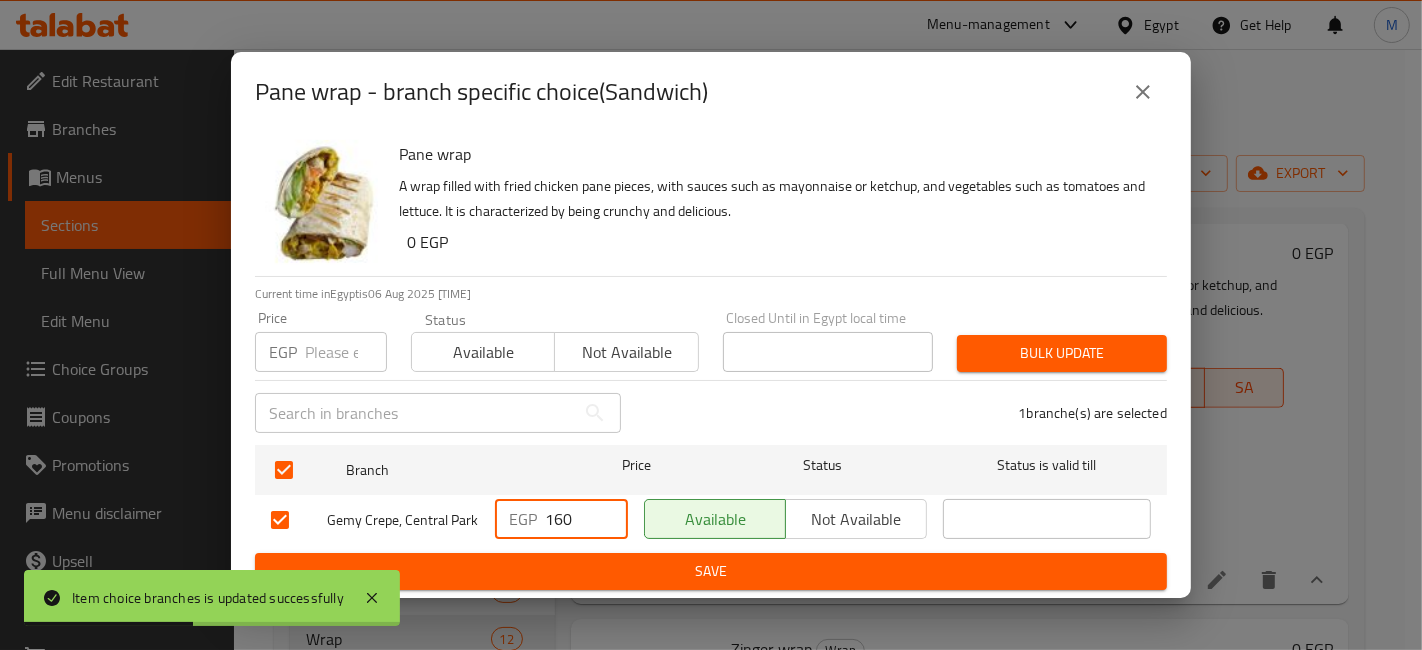 type on "160" 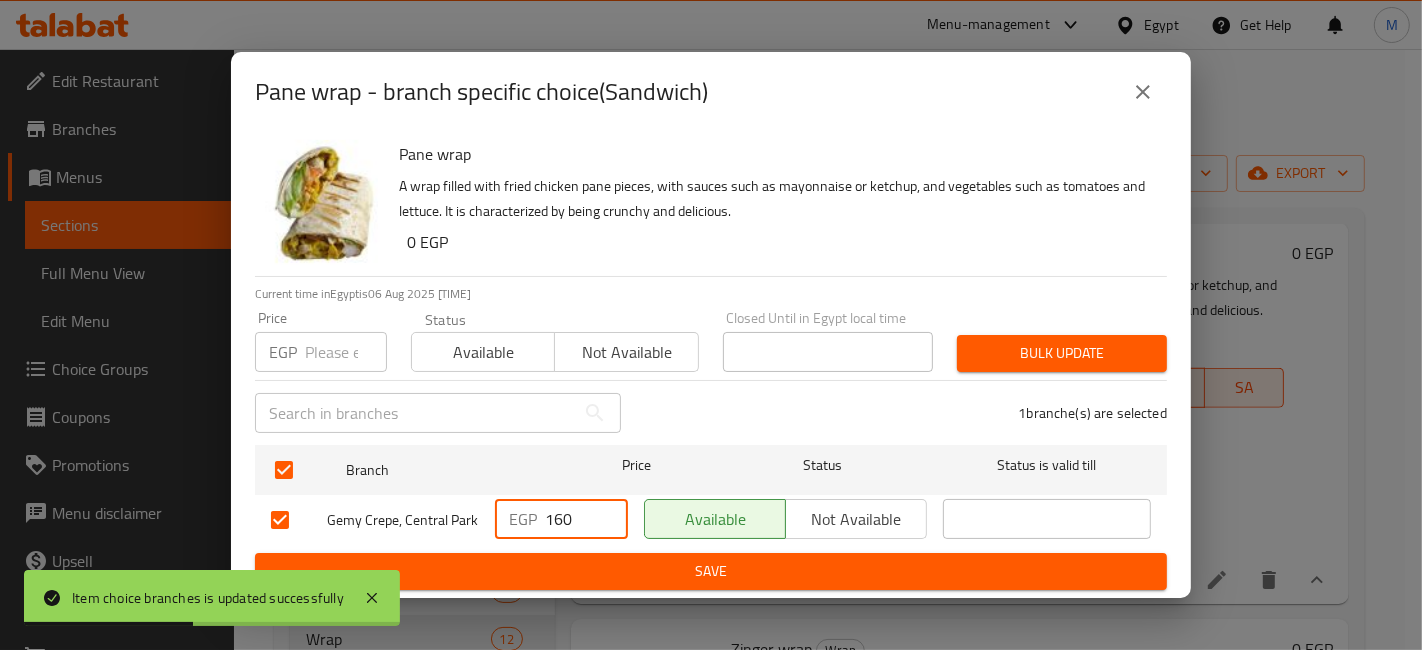 click on "Save" at bounding box center (711, 571) 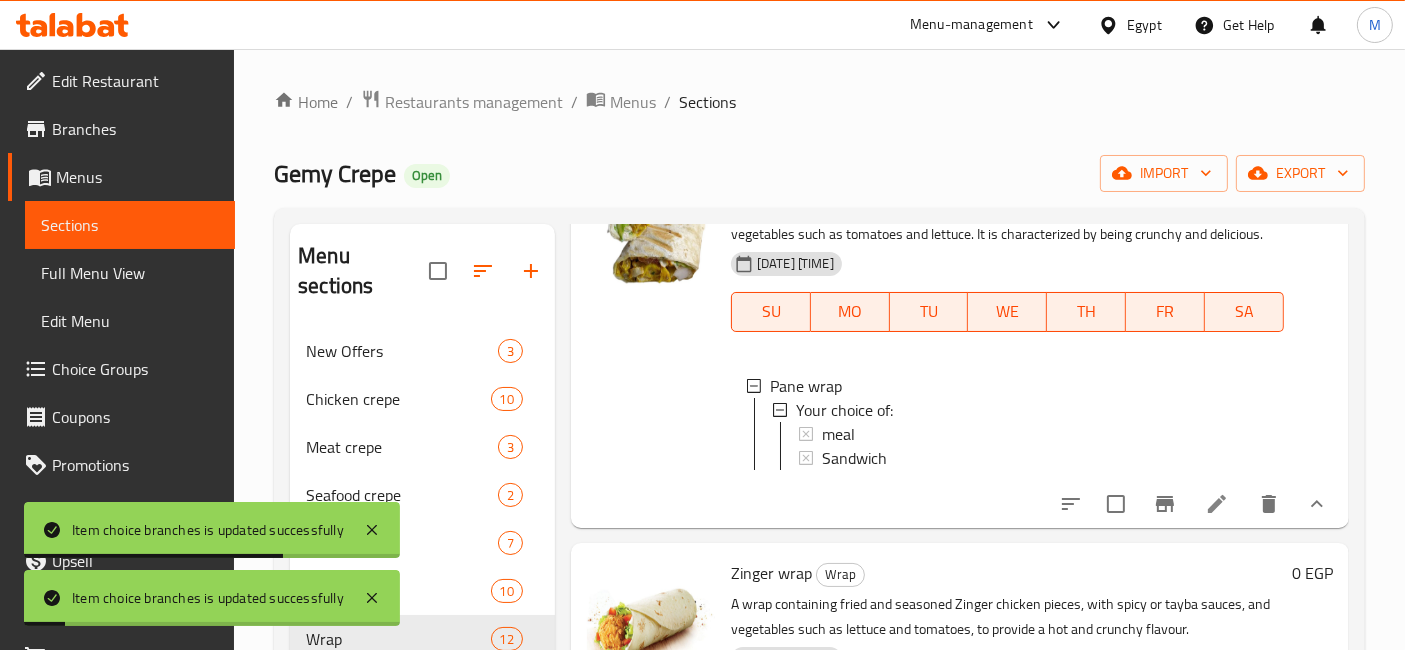 scroll, scrollTop: 1444, scrollLeft: 0, axis: vertical 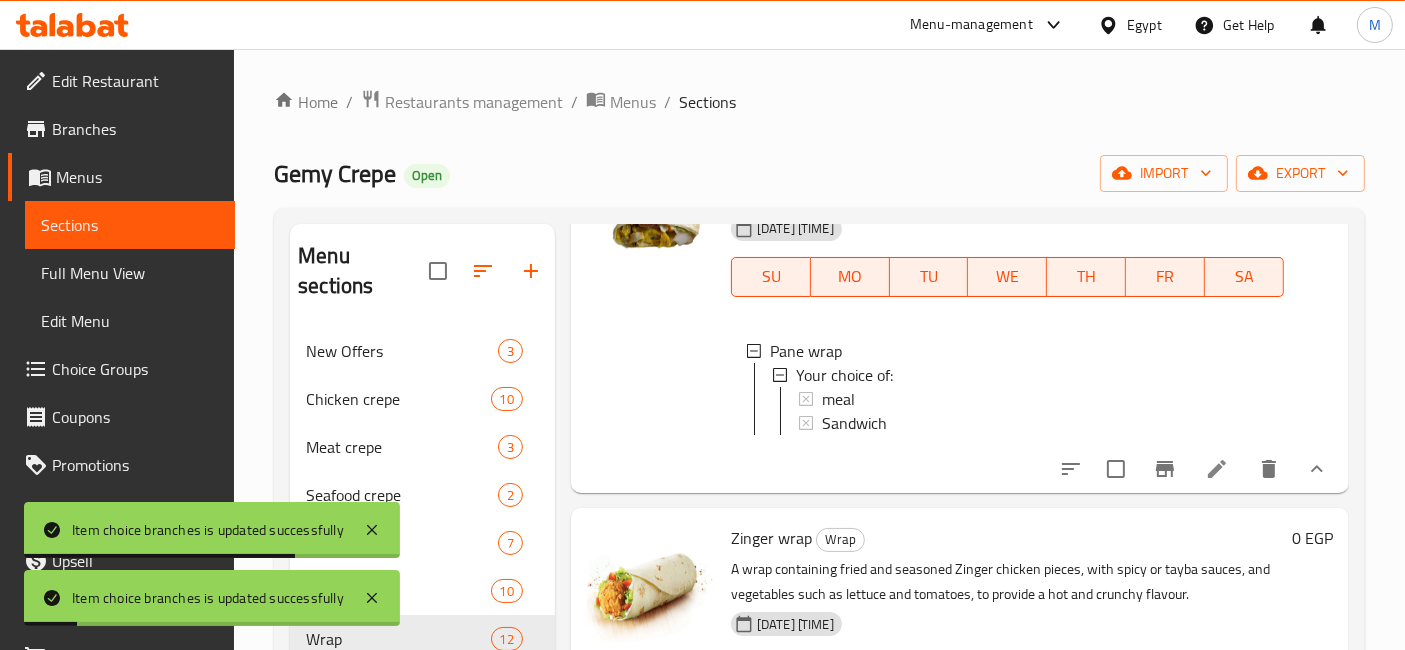 click at bounding box center (1317, 469) 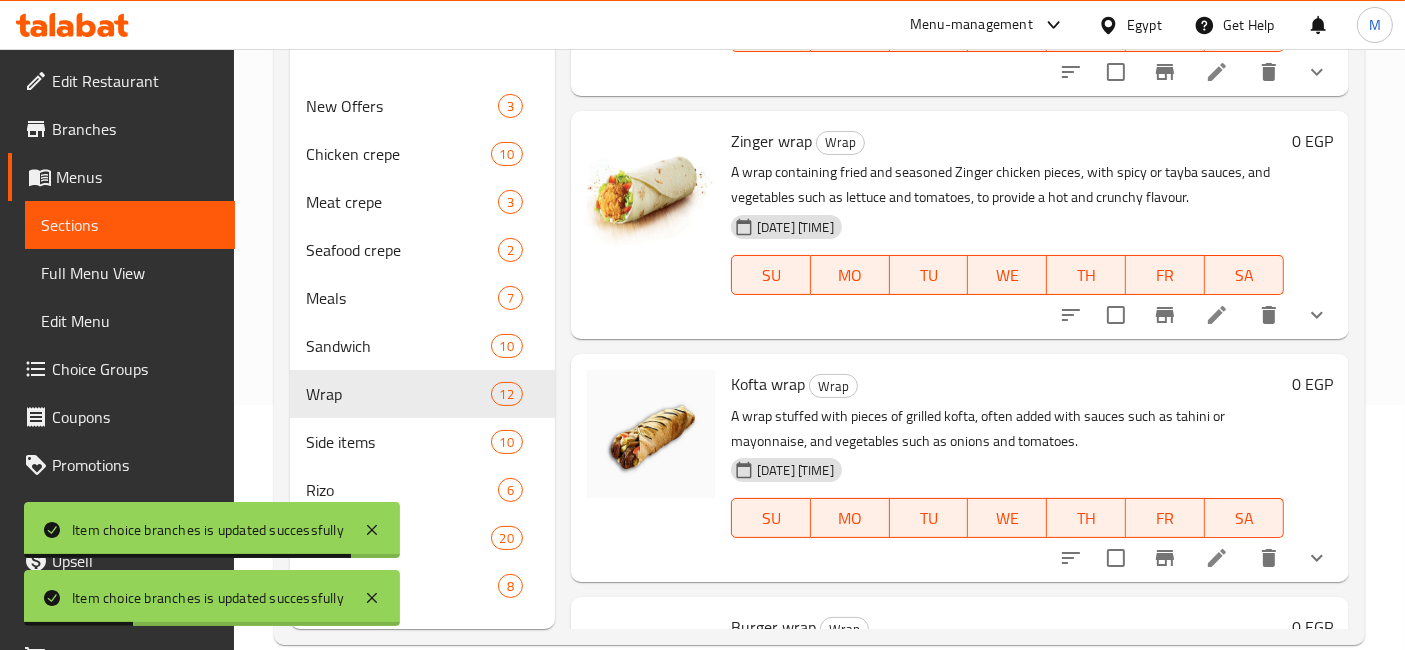 scroll, scrollTop: 279, scrollLeft: 0, axis: vertical 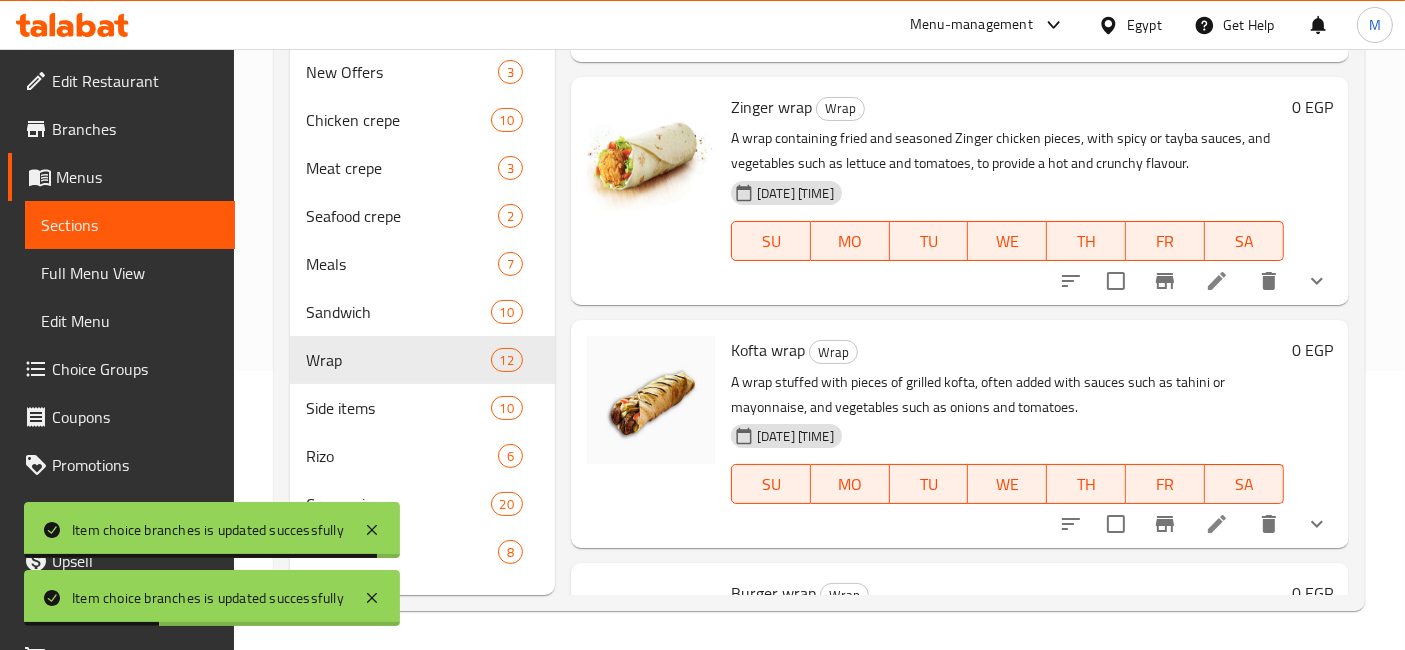click at bounding box center [1317, 281] 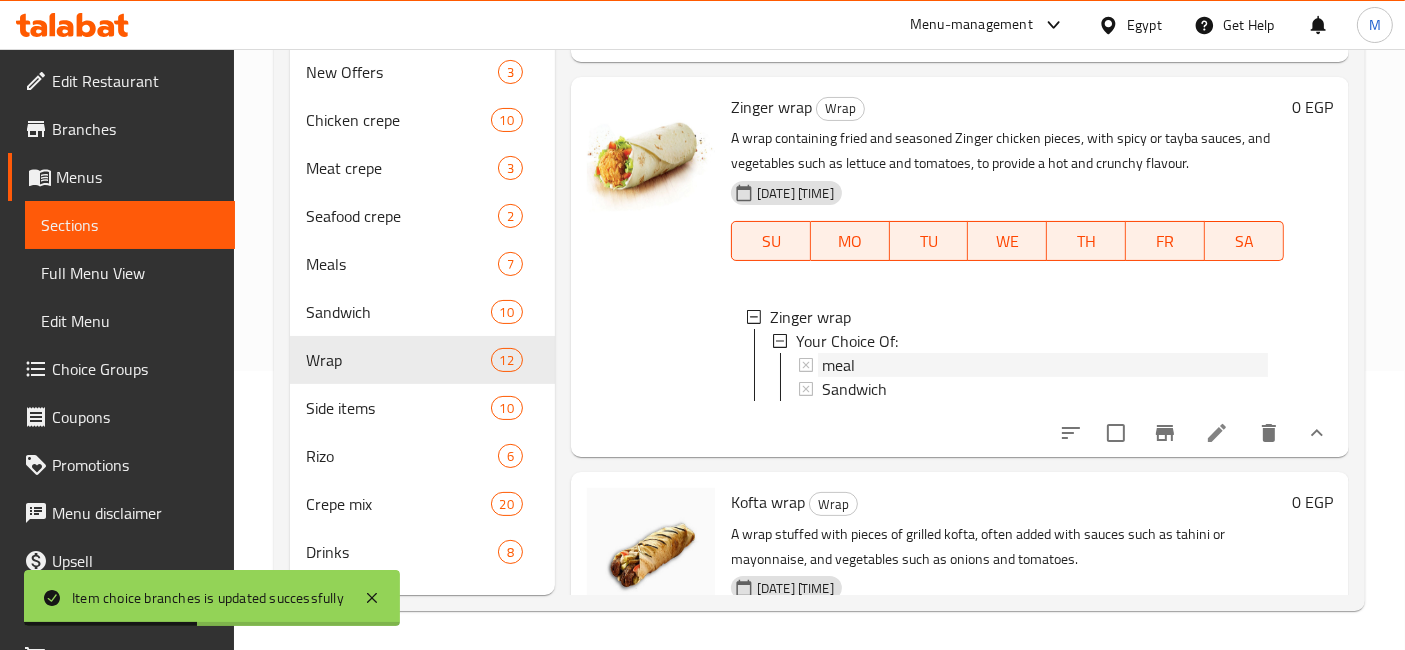 click on "meal" at bounding box center [1045, 365] 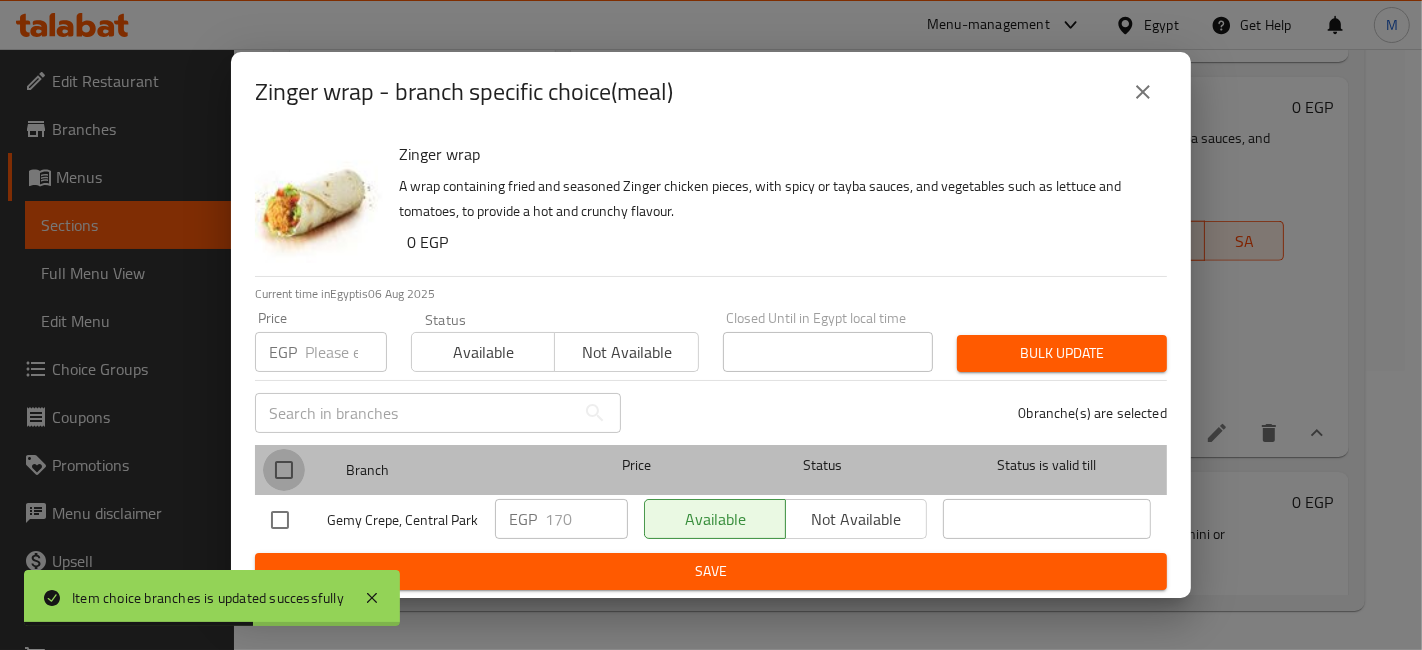 click at bounding box center (284, 470) 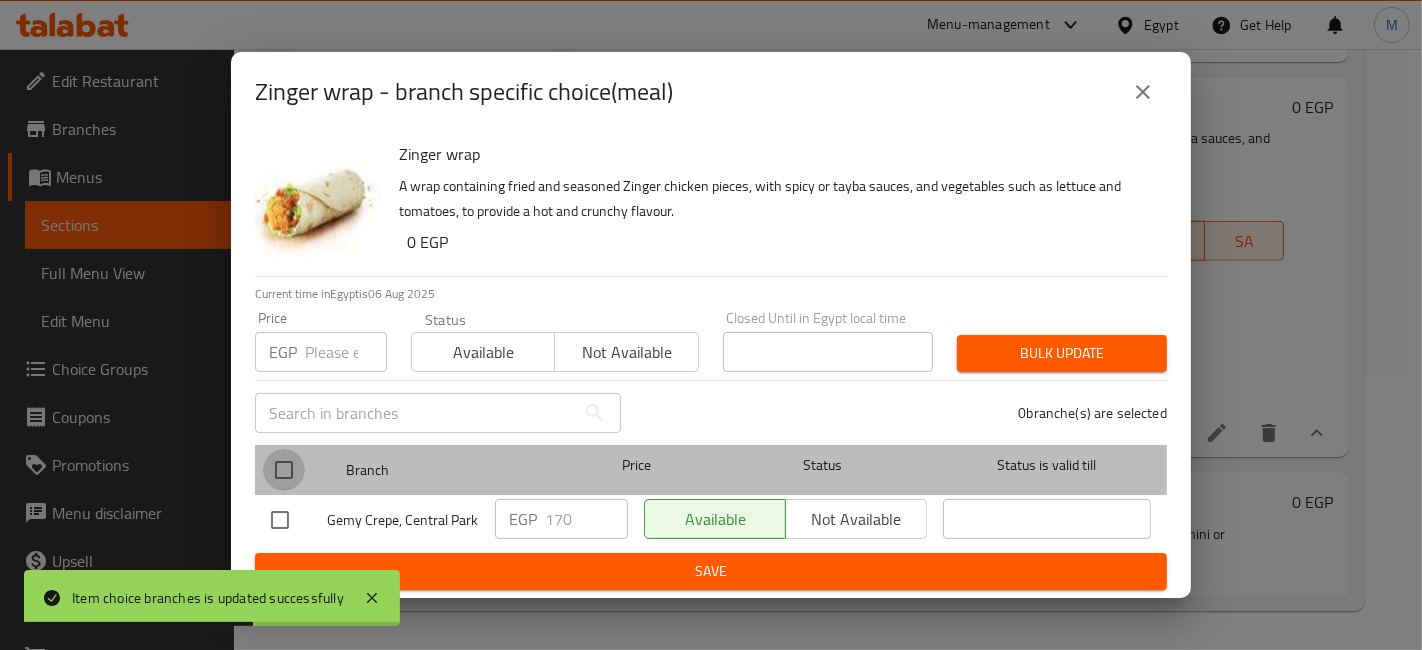 checkbox on "true" 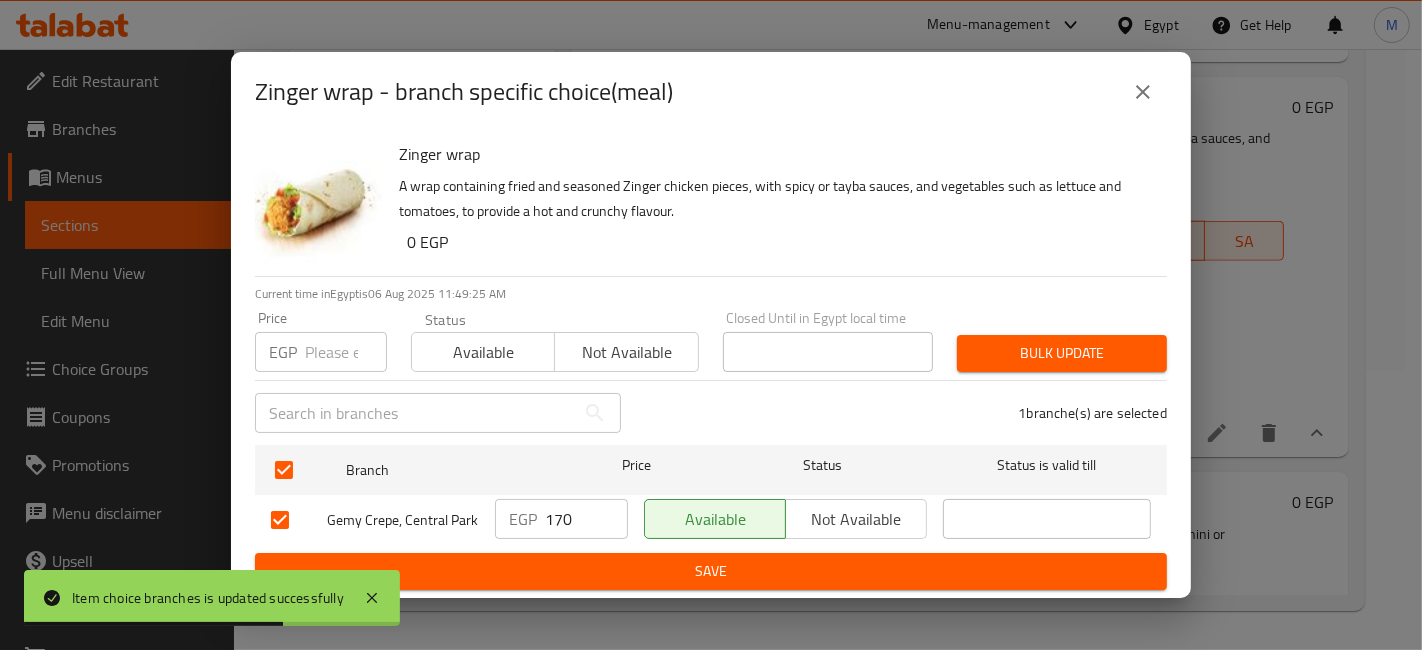 click on "170" at bounding box center [586, 519] 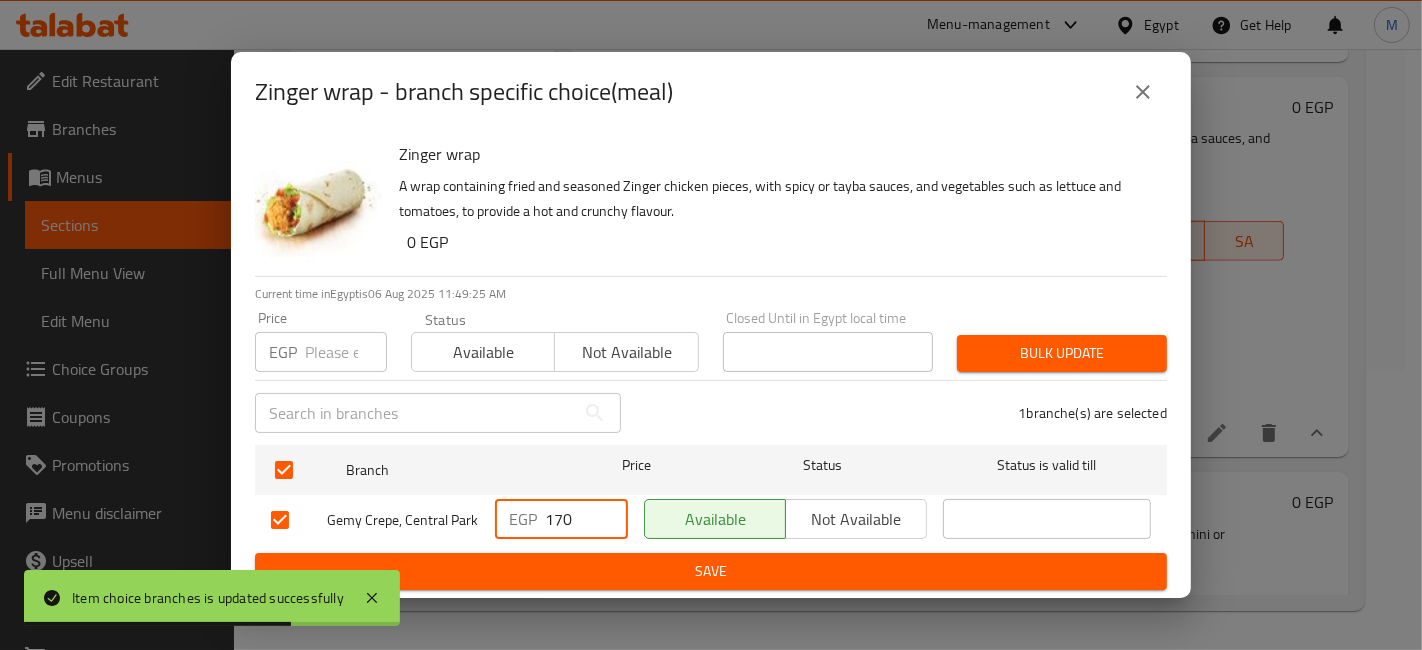 click on "170" at bounding box center [586, 519] 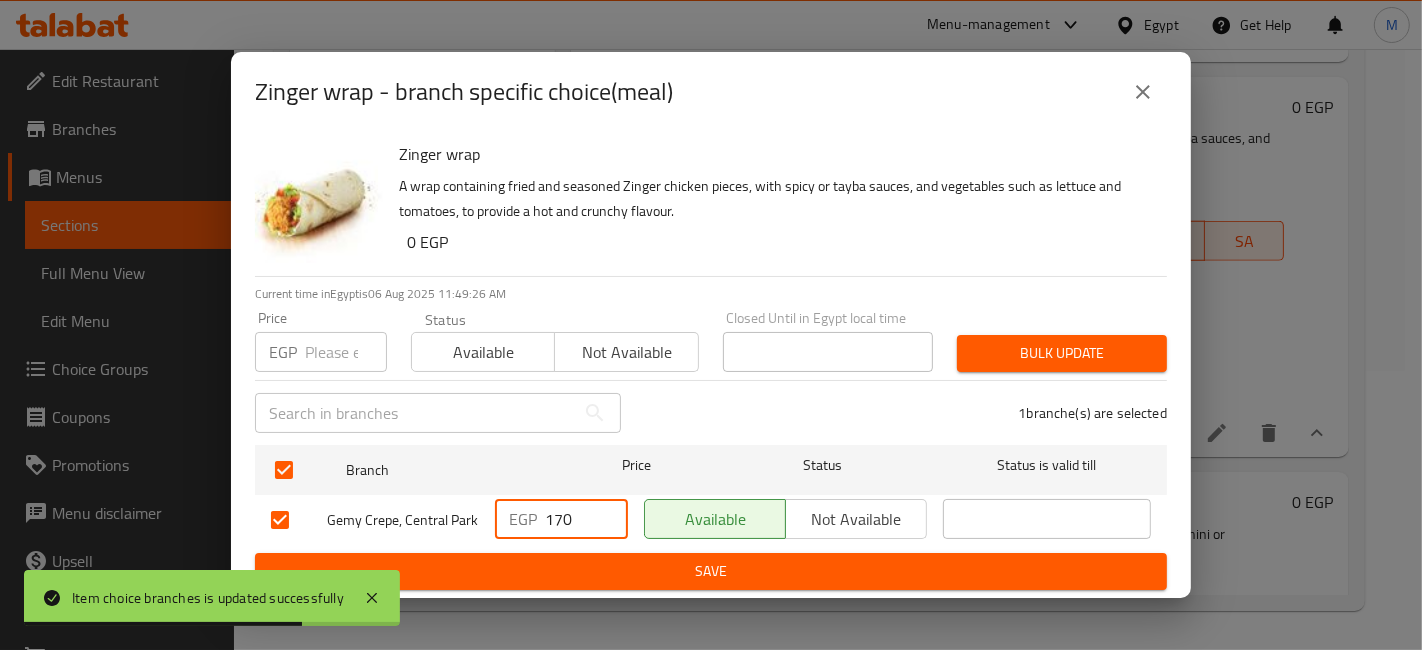 click on "170" at bounding box center (586, 519) 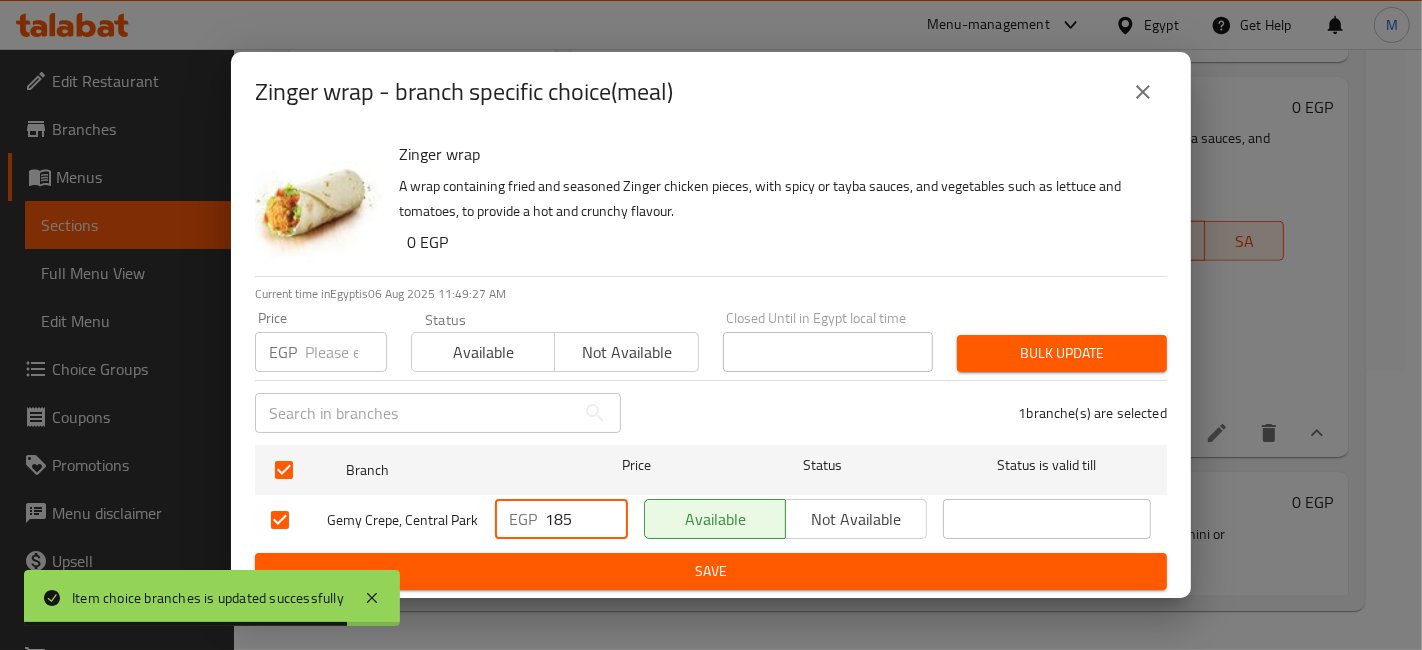 type on "185" 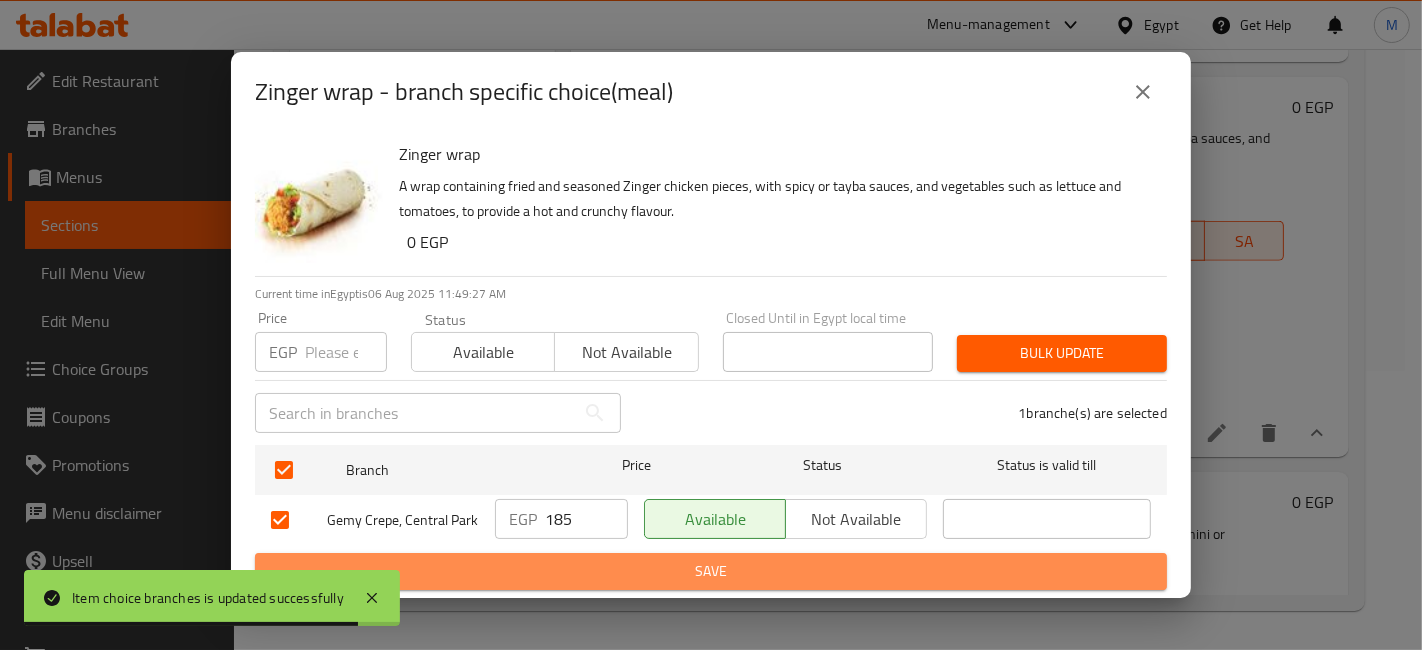 click on "Save" at bounding box center (711, 571) 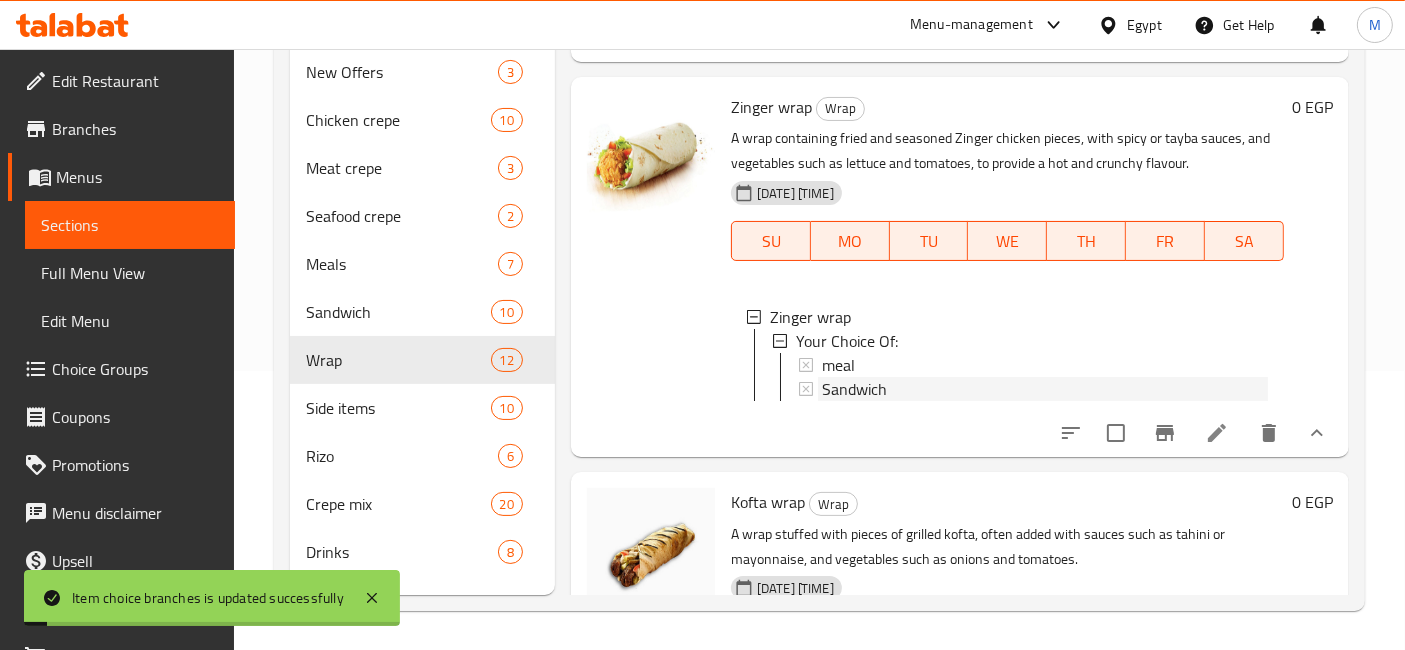 click on "Sandwich" at bounding box center [1045, 389] 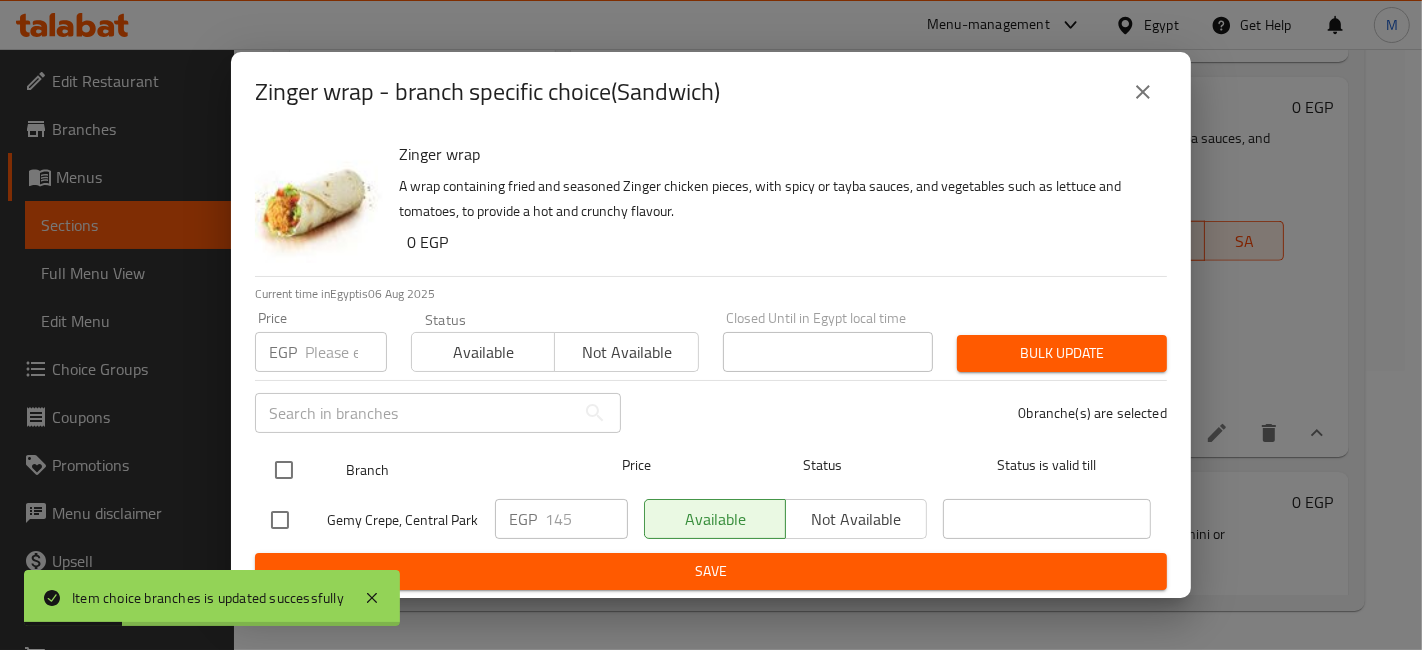 click at bounding box center (284, 470) 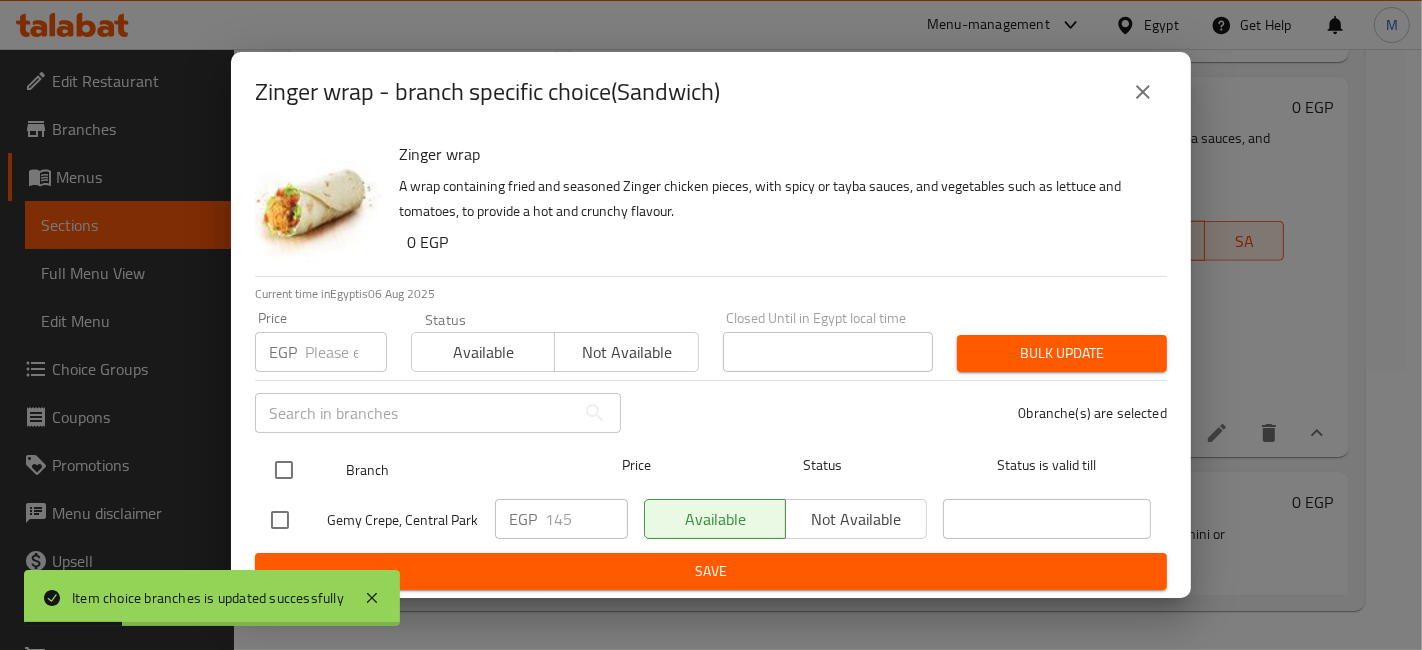 checkbox on "true" 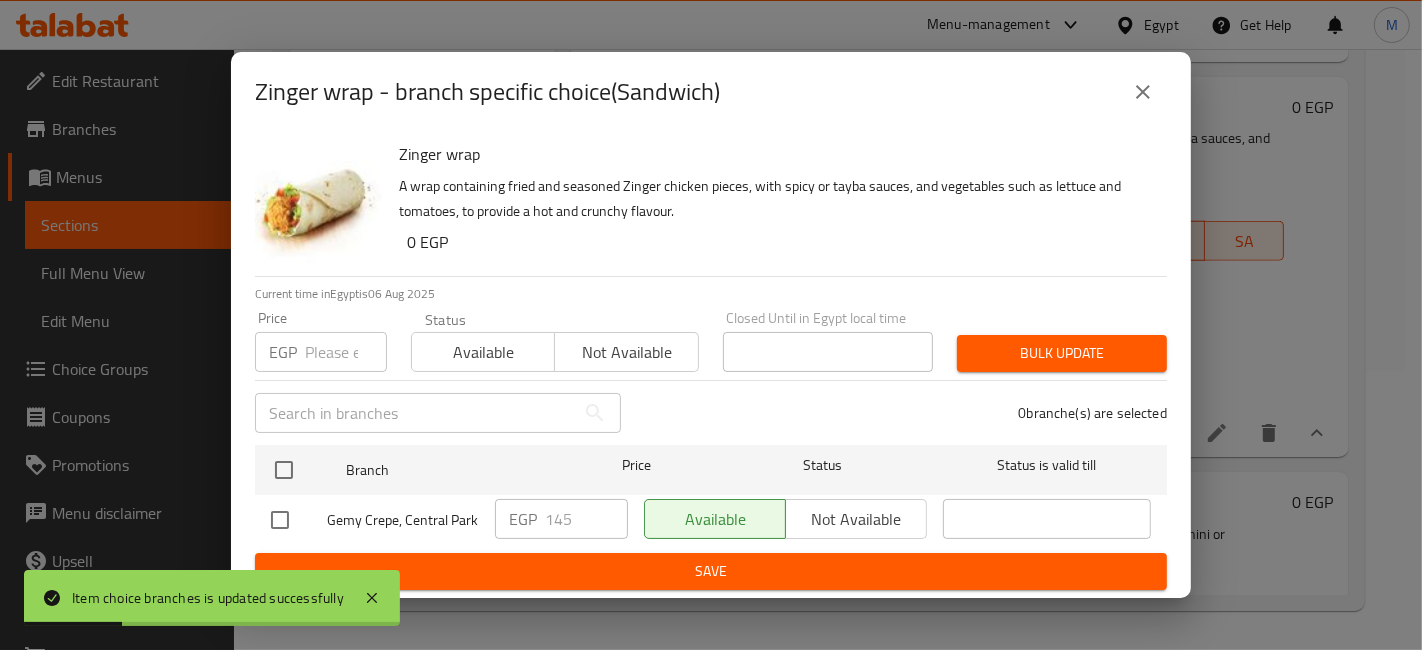 checkbox on "true" 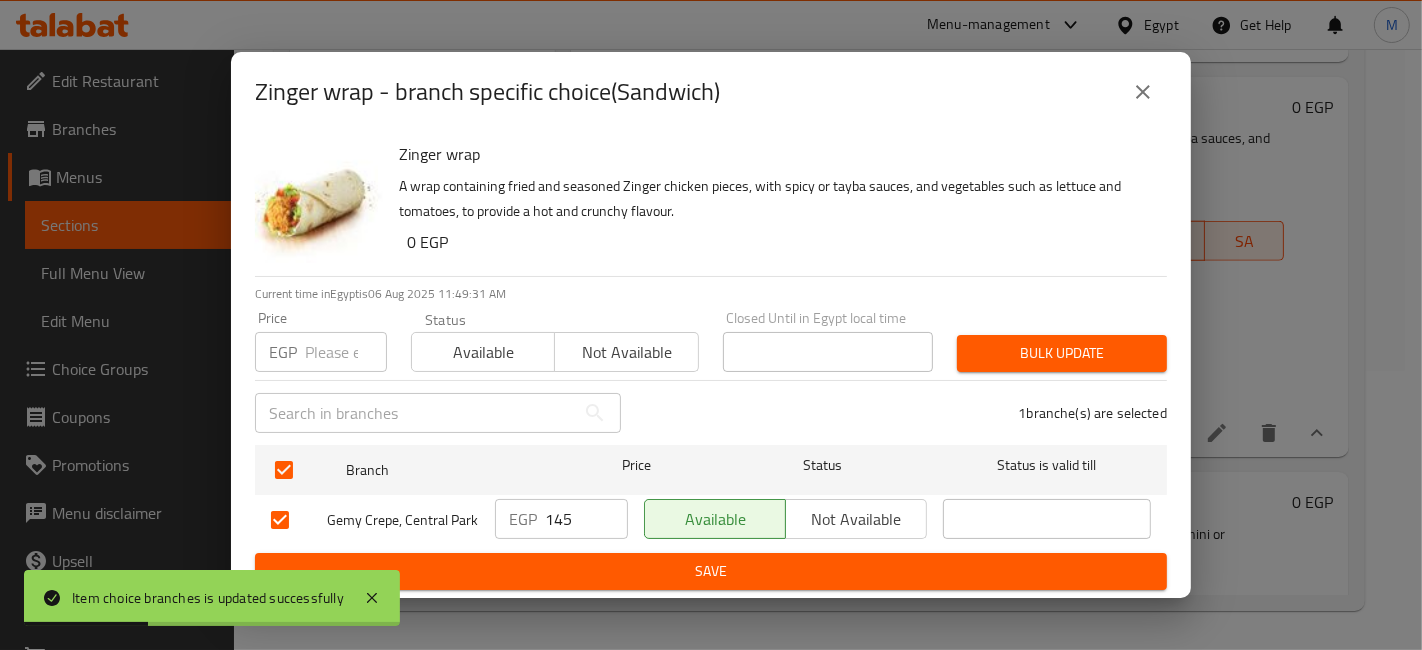 click on "145" at bounding box center [586, 519] 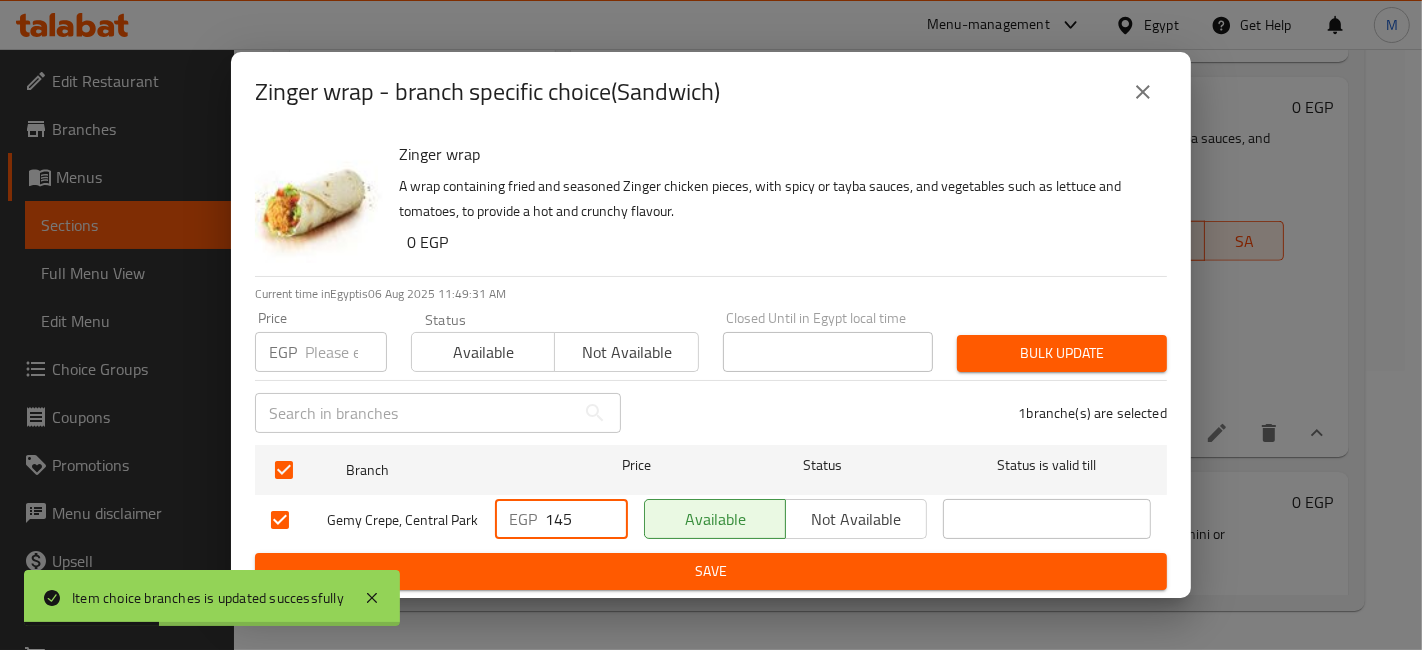 click on "145" at bounding box center (586, 519) 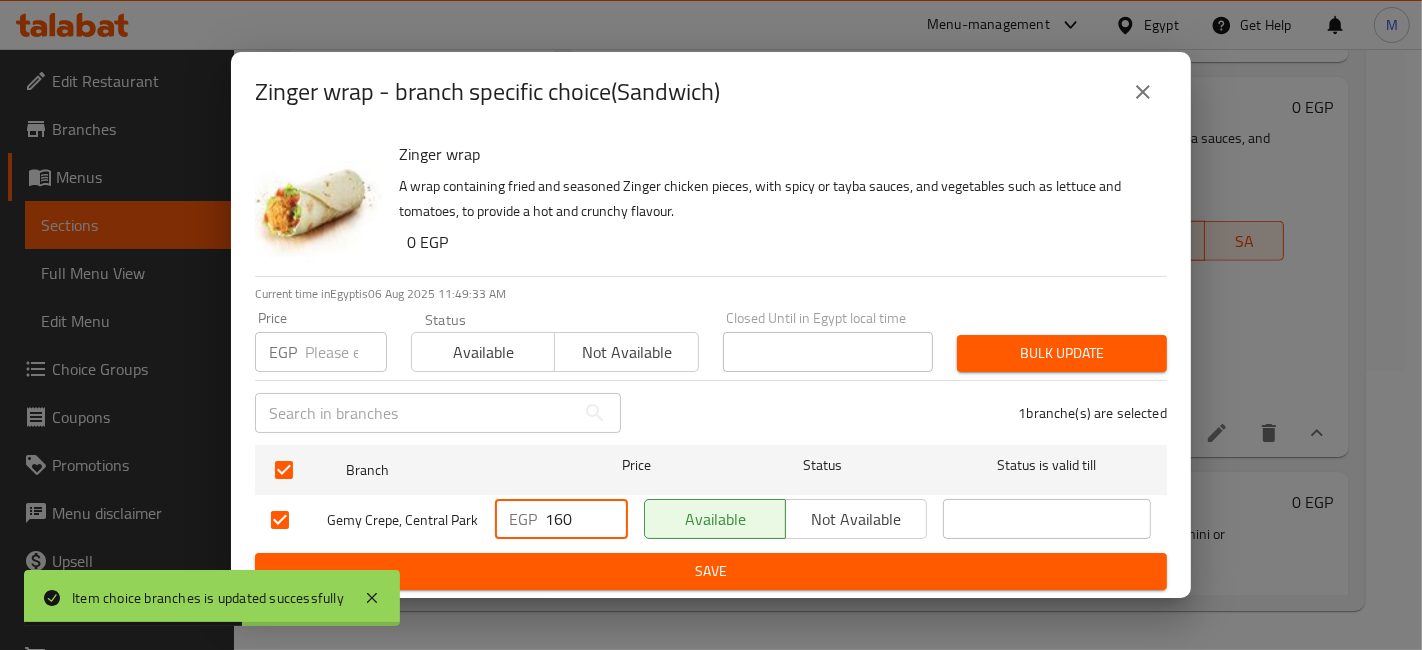 type on "160" 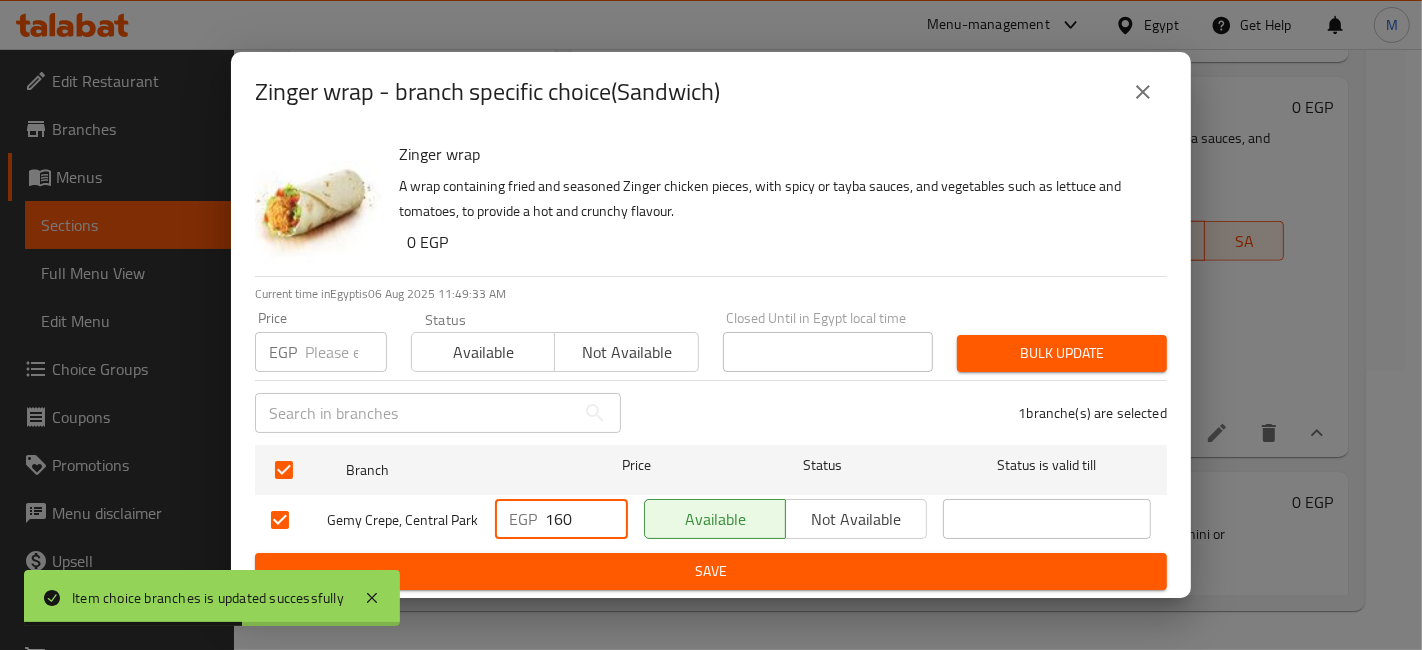 click on "Branch Price Status Status is valid till Gemy Crepe, Central Park EGP 160 Available Not available" at bounding box center (711, 495) 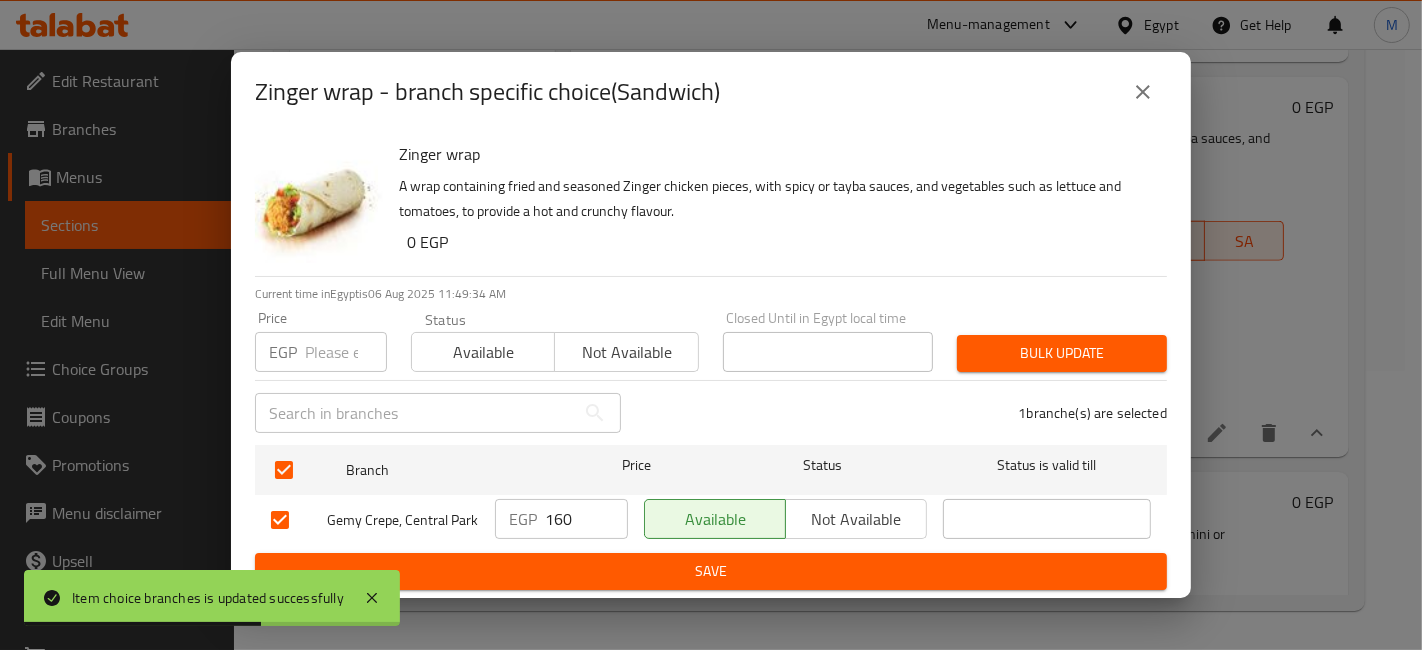 click on "Save" at bounding box center (711, 571) 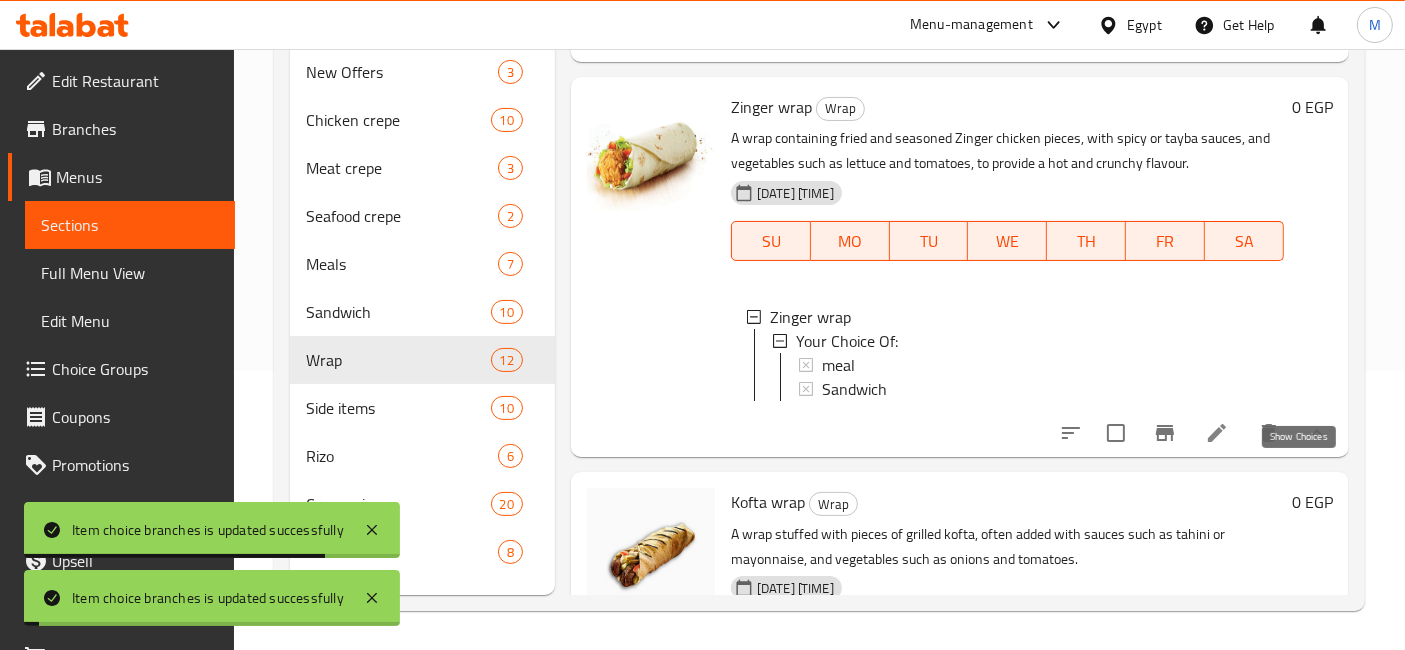 click 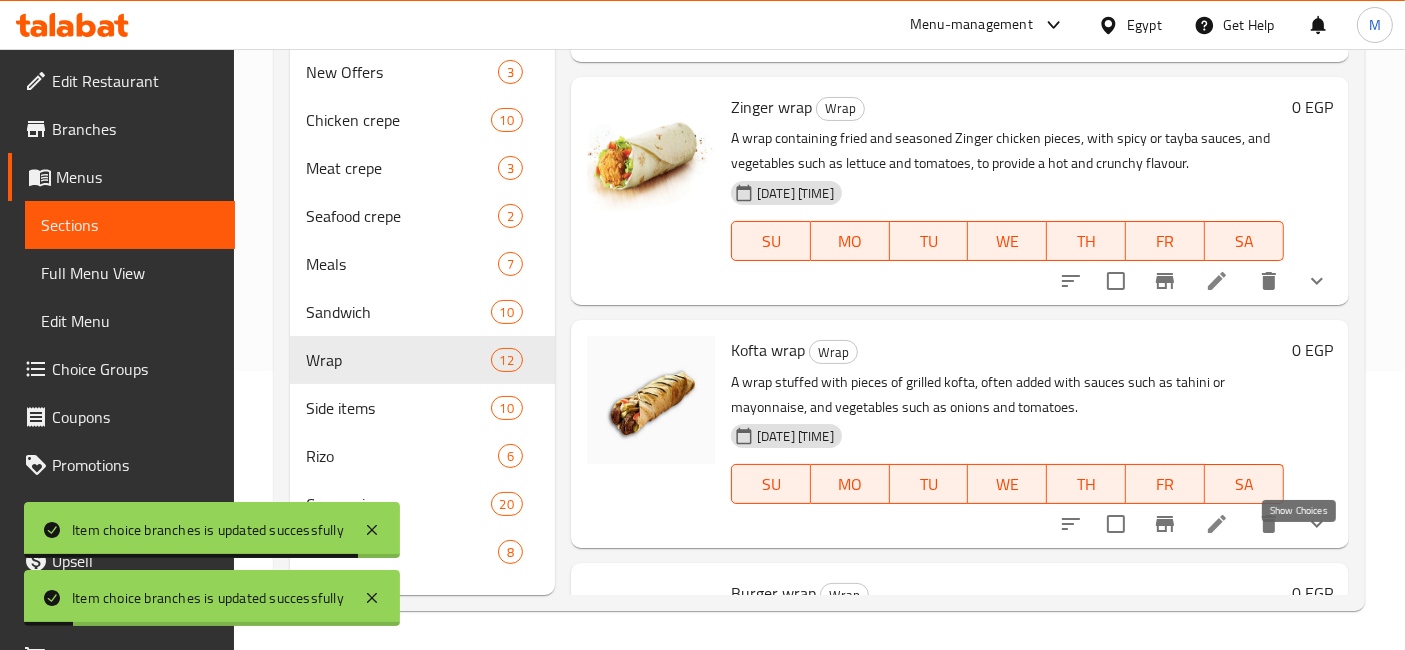 click 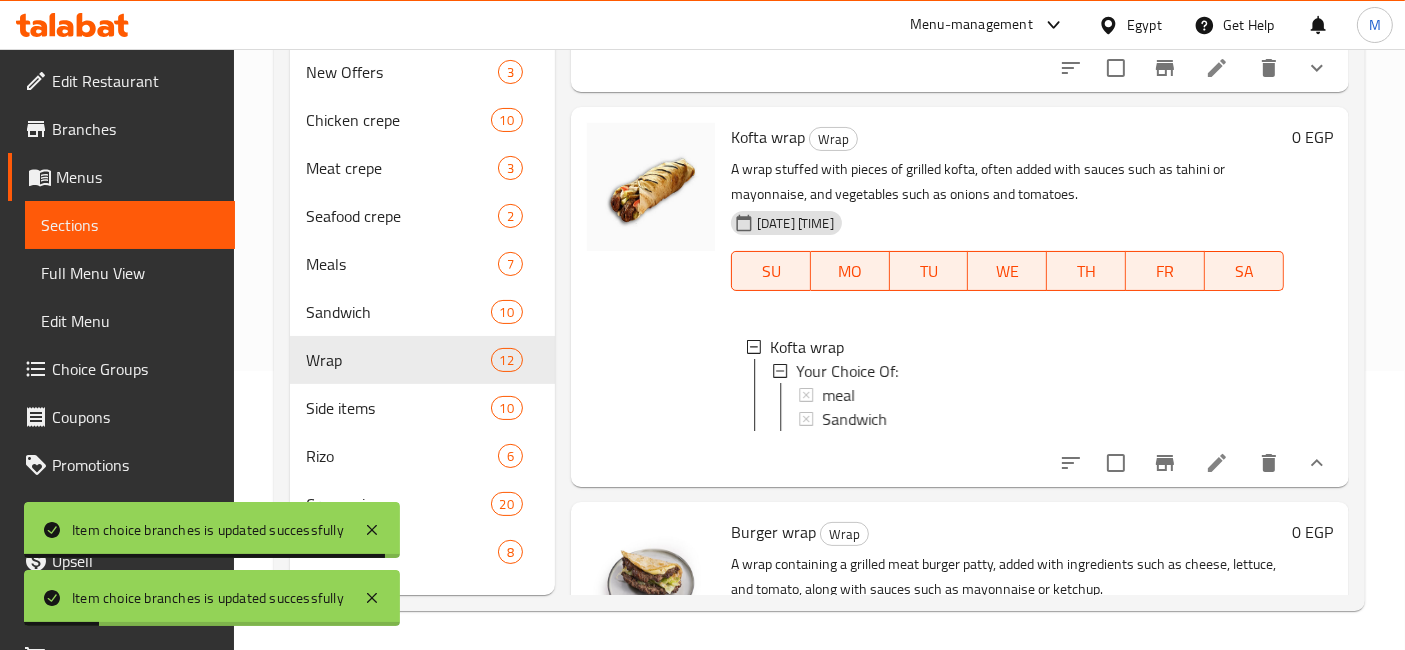 scroll, scrollTop: 1666, scrollLeft: 0, axis: vertical 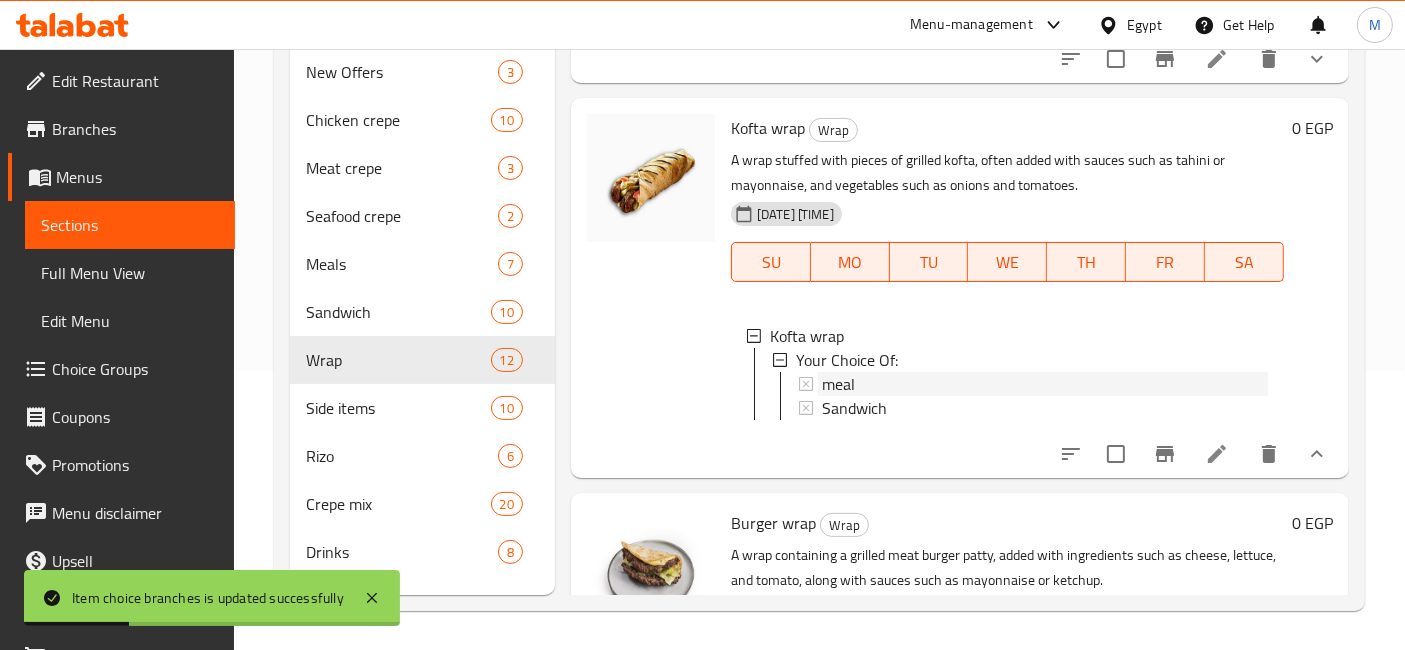 click on "meal" at bounding box center (1045, 384) 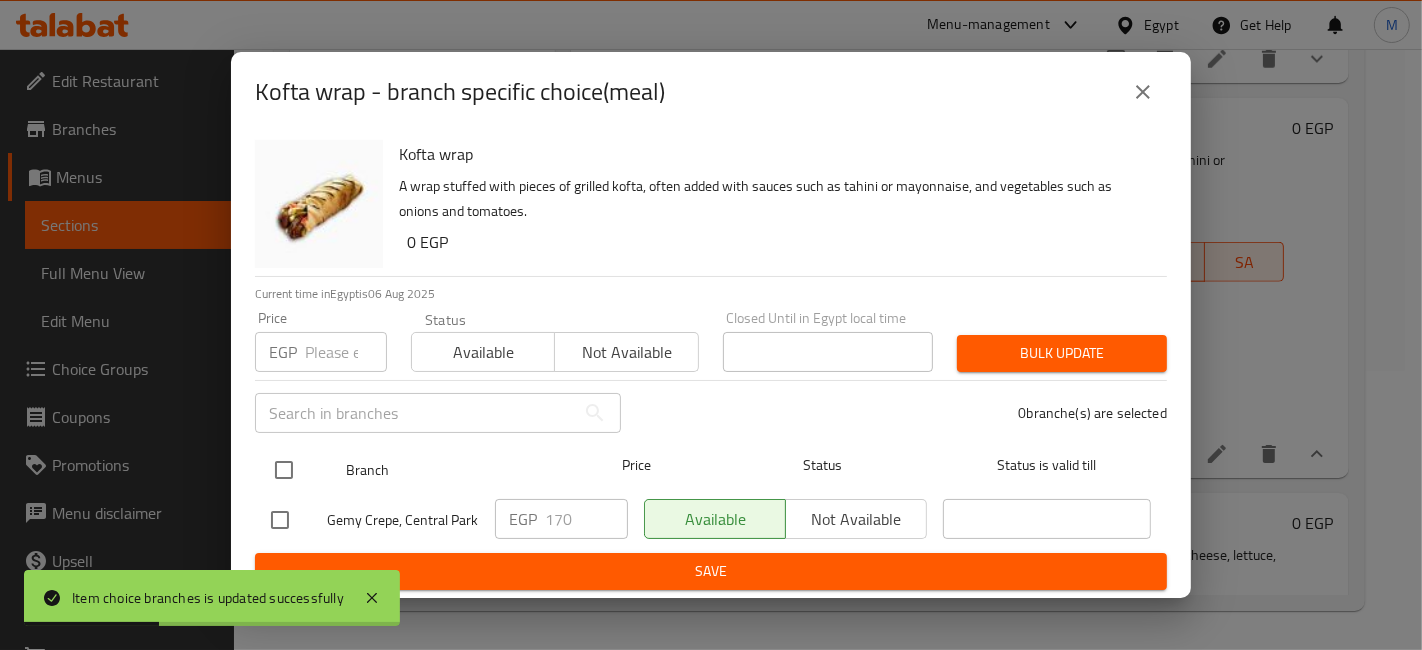 click at bounding box center (284, 470) 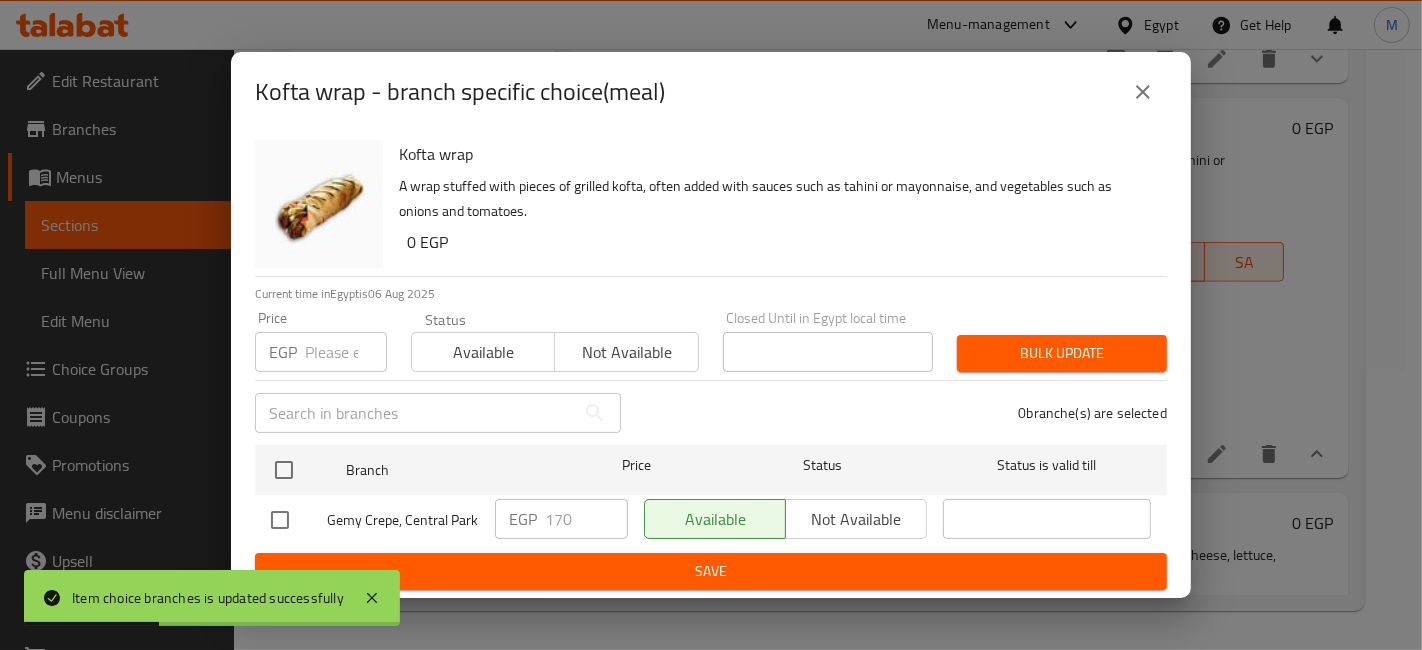 checkbox on "true" 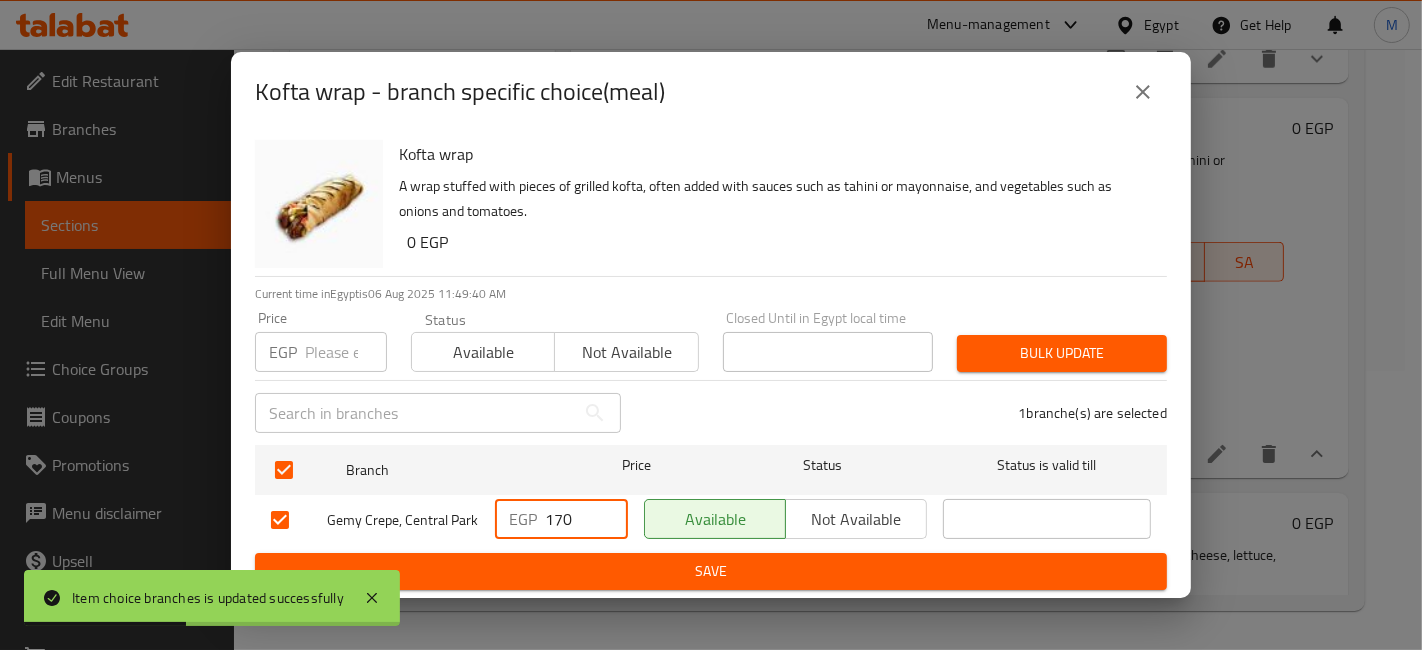 click on "170" at bounding box center [586, 519] 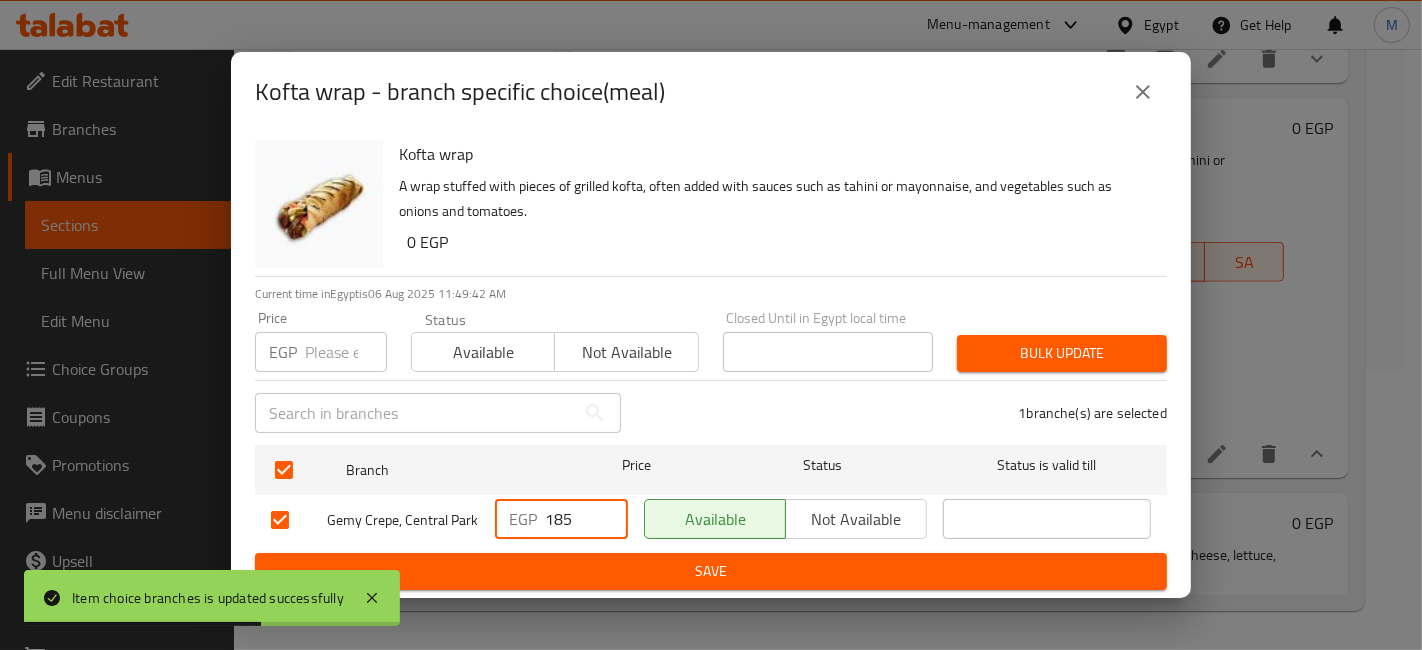 type on "185" 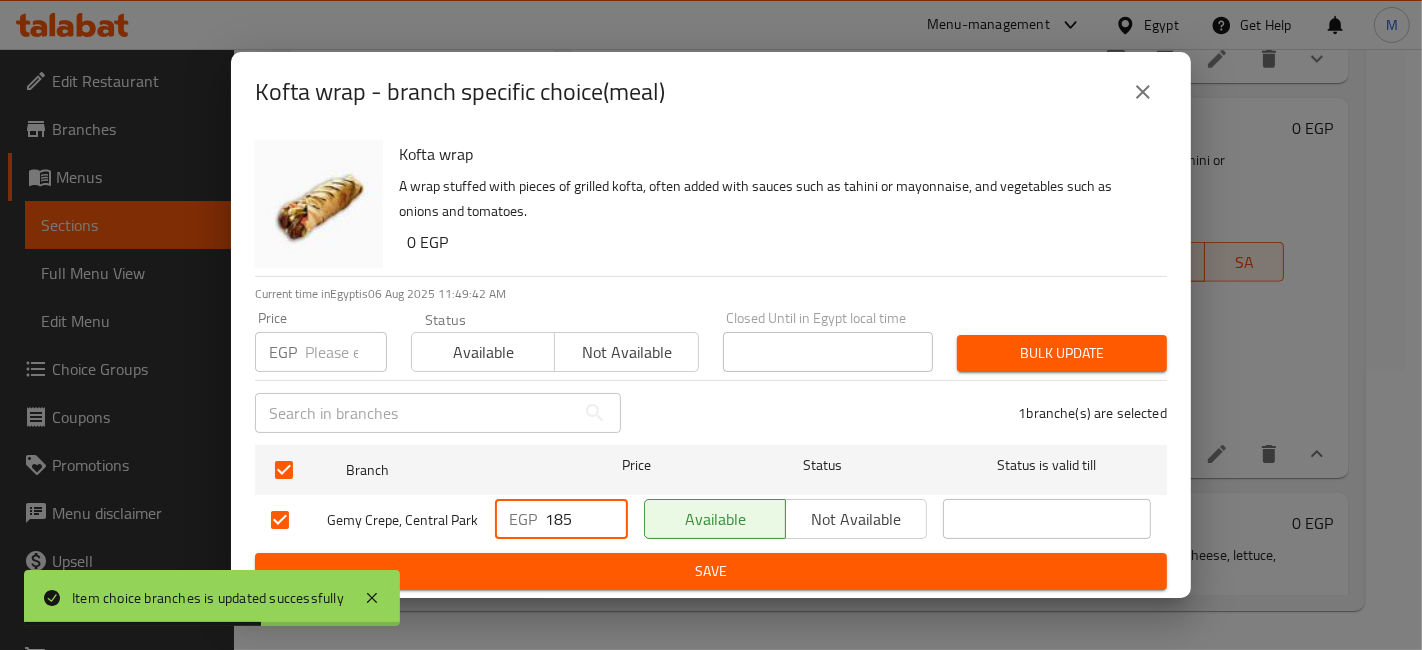 click on "Save" at bounding box center [711, 571] 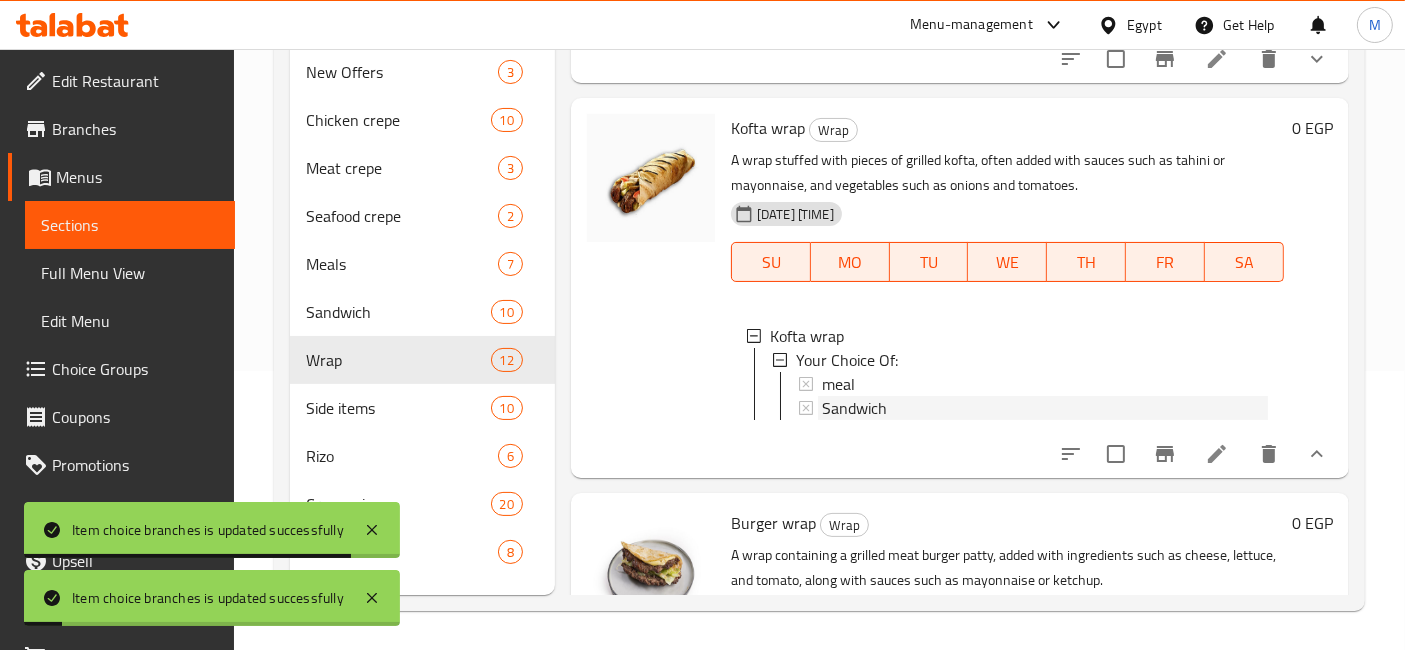 click on "Sandwich" at bounding box center (854, 408) 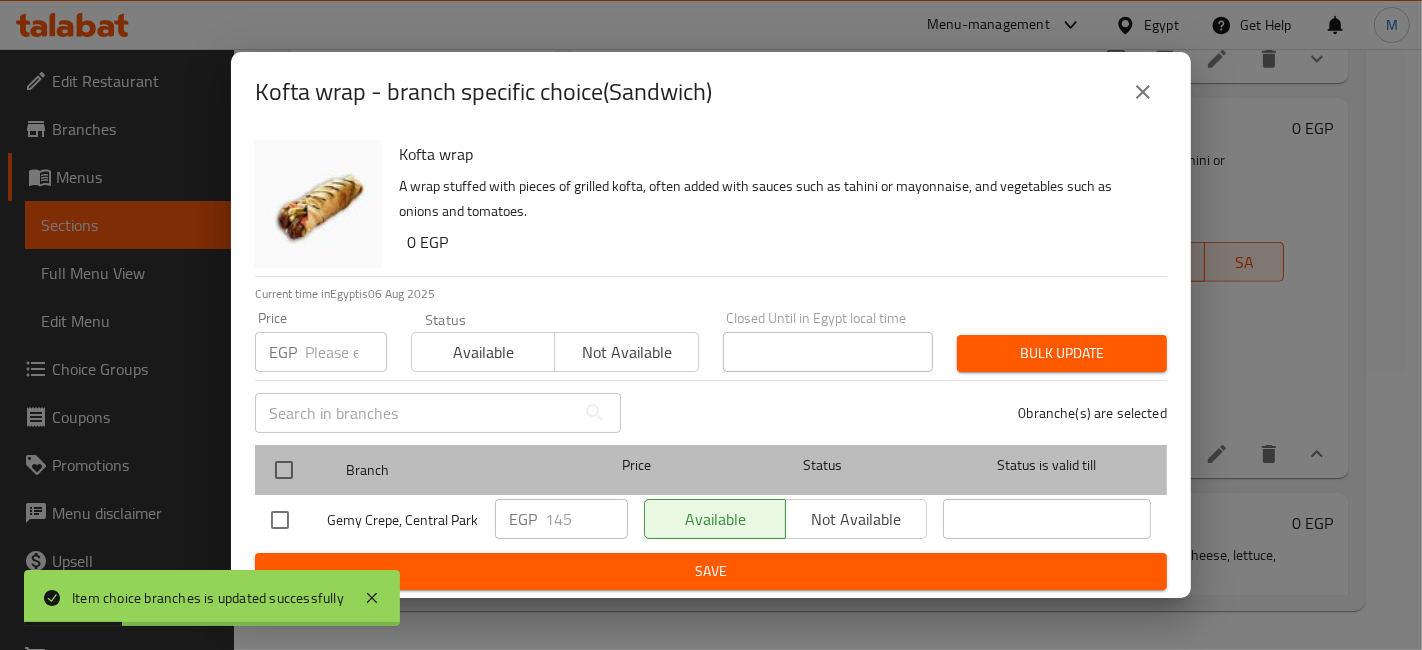 click on "Branch Price Status Status is valid till" at bounding box center (711, 470) 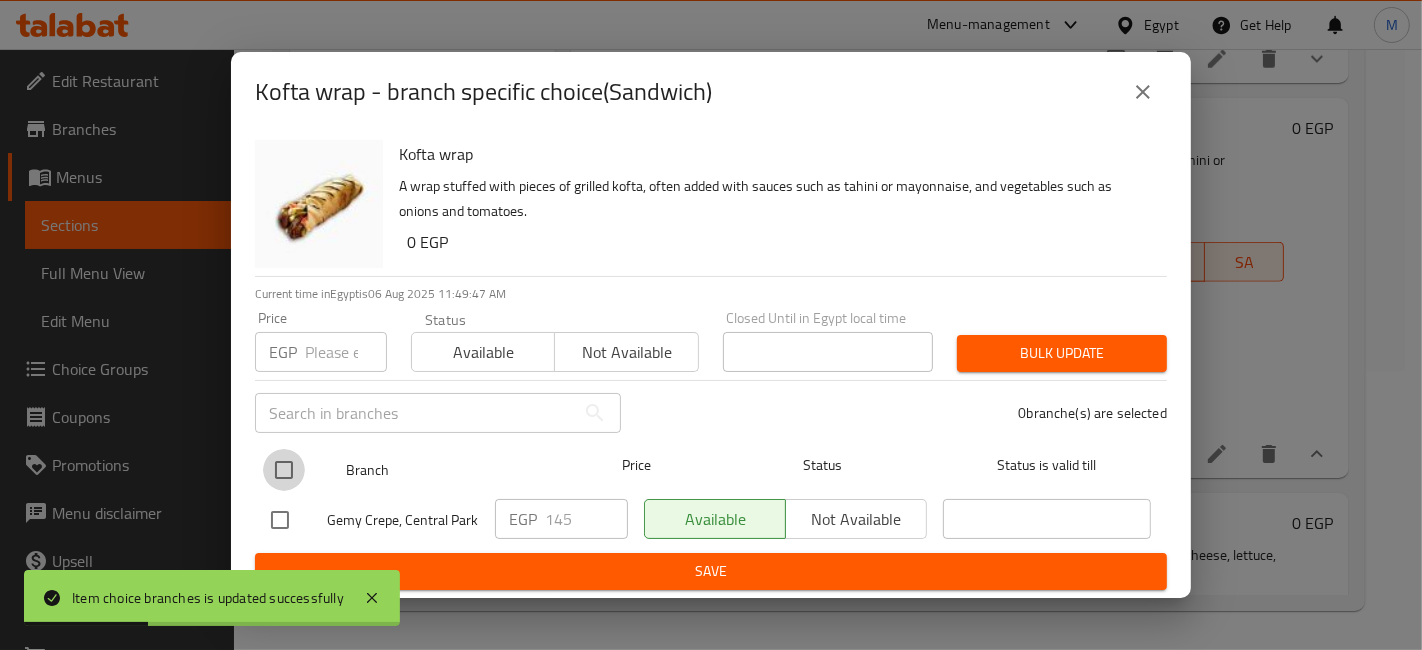 click at bounding box center (284, 470) 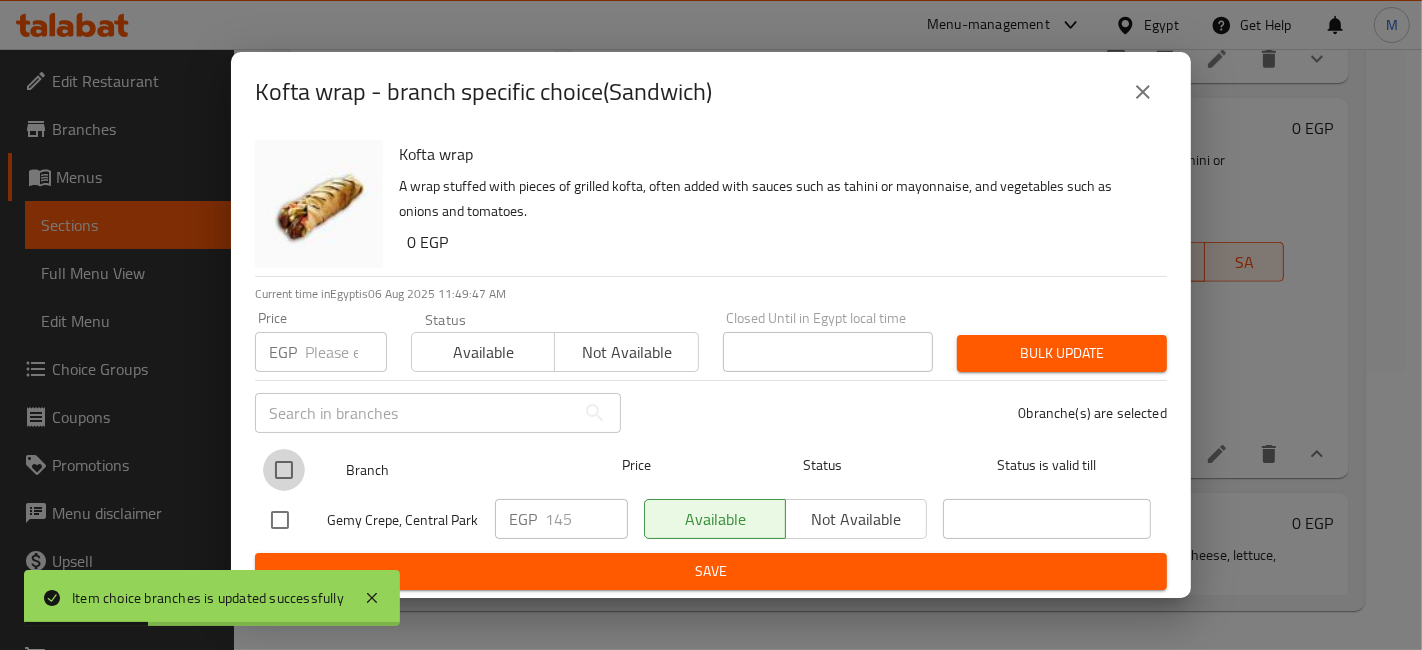 checkbox on "true" 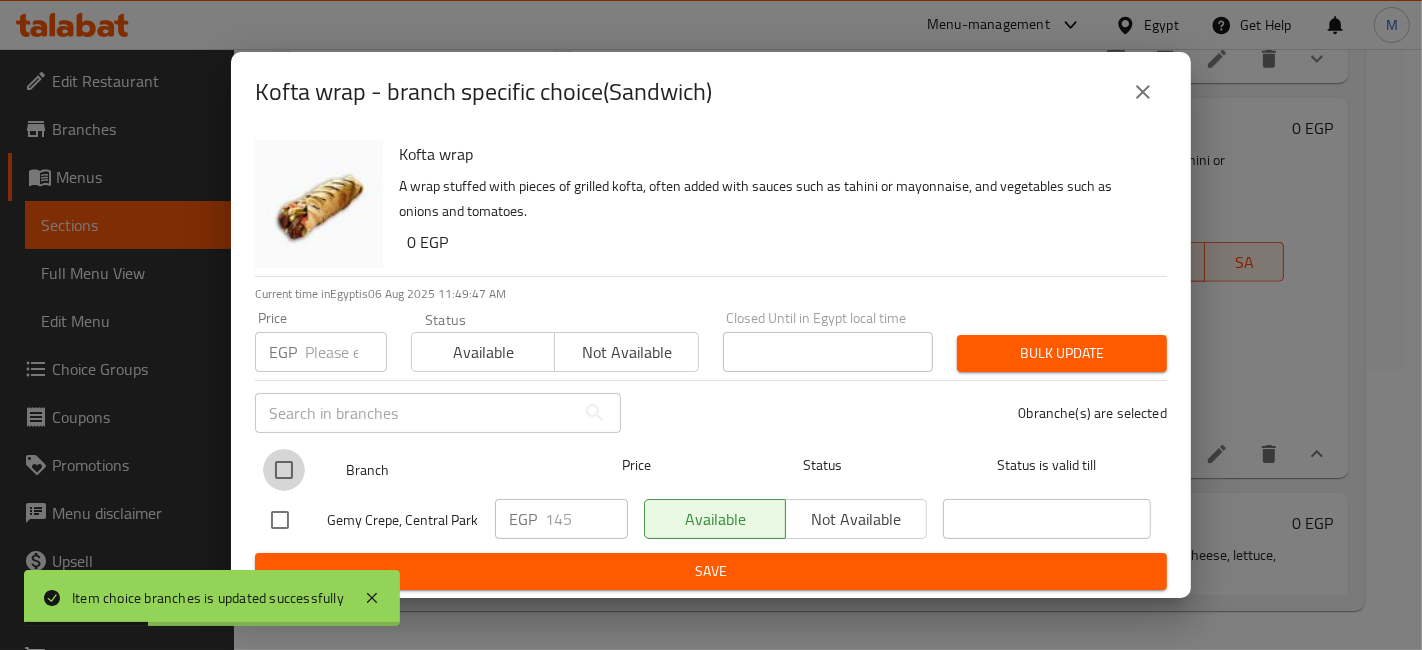 checkbox on "true" 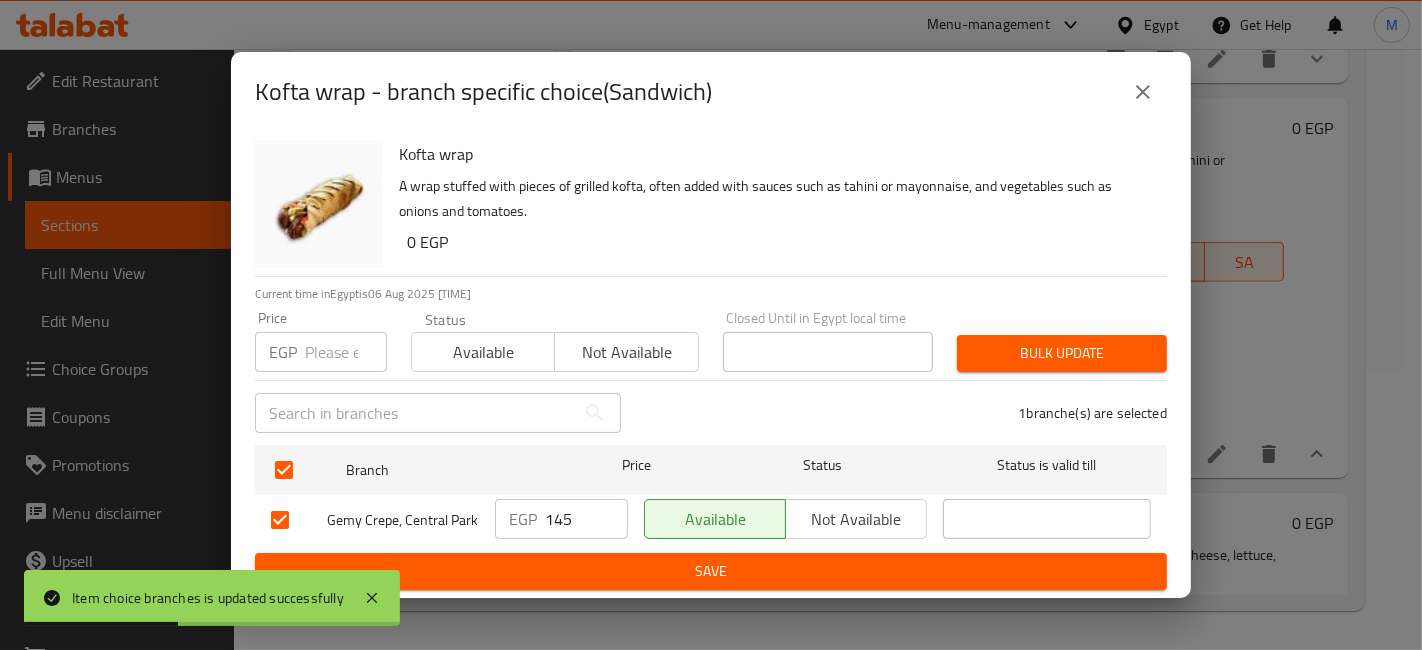 click on "145" at bounding box center [586, 519] 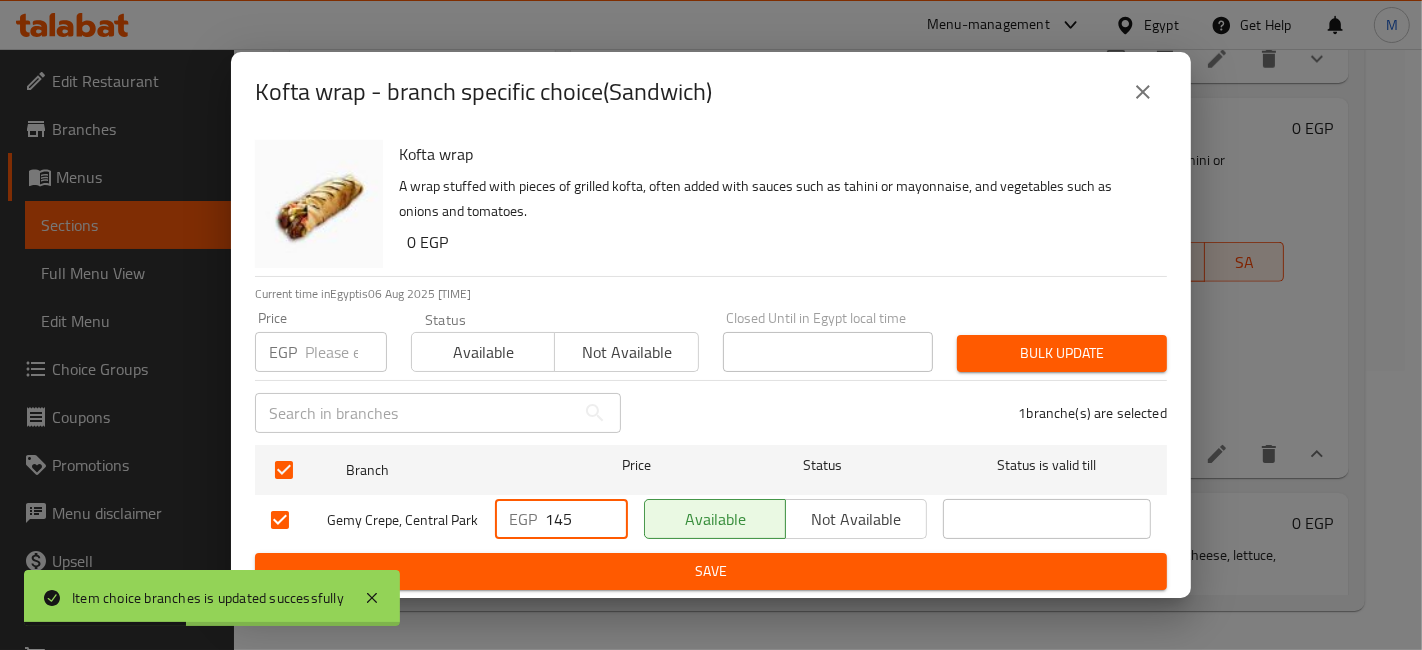 click on "145" at bounding box center [586, 519] 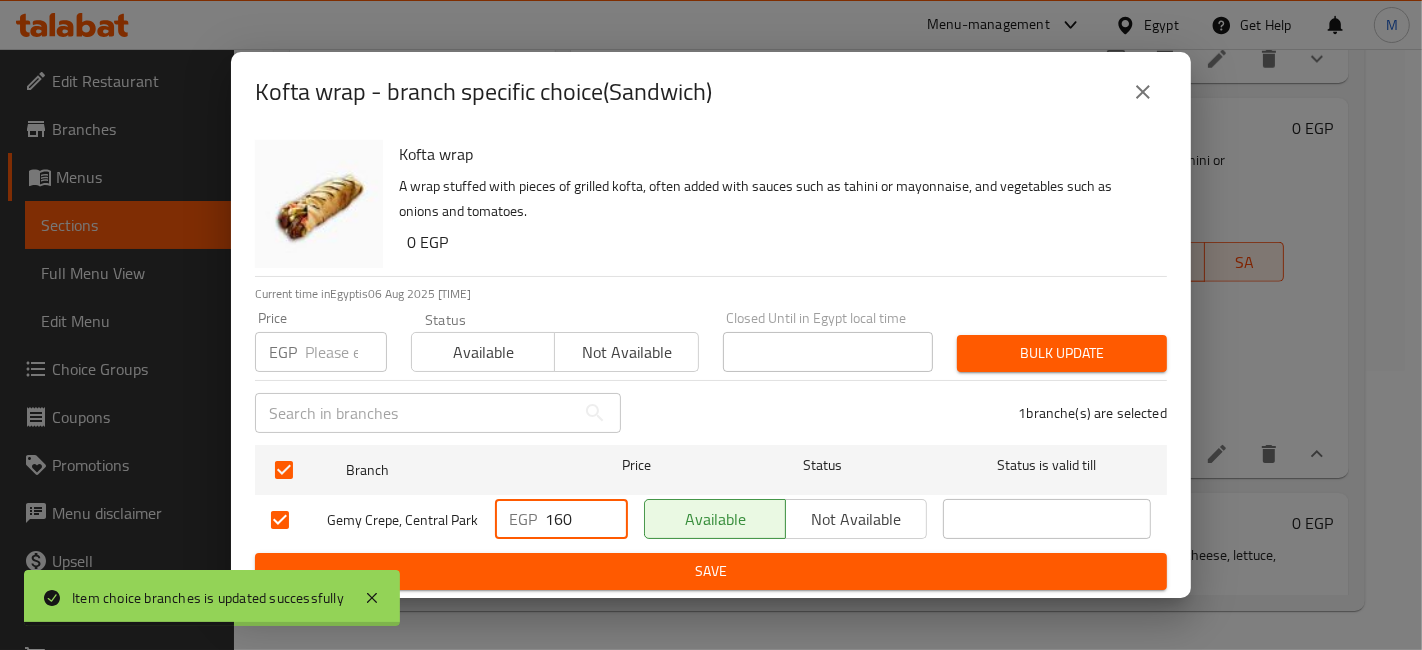 type on "160" 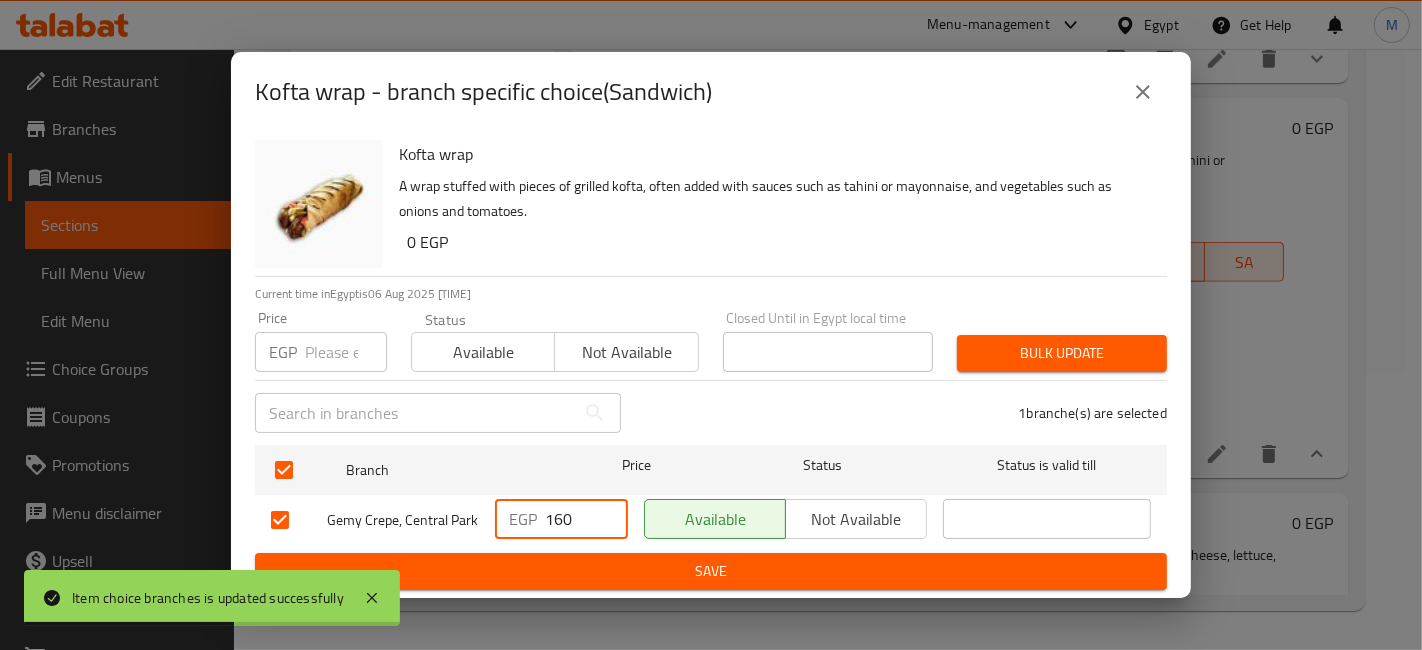 click on "Save" at bounding box center [711, 571] 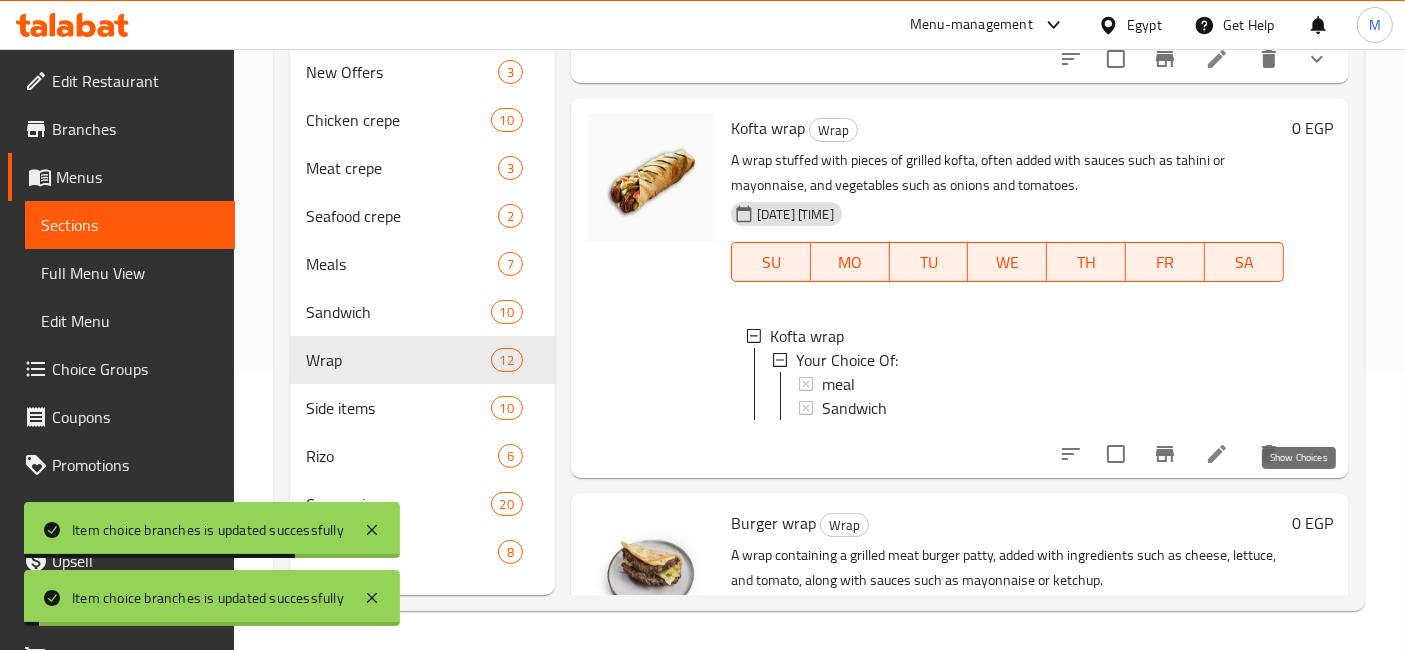 click 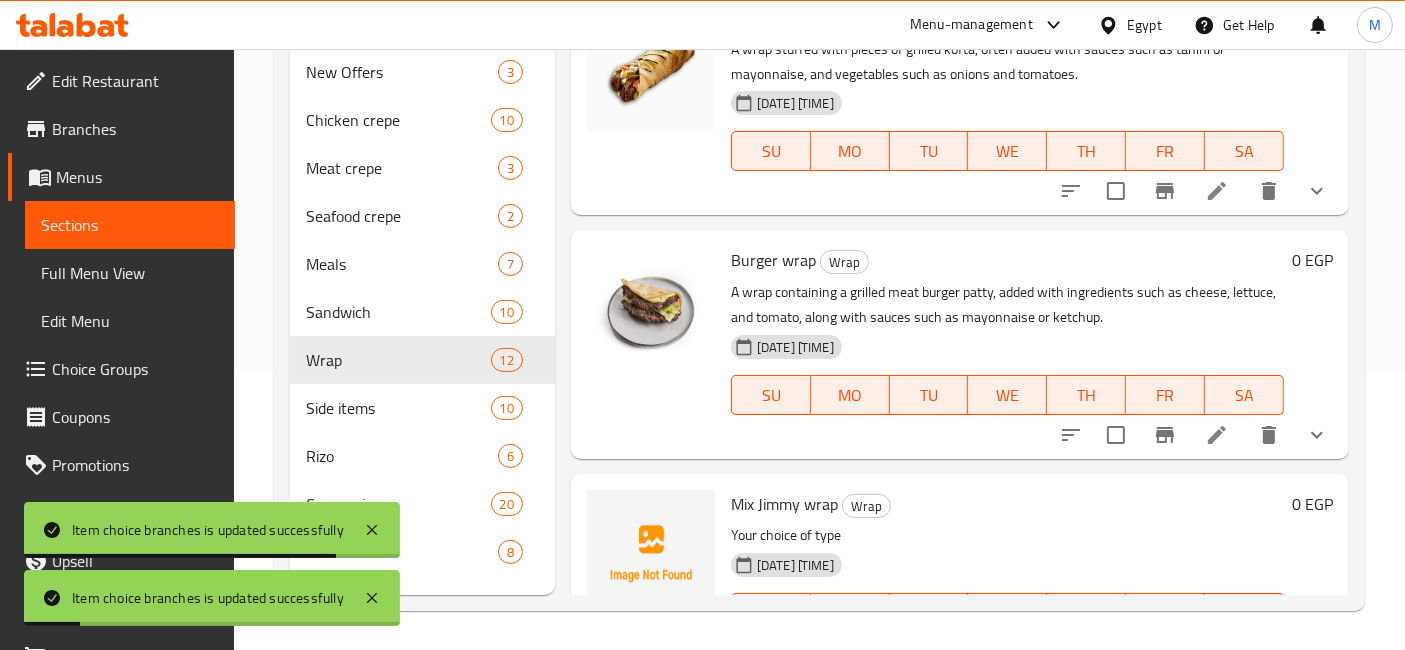 scroll, scrollTop: 1888, scrollLeft: 0, axis: vertical 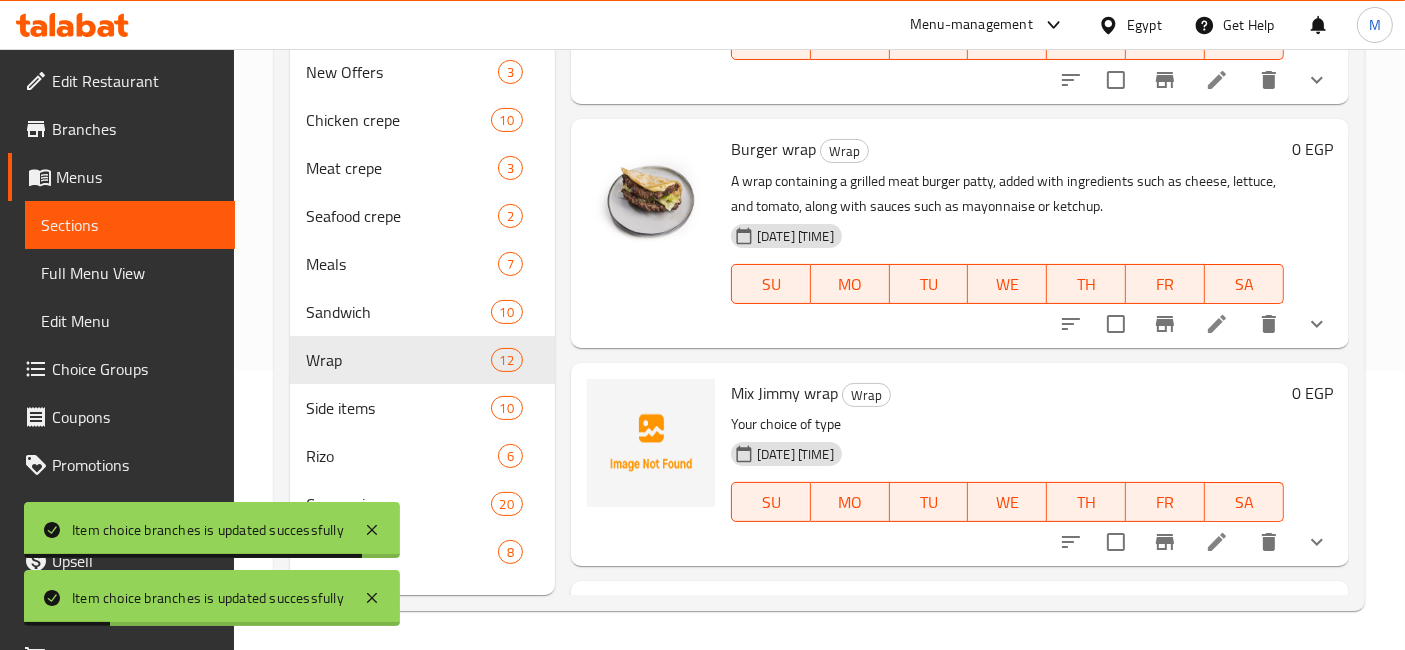 click at bounding box center [1317, 324] 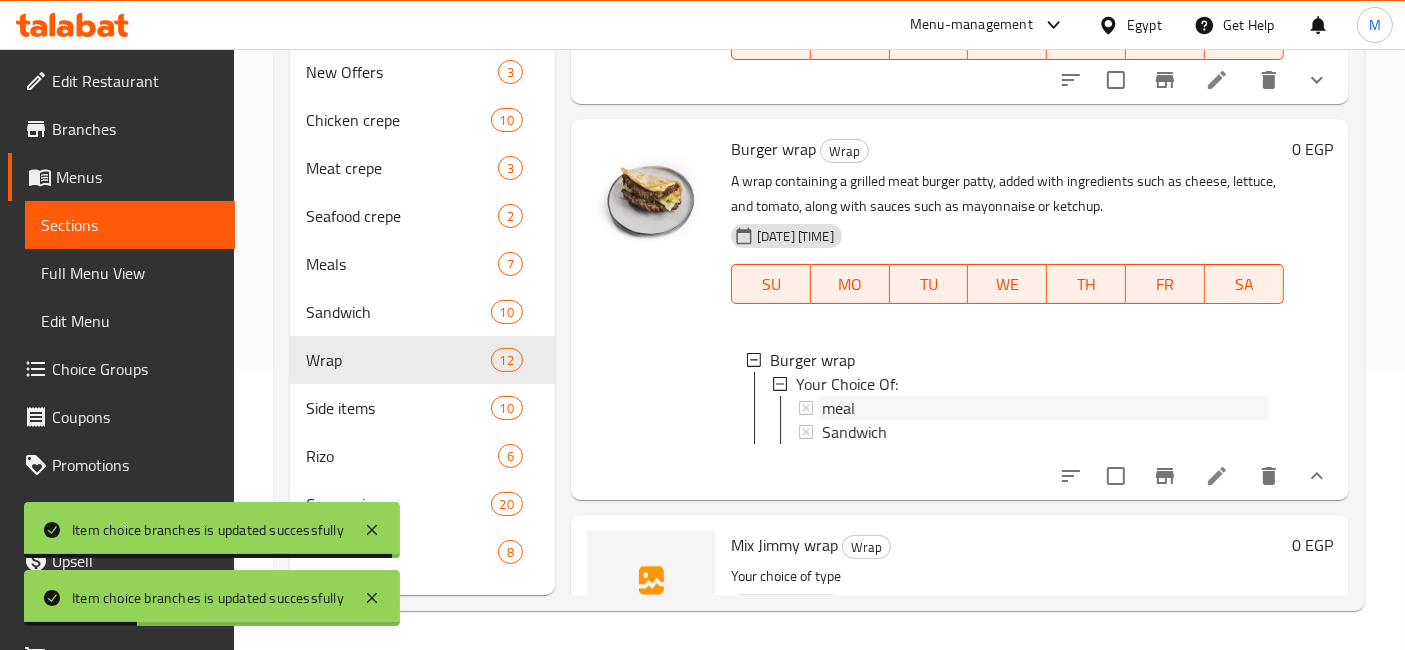 click on "meal" at bounding box center [1045, 408] 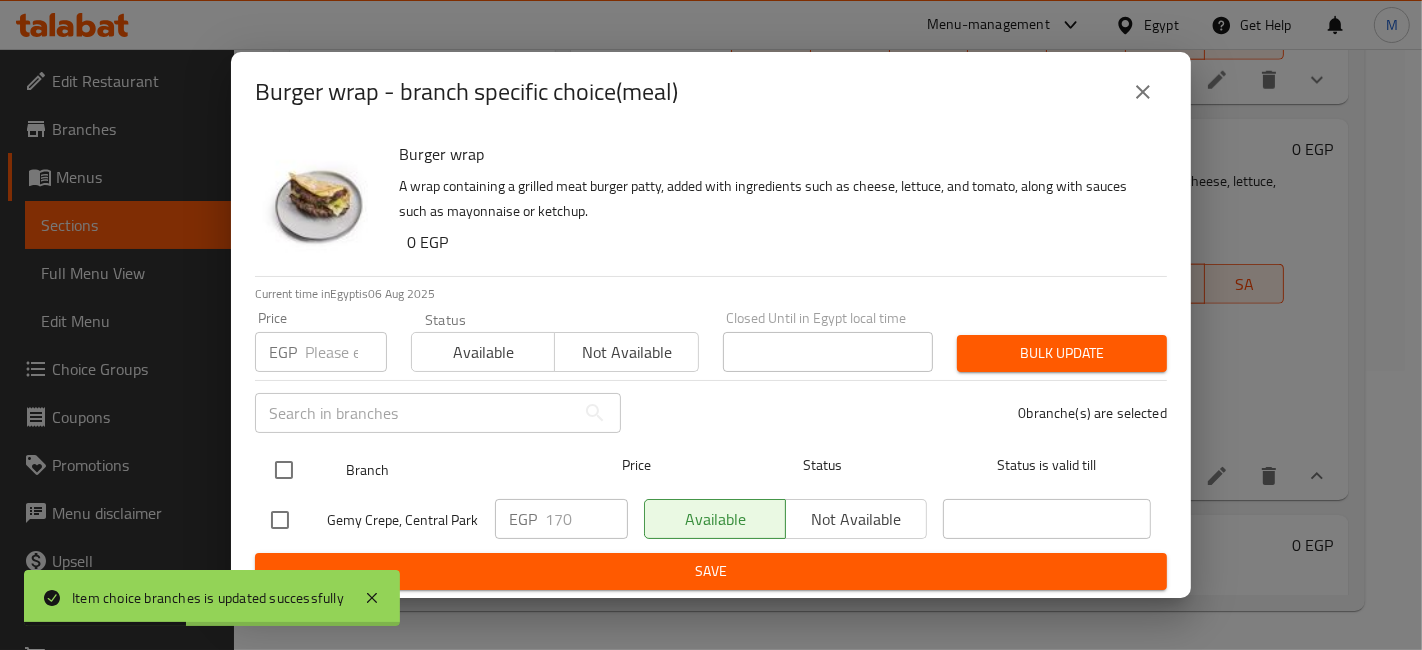 click at bounding box center (284, 470) 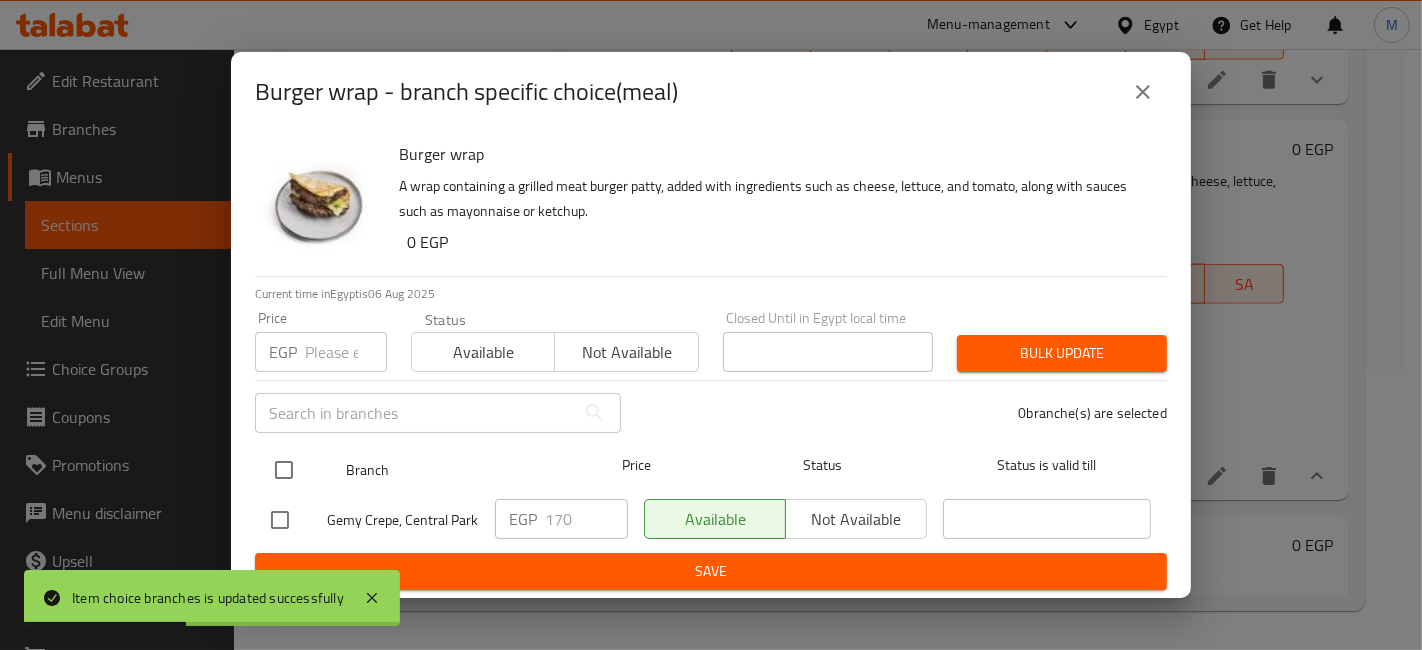 checkbox on "true" 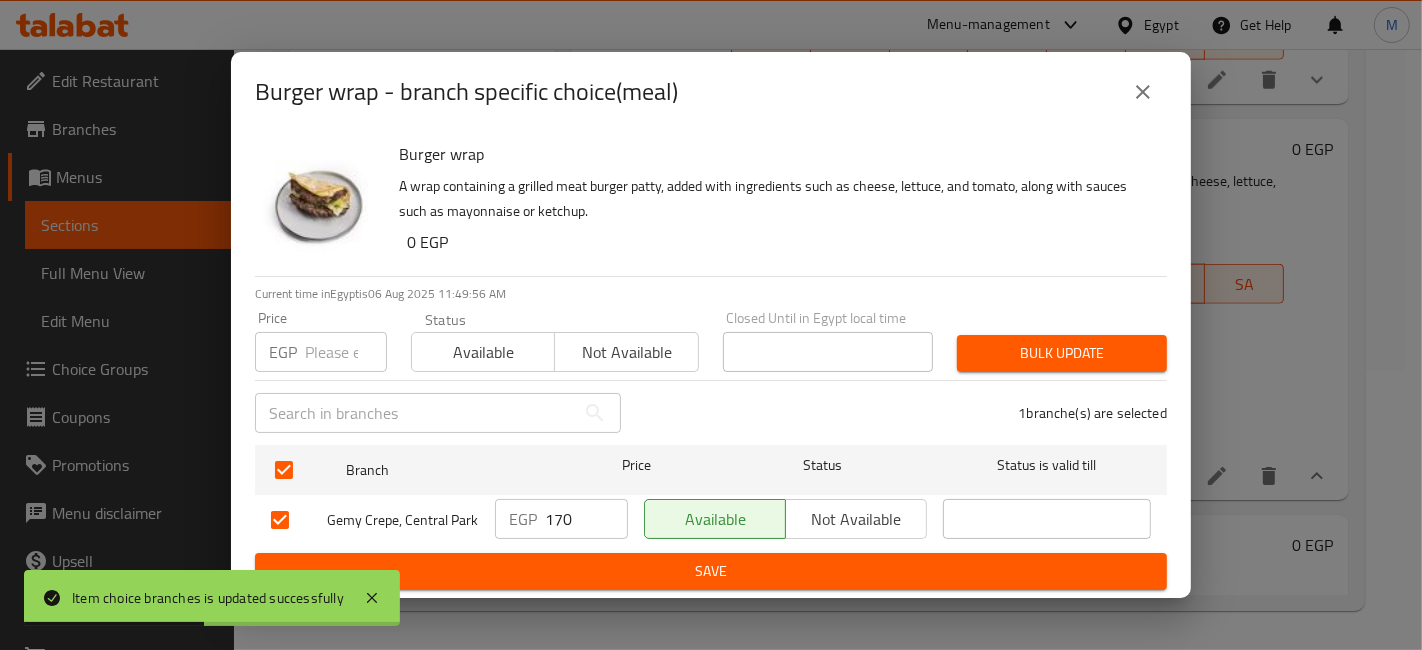 click on "170" at bounding box center [586, 519] 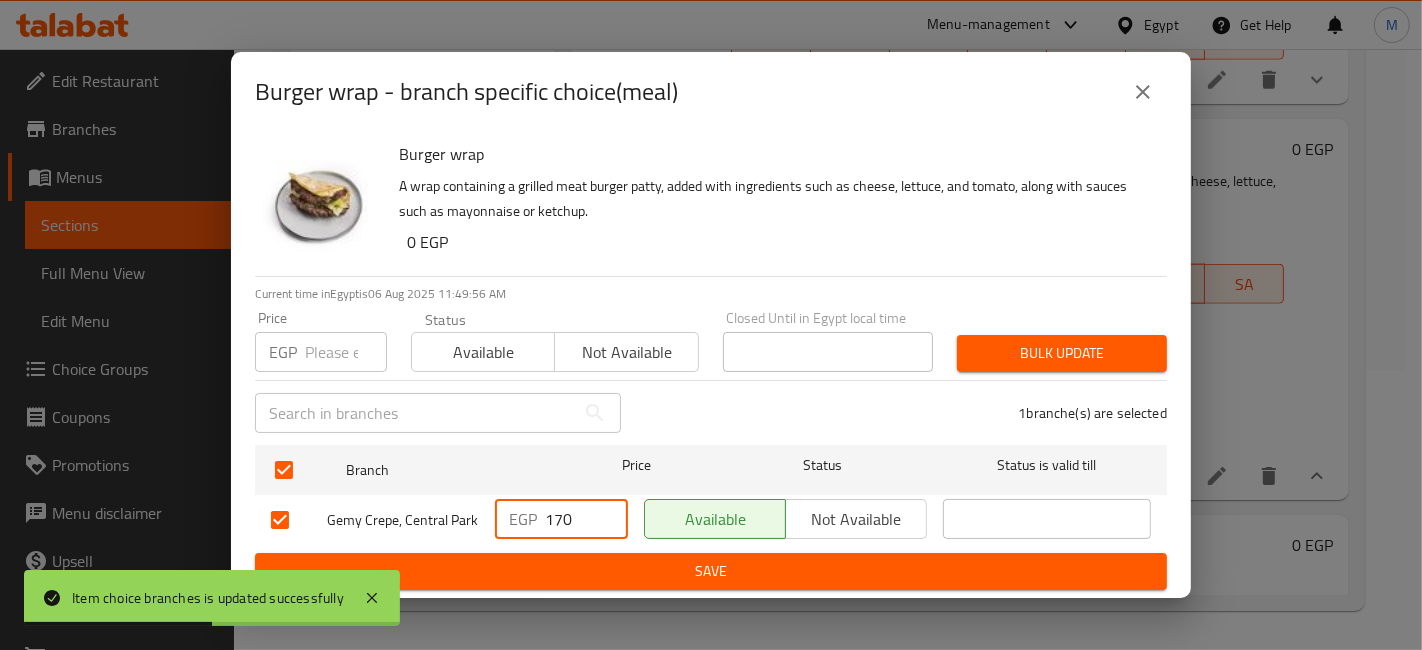 click on "170" at bounding box center (586, 519) 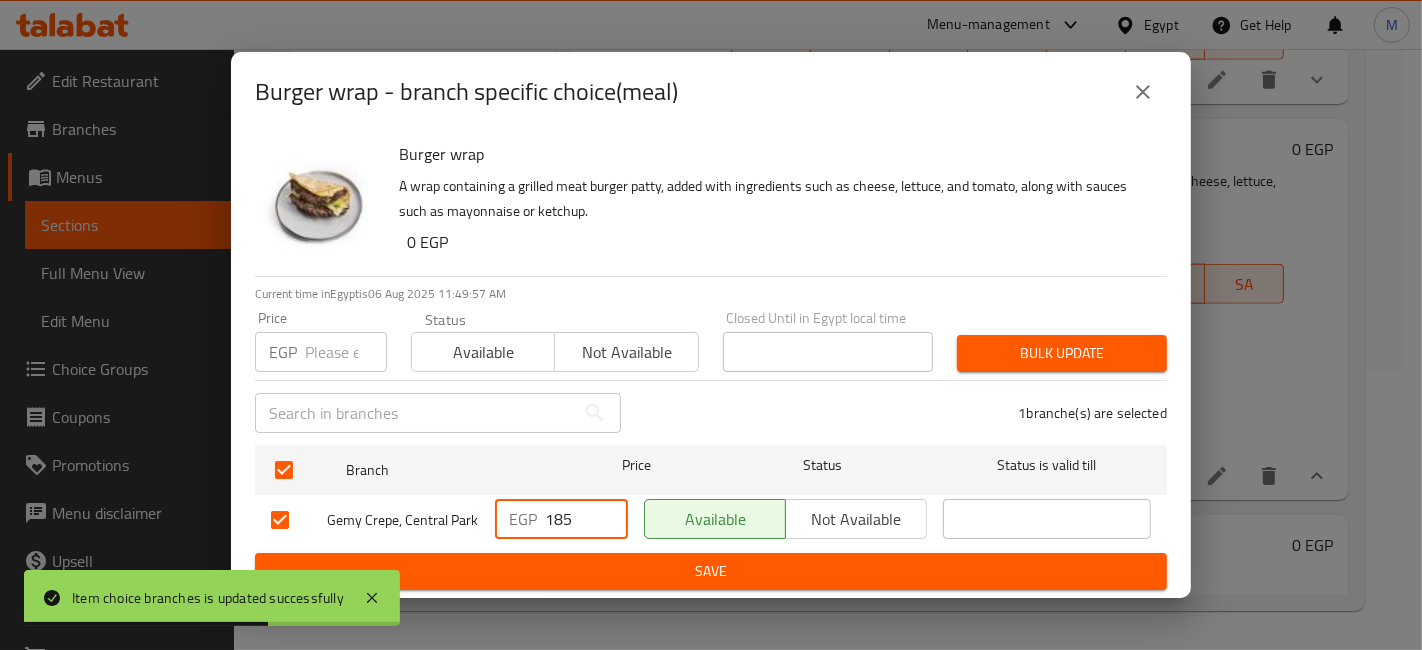 type on "185" 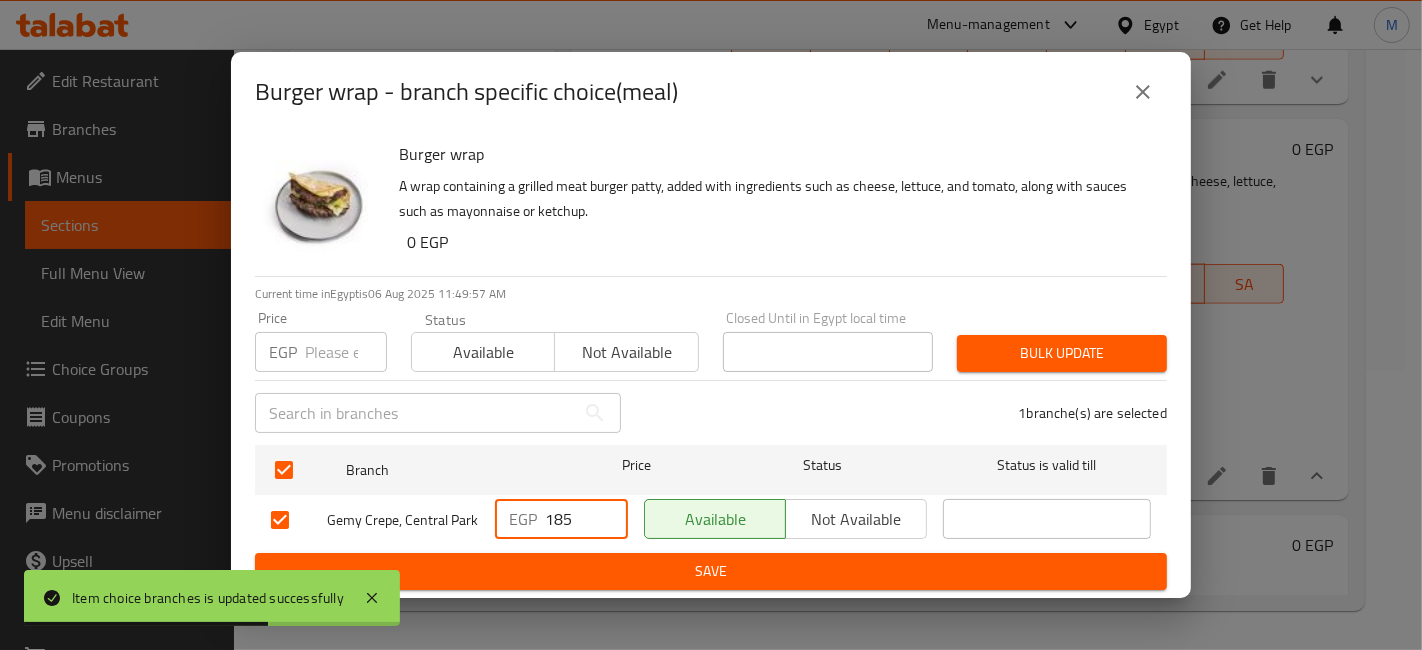 click on "Save" at bounding box center [711, 571] 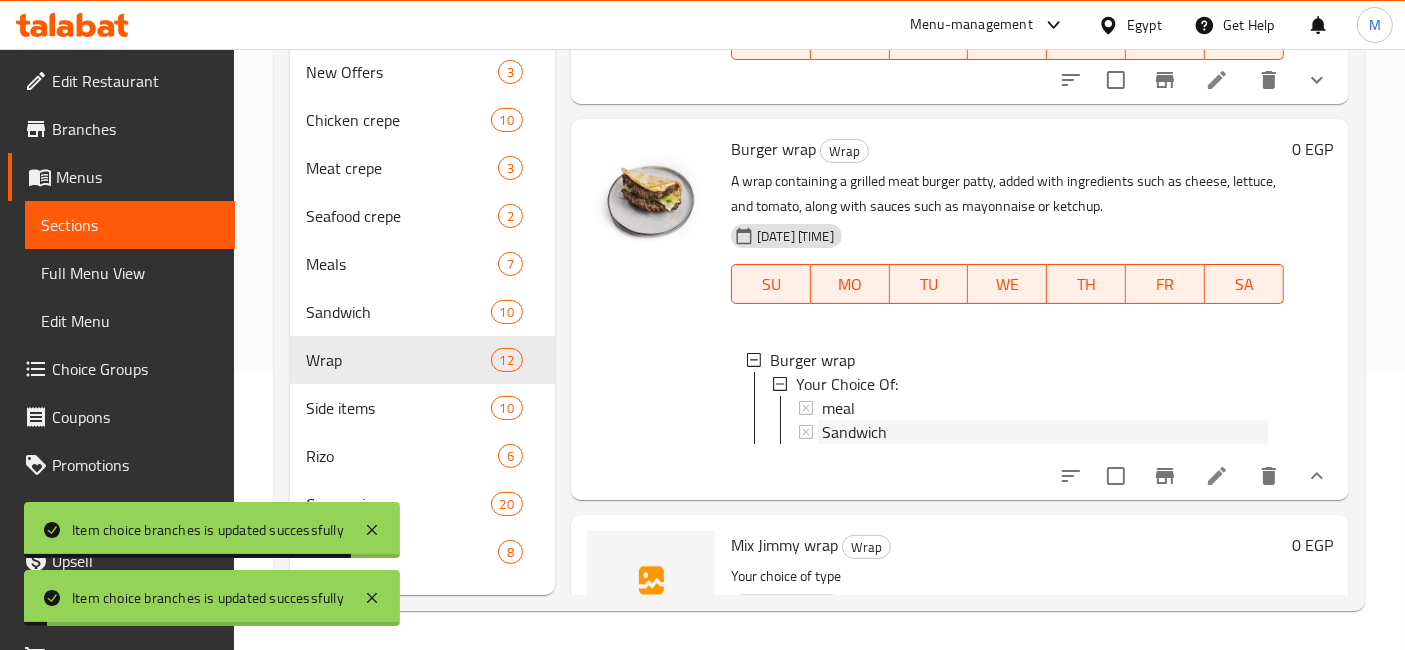 click on "Sandwich" at bounding box center (854, 432) 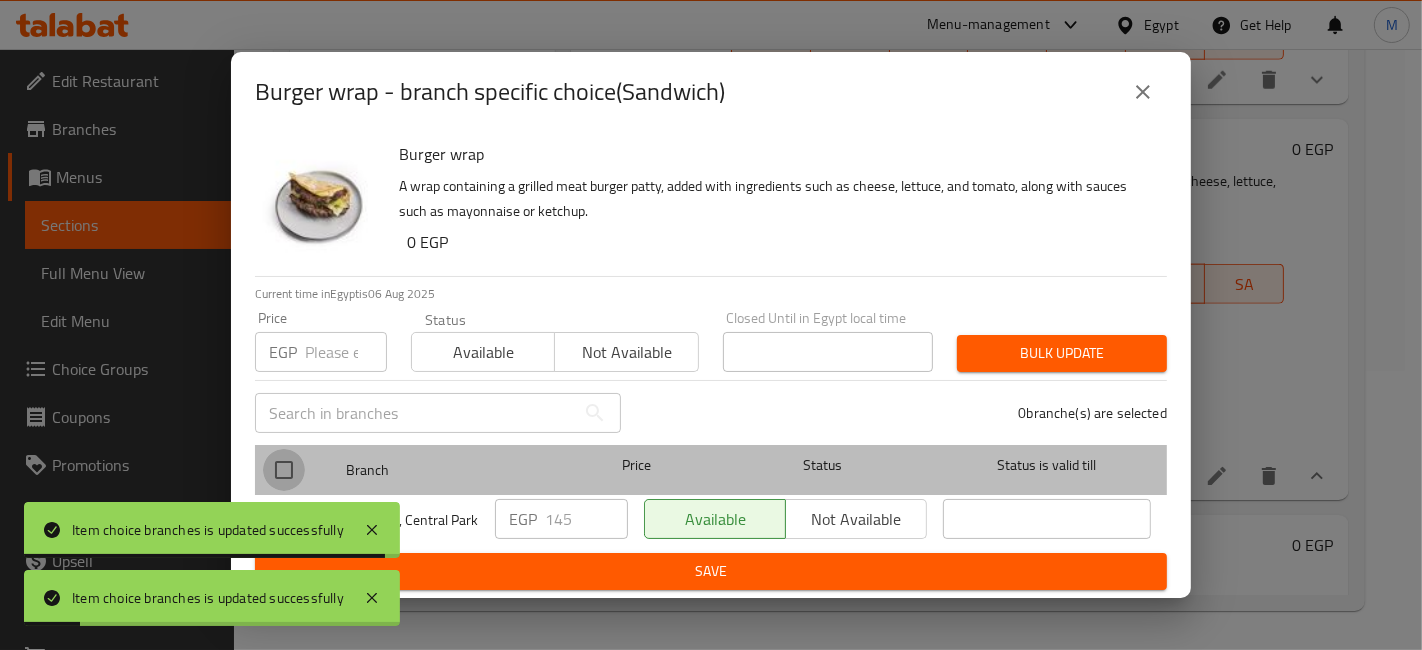 click at bounding box center [284, 470] 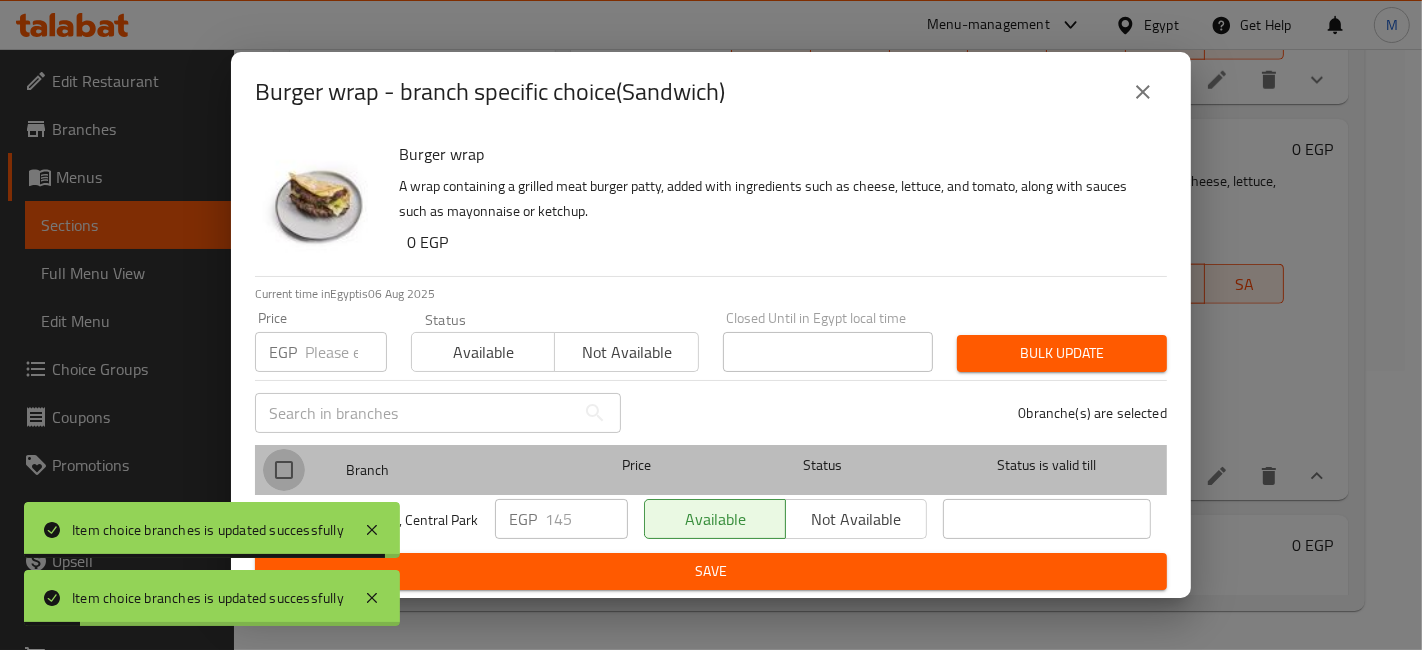 checkbox on "true" 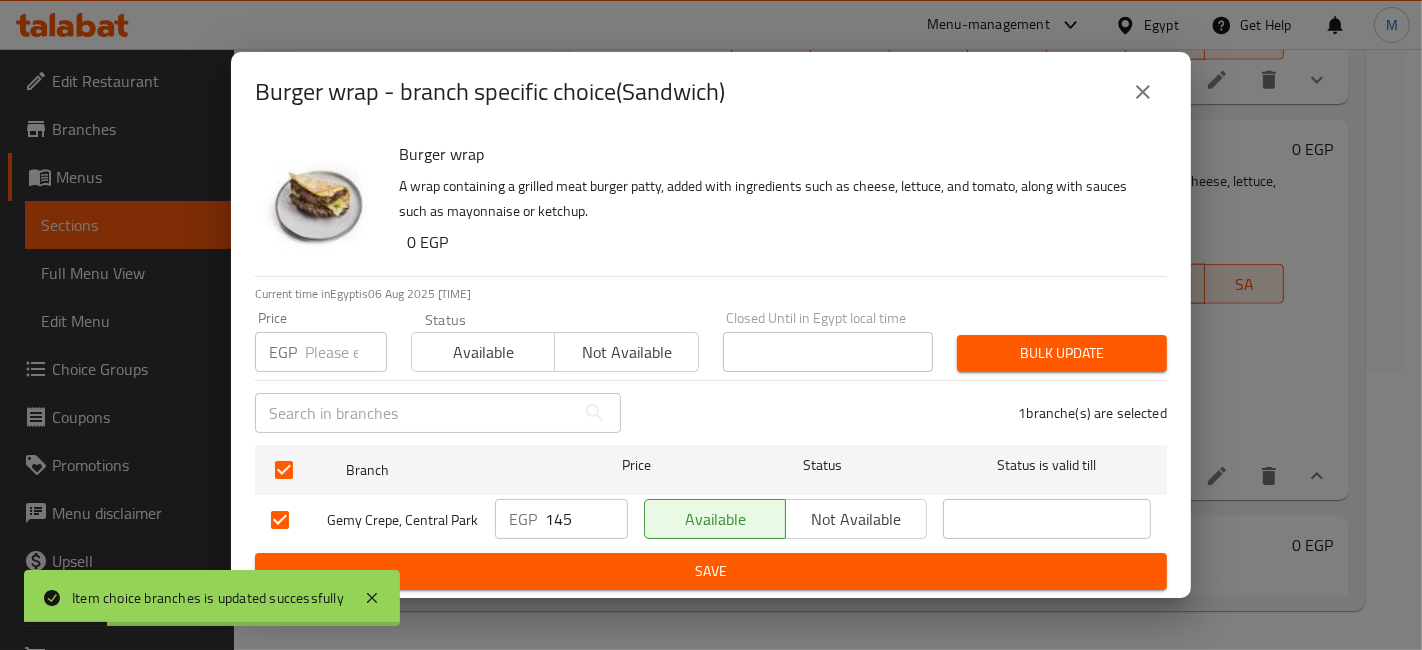 click on "145" at bounding box center [586, 519] 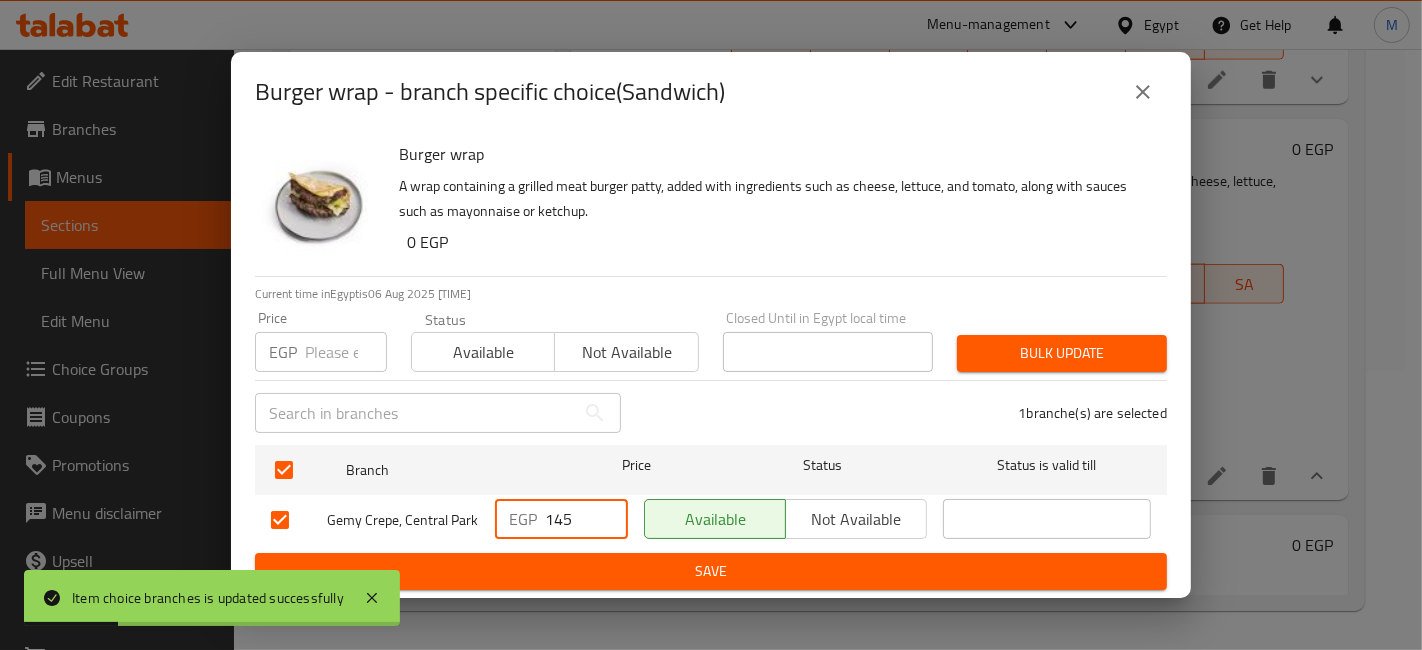 click on "145" at bounding box center (586, 519) 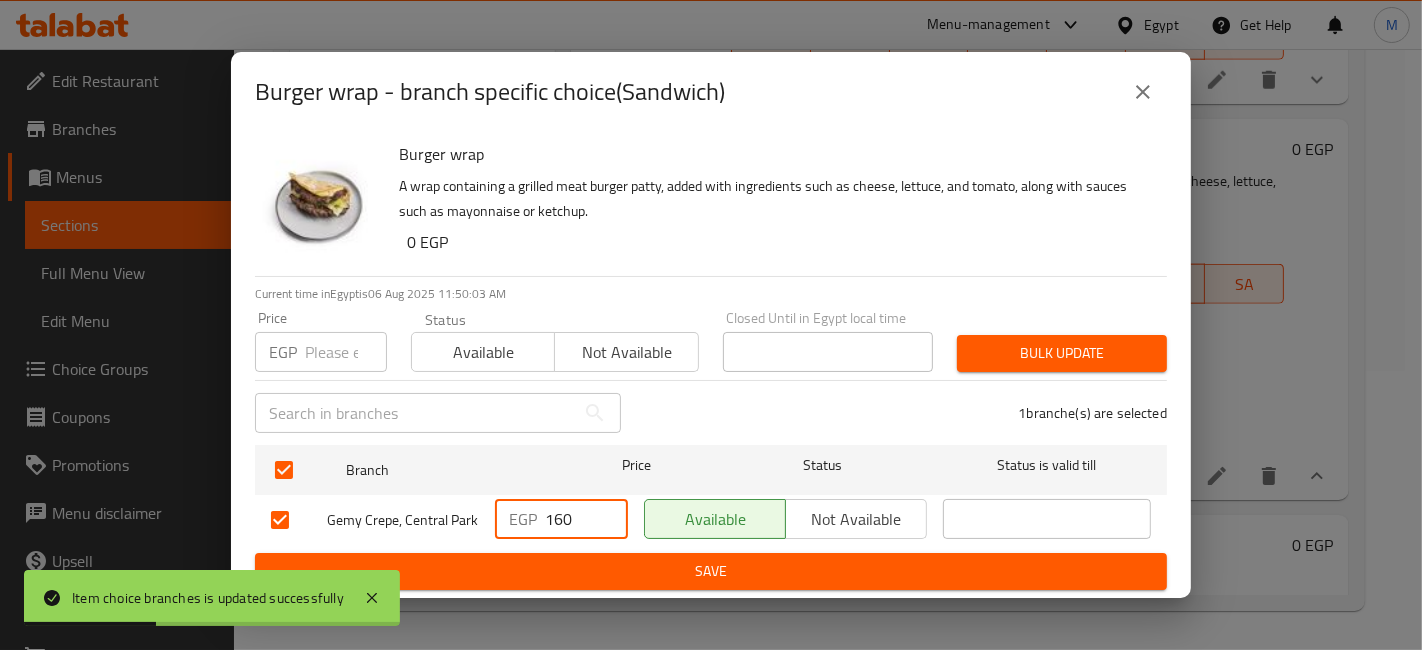 type on "160" 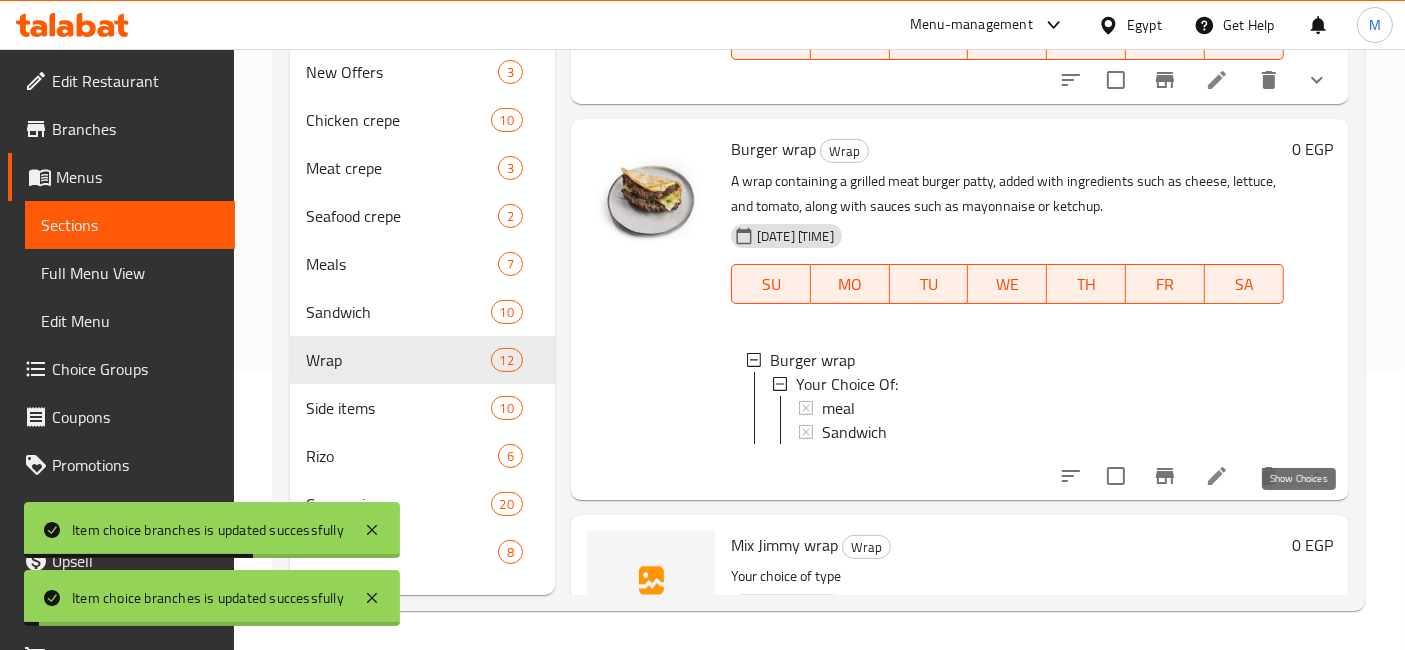 click 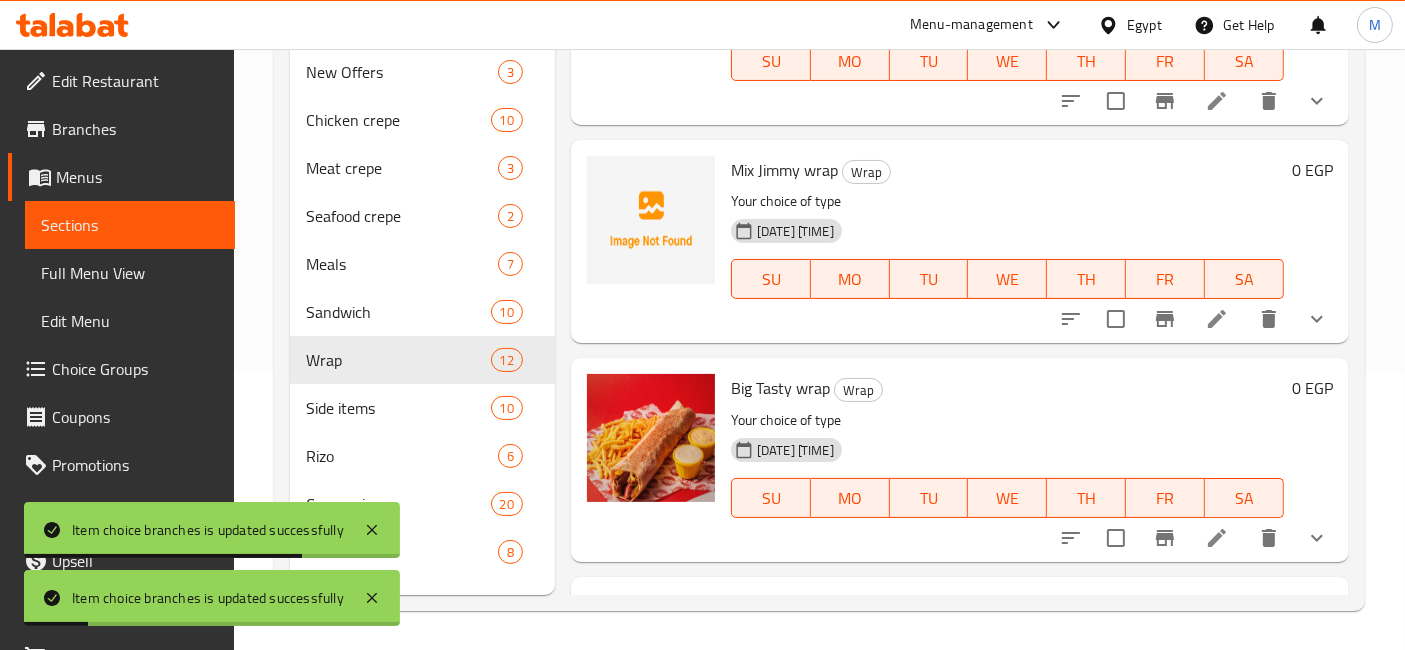 scroll, scrollTop: 2222, scrollLeft: 0, axis: vertical 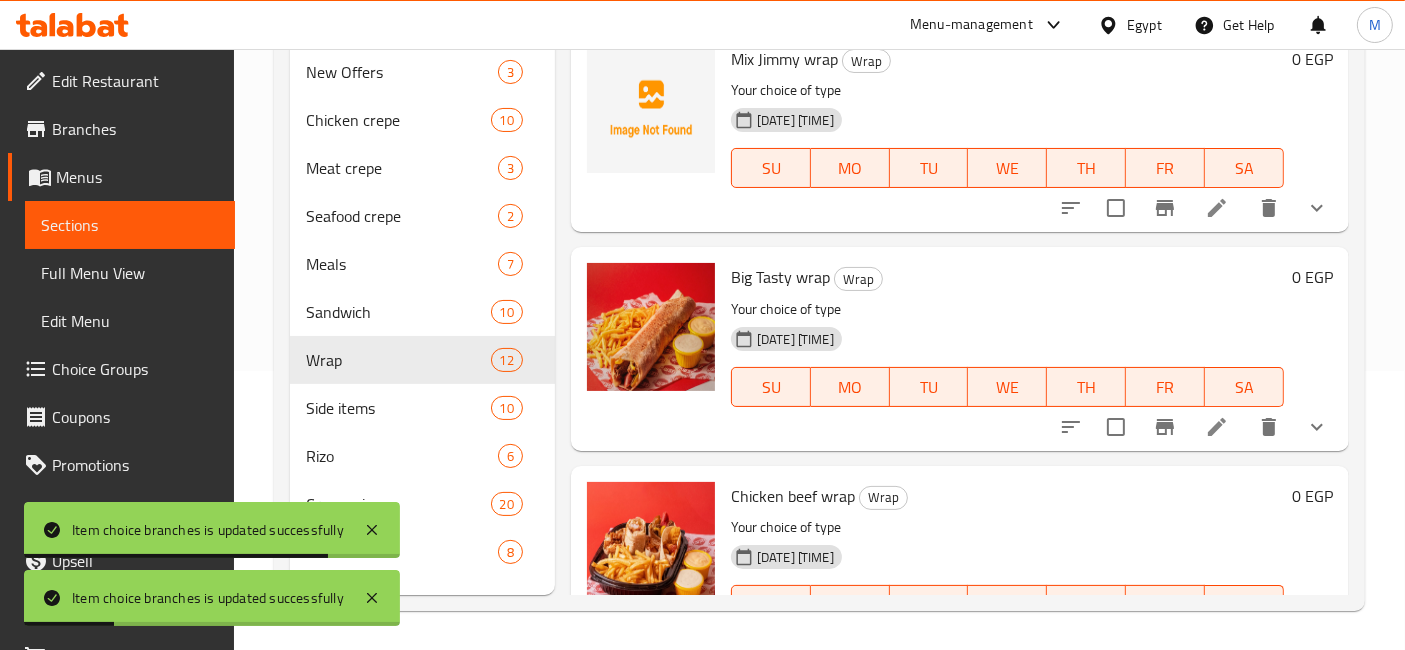 click at bounding box center [1317, 208] 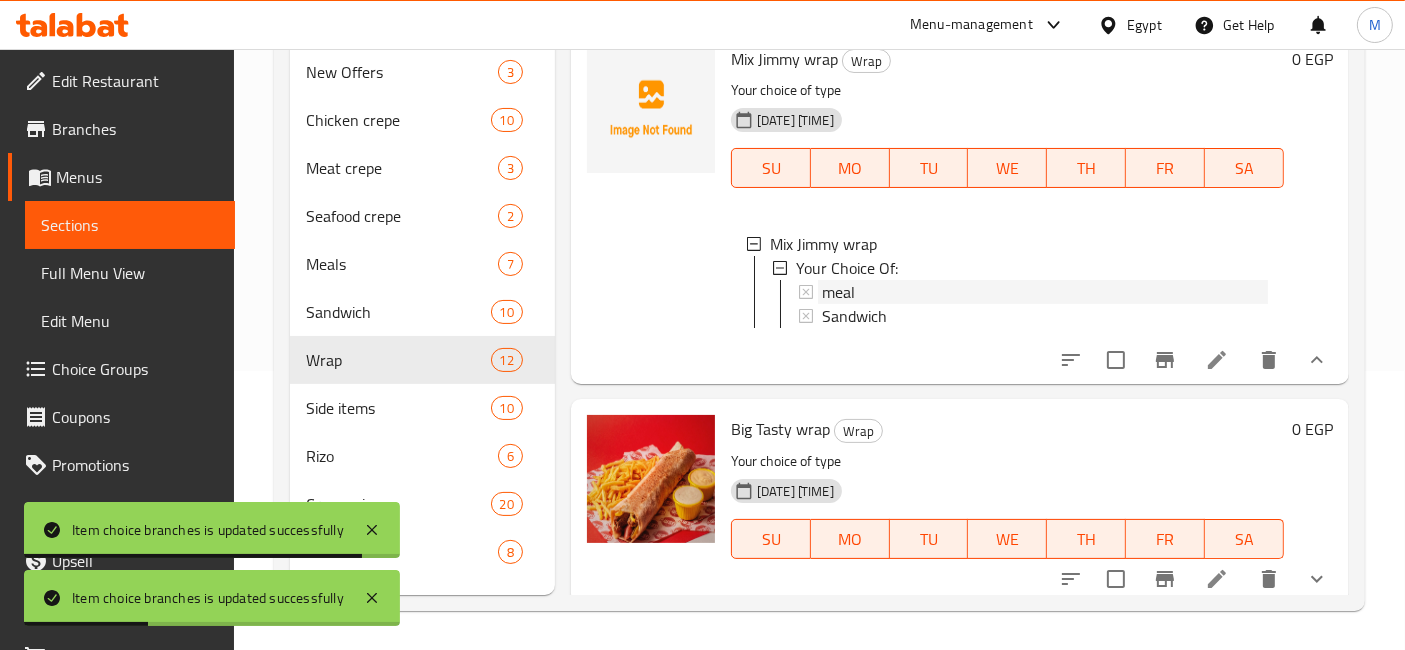 click on "meal" at bounding box center (1045, 292) 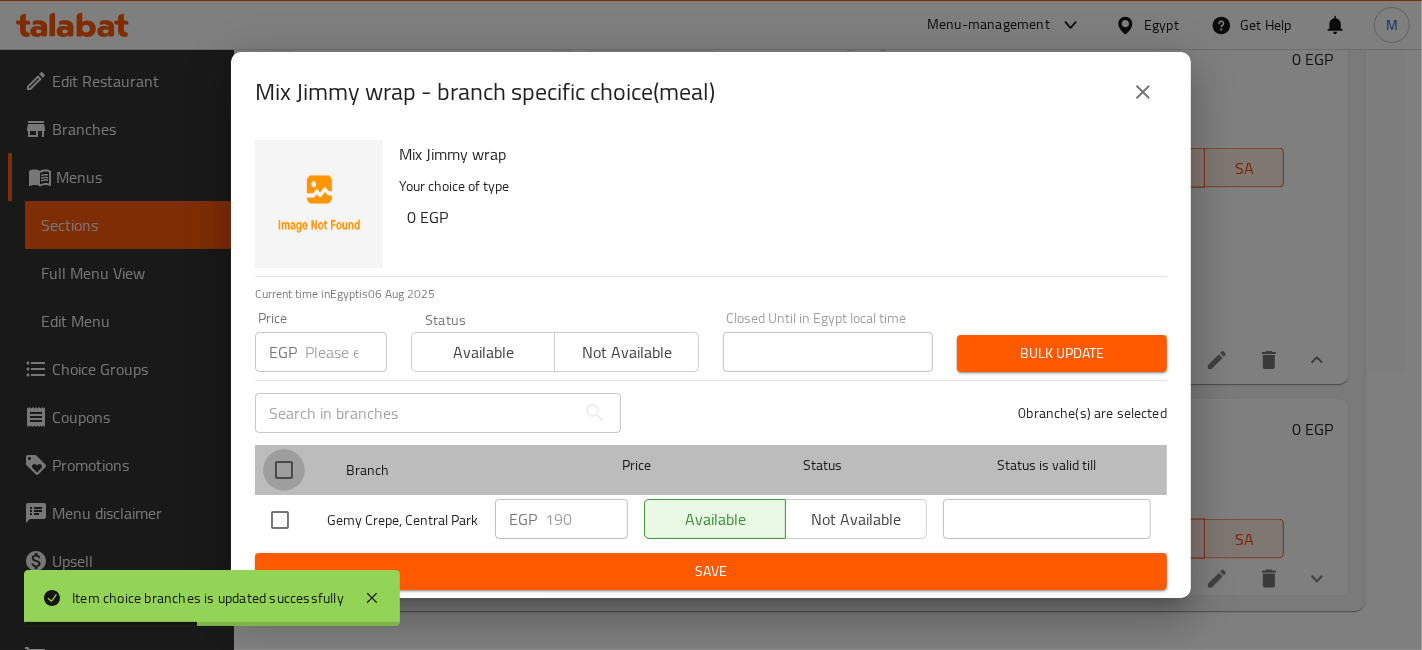 drag, startPoint x: 286, startPoint y: 467, endPoint x: 385, endPoint y: 477, distance: 99.50377 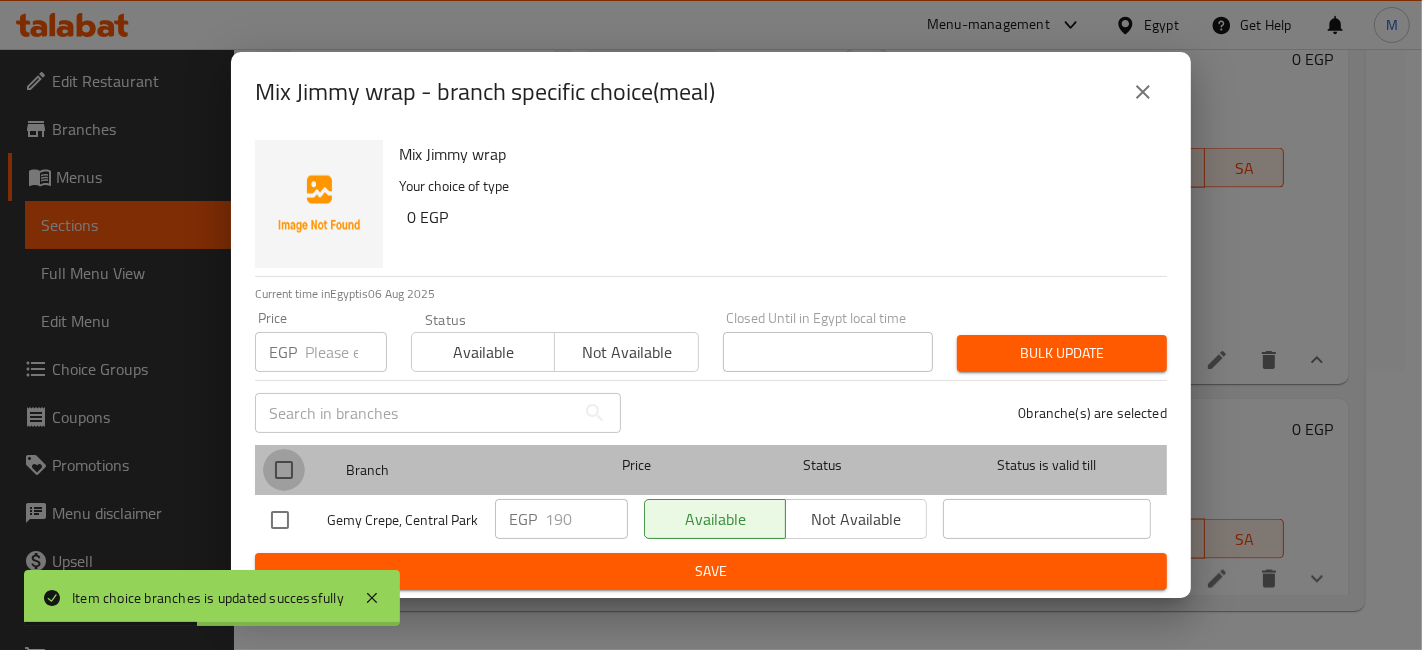 click at bounding box center [284, 470] 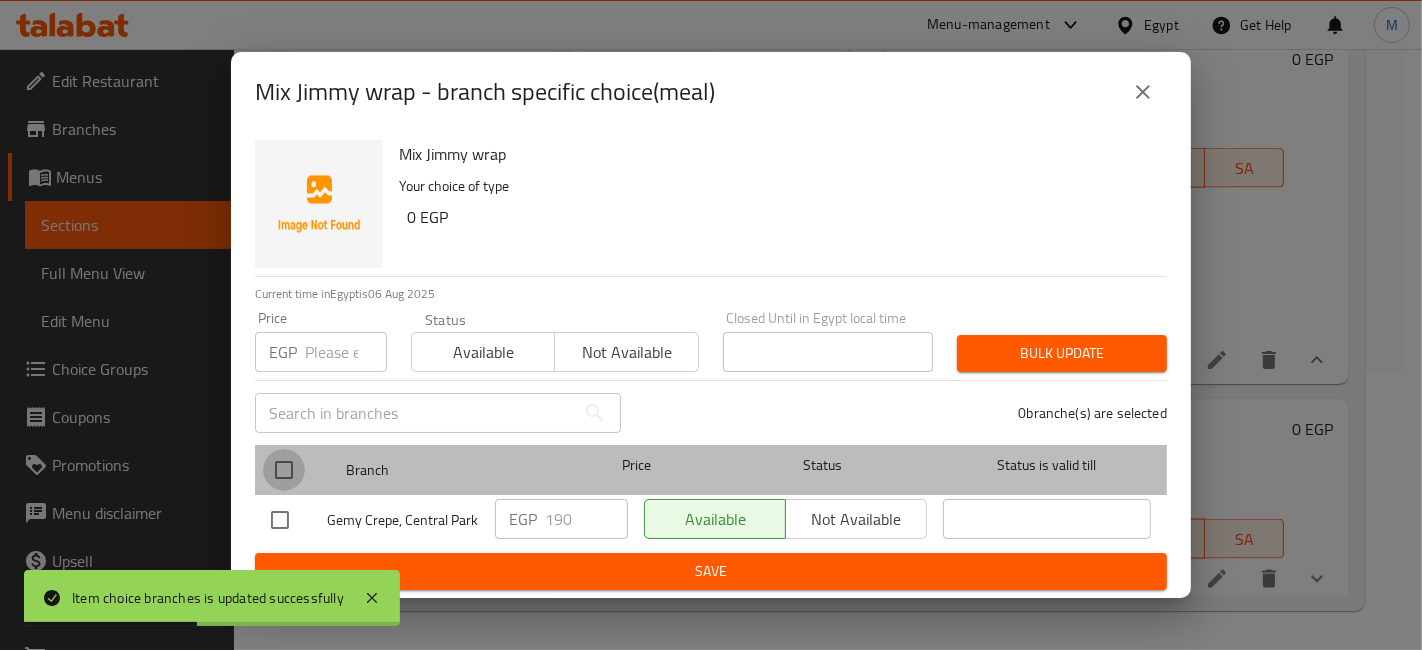 checkbox on "true" 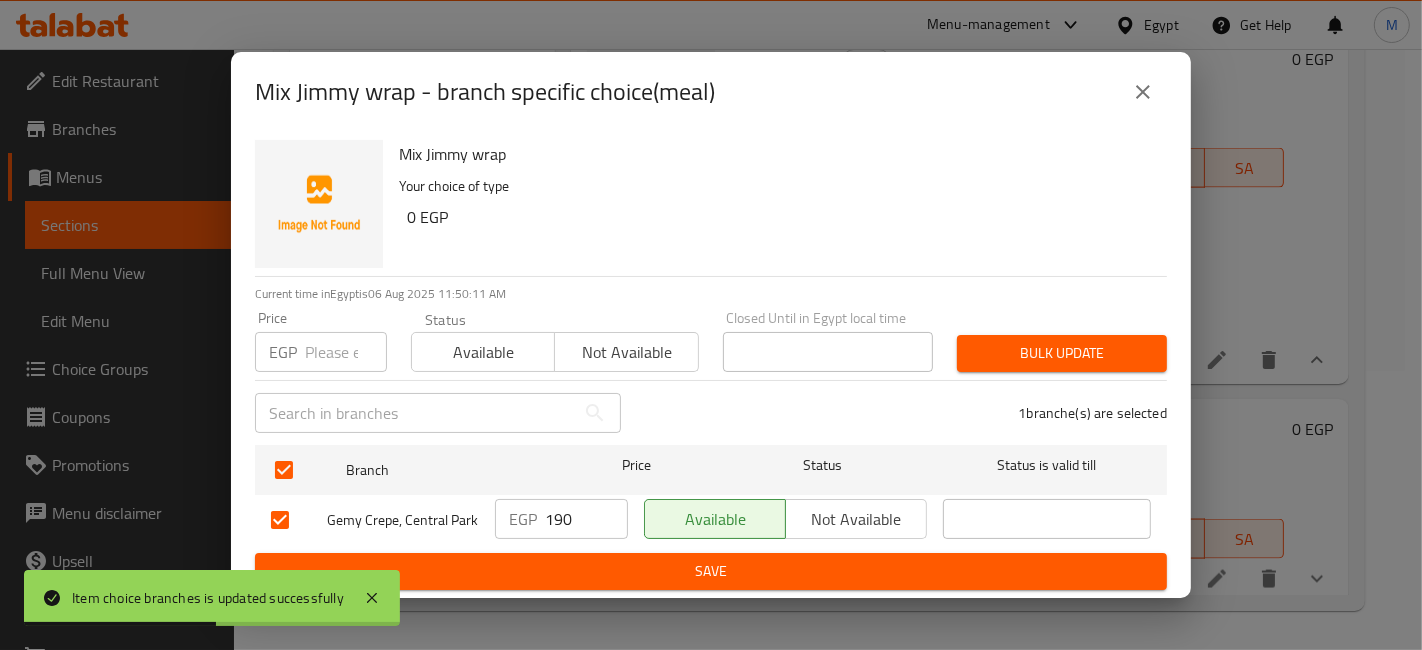 click on "190" at bounding box center (586, 519) 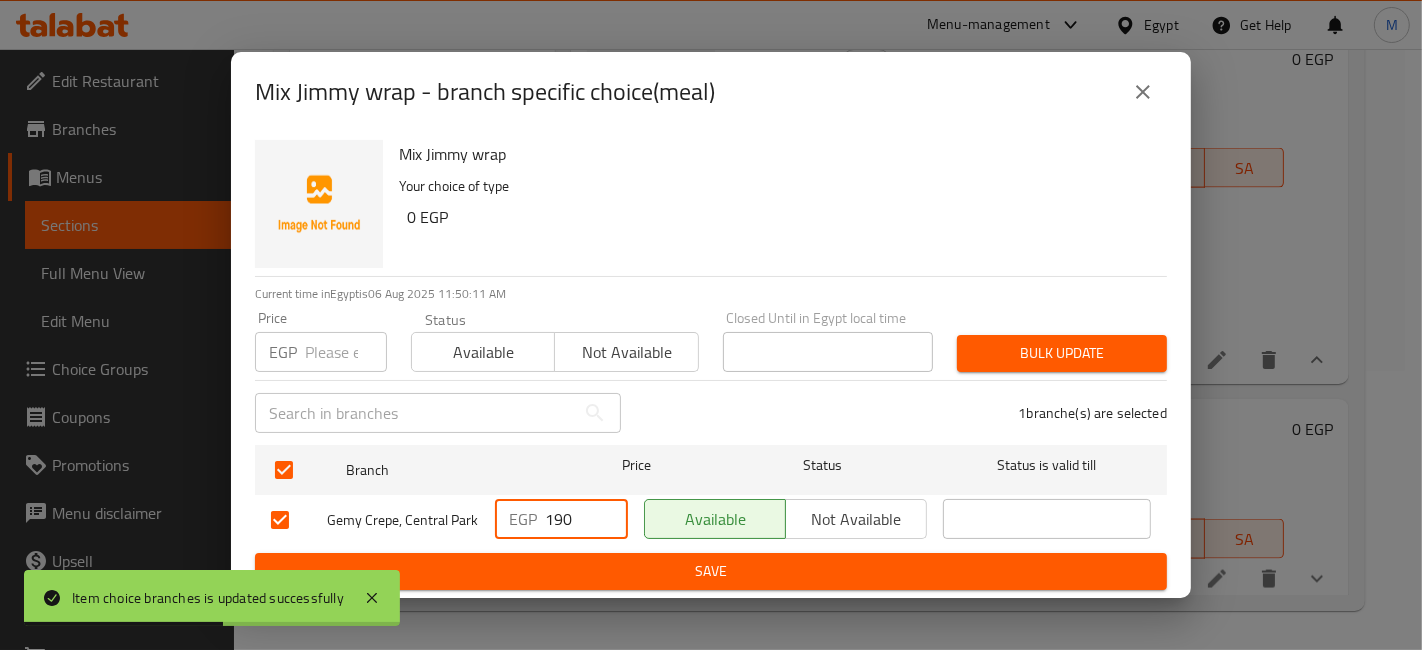 click on "190" at bounding box center (586, 519) 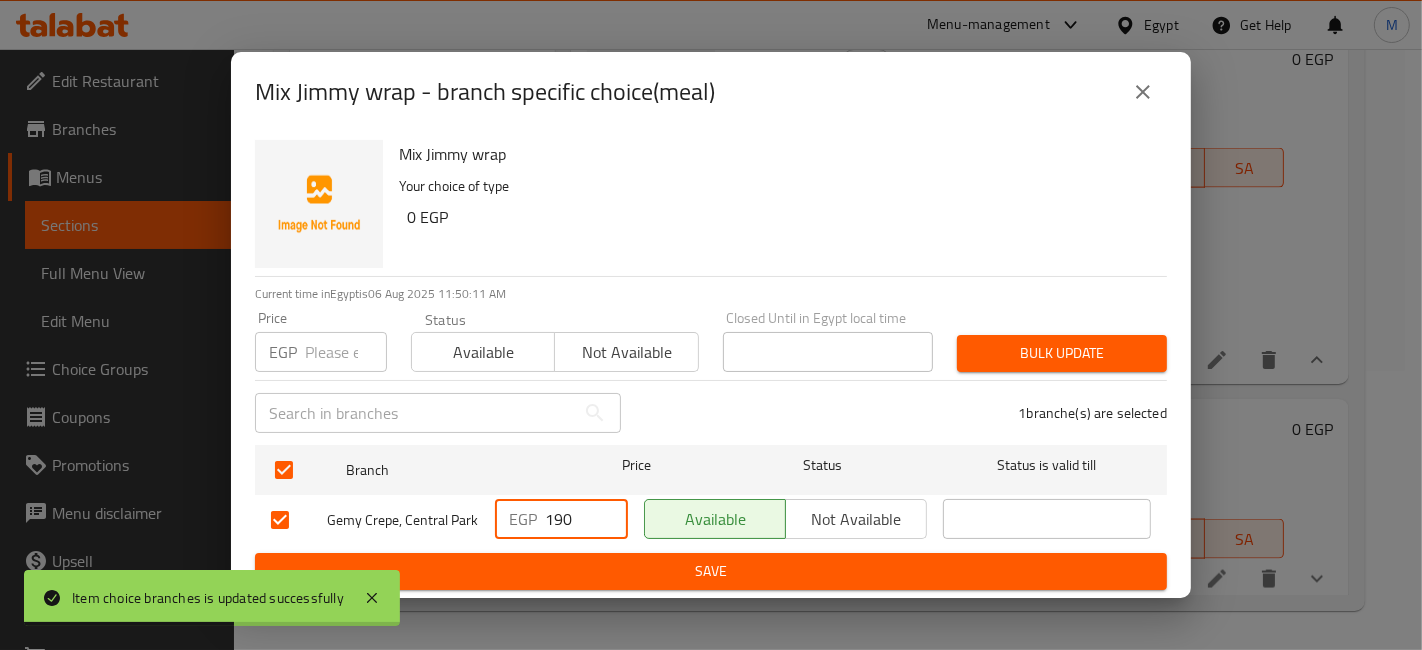 click on "190" at bounding box center (586, 519) 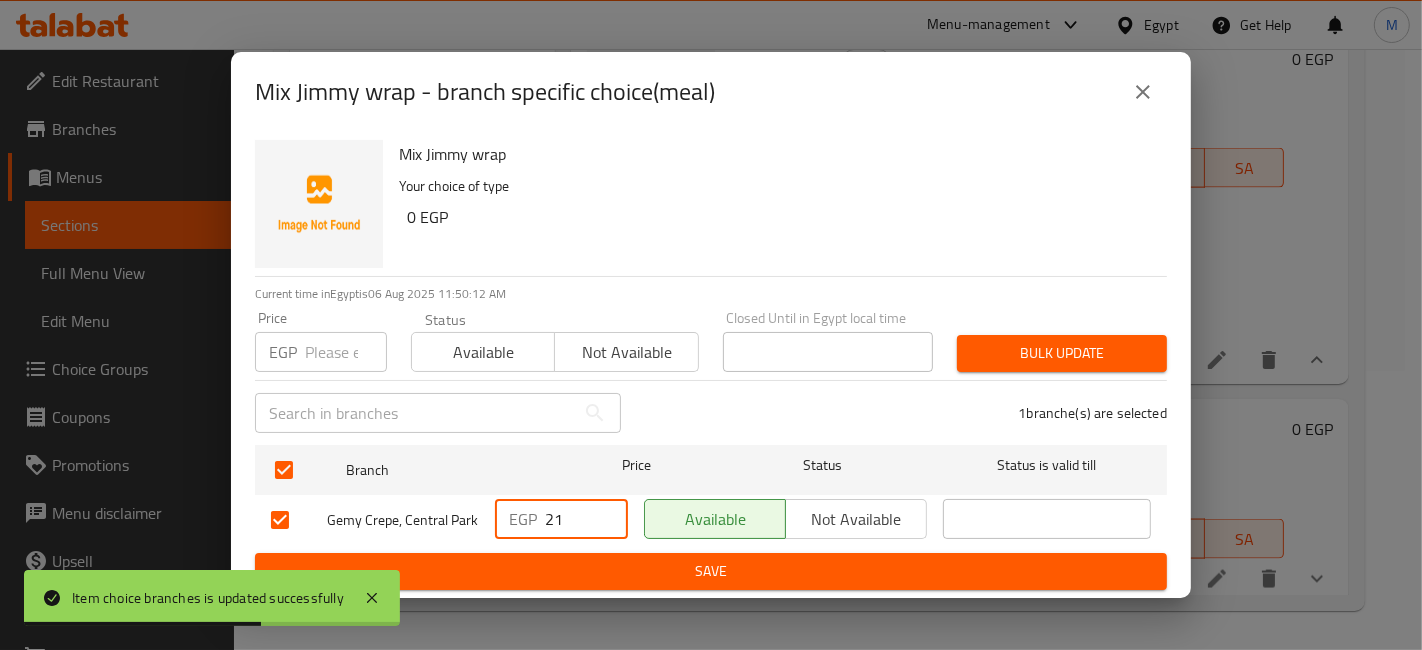 type on "2" 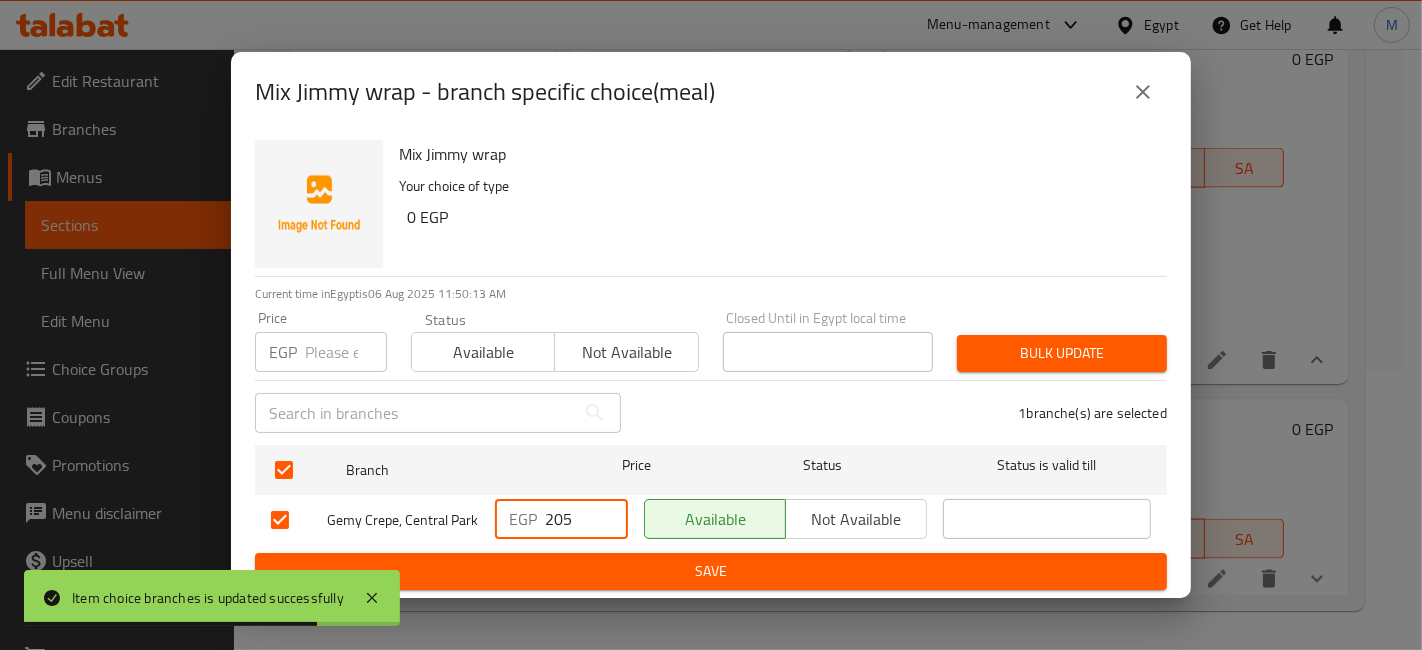 type on "205" 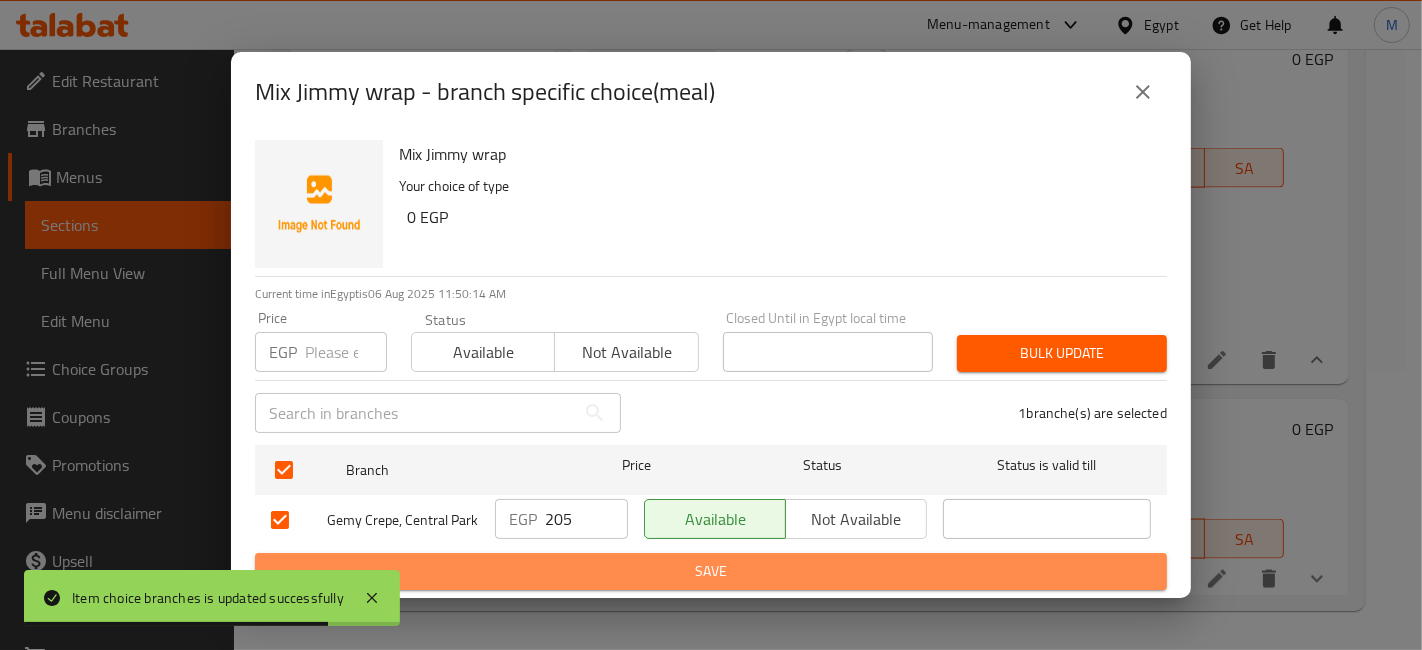 click on "Save" at bounding box center (711, 571) 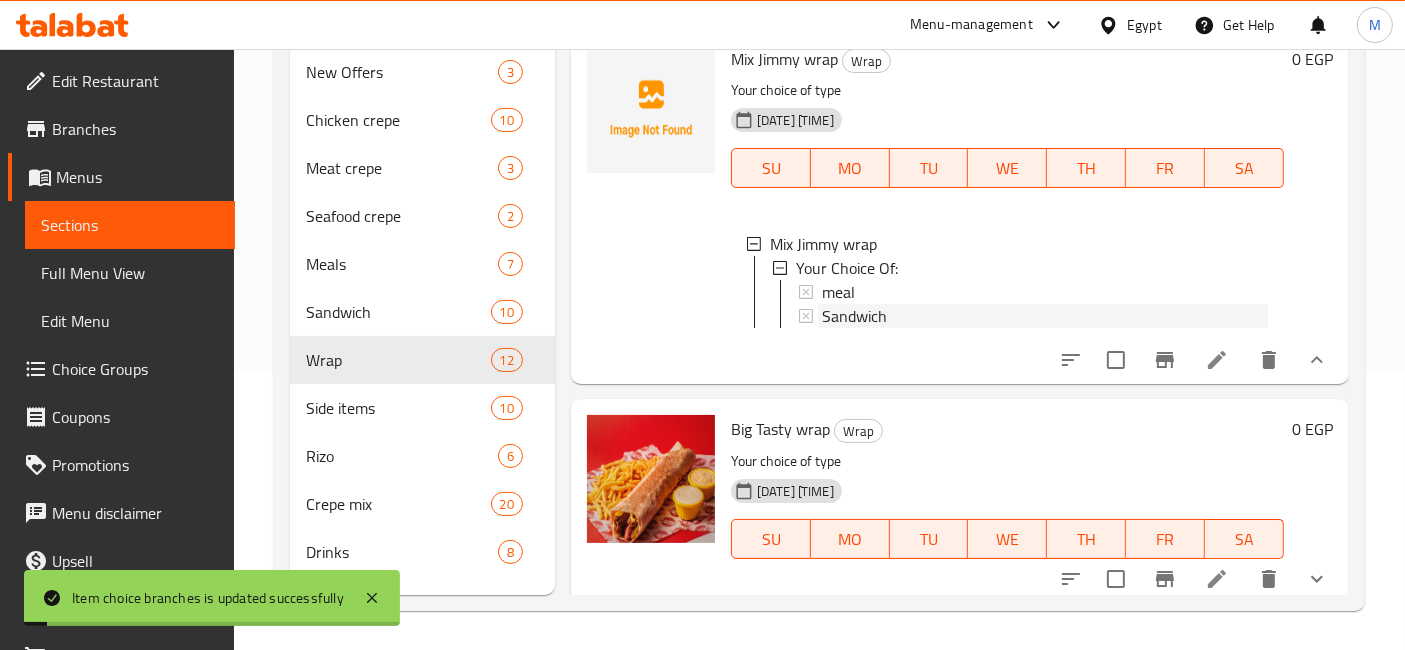 click on "Sandwich" at bounding box center (854, 316) 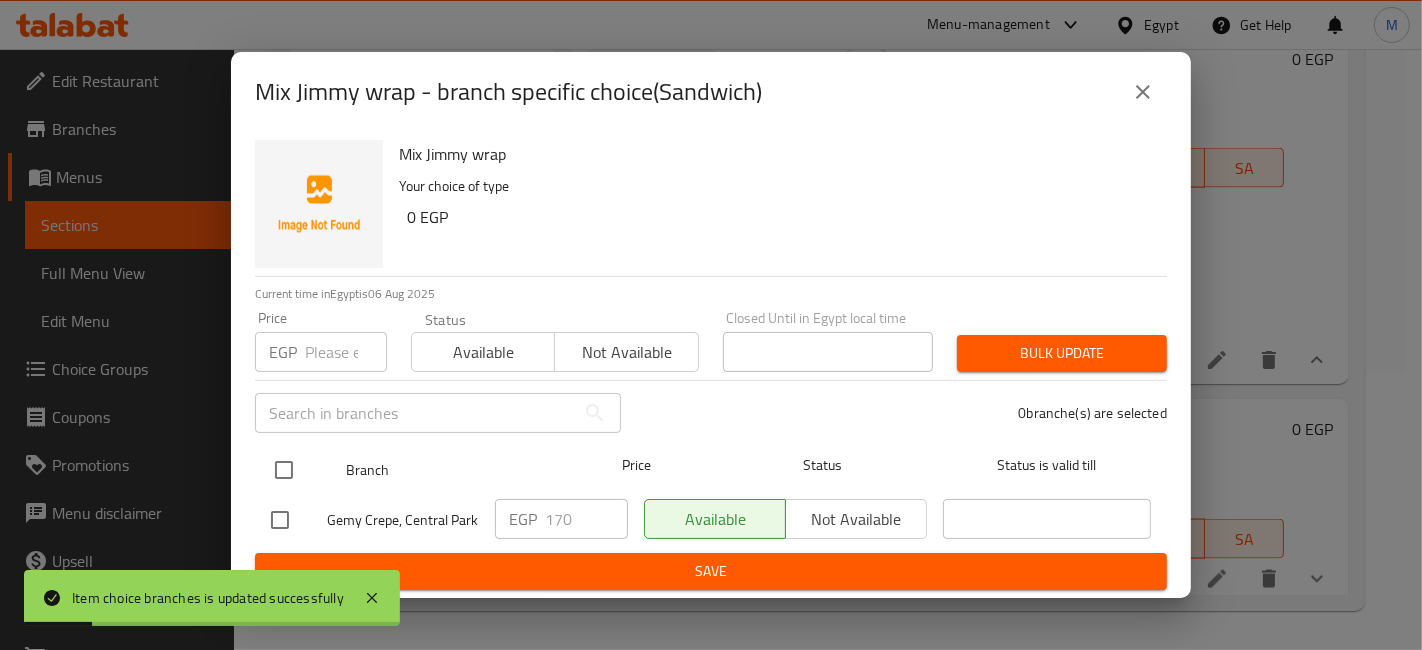 click at bounding box center [284, 470] 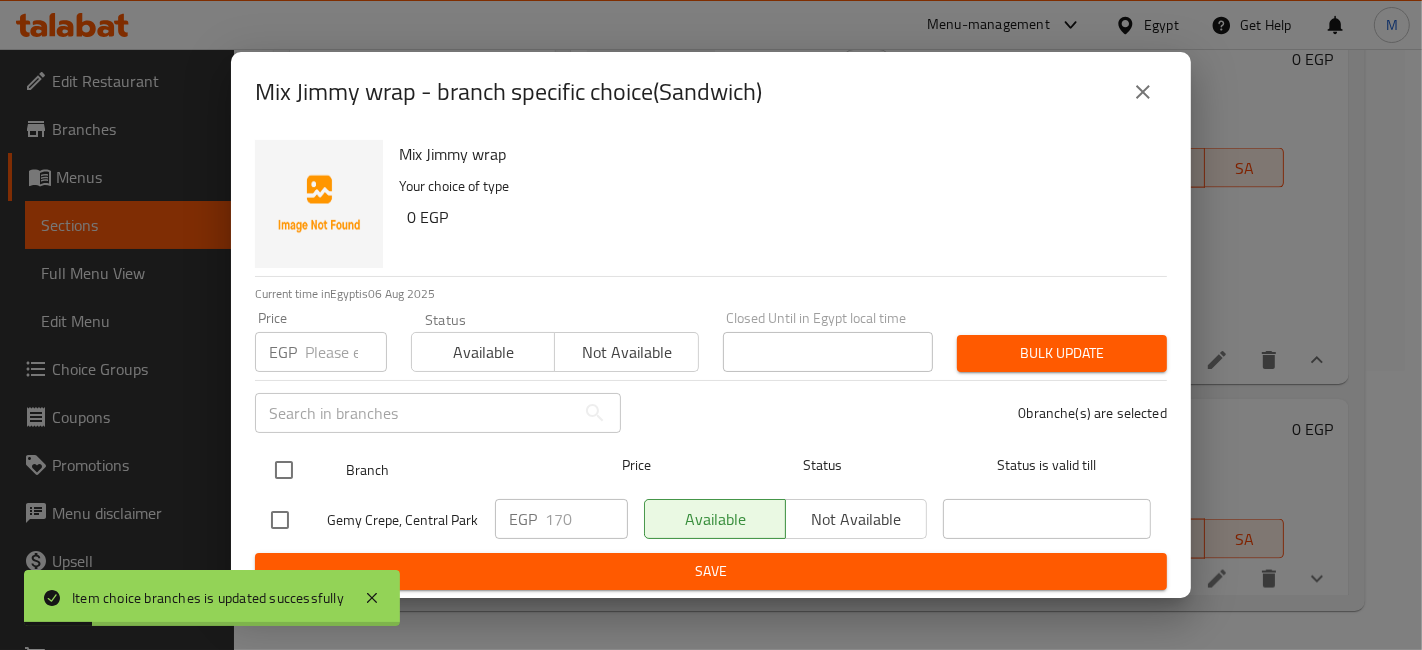 checkbox on "true" 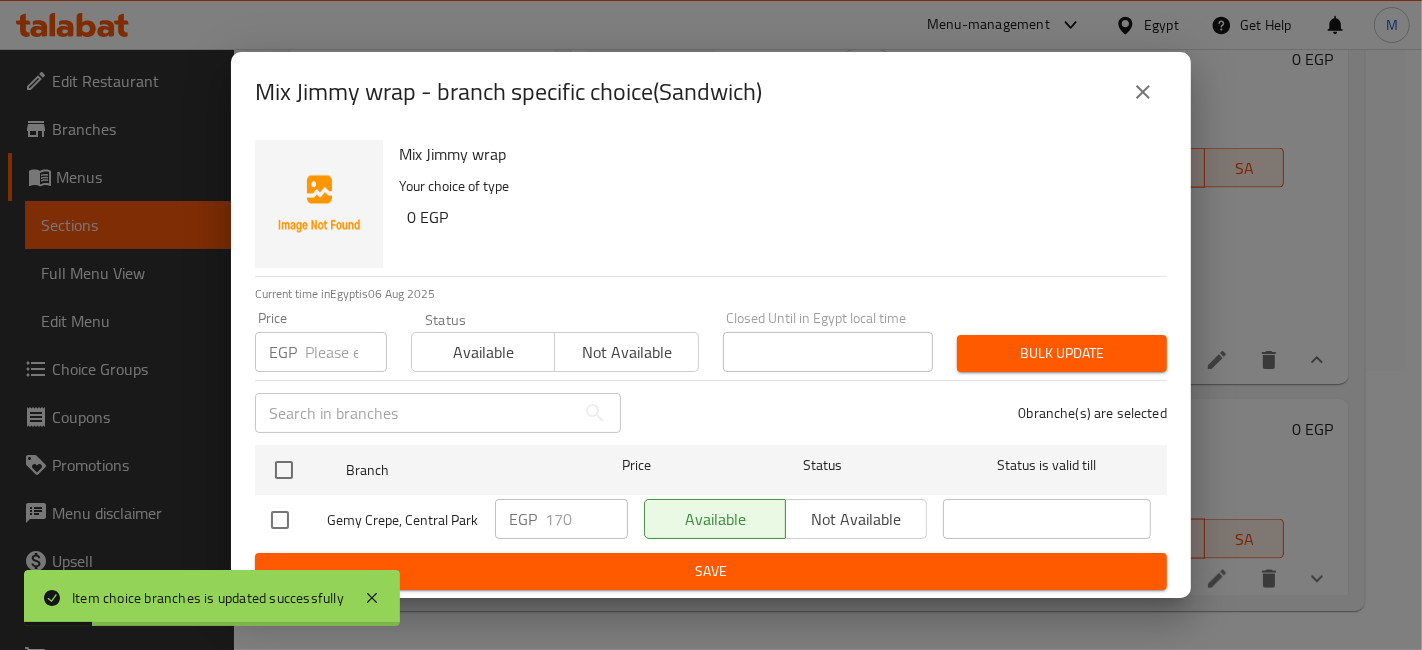 checkbox on "true" 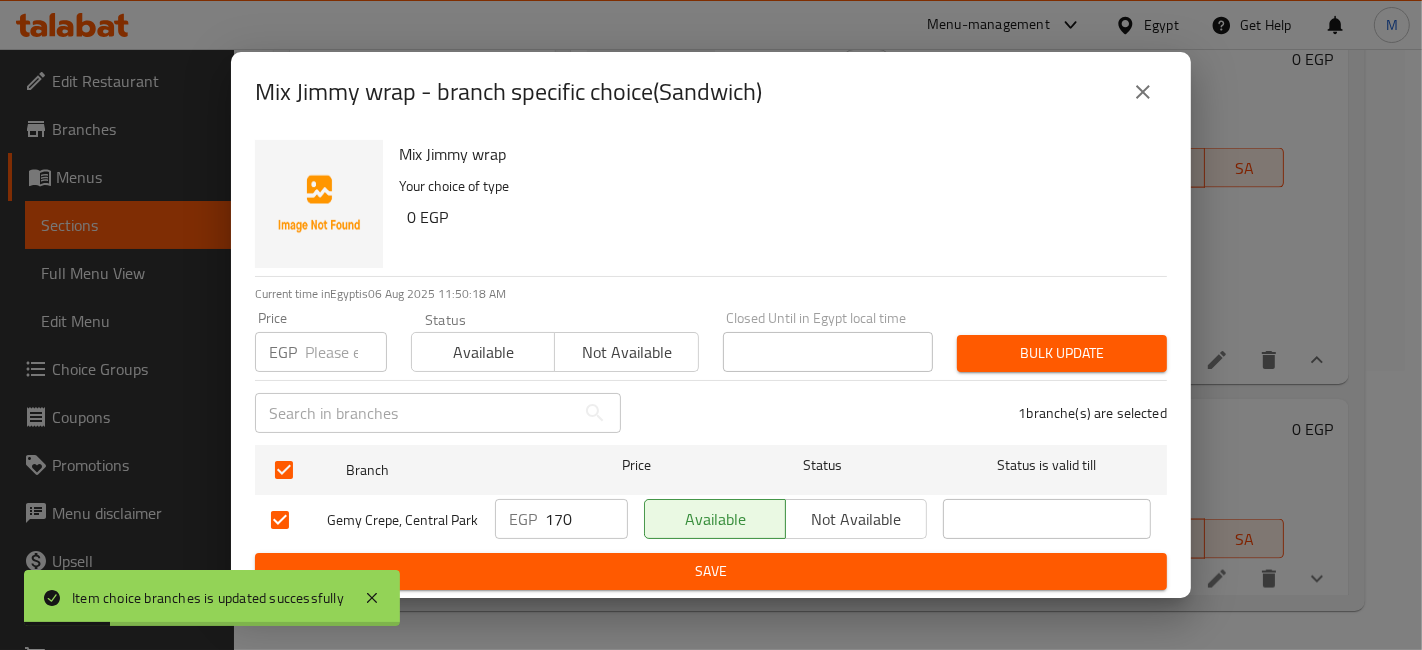 click on "170" at bounding box center (586, 519) 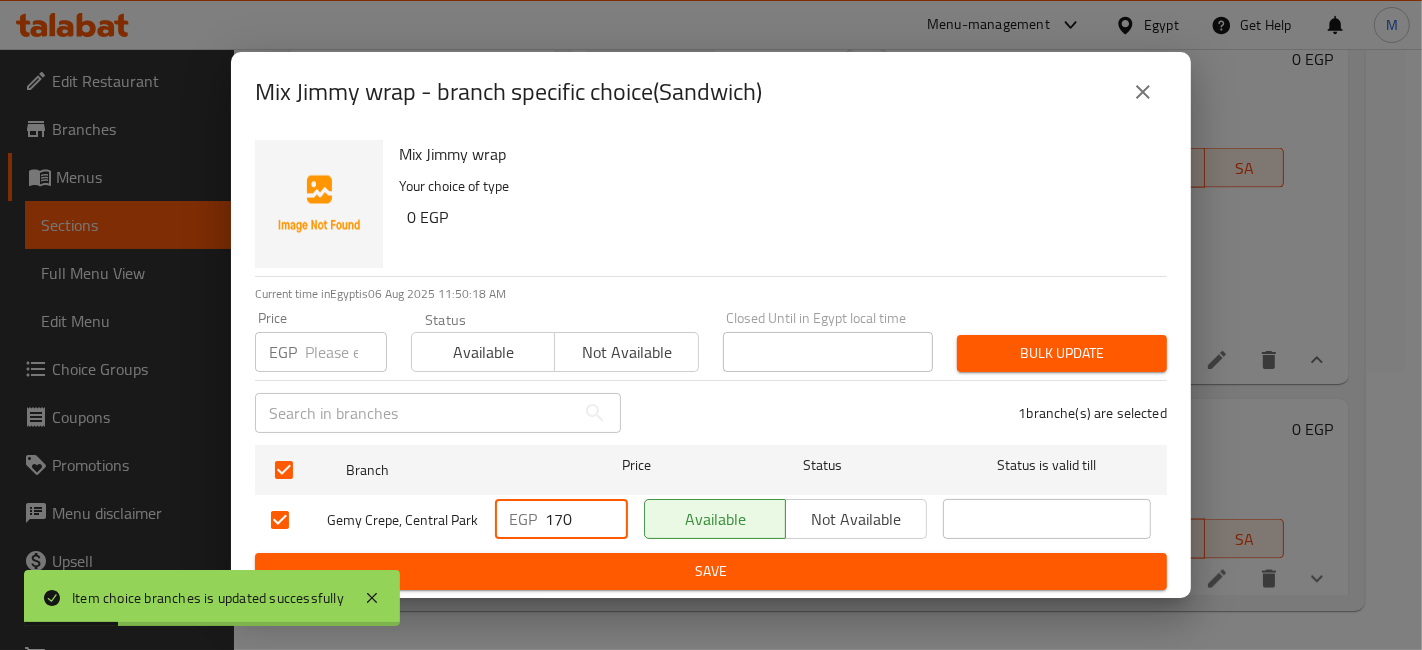 click on "170" at bounding box center (586, 519) 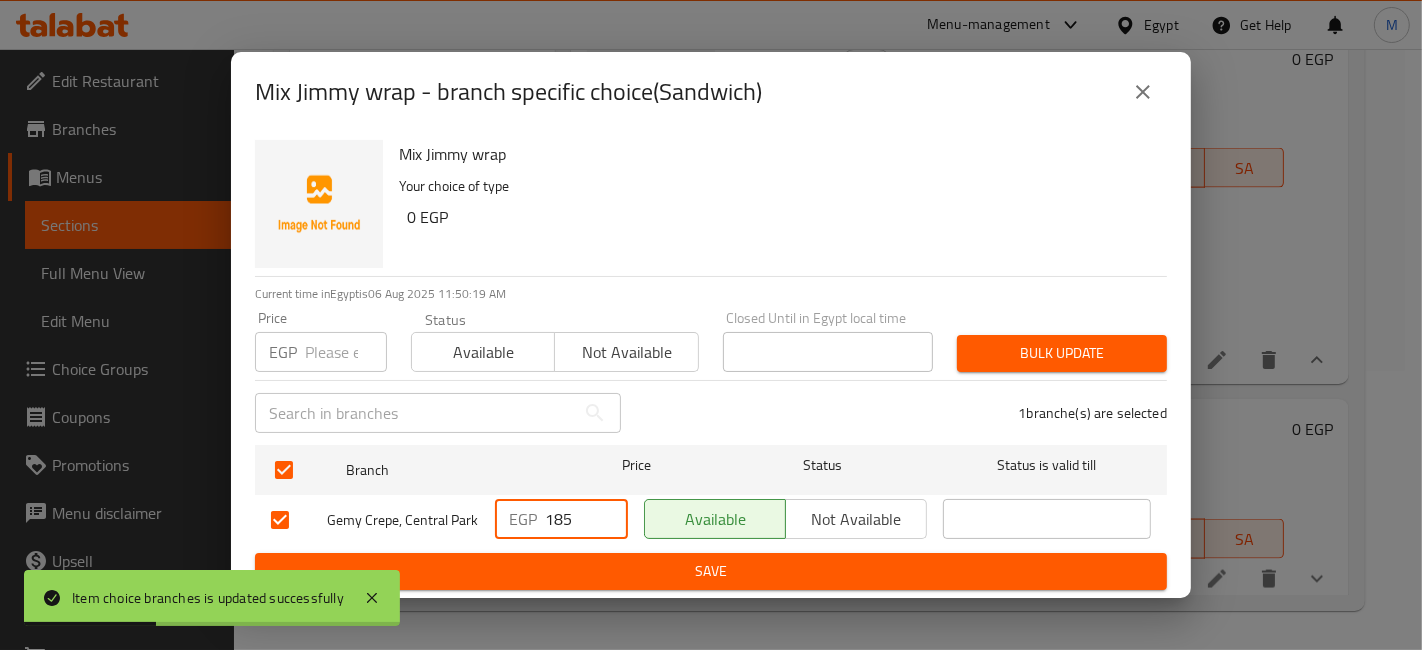 type on "185" 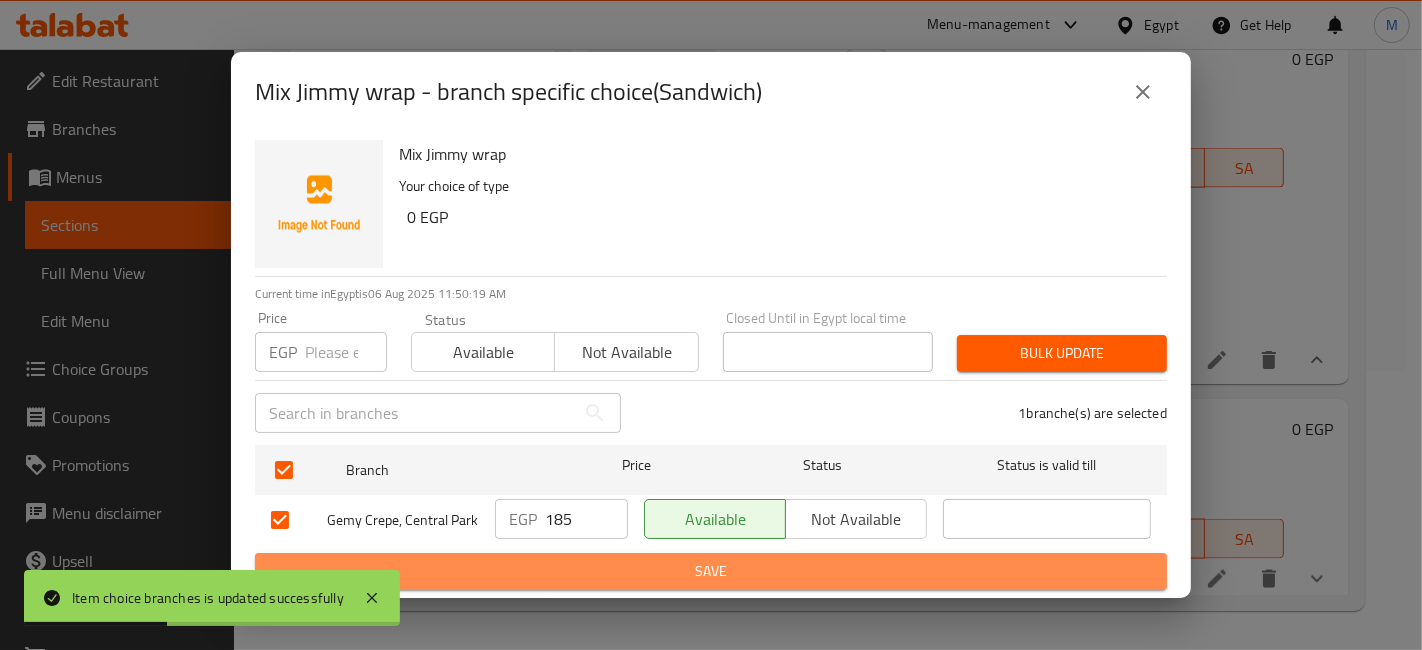 click on "Save" at bounding box center (711, 571) 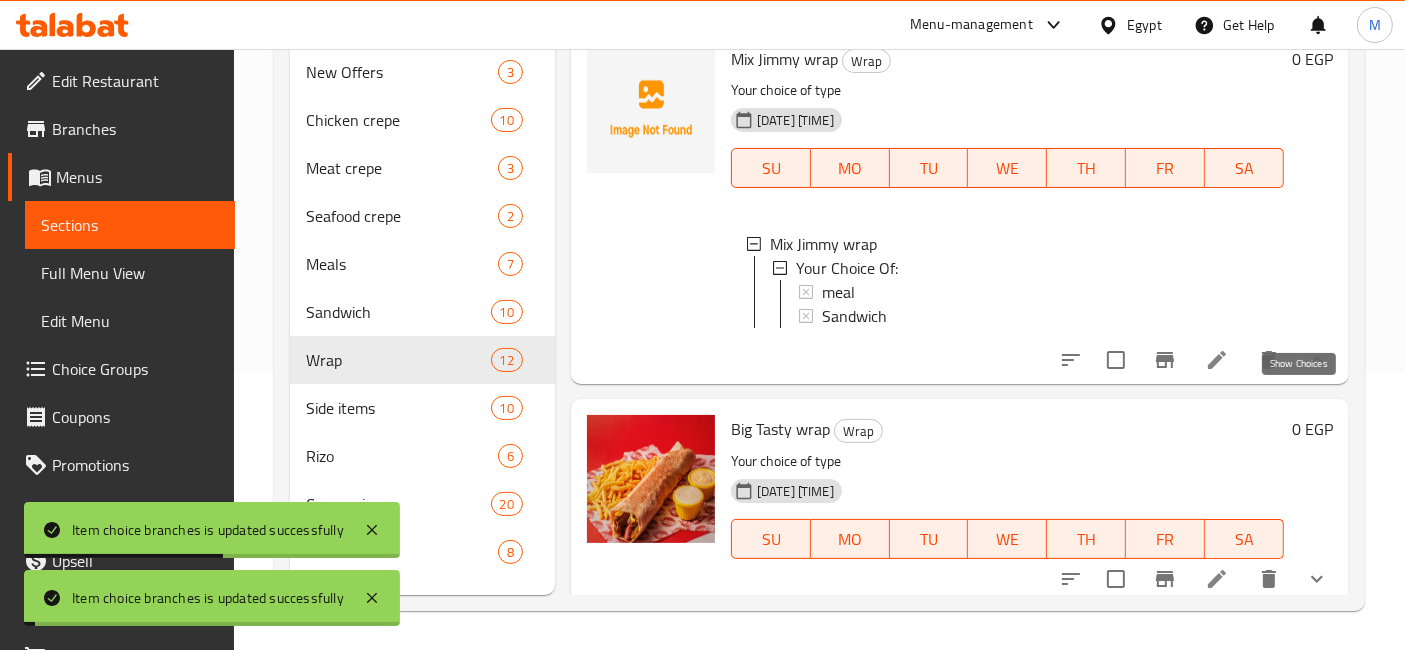 click 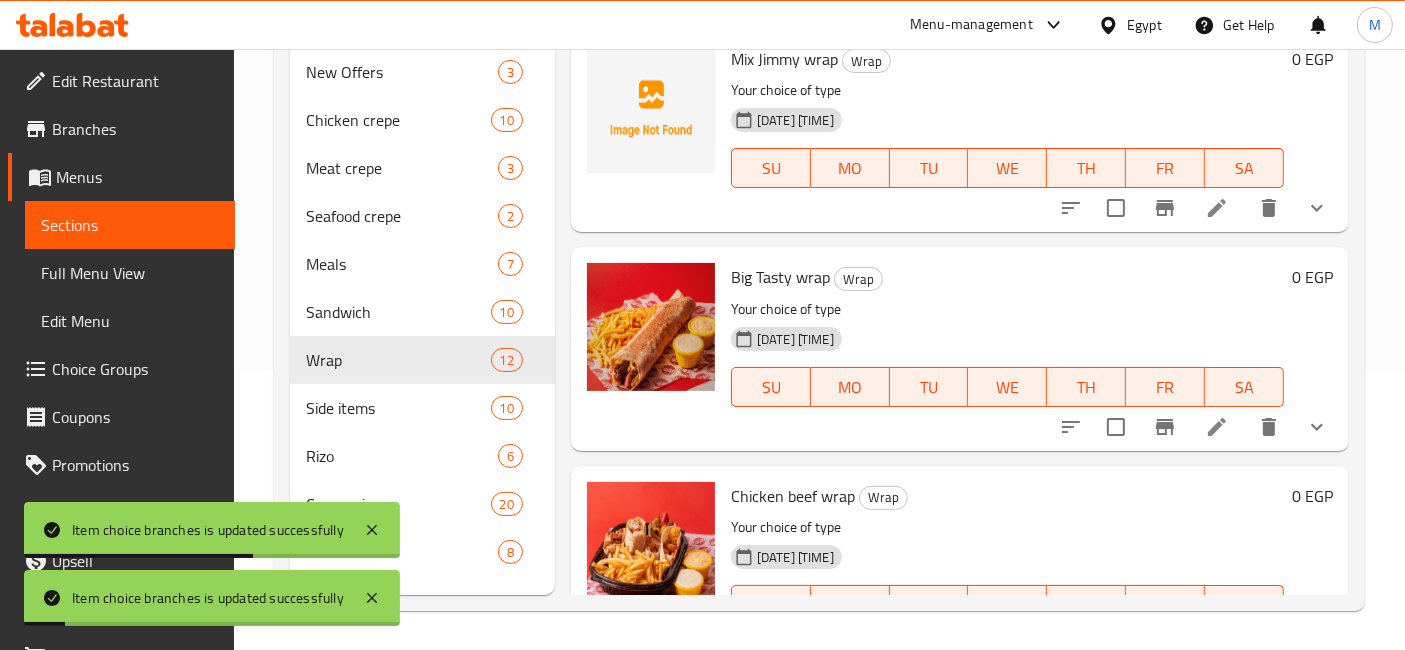 click 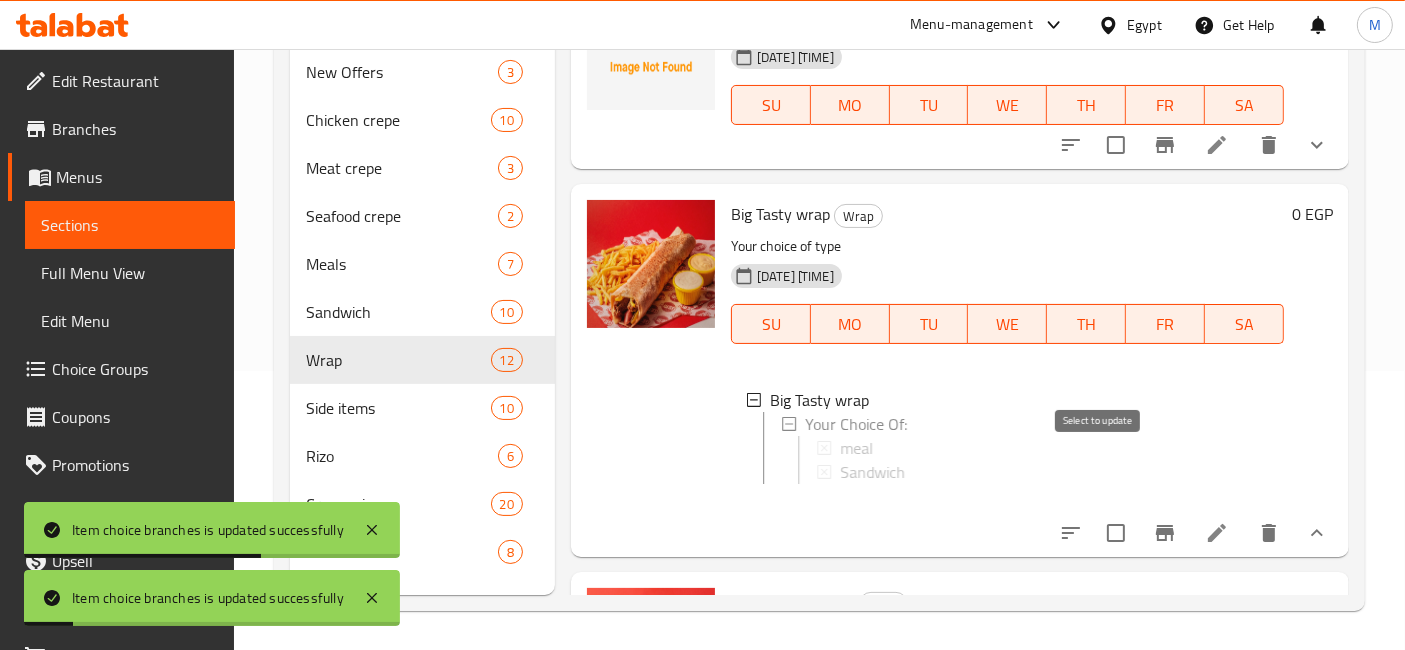 scroll, scrollTop: 2337, scrollLeft: 0, axis: vertical 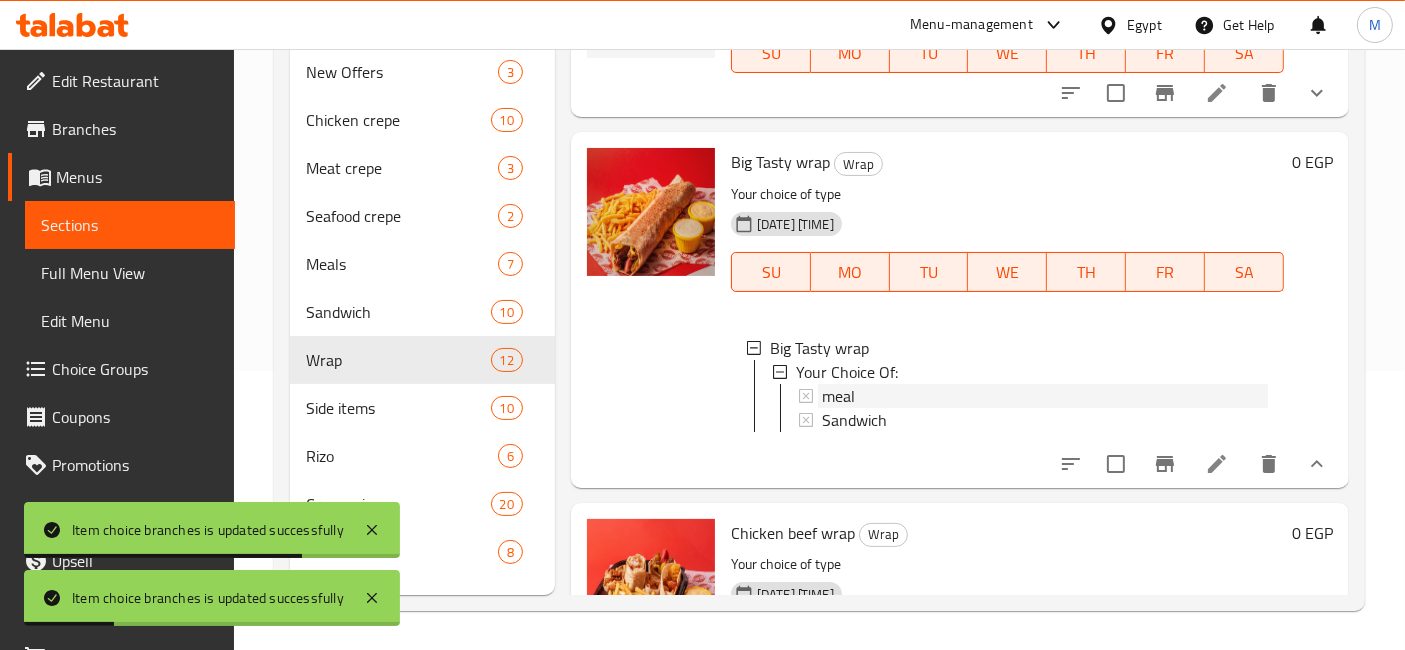 click on "meal" at bounding box center (1045, 396) 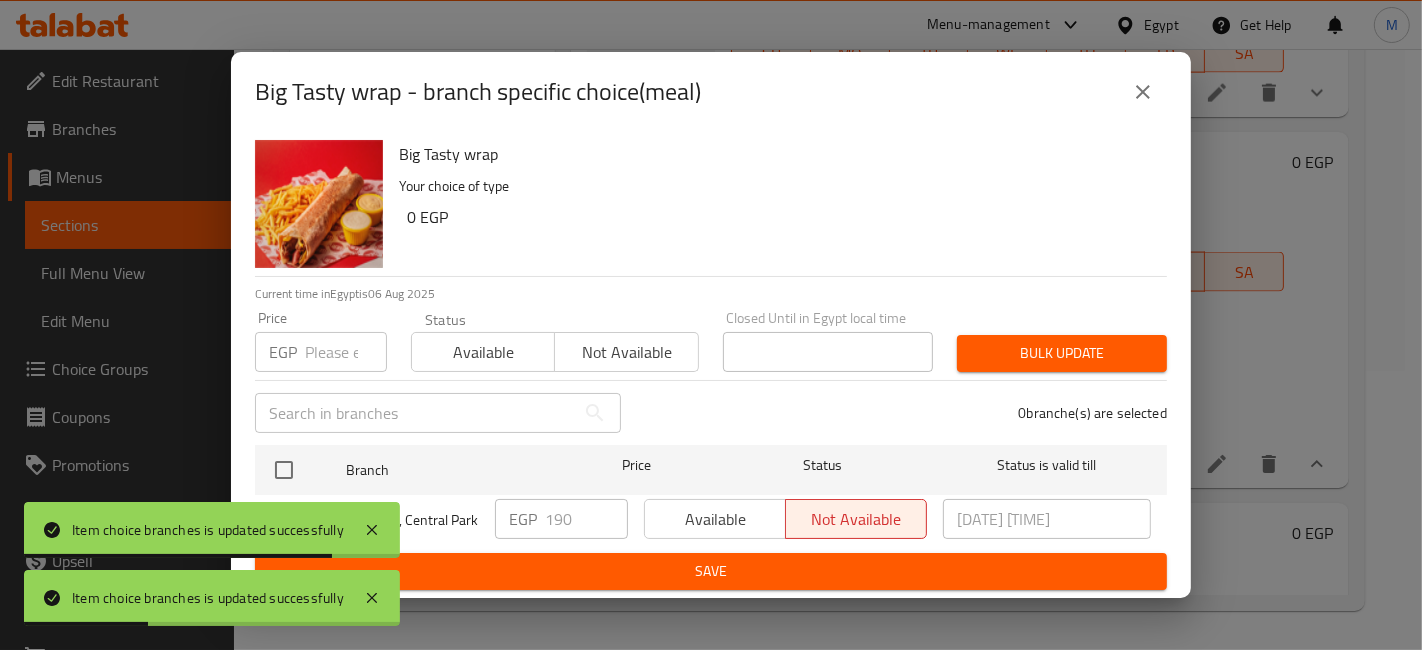 drag, startPoint x: 281, startPoint y: 463, endPoint x: 431, endPoint y: 491, distance: 152.59096 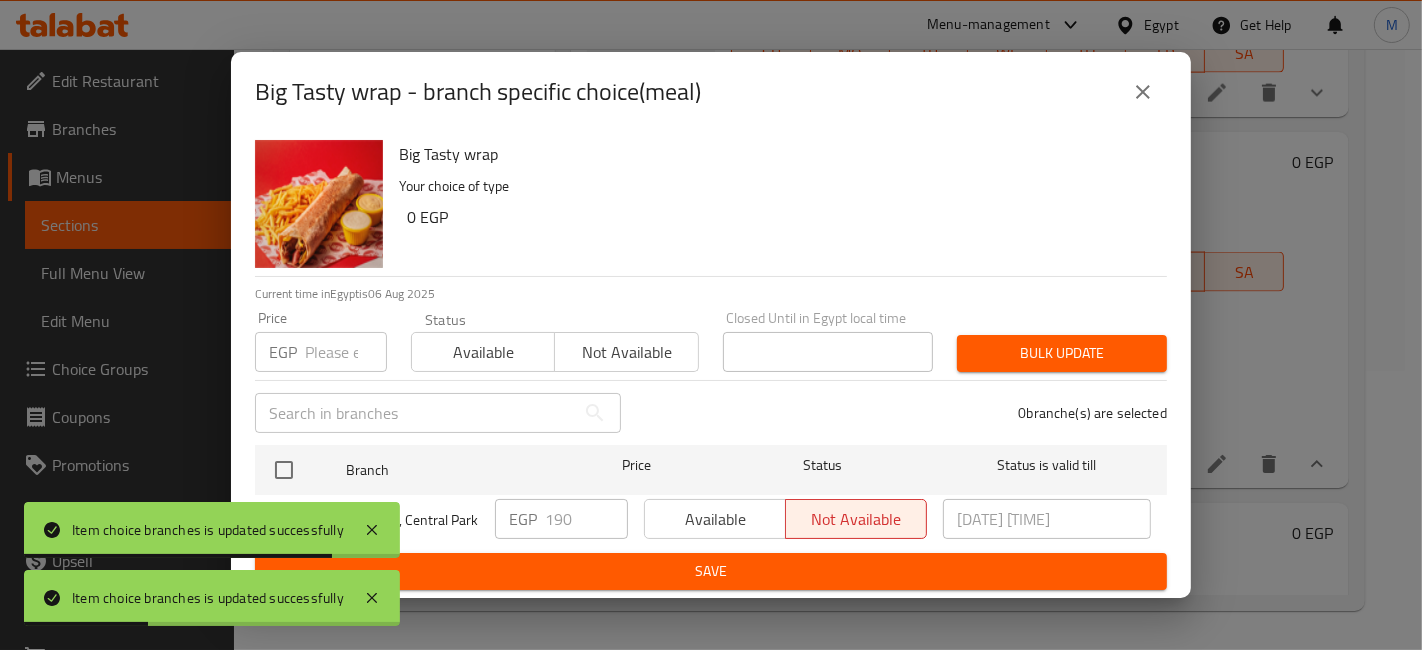 click at bounding box center (284, 470) 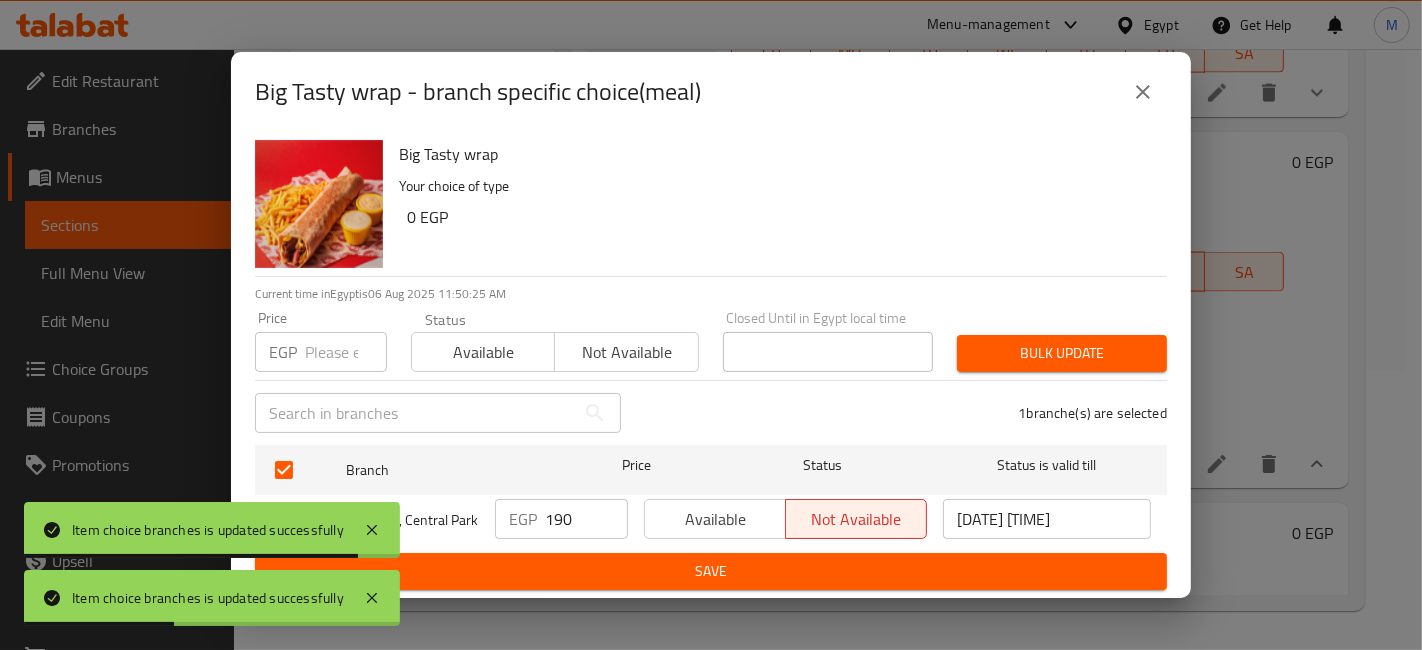 click on "EGP" at bounding box center (523, 519) 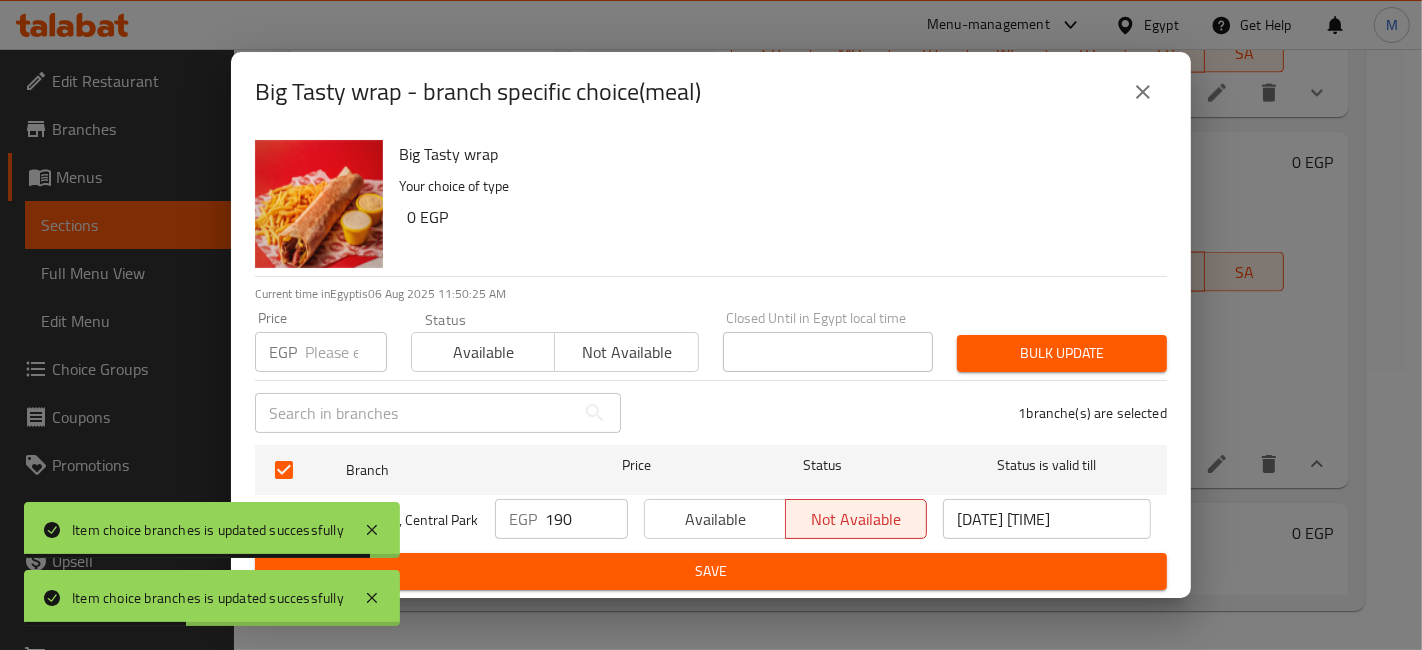 click on "190" at bounding box center [586, 519] 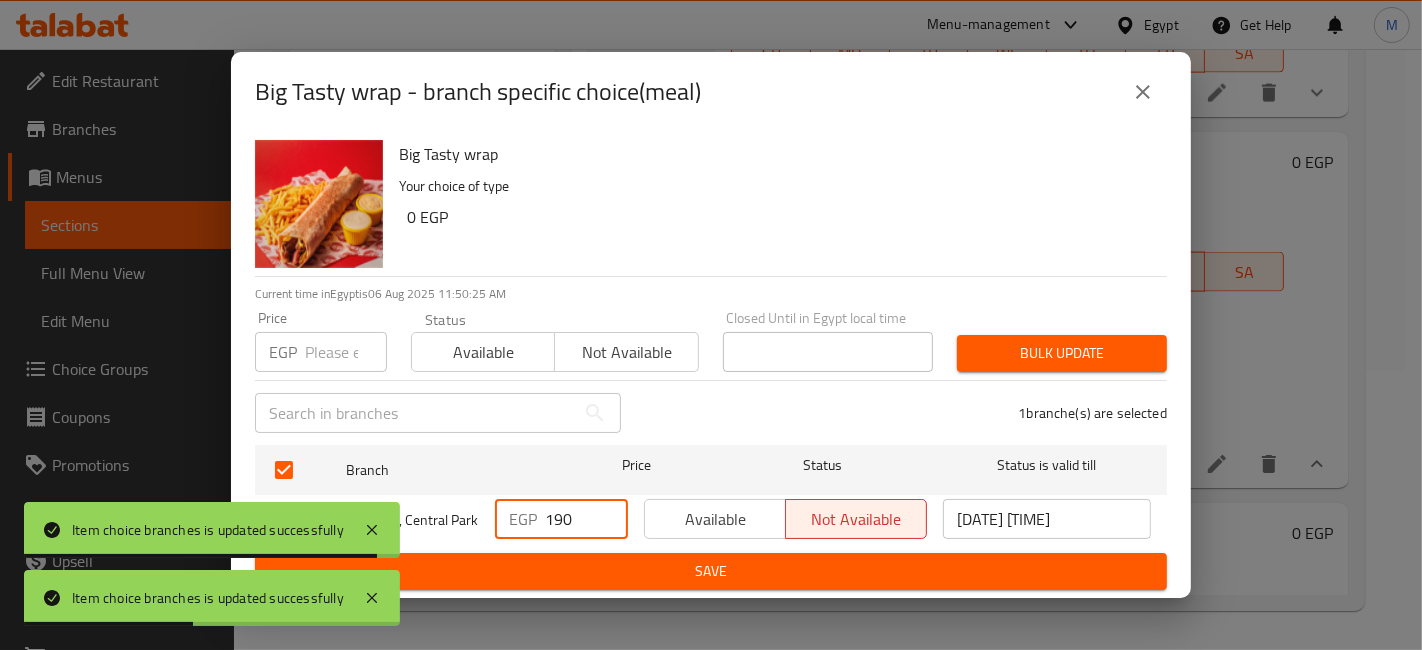 click on "190" at bounding box center (586, 519) 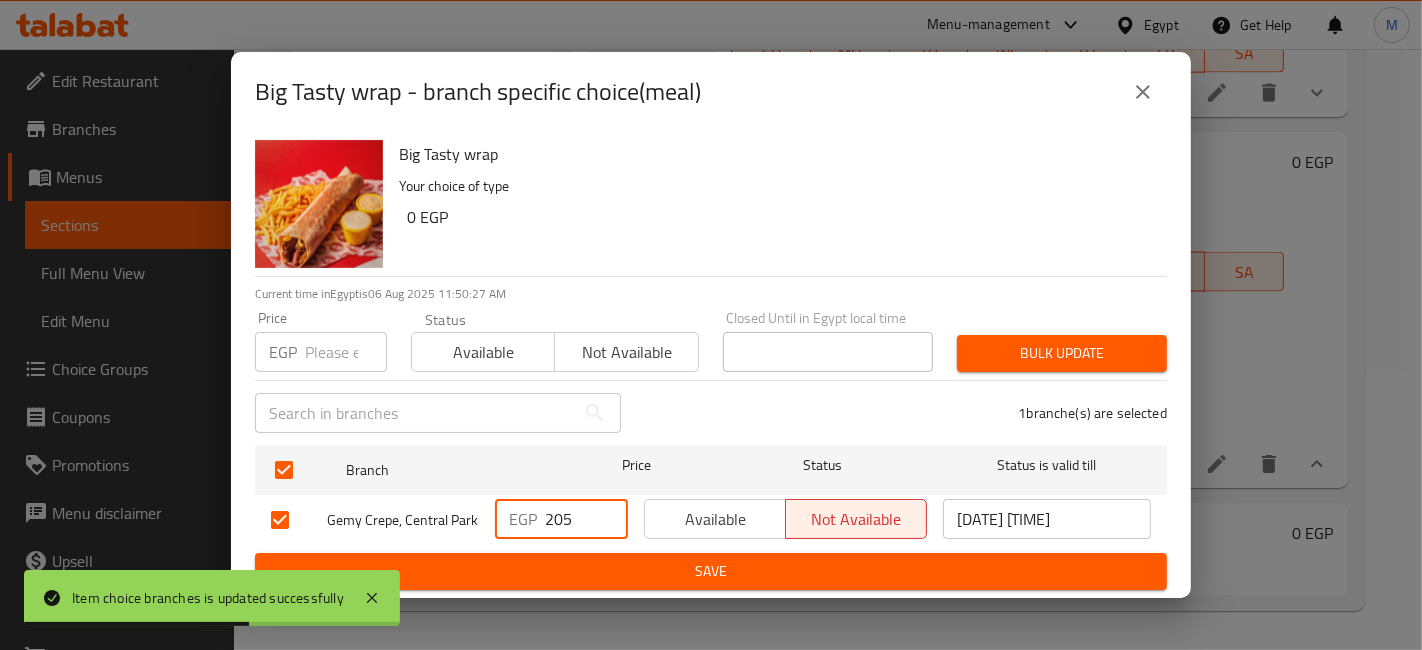 type on "205" 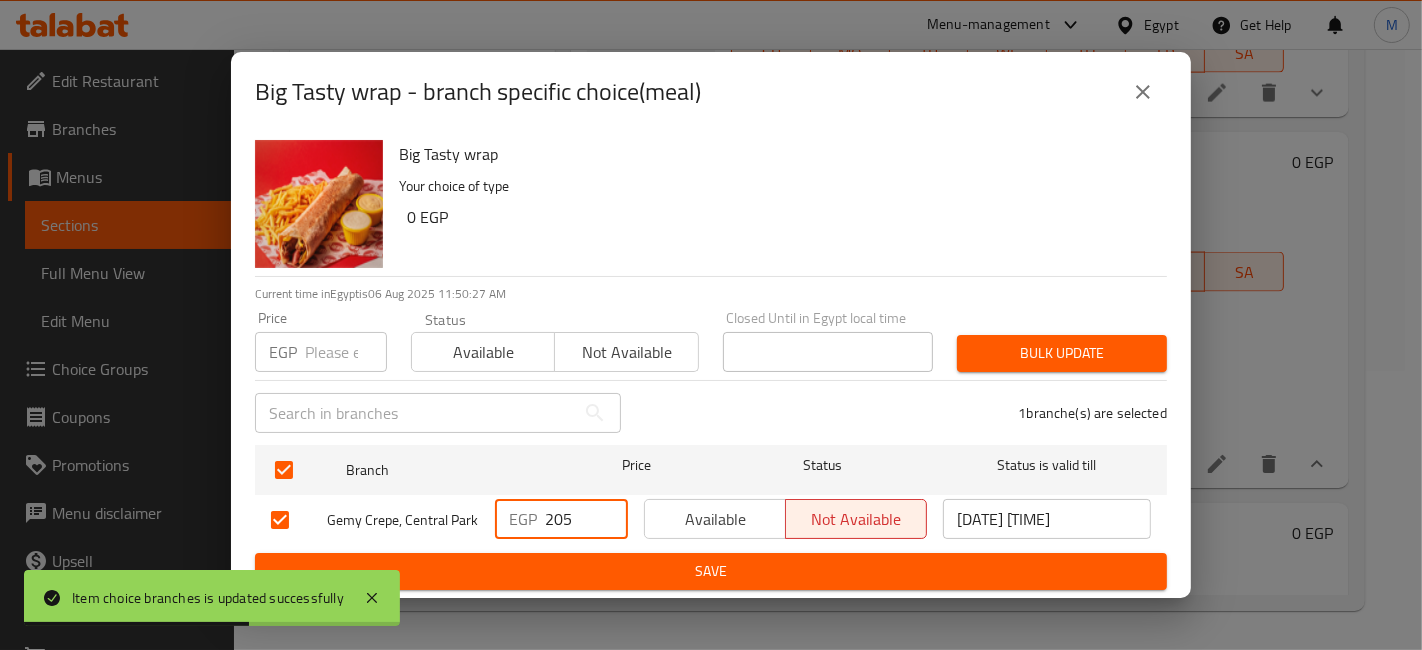click on "Available Not available" at bounding box center (785, 520) 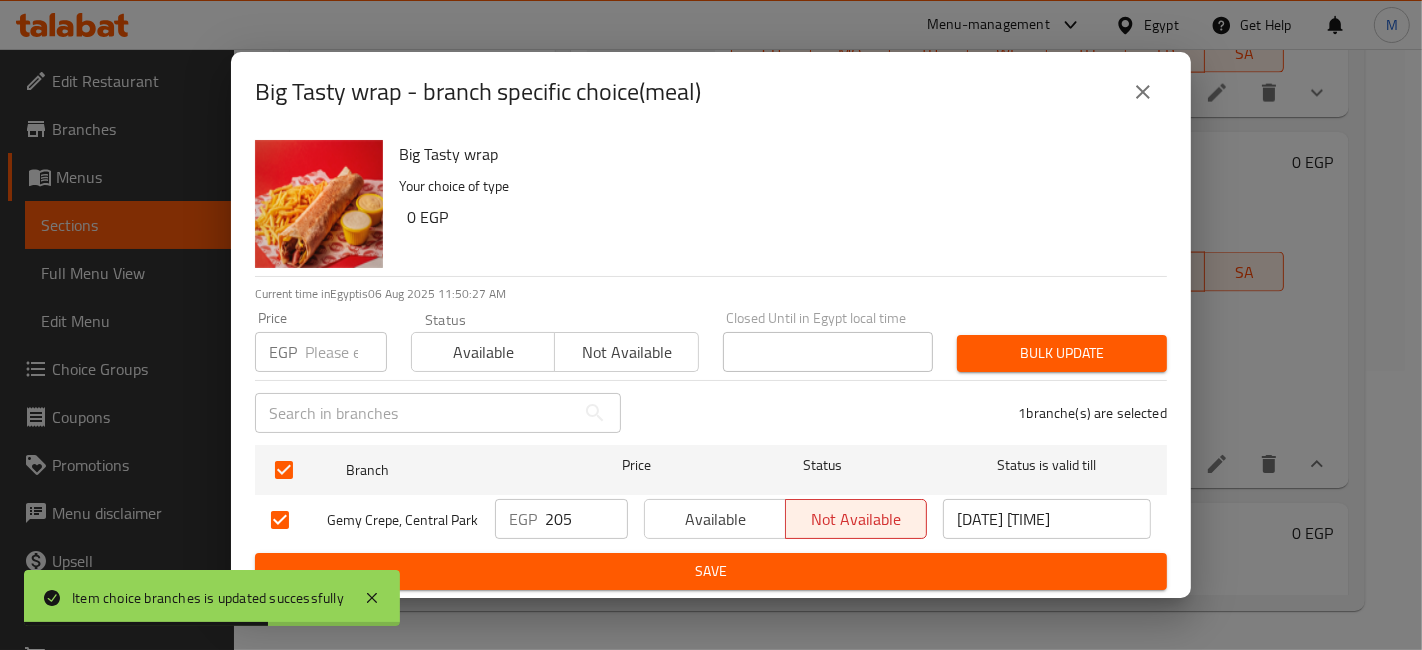 click on "Save" at bounding box center [711, 571] 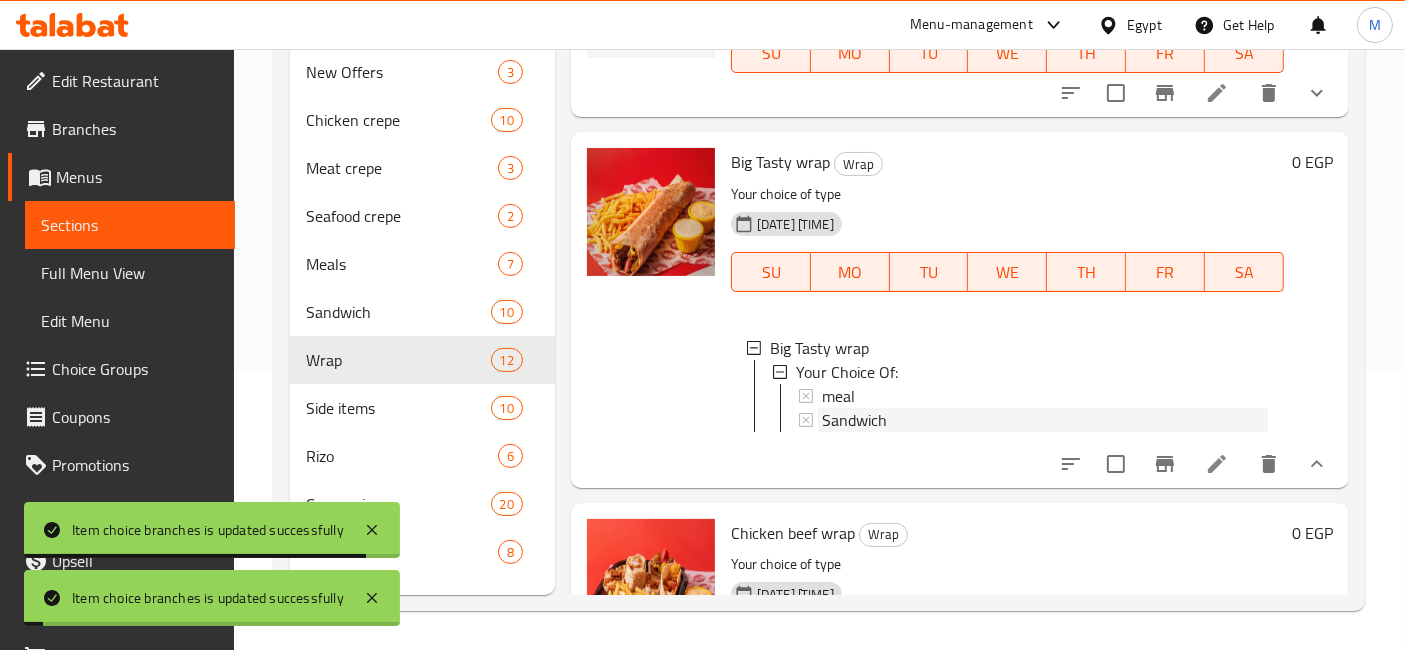 click on "Sandwich" at bounding box center [854, 420] 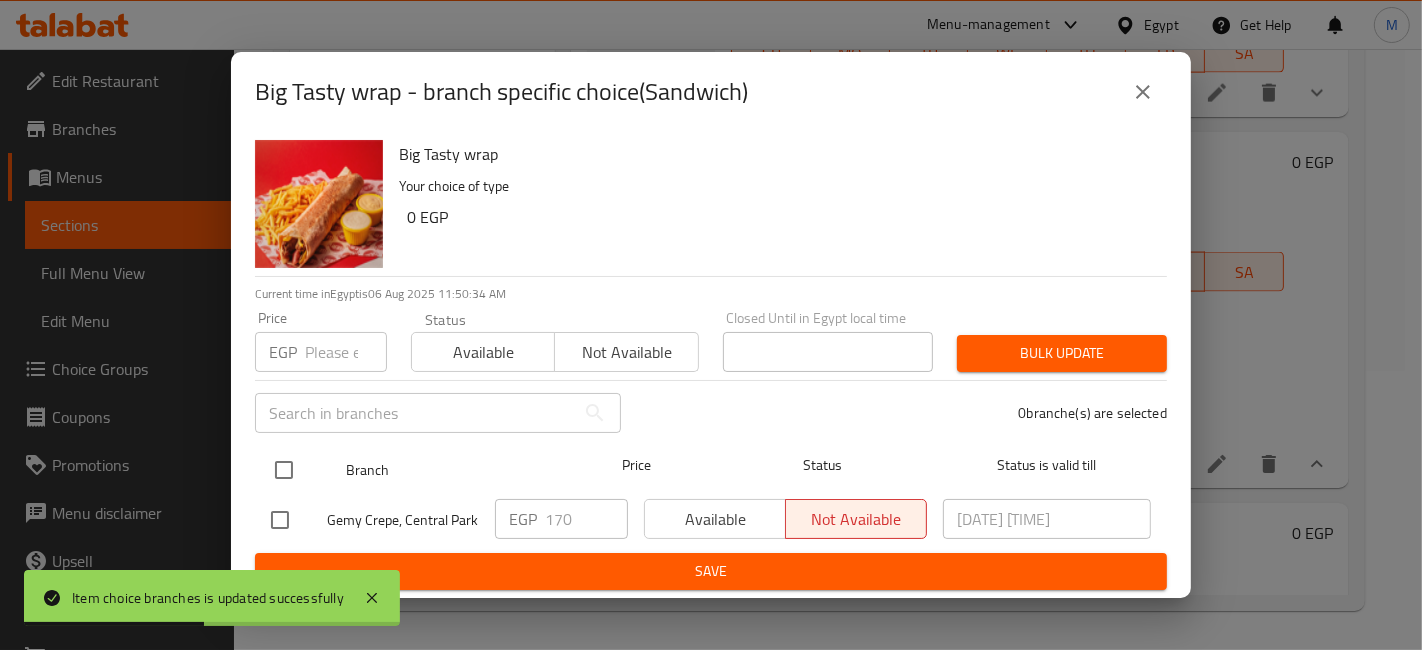 click at bounding box center [284, 470] 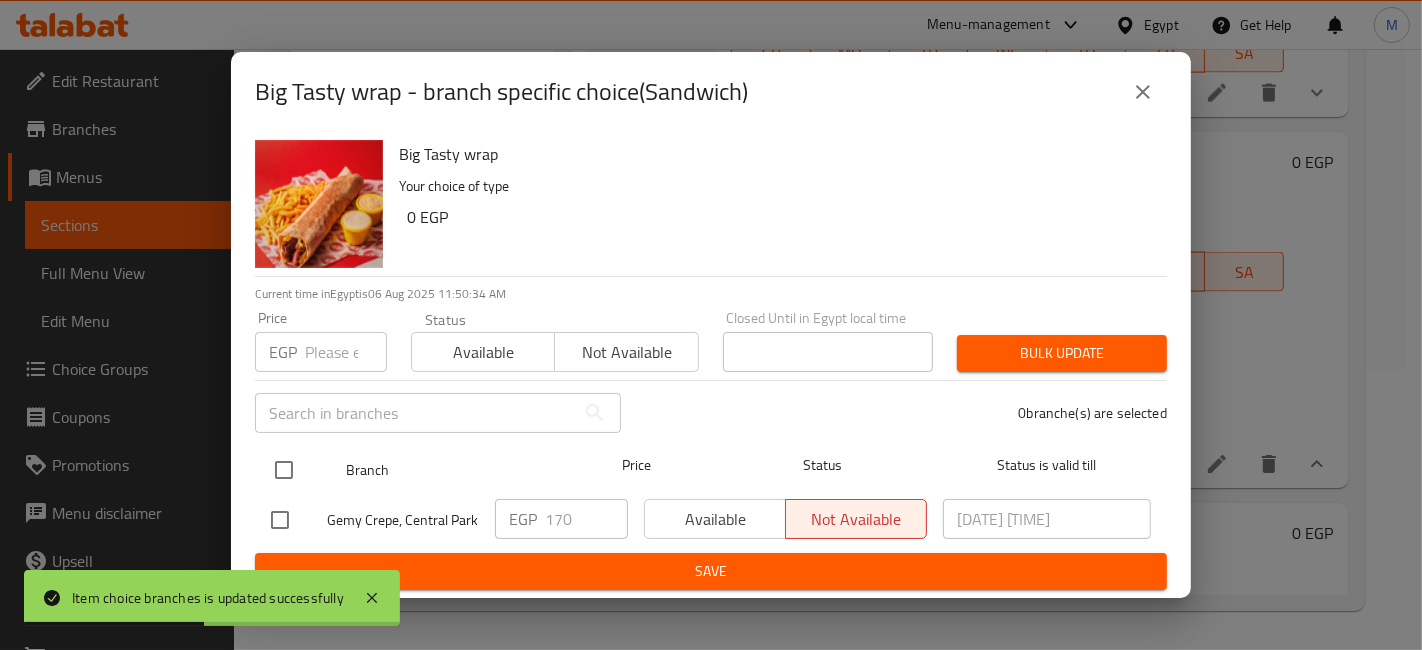 checkbox on "true" 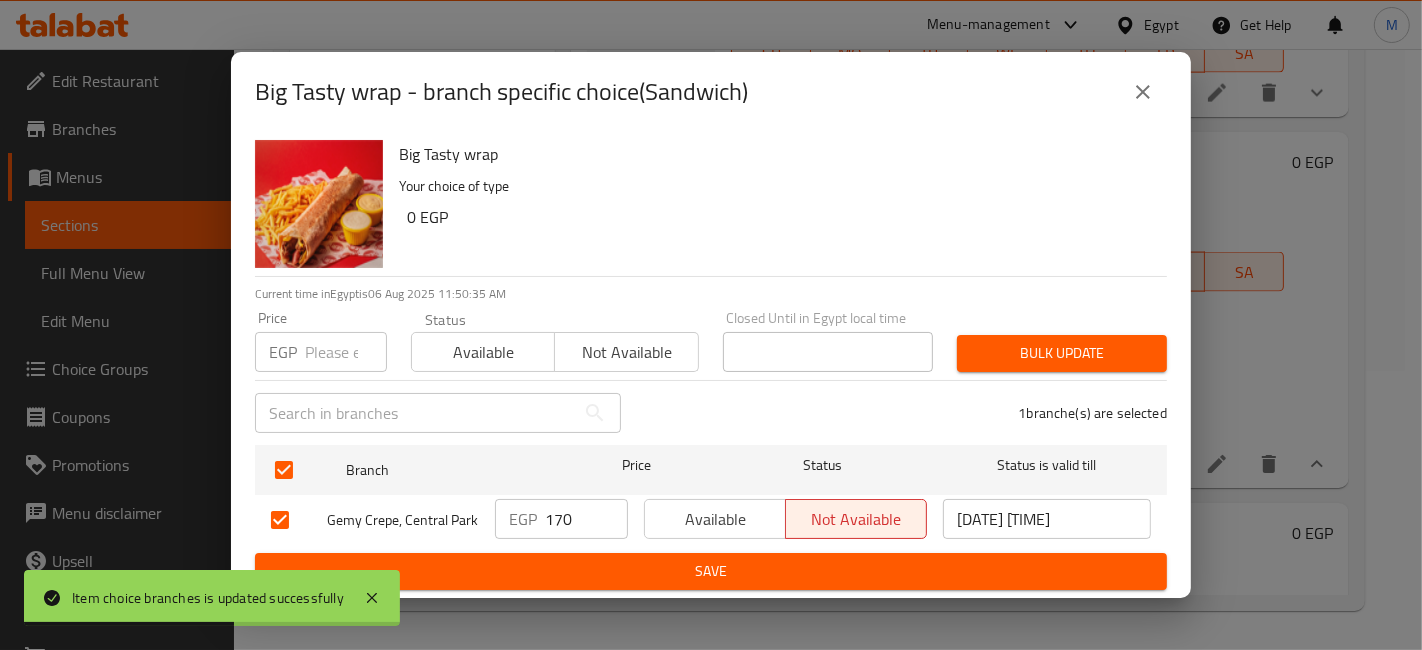 click on "170" at bounding box center [586, 519] 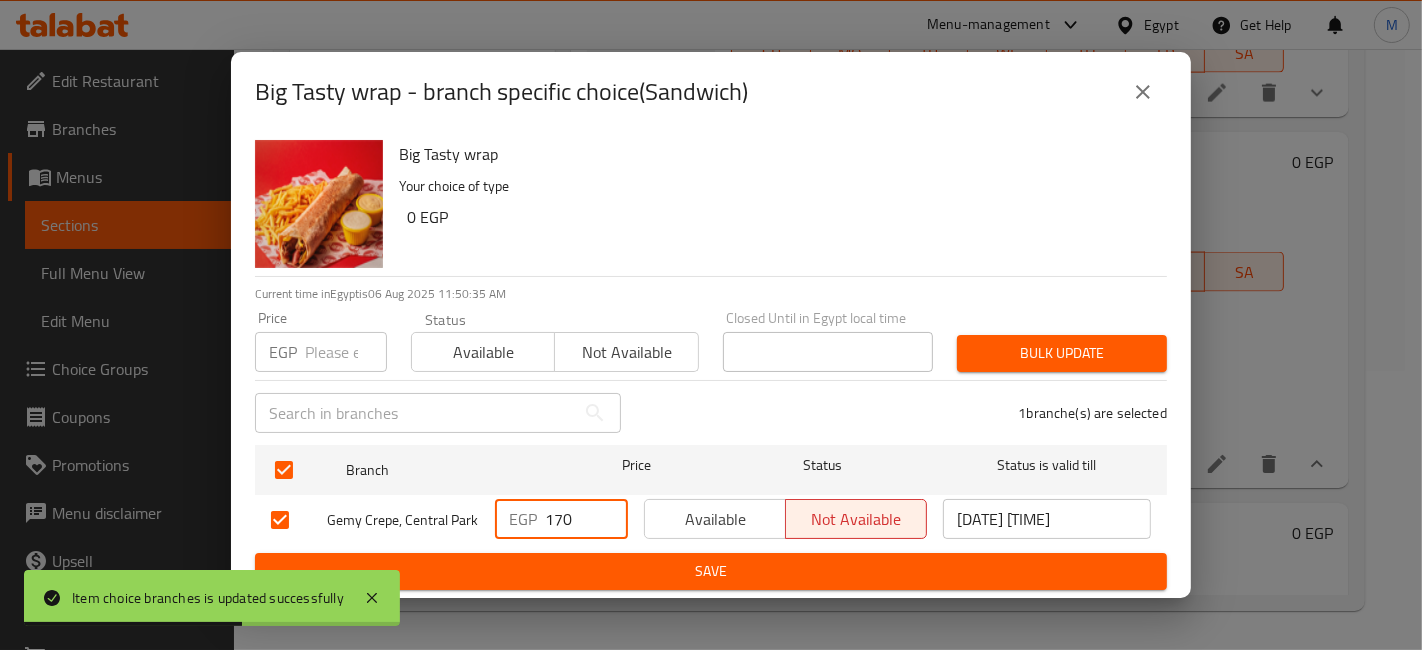 click on "170" at bounding box center [586, 519] 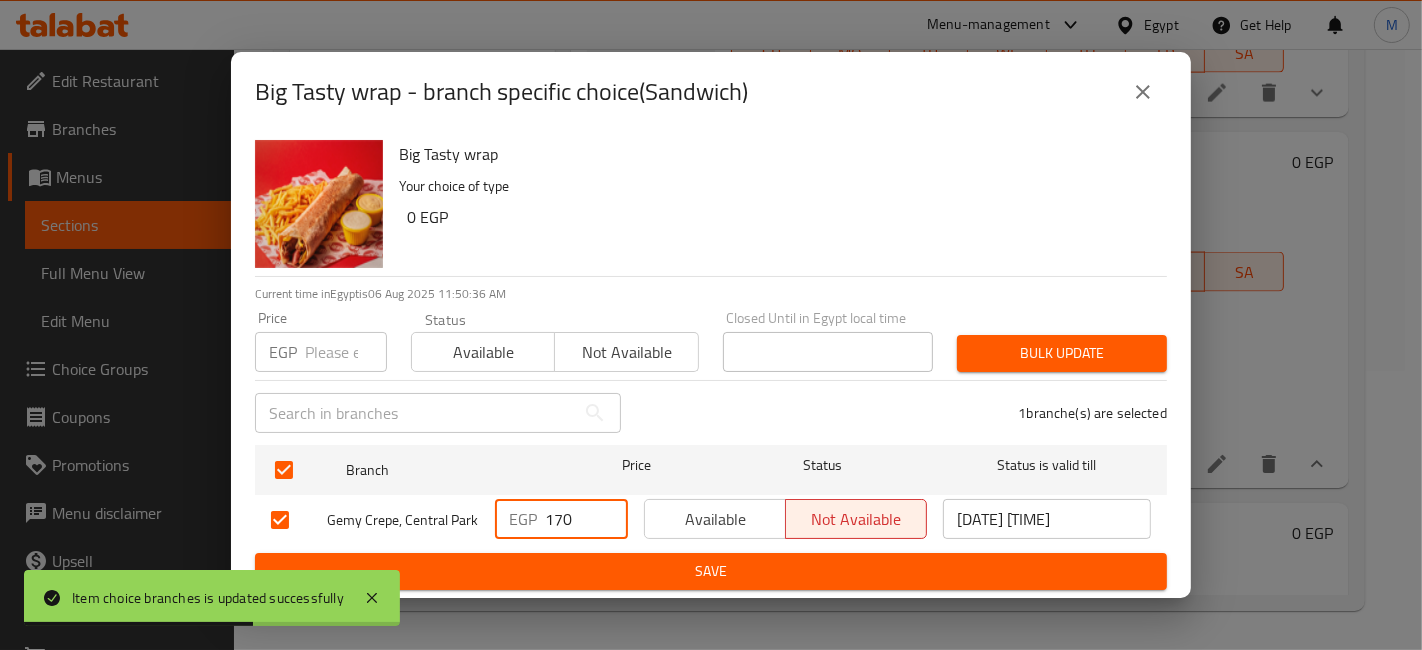 click on "170" at bounding box center [586, 519] 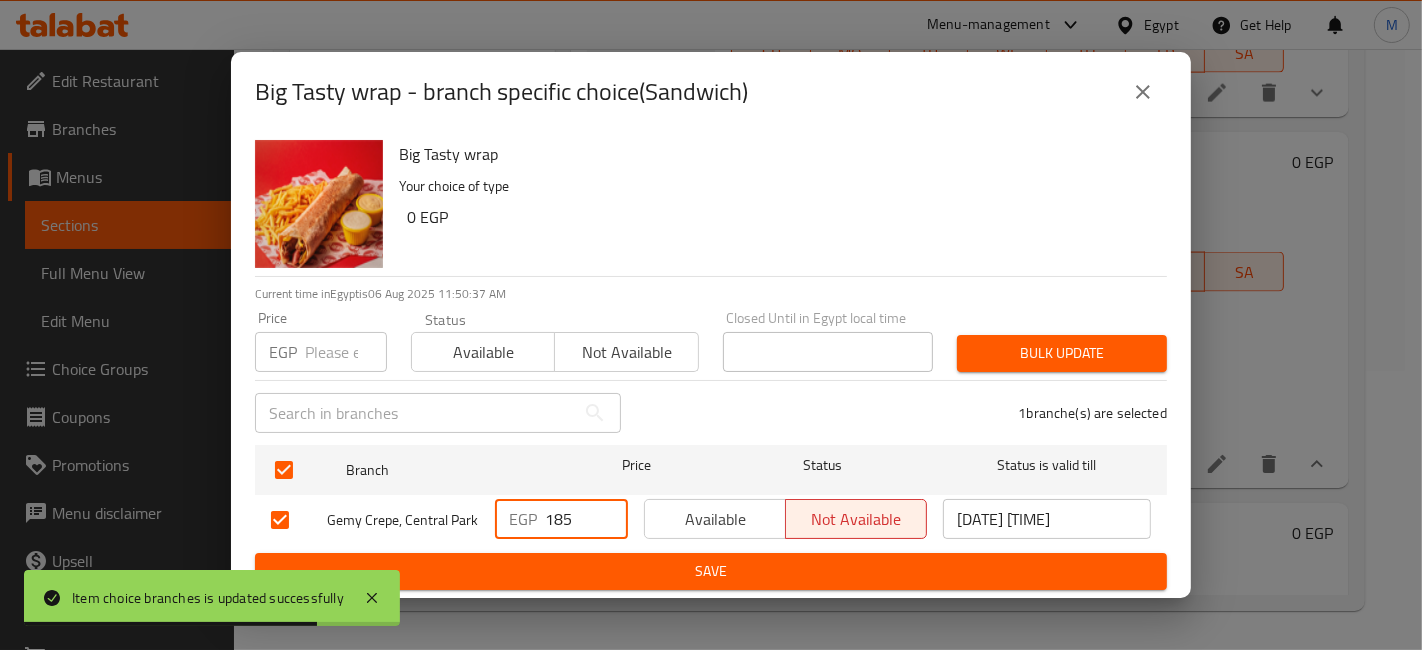 type on "185" 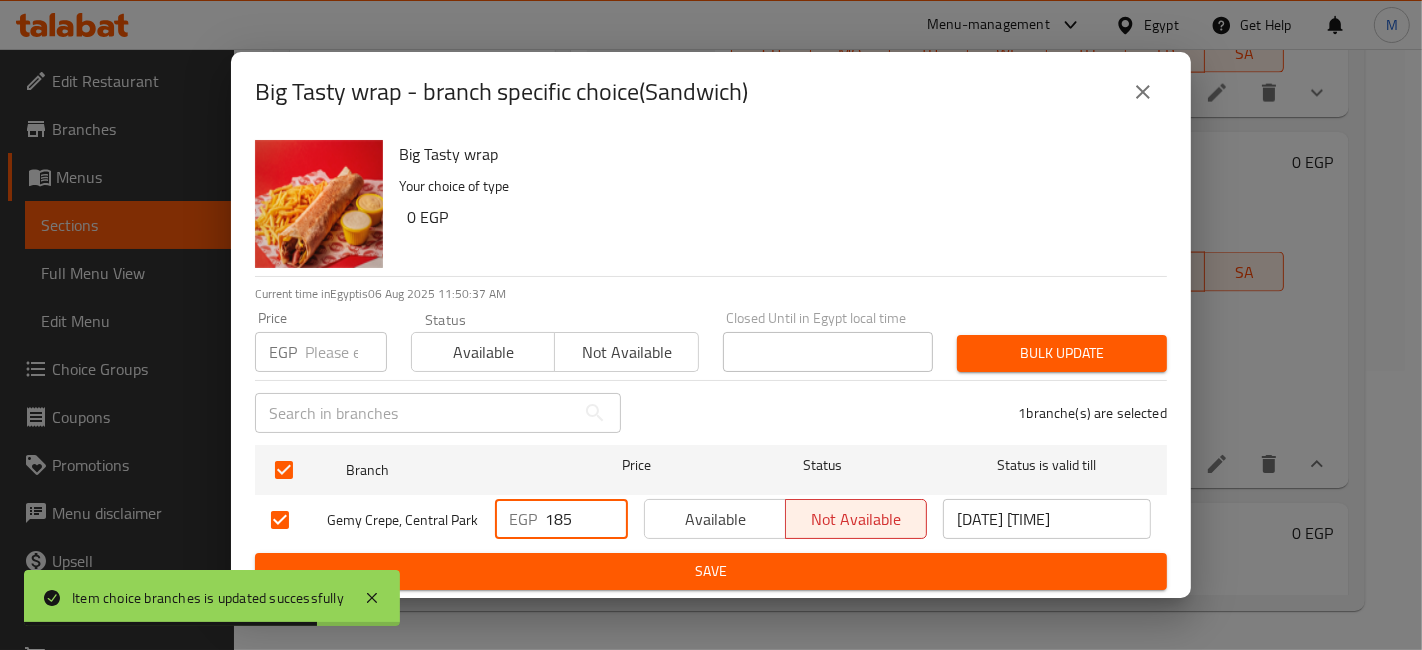 click on "Save" at bounding box center (711, 571) 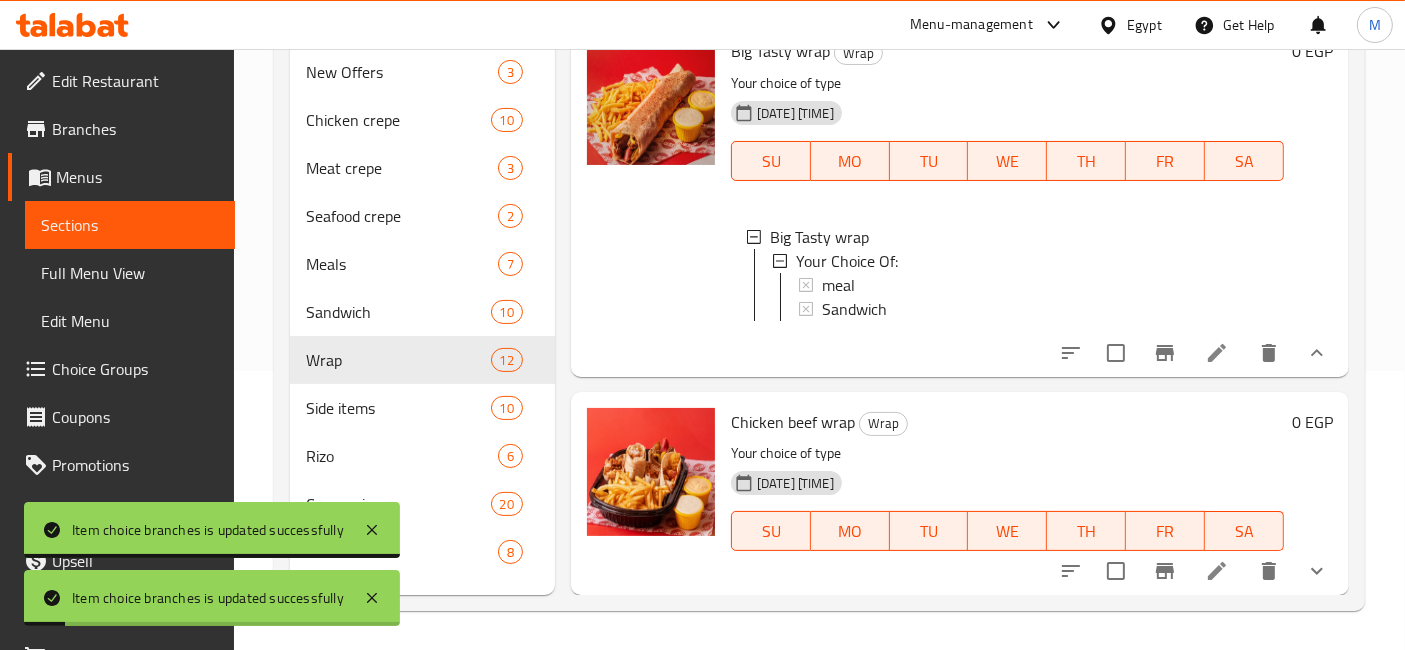 scroll, scrollTop: 2488, scrollLeft: 0, axis: vertical 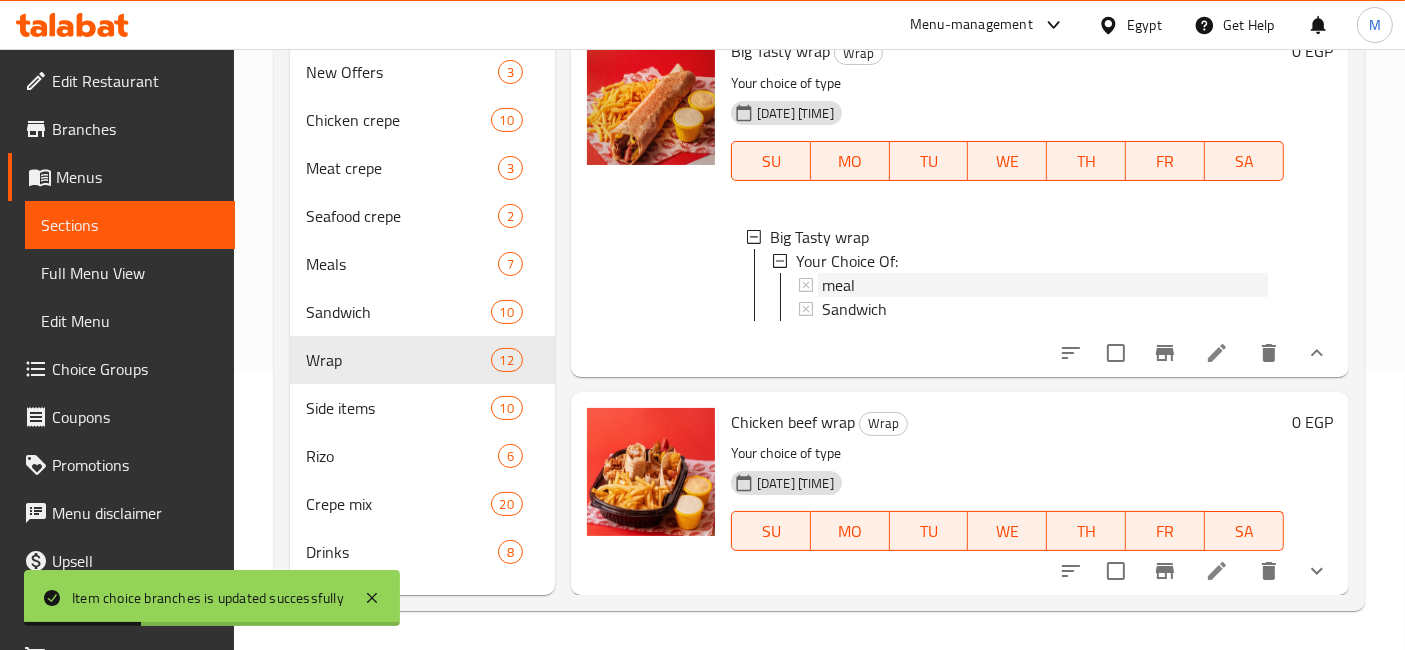 click on "meal" at bounding box center (1045, 285) 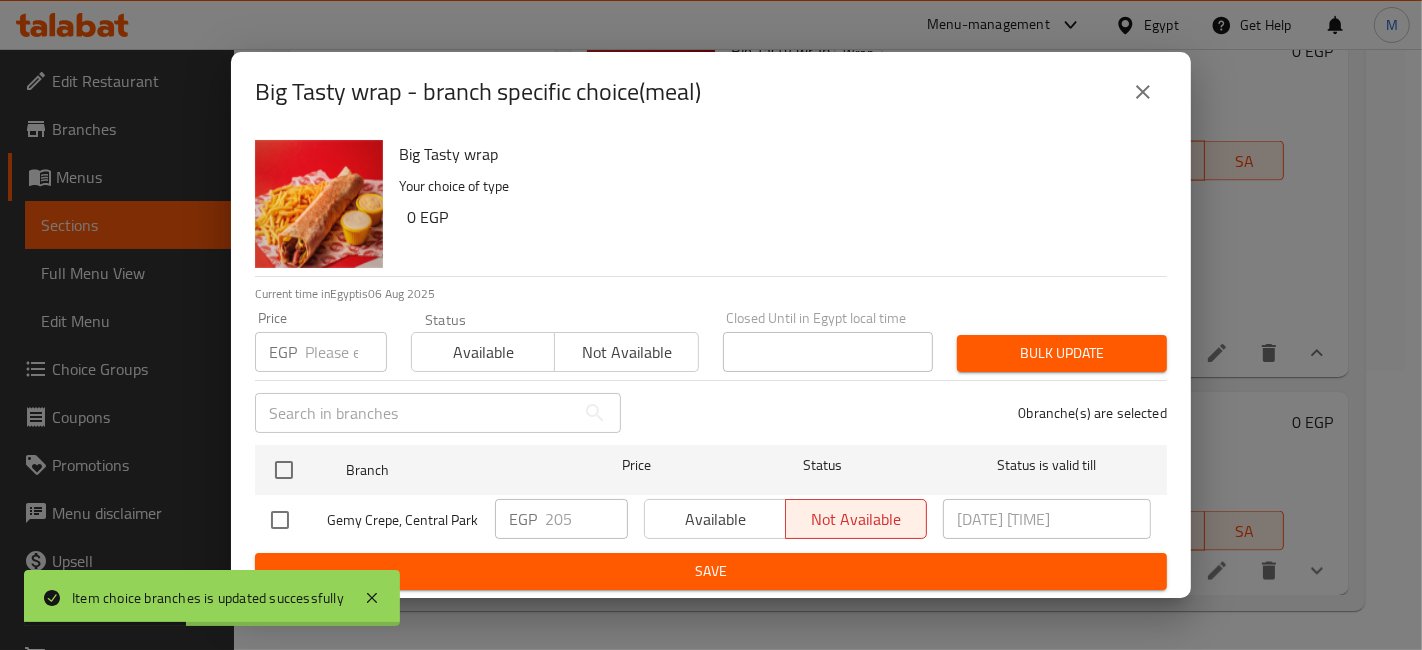 type 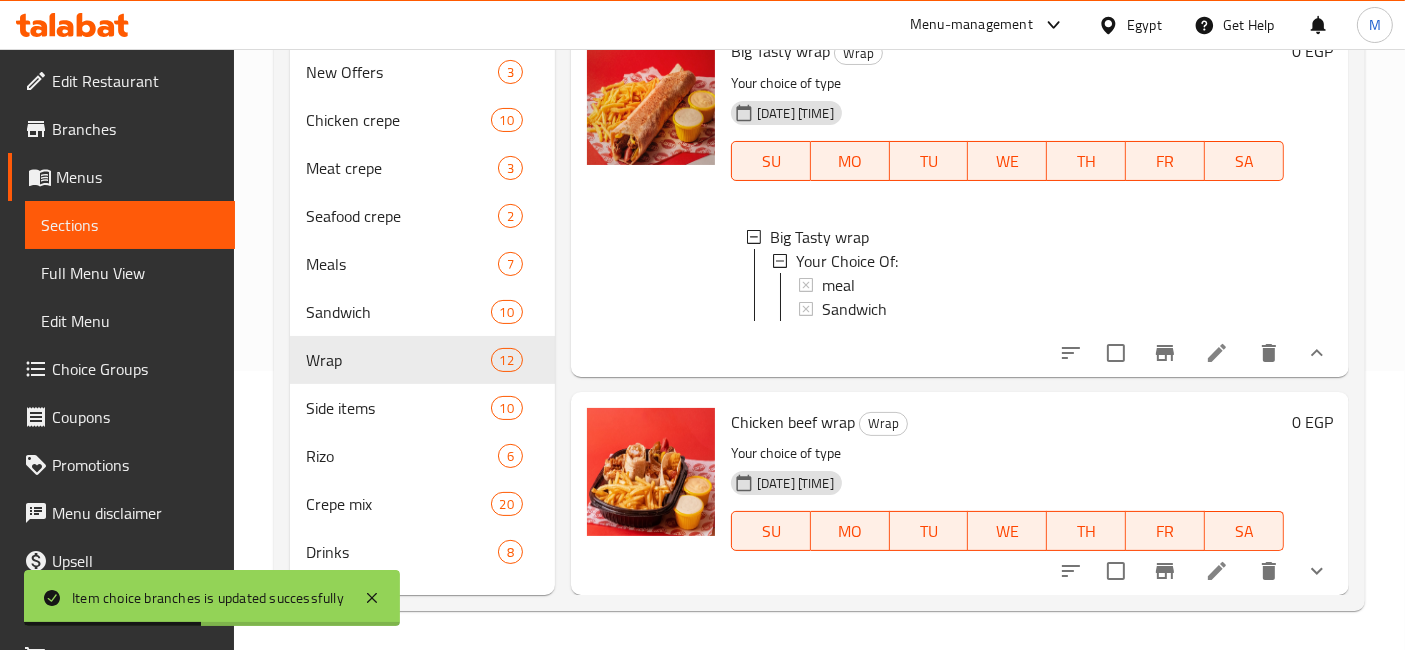 click at bounding box center [1317, 571] 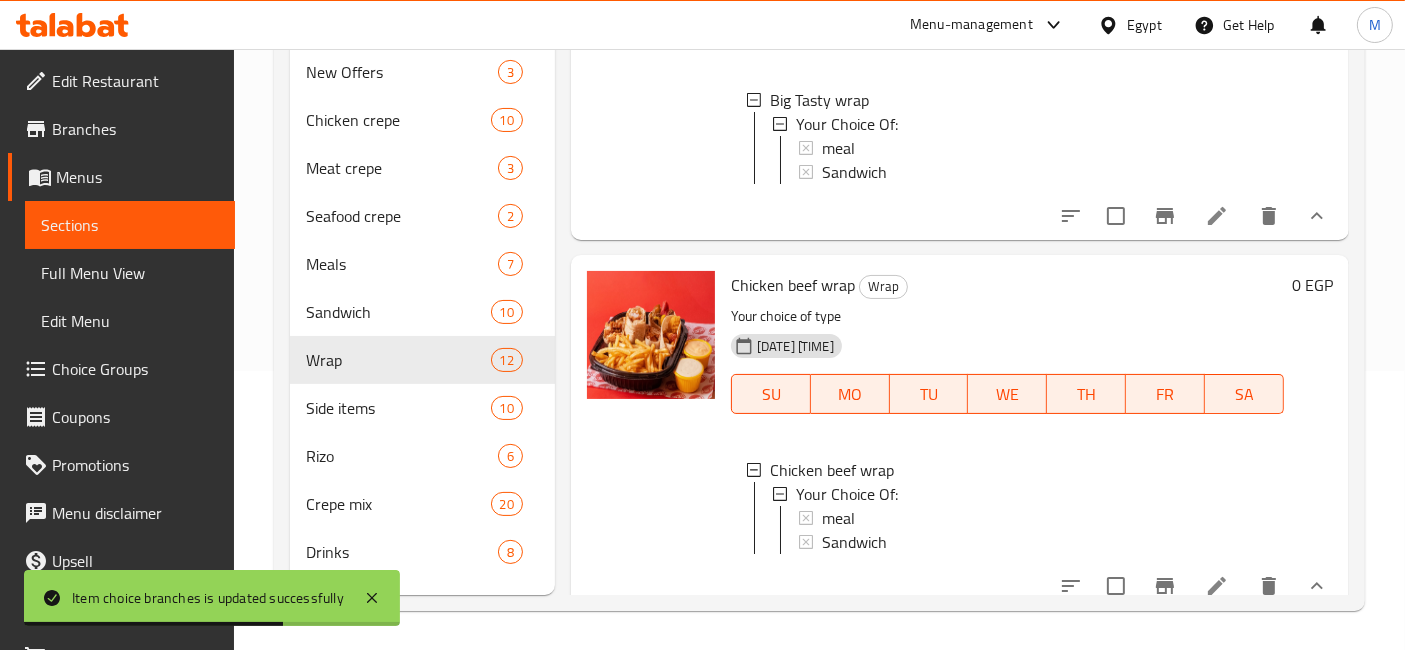 scroll, scrollTop: 2657, scrollLeft: 0, axis: vertical 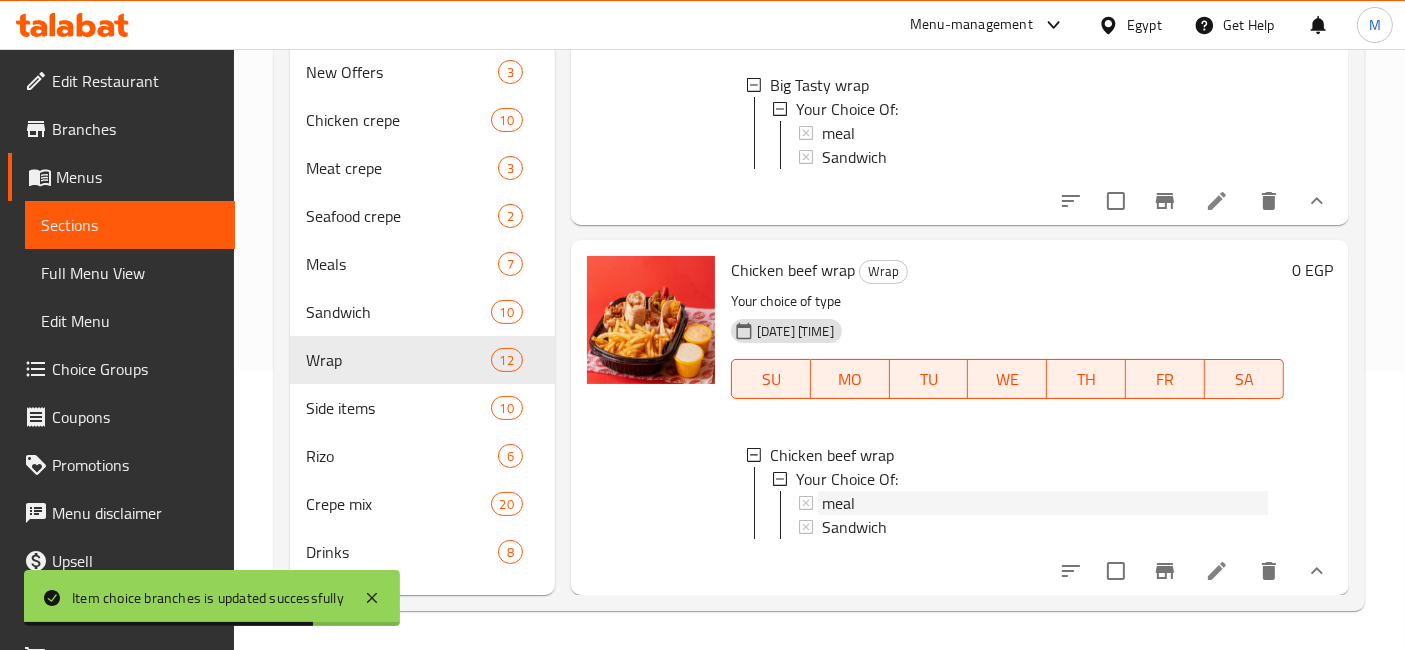 click on "meal" at bounding box center [1045, 503] 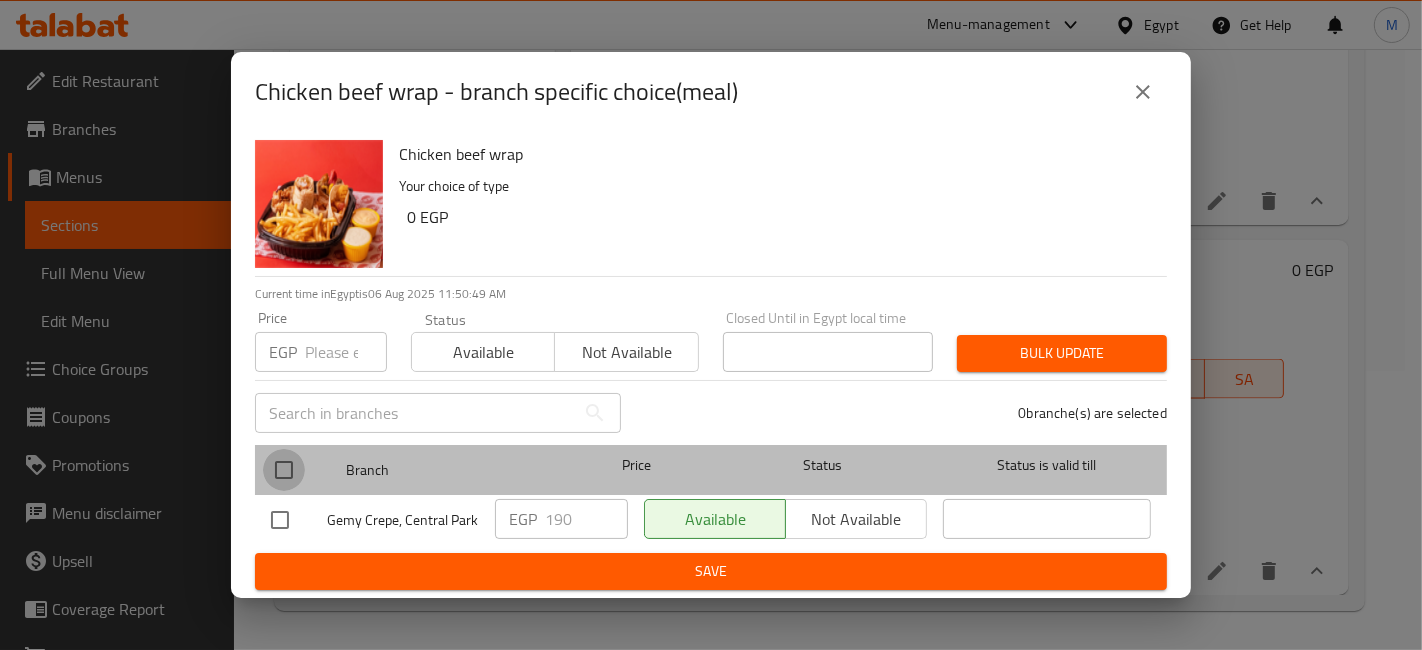 click at bounding box center [284, 470] 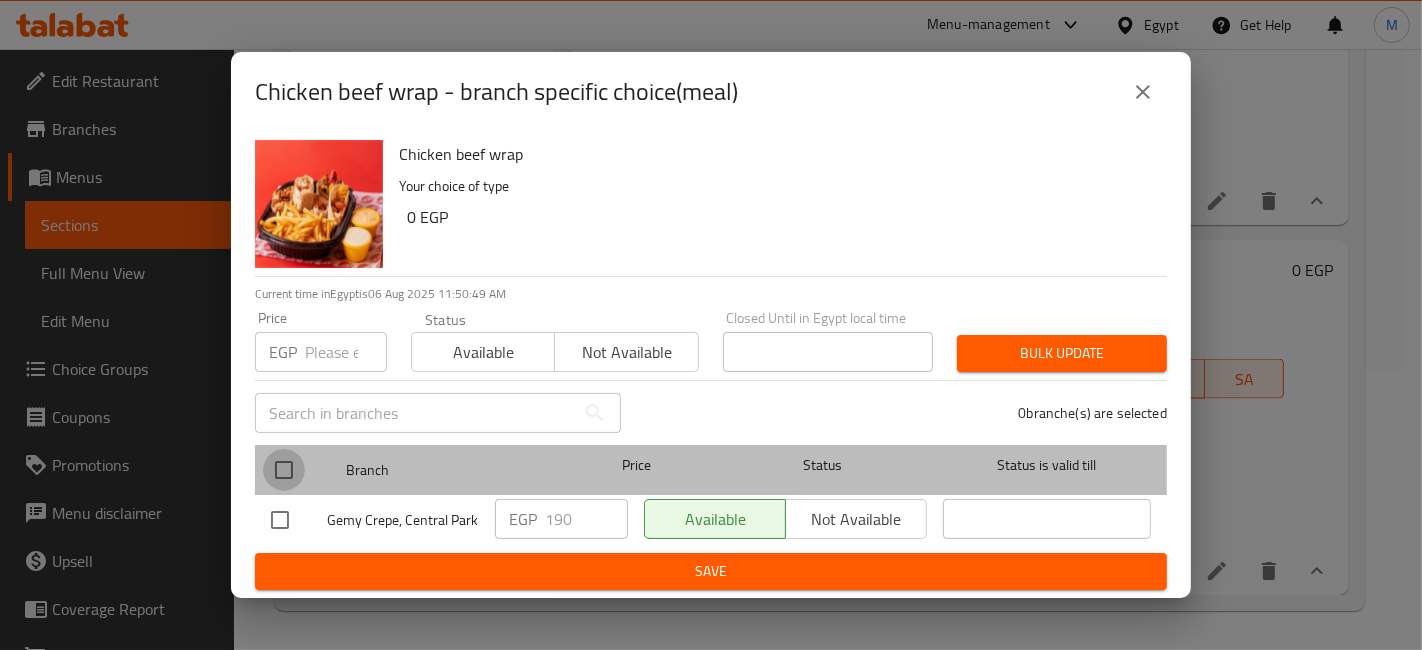 checkbox on "true" 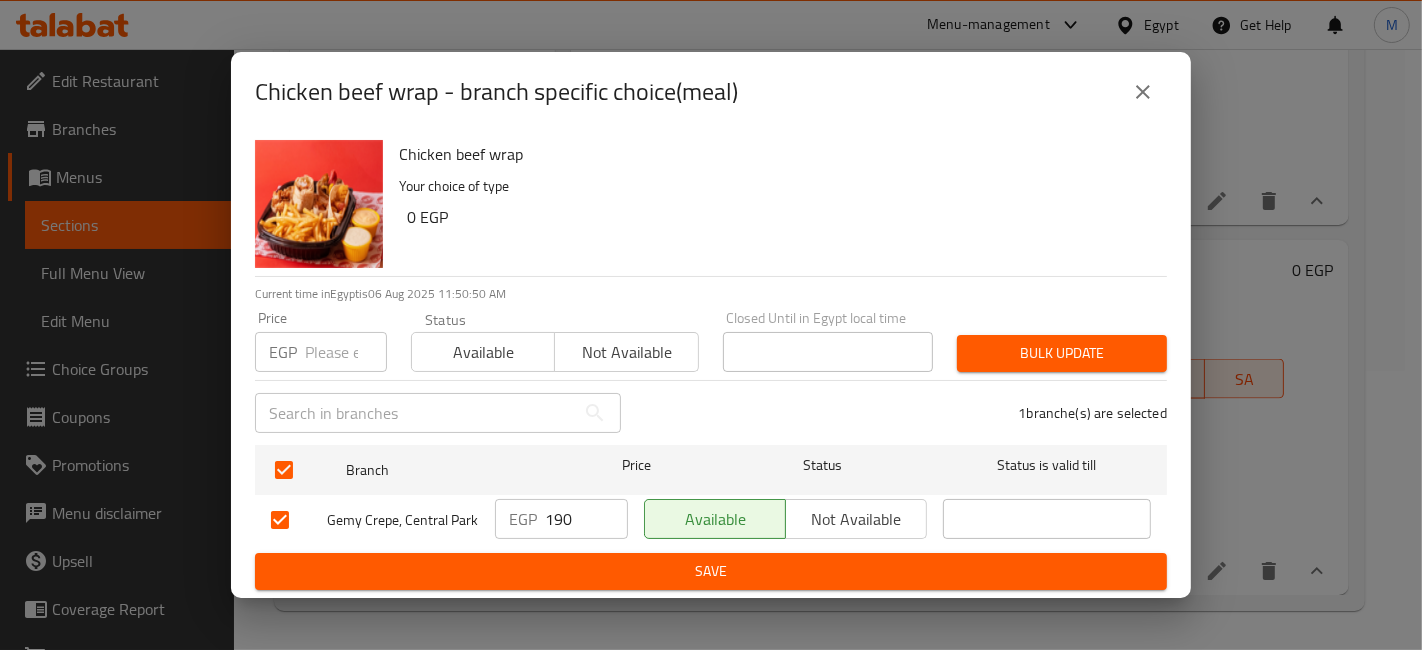 click on "190" at bounding box center [586, 519] 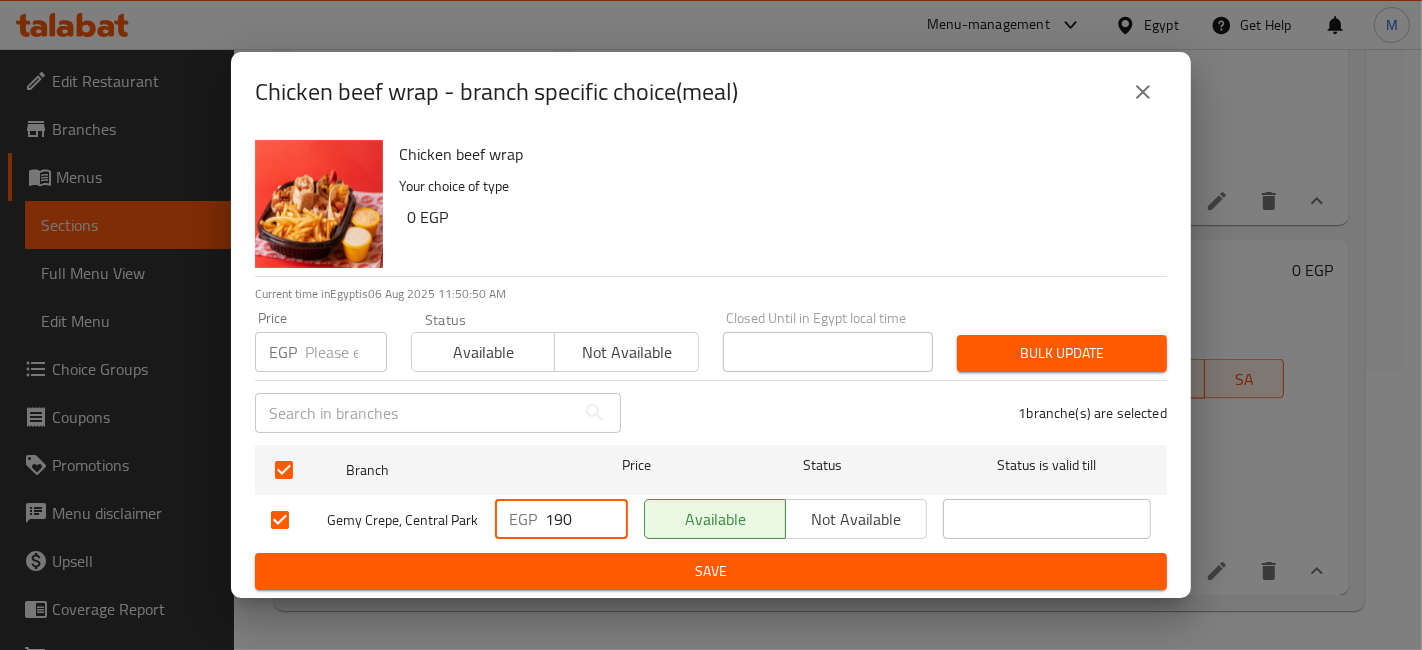 click on "190" at bounding box center [586, 519] 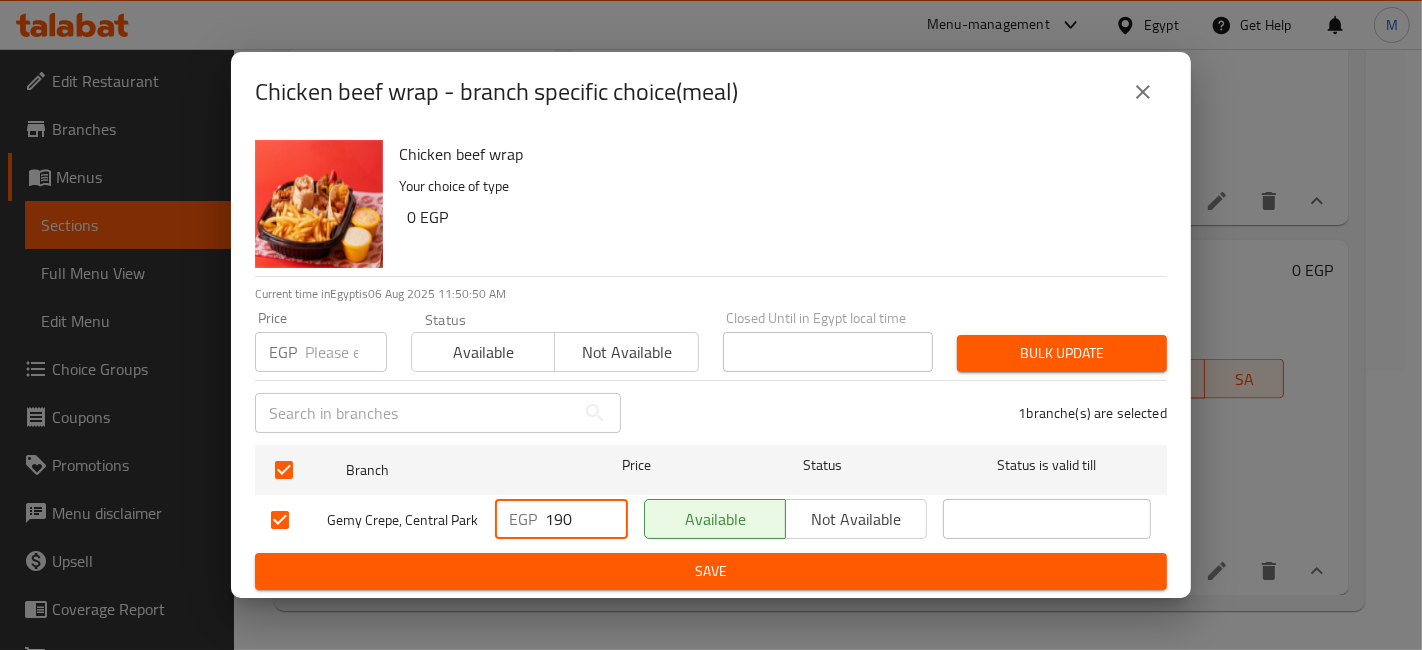 click on "190" at bounding box center (586, 519) 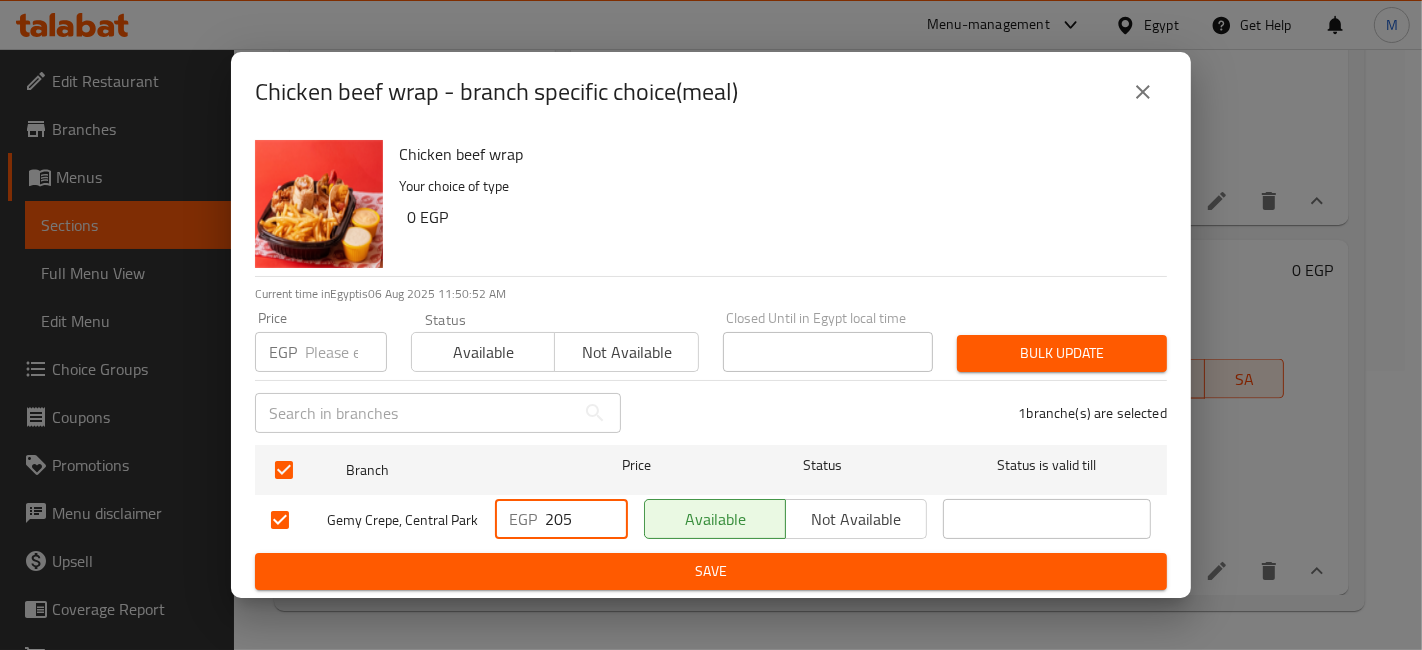 type on "205" 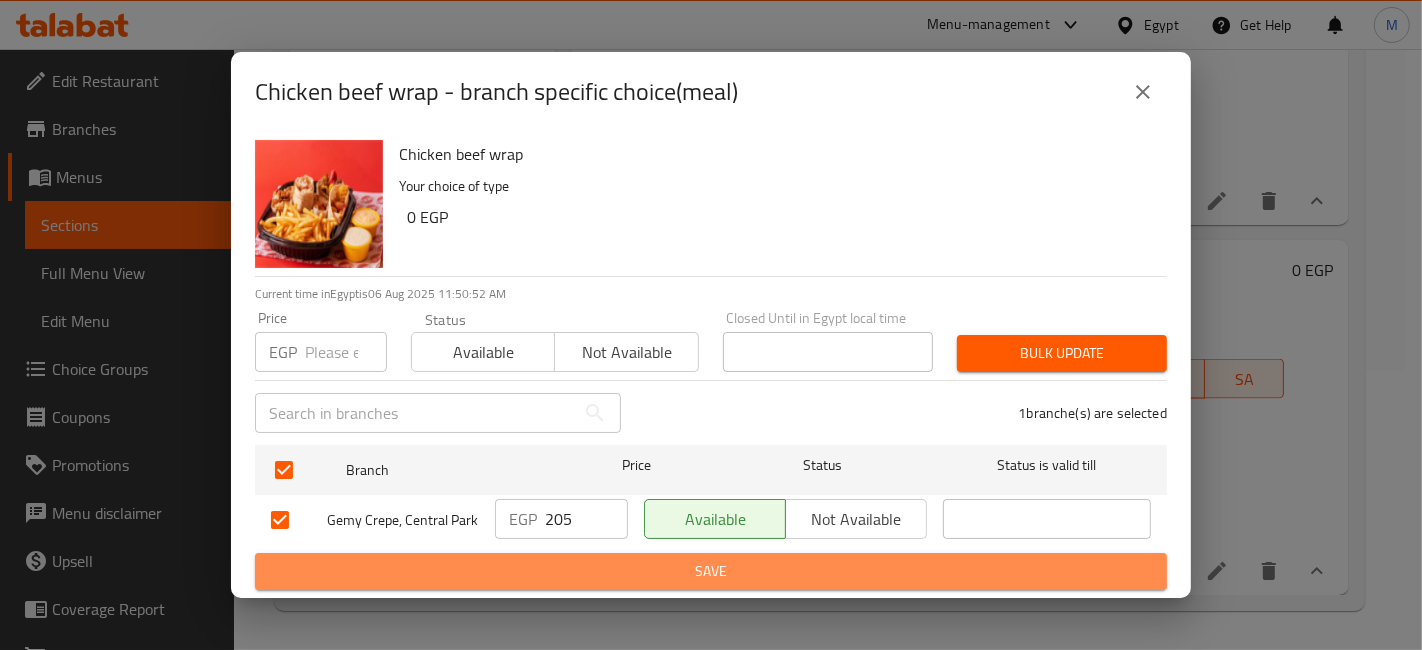 click on "Save" at bounding box center (711, 571) 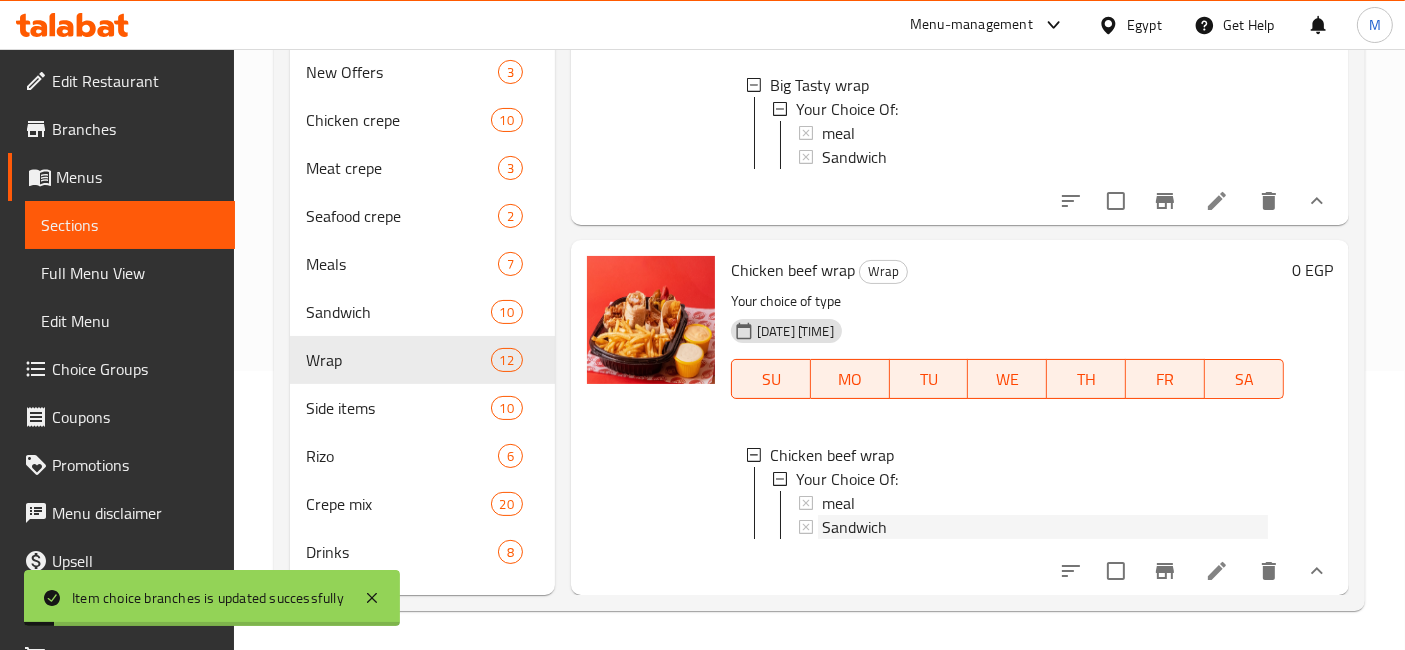 click on "Sandwich" at bounding box center (1045, 527) 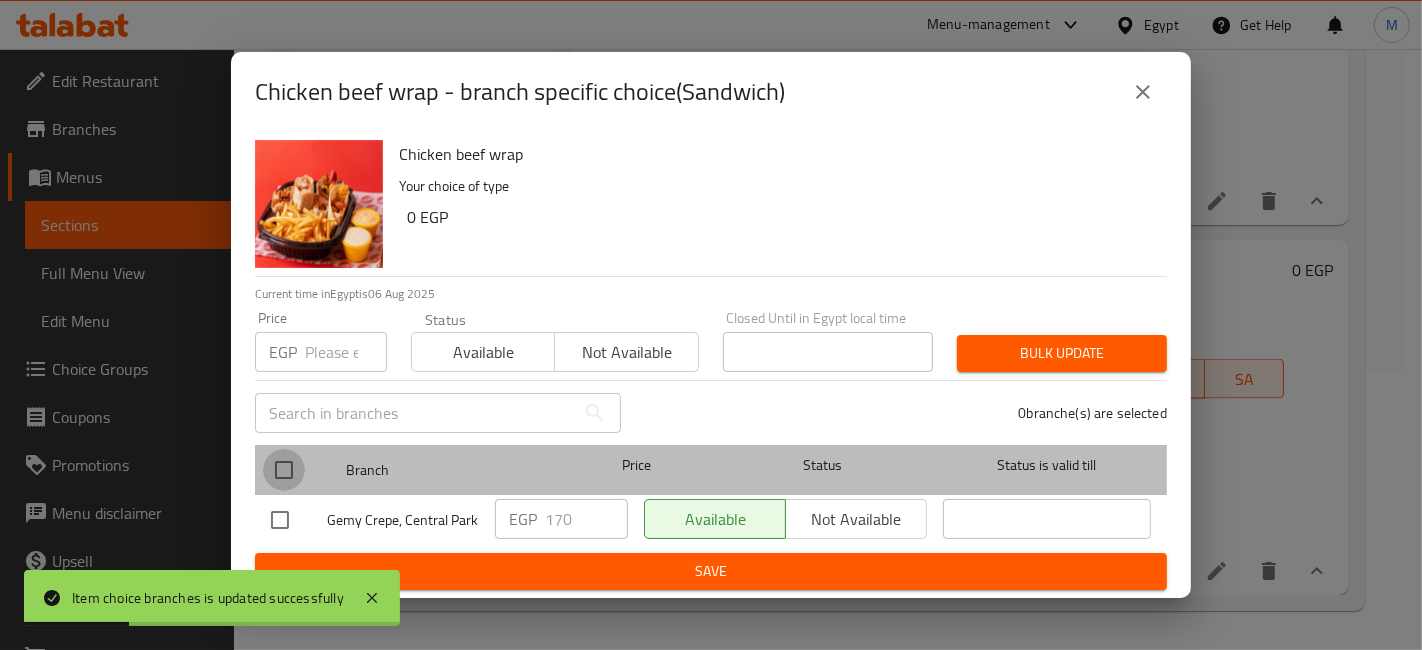 click at bounding box center (284, 470) 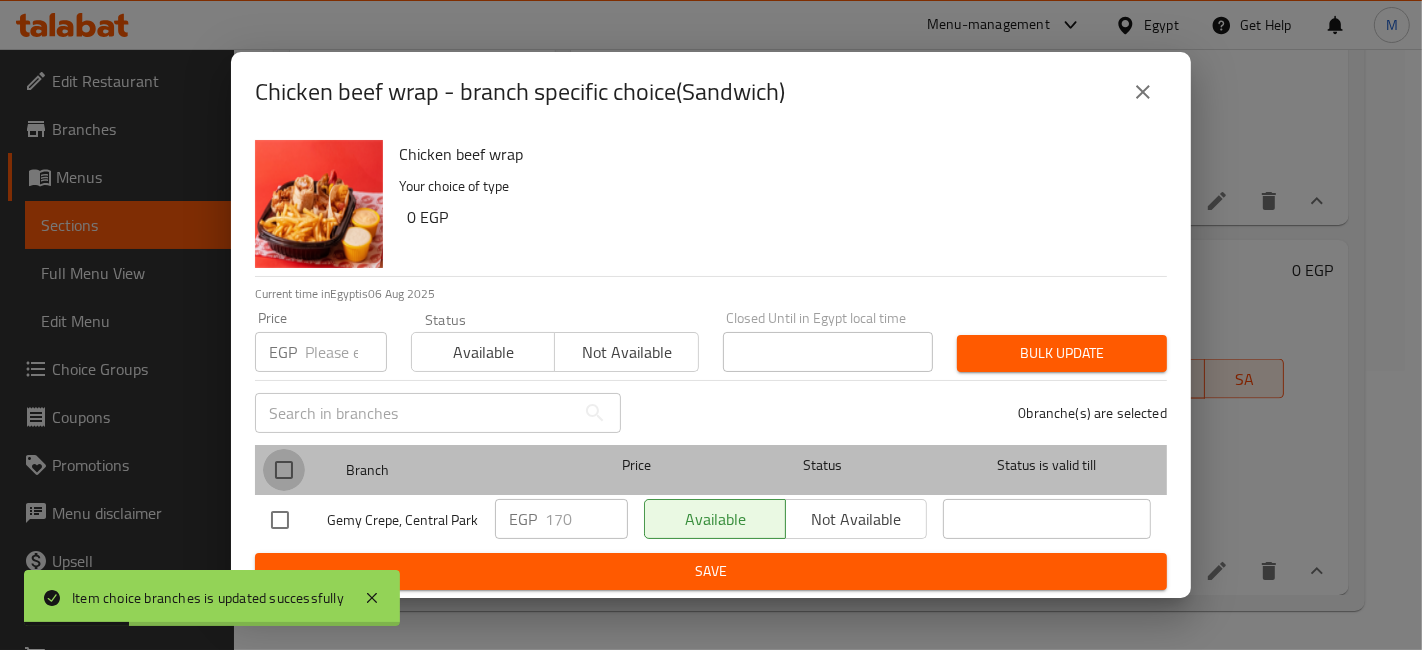 checkbox on "true" 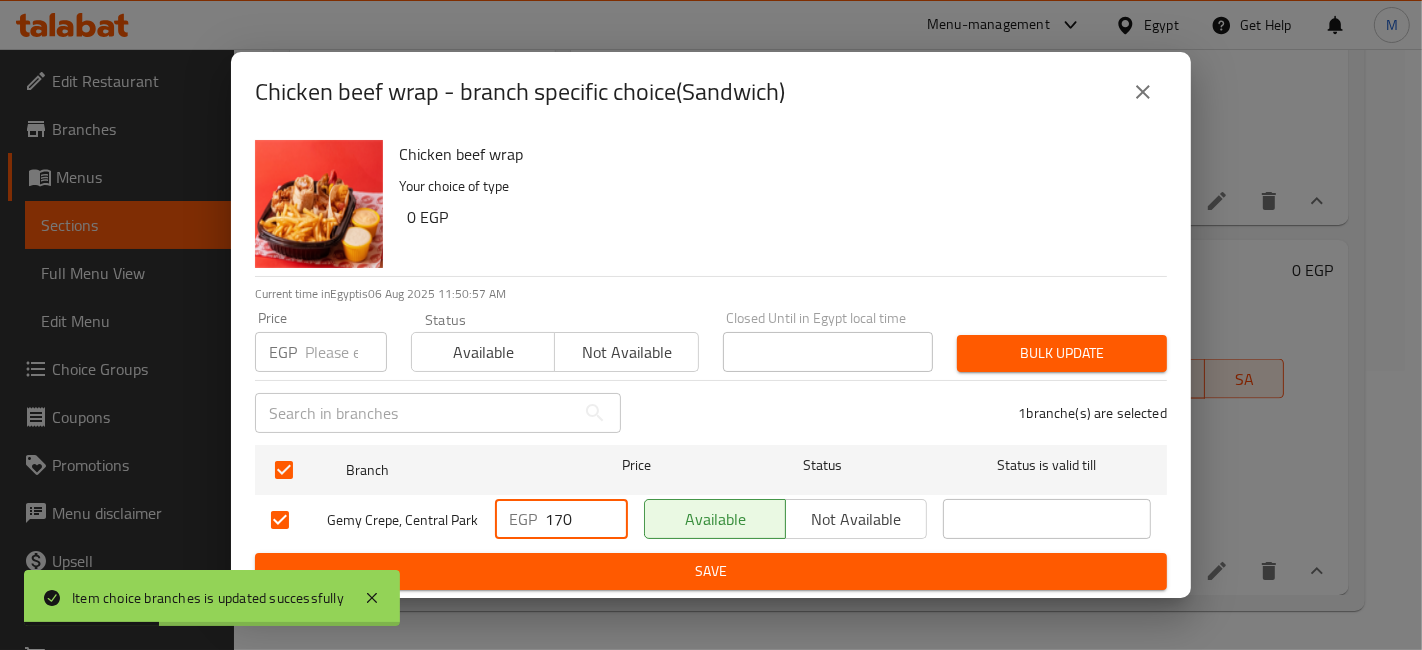 click on "170" at bounding box center [586, 519] 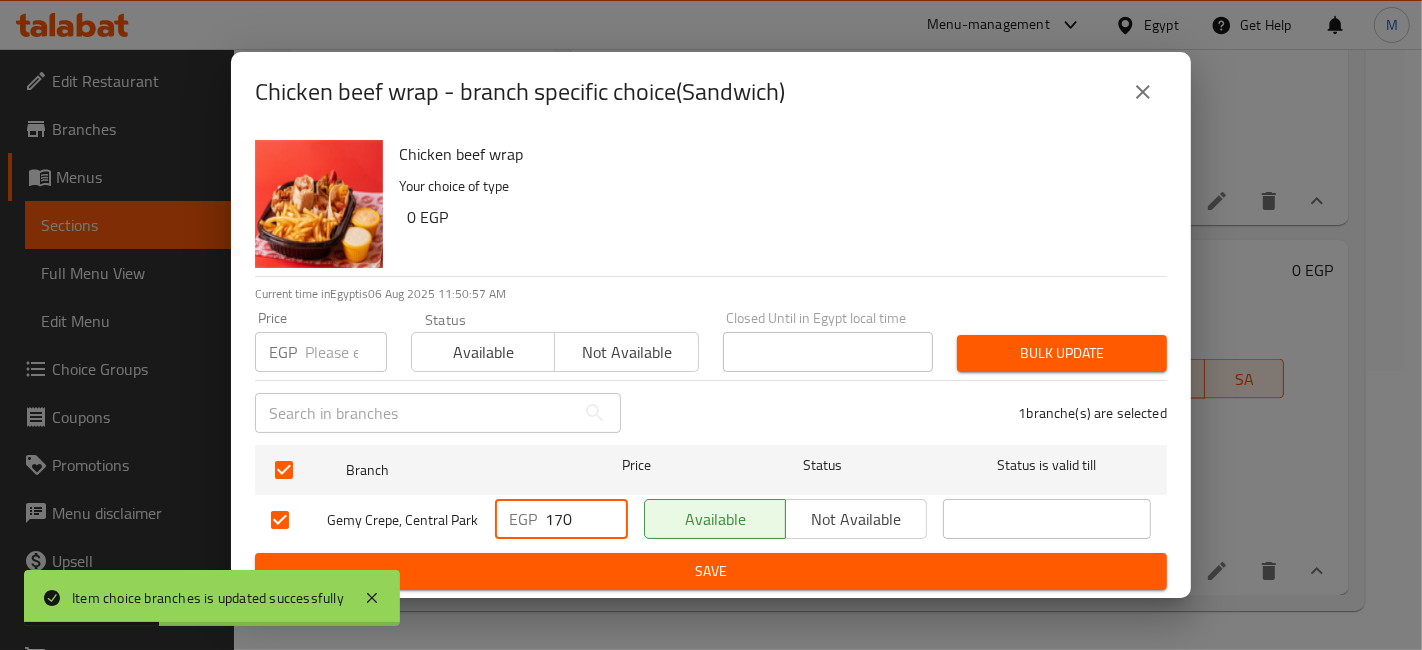 click on "170" at bounding box center (586, 519) 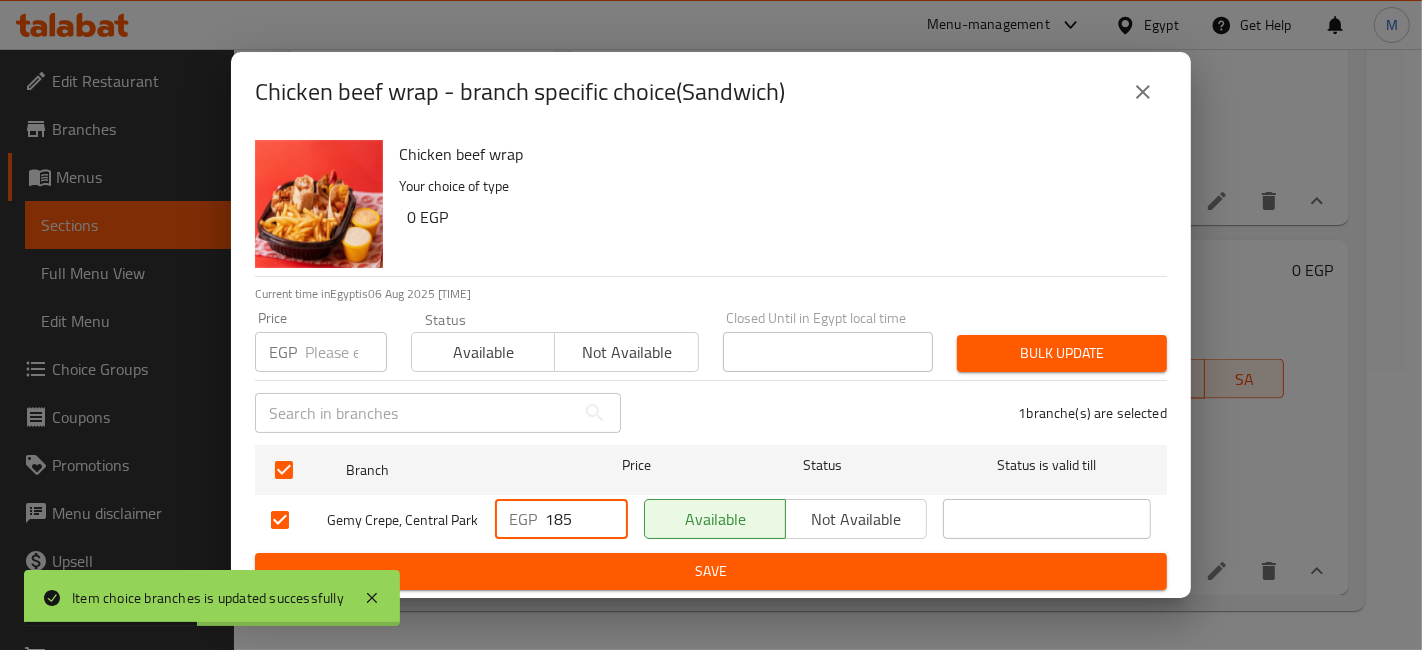 type on "185" 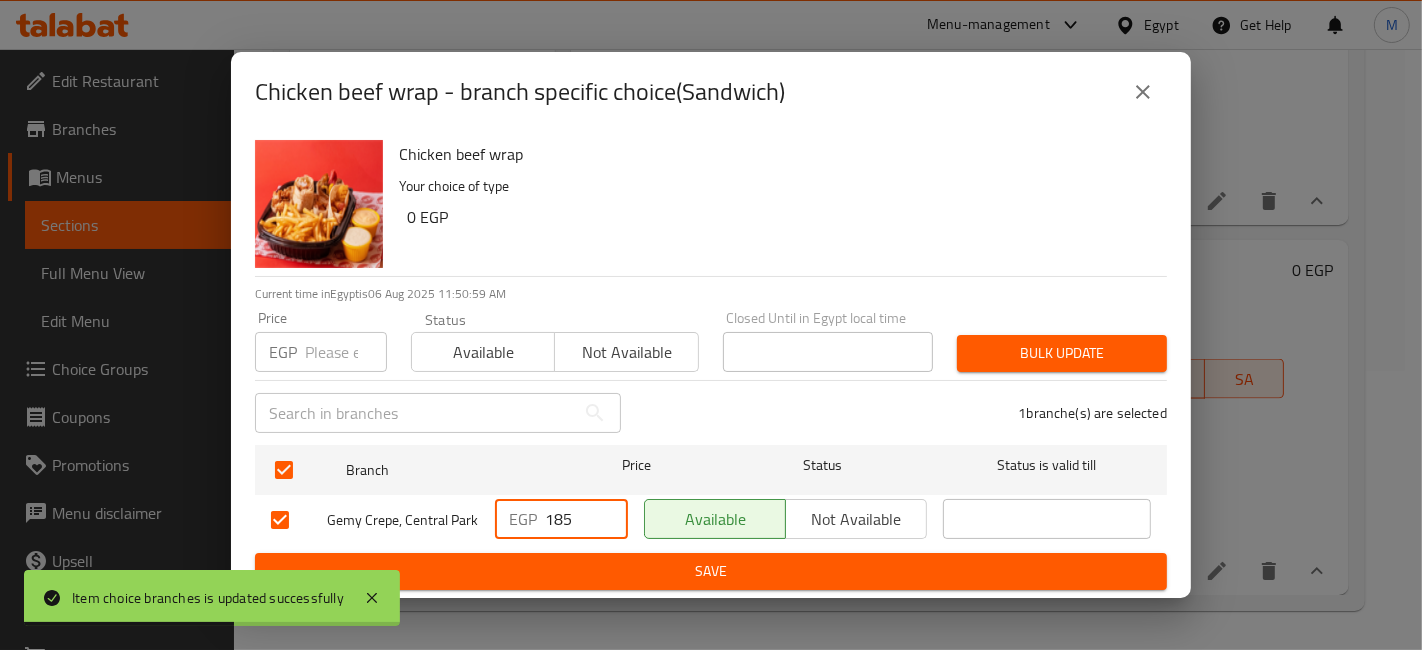 click on "Save" at bounding box center [711, 571] 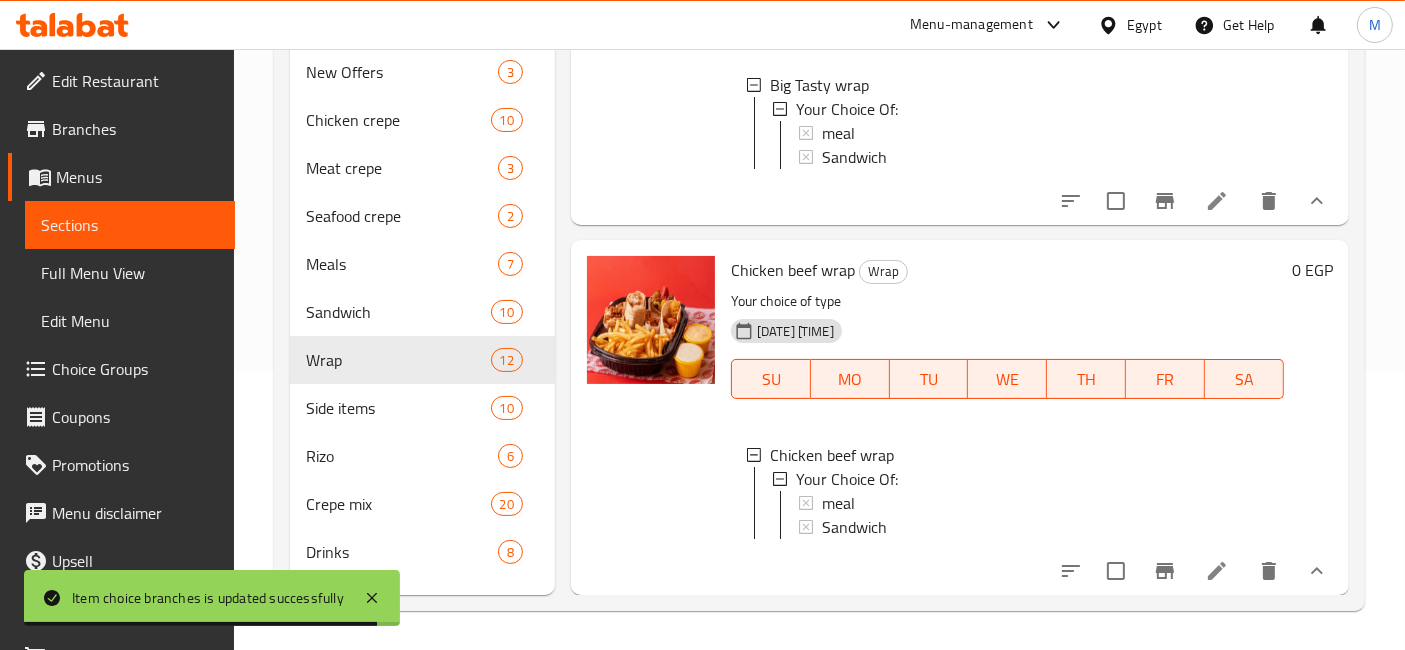 click on "Your choice of type" at bounding box center [1007, 301] 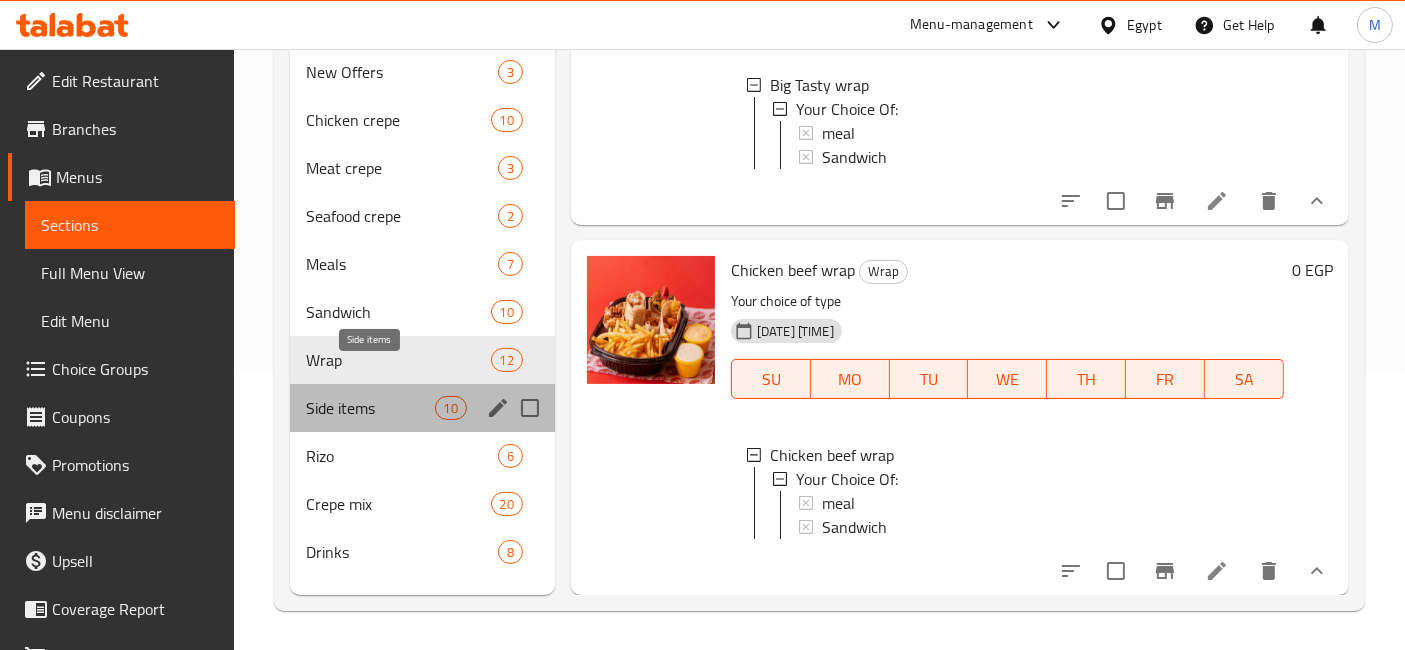 click on "Side items" at bounding box center [370, 408] 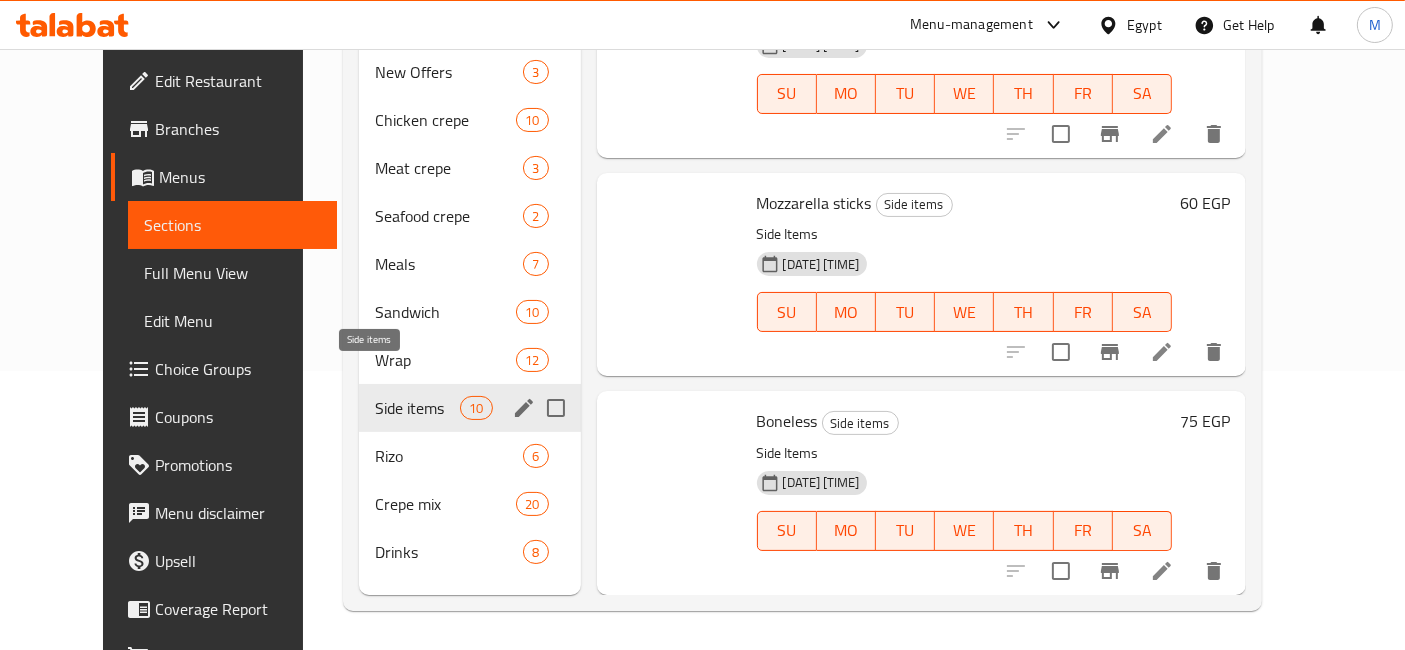 scroll, scrollTop: 1583, scrollLeft: 0, axis: vertical 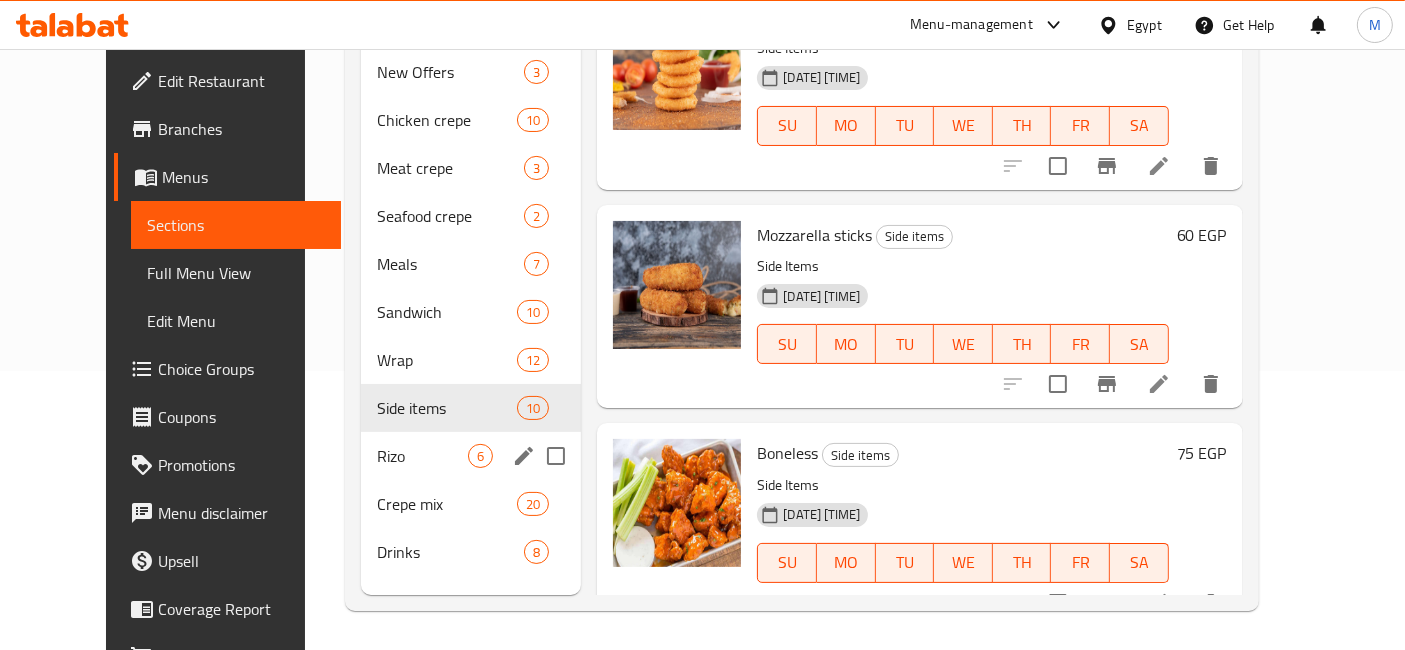 click on "Rizo 6" at bounding box center [471, 456] 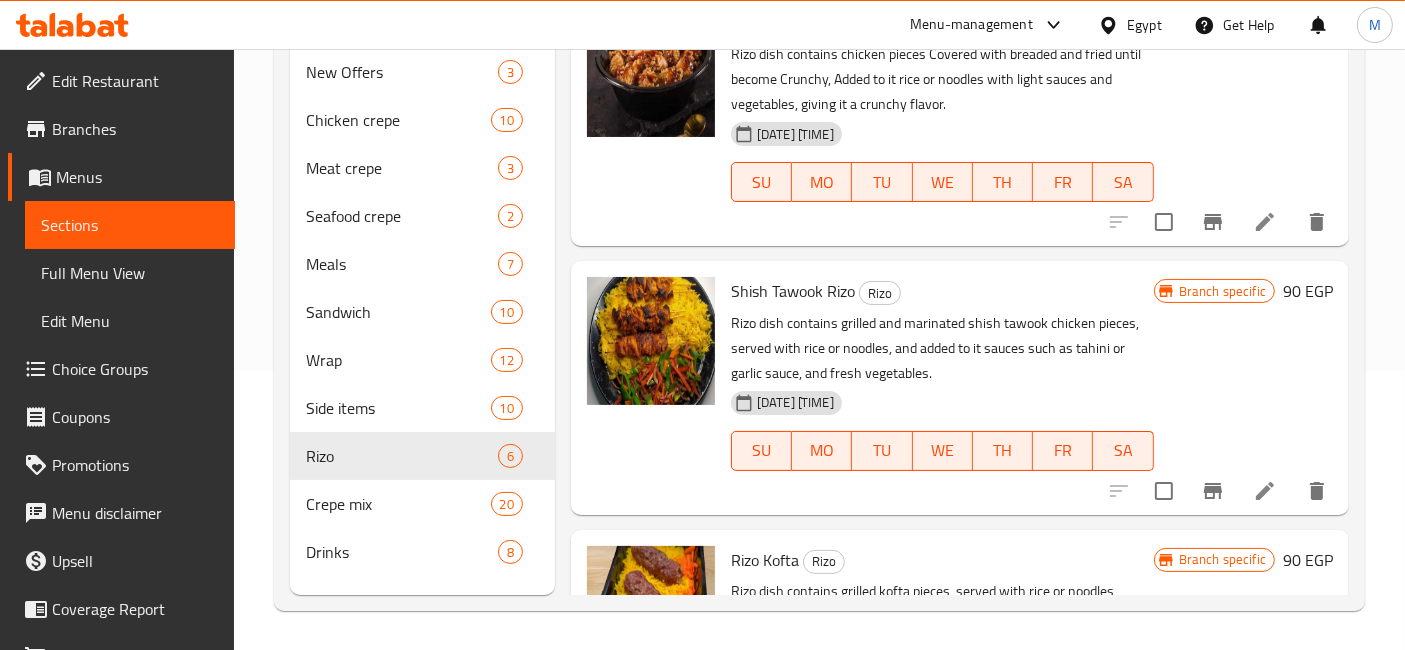 scroll, scrollTop: 0, scrollLeft: 0, axis: both 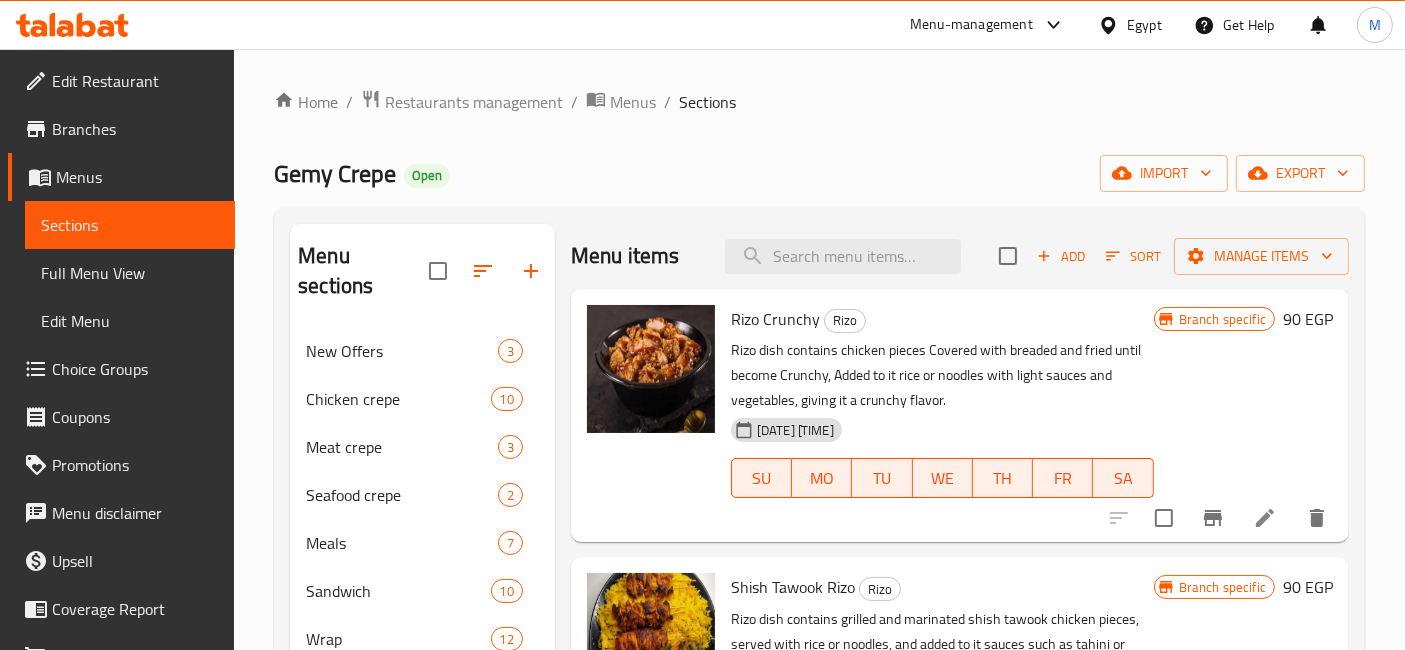 click 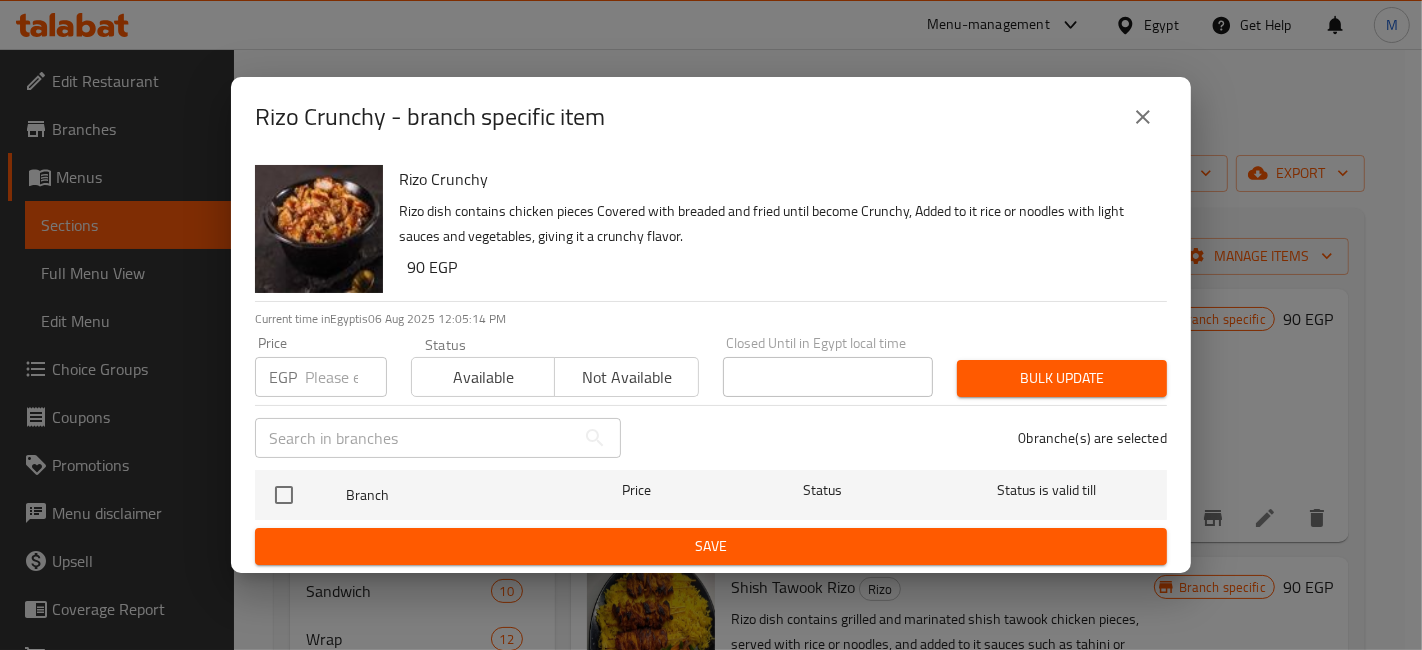 click 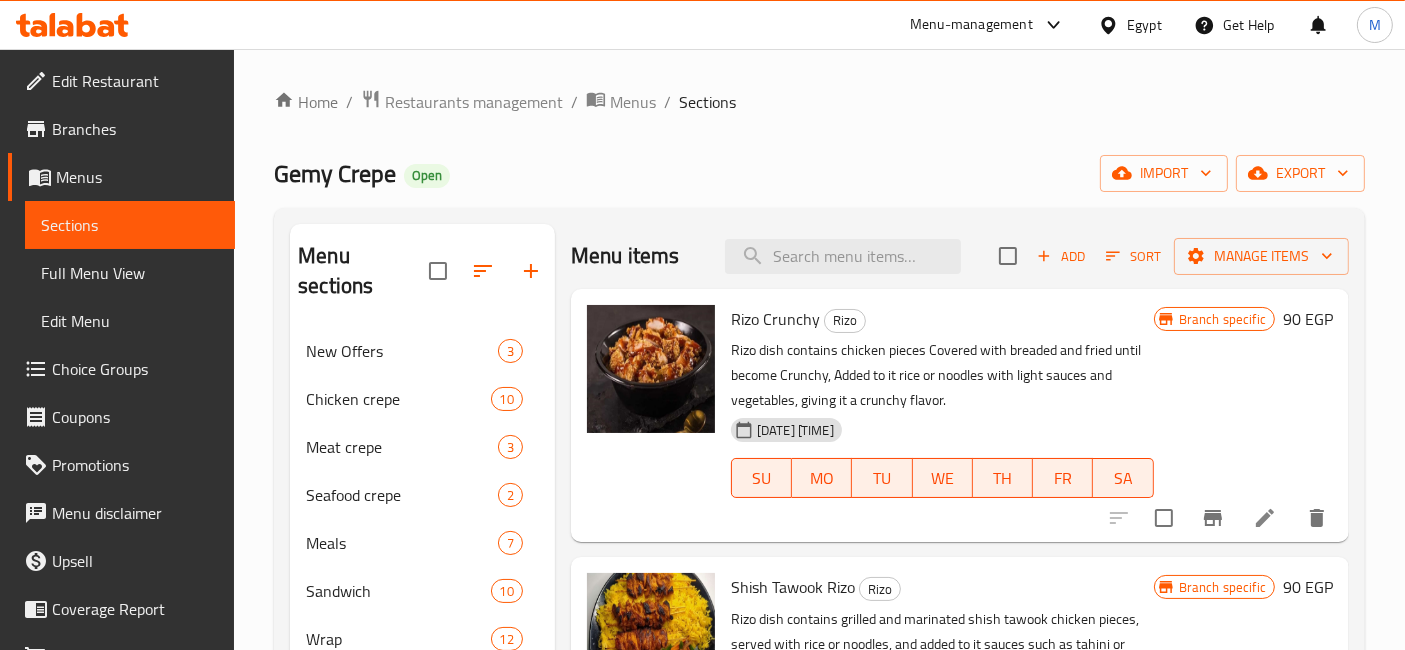 click 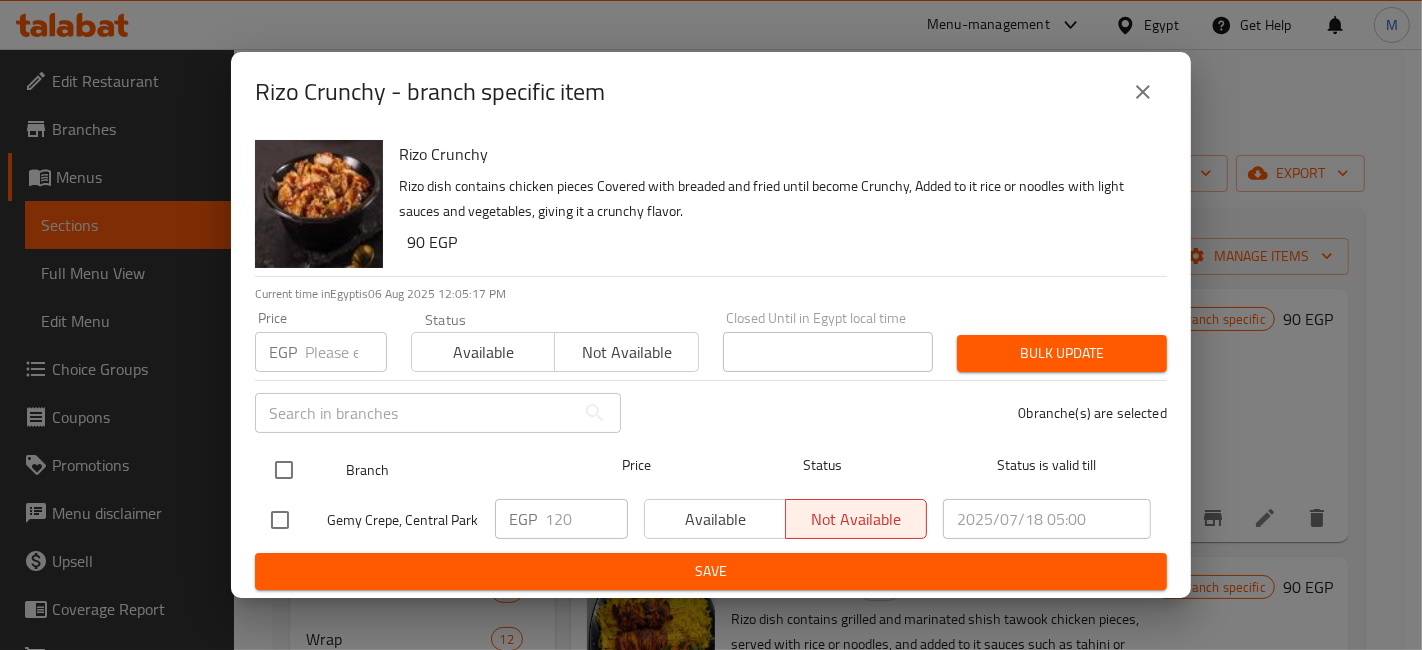 click at bounding box center (284, 470) 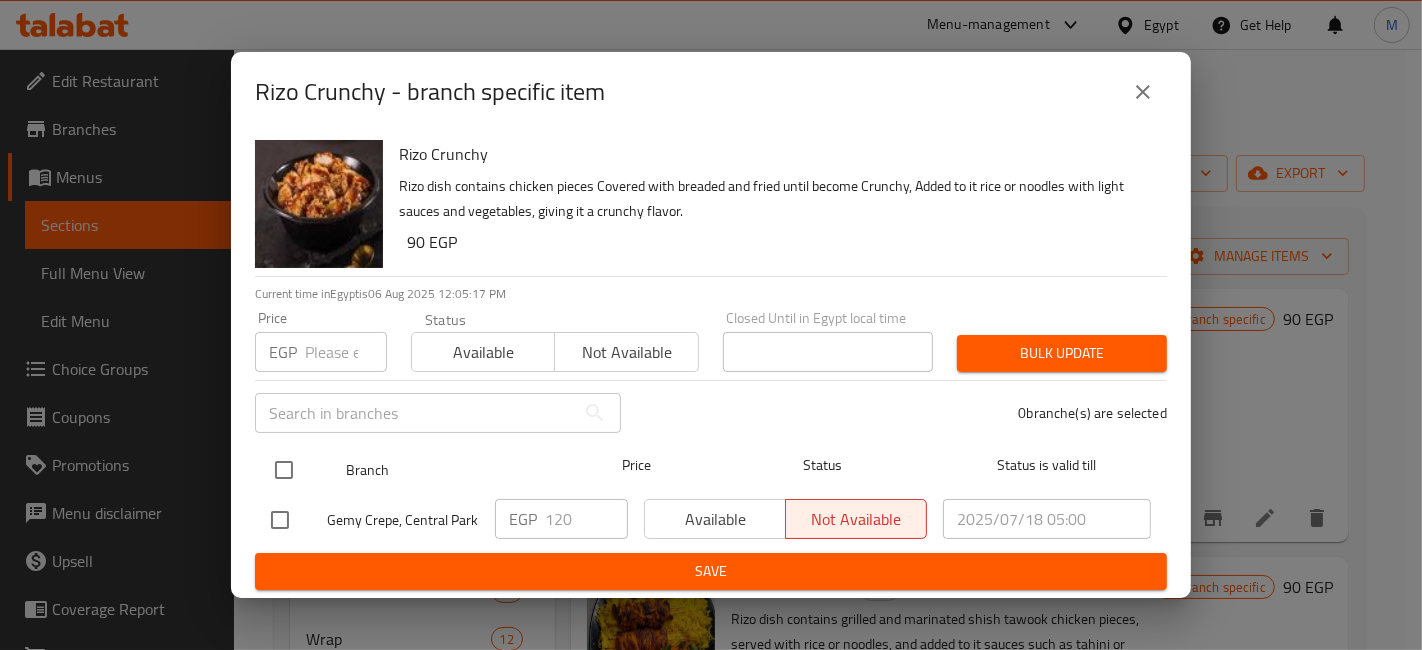 checkbox on "true" 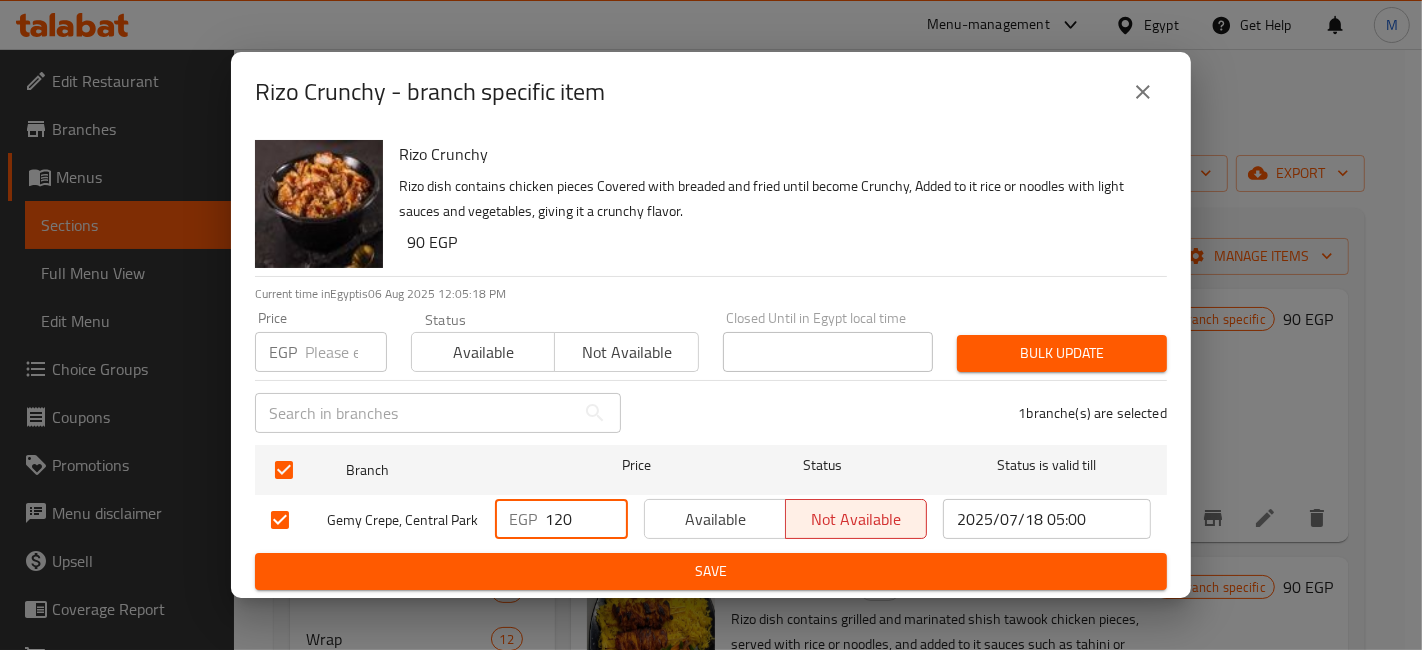 click on "120" at bounding box center [586, 519] 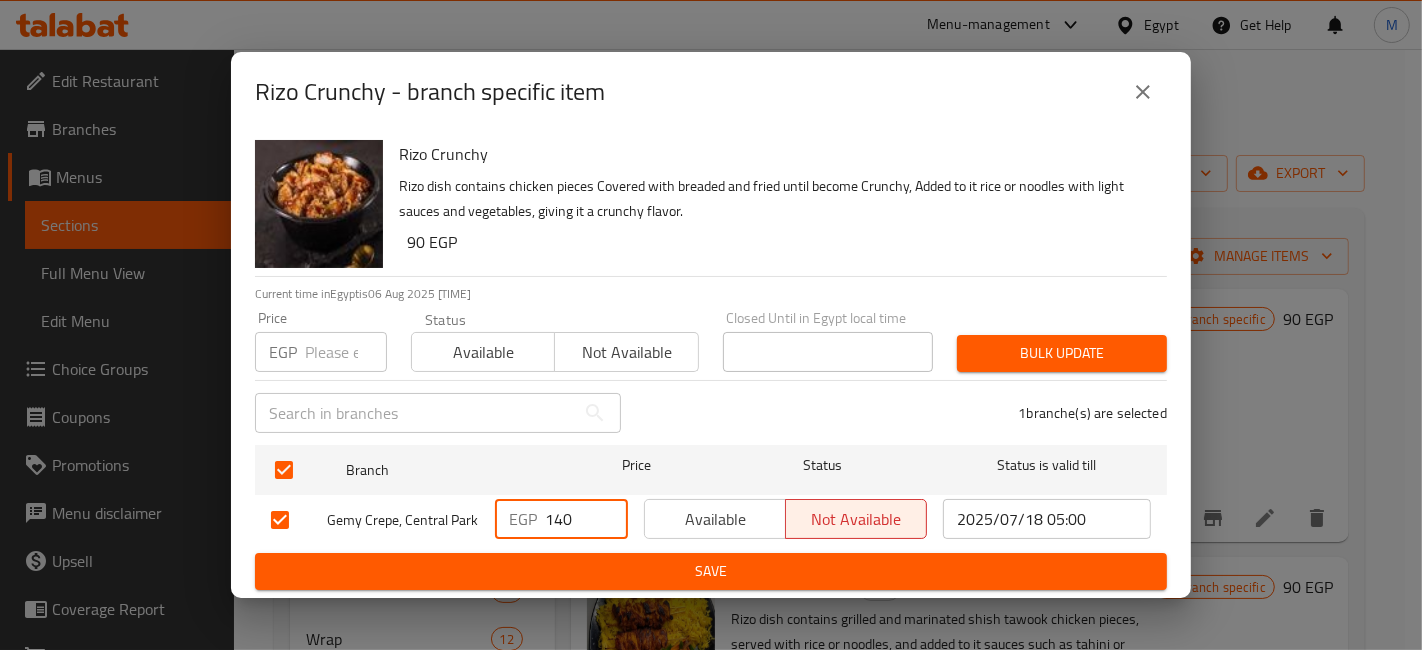 type on "140" 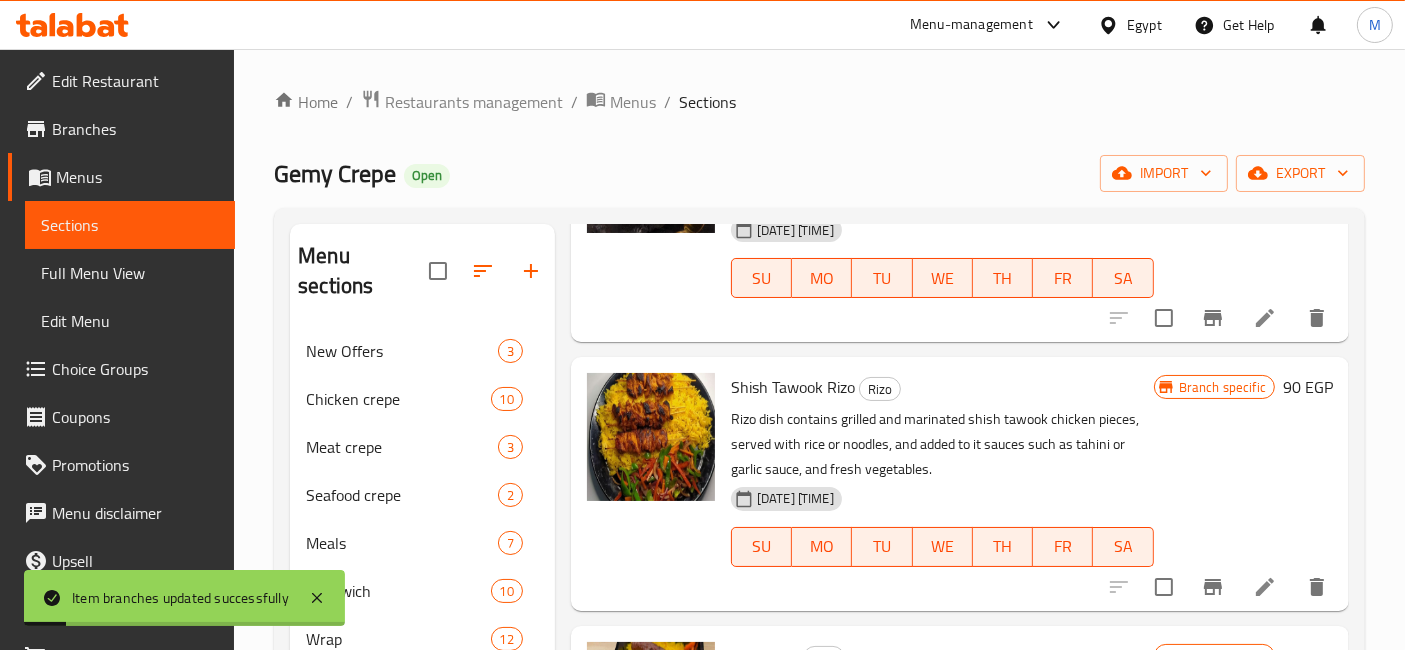 scroll, scrollTop: 222, scrollLeft: 0, axis: vertical 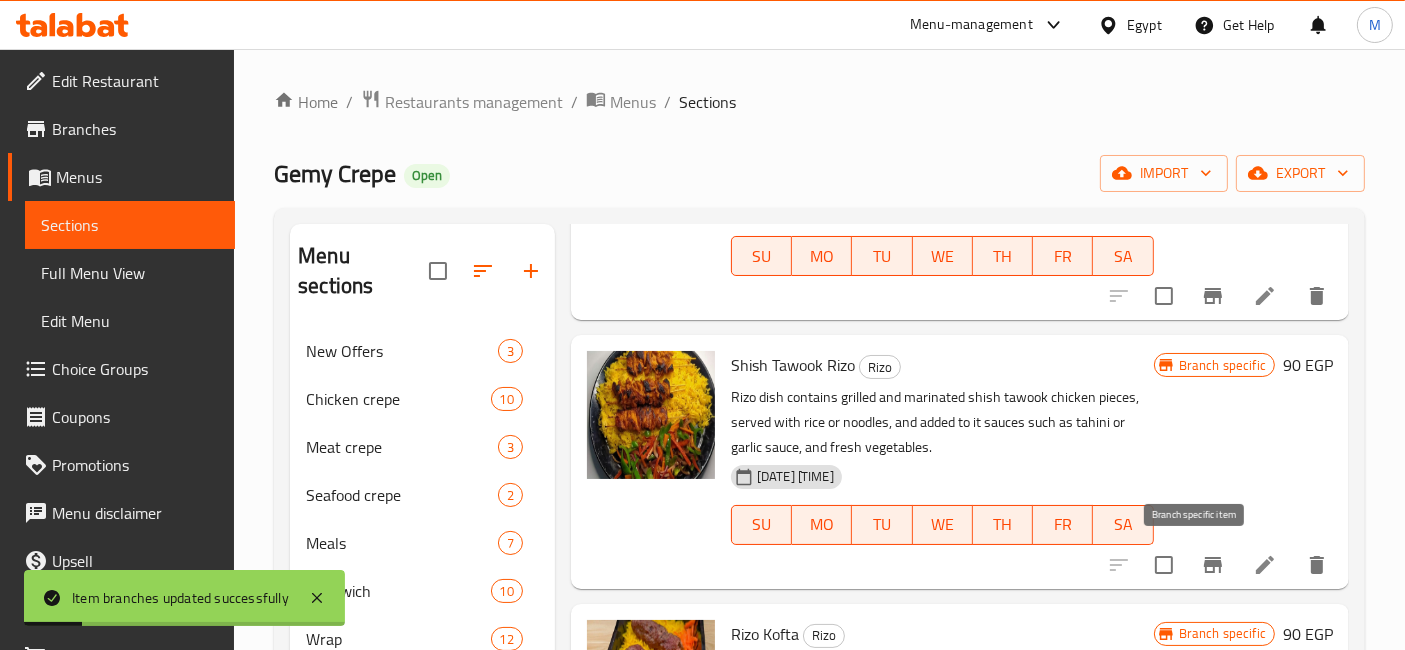 click 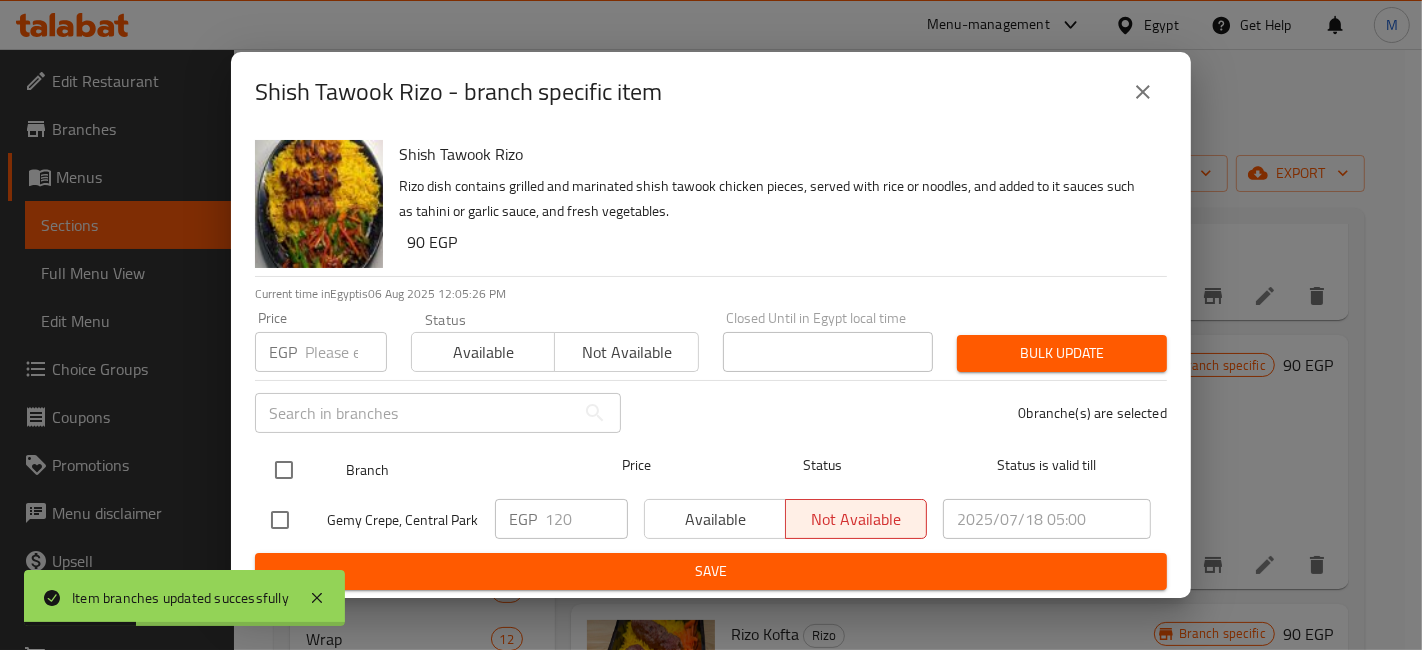 click at bounding box center [284, 470] 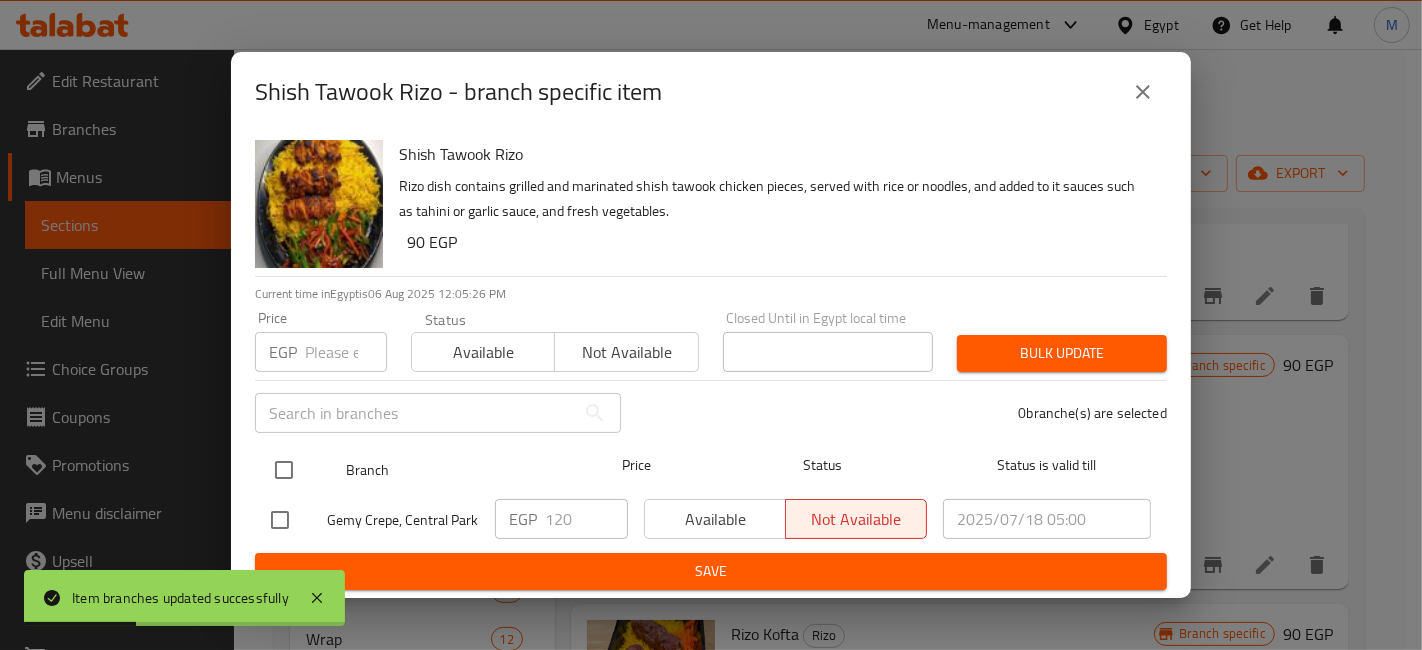 checkbox on "true" 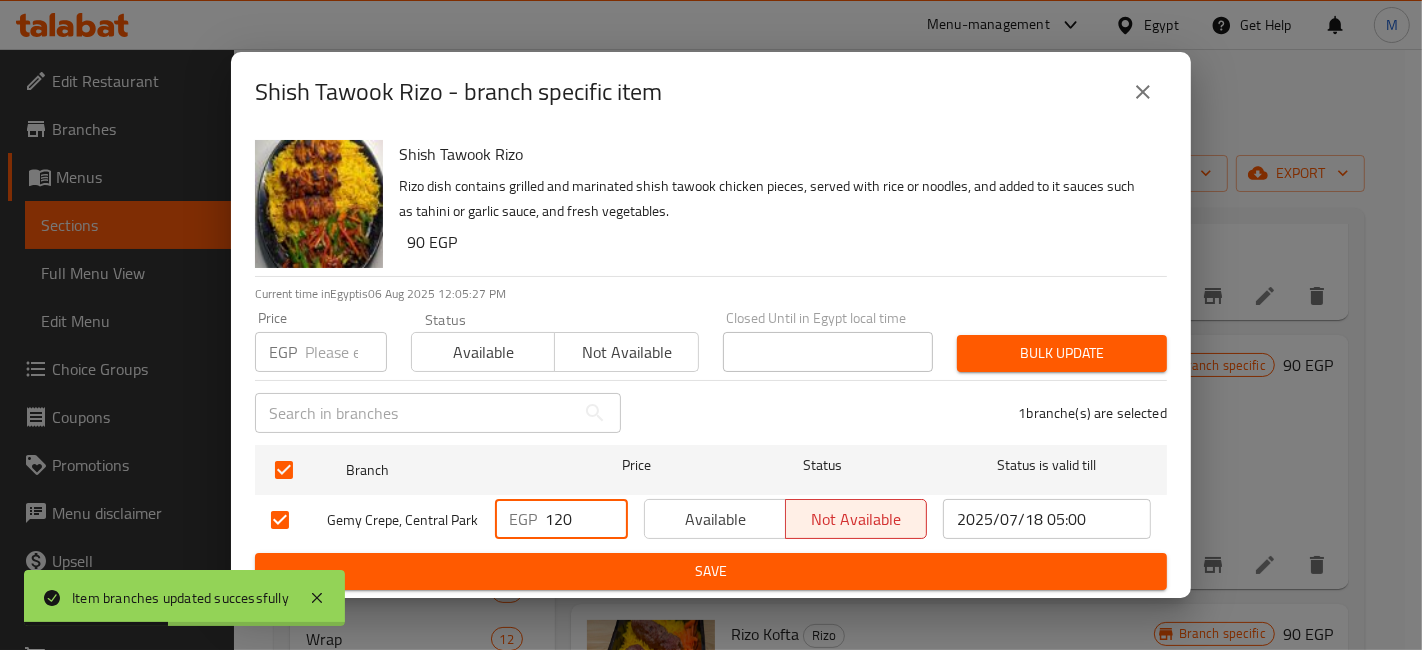 click on "120" at bounding box center (586, 519) 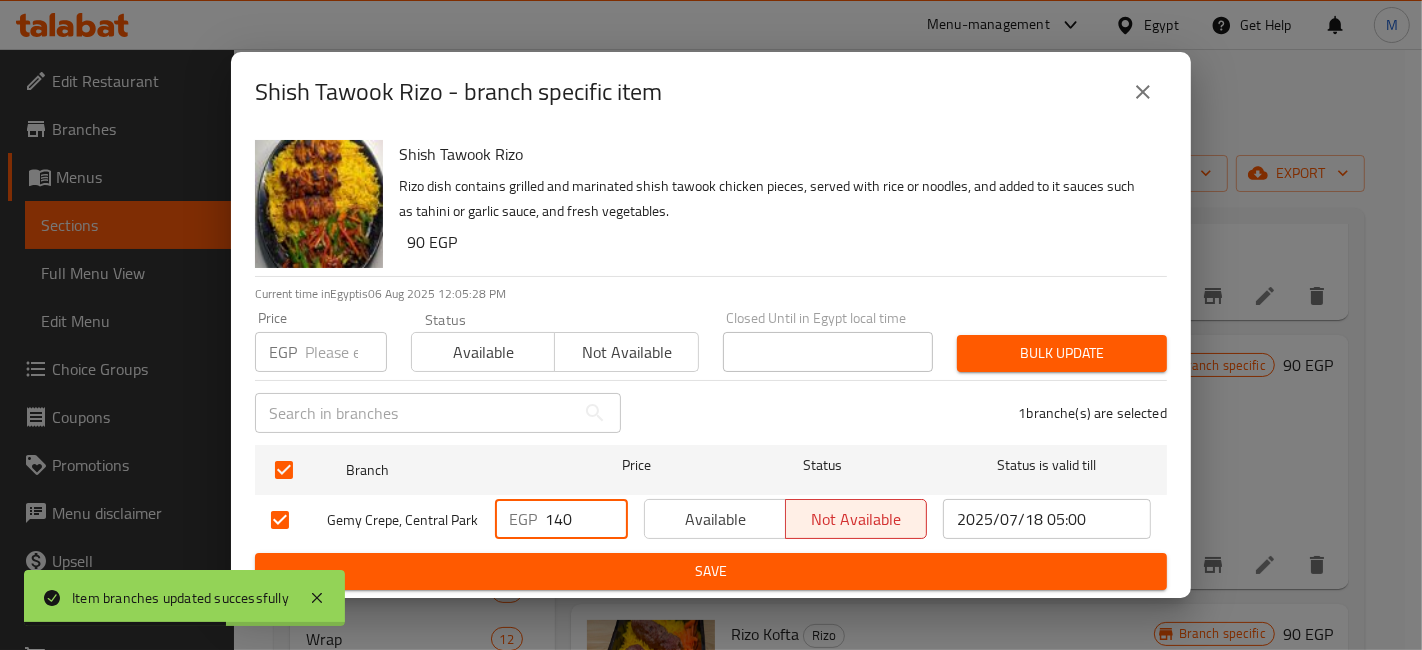 type on "140" 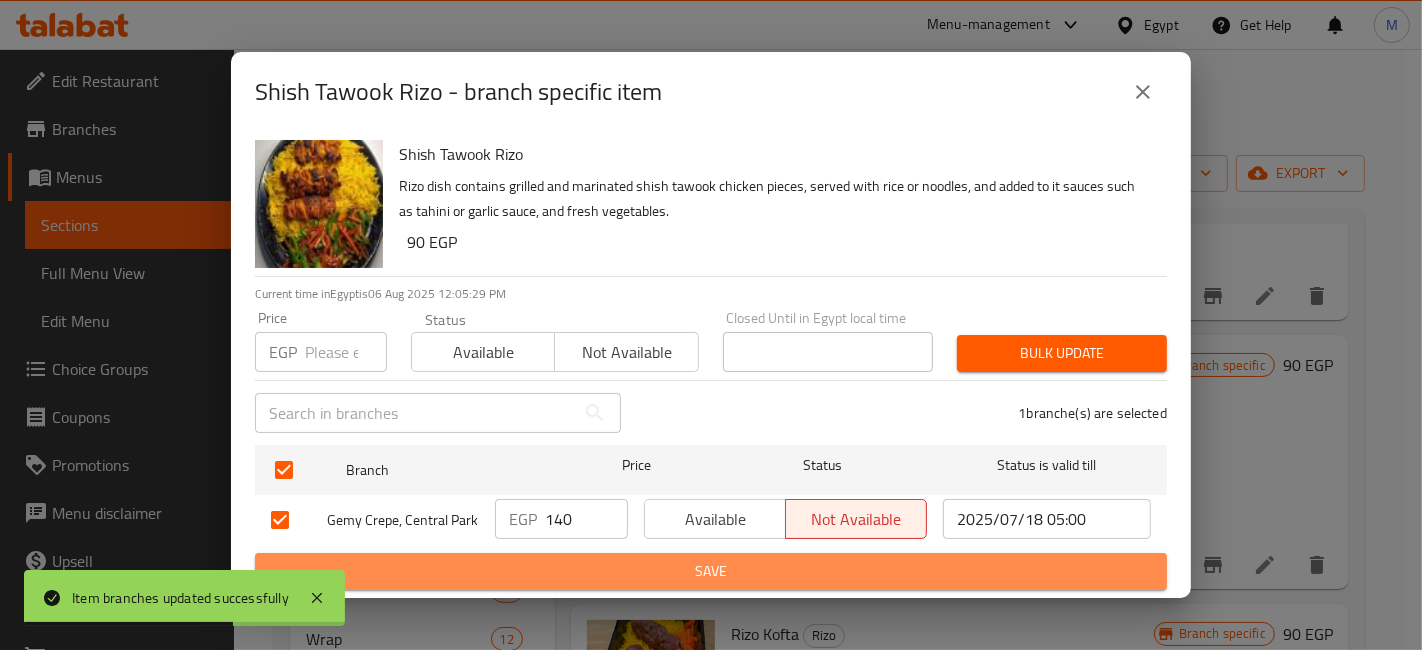 click on "Save" at bounding box center [711, 571] 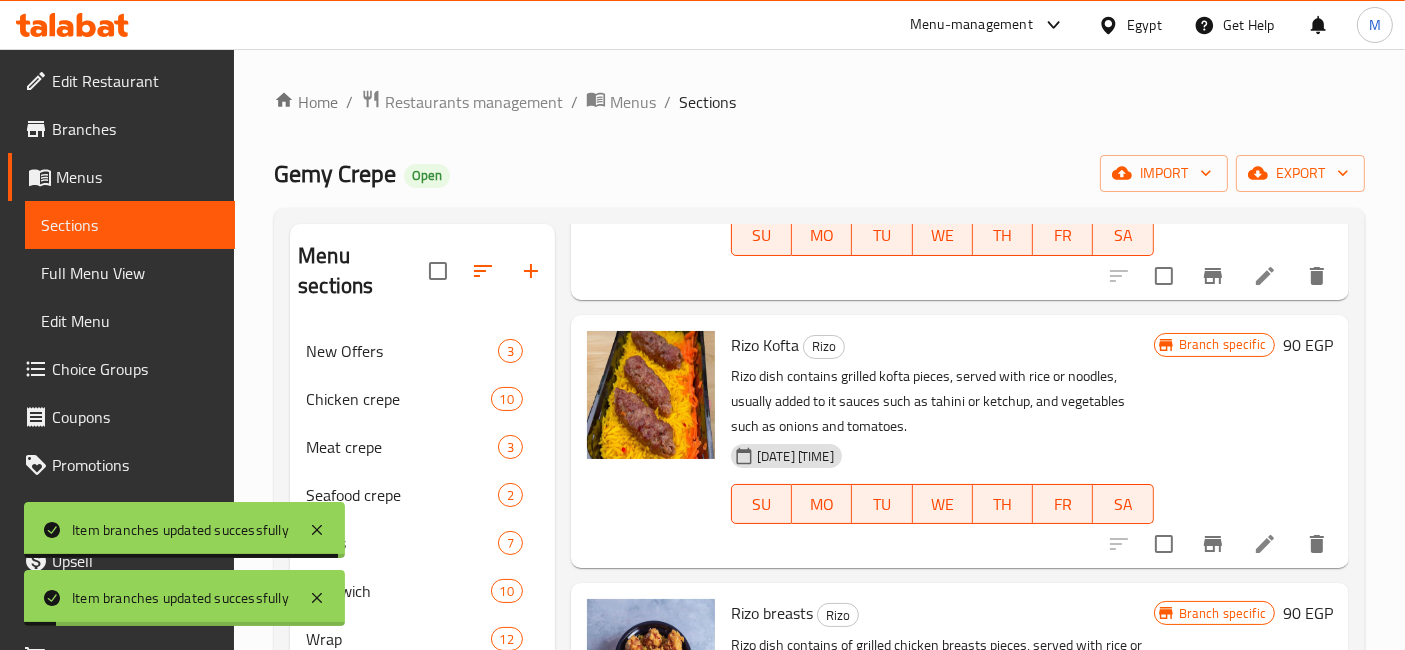 scroll, scrollTop: 555, scrollLeft: 0, axis: vertical 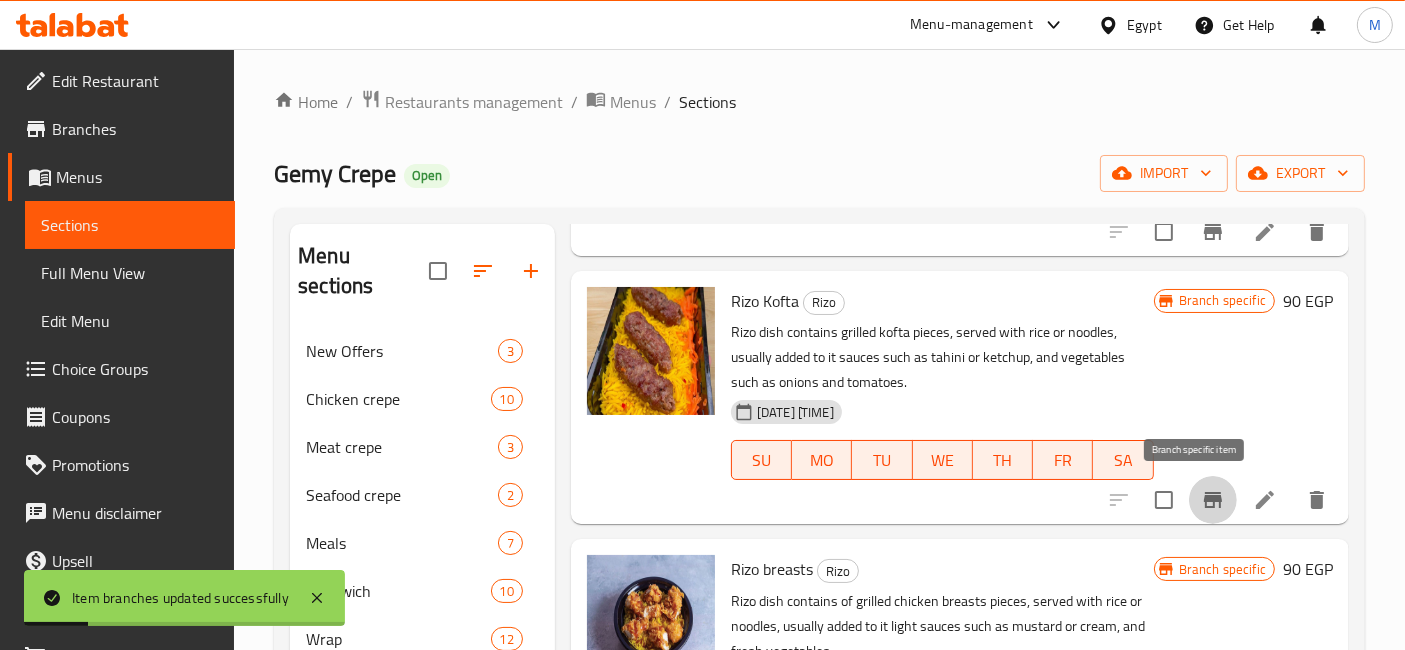 click 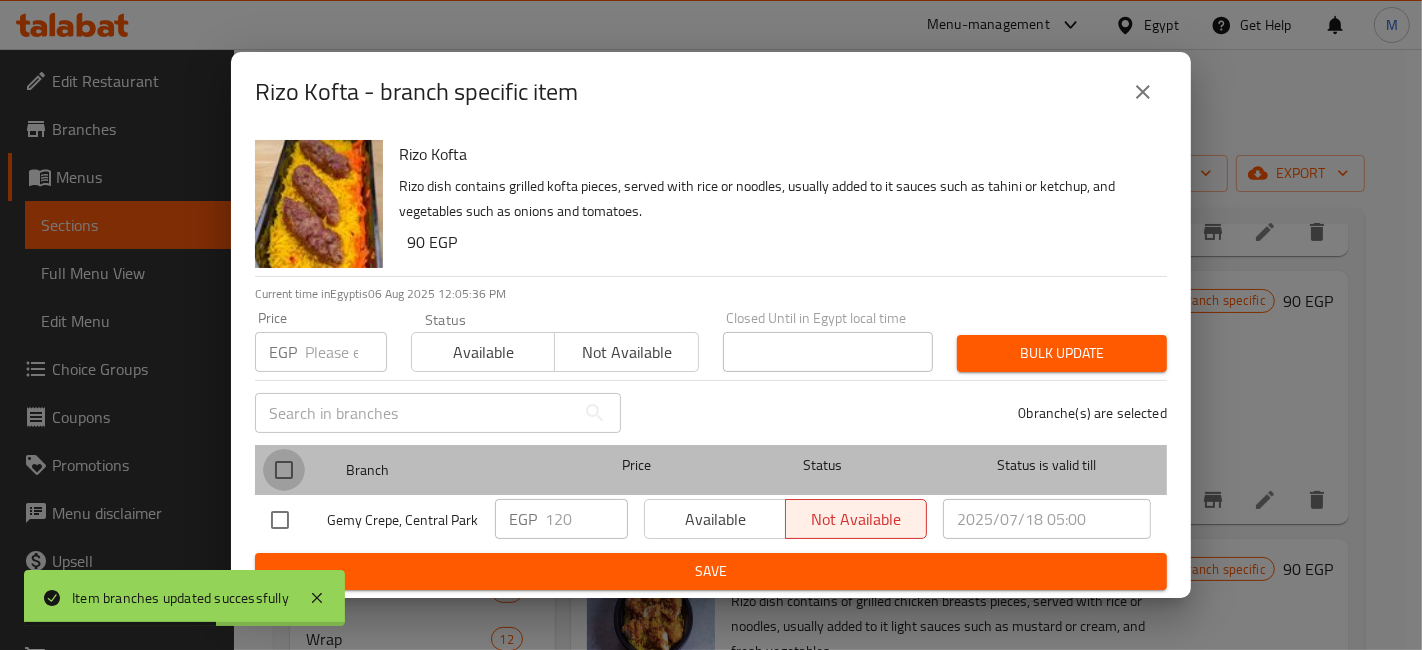 click at bounding box center [284, 470] 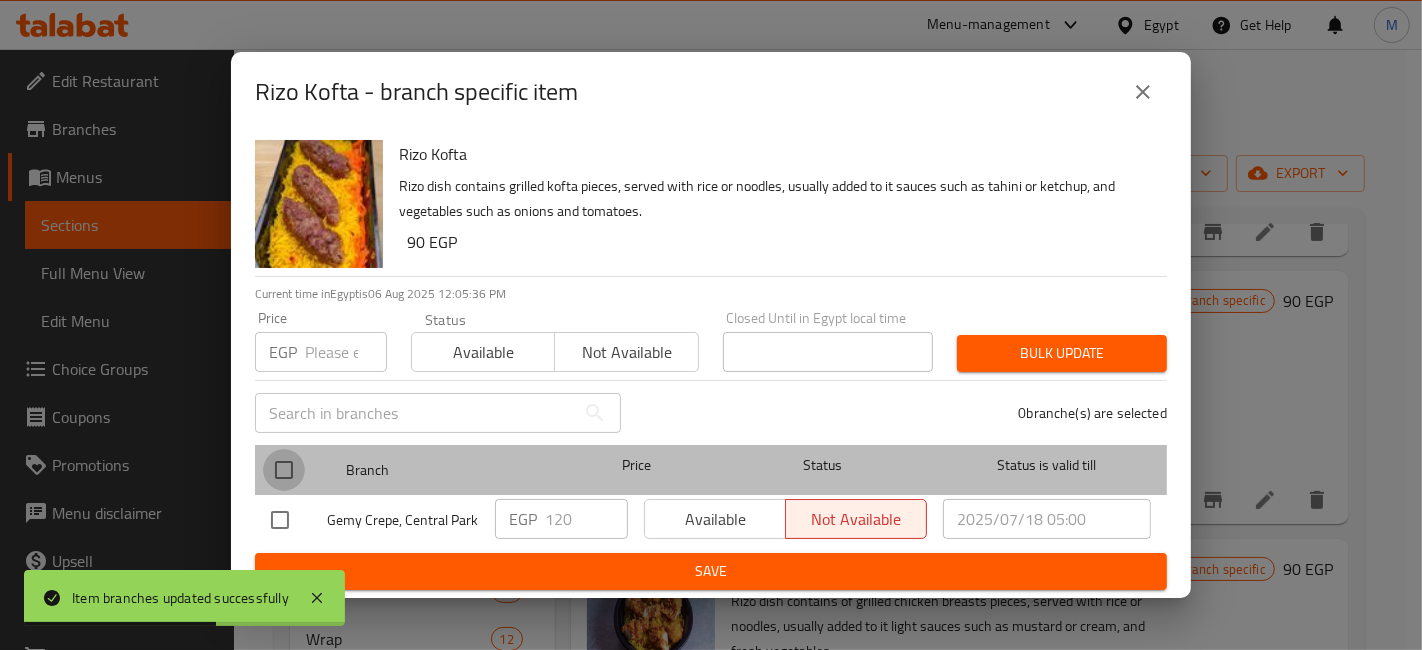 checkbox on "true" 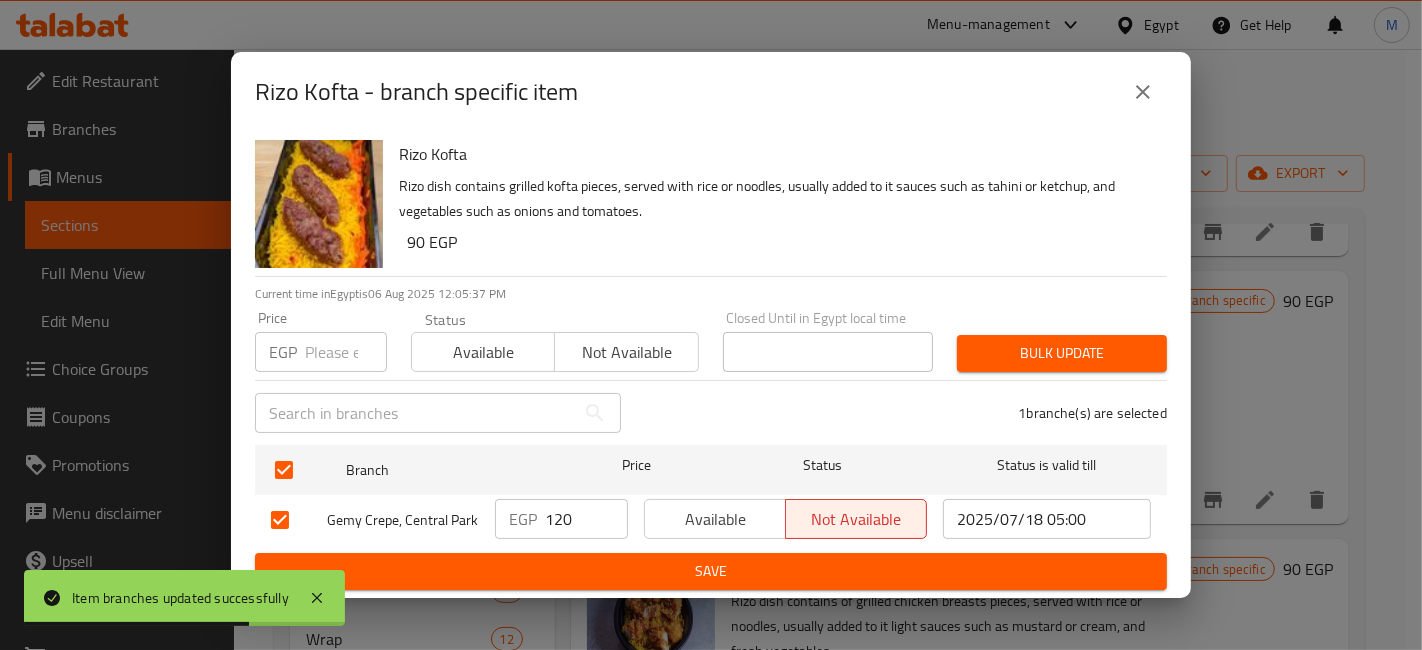click on "120" at bounding box center [586, 519] 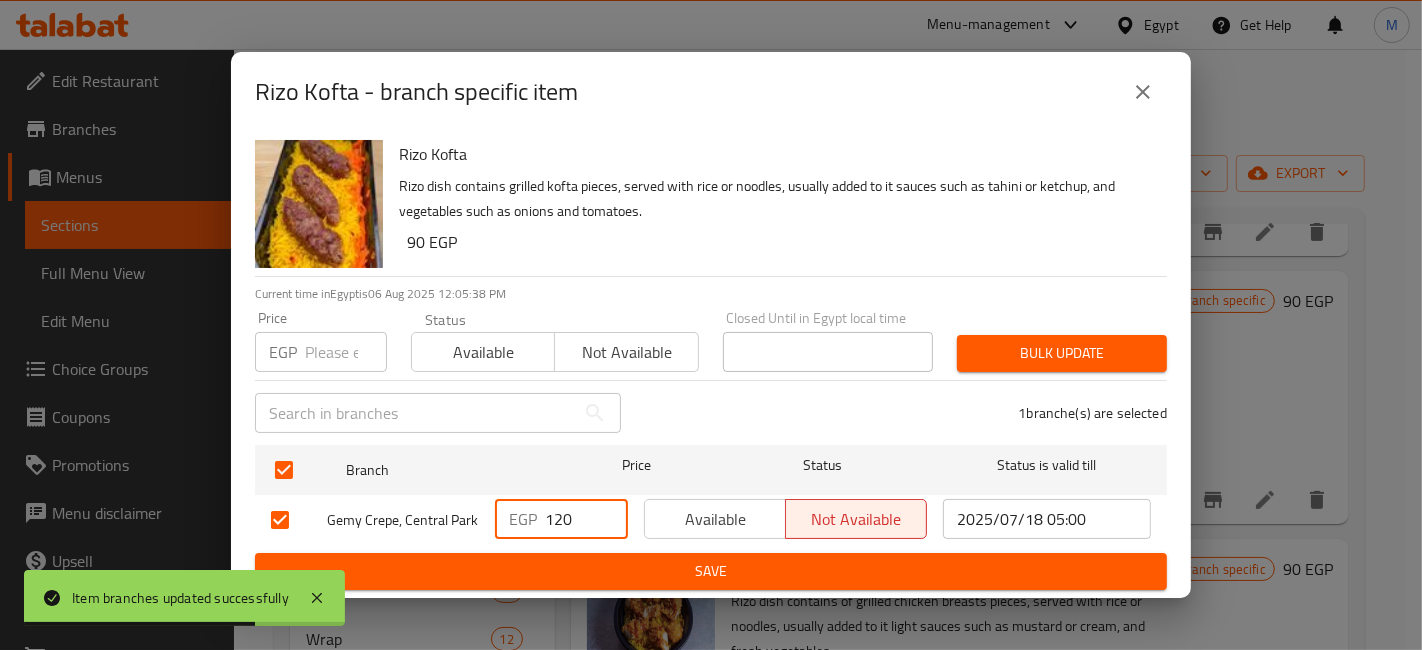 click on "120" at bounding box center (586, 519) 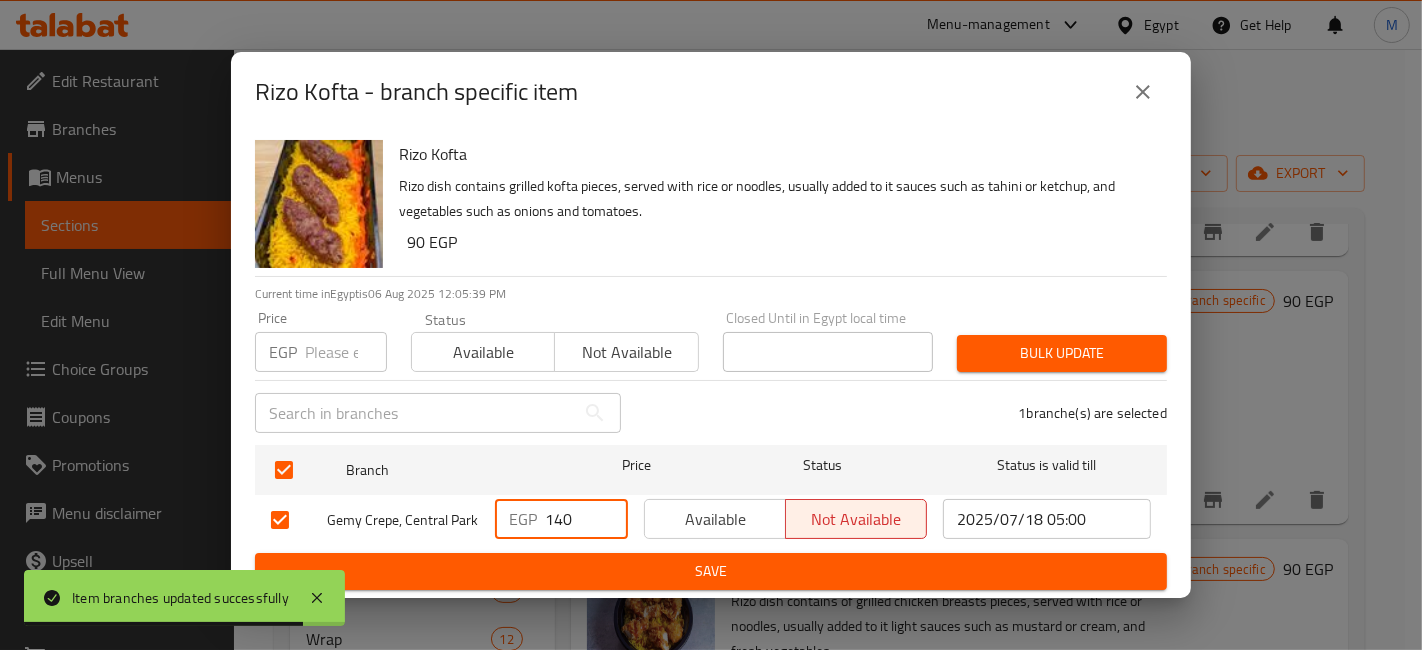 type on "140" 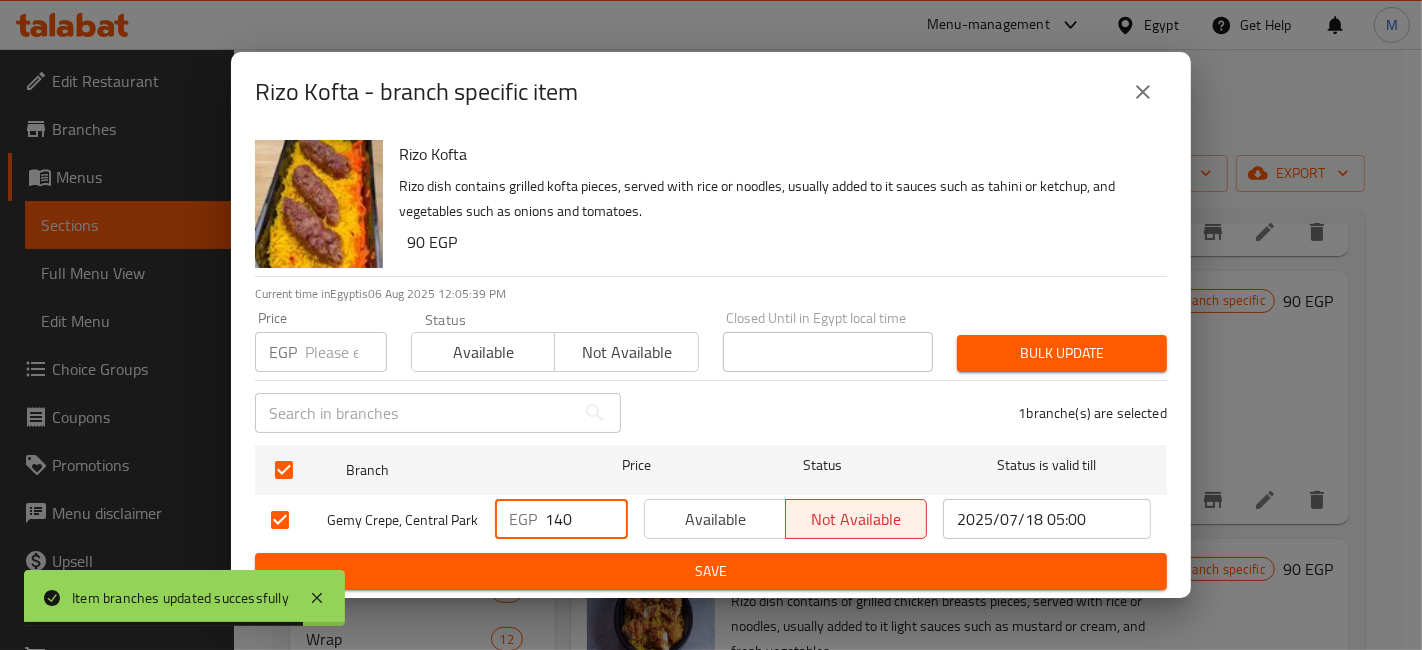 click on "Save" at bounding box center [711, 571] 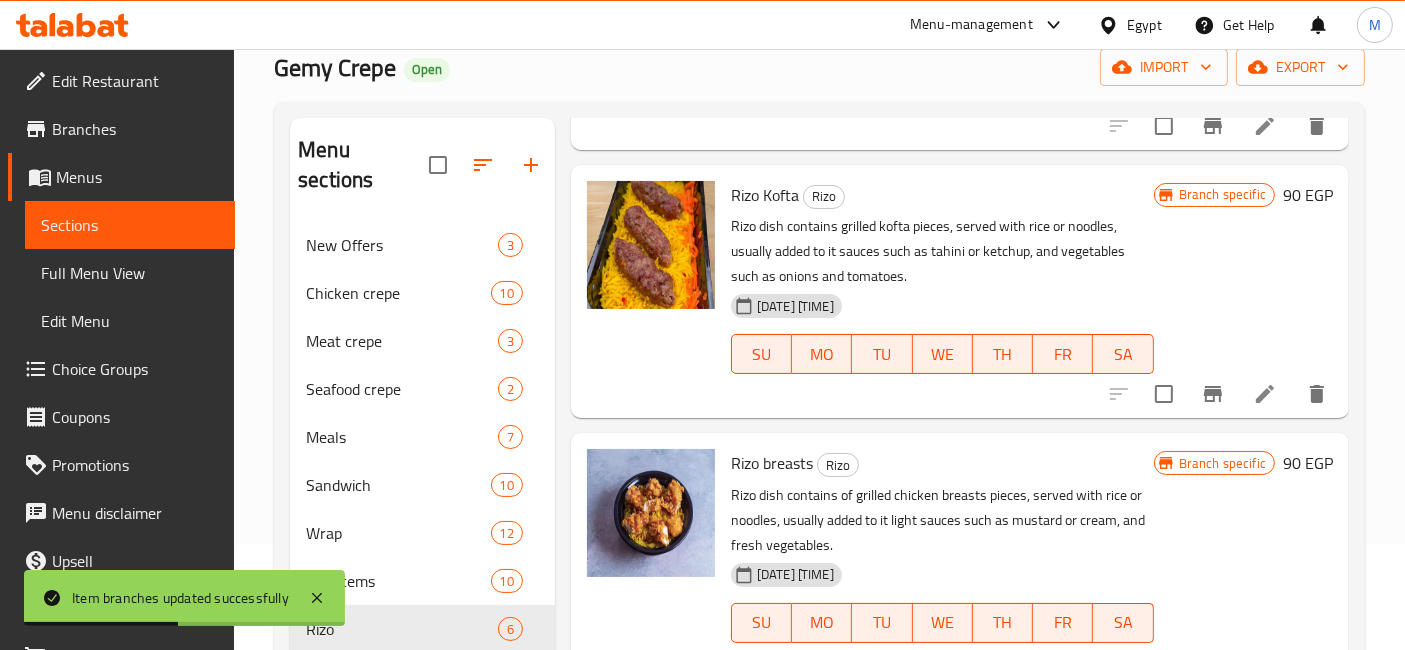 scroll, scrollTop: 279, scrollLeft: 0, axis: vertical 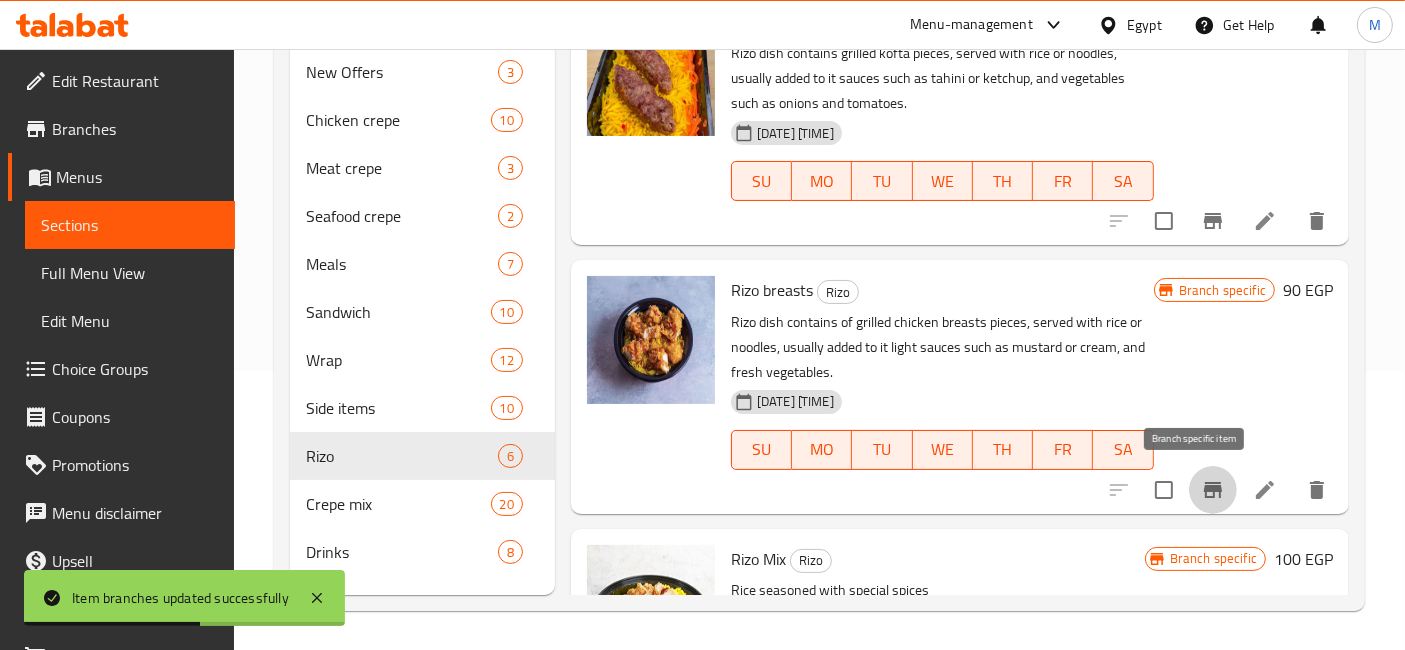 click 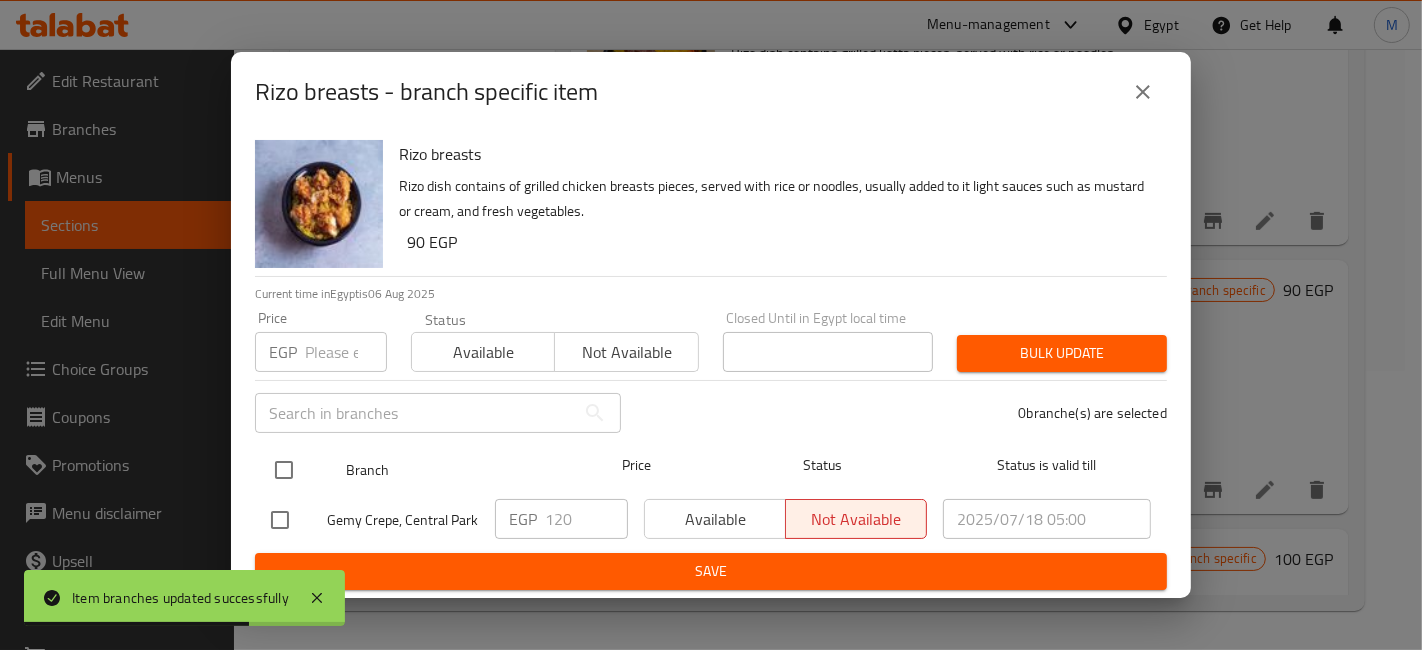 click at bounding box center [284, 470] 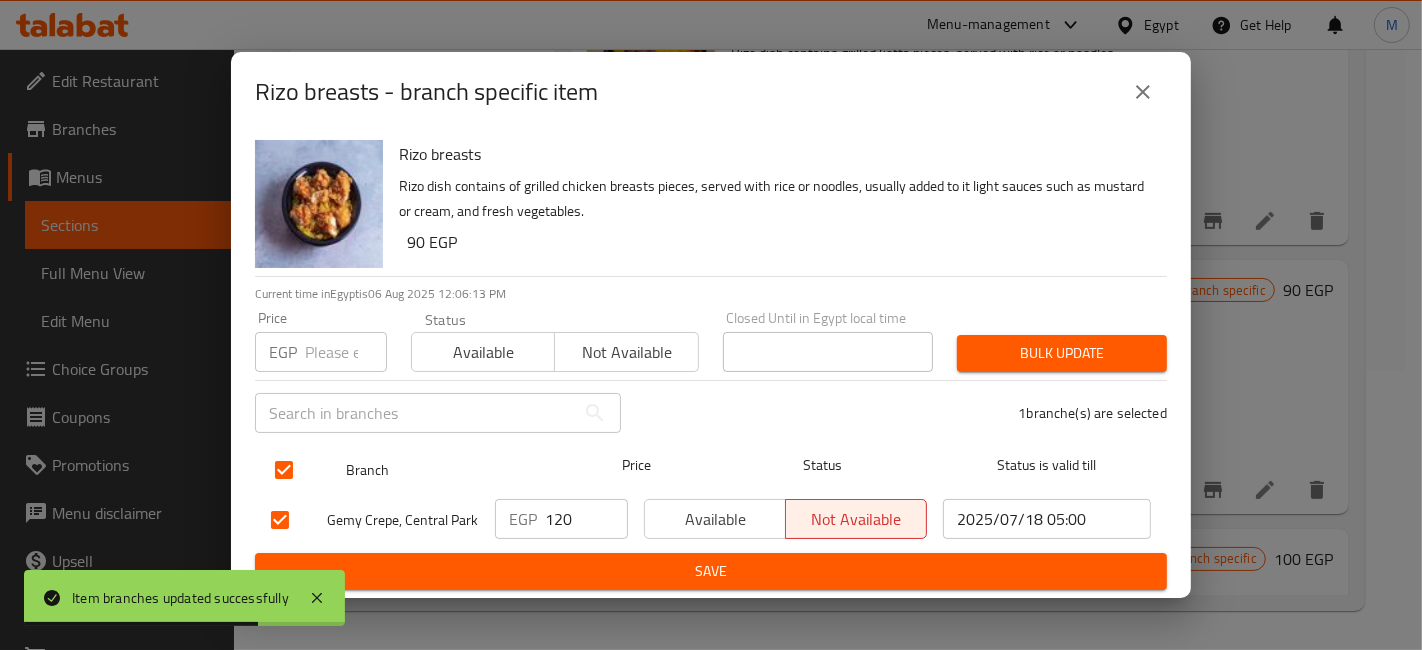 checkbox on "true" 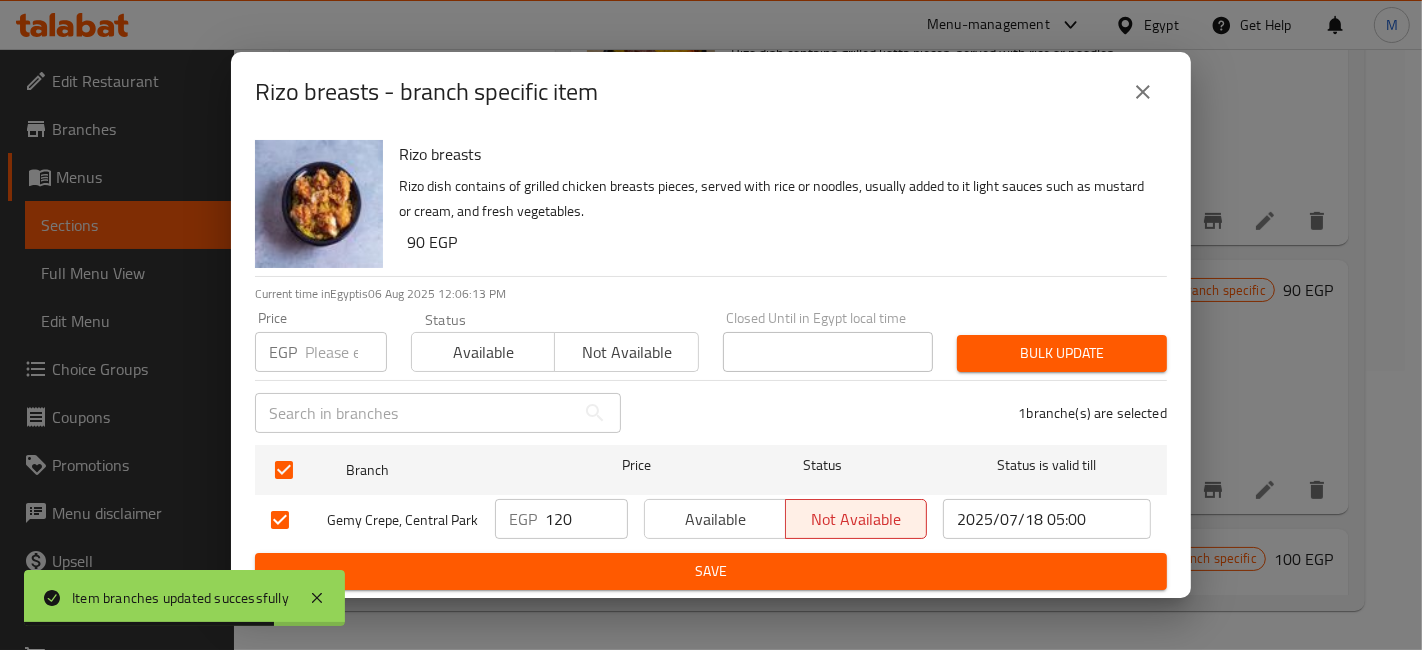 click on "120" at bounding box center (586, 519) 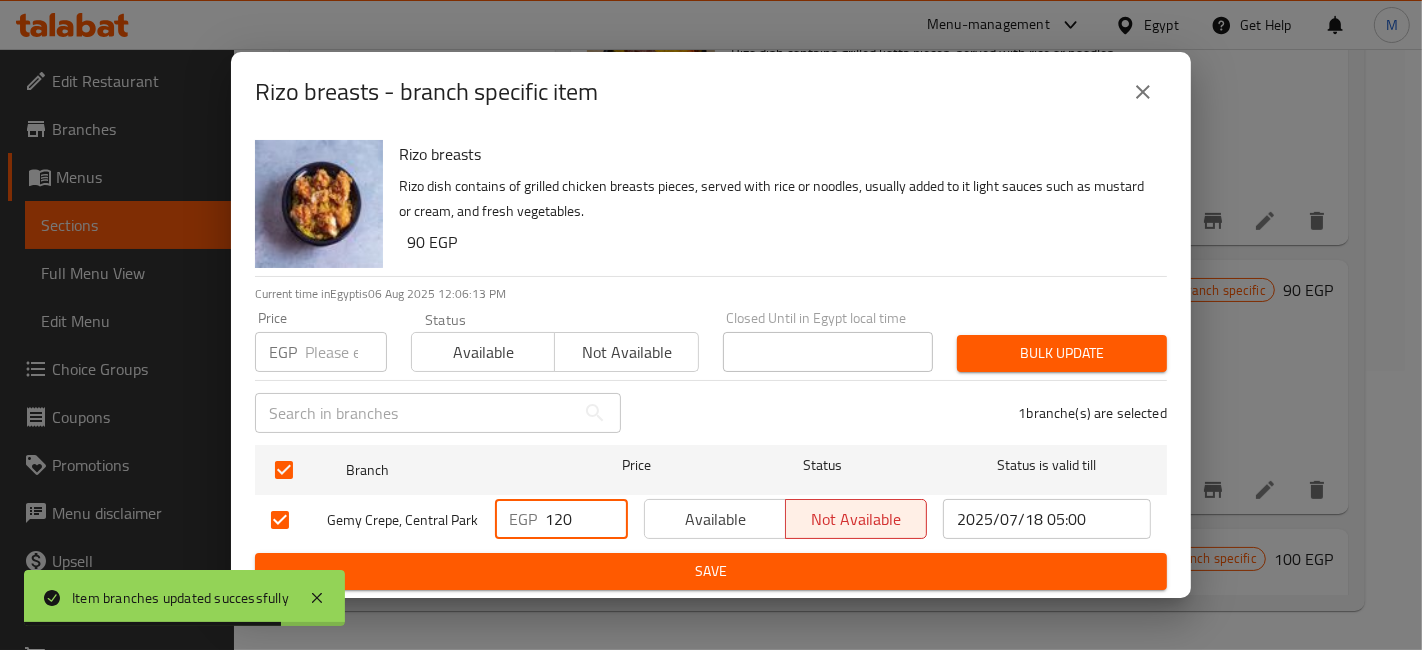 click on "120" at bounding box center [586, 519] 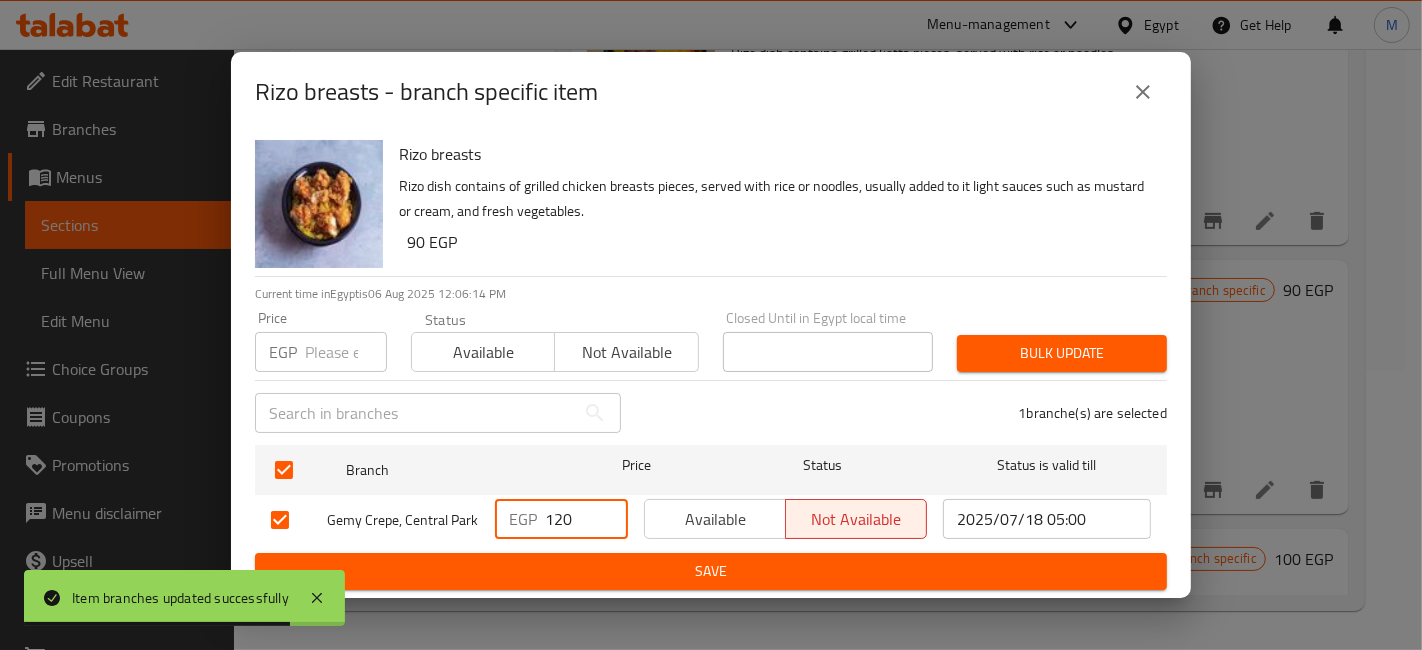 click on "120" at bounding box center [586, 519] 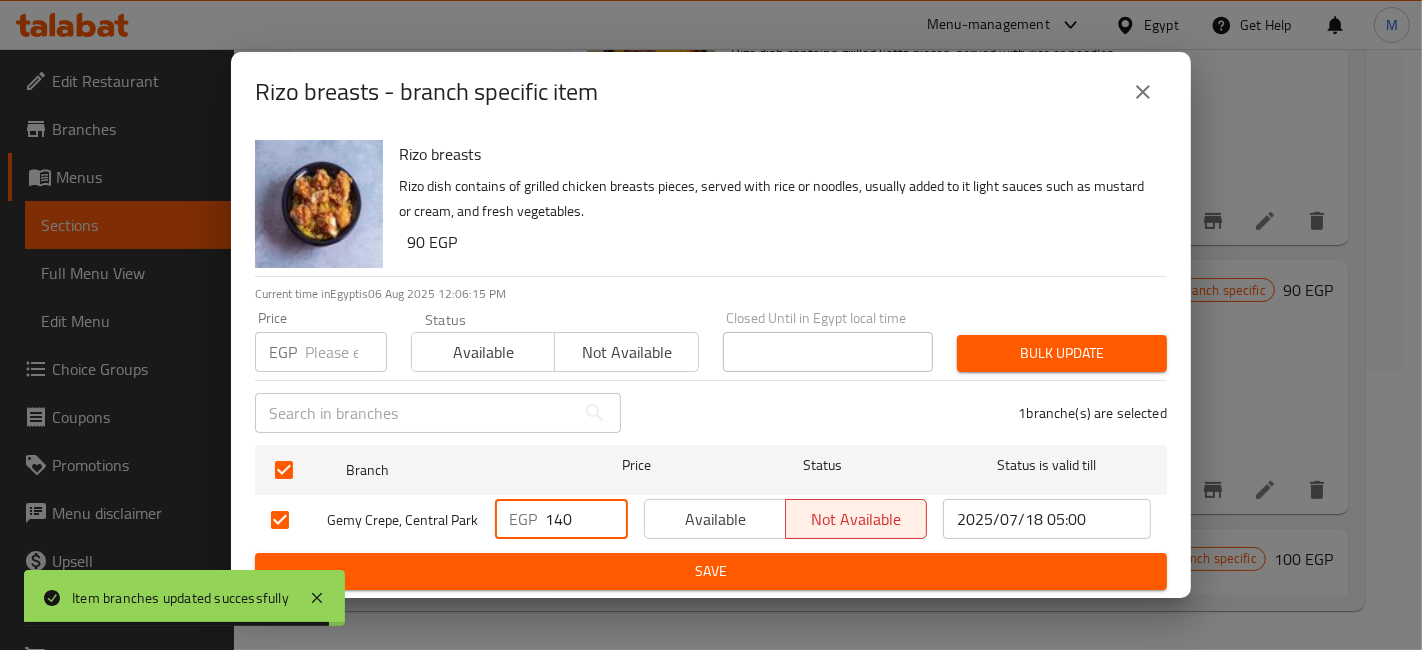 type on "140" 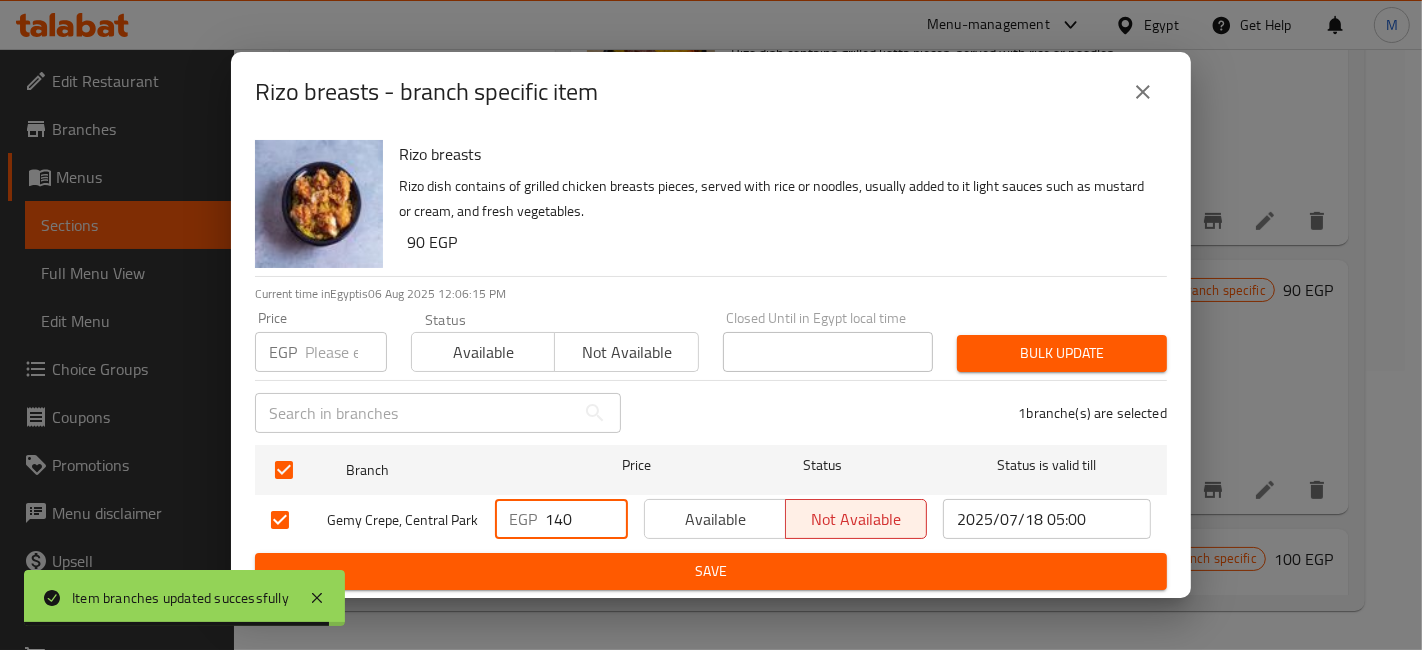 click on "Rizo breasts  Rizo dish contains of grilled chicken breasts pieces, served with rice or noodles, usually added to it light sauces such as mustard or cream, and fresh vegetables. 90   EGP Current time in  [COUNTRY]  is  06 Aug 2025   12:06:15 PM Price EGP Price Status Available Not available Closed Until in [COUNTRY] local time Closed Until in [COUNTRY] local time Bulk update ​ 1  branche(s) are selected Branch Price Status Status is valid till Gemy Crepe, Central Park EGP 140 ​ Available Not available 2025/07/18 05:00 ​ Save" at bounding box center [711, 365] 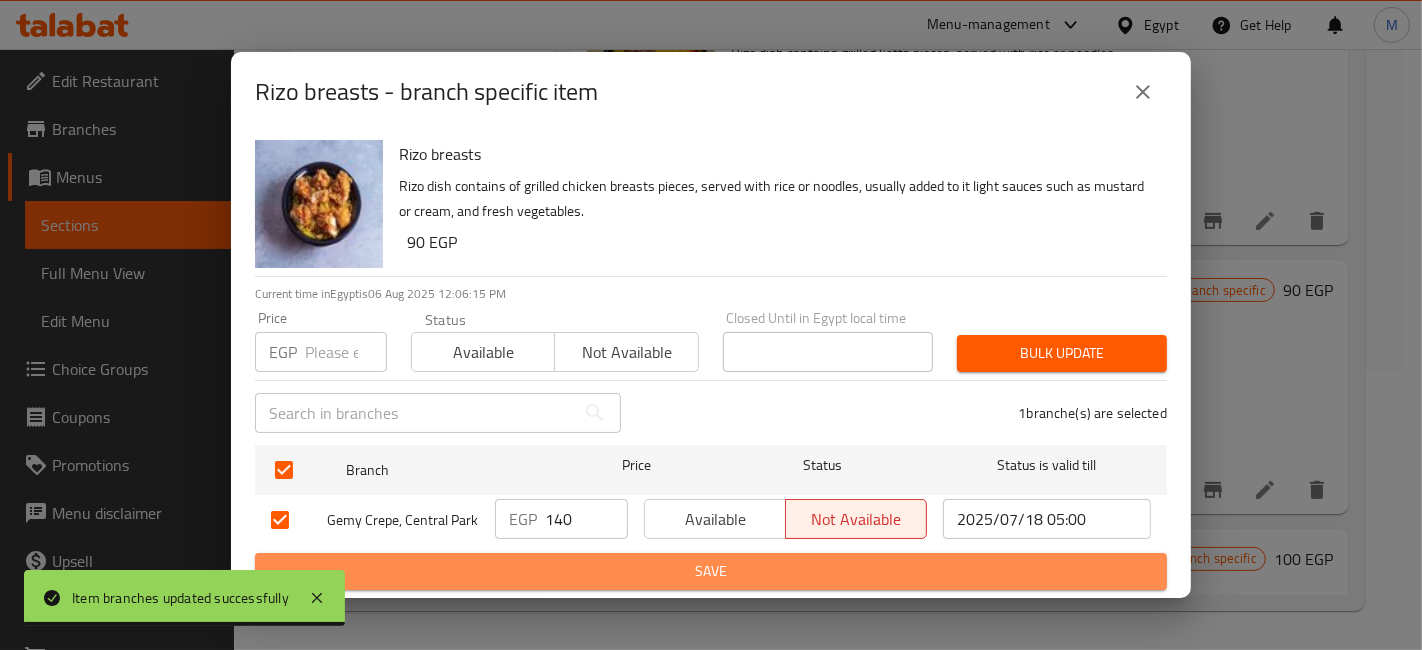 click on "Save" at bounding box center (711, 571) 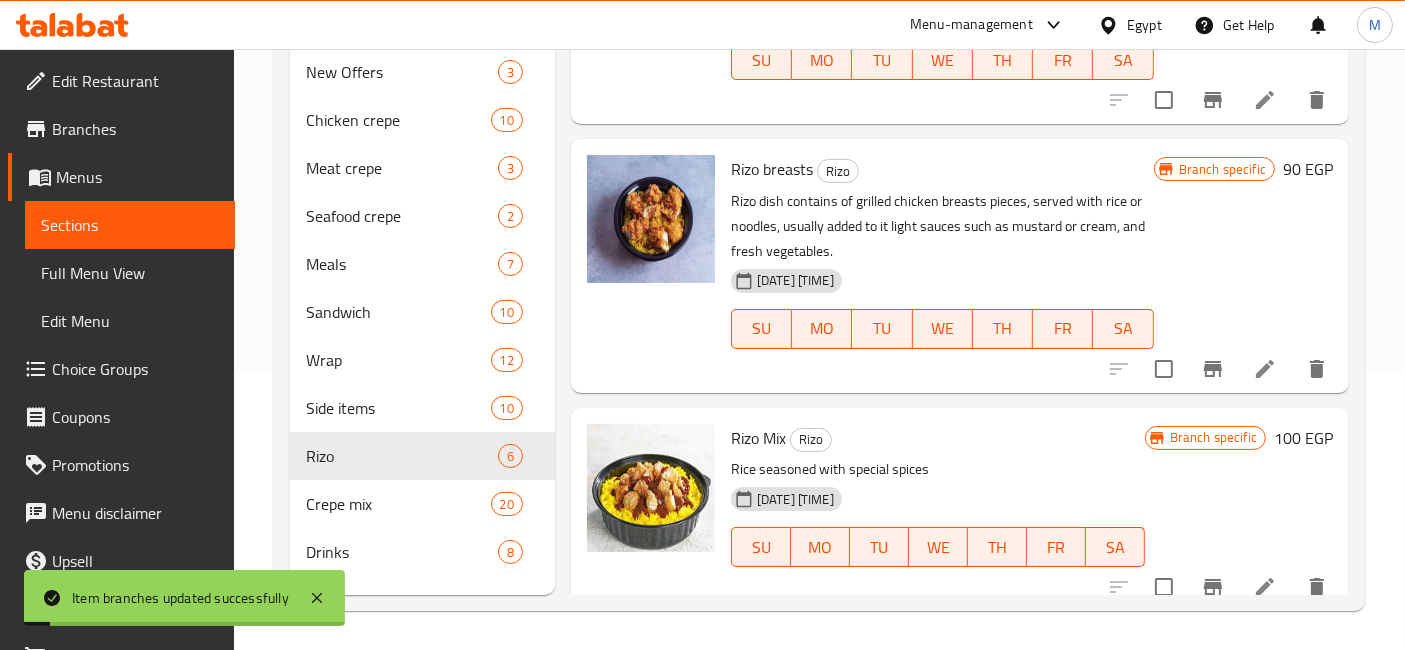 scroll, scrollTop: 777, scrollLeft: 0, axis: vertical 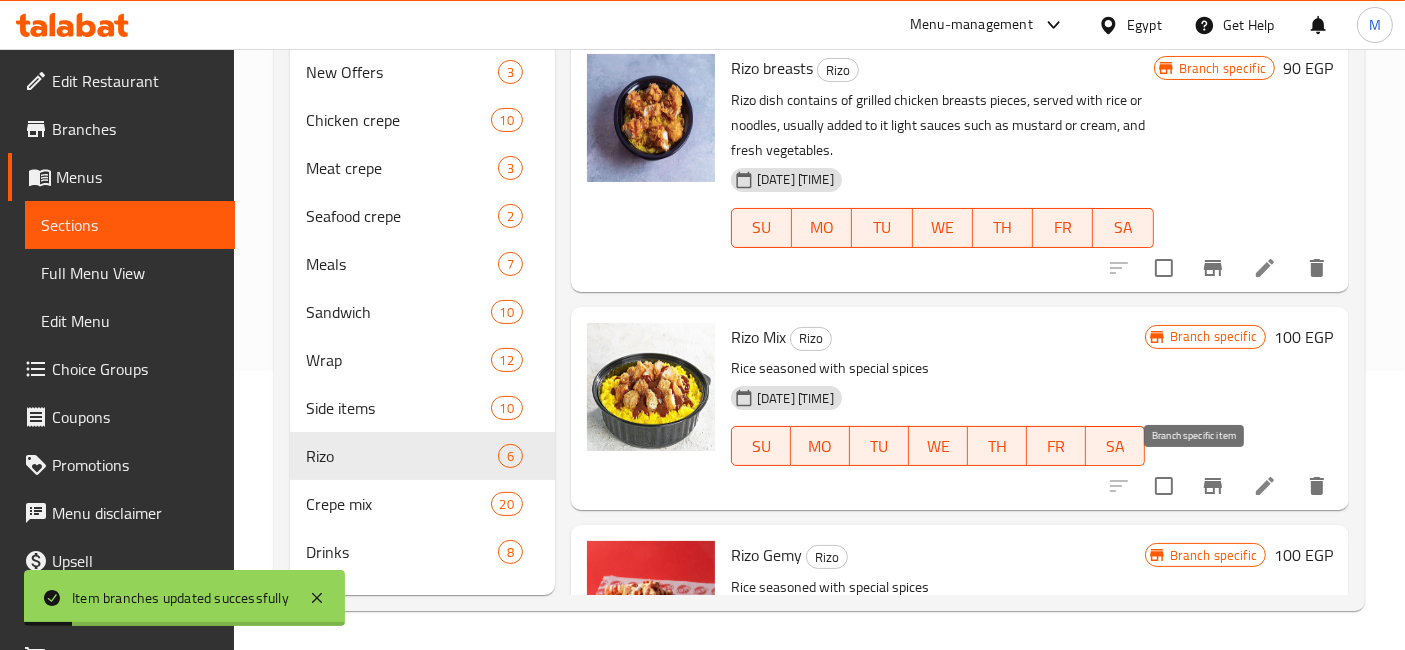 click 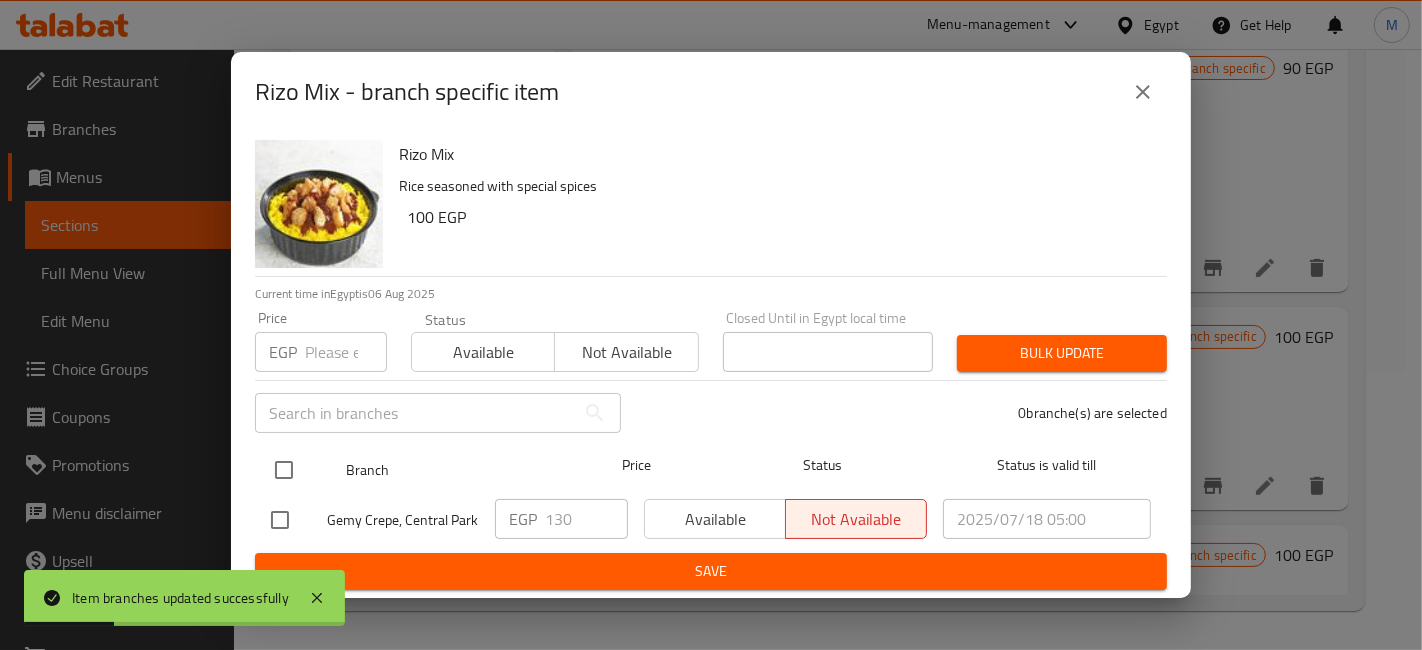 click at bounding box center (284, 470) 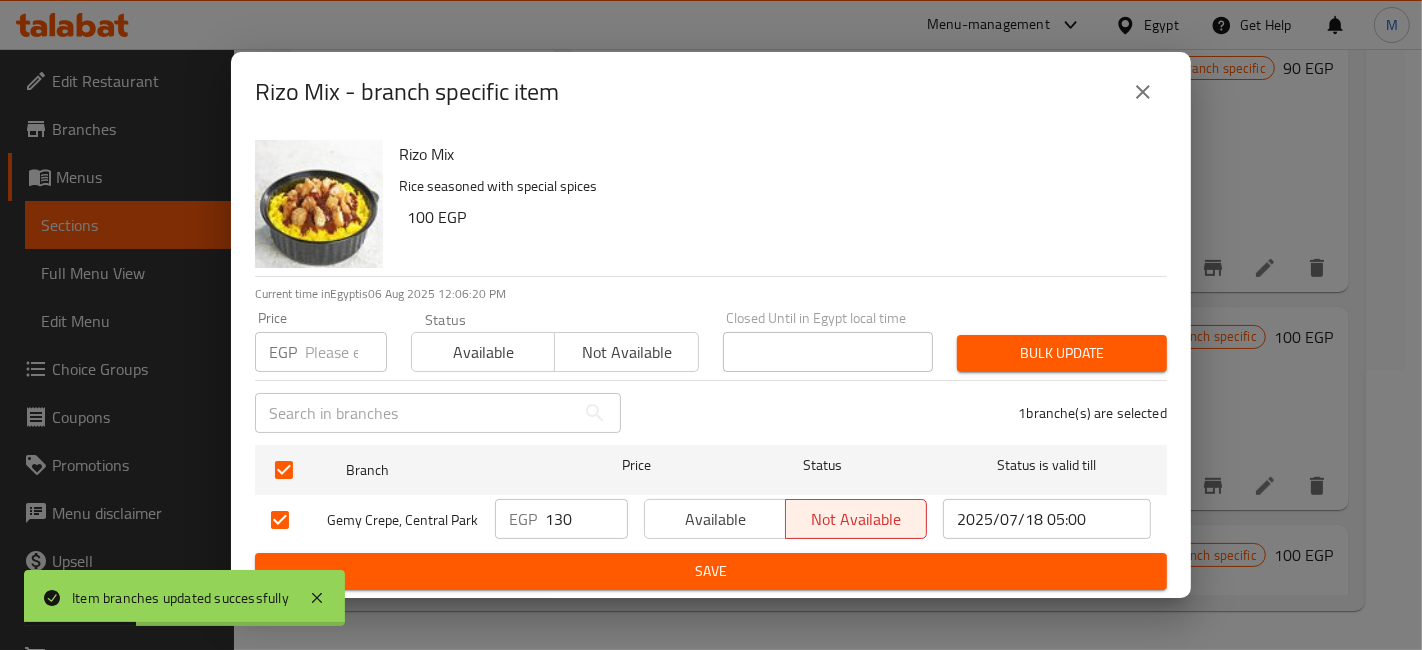 click on "130" at bounding box center [586, 519] 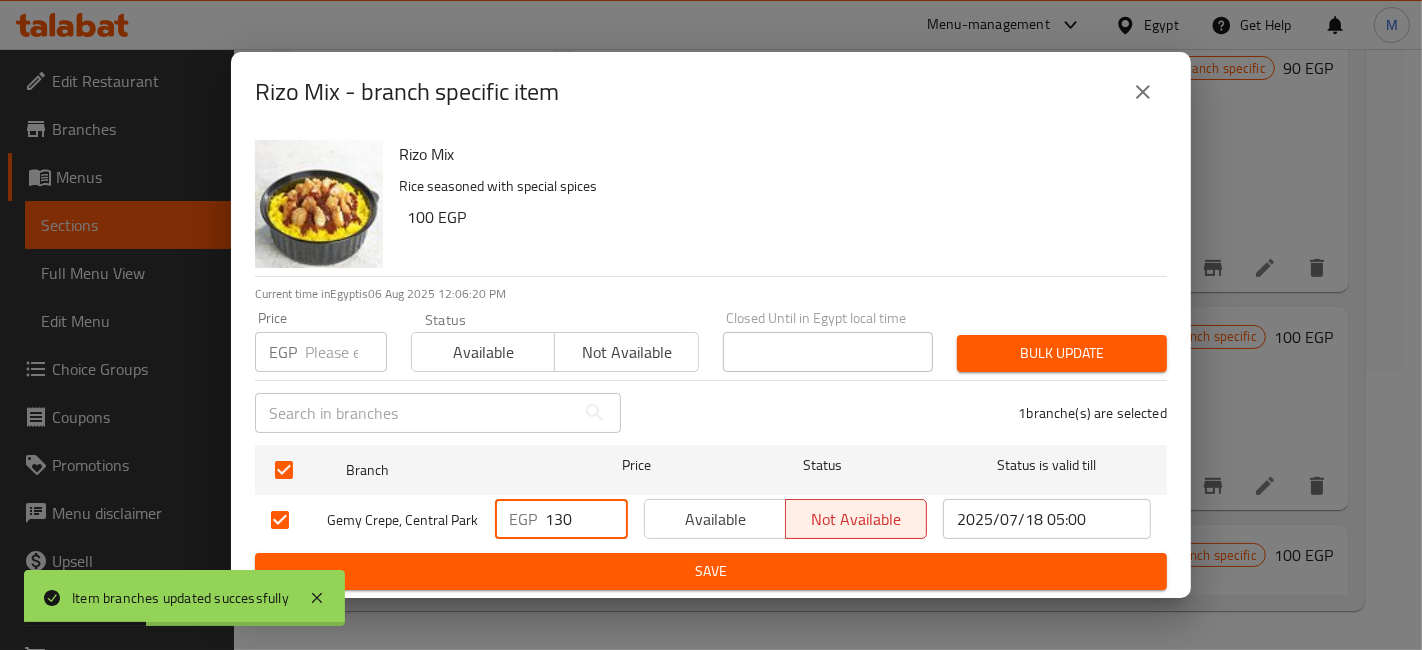 click on "130" at bounding box center [586, 519] 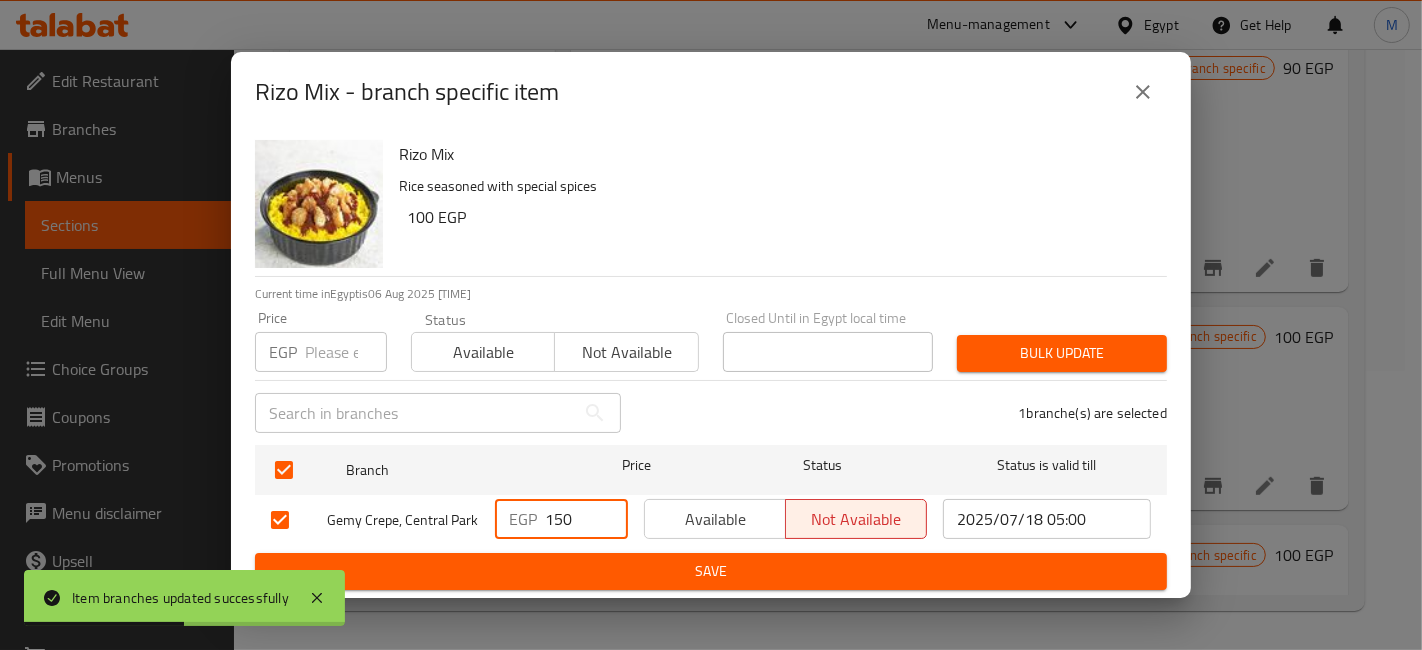 click on "EGP 150 ​" at bounding box center [561, 520] 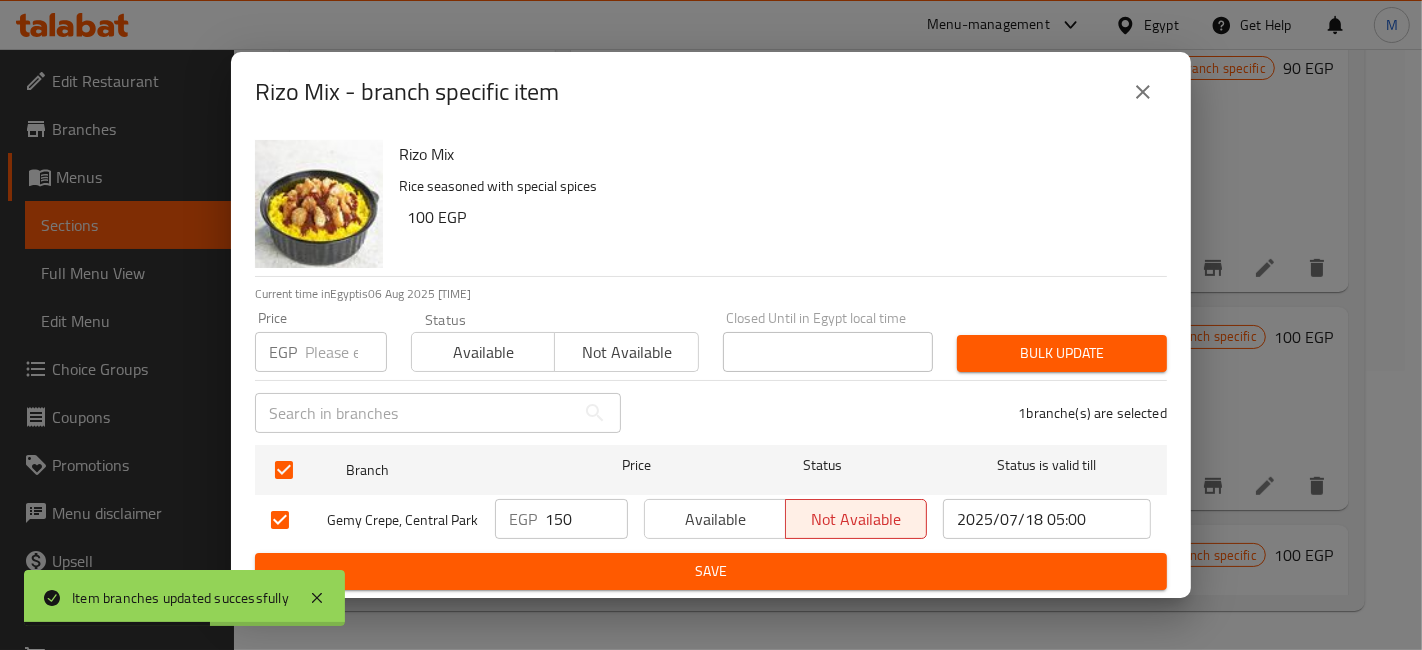 click on "150" at bounding box center [586, 519] 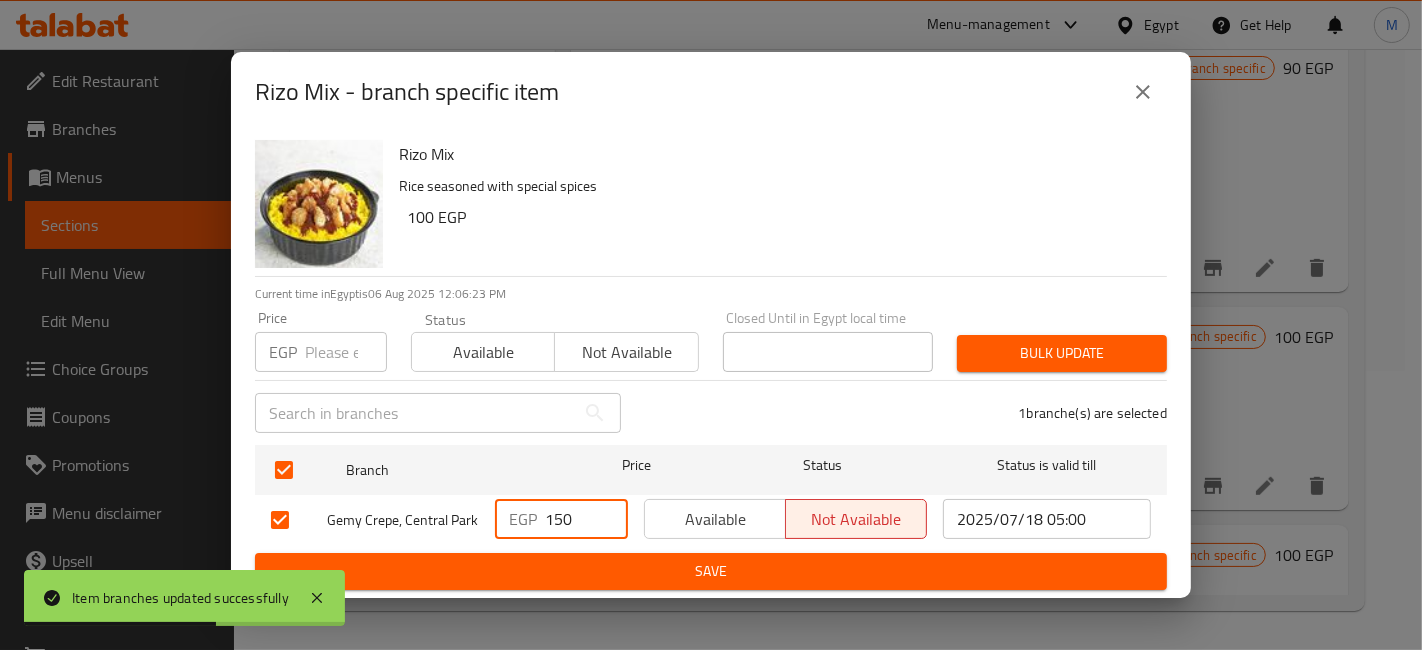 click on "150" at bounding box center (586, 519) 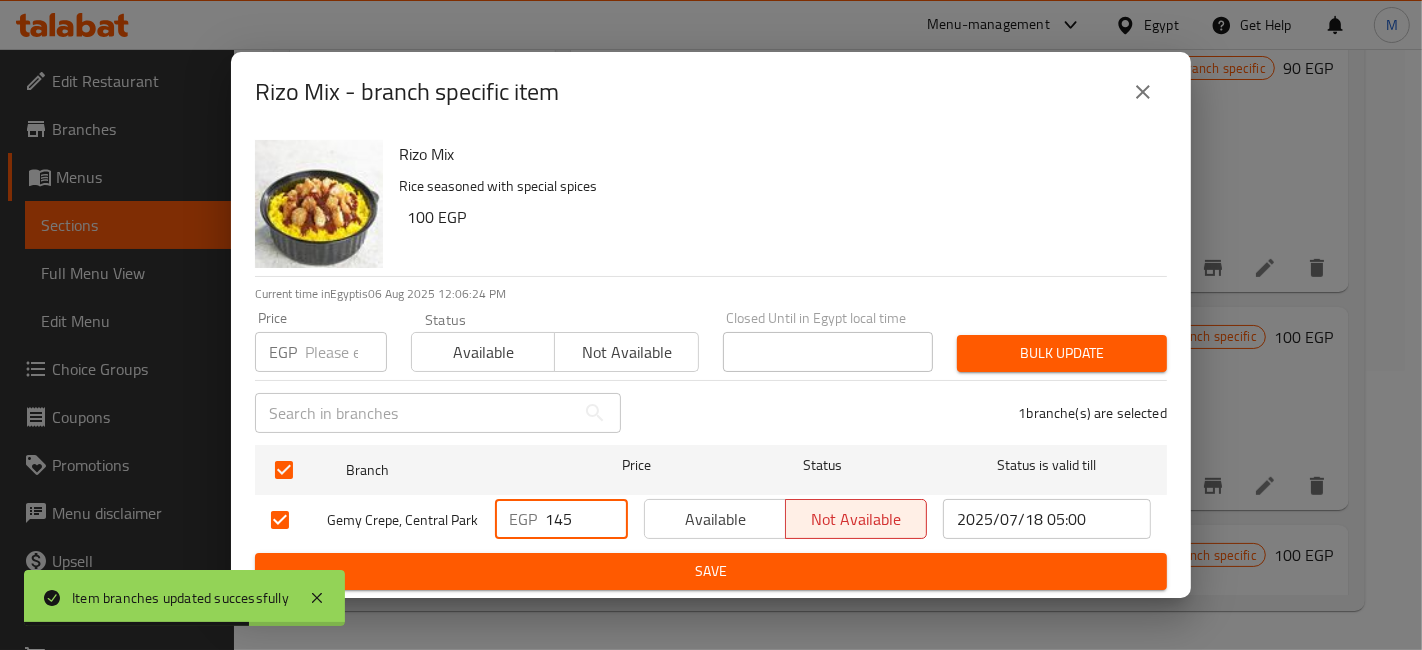 type on "145" 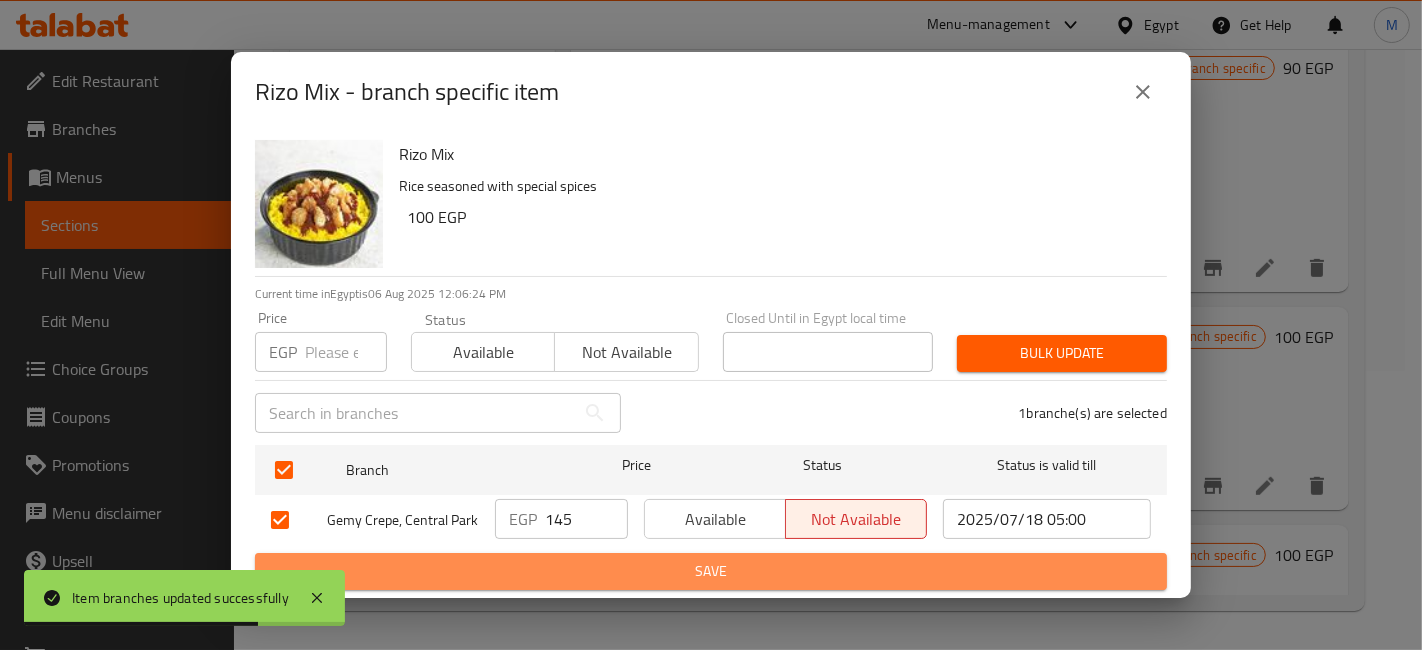 click on "Save" at bounding box center (711, 571) 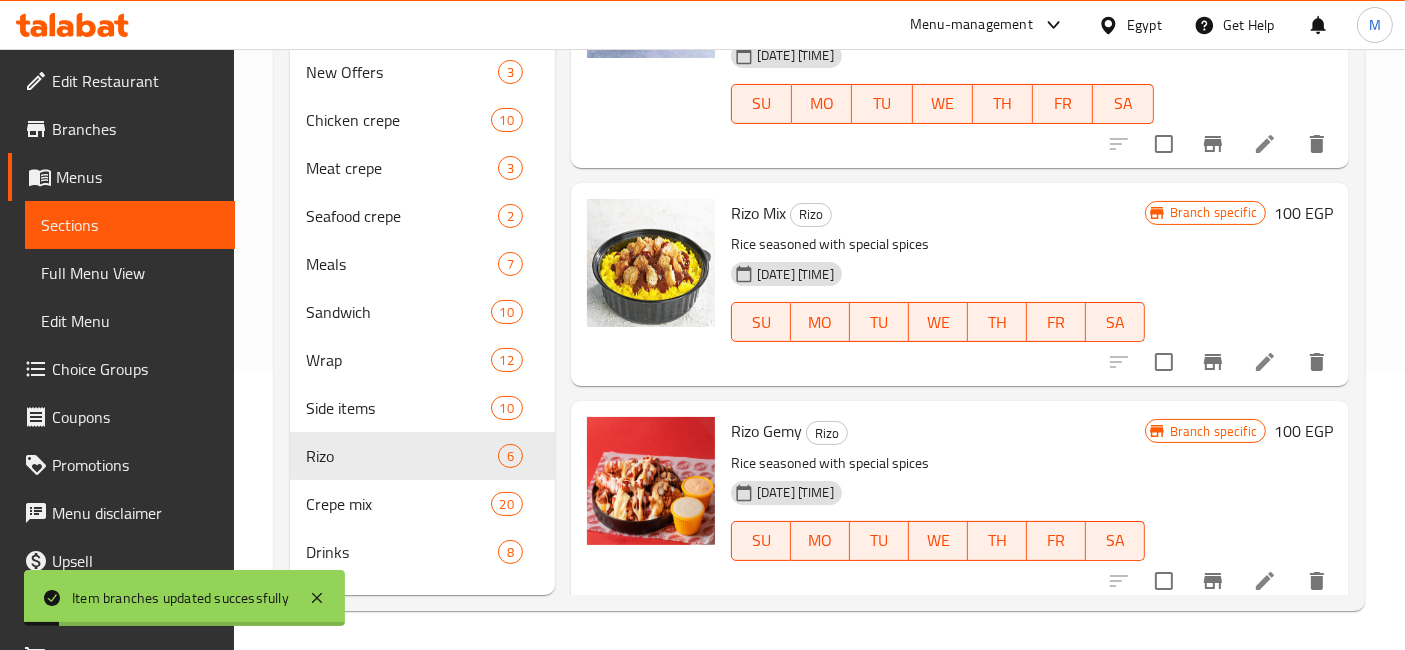 scroll, scrollTop: 909, scrollLeft: 0, axis: vertical 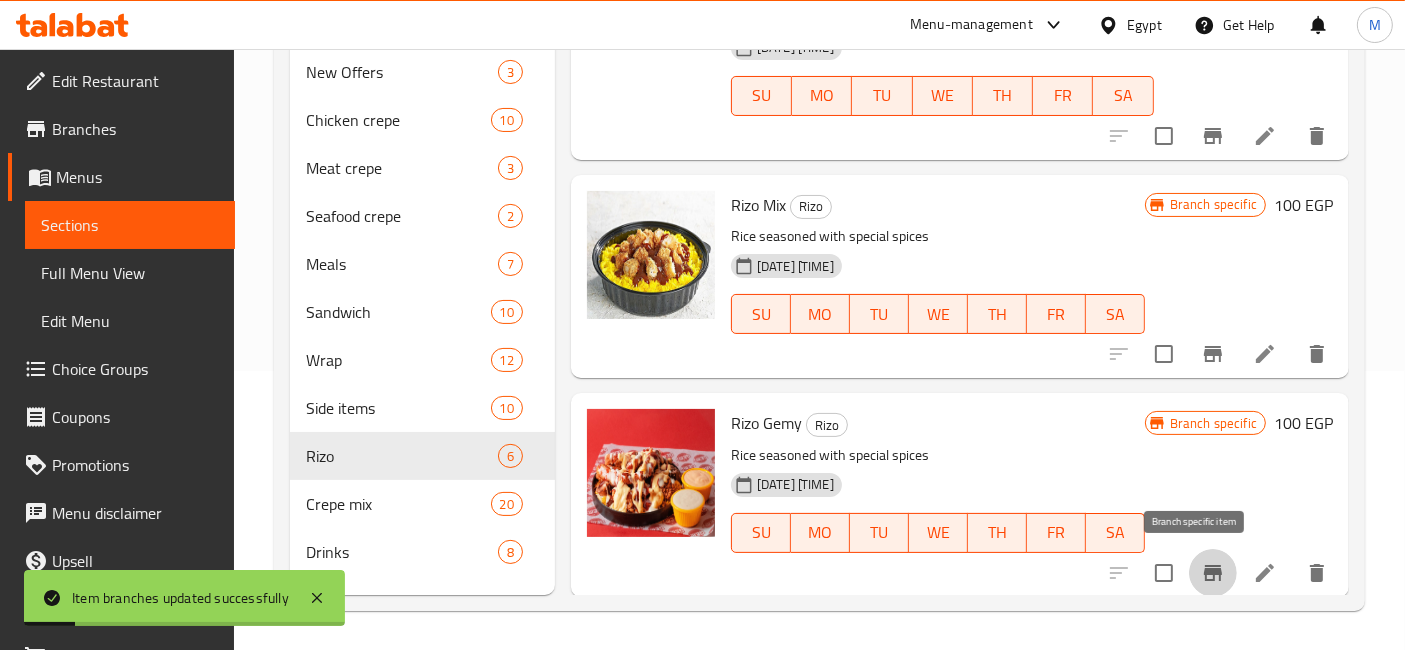 click 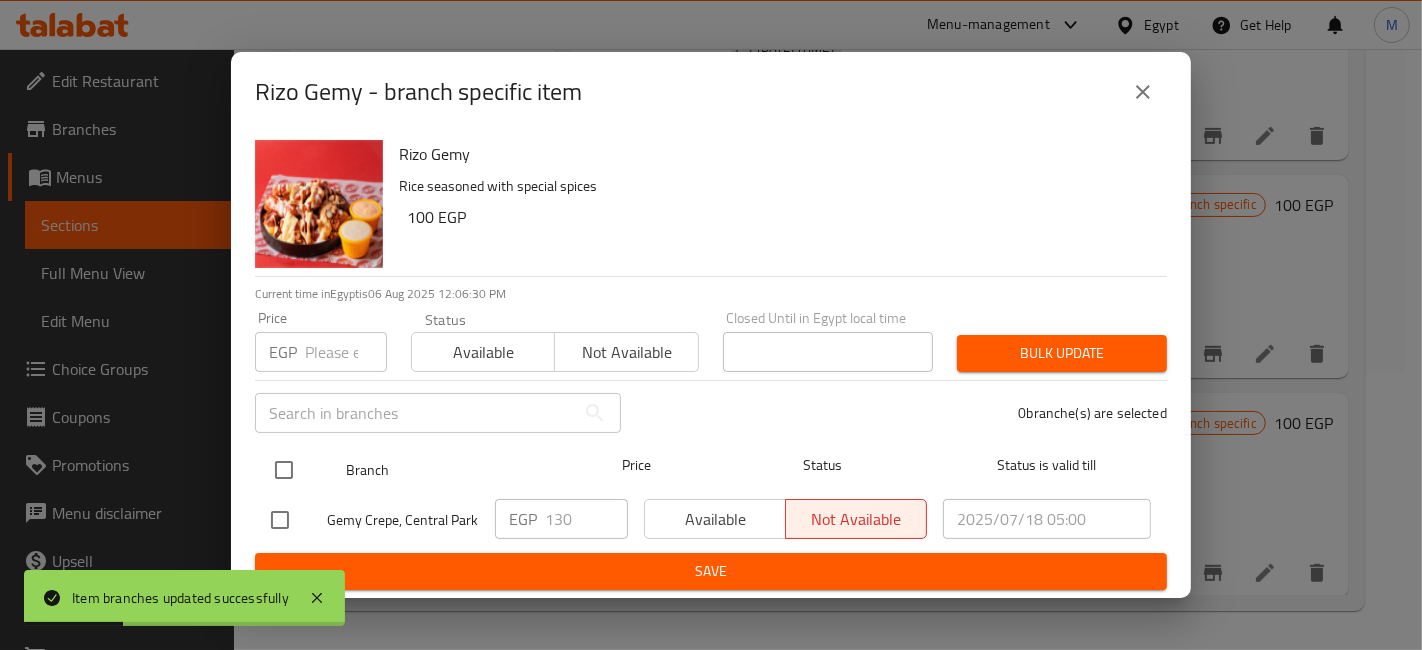 click at bounding box center [284, 470] 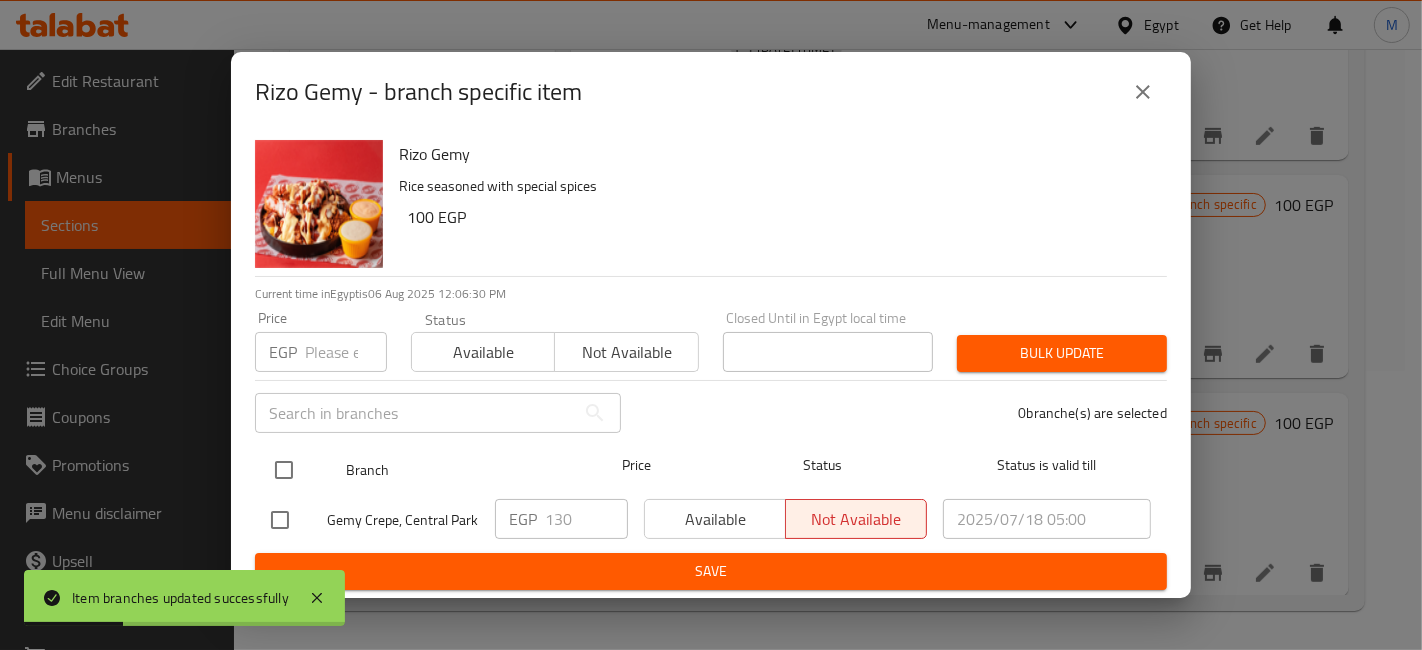 checkbox on "true" 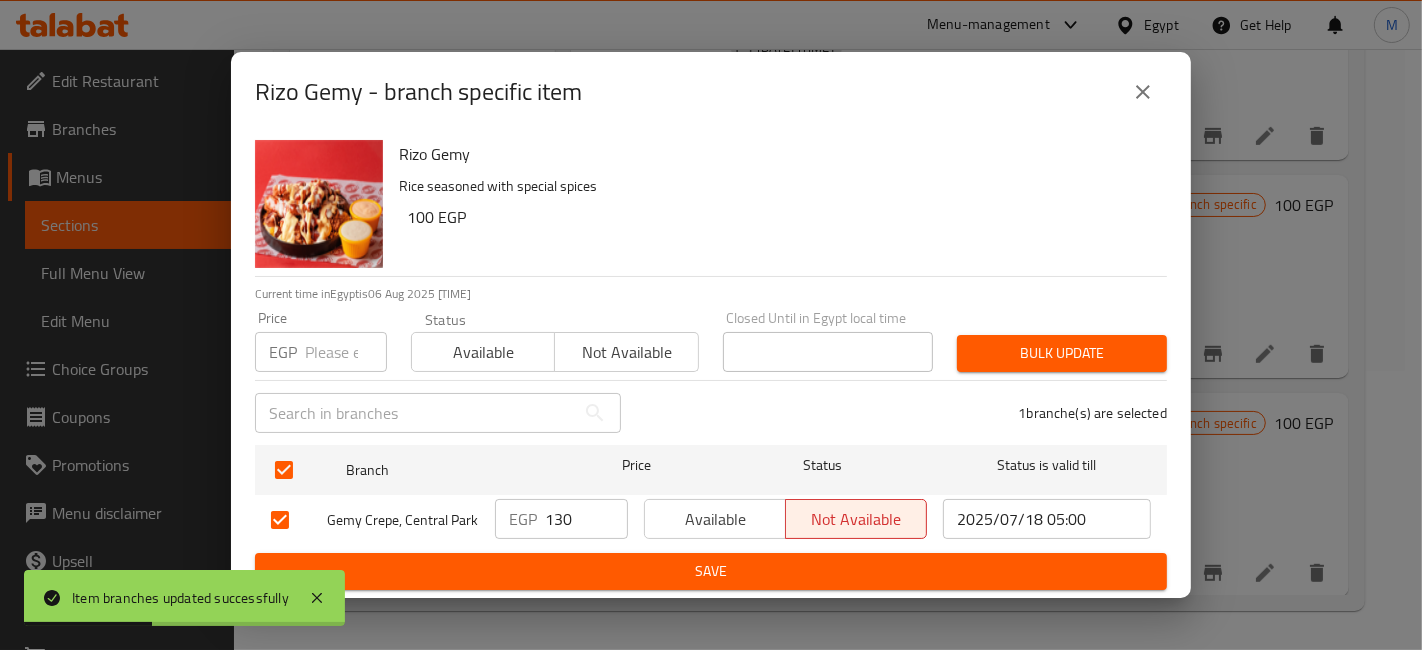 click on "130" at bounding box center (586, 519) 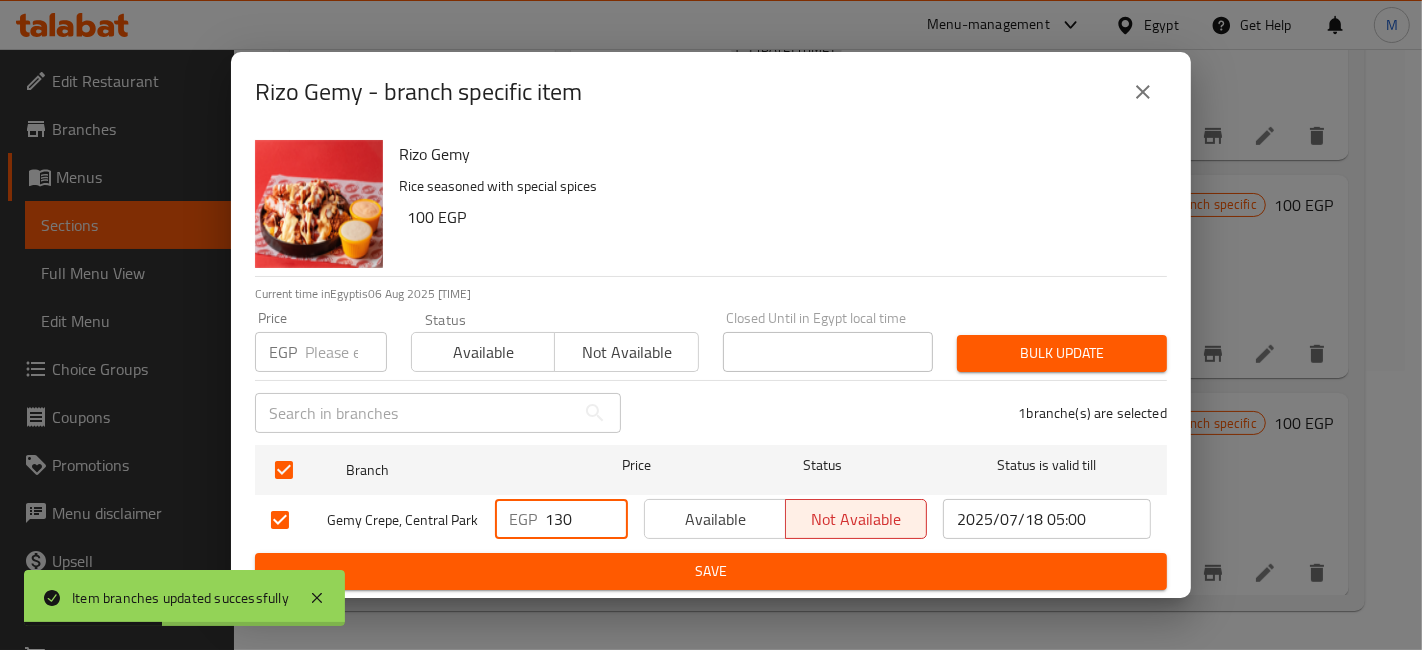 click on "130" at bounding box center (586, 519) 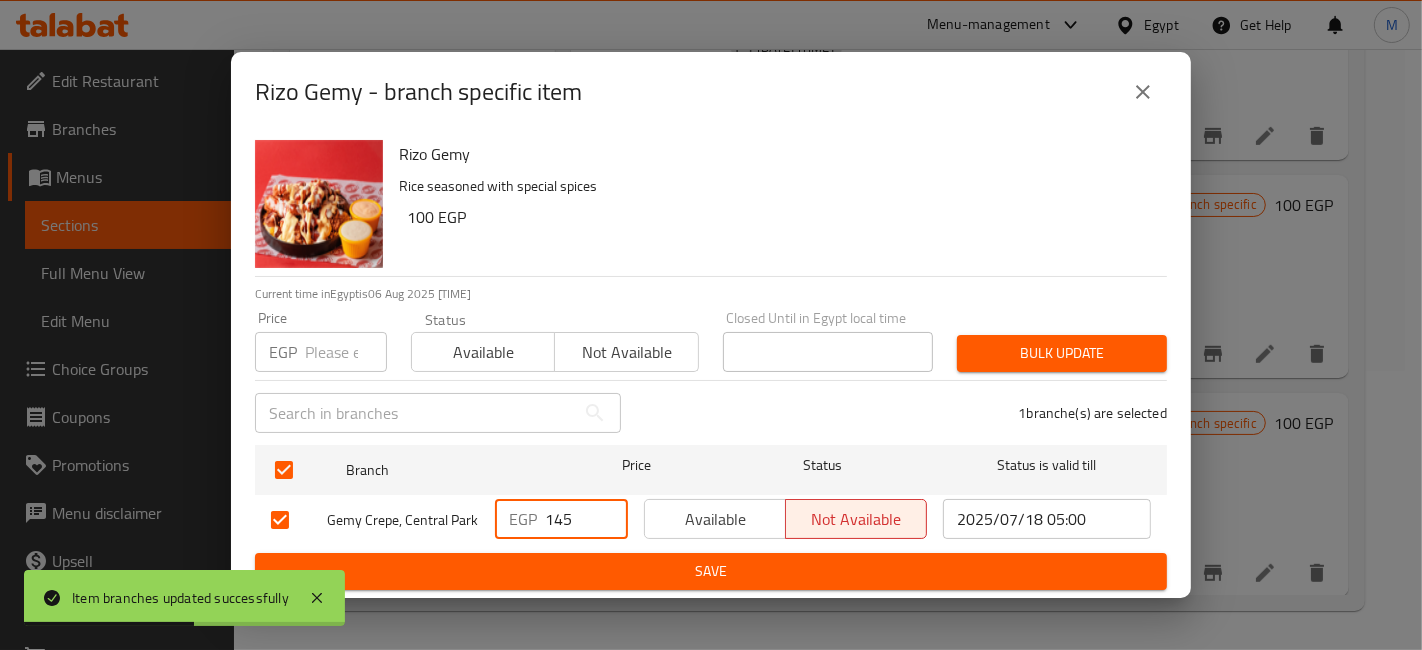 type on "145" 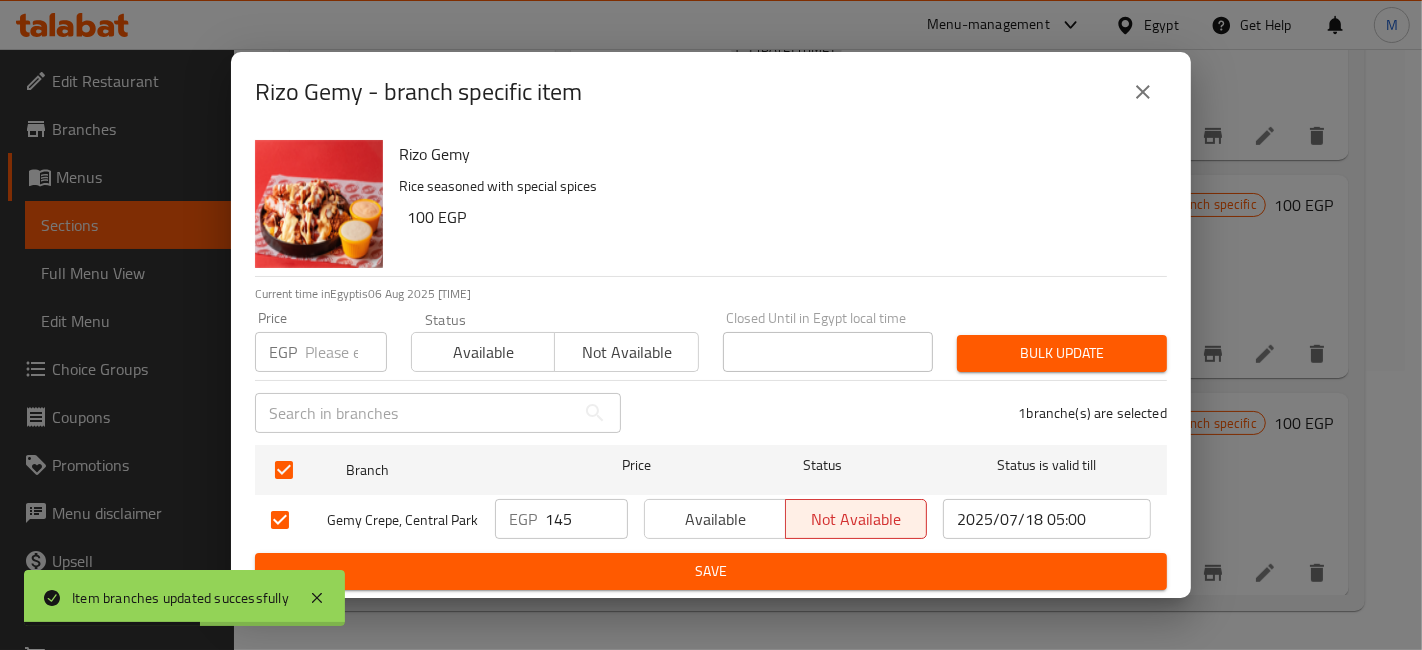 click on "Save" at bounding box center (711, 571) 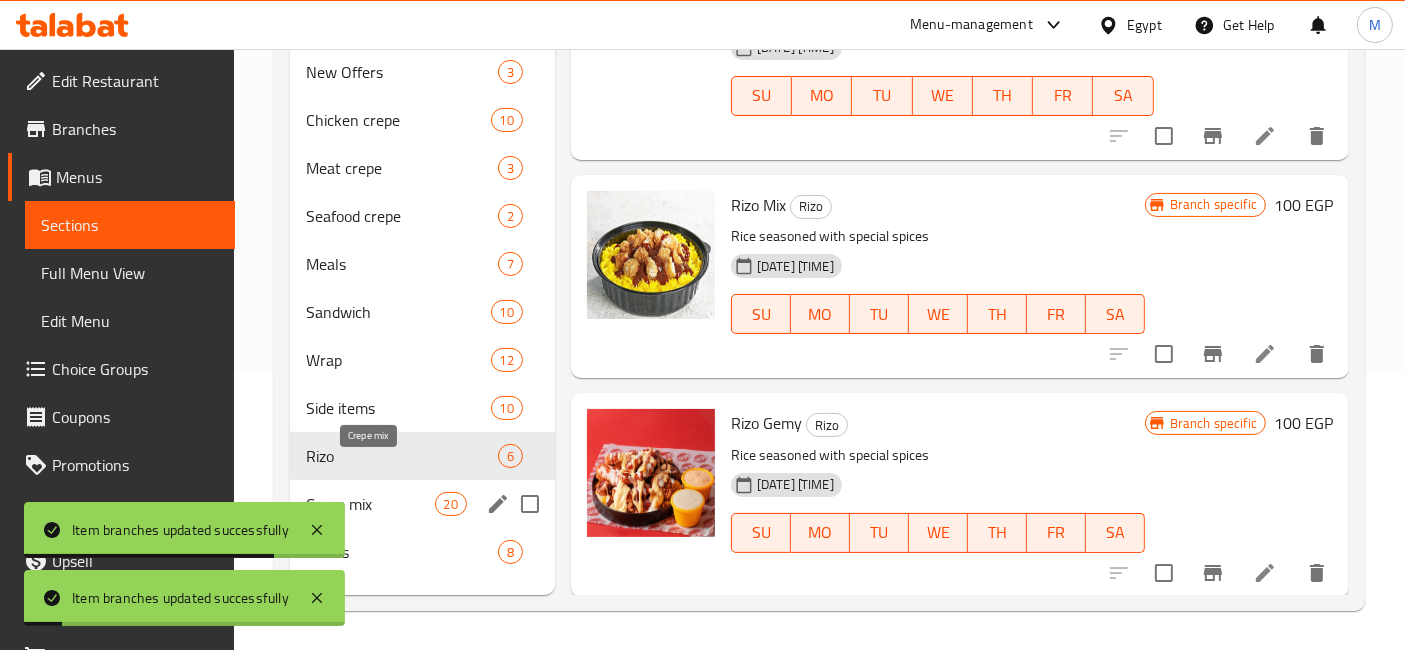 drag, startPoint x: 382, startPoint y: 460, endPoint x: 559, endPoint y: 463, distance: 177.02542 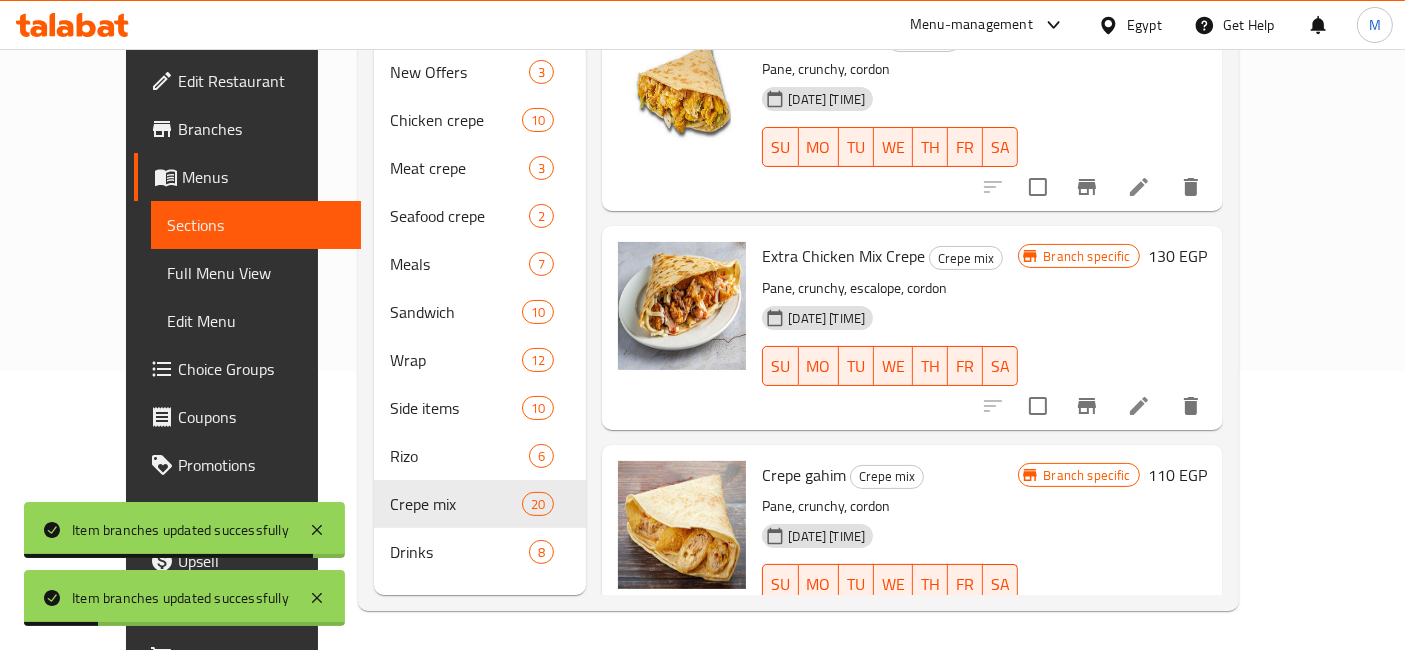 scroll, scrollTop: 0, scrollLeft: 0, axis: both 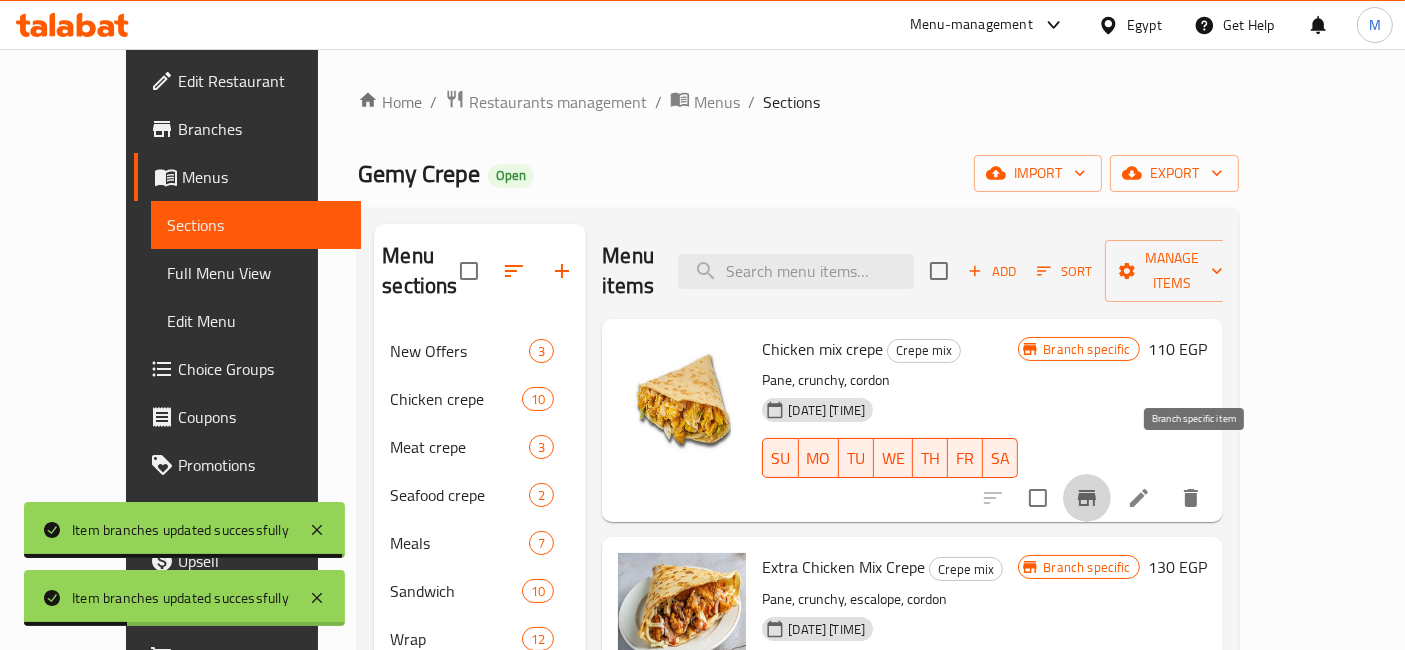 click 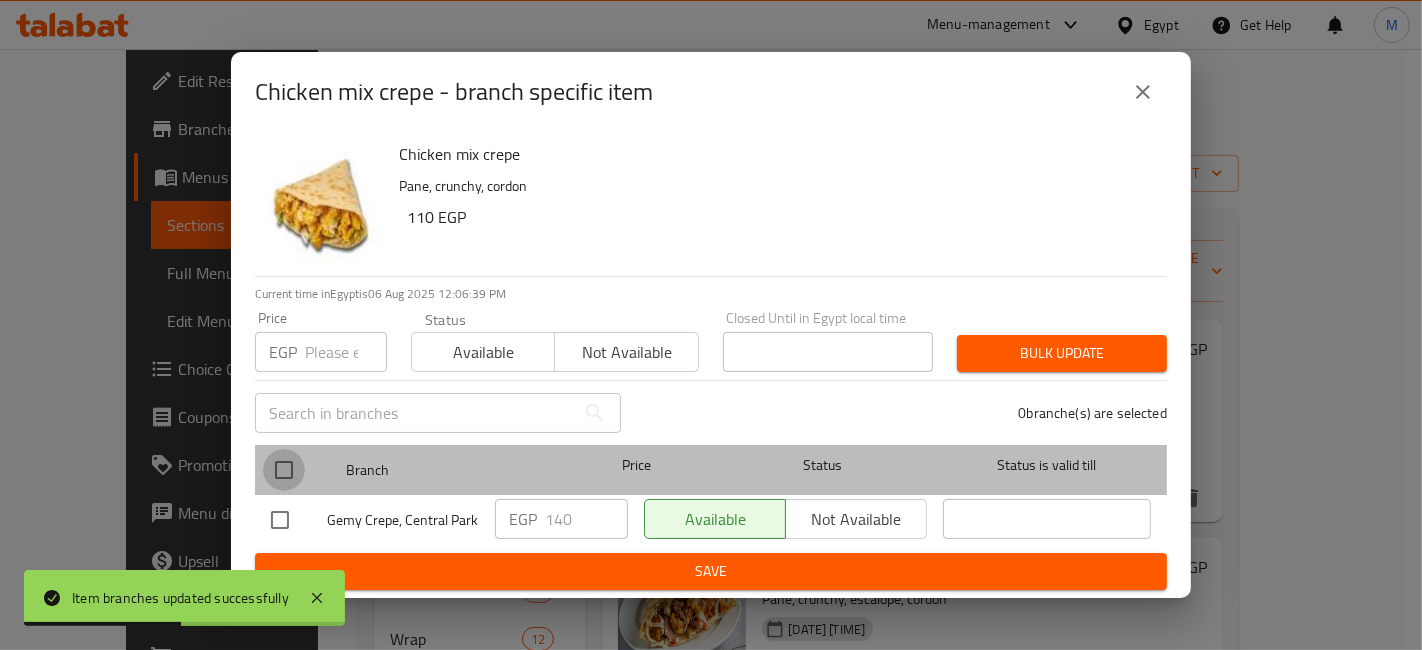 click at bounding box center [284, 470] 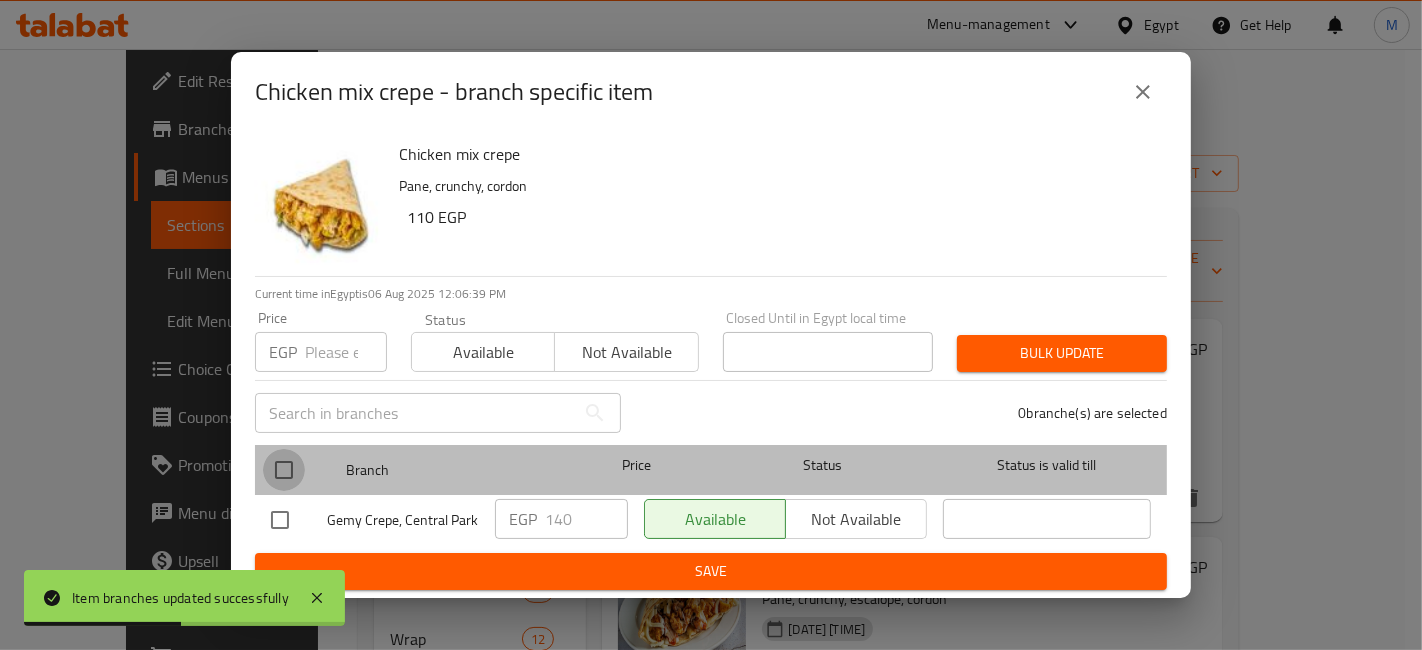 checkbox on "true" 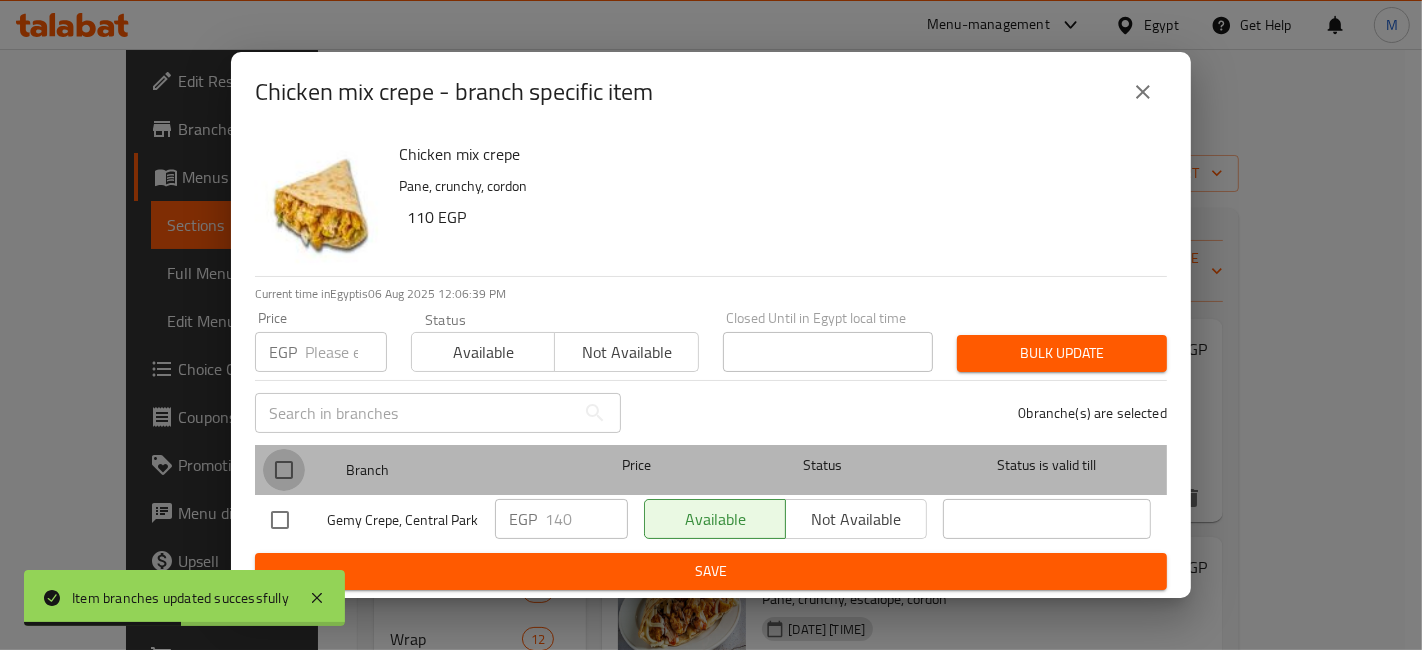 checkbox on "true" 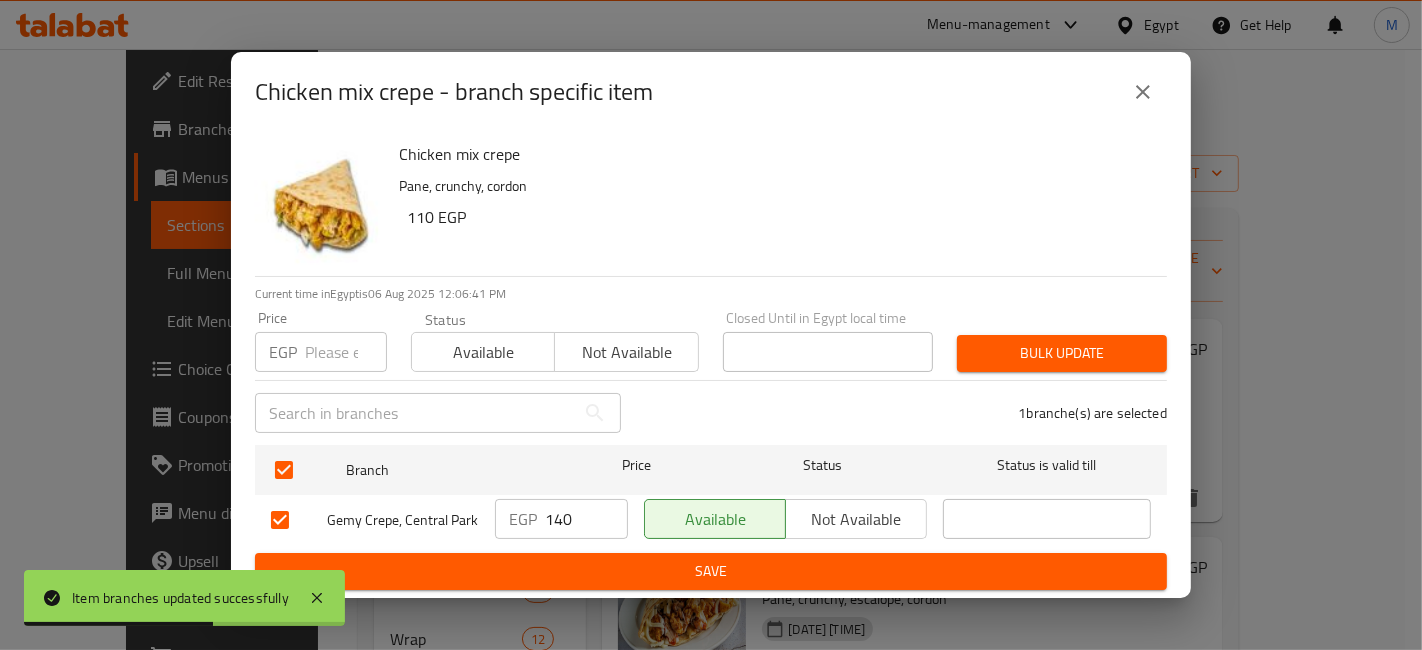 click on "140" at bounding box center [586, 519] 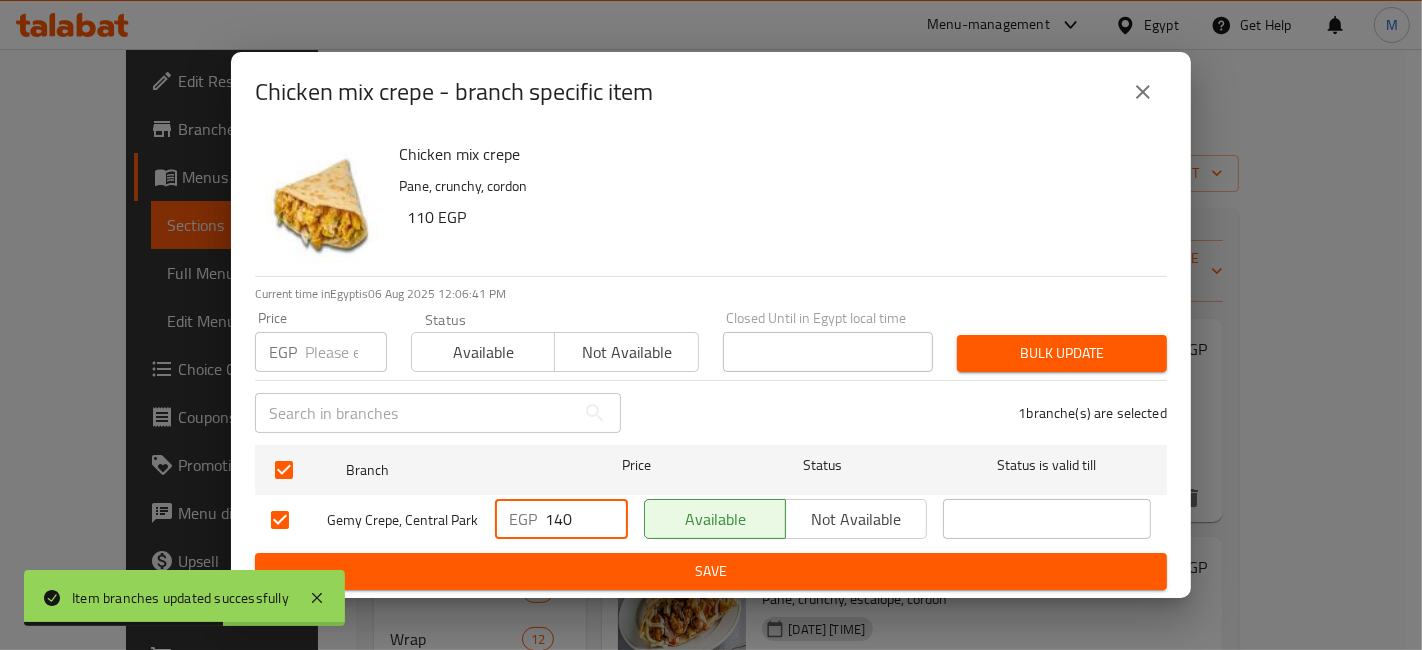 click on "140" at bounding box center [586, 519] 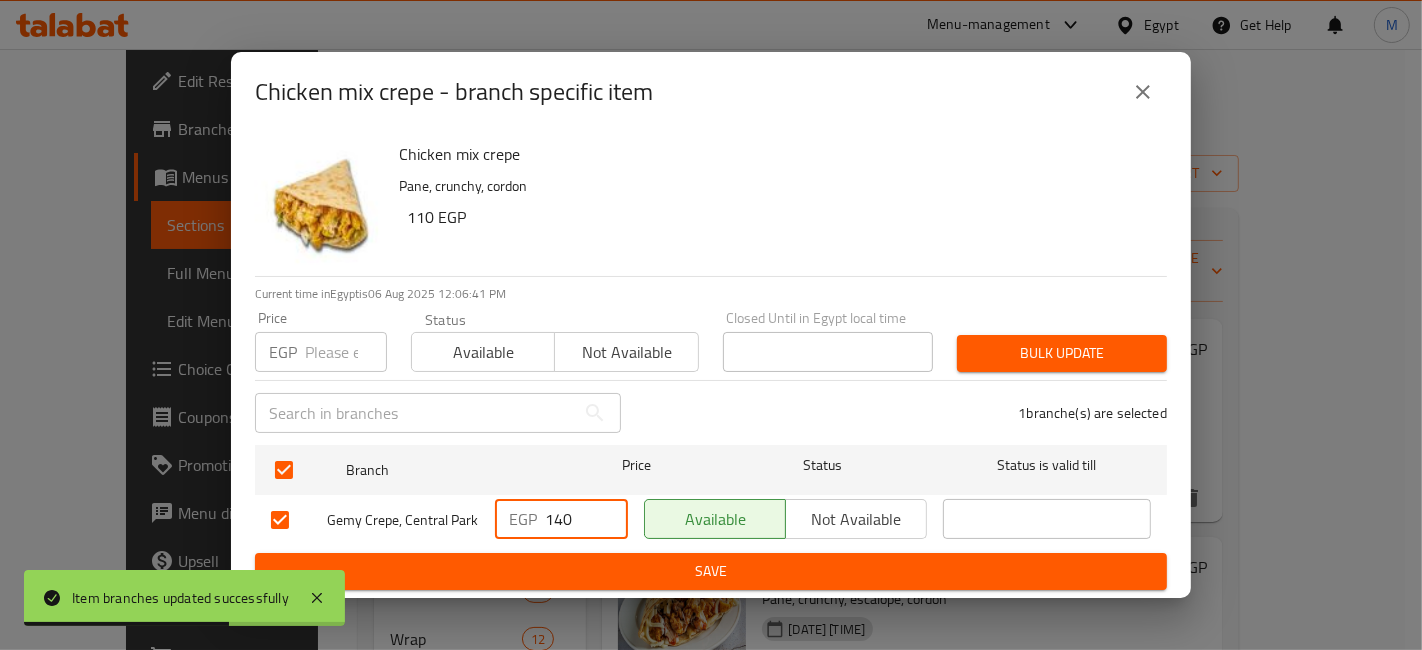 click on "140" at bounding box center [586, 519] 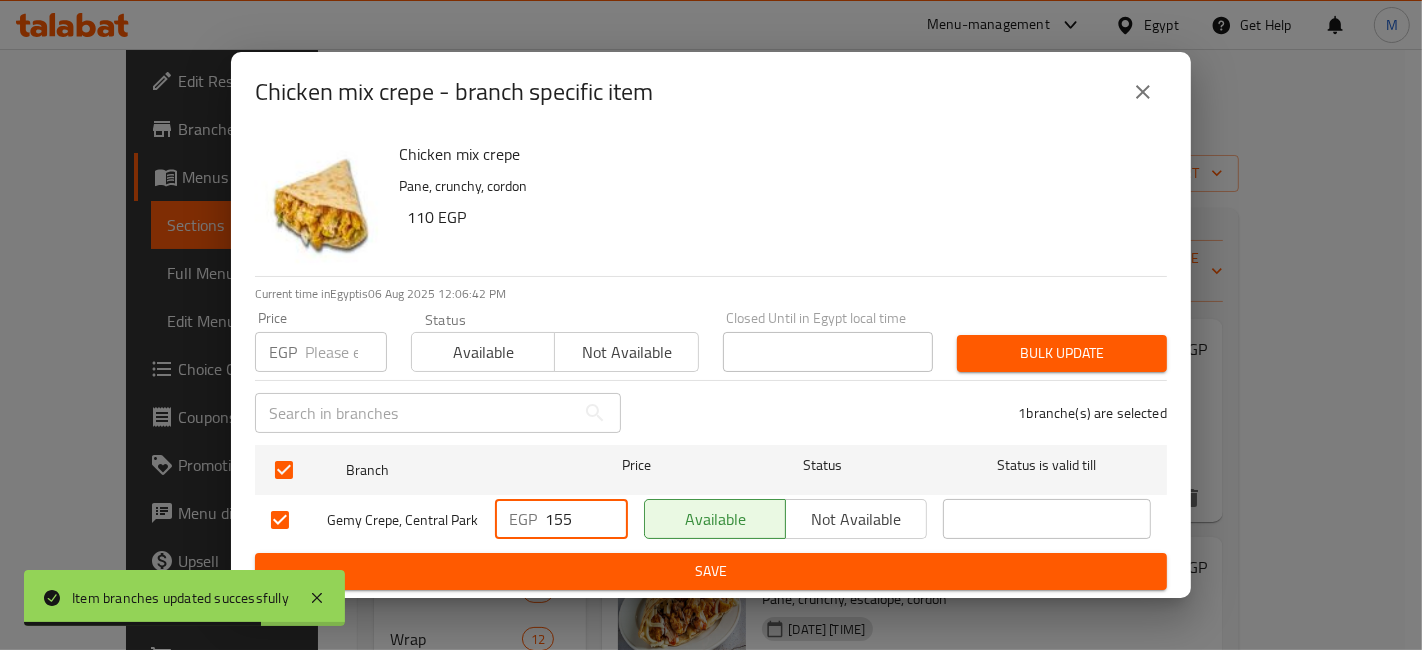 type on "155" 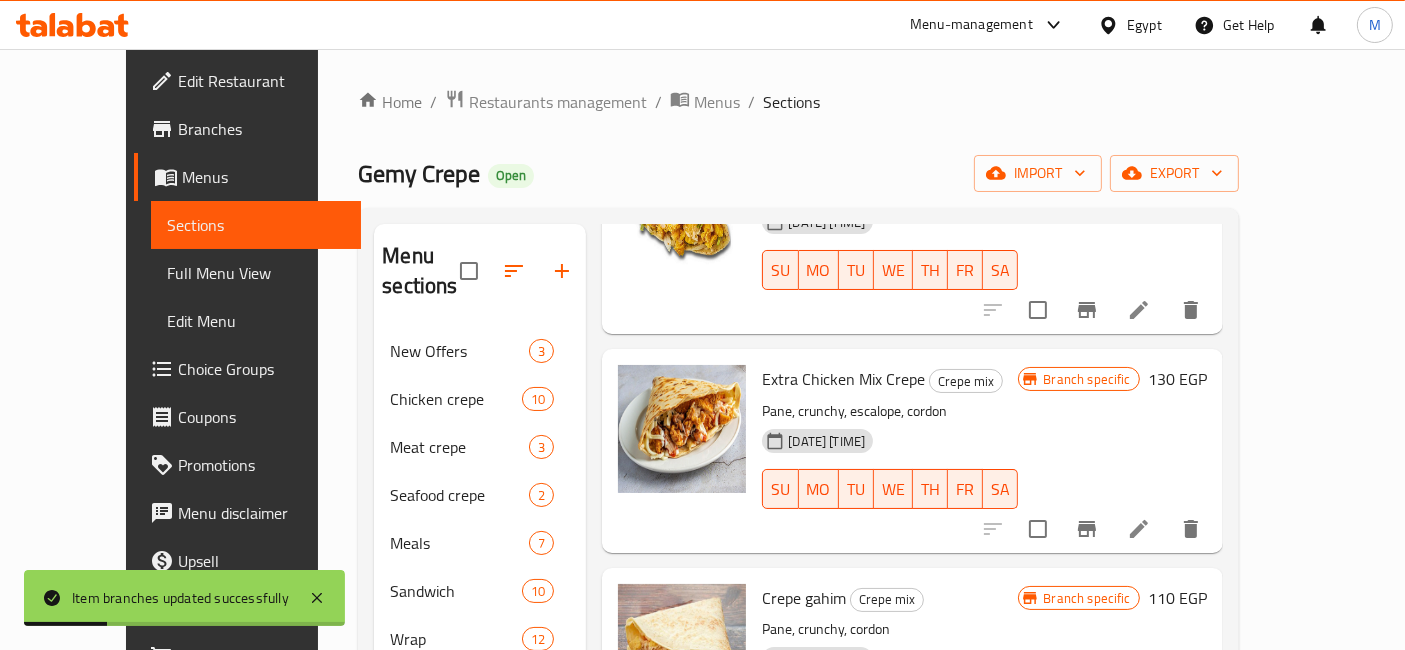 scroll, scrollTop: 222, scrollLeft: 0, axis: vertical 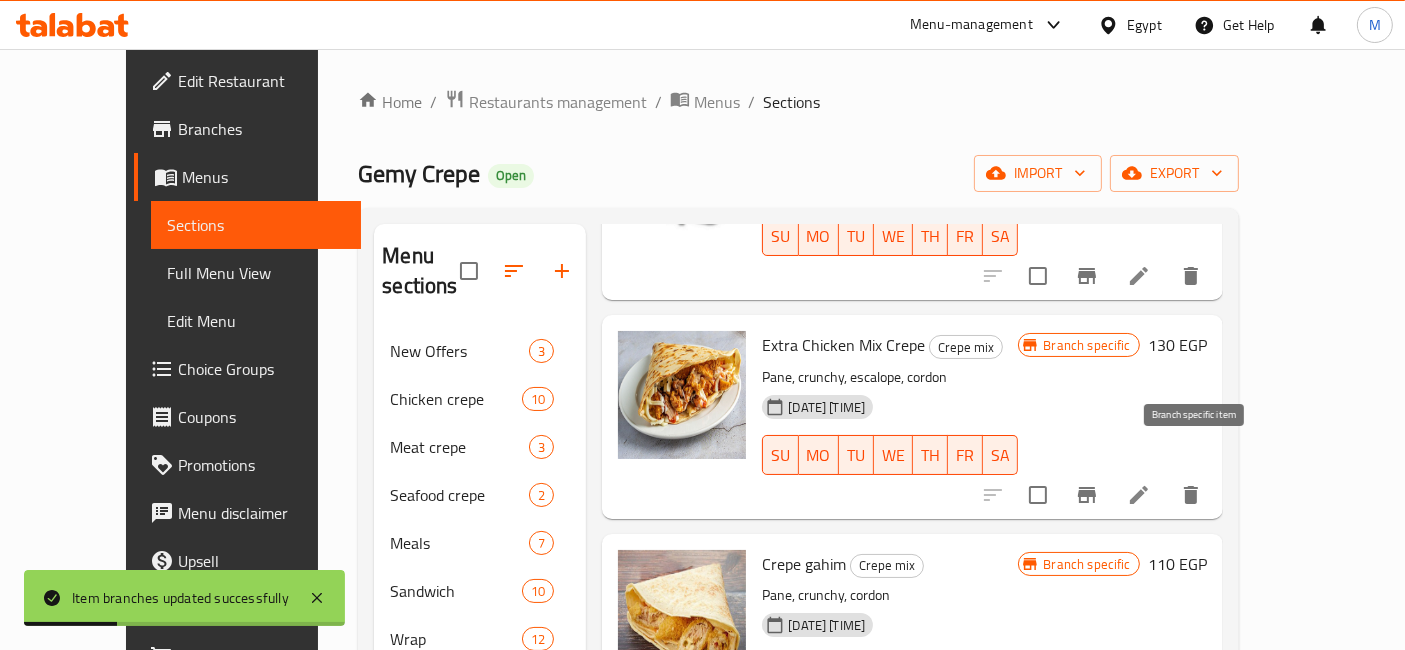 click at bounding box center (1087, 495) 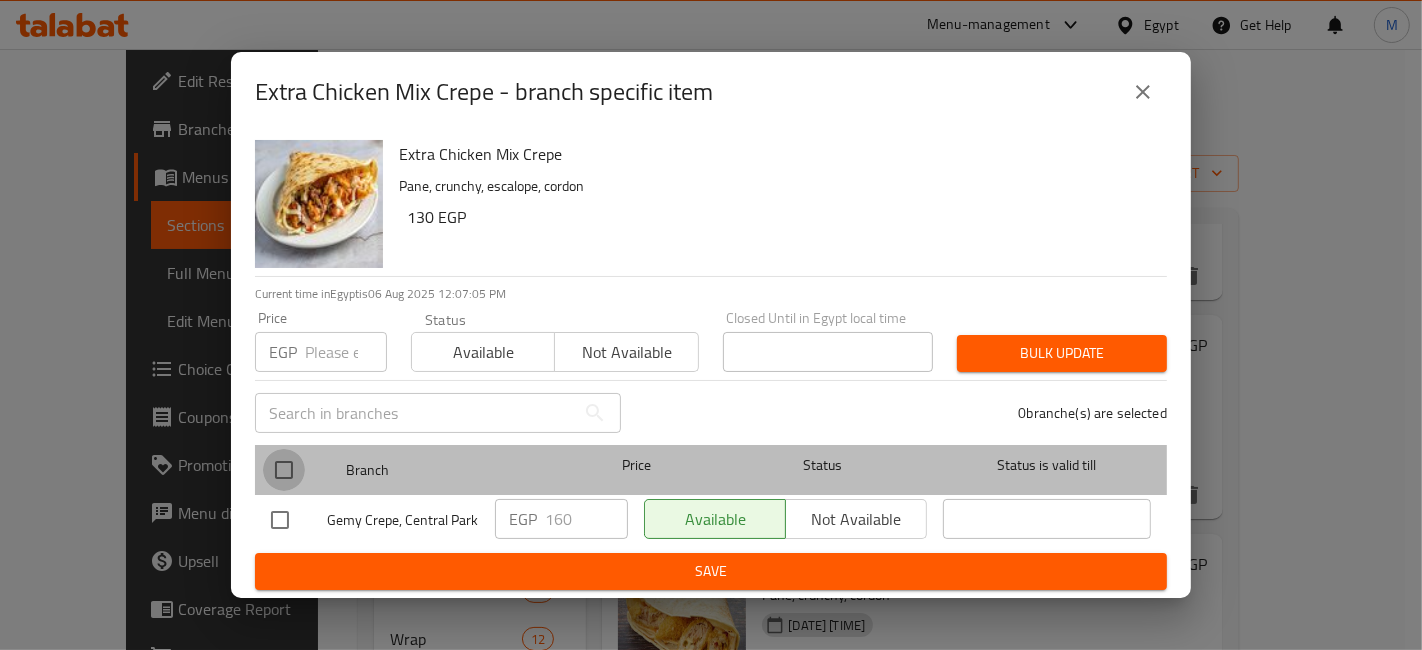 click at bounding box center (284, 470) 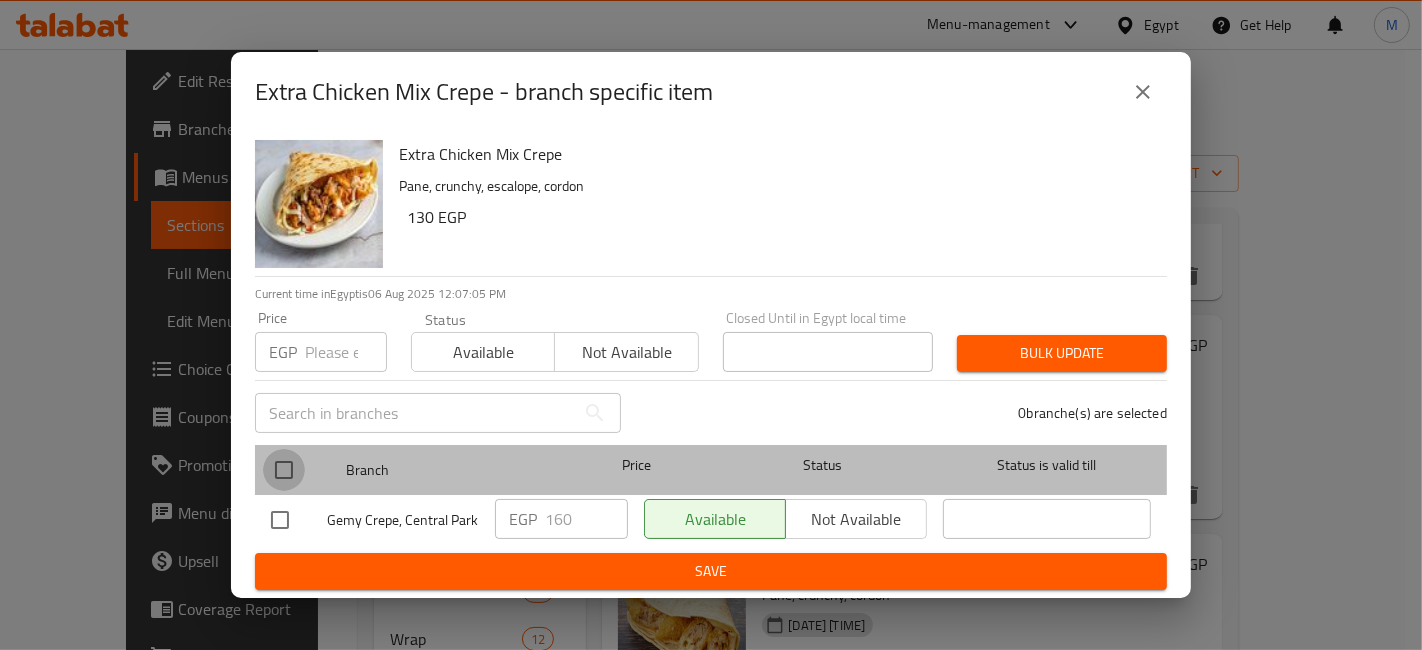 checkbox on "true" 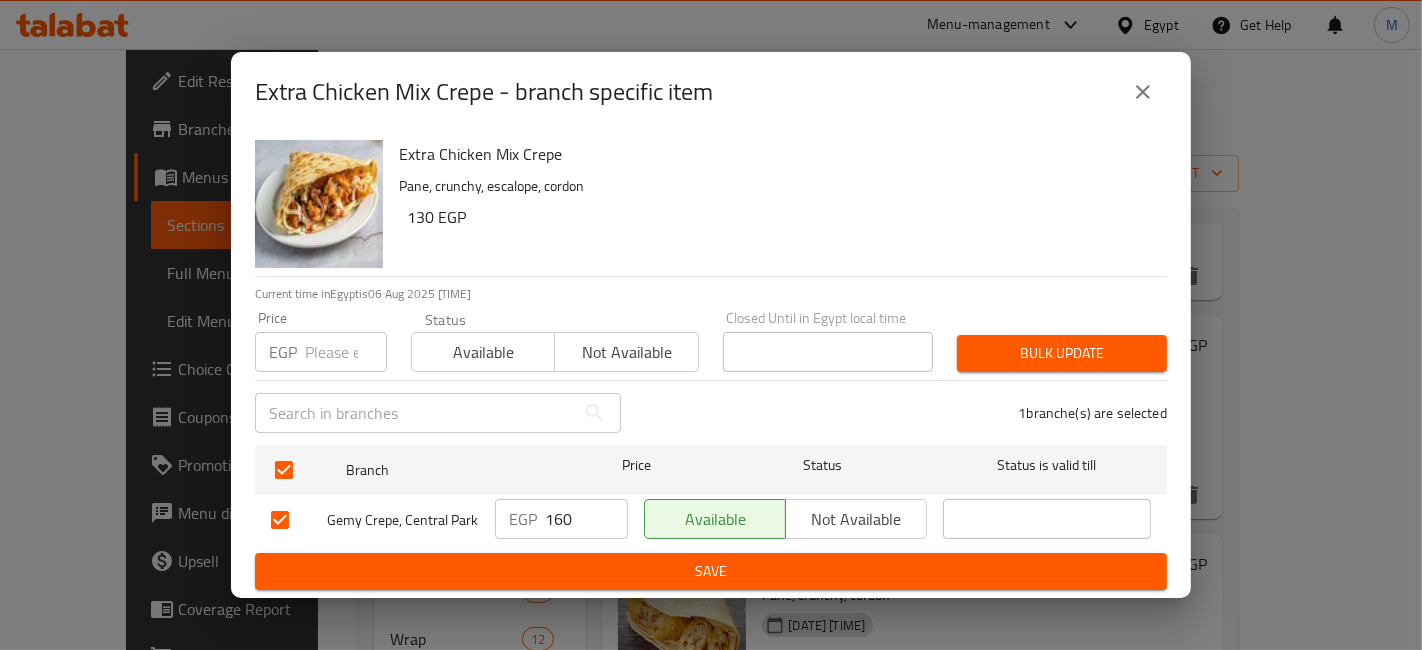click on "160" at bounding box center (586, 519) 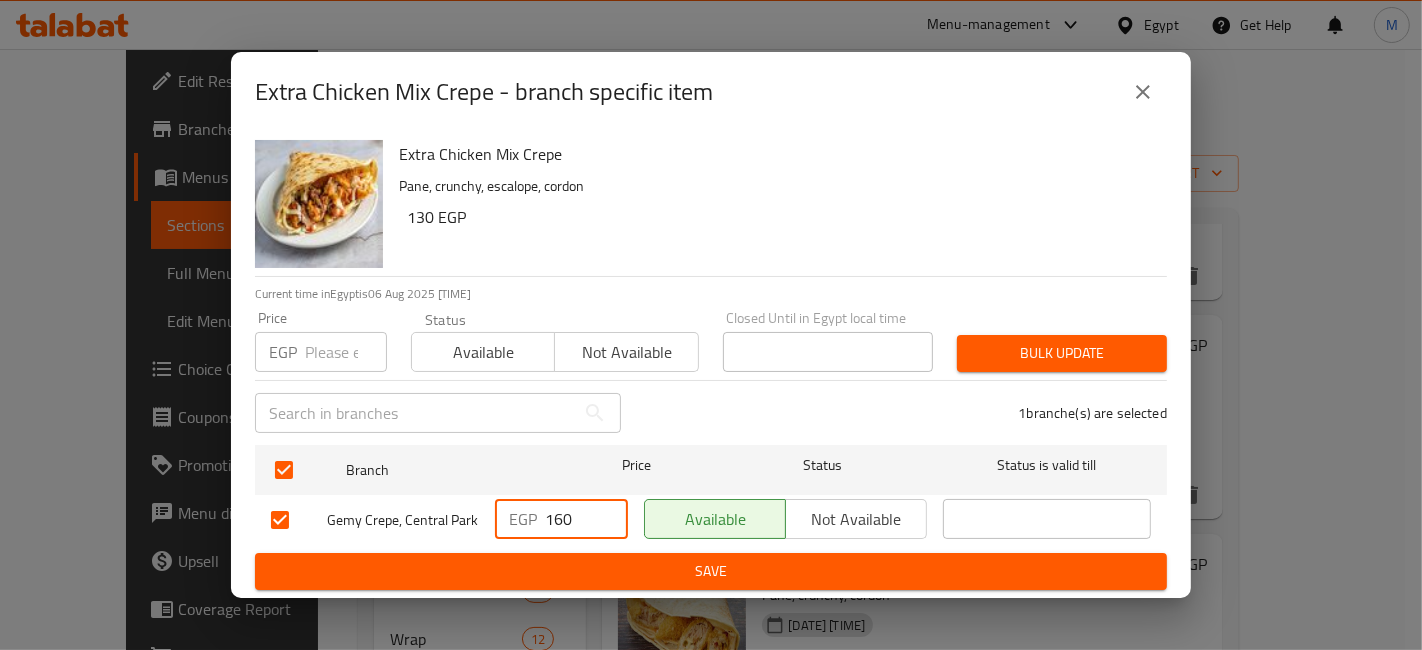 click on "160" at bounding box center [586, 519] 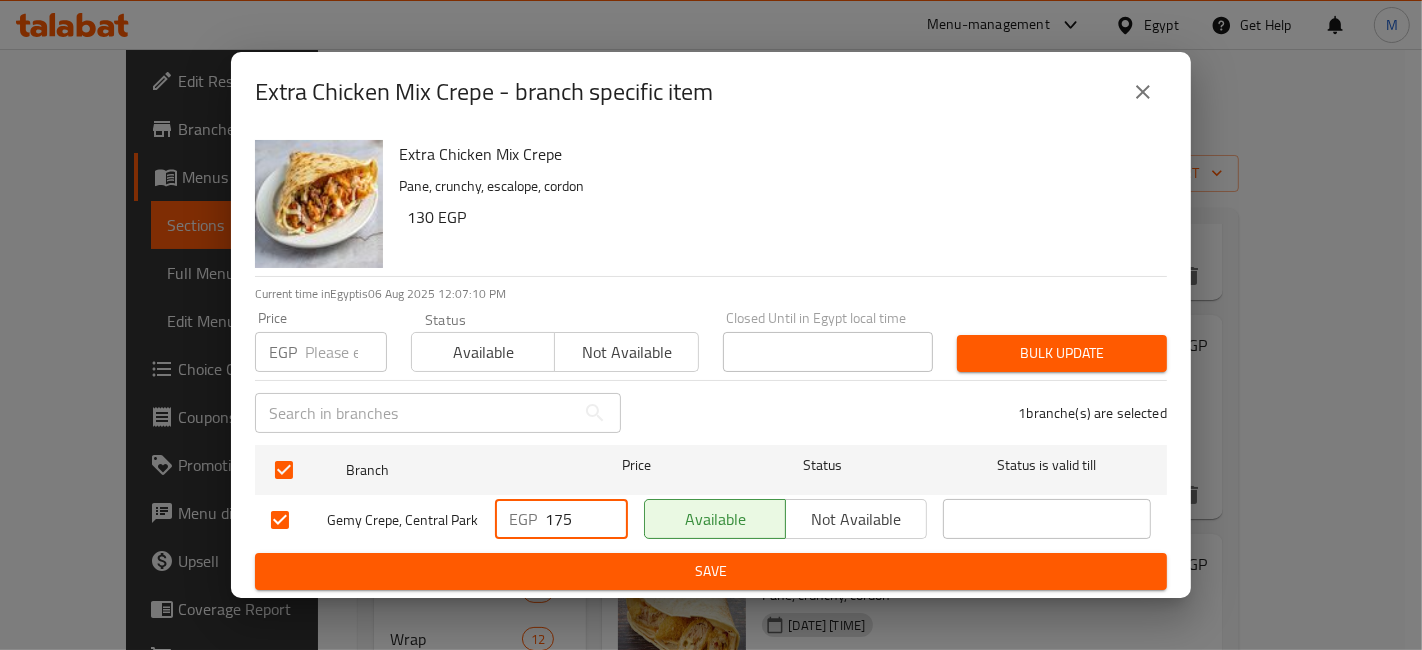 type on "175" 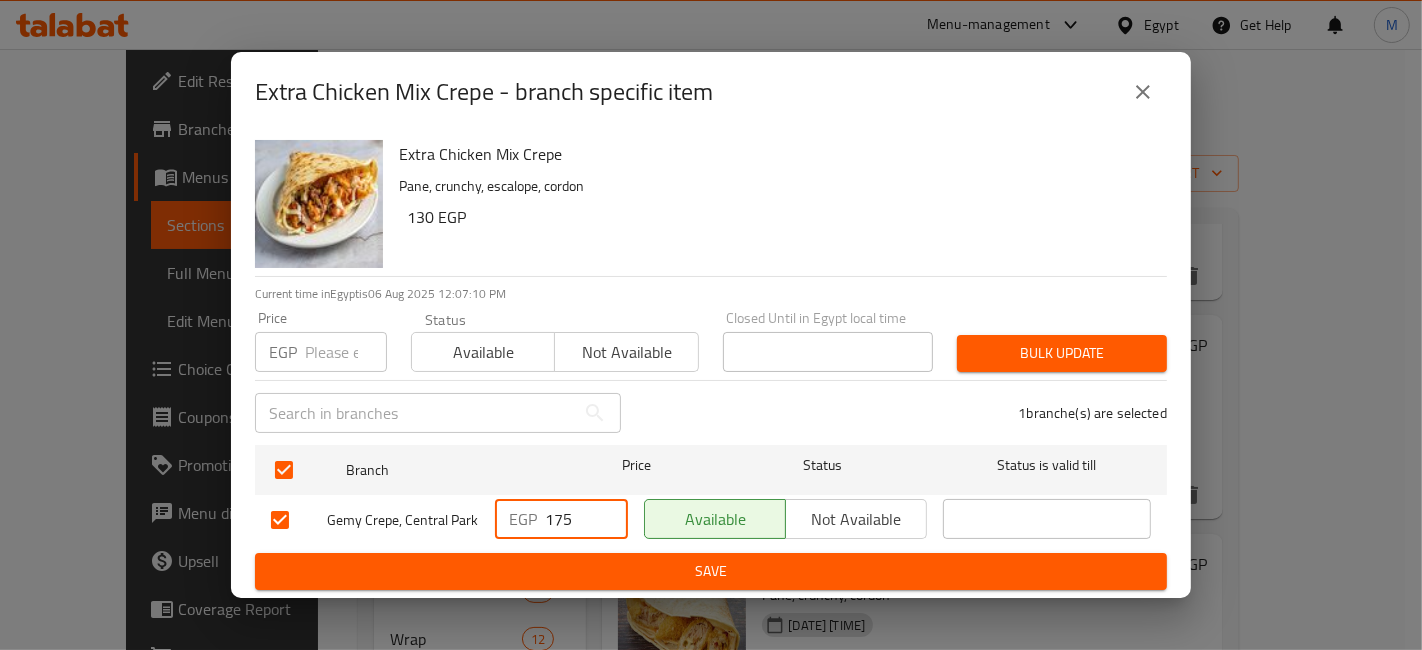 click on "Save" at bounding box center (711, 571) 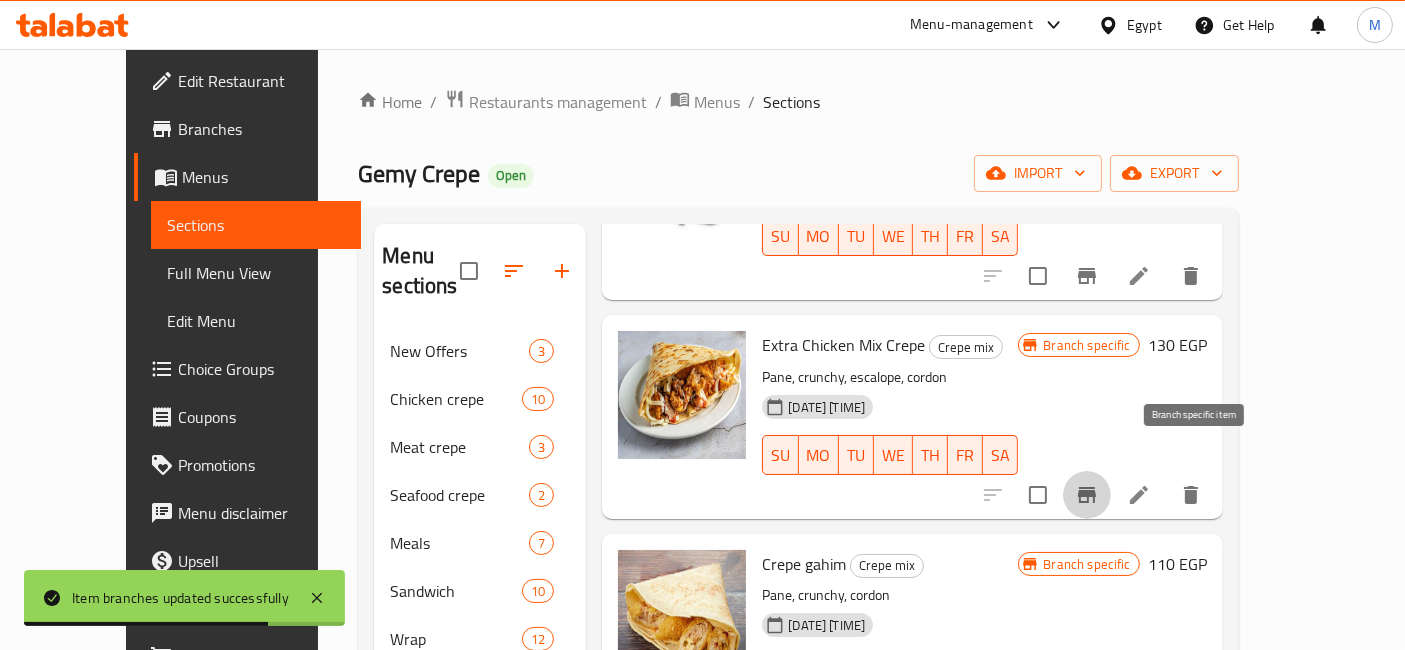 click 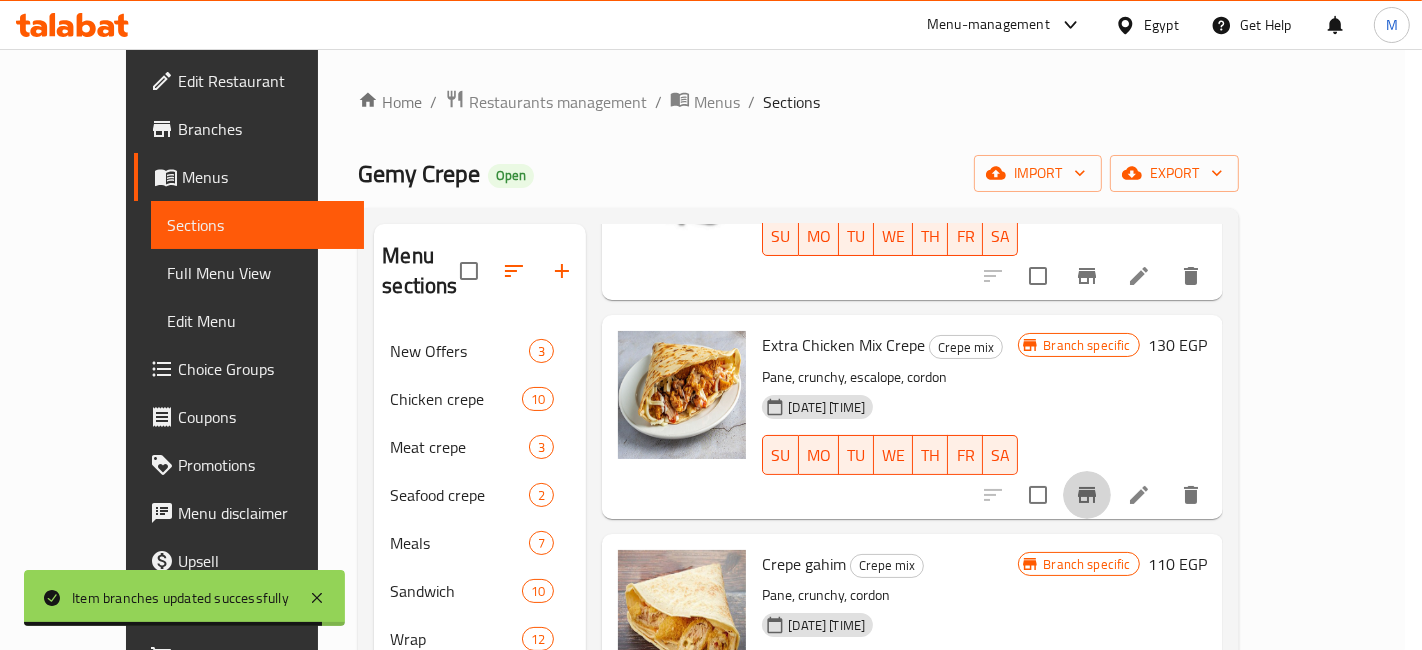 type 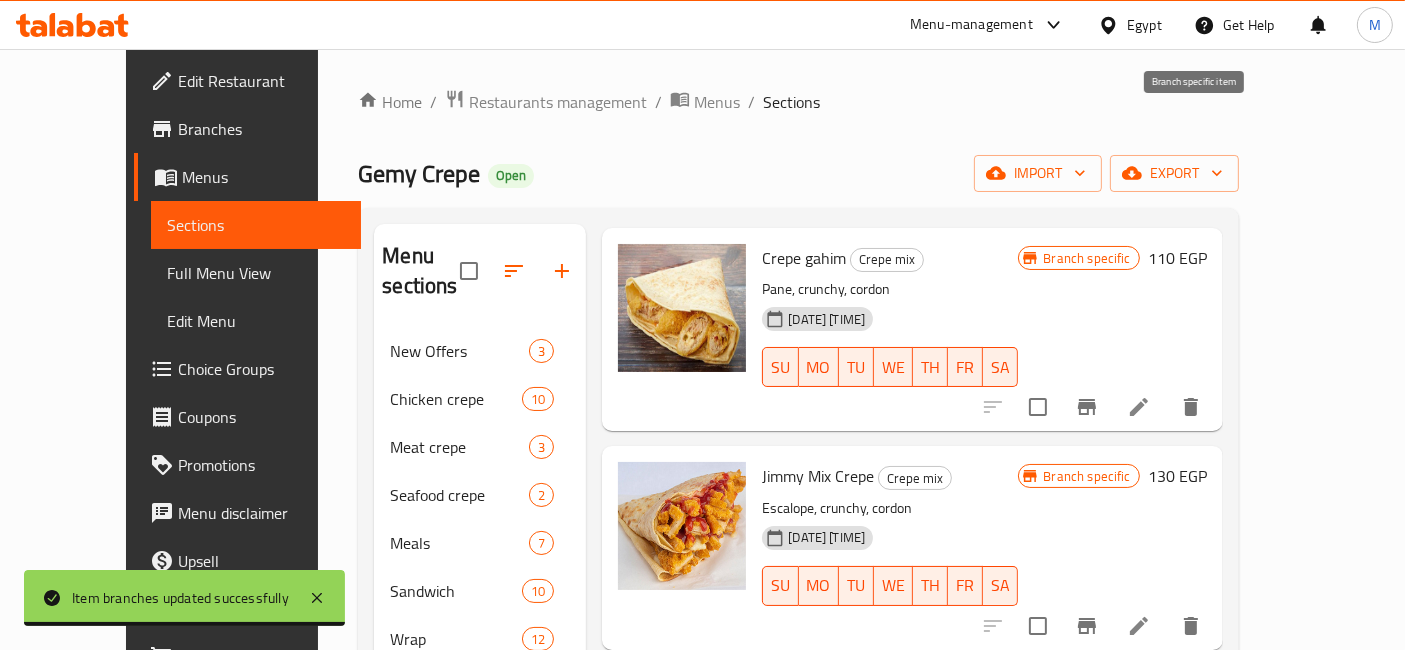 scroll, scrollTop: 555, scrollLeft: 0, axis: vertical 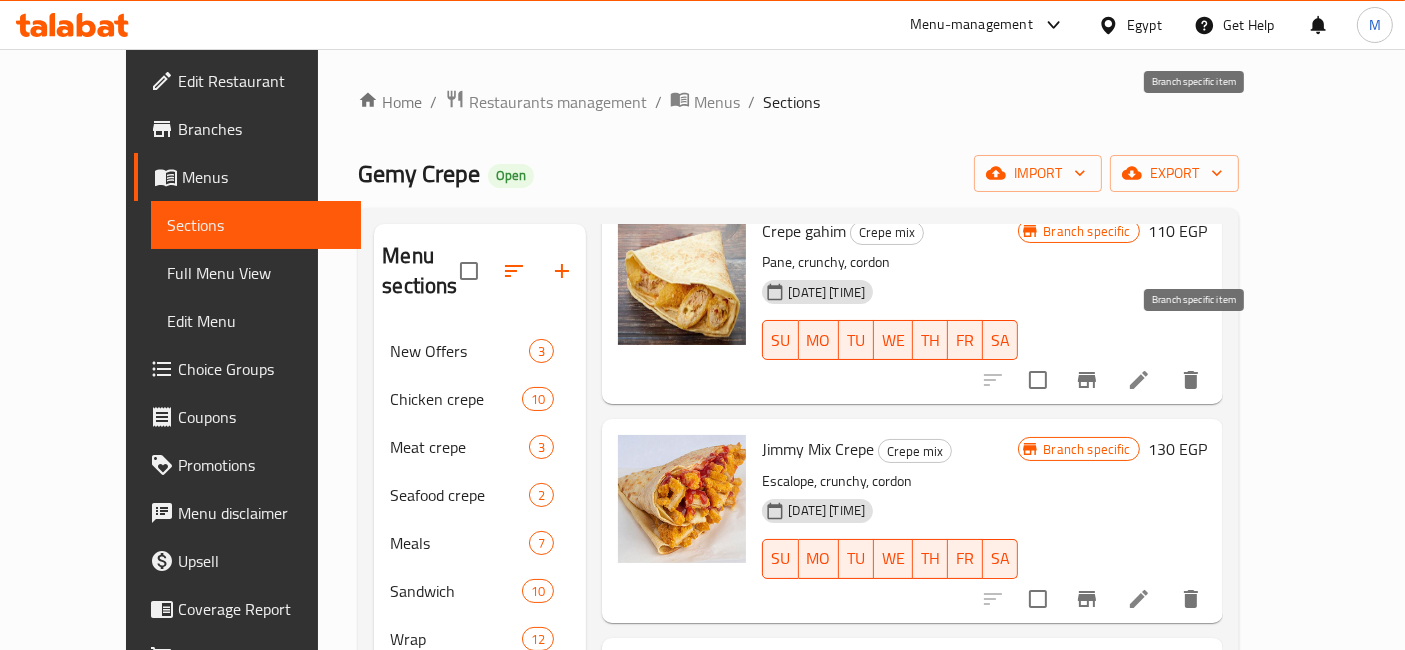 click at bounding box center (1087, 380) 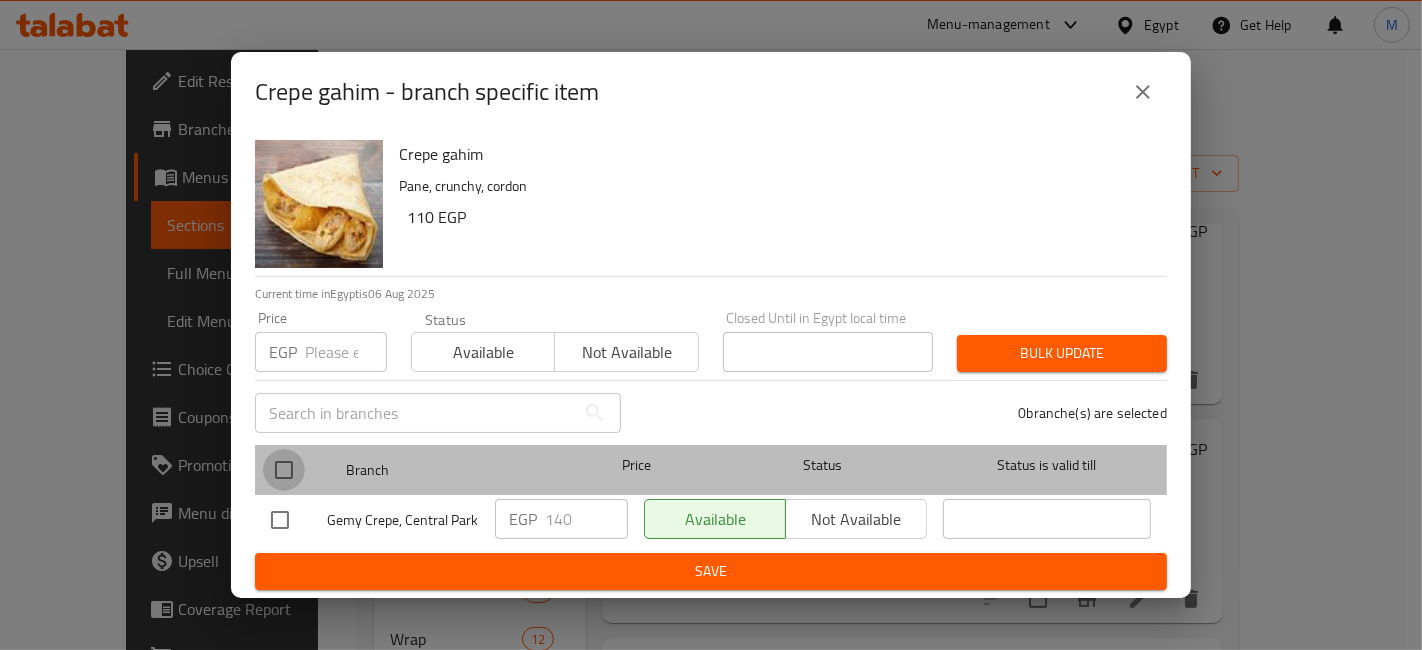 click at bounding box center (284, 470) 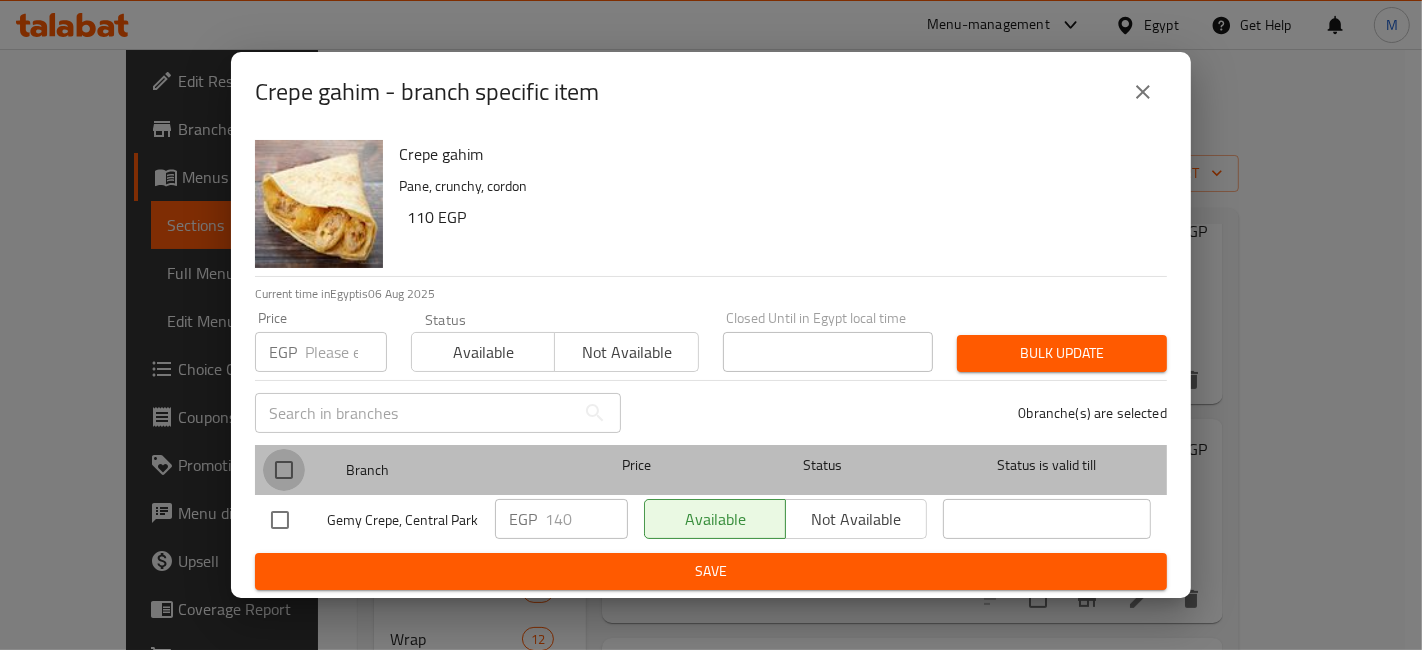 checkbox on "true" 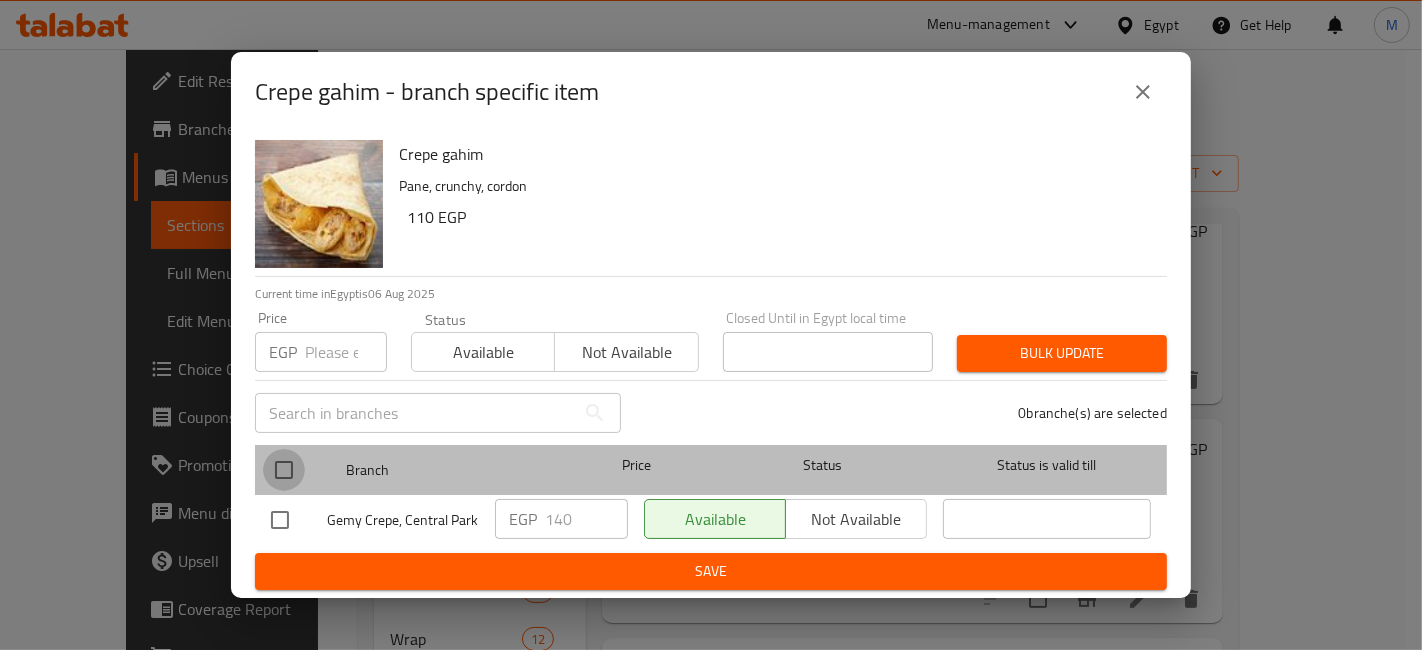 checkbox on "true" 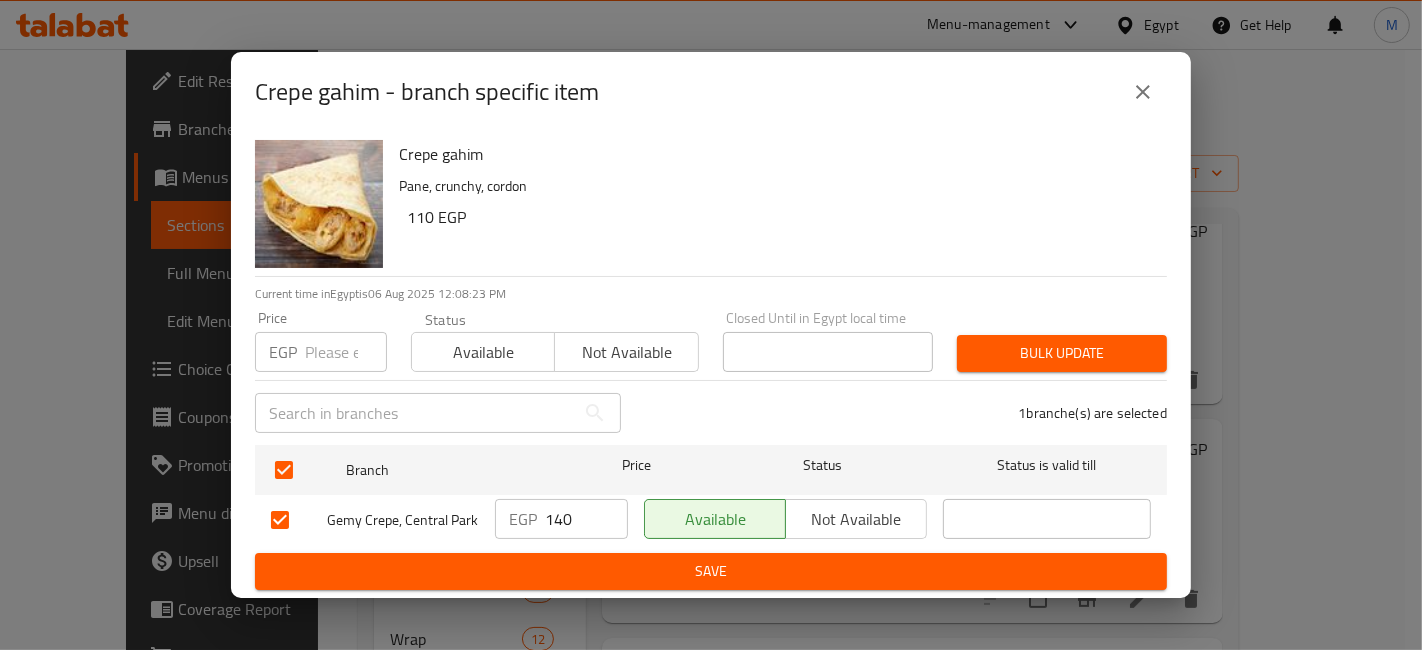 click on "140" at bounding box center [586, 519] 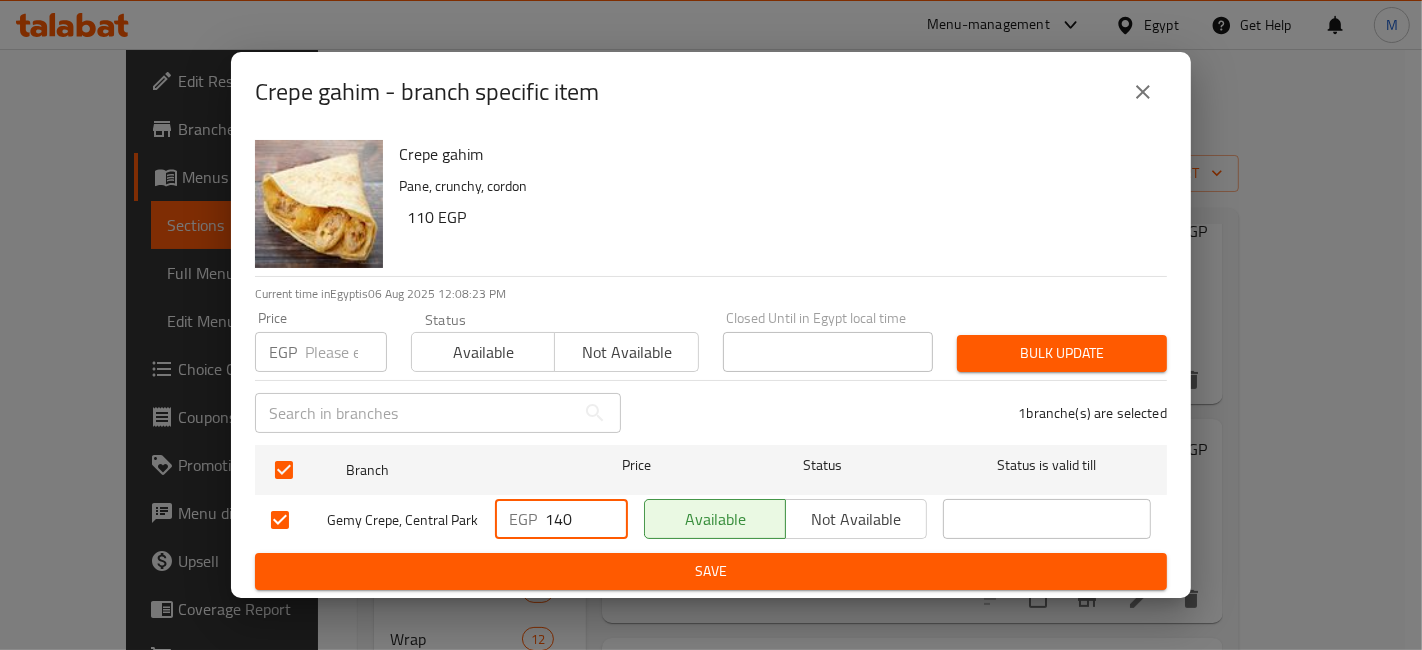 click on "140" at bounding box center [586, 519] 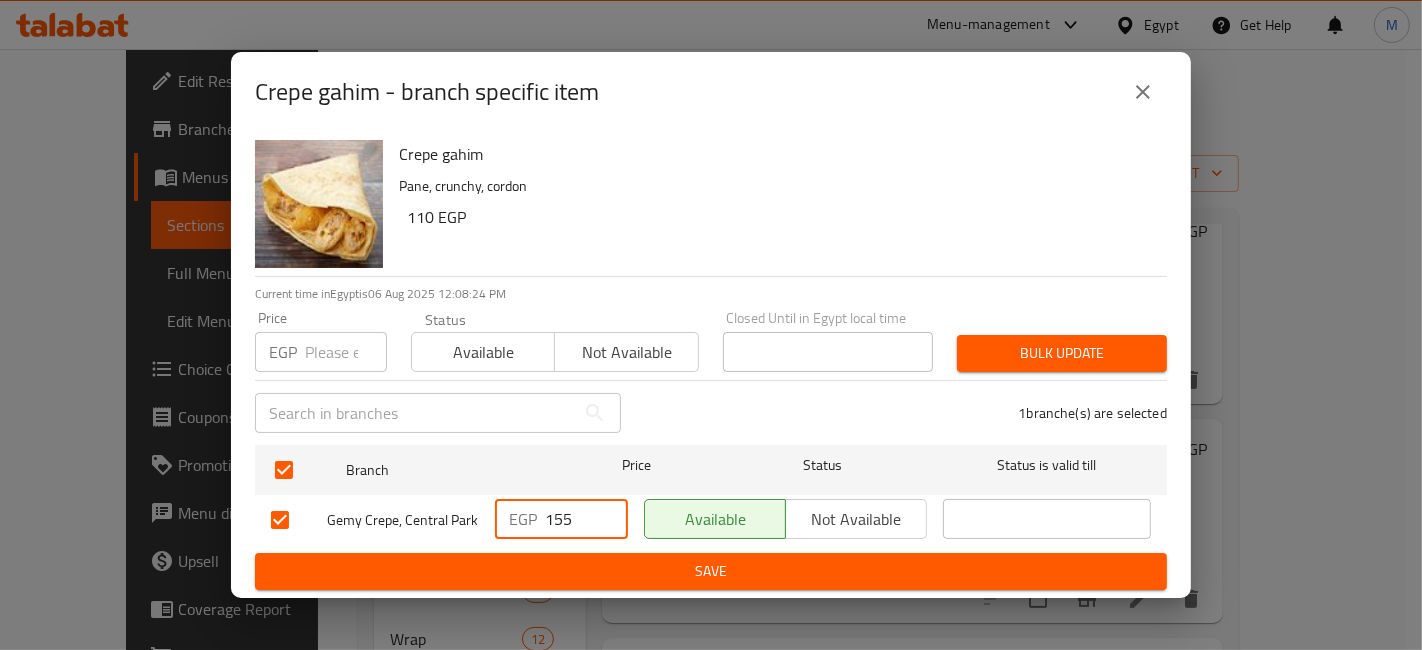 type on "155" 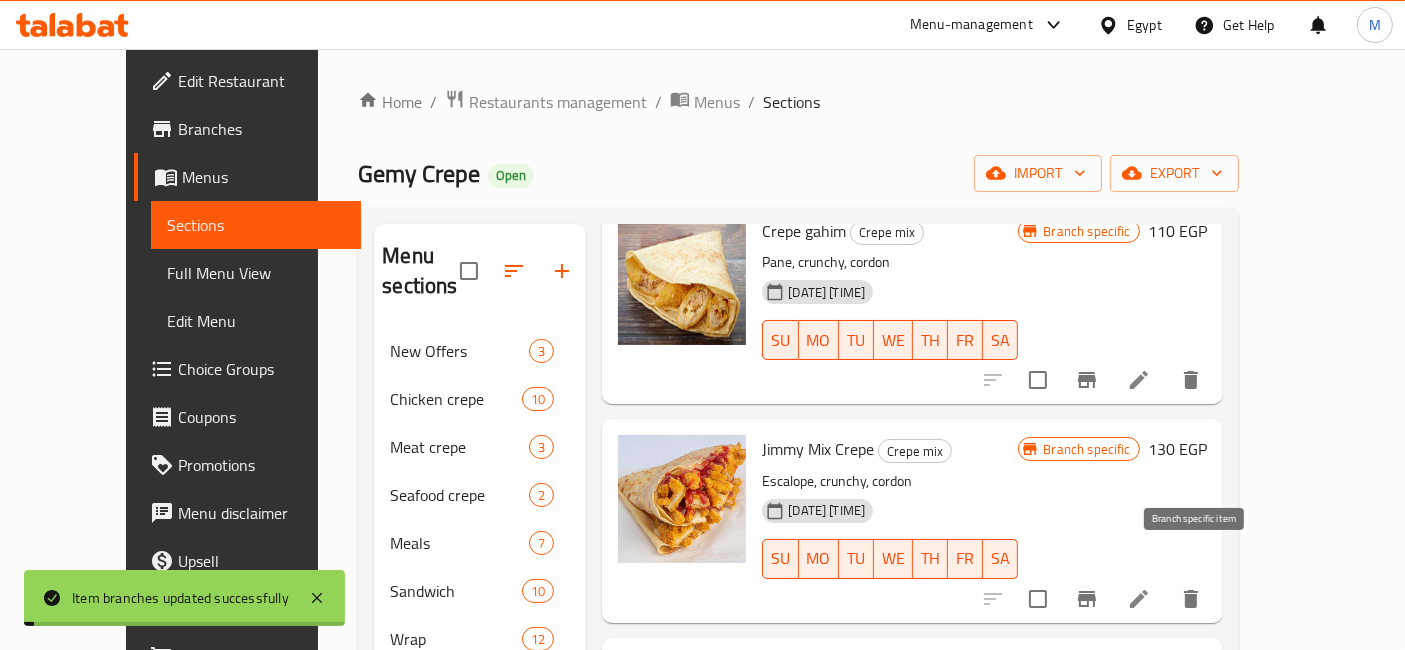 click 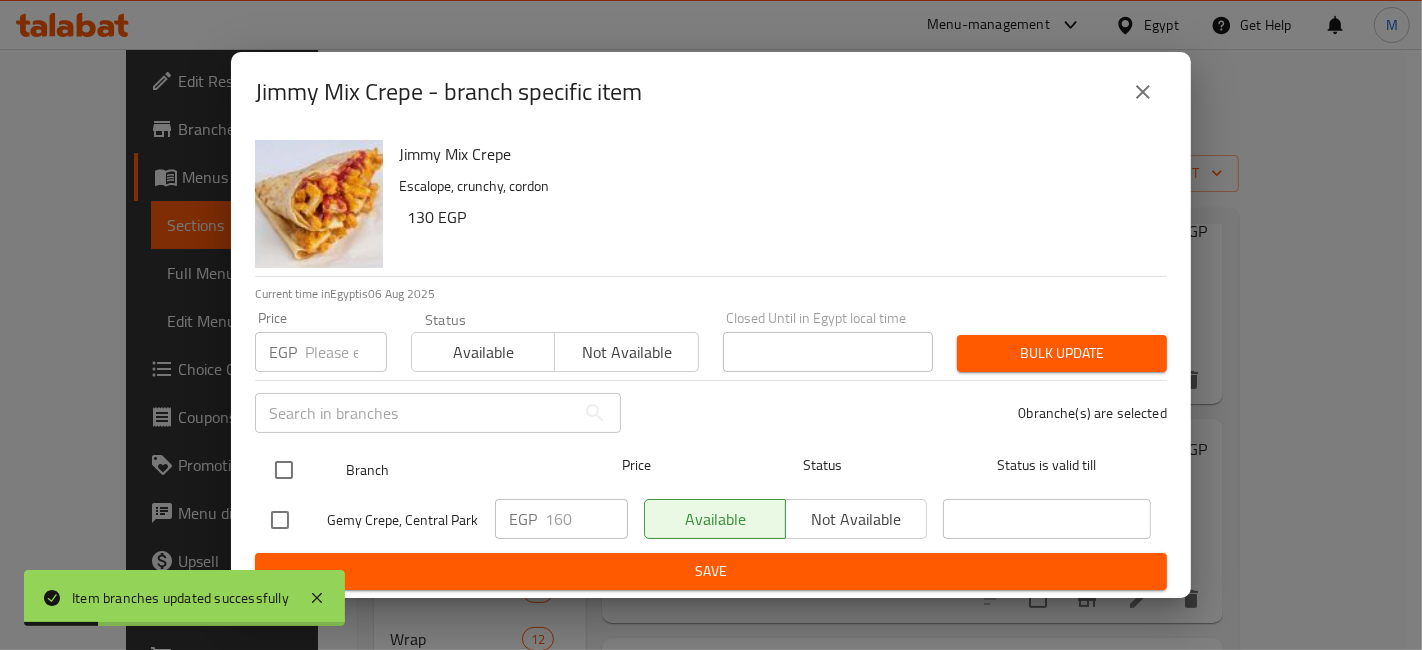 click at bounding box center (284, 470) 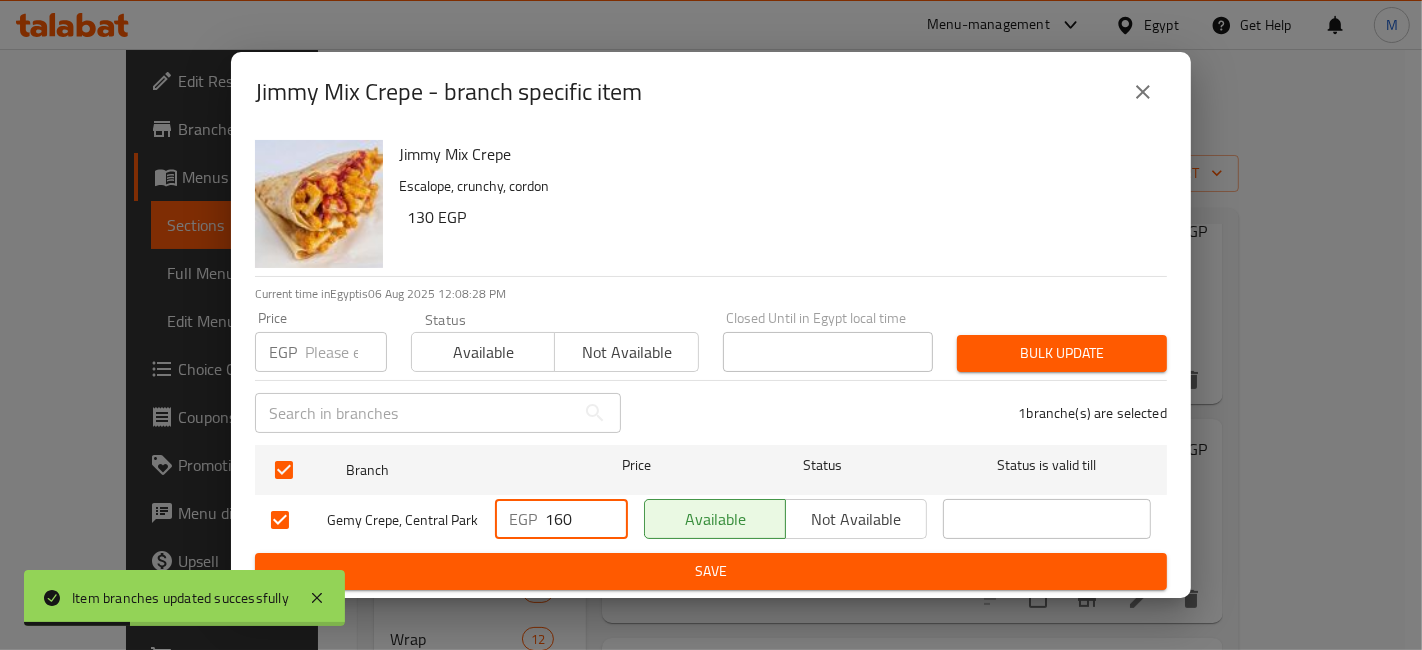 click on "160" at bounding box center (586, 519) 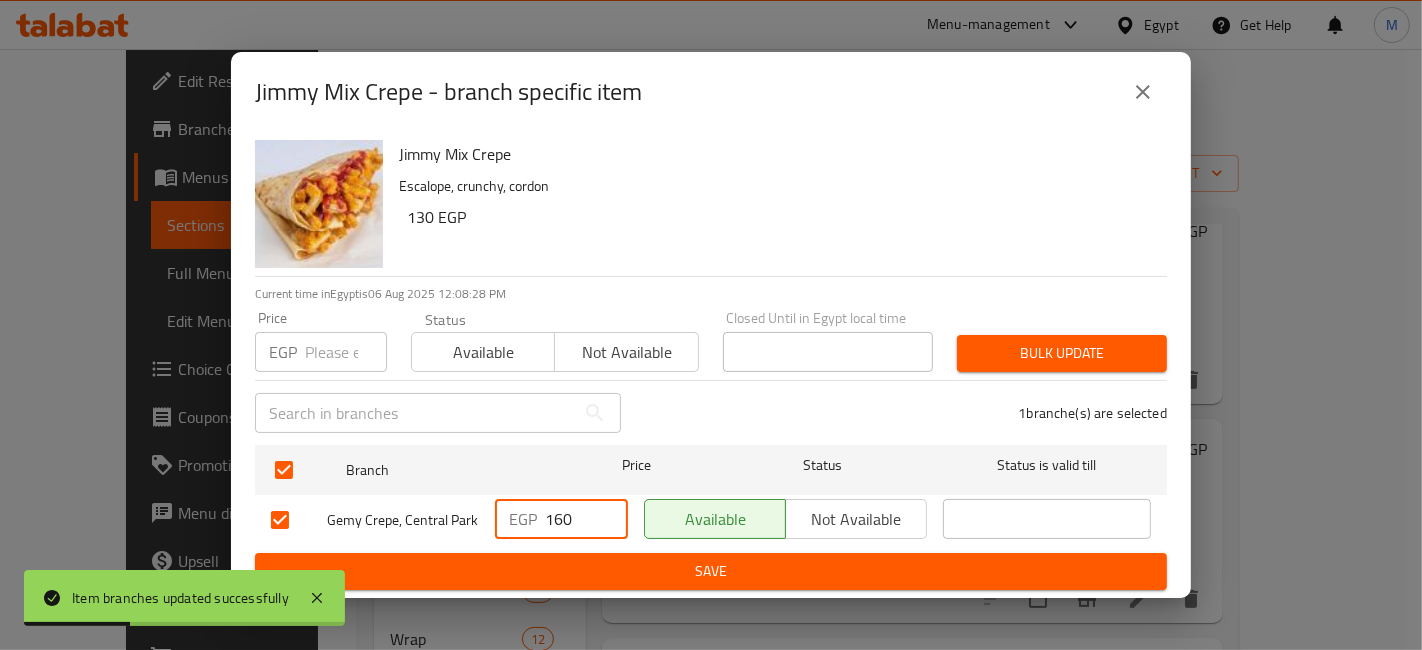 click on "160" at bounding box center [586, 519] 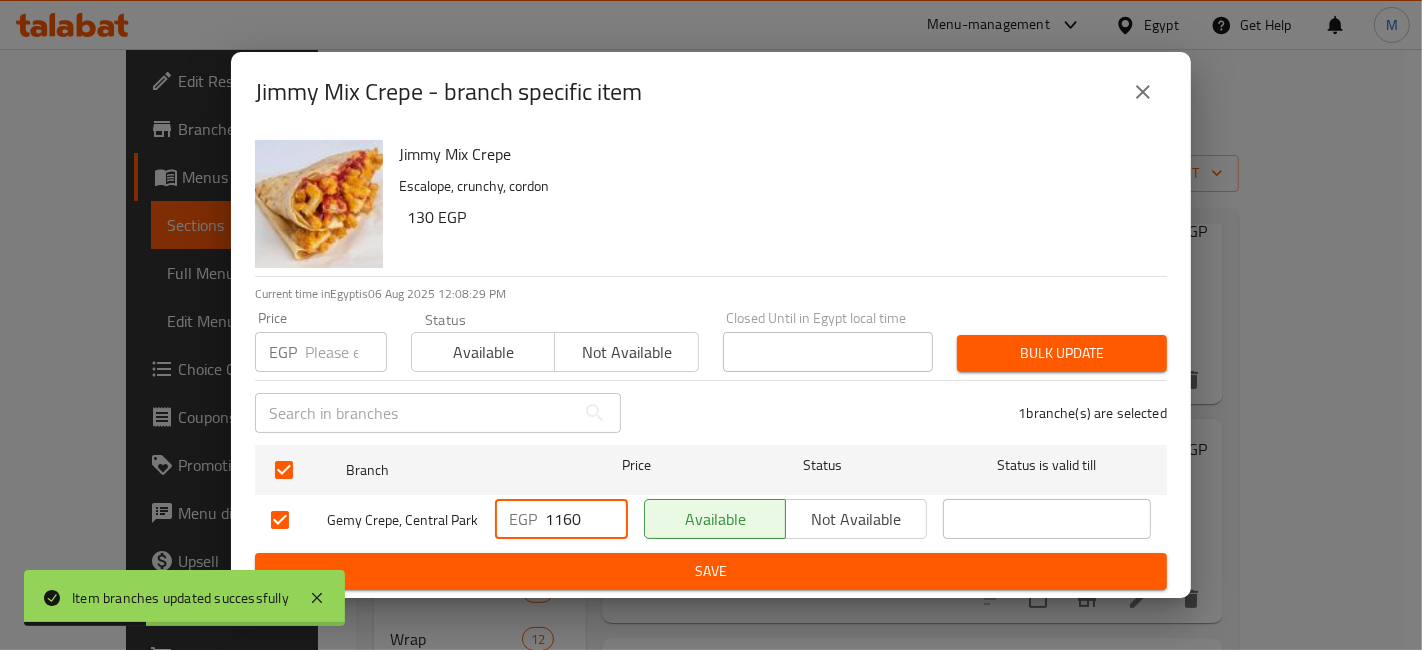 click on "1160" at bounding box center (586, 519) 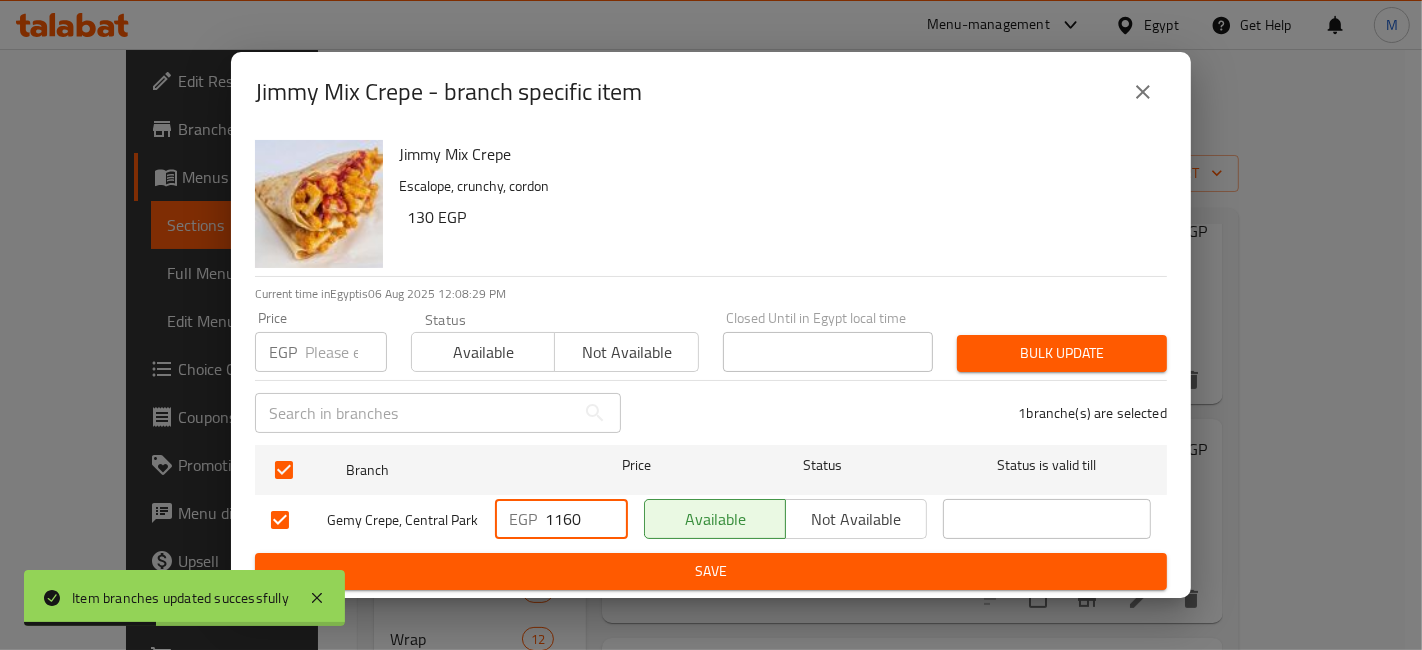 click on "1160" at bounding box center [586, 519] 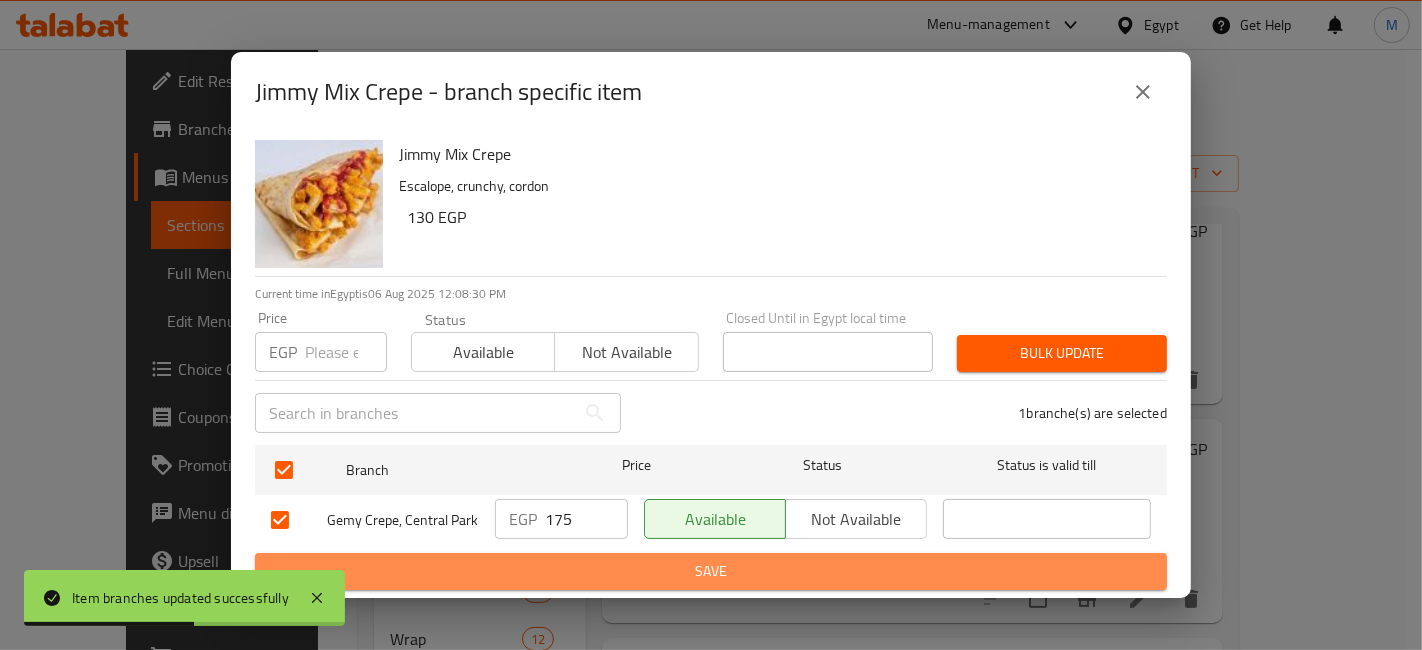click on "Save" at bounding box center (711, 571) 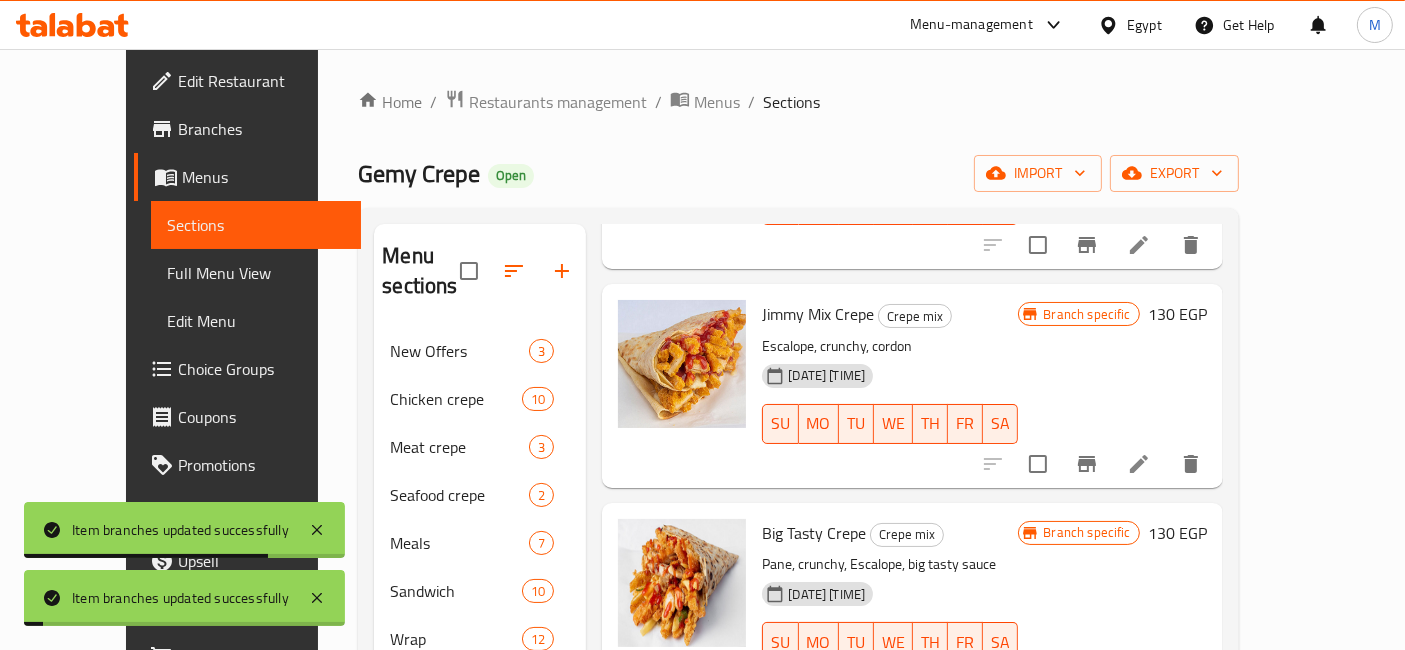 scroll, scrollTop: 888, scrollLeft: 0, axis: vertical 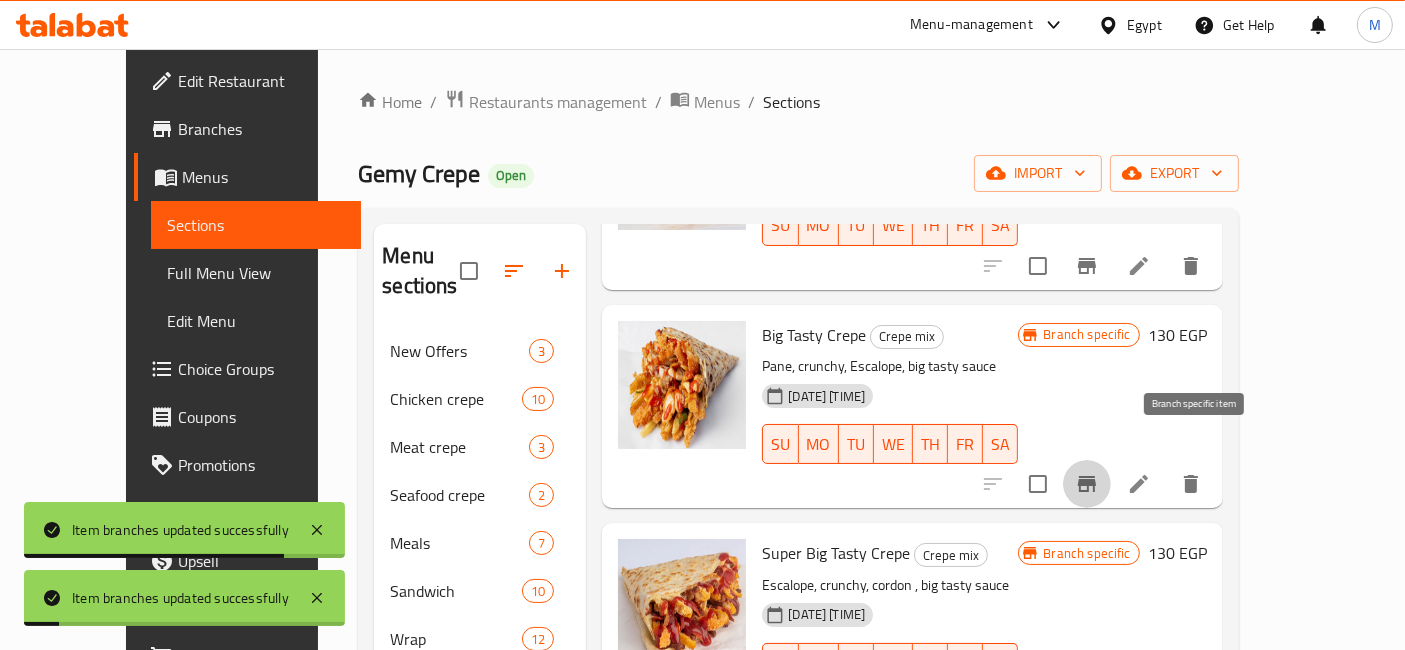 click at bounding box center (1087, 484) 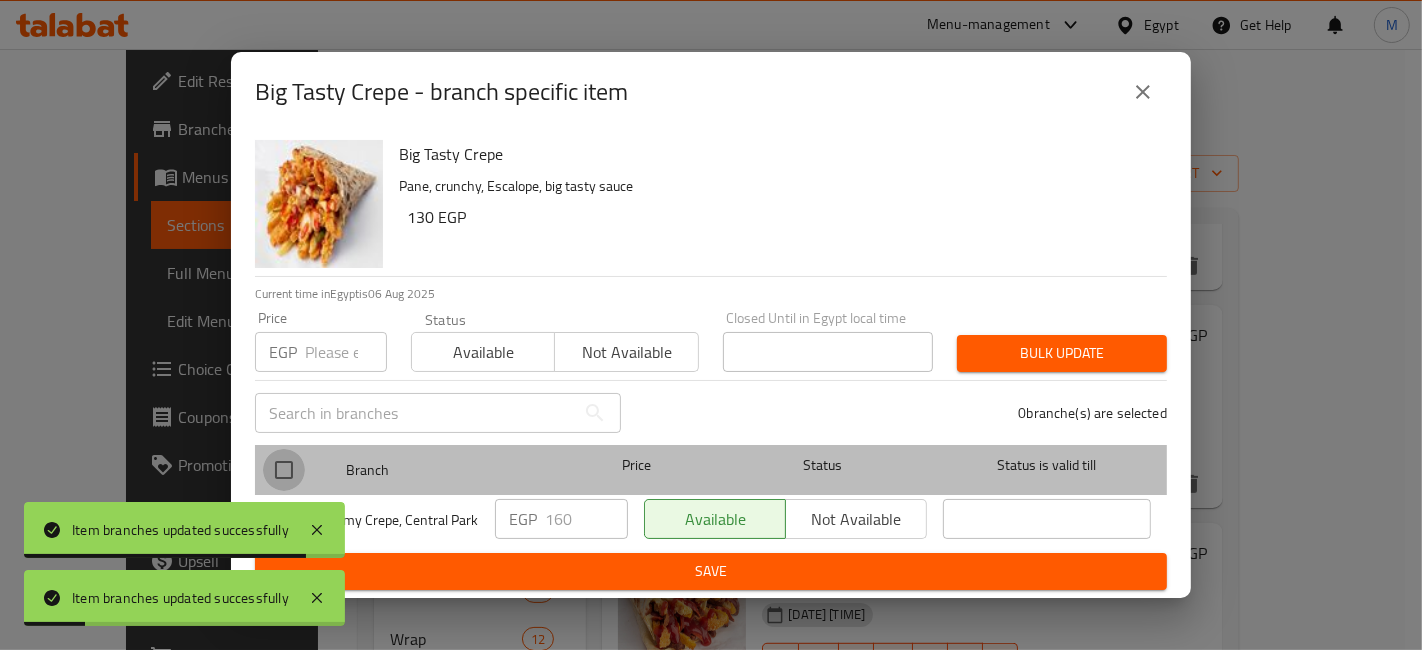 click at bounding box center (284, 470) 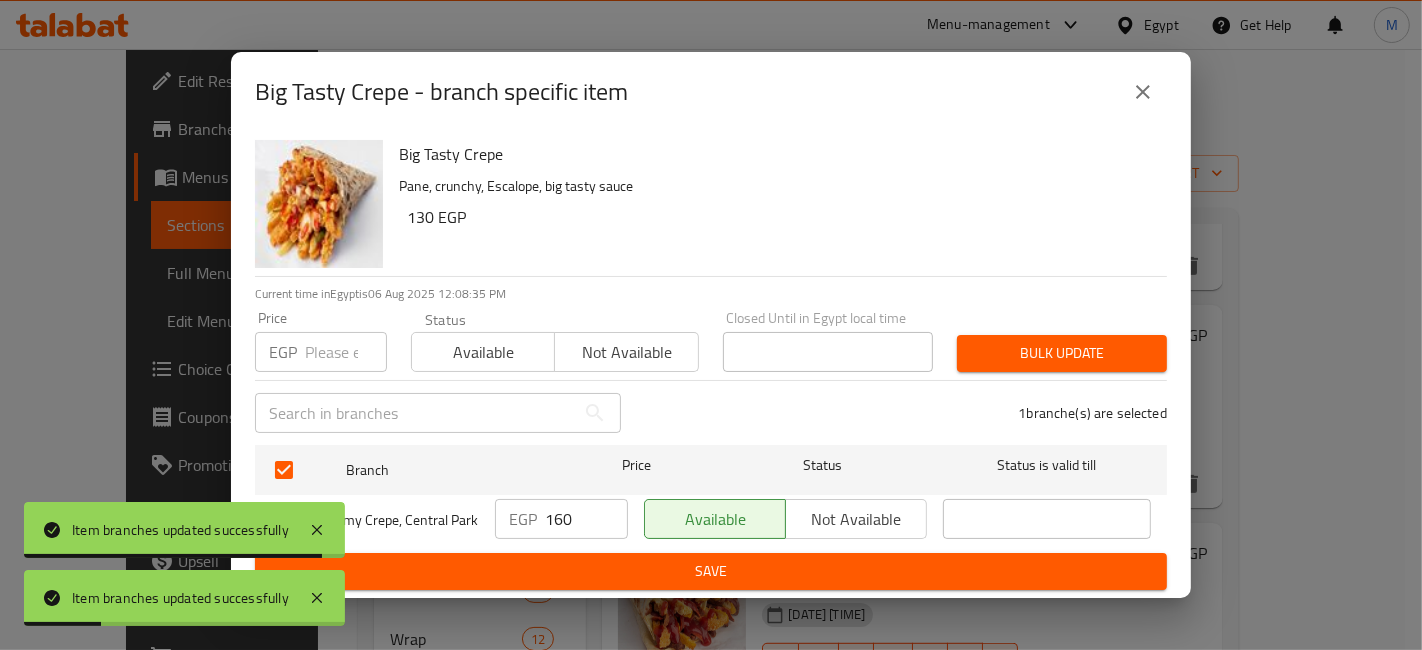 click on "160" at bounding box center (586, 519) 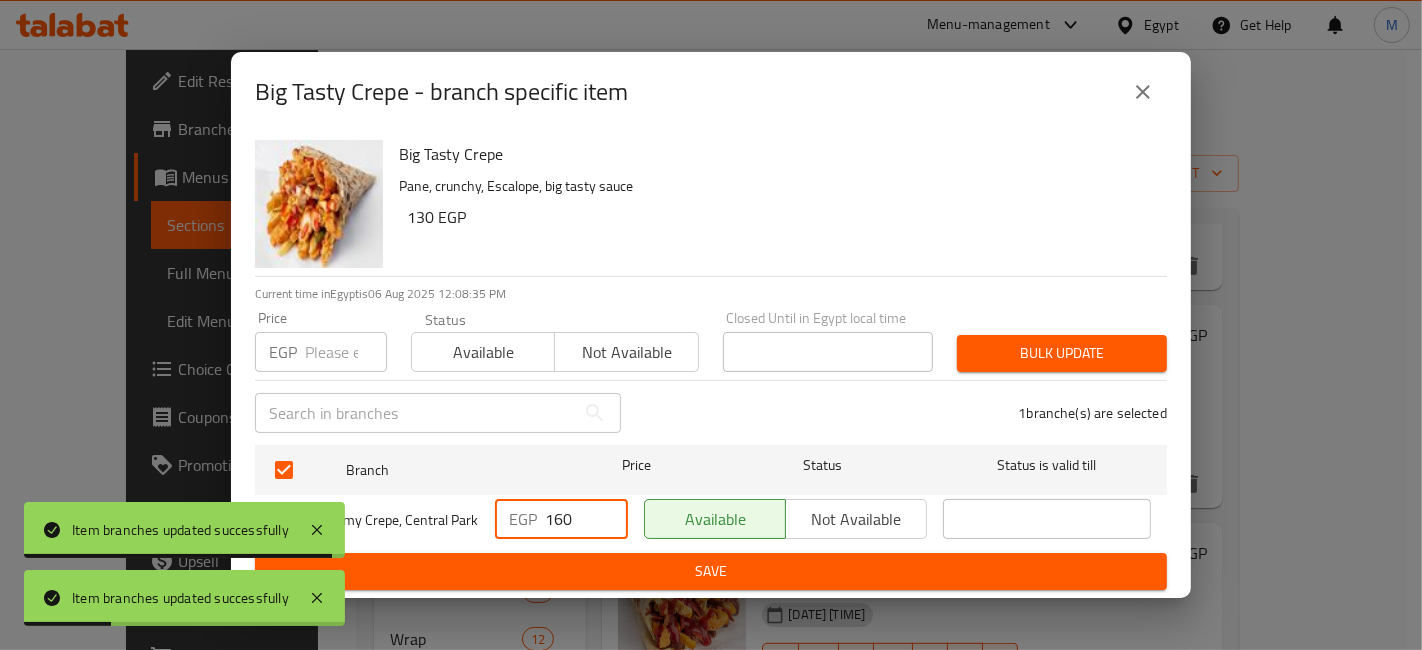 click on "160" at bounding box center (586, 519) 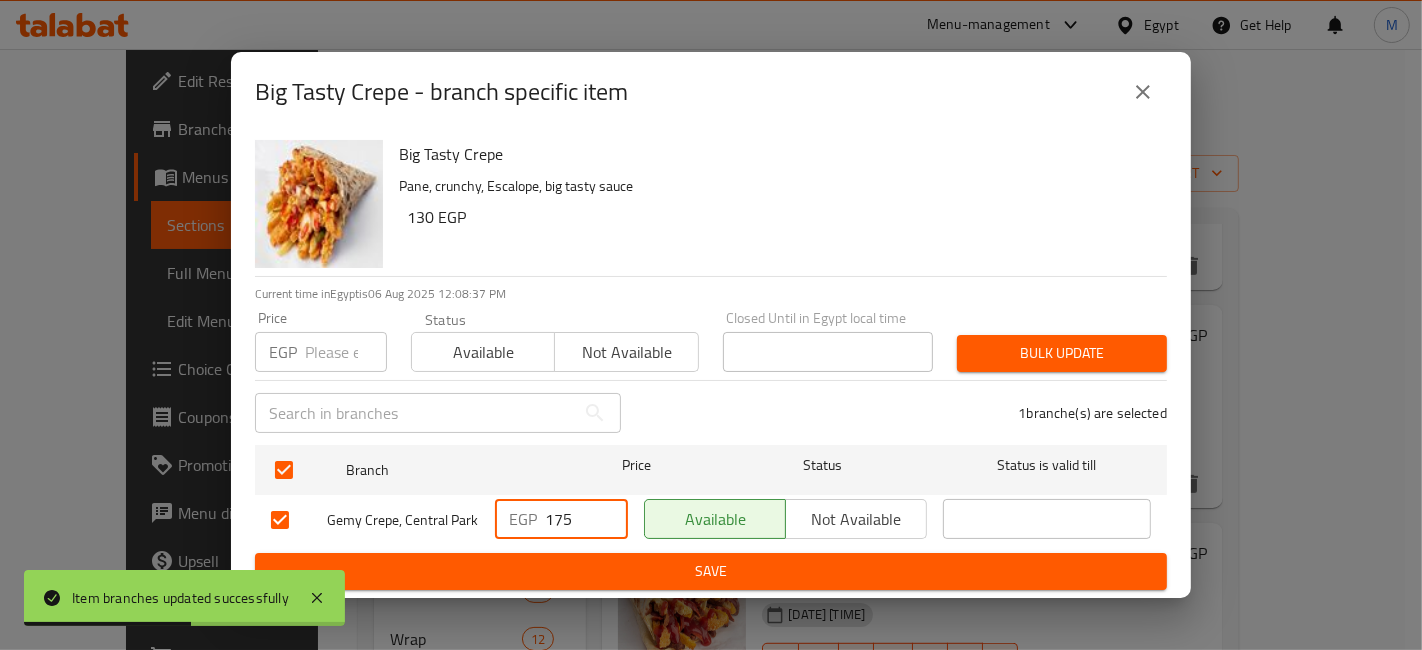 click on "Branch Price Status Status is valid till Gemy Crepe, Central Park EGP 175 Available Not available" at bounding box center (711, 495) 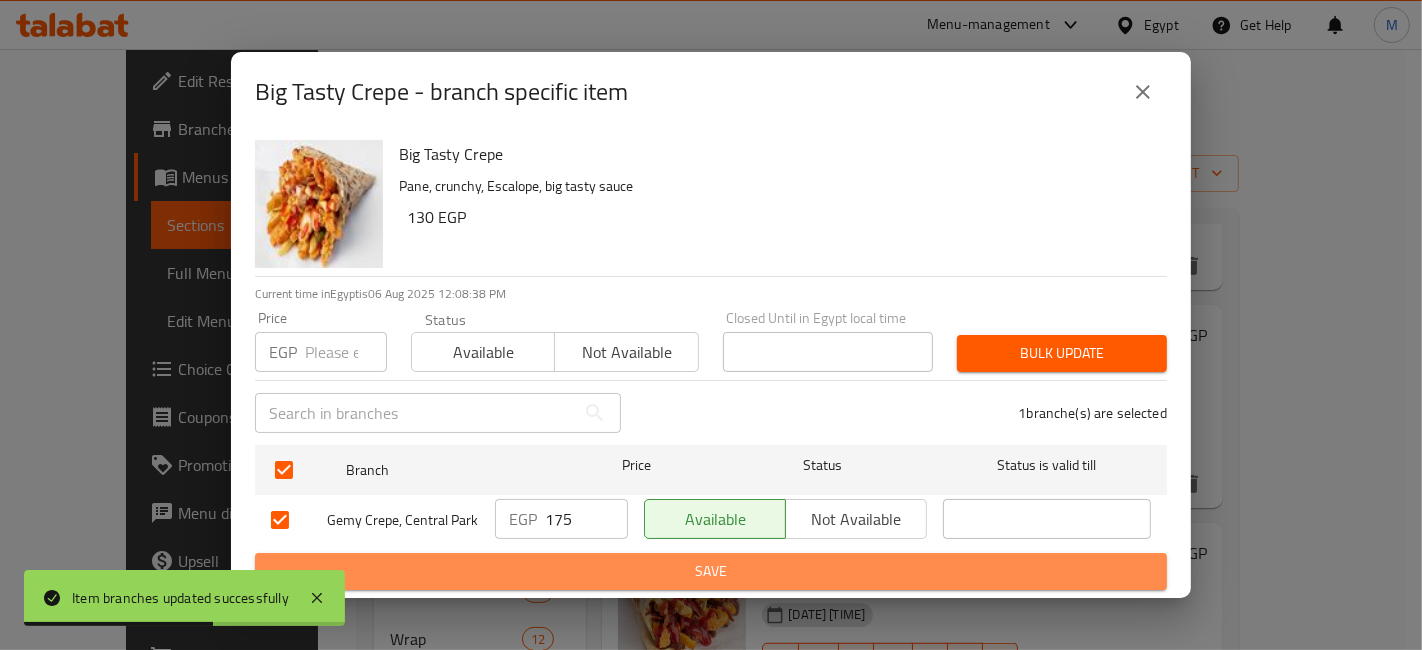 click on "Save" at bounding box center (711, 571) 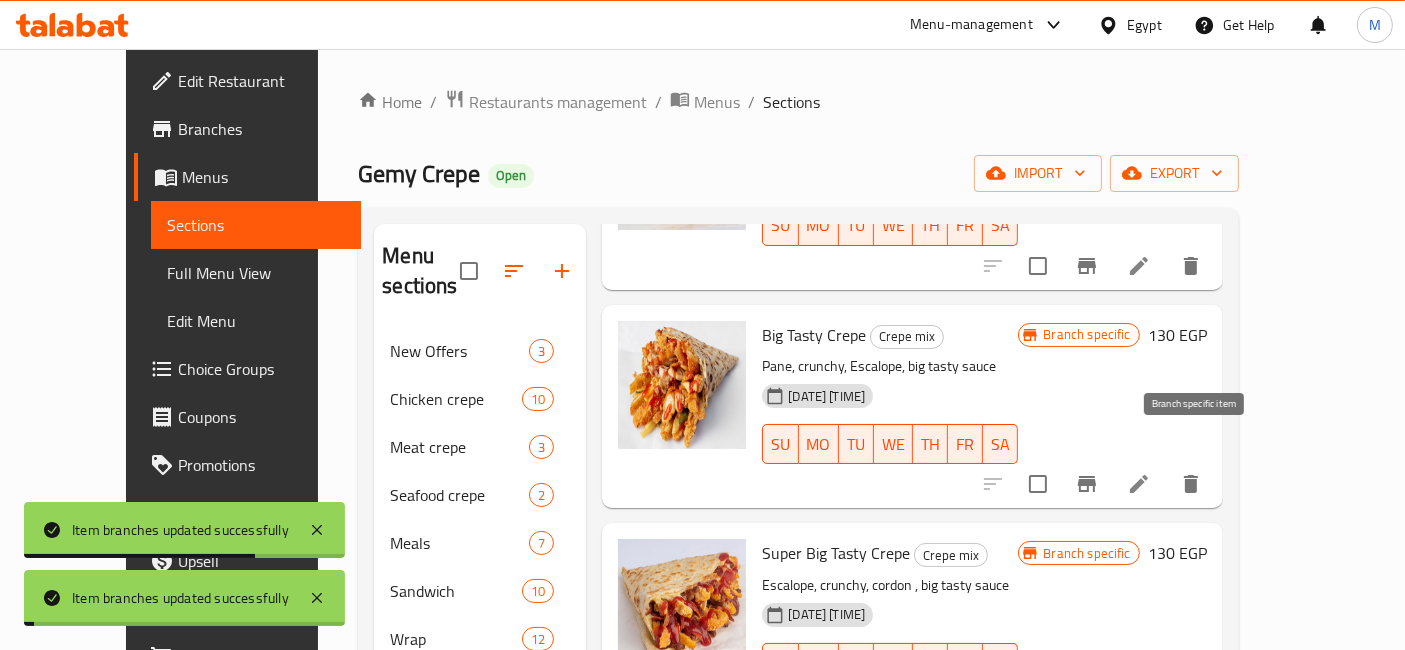 click at bounding box center [1087, 484] 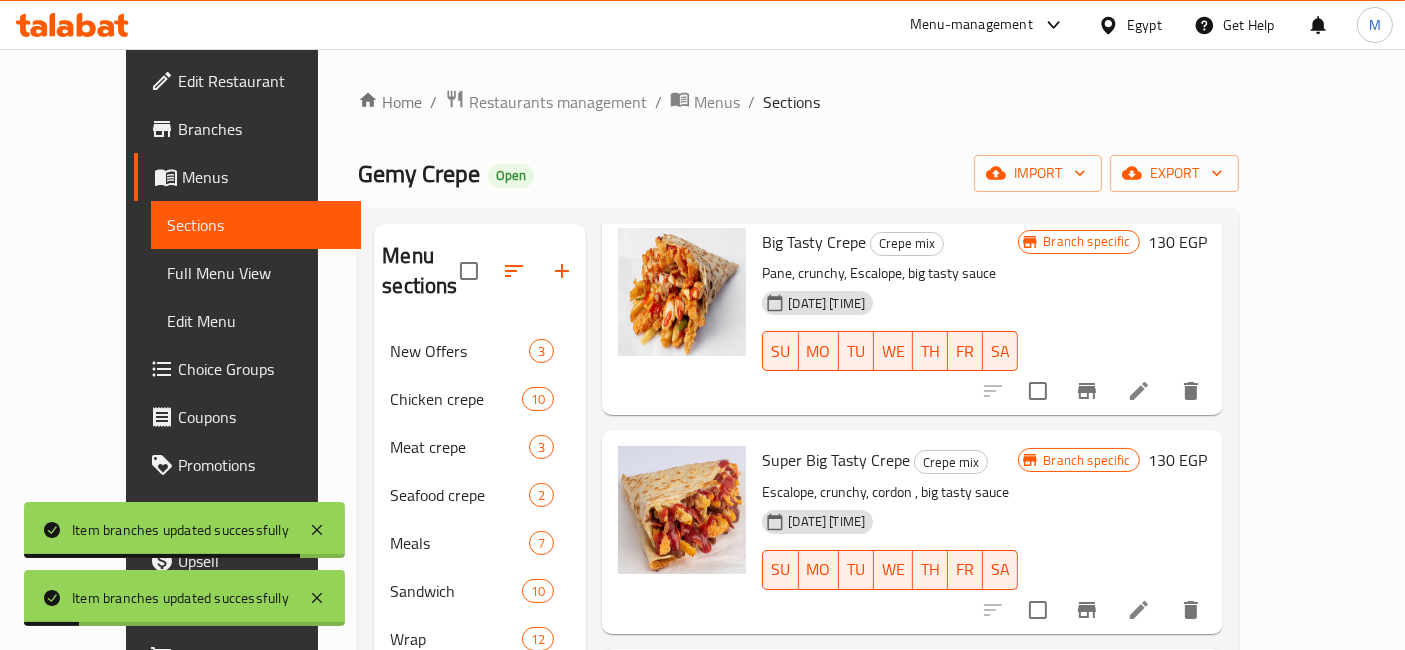 scroll, scrollTop: 1111, scrollLeft: 0, axis: vertical 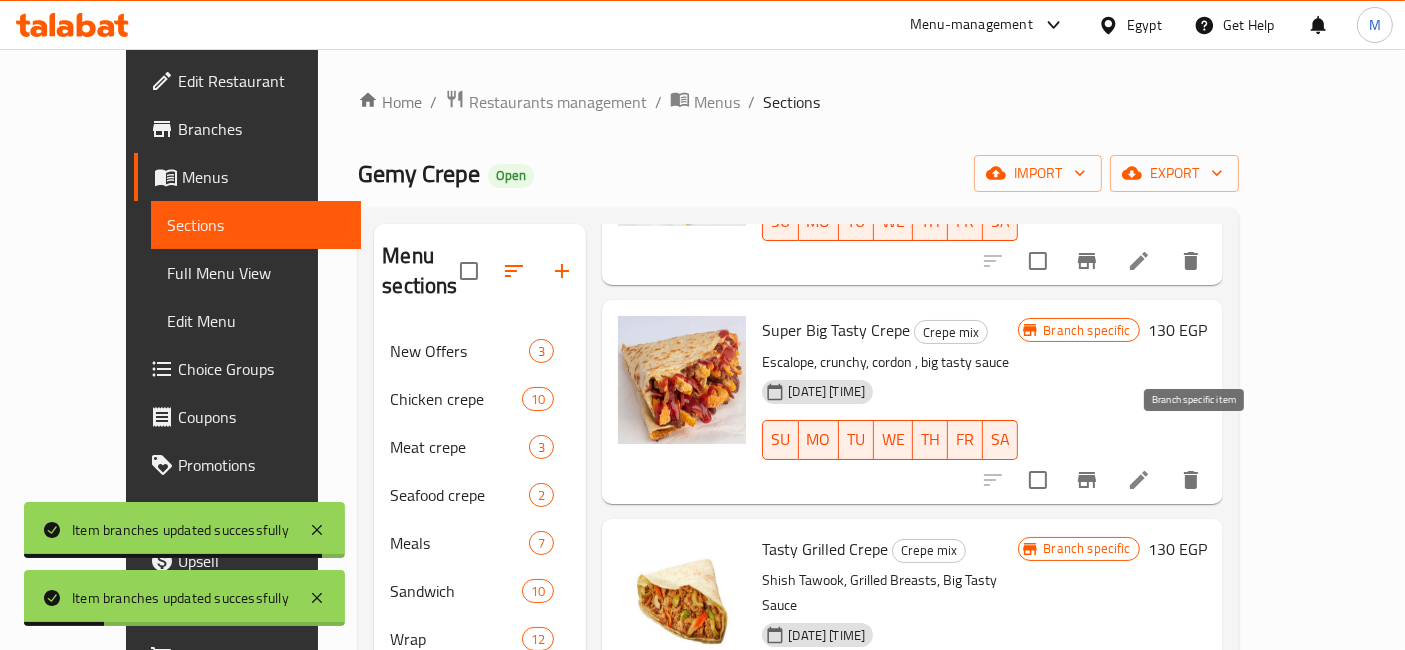 click 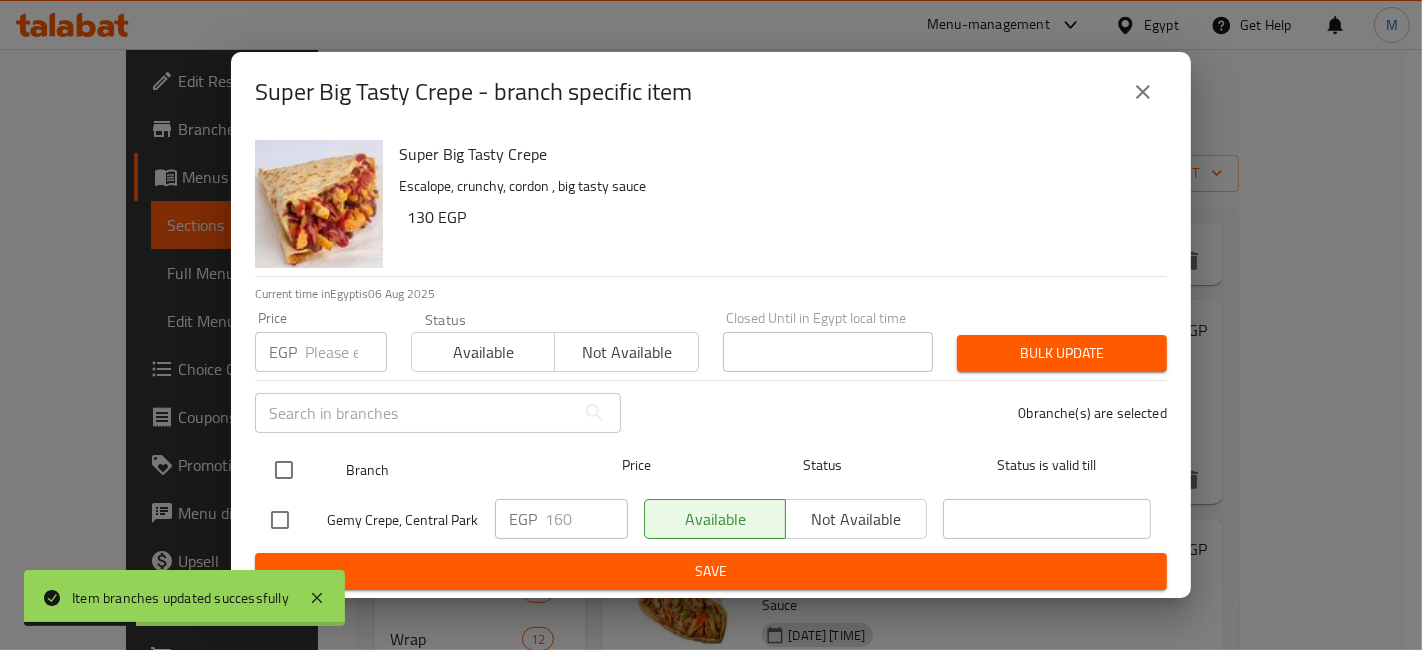 click at bounding box center (284, 470) 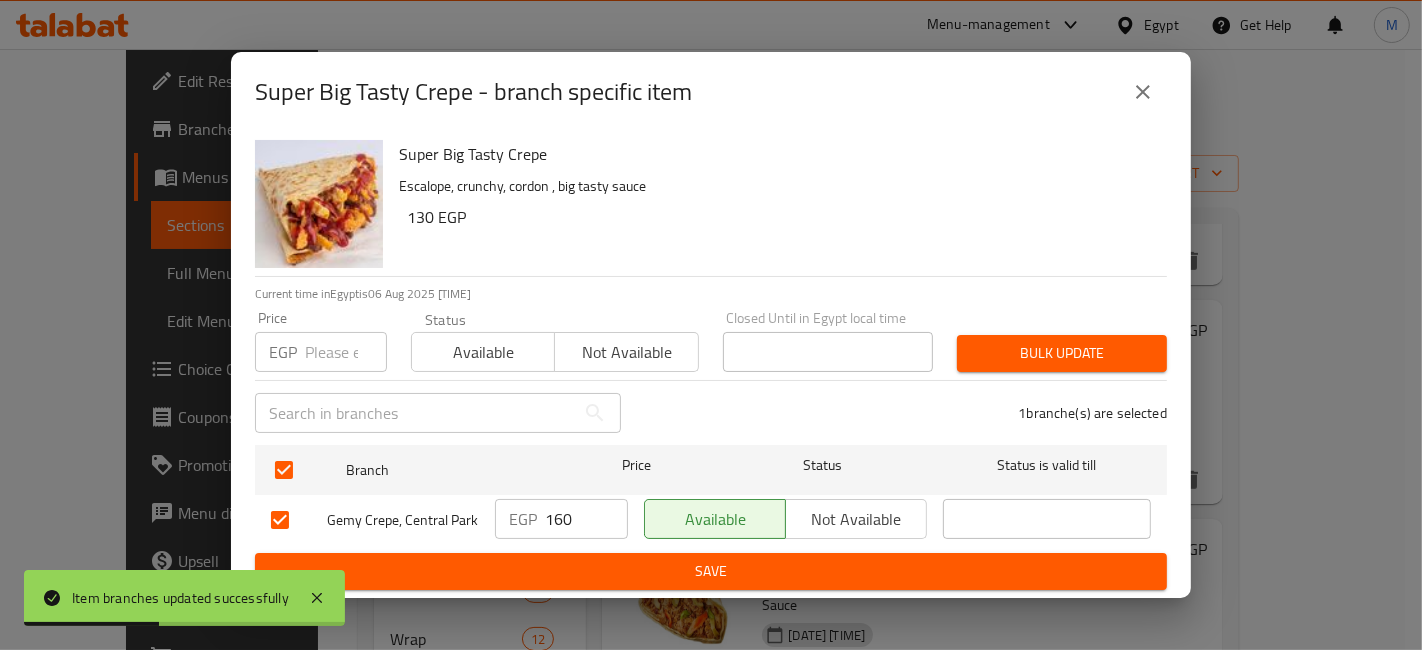click on "160" at bounding box center [586, 519] 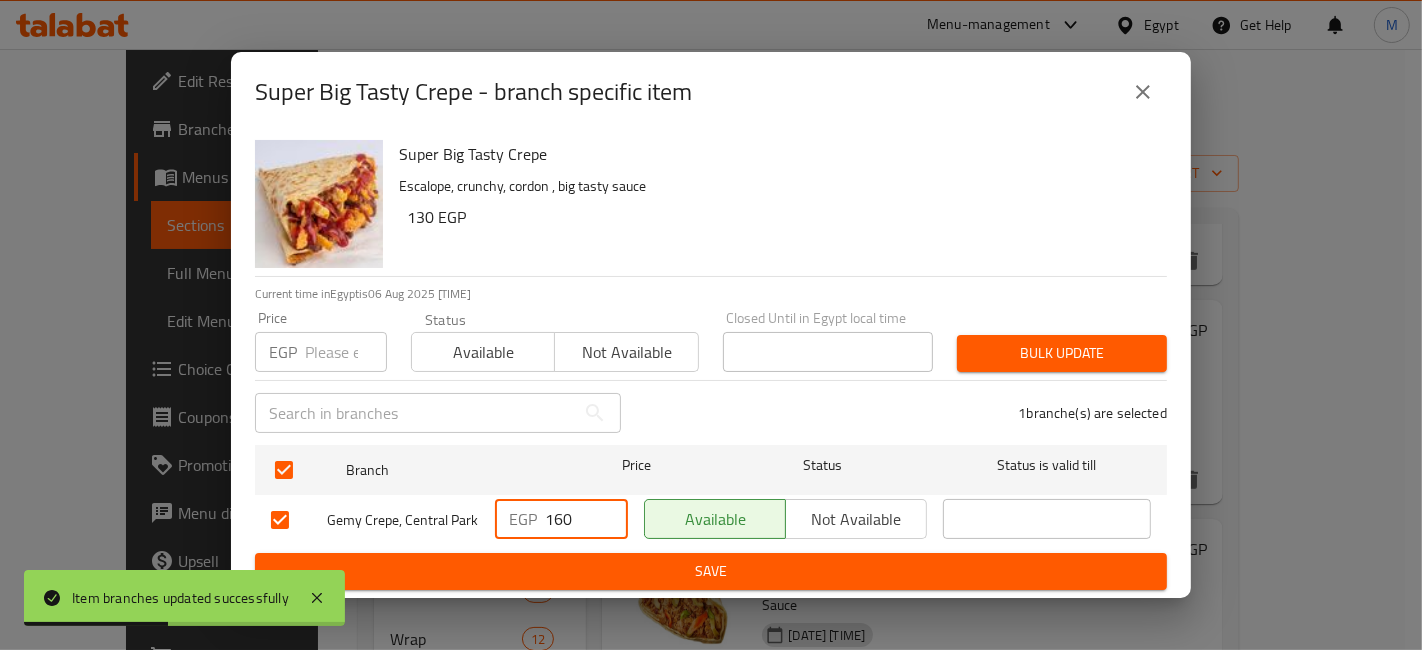 click on "160" at bounding box center [586, 519] 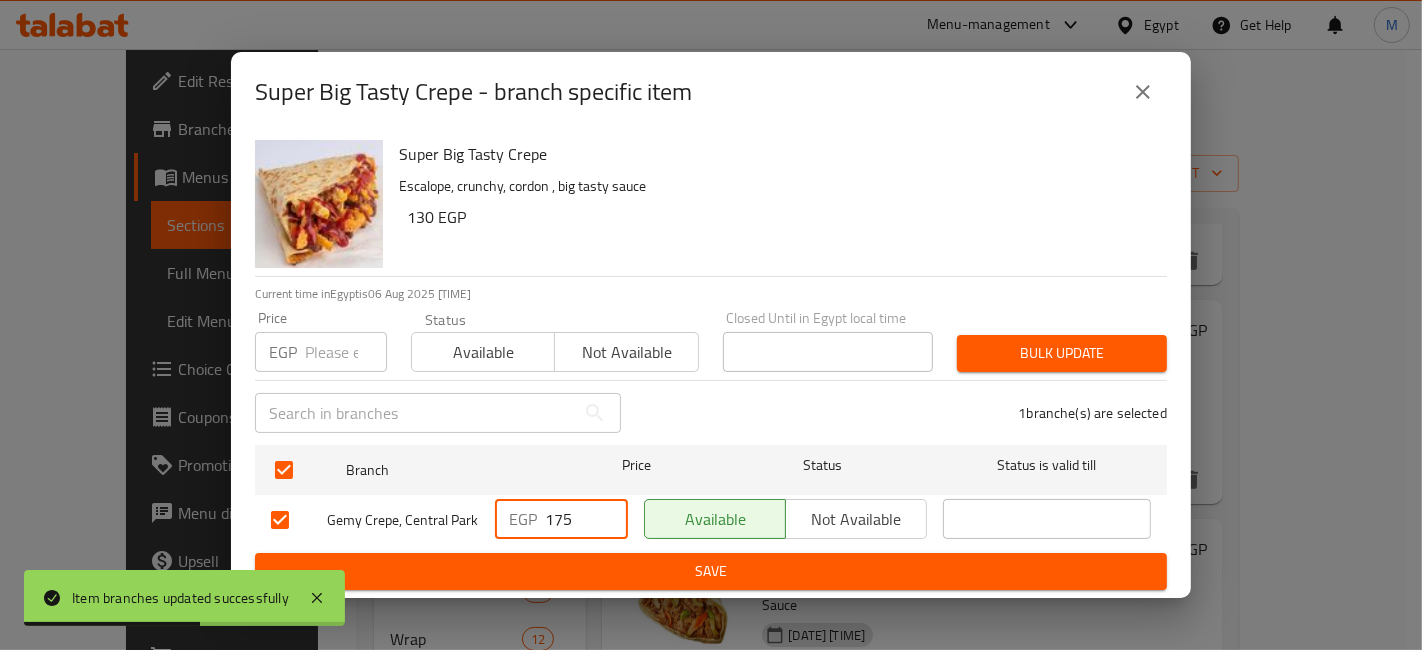 click on "Branch Price Status Status is valid till Gemy Crepe, Central Park EGP 175 Available Not available" at bounding box center [711, 495] 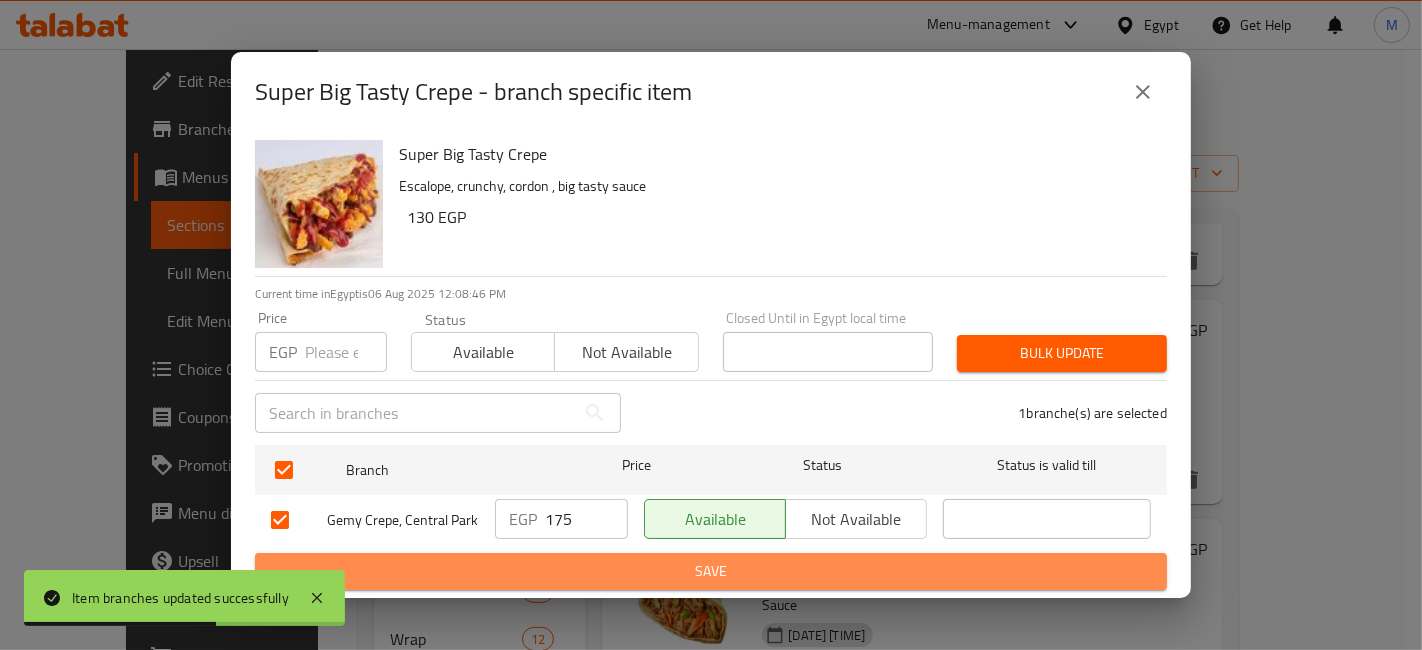 click on "Save" at bounding box center (711, 571) 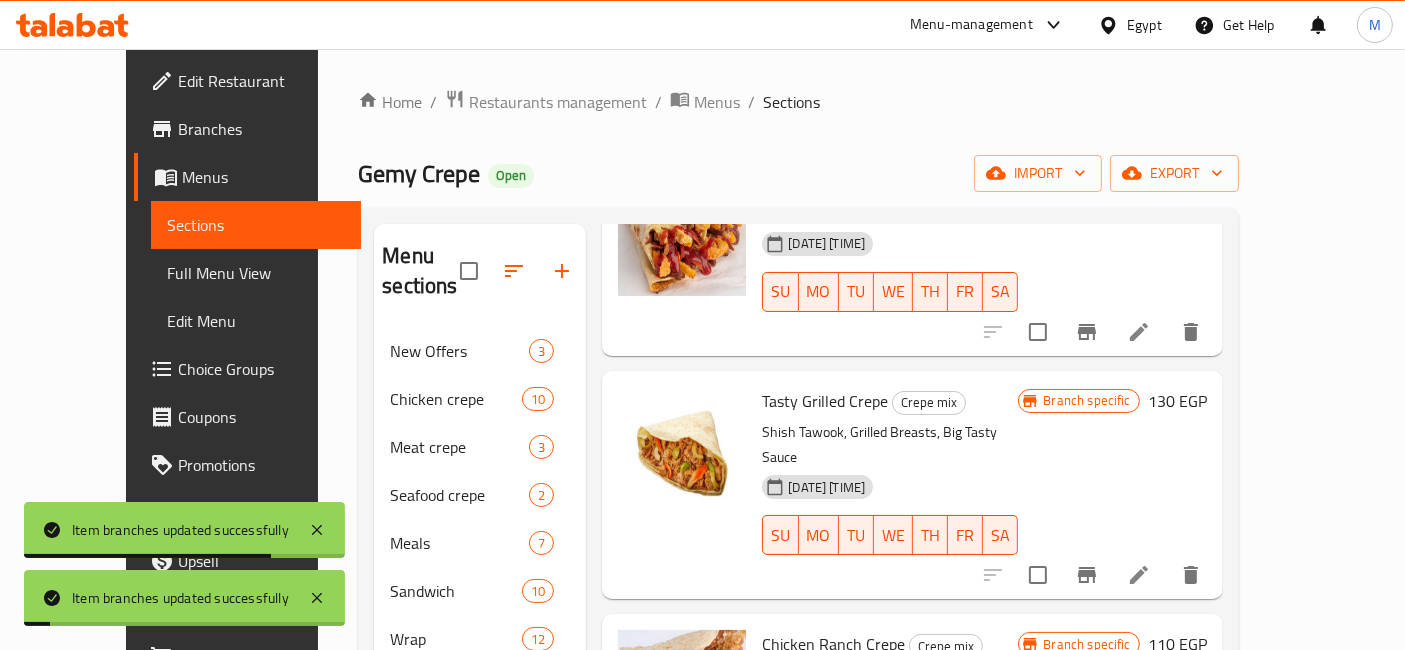 scroll, scrollTop: 1333, scrollLeft: 0, axis: vertical 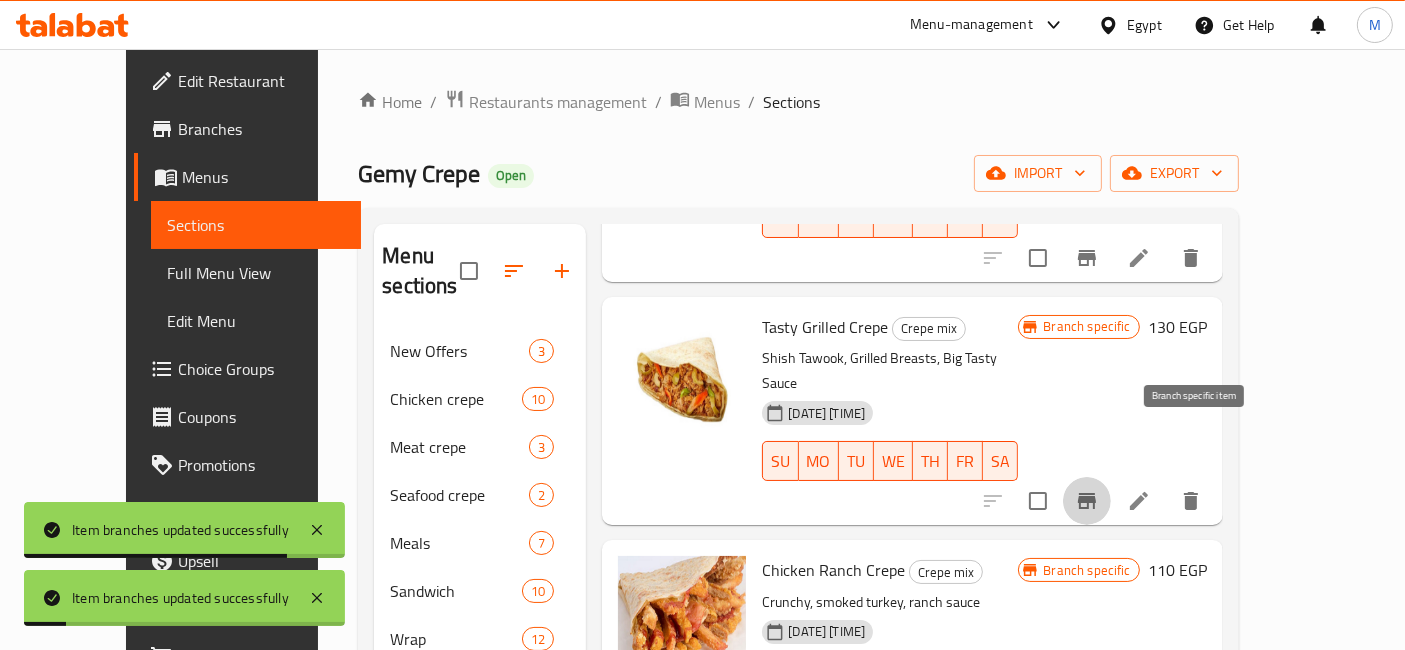 click 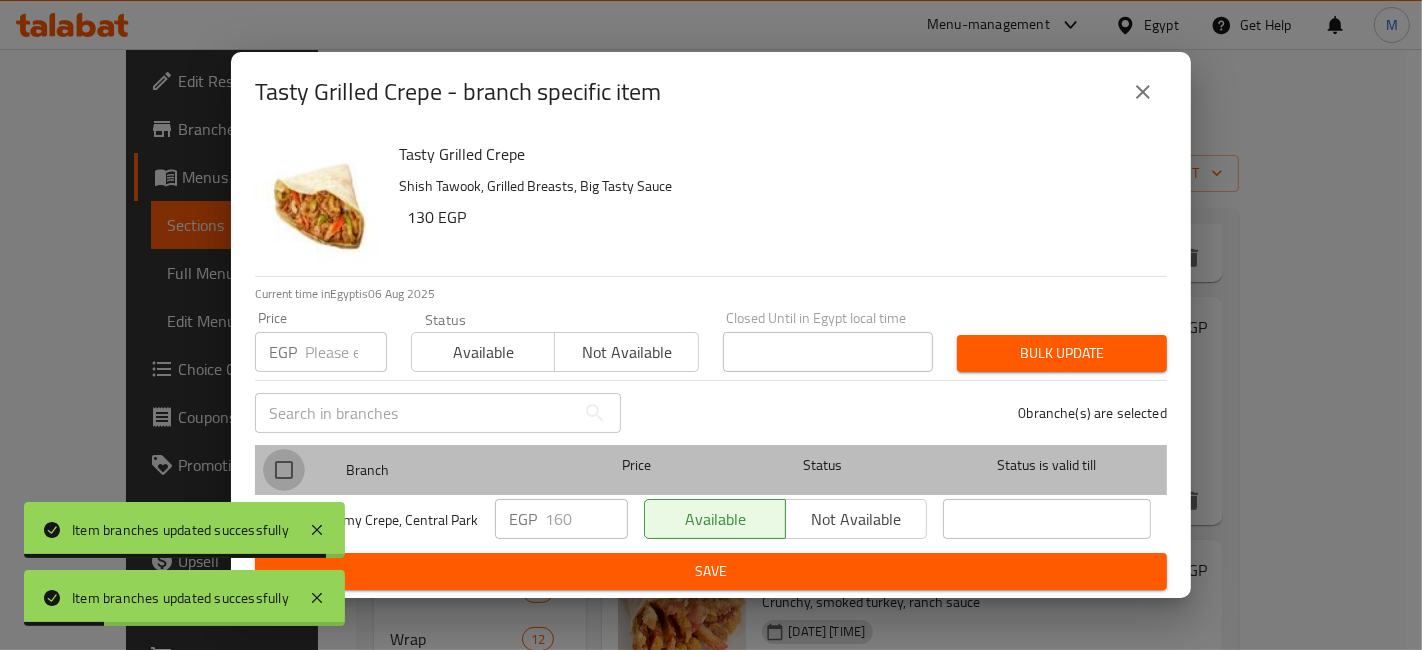 click at bounding box center (284, 470) 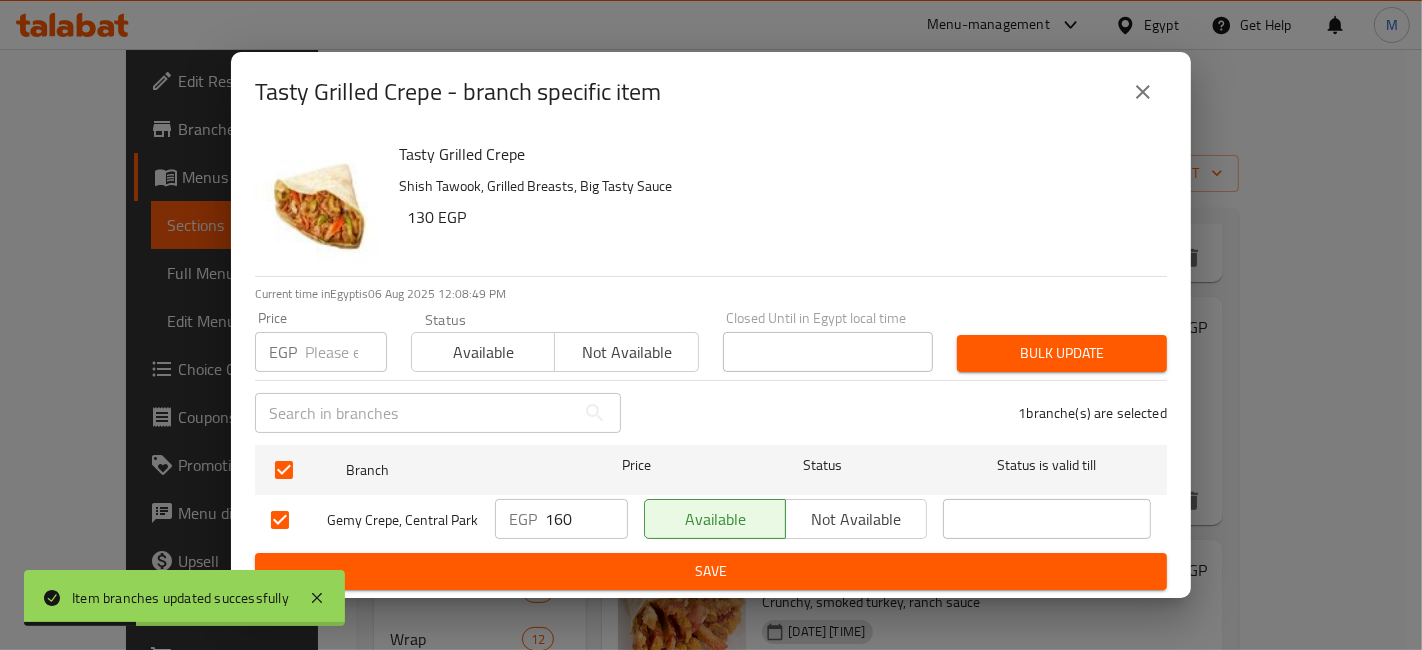 click on "160" at bounding box center (586, 519) 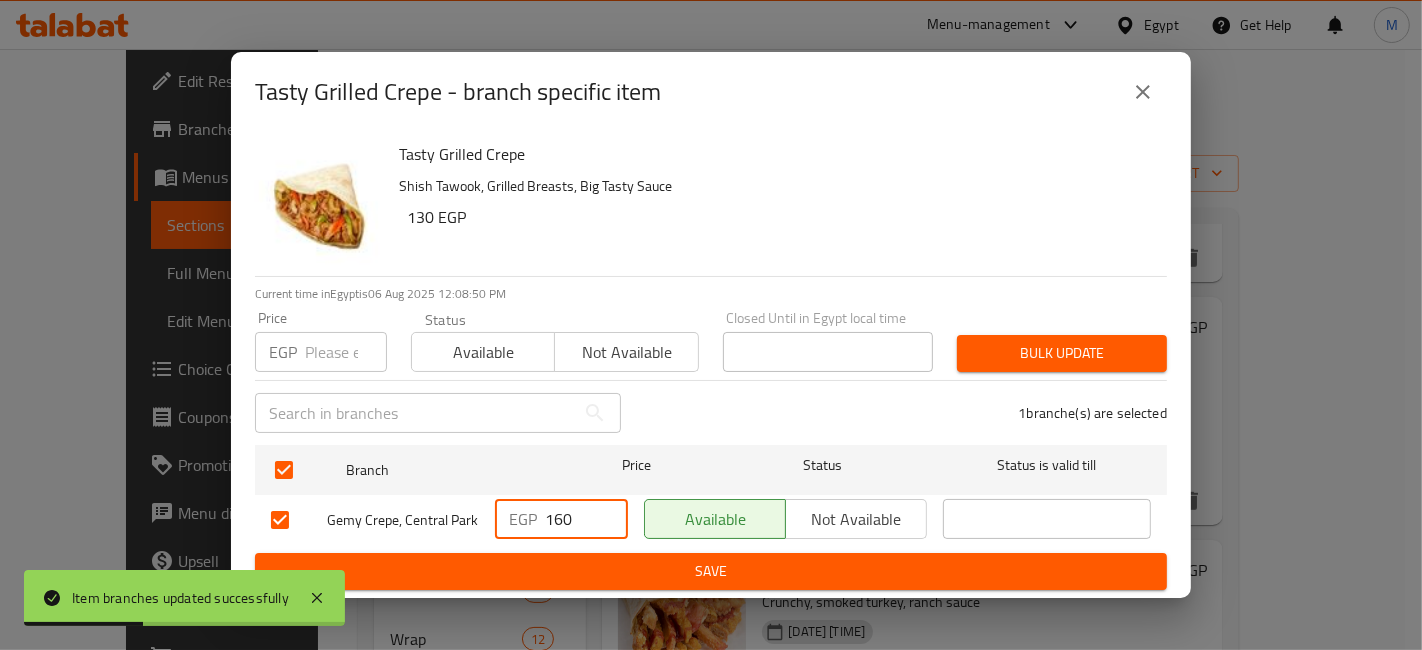 click on "160" at bounding box center (586, 519) 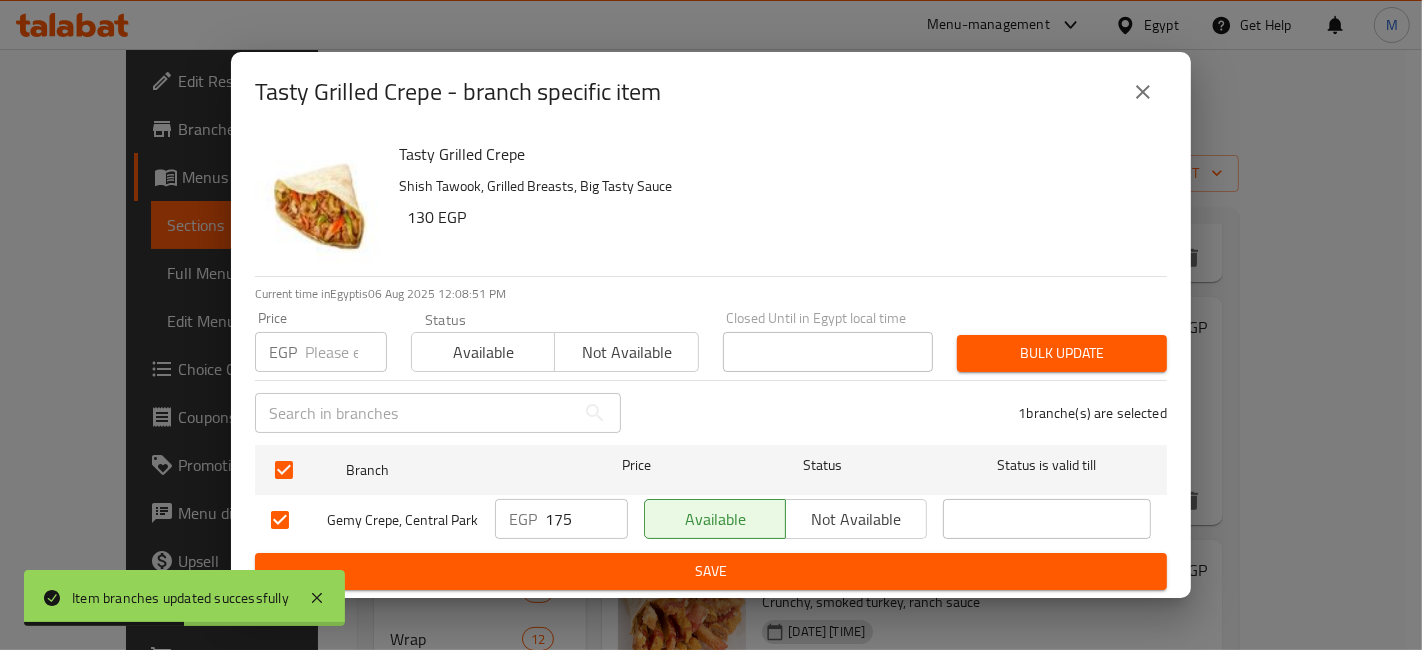 click on "Tasty Grilled Crepe Shish Tawook, Grilled Breasts, Big Tasty Sauce 130   EGP Current time in  [COUNTRY]  is  06 Aug 2025   12:08:51 PM Price EGP Price Status Available Not available Closed Until in [COUNTRY] local time Closed Until in [COUNTRY] local time Bulk update ​ 1  branche(s) are selected Branch Price Status Status is valid till Gemy Crepe, Central Park EGP 175 ​ Available Not available ​ Save" at bounding box center (711, 365) 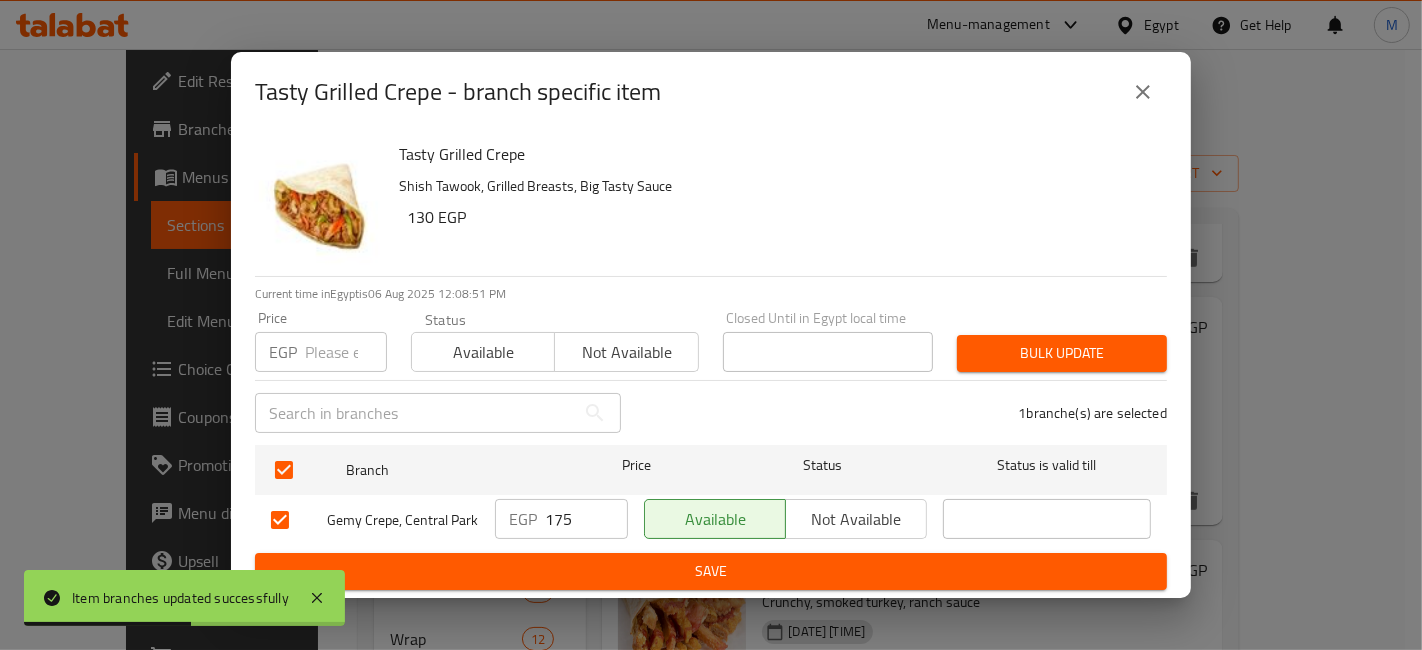click on "Save" at bounding box center (711, 571) 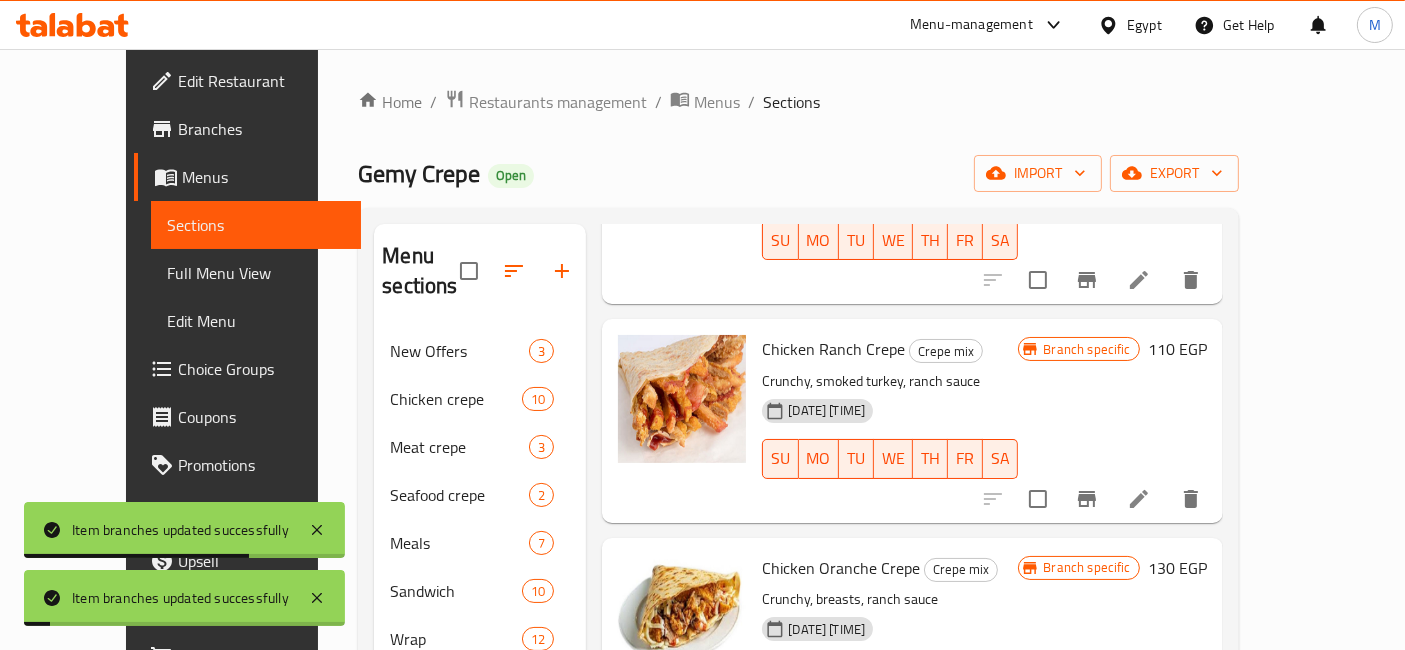 scroll, scrollTop: 1555, scrollLeft: 0, axis: vertical 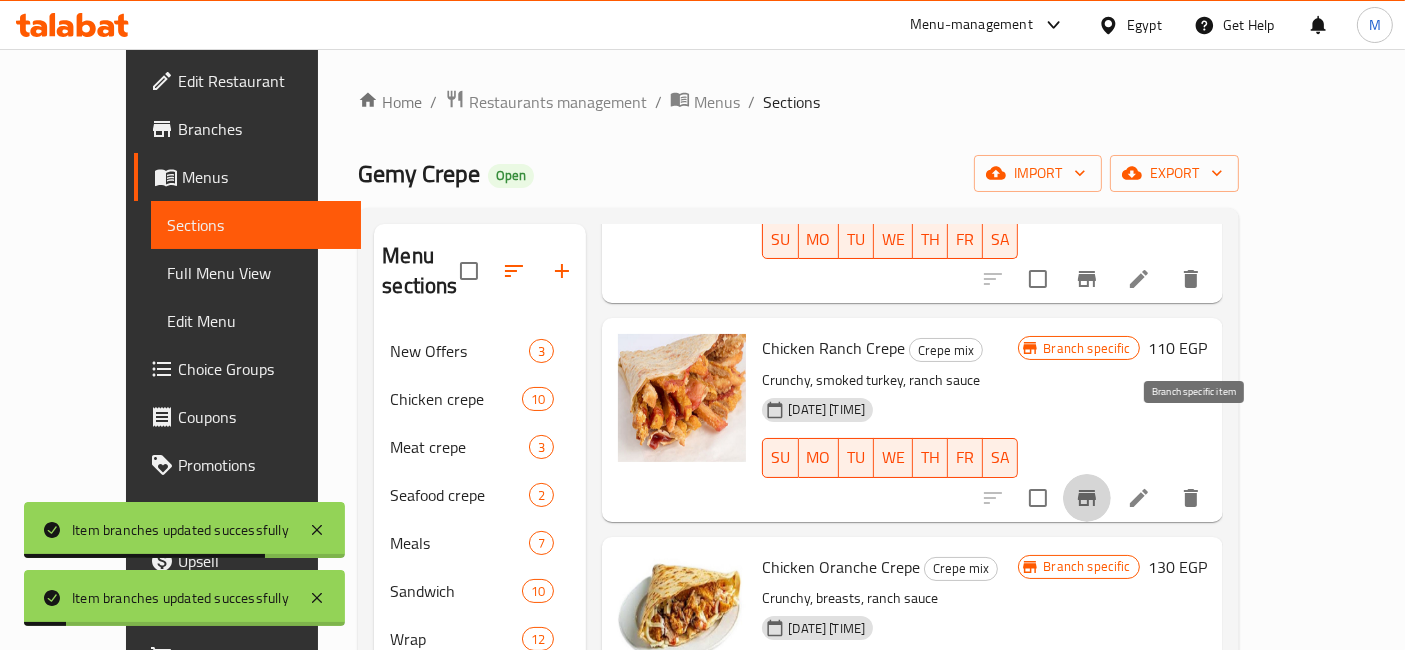 click 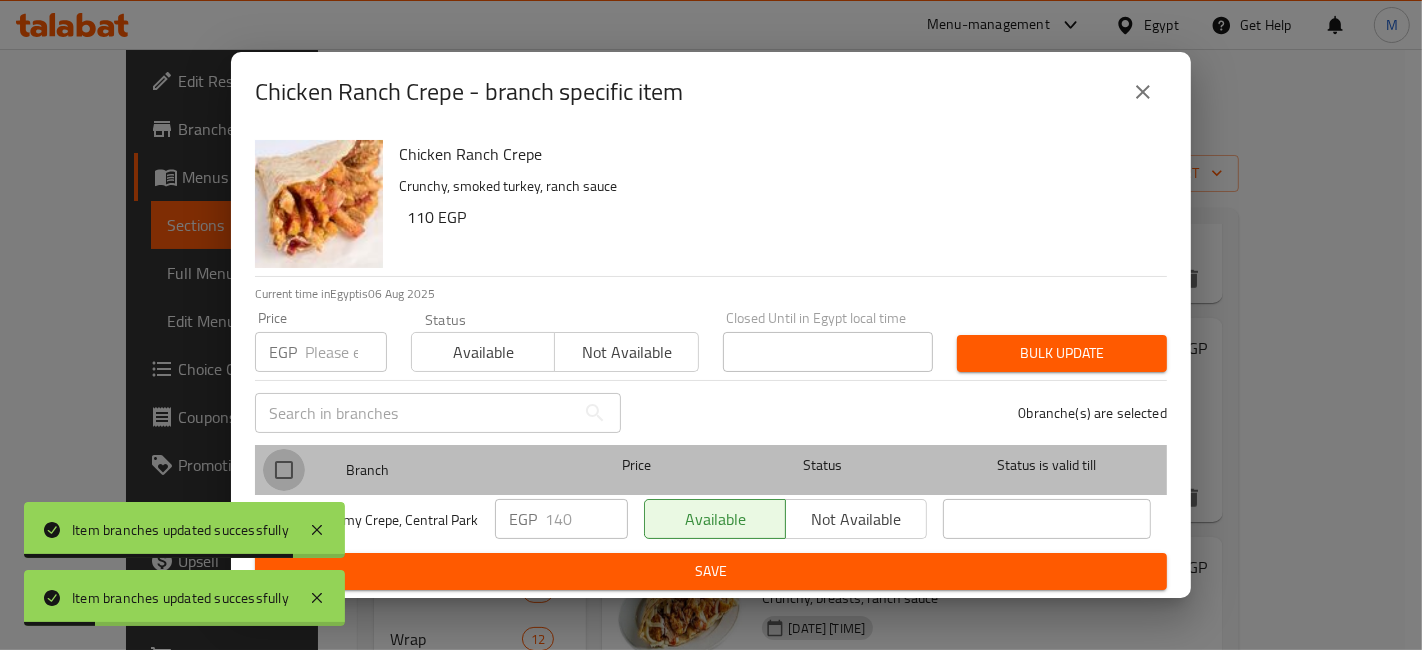 drag, startPoint x: 284, startPoint y: 464, endPoint x: 444, endPoint y: 491, distance: 162.26213 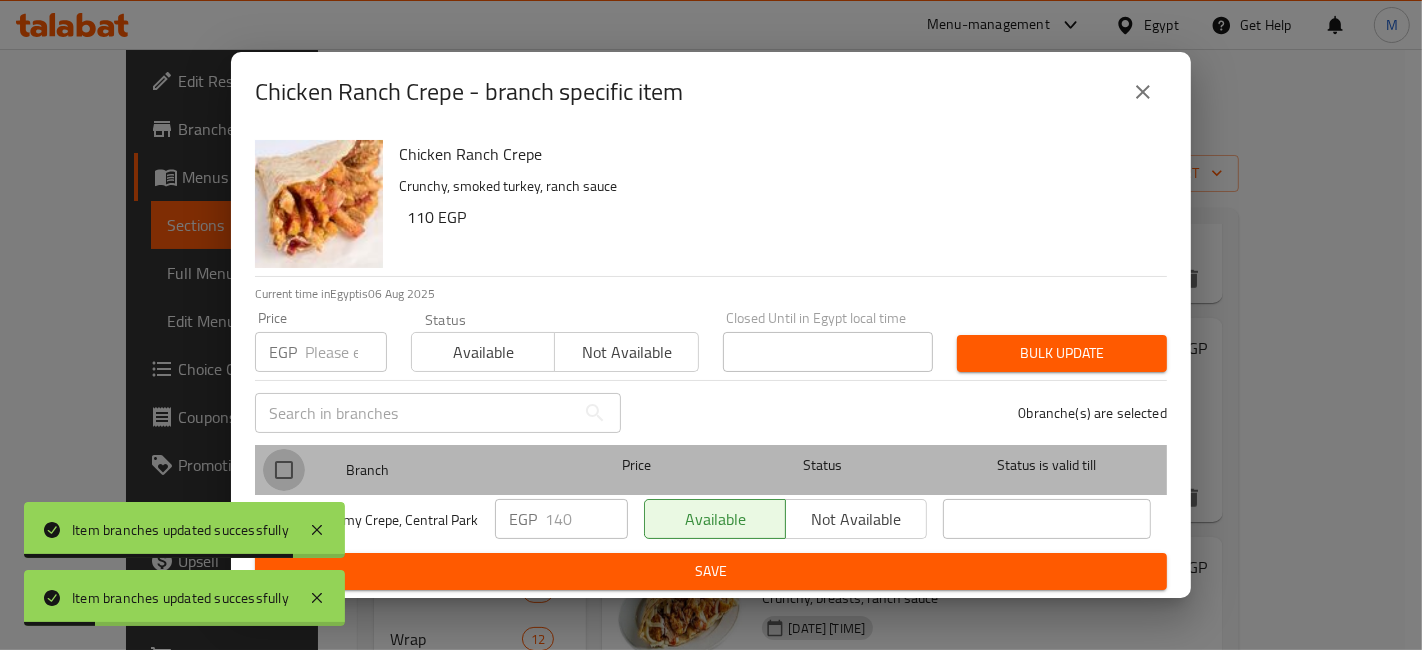 click at bounding box center [284, 470] 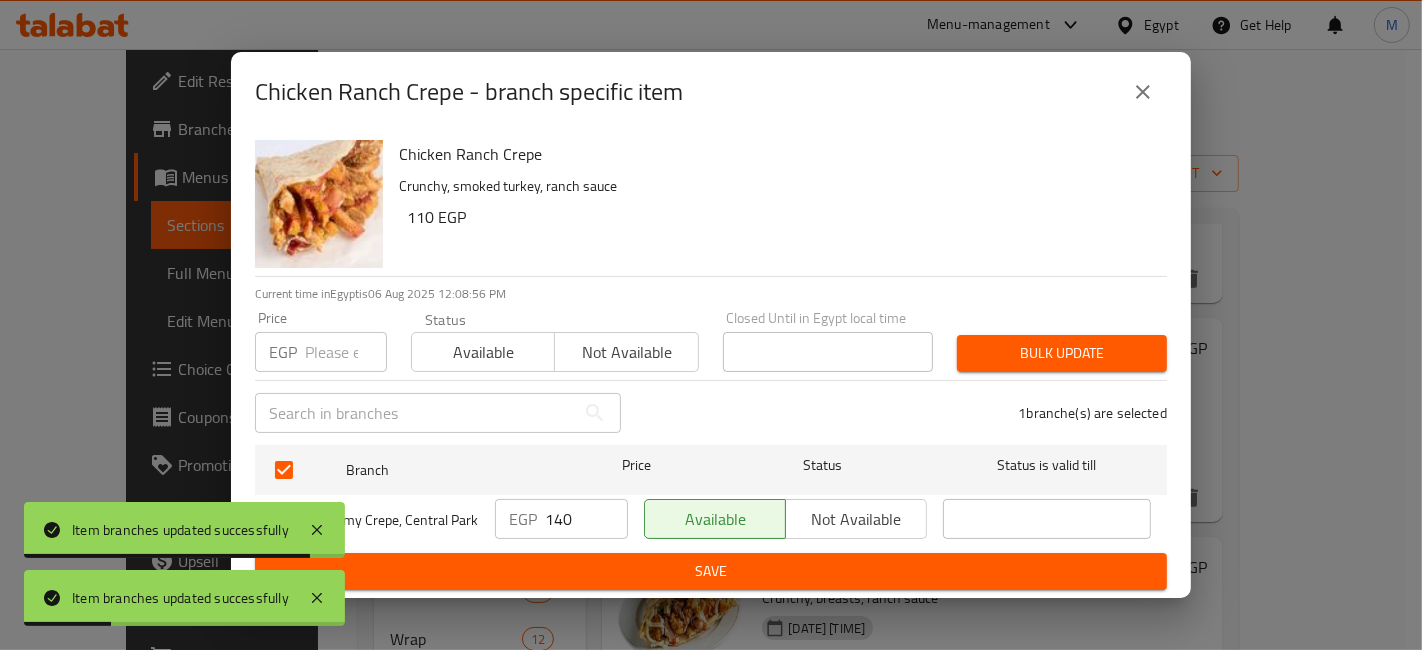 click on "140" at bounding box center [586, 519] 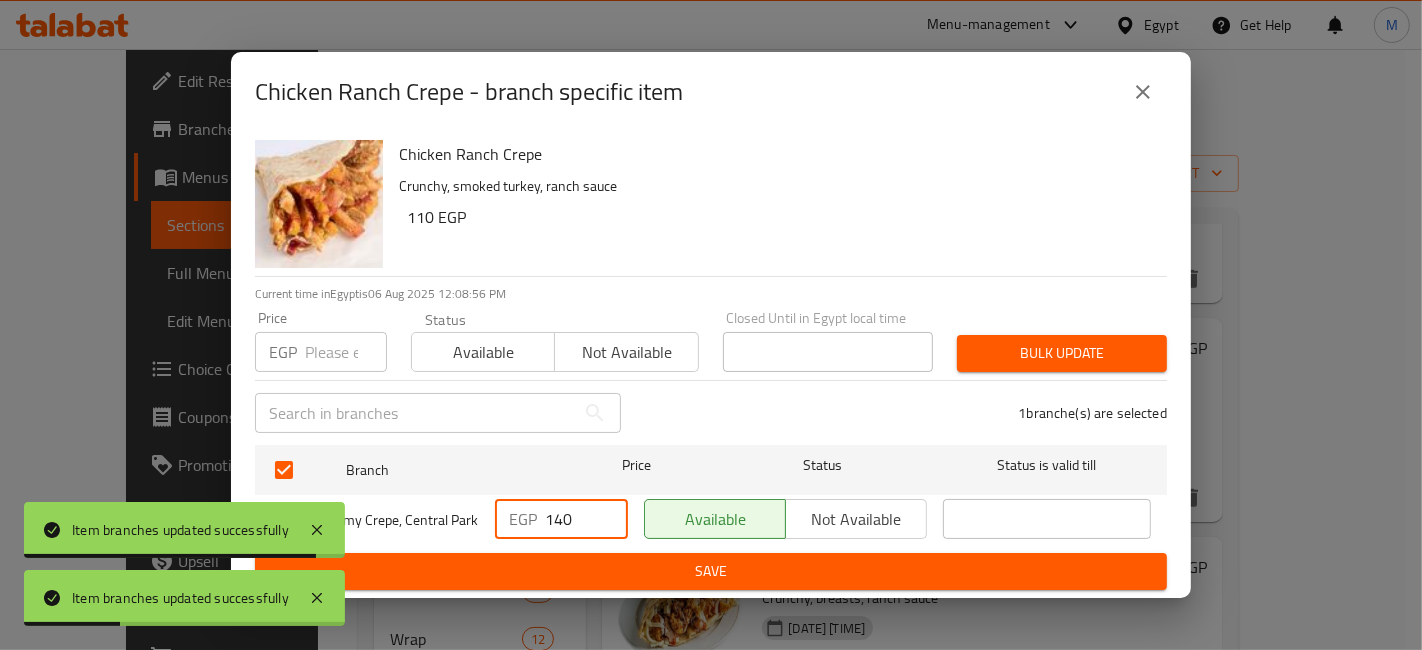 click on "140" at bounding box center (586, 519) 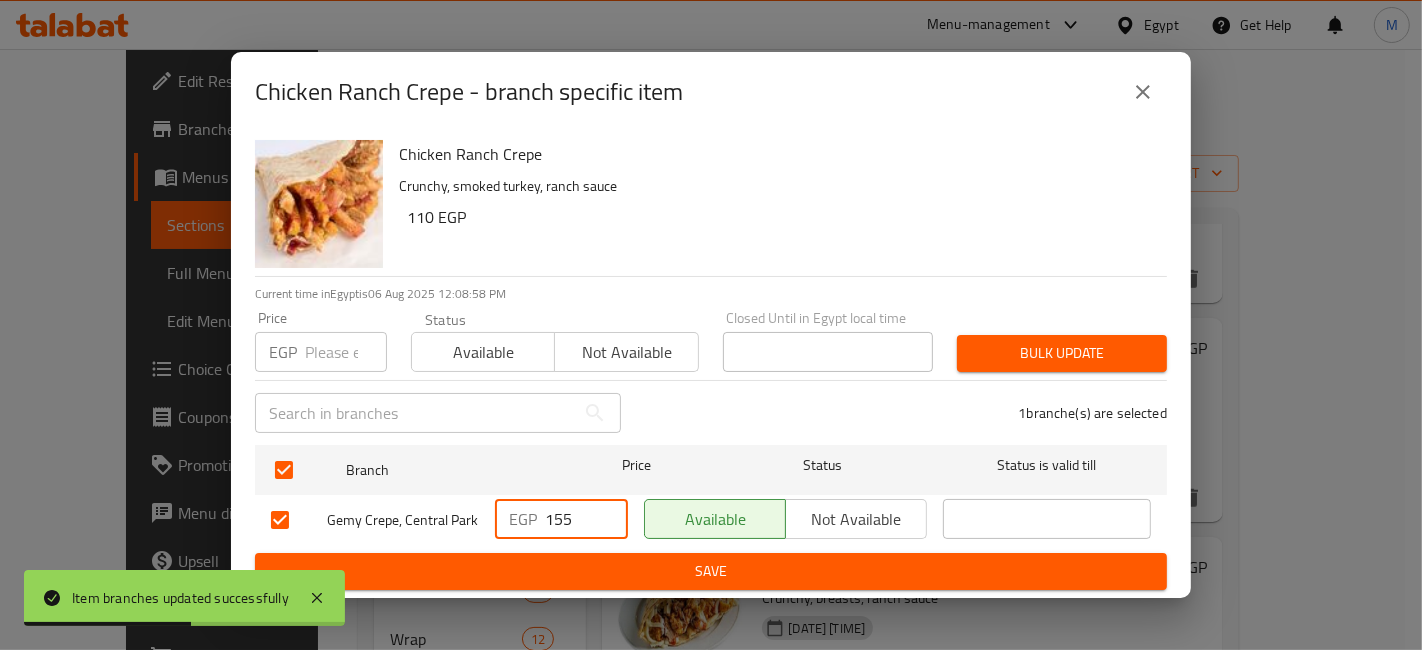 click on "Save" at bounding box center (711, 571) 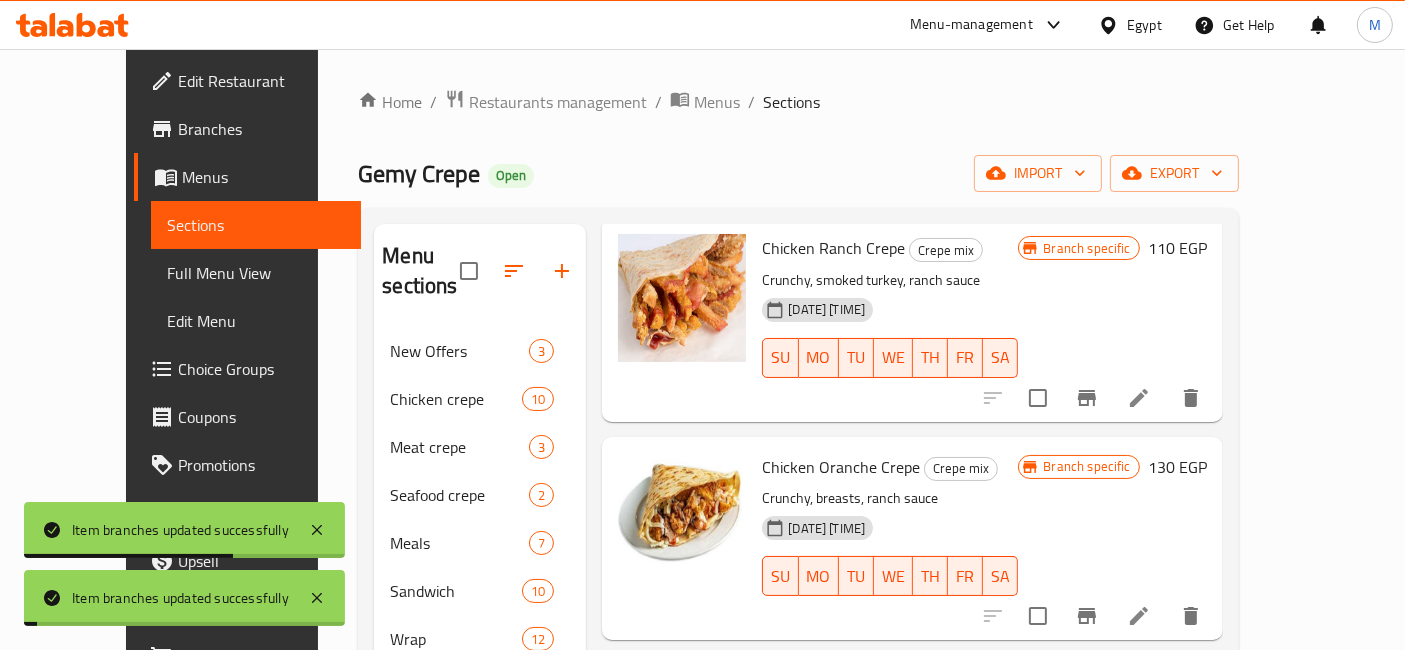 scroll, scrollTop: 1777, scrollLeft: 0, axis: vertical 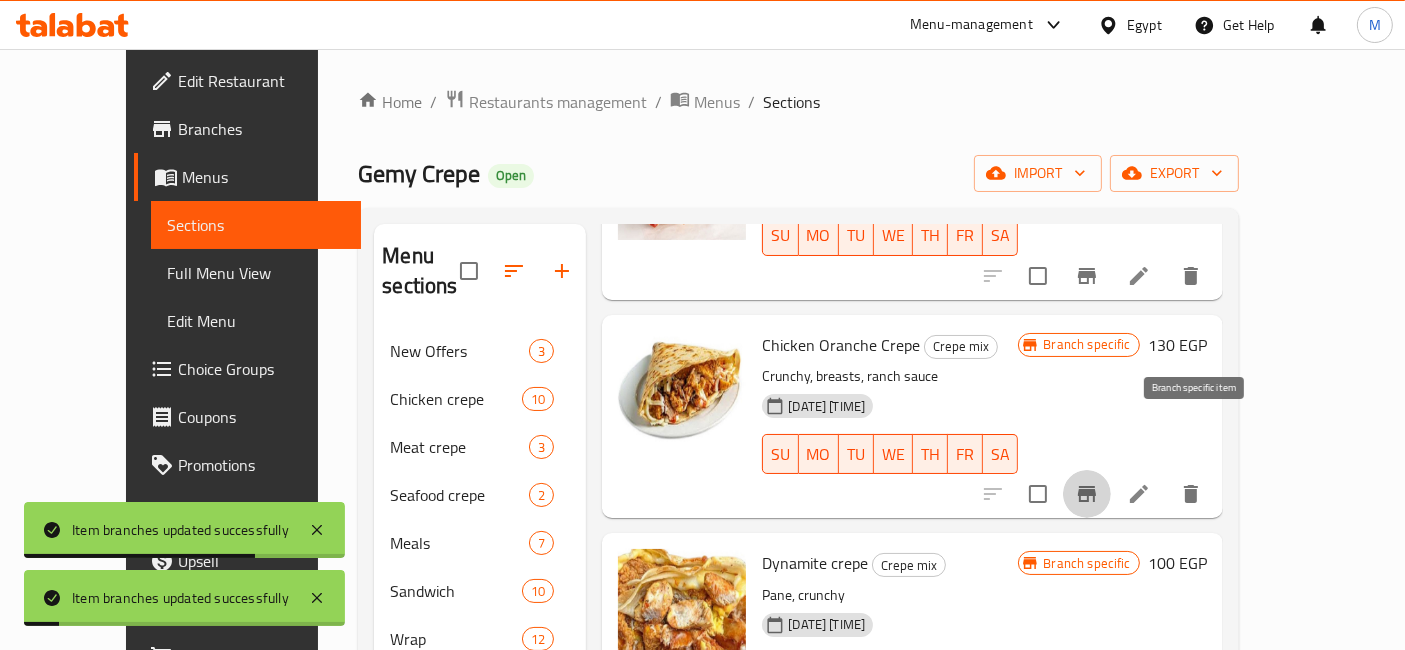 click at bounding box center (1087, 494) 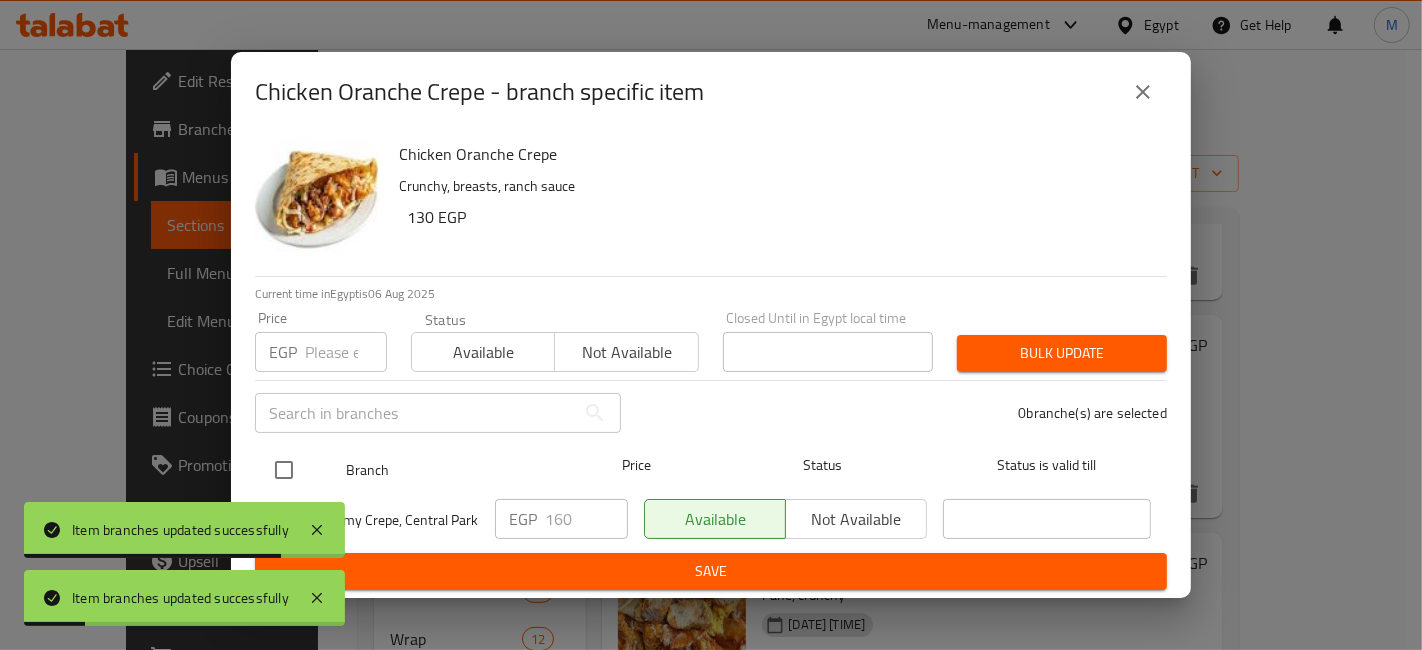 click at bounding box center (300, 470) 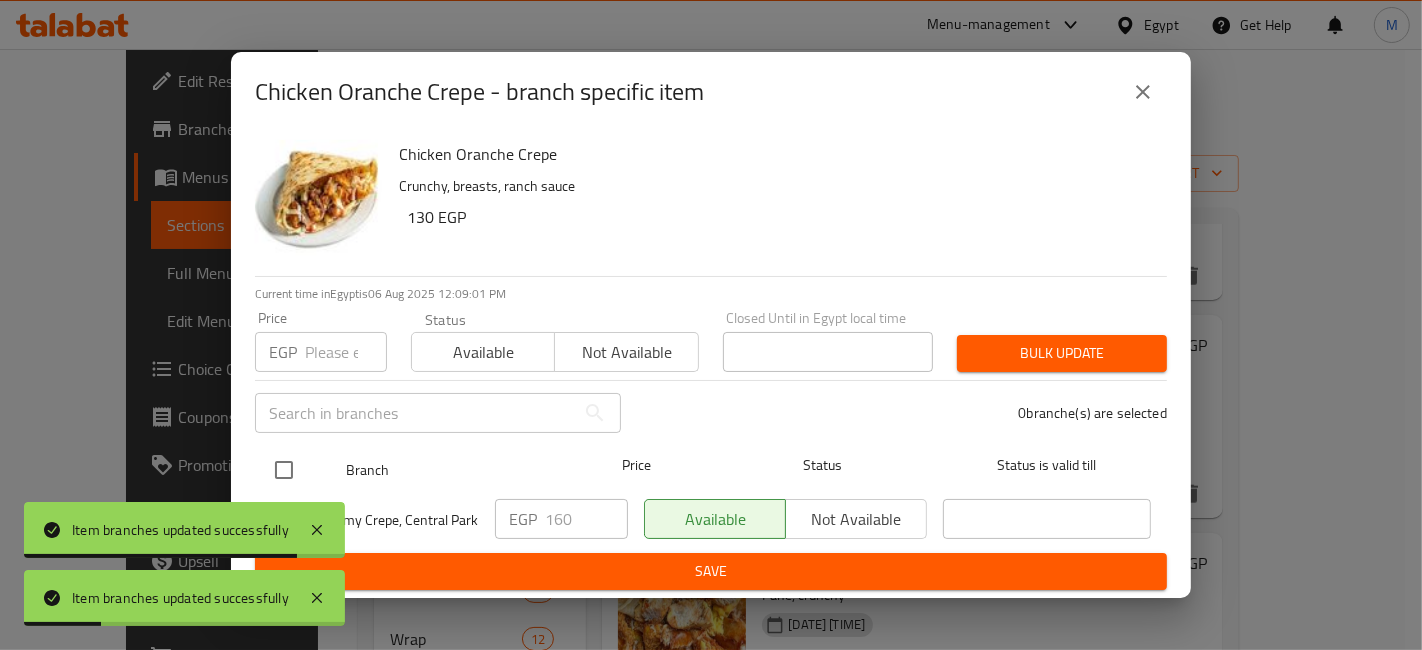 drag, startPoint x: 263, startPoint y: 464, endPoint x: 316, endPoint y: 472, distance: 53.600372 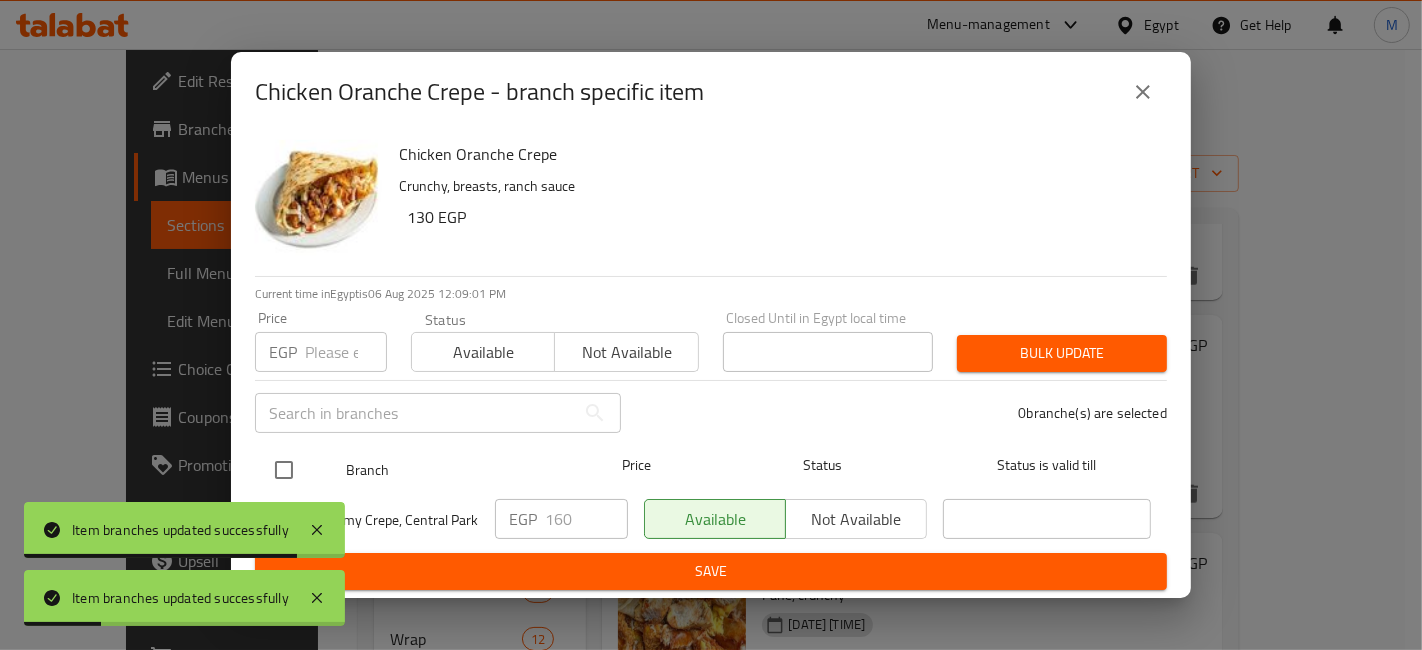 click at bounding box center (284, 470) 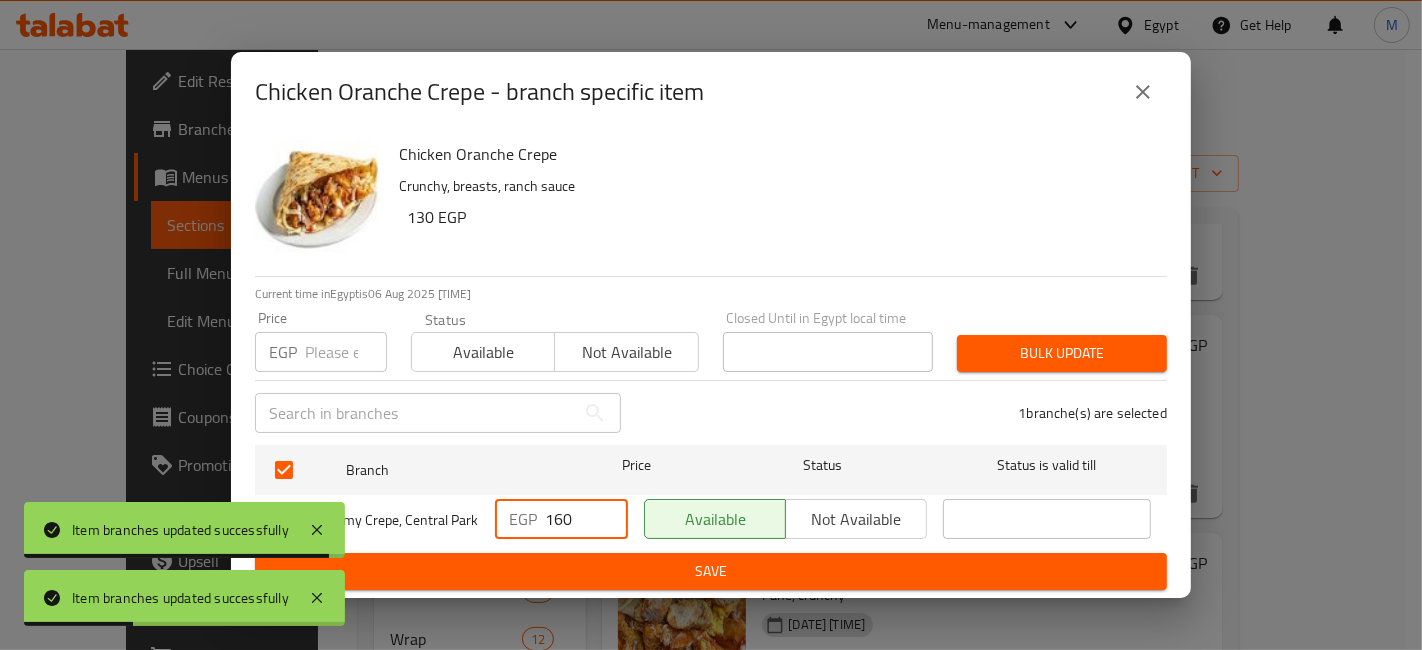 click on "160" at bounding box center (586, 519) 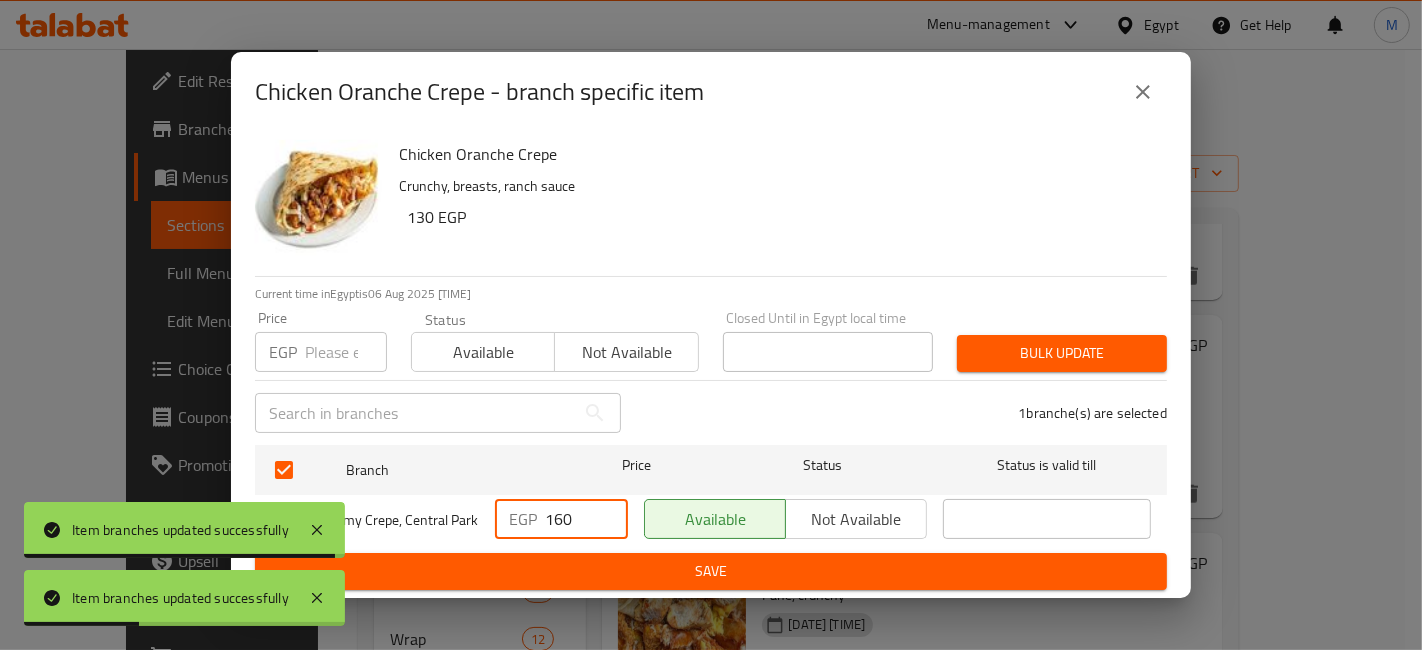 click on "160" at bounding box center (586, 519) 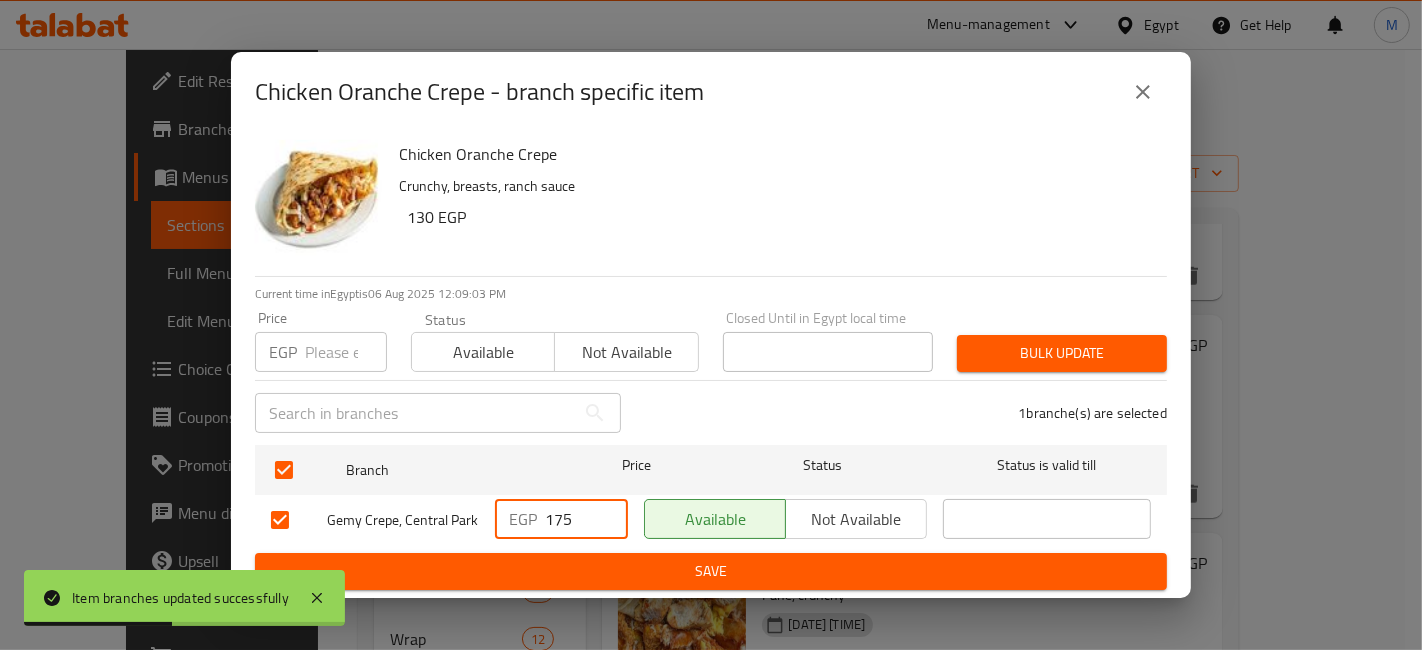 click on "Chicken Oranche Crepe Crunchy, breasts, ranch sauce 130   EGP Current time in  [COUNTRY]  is  06 Aug 2025   12:09:03 PM Price EGP Price Status Available Not available Closed Until in [COUNTRY] local time Closed Until in [COUNTRY] local time Bulk update ​ 1  branche(s) are selected Branch Price Status Status is valid till Gemy Crepe, Central Park EGP 175 ​ Available Not available ​ Save" at bounding box center (711, 365) 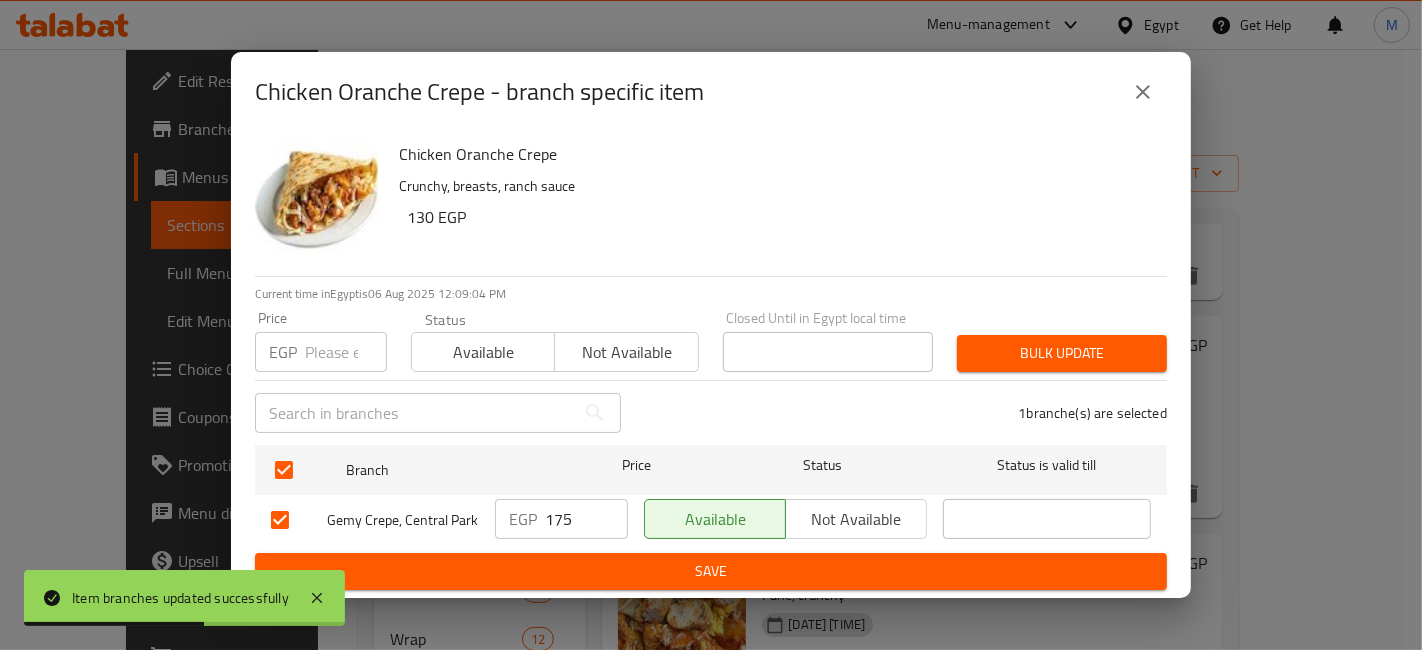 click on "Save" at bounding box center (711, 571) 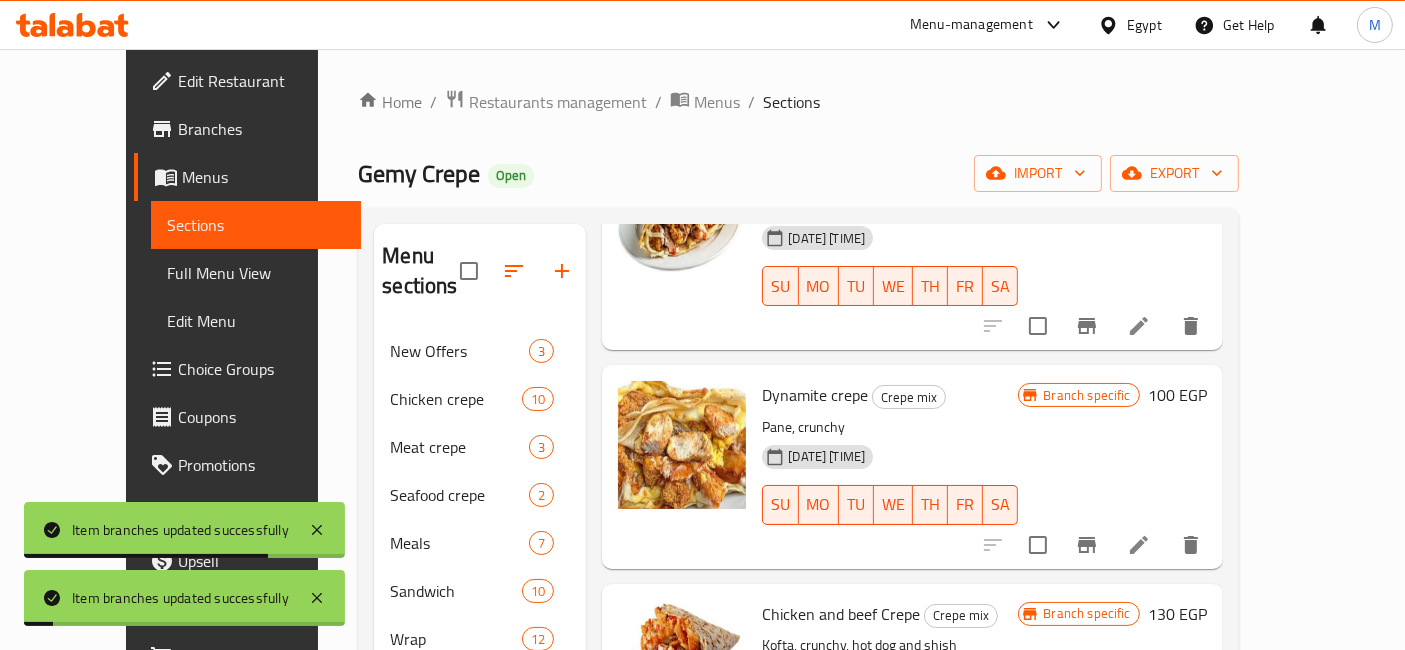 scroll, scrollTop: 2000, scrollLeft: 0, axis: vertical 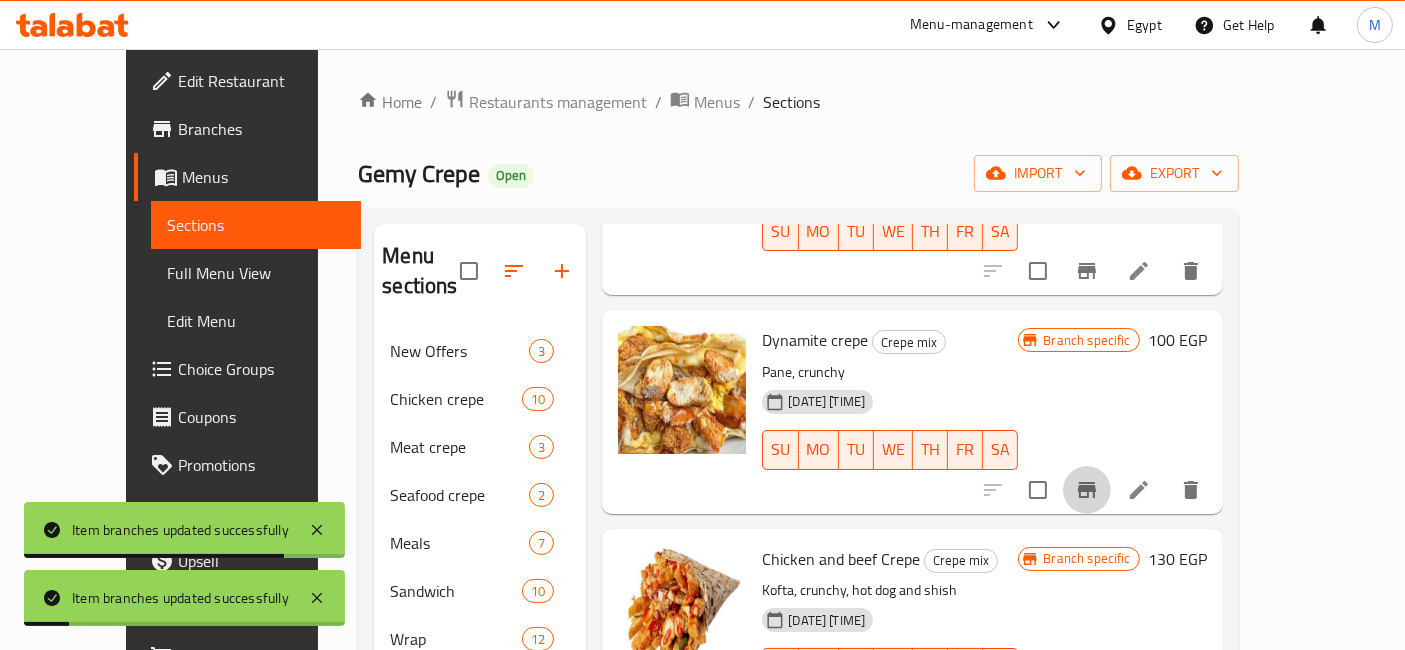 click 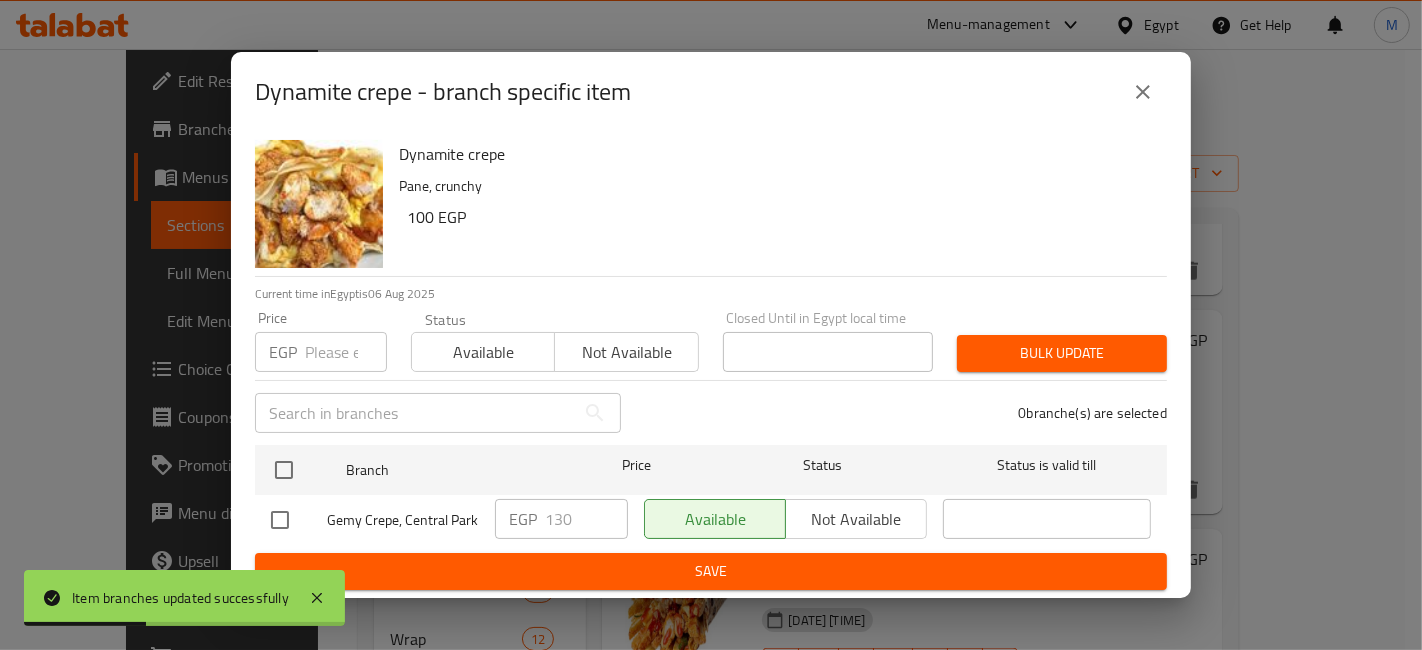 drag, startPoint x: 285, startPoint y: 471, endPoint x: 502, endPoint y: 530, distance: 224.87775 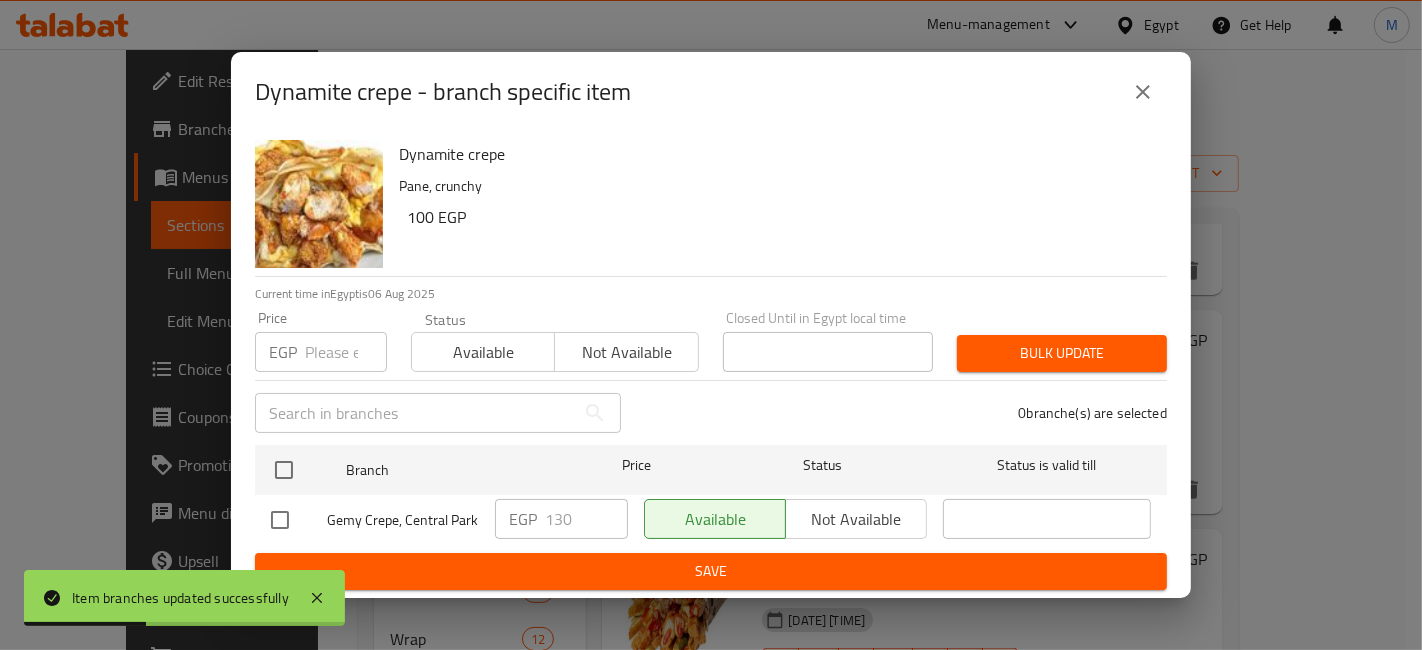 click at bounding box center (284, 470) 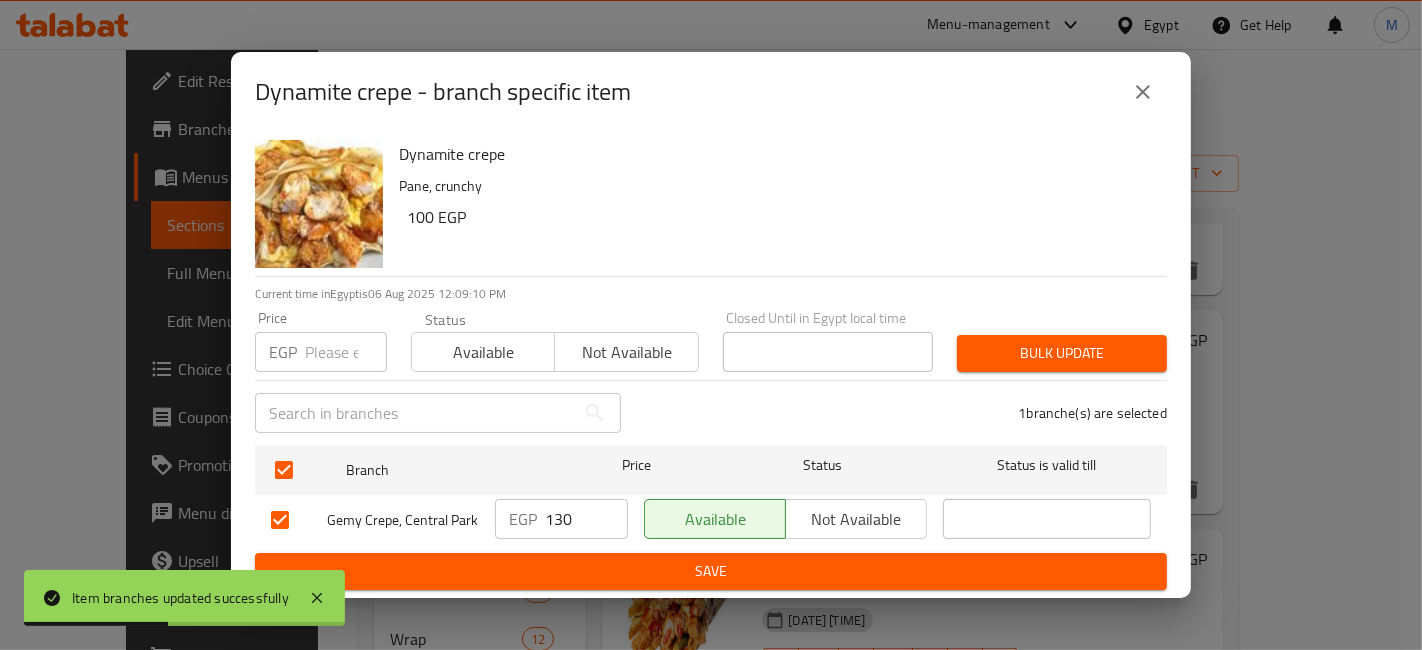 click on "130" at bounding box center [586, 519] 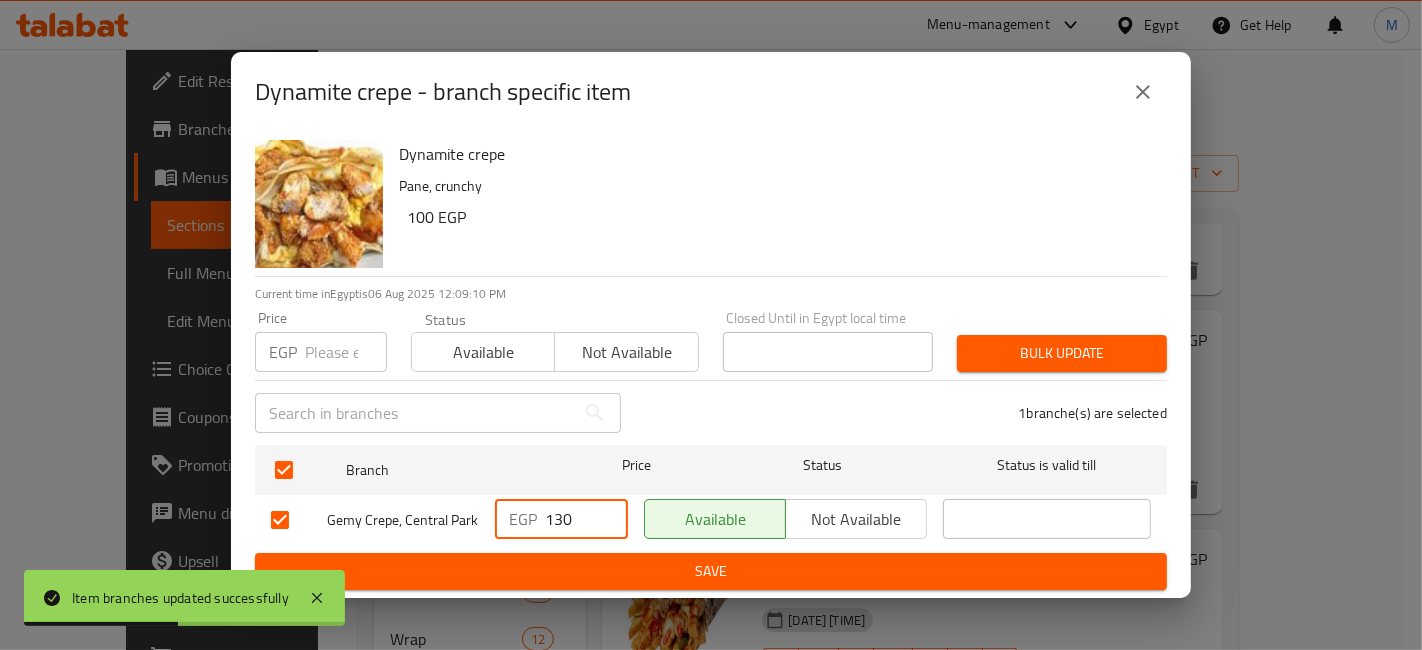 click on "130" at bounding box center [586, 519] 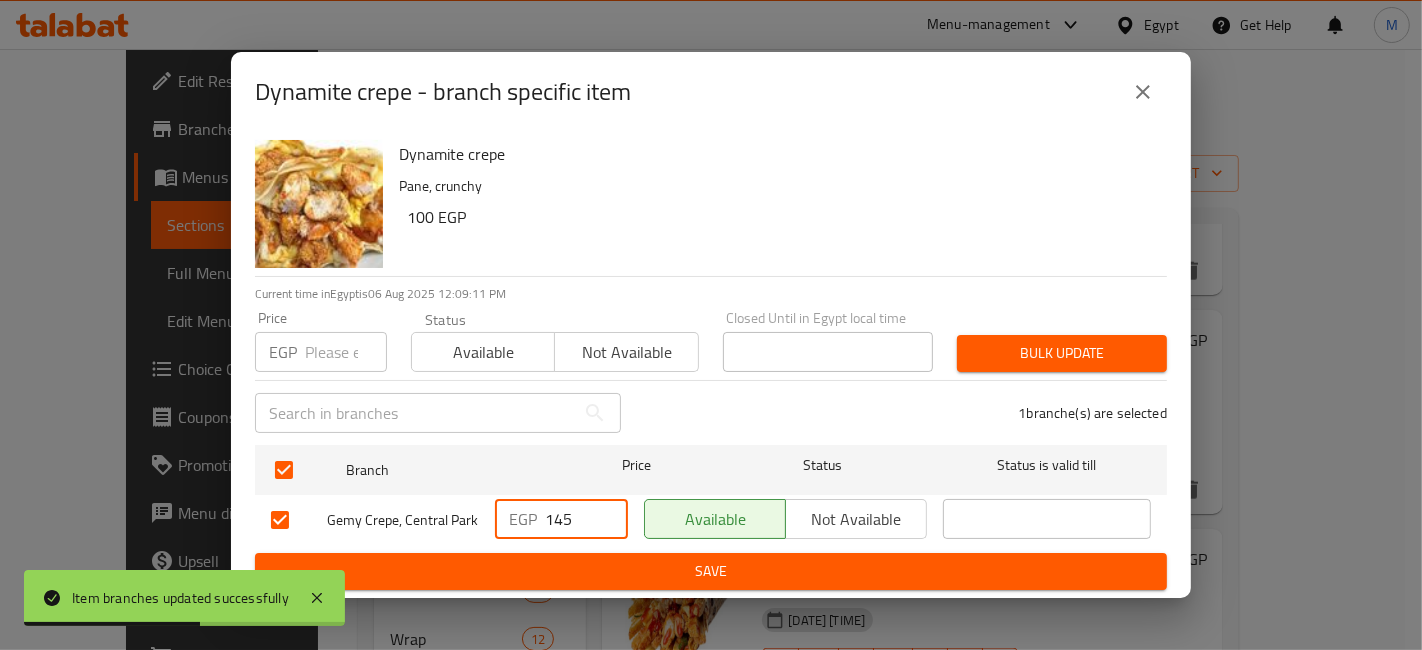 click on "EGP 145 ​" at bounding box center [561, 520] 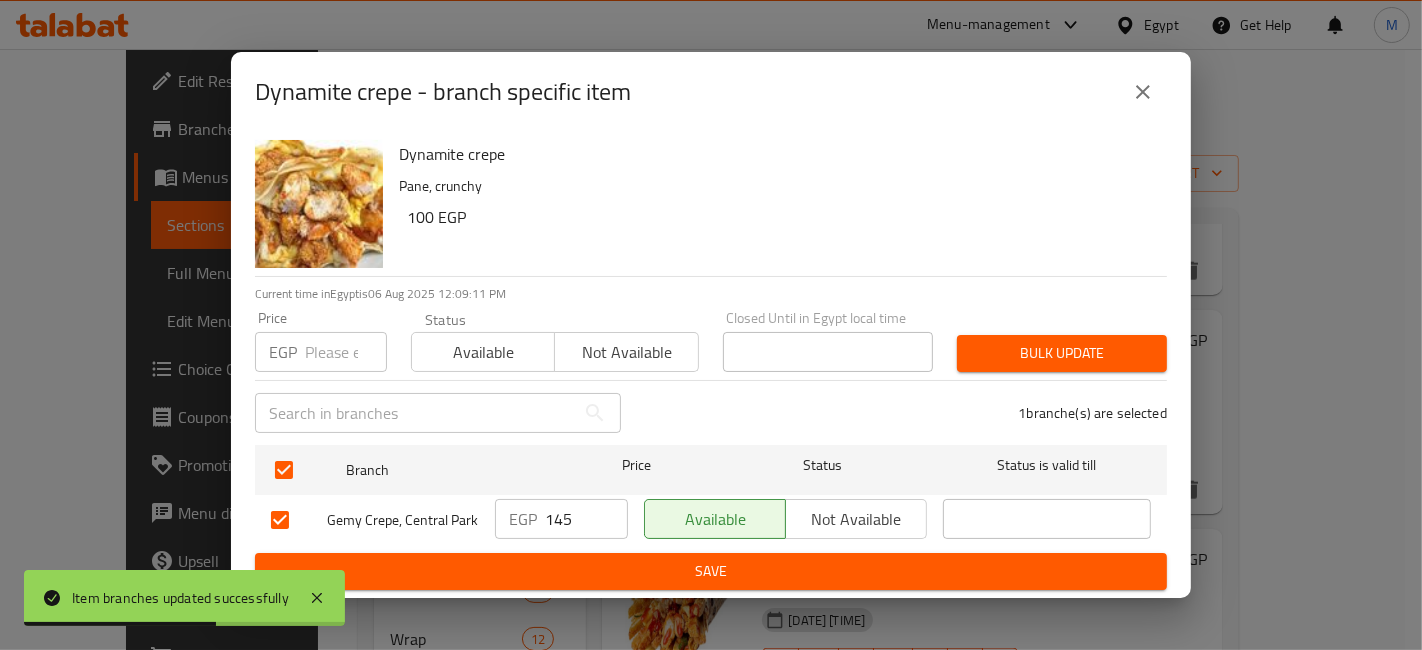 click on "Dynamite crepe - branch specific item Dynamite crepe Pane, crunchy 100   EGP Current time in  [COUNTRY]  is  06 Aug 2025   12:09:11 PM Price EGP Price Status Available Not available Closed Until in [COUNTRY] local time Closed Until in [COUNTRY] local time Bulk update ​ 1  branche(s) are selected Branch Price Status Status is valid till Gemy Crepe, Central Park EGP 145 ​ Available Not available ​ Save" at bounding box center [711, 325] 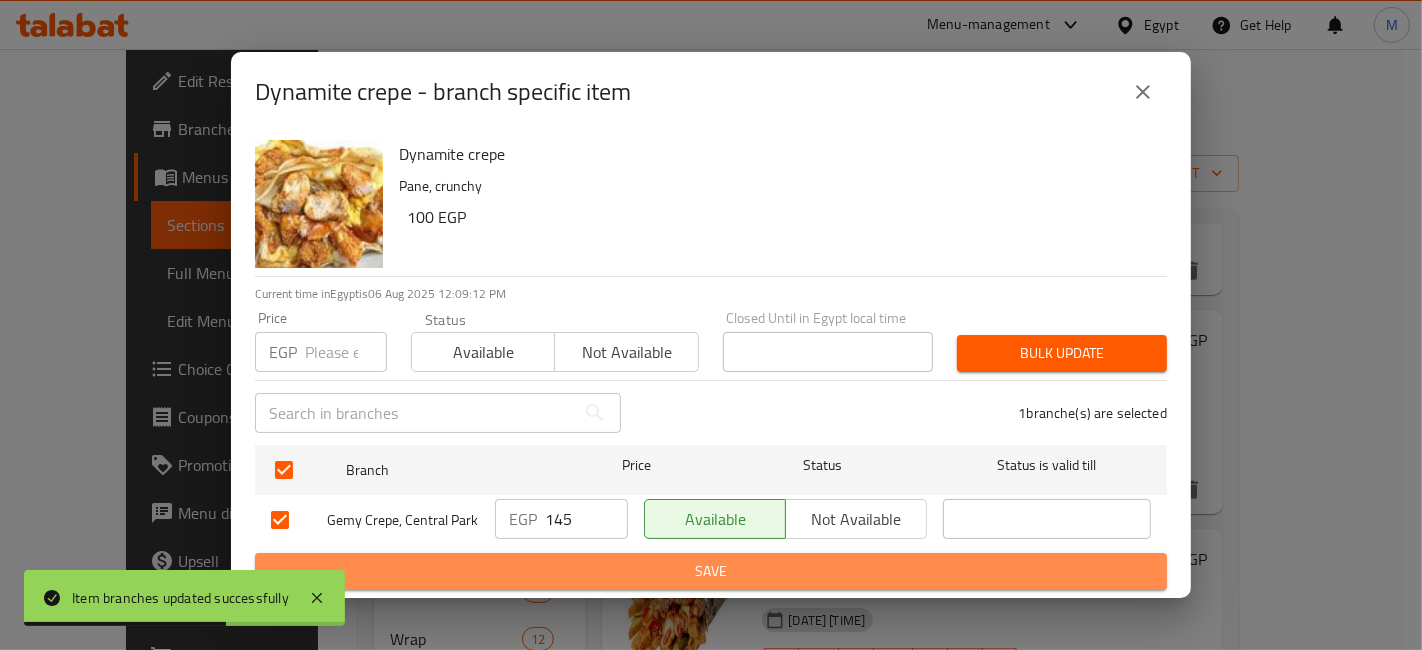 click on "Save" at bounding box center (711, 571) 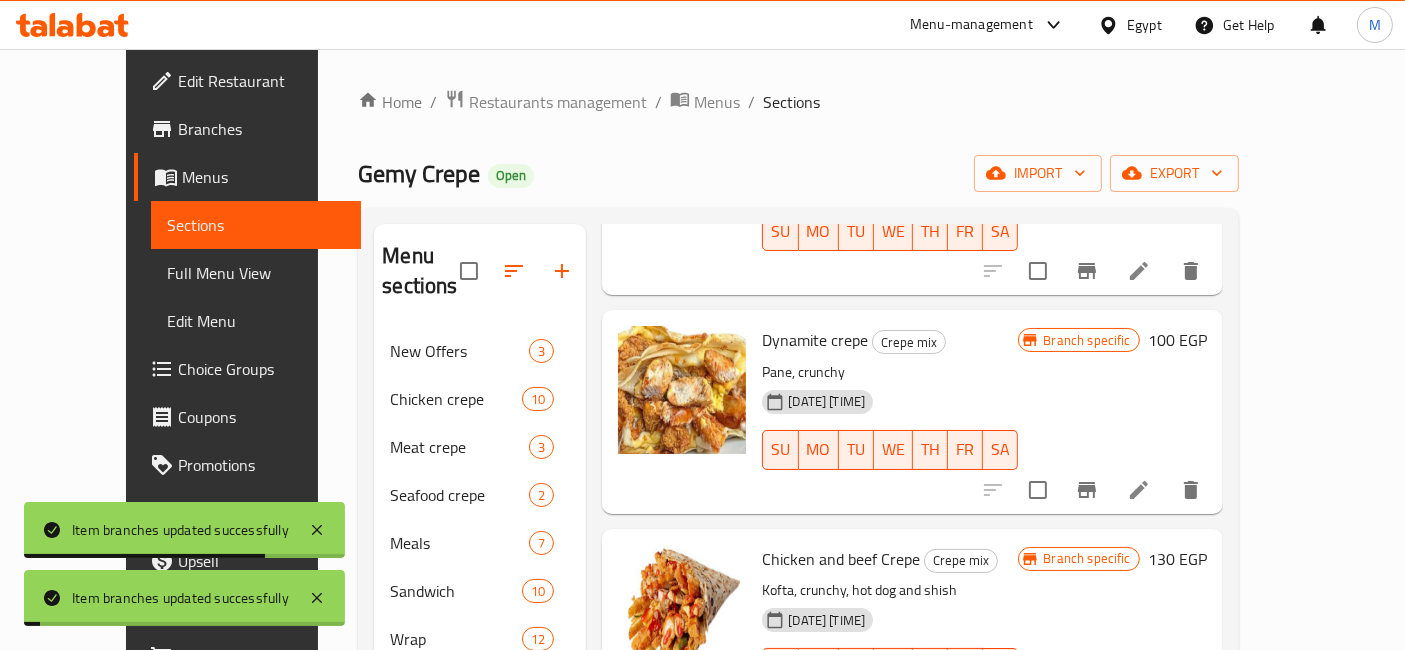 scroll, scrollTop: 2111, scrollLeft: 0, axis: vertical 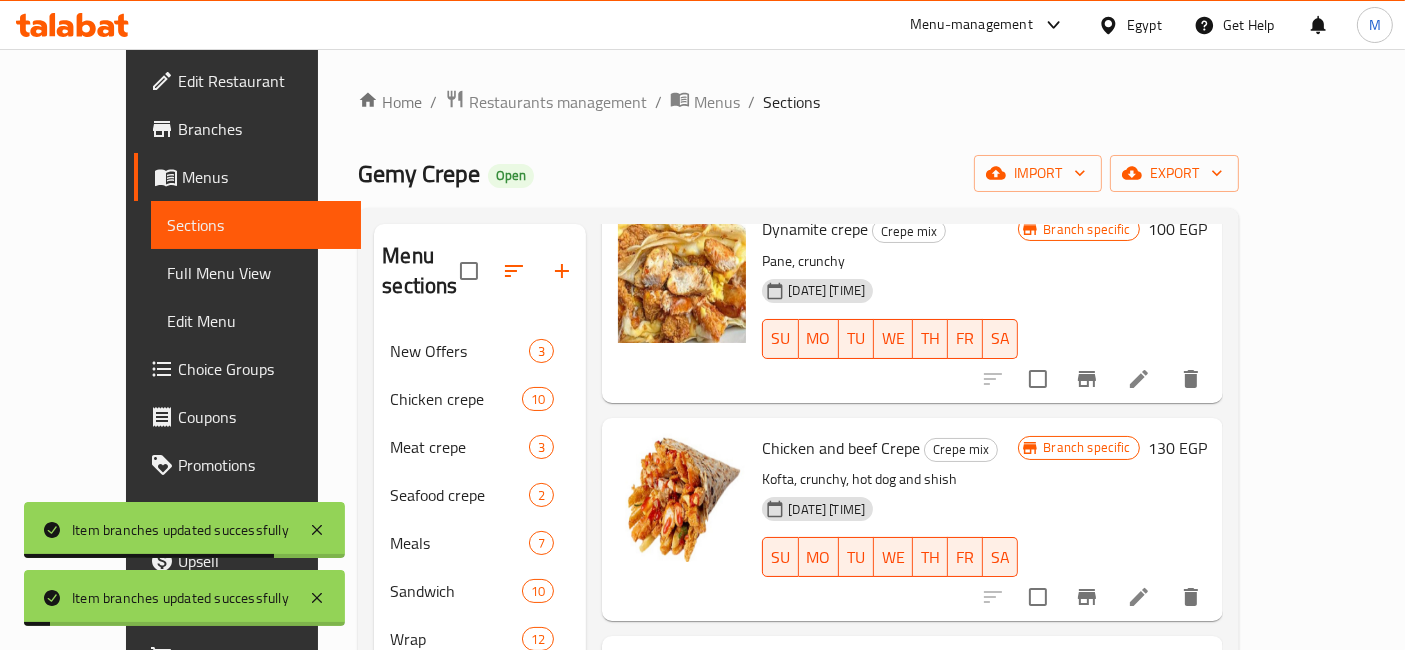 click 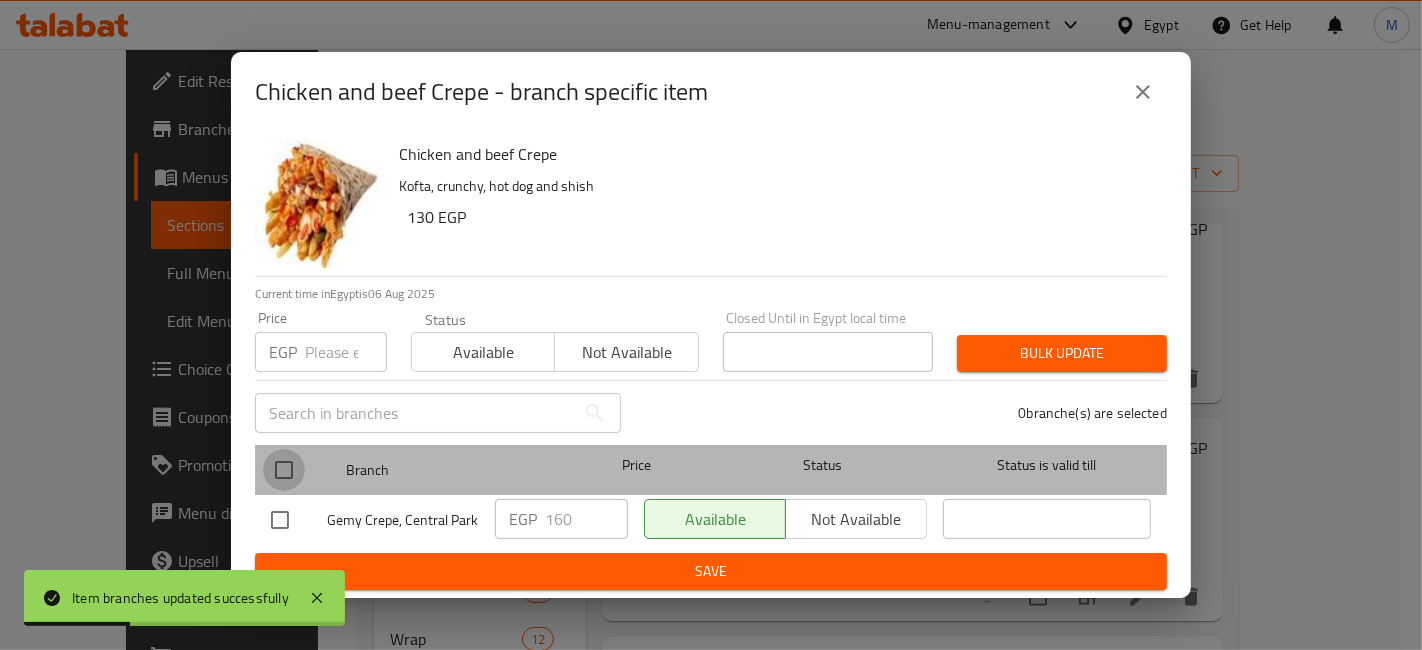click at bounding box center [284, 470] 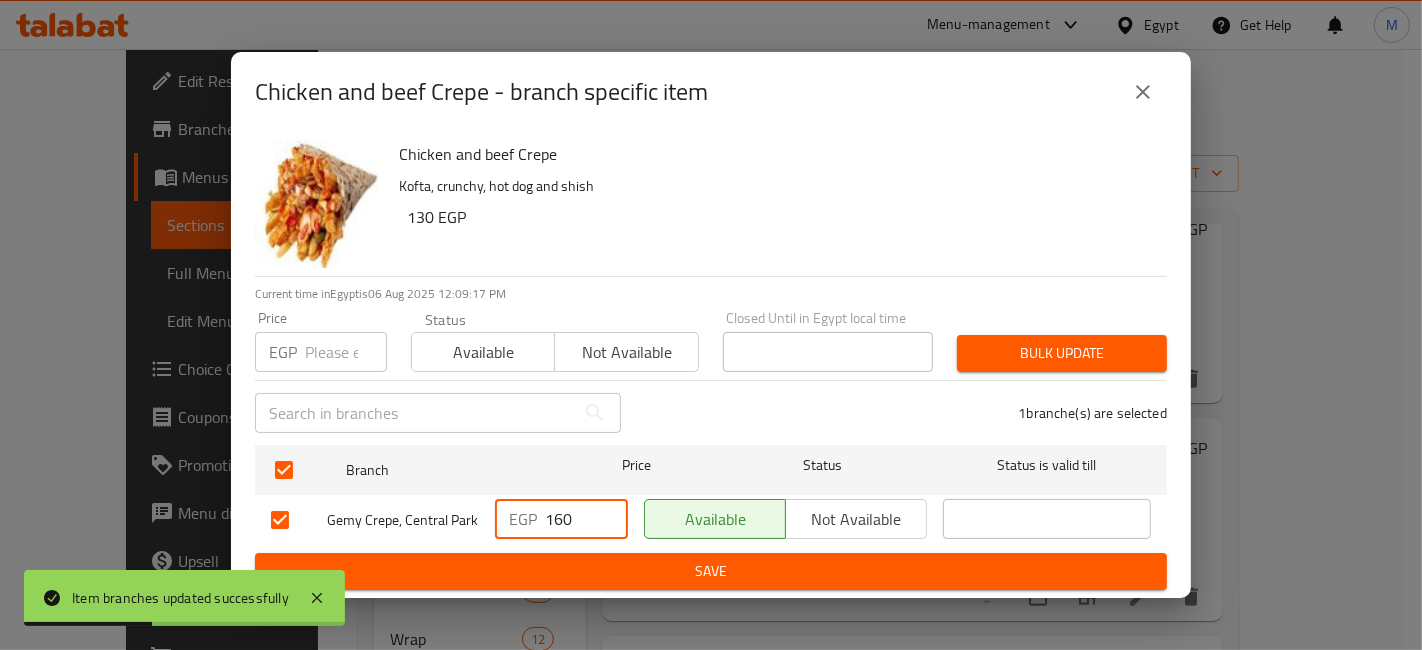 click on "160" at bounding box center (586, 519) 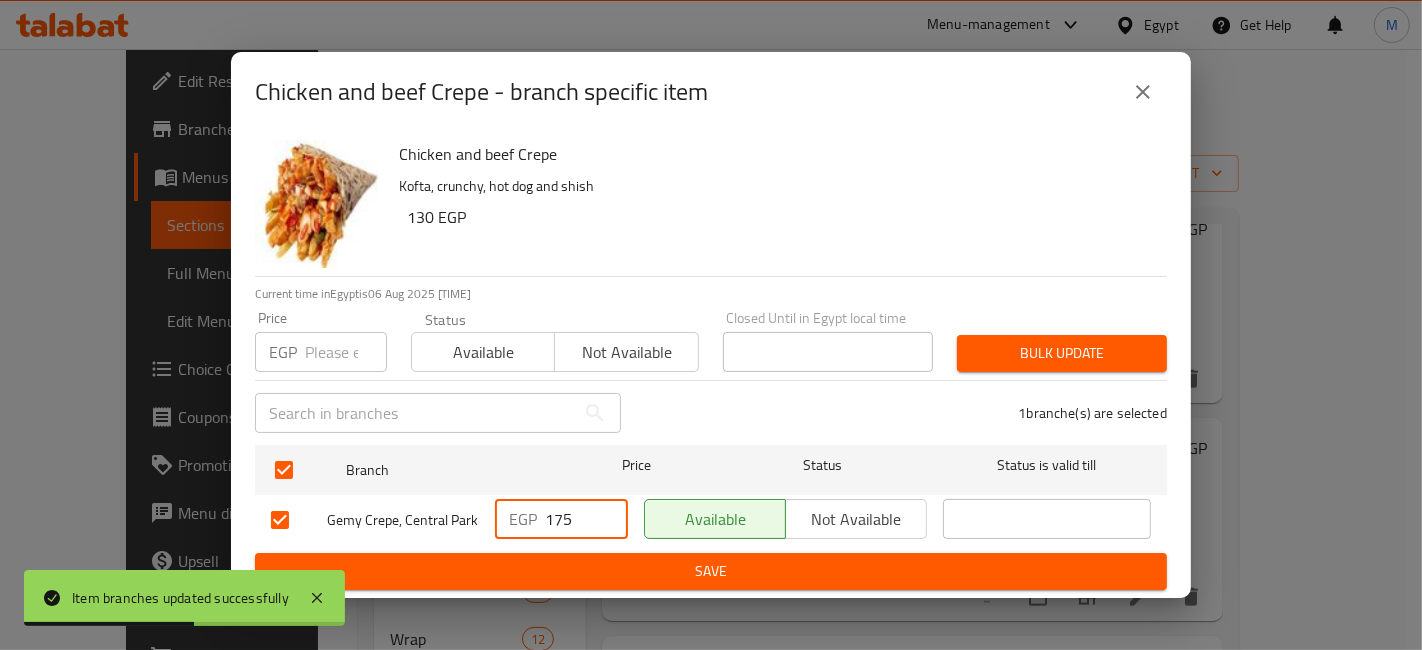 click on "175" at bounding box center (586, 519) 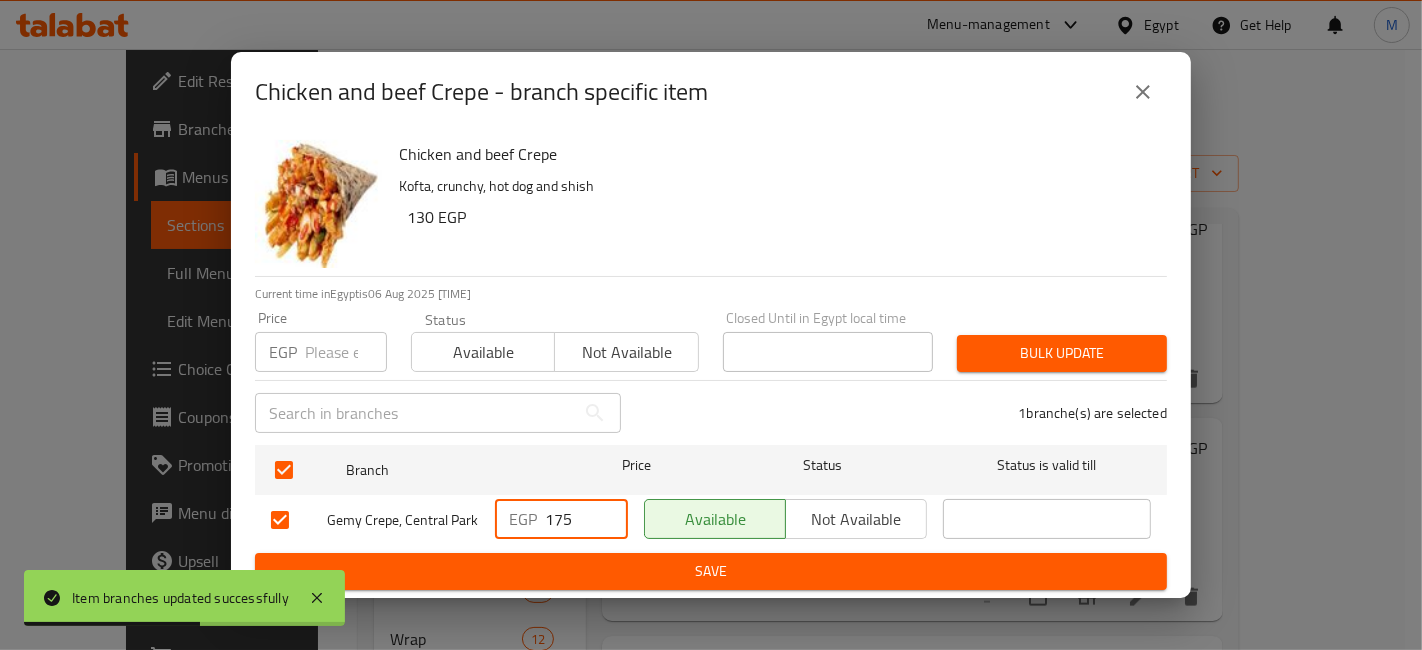 click on "Save" at bounding box center (711, 571) 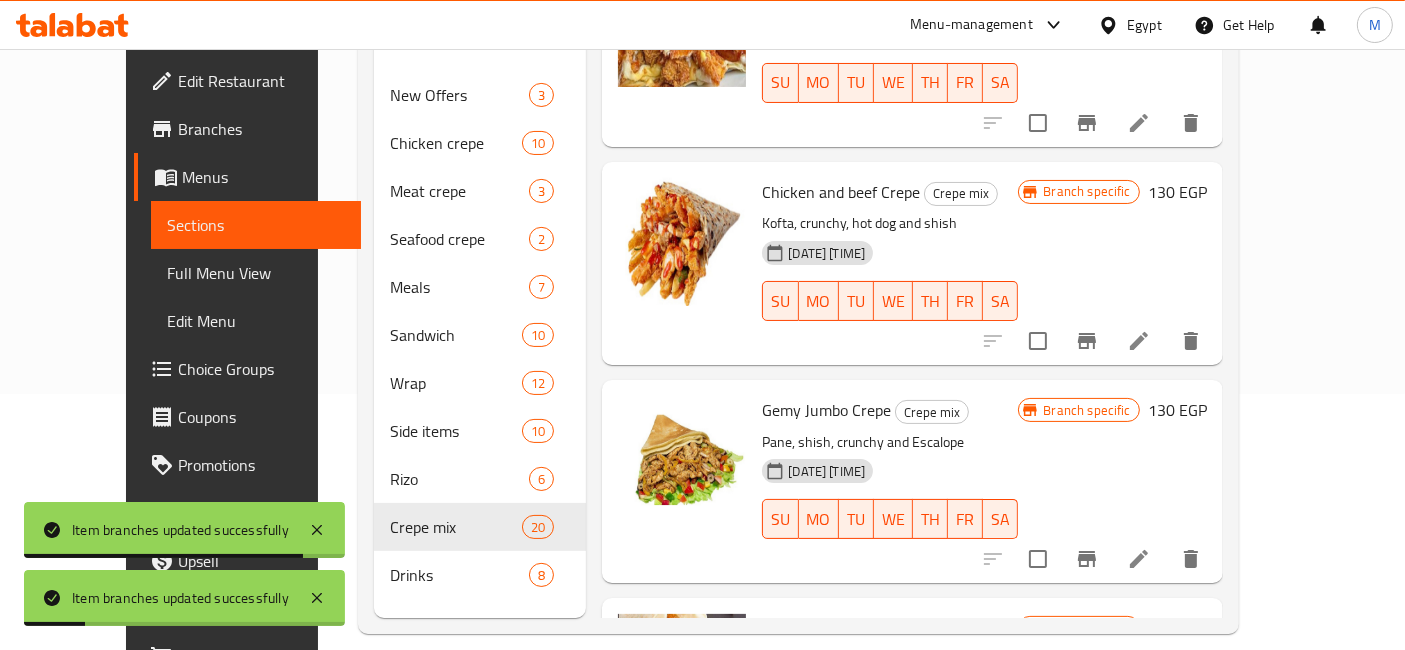 scroll, scrollTop: 279, scrollLeft: 0, axis: vertical 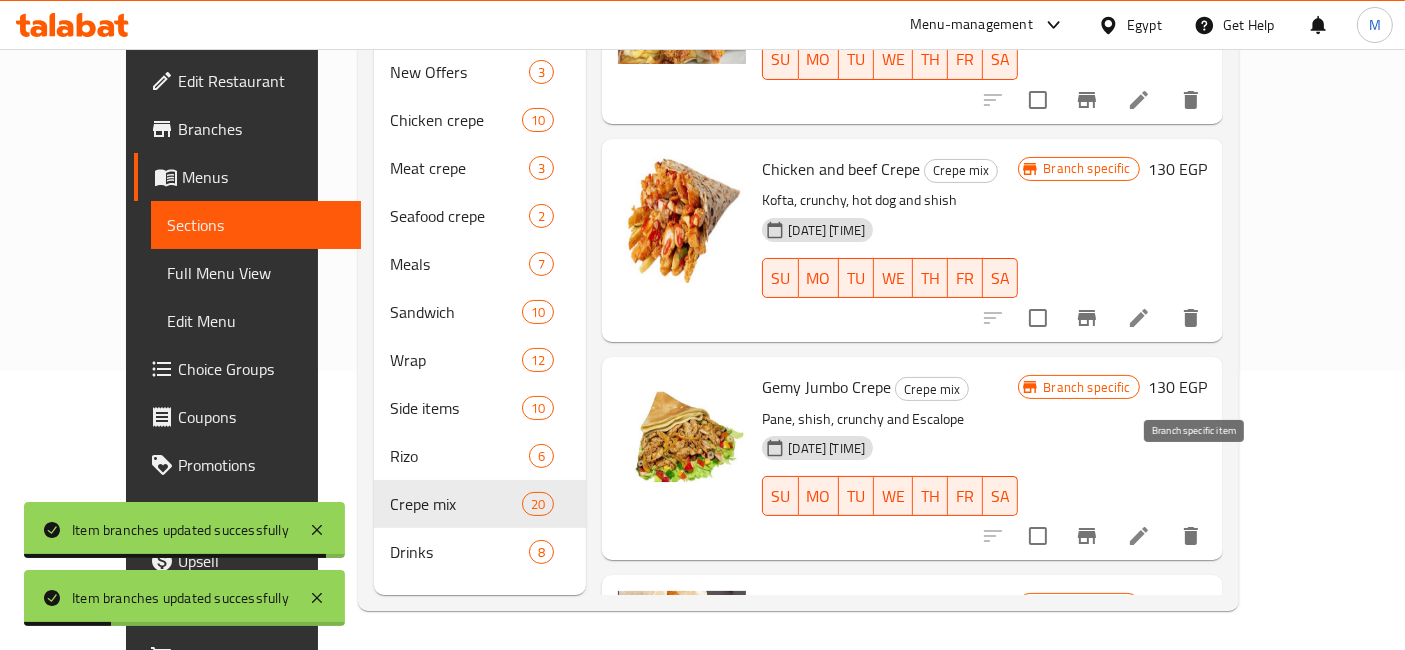 click at bounding box center [1087, 536] 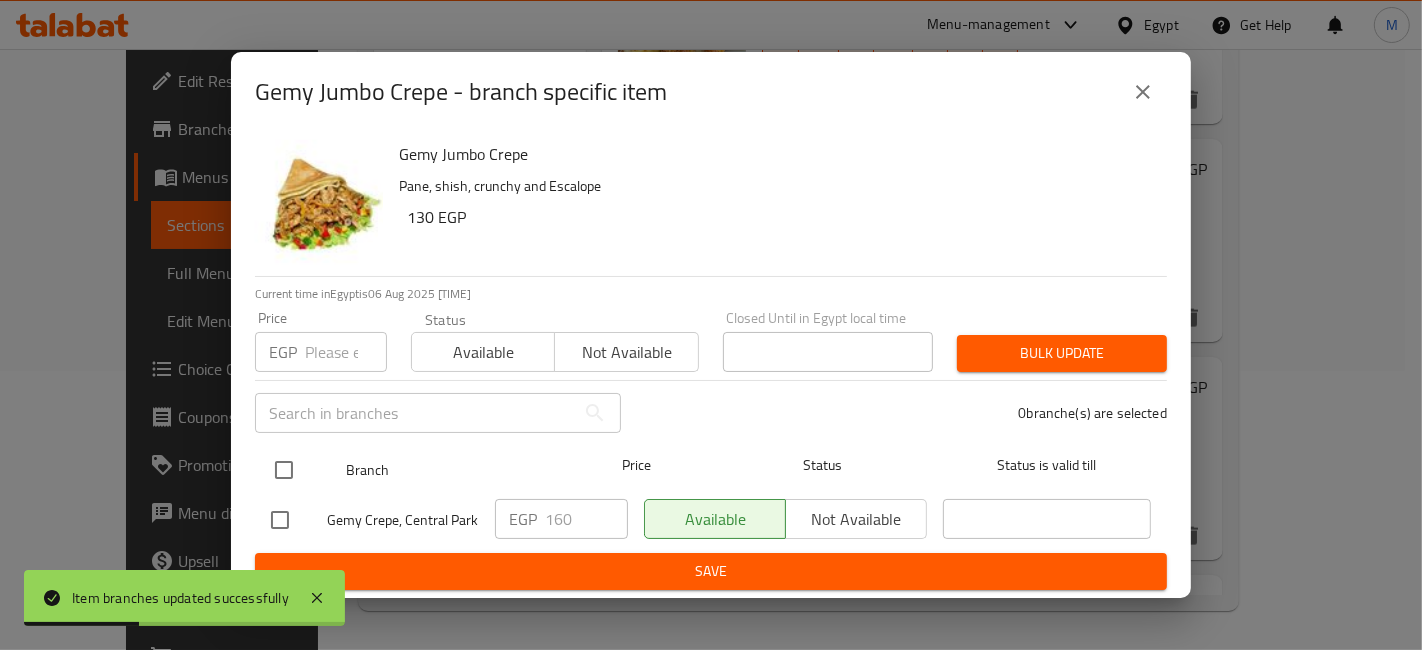 click at bounding box center [284, 470] 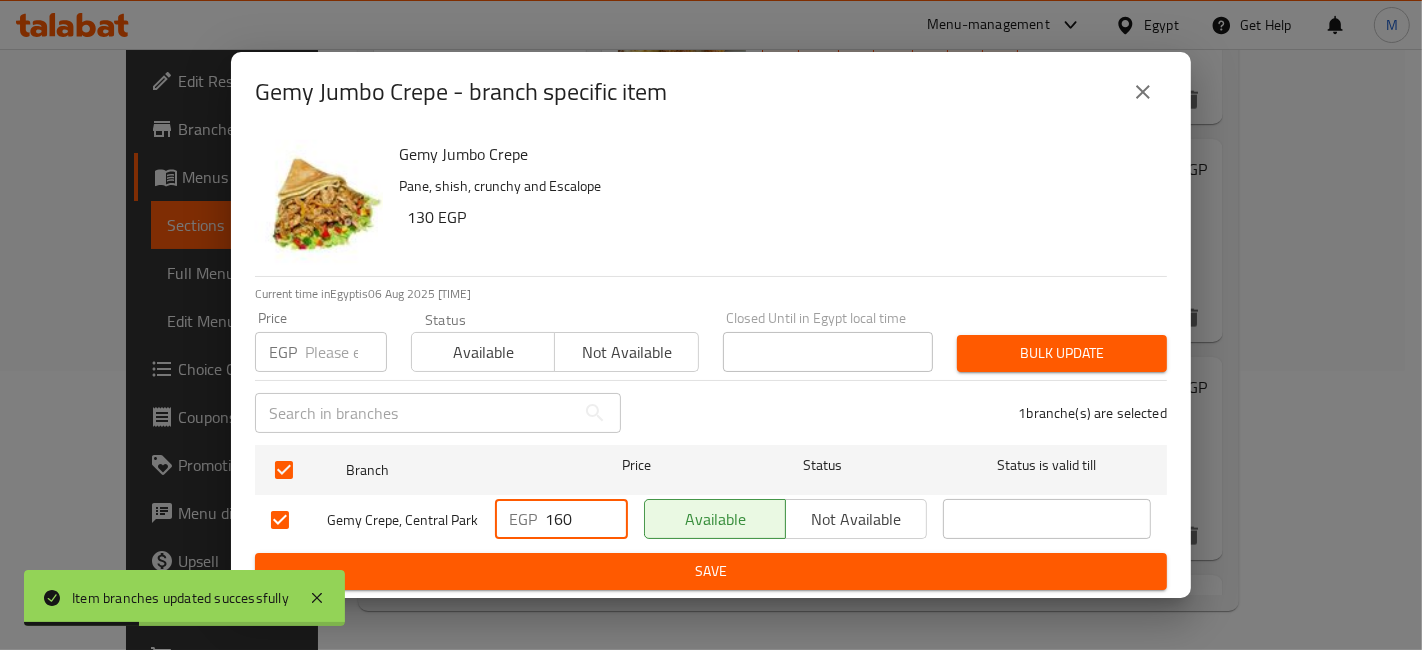 click on "160" at bounding box center [586, 519] 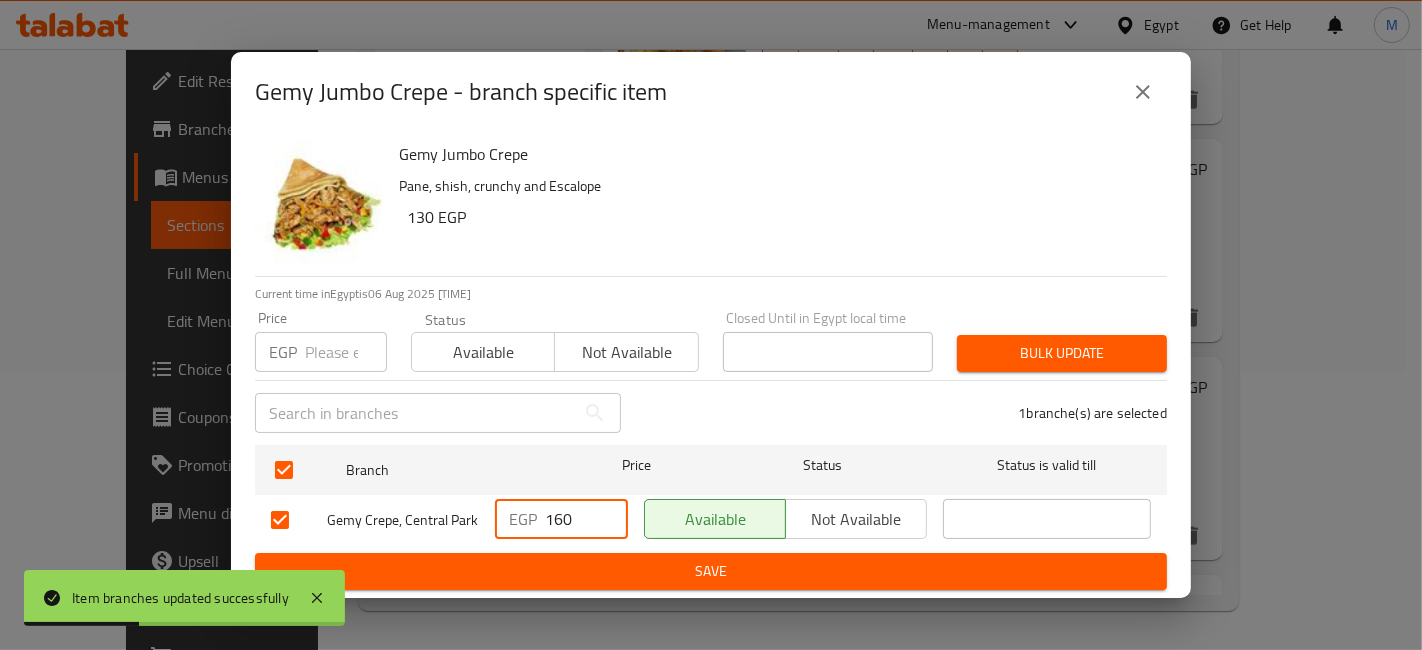 click on "160" at bounding box center [586, 519] 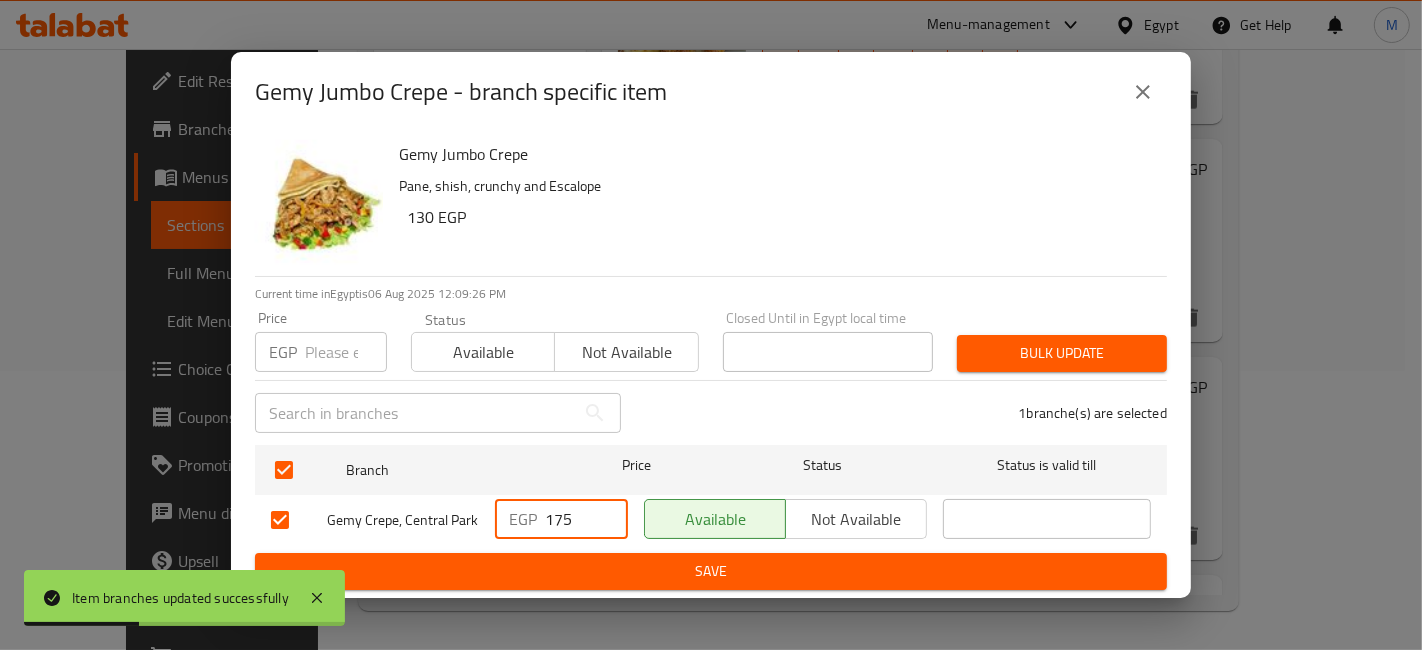 click on "Branch Price Status Status is valid till Gemy Crepe, Central Park EGP 175 Available Not available" at bounding box center (711, 495) 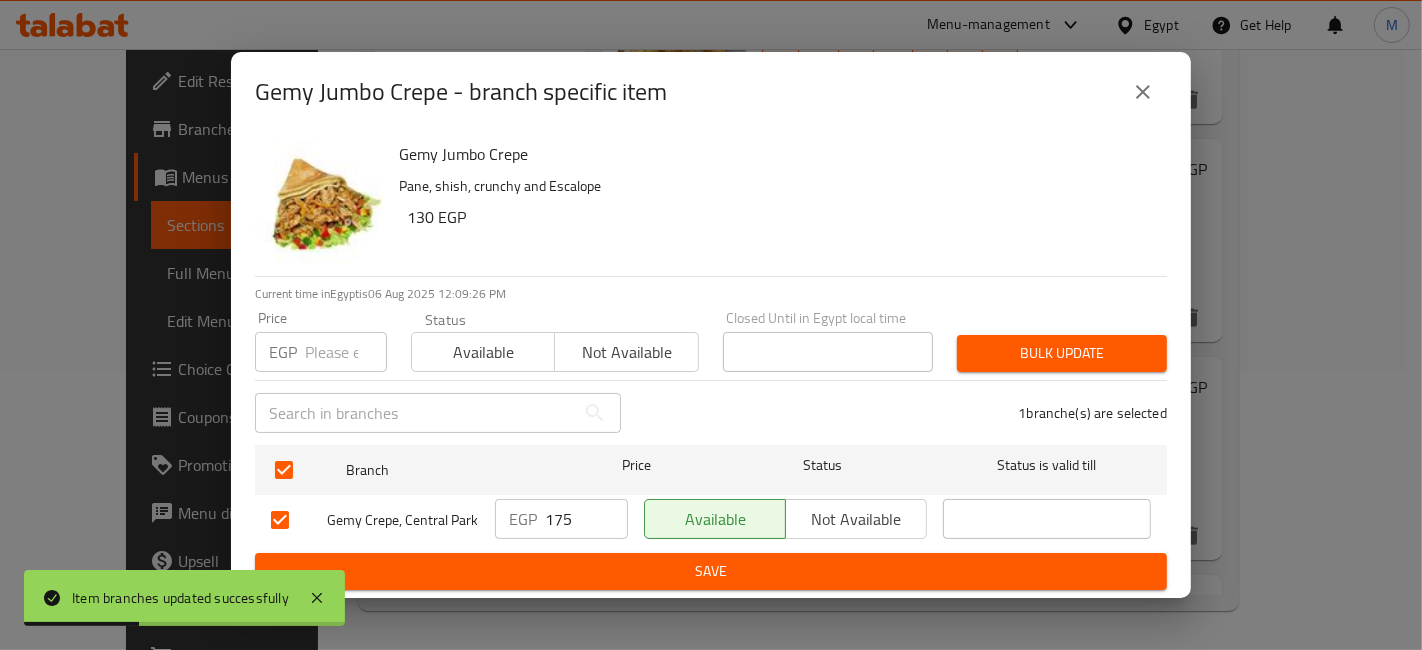 click on "Save" at bounding box center (711, 571) 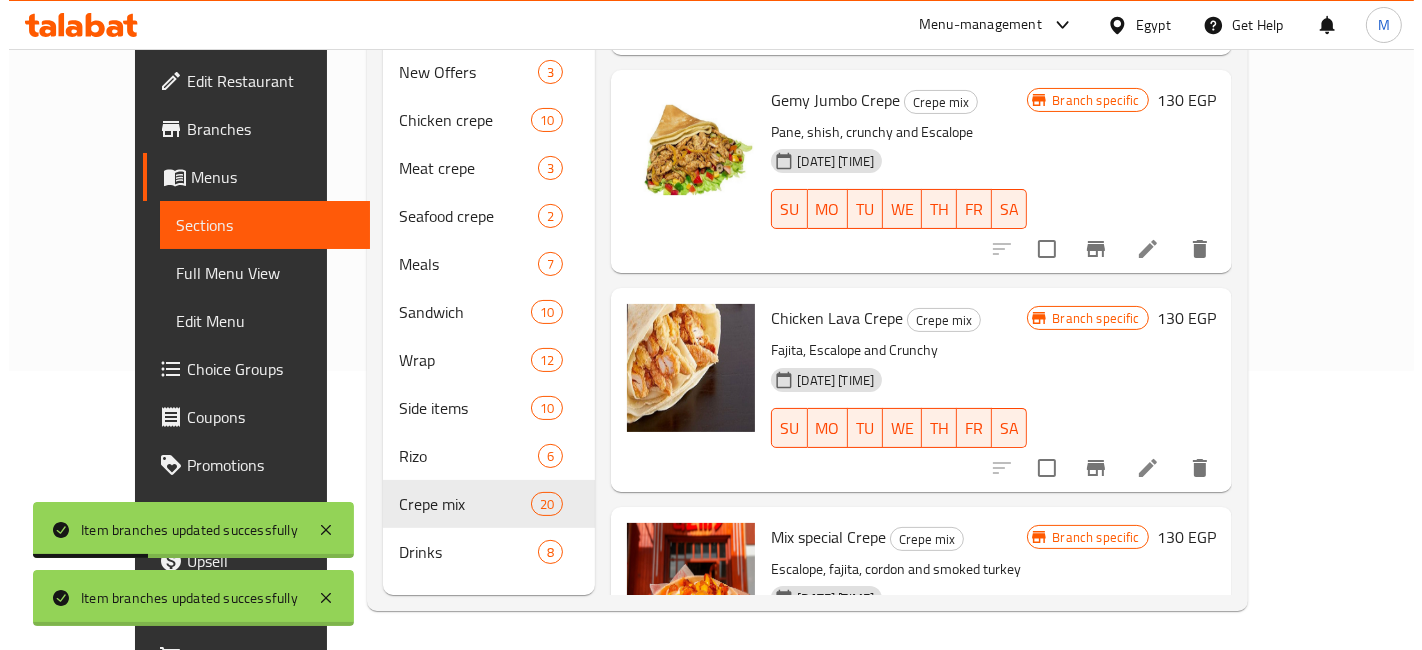 scroll, scrollTop: 2444, scrollLeft: 0, axis: vertical 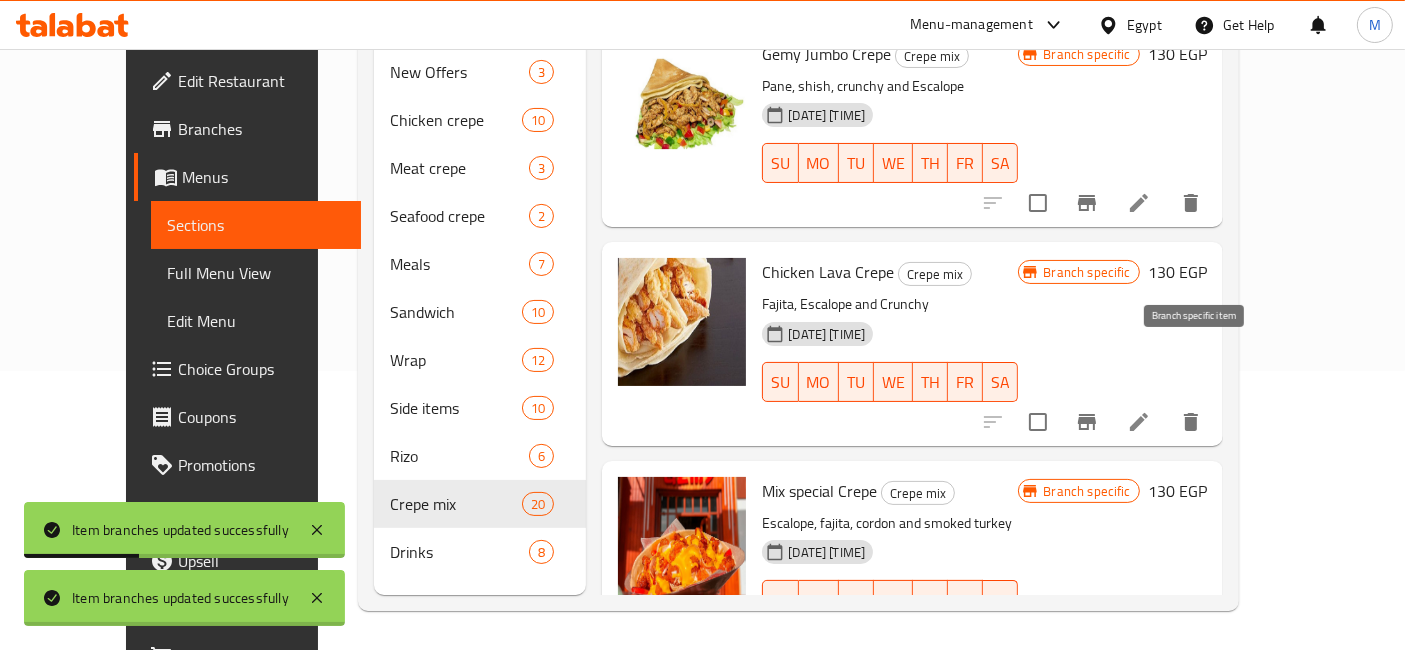 click 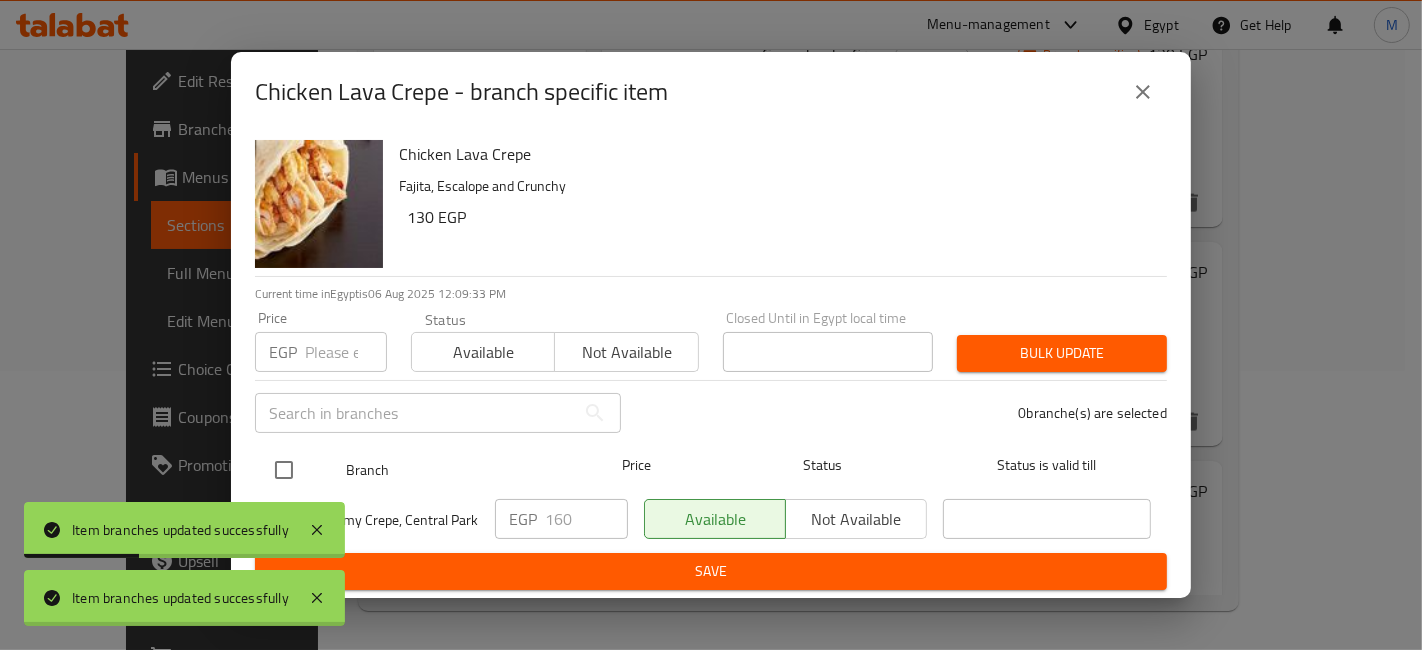 click at bounding box center [284, 470] 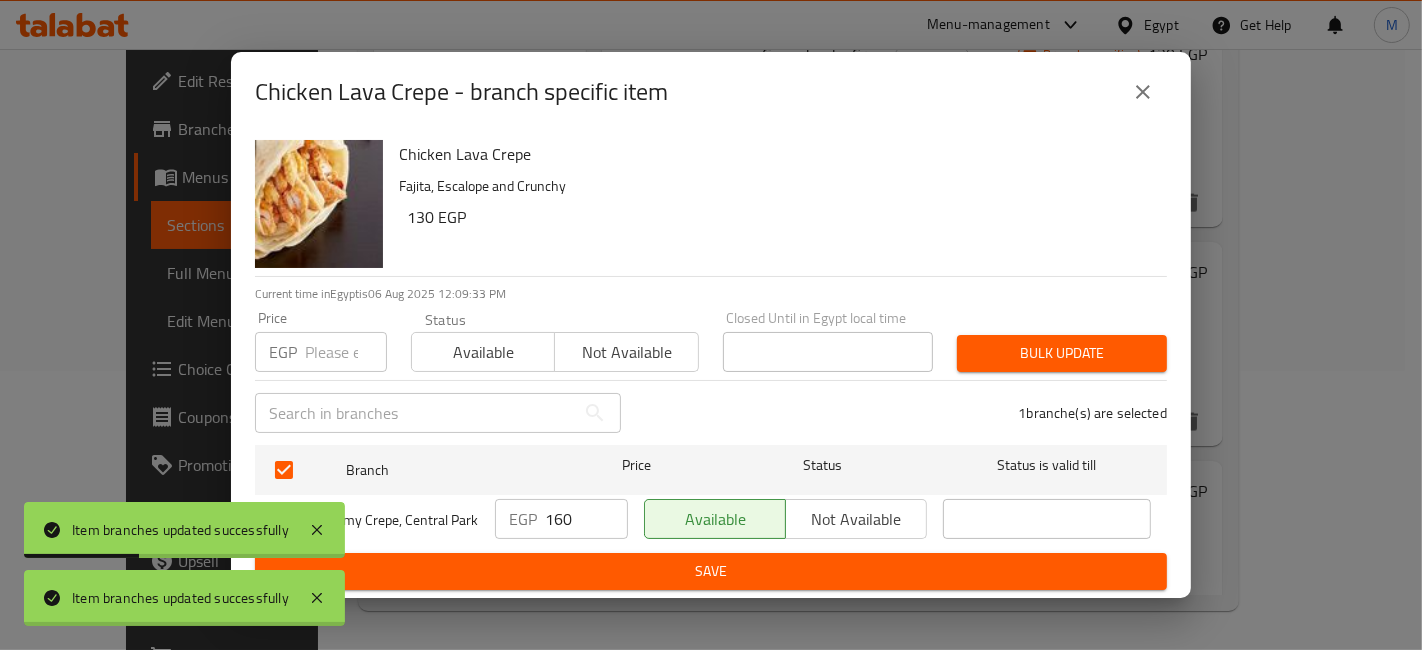 click on "160" at bounding box center (586, 519) 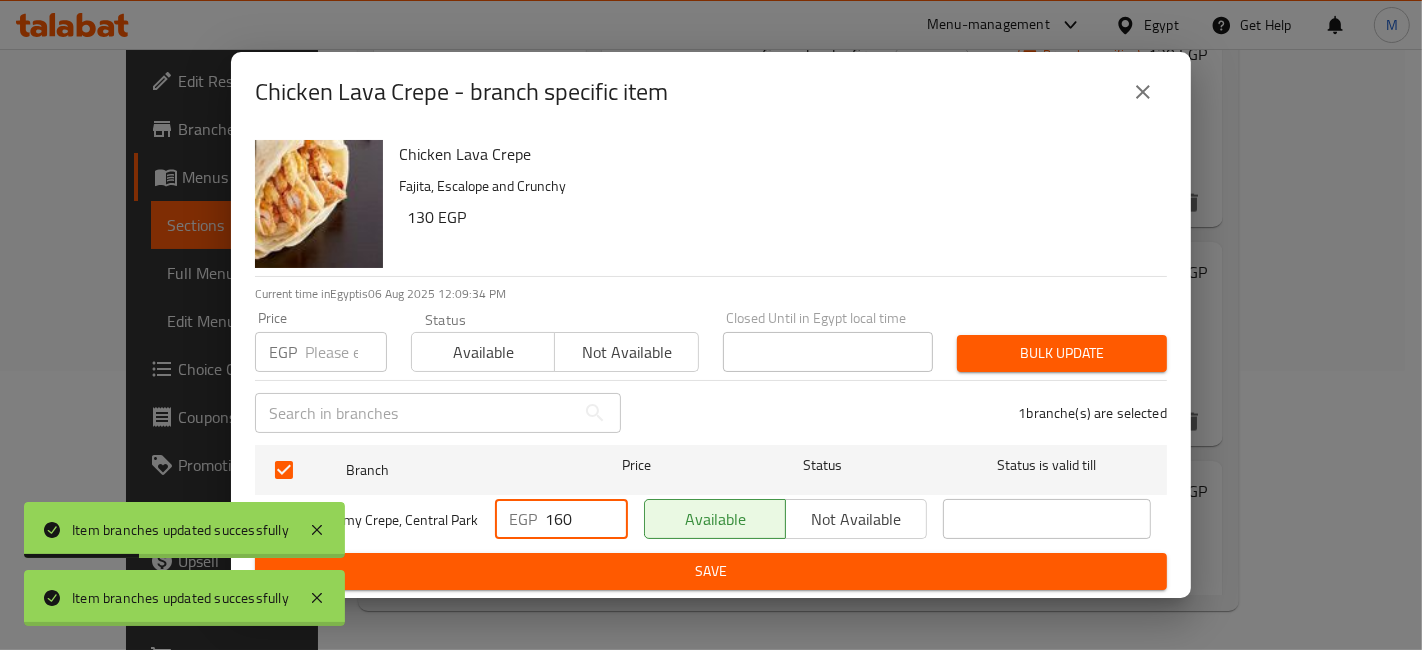 click on "160" at bounding box center [586, 519] 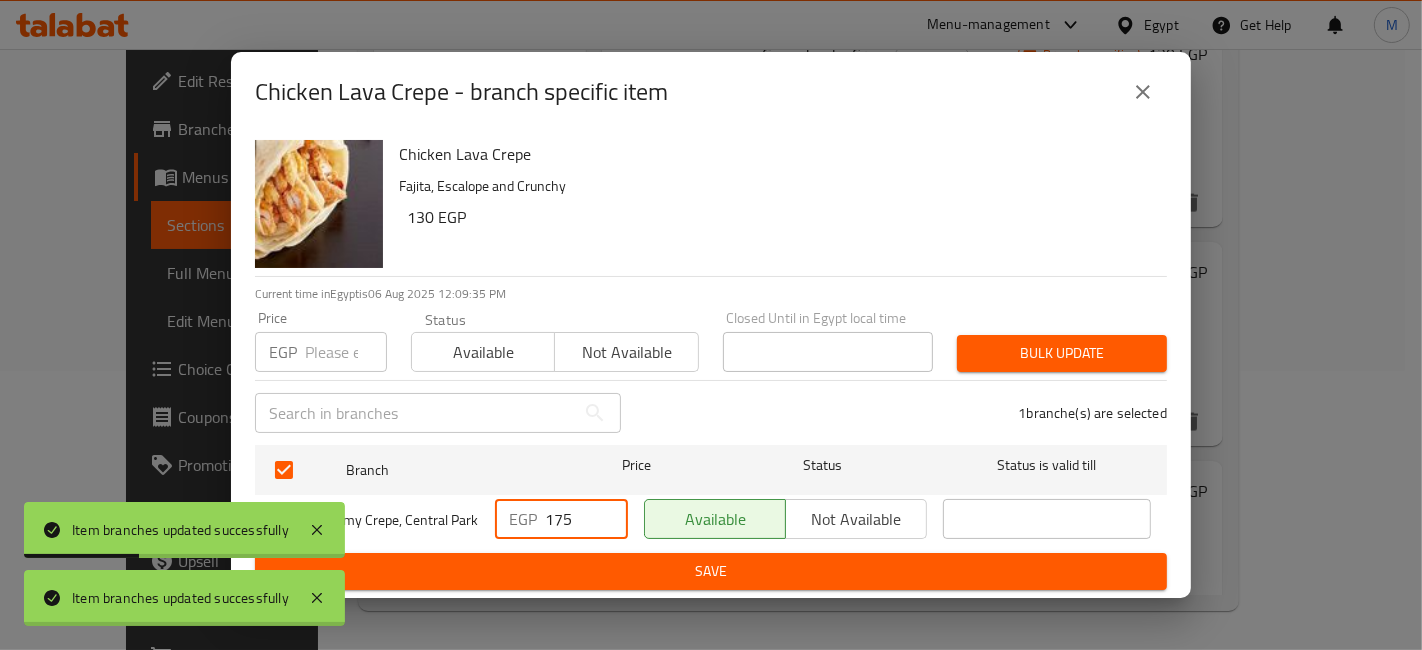 click on "Save" at bounding box center (711, 571) 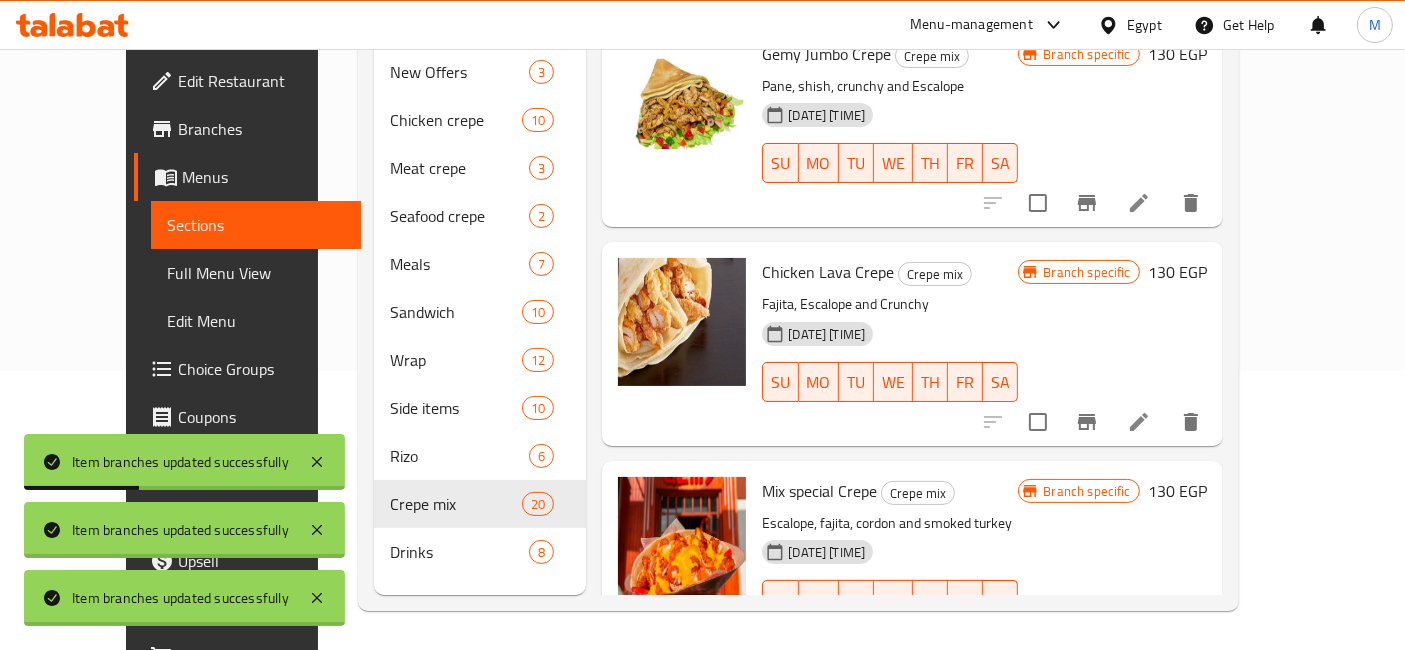 click at bounding box center [1087, 422] 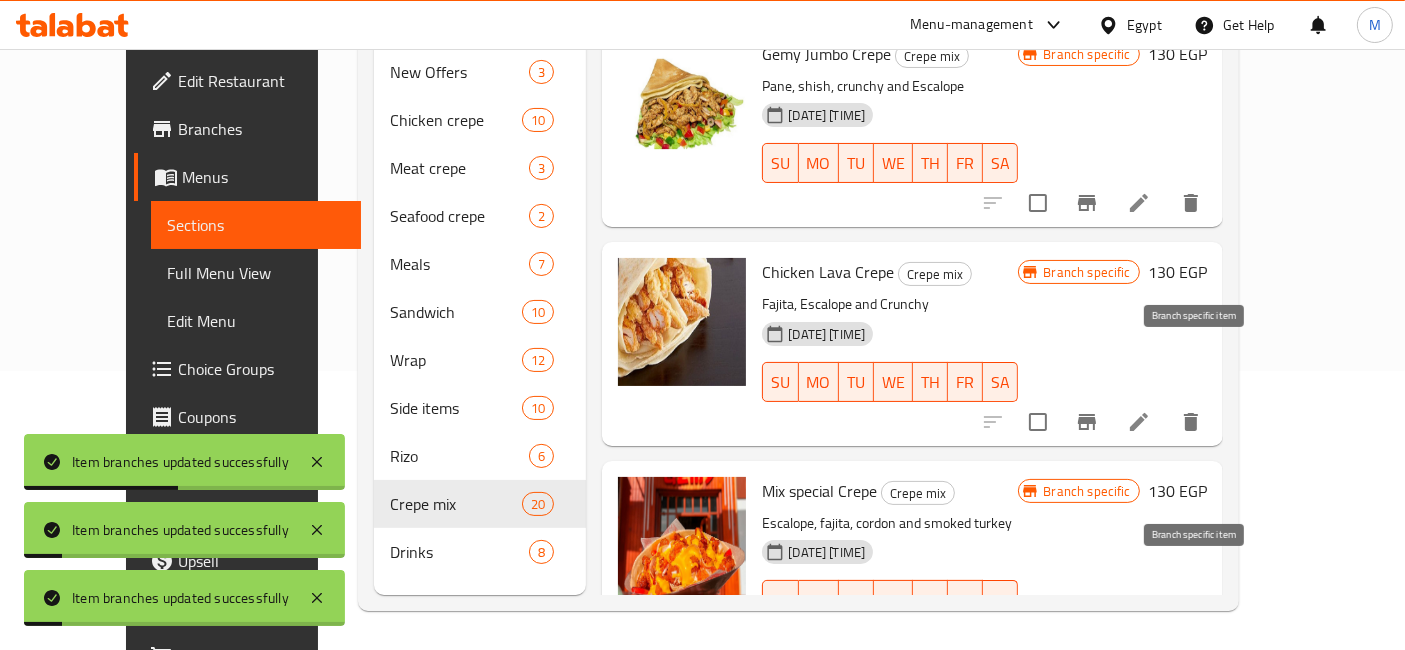 click at bounding box center (1087, 640) 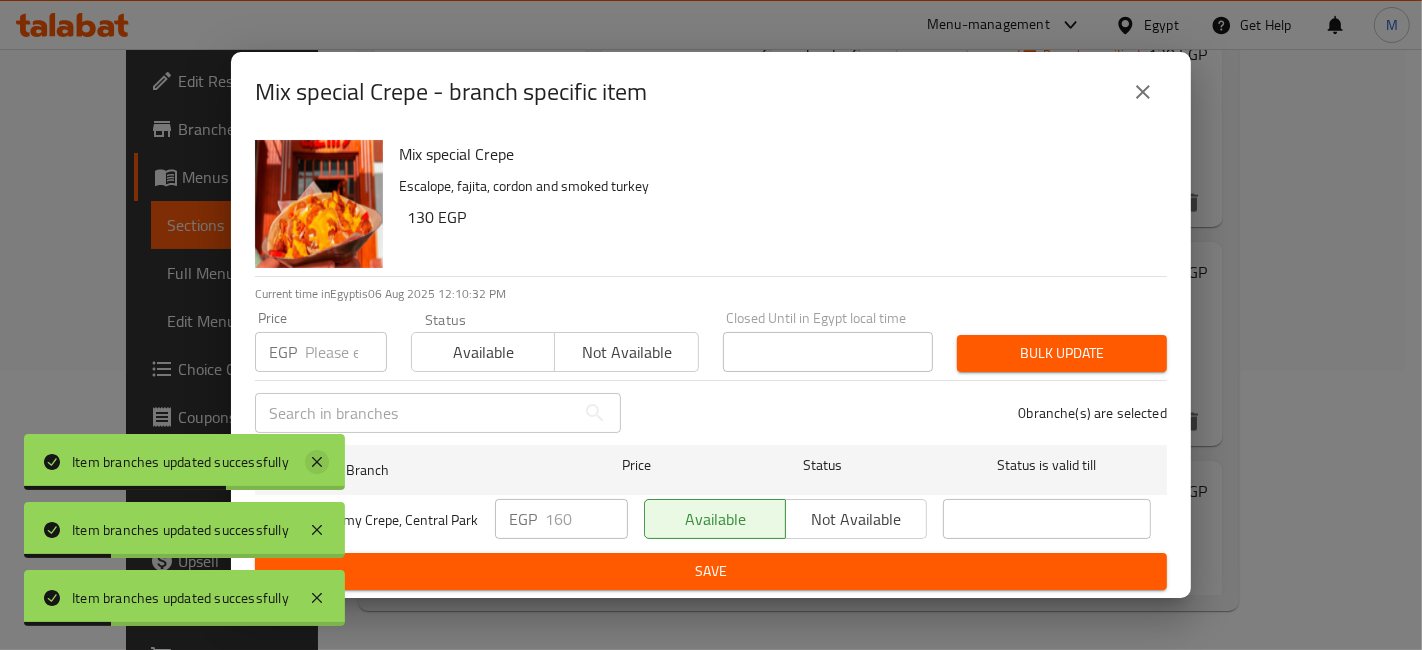 click 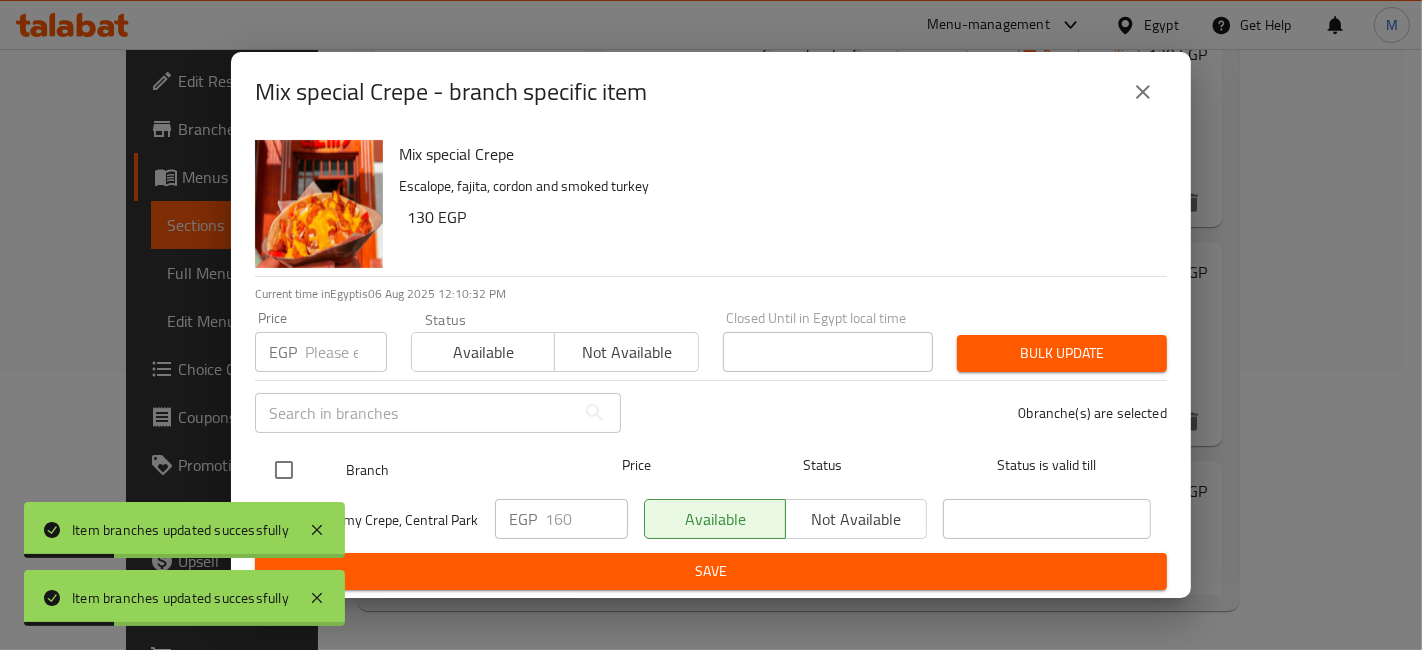 drag, startPoint x: 305, startPoint y: 485, endPoint x: 296, endPoint y: 479, distance: 10.816654 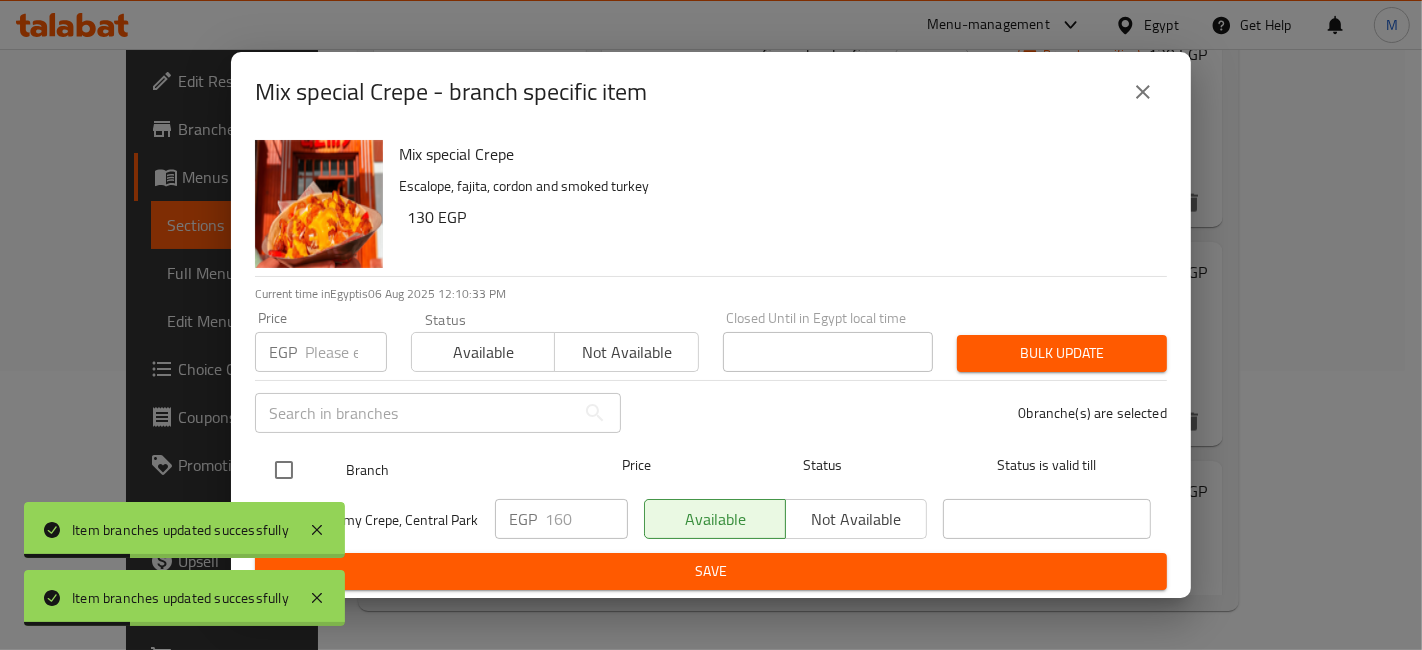 click at bounding box center [284, 470] 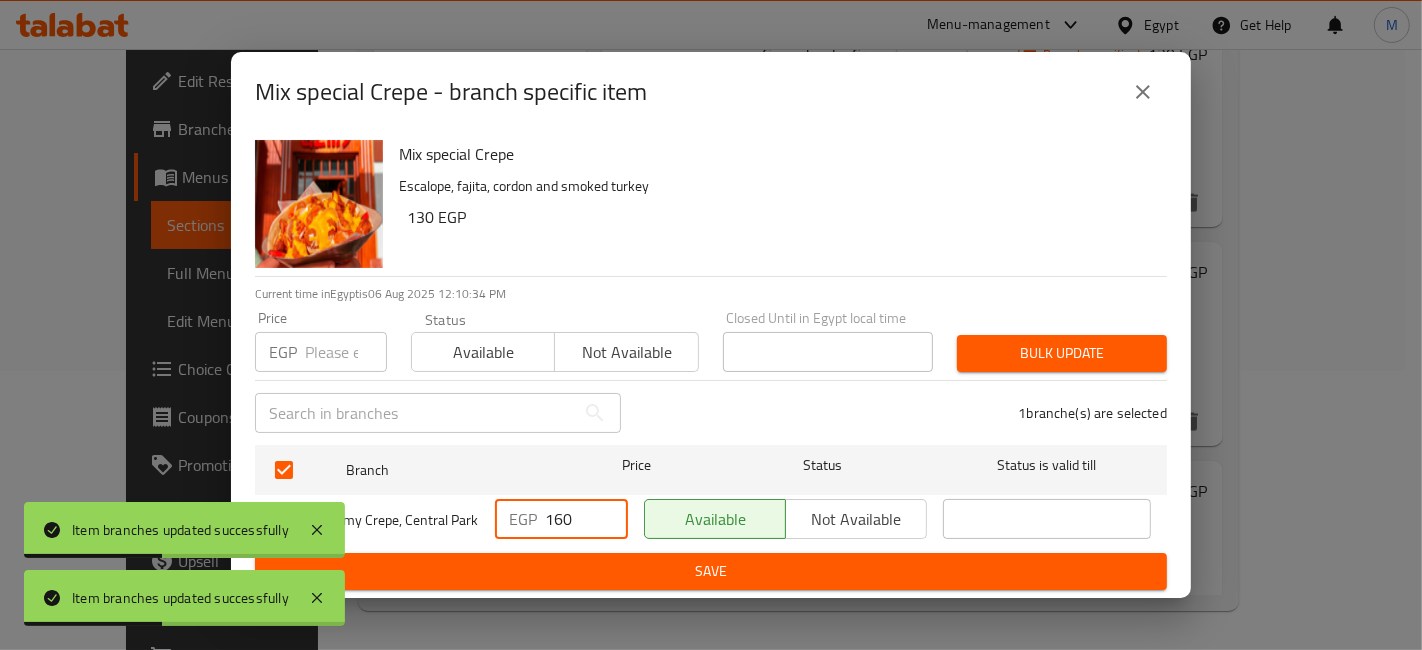 drag, startPoint x: 579, startPoint y: 513, endPoint x: 535, endPoint y: 529, distance: 46.818798 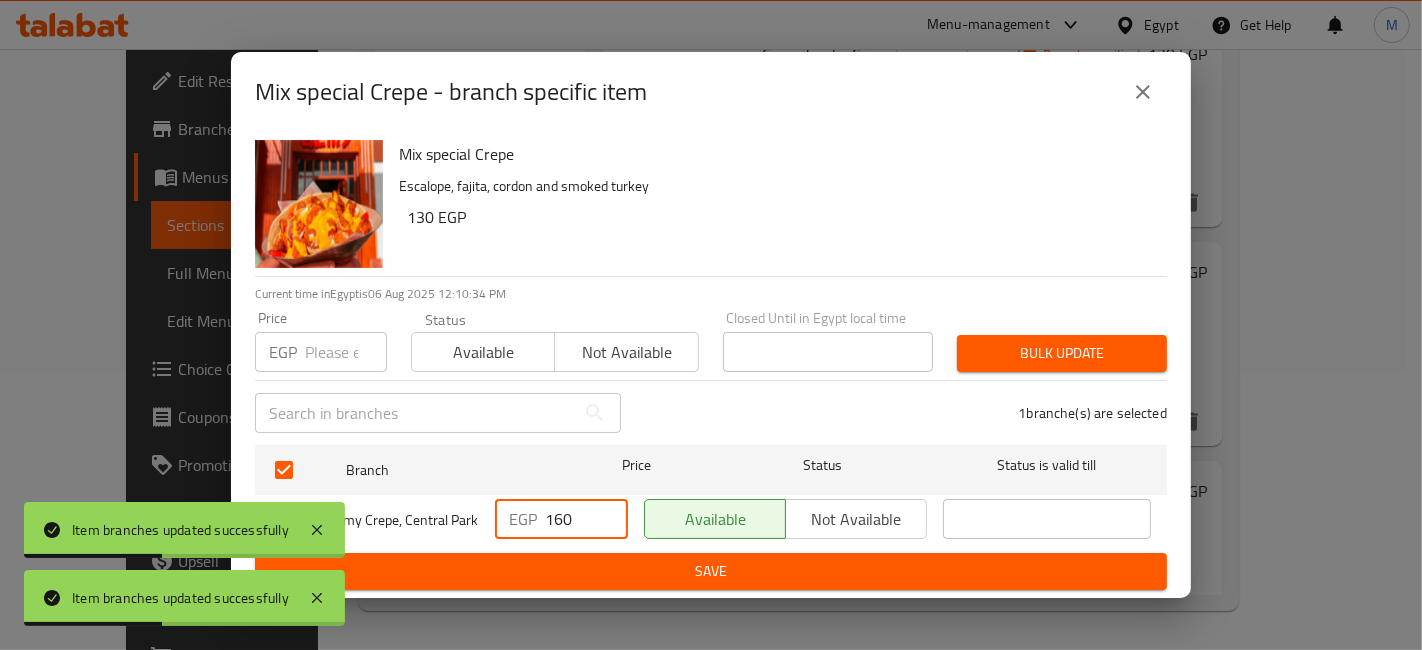 click on "EGP 160 ​" at bounding box center [561, 519] 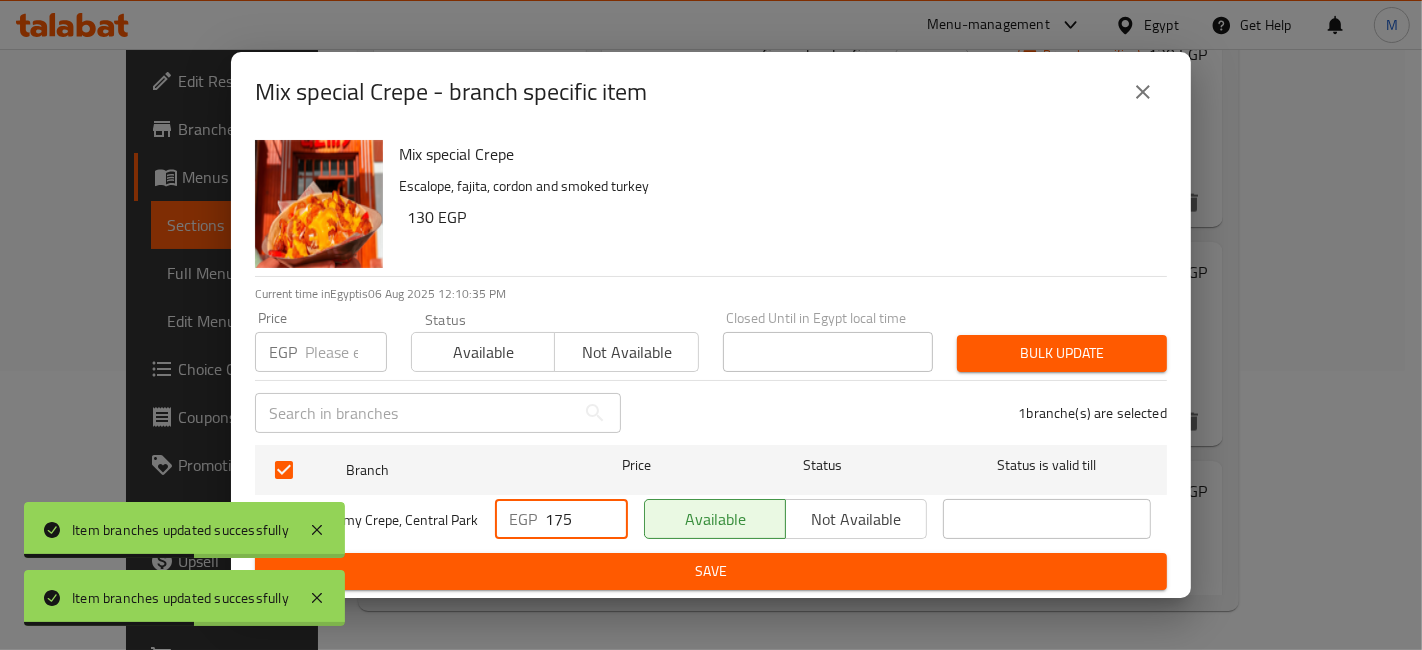 click on "Mix special Crepe - branch specific item Mix special Crepe Escalope, fajita, cordon and smoked turkey 130   EGP Current time in  [COUNTRY]  is  06 Aug 2025   12:10:35 PM Price EGP Price Status Available Not available Closed Until in [COUNTRY] local time Closed Until in [COUNTRY] local time Bulk update ​ 1  branche(s) are selected Branch Price Status Status is valid till Gemy Crepe, Central Park EGP 175 ​ Available Not available ​ Save" at bounding box center [711, 325] 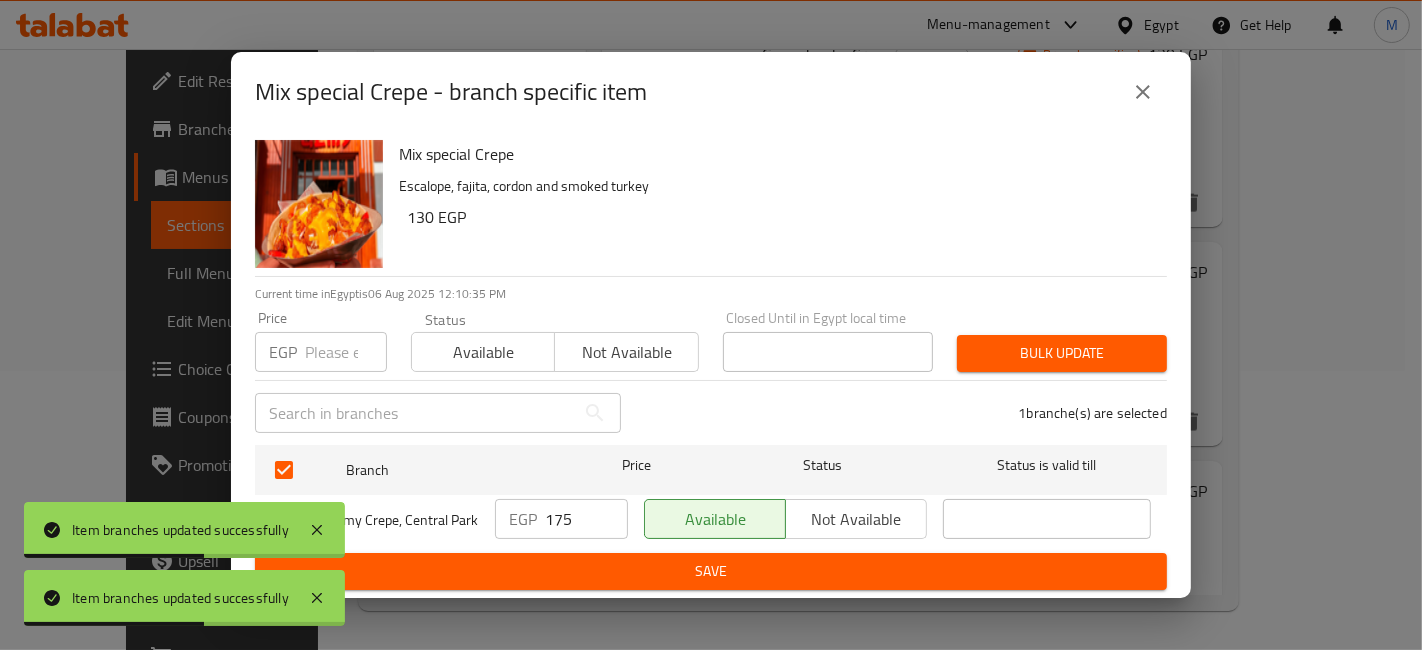 click on "Save" at bounding box center [711, 571] 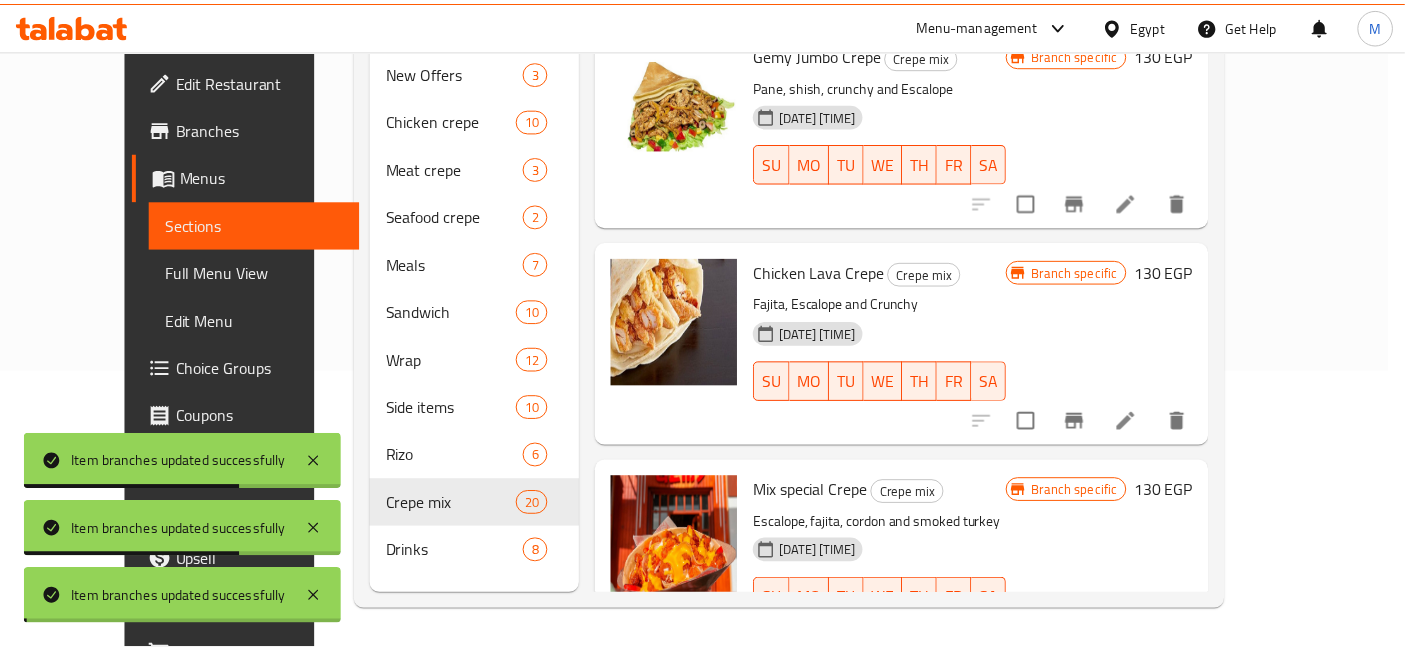 scroll, scrollTop: 2457, scrollLeft: 0, axis: vertical 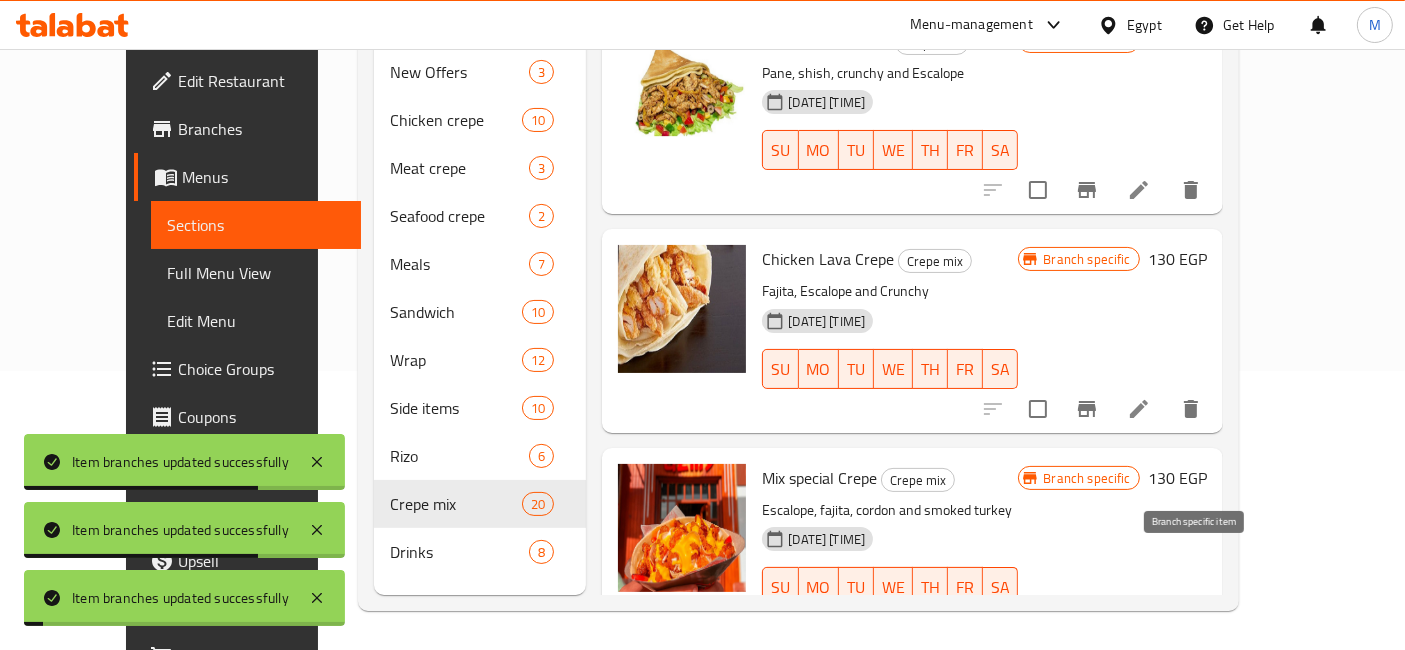 click 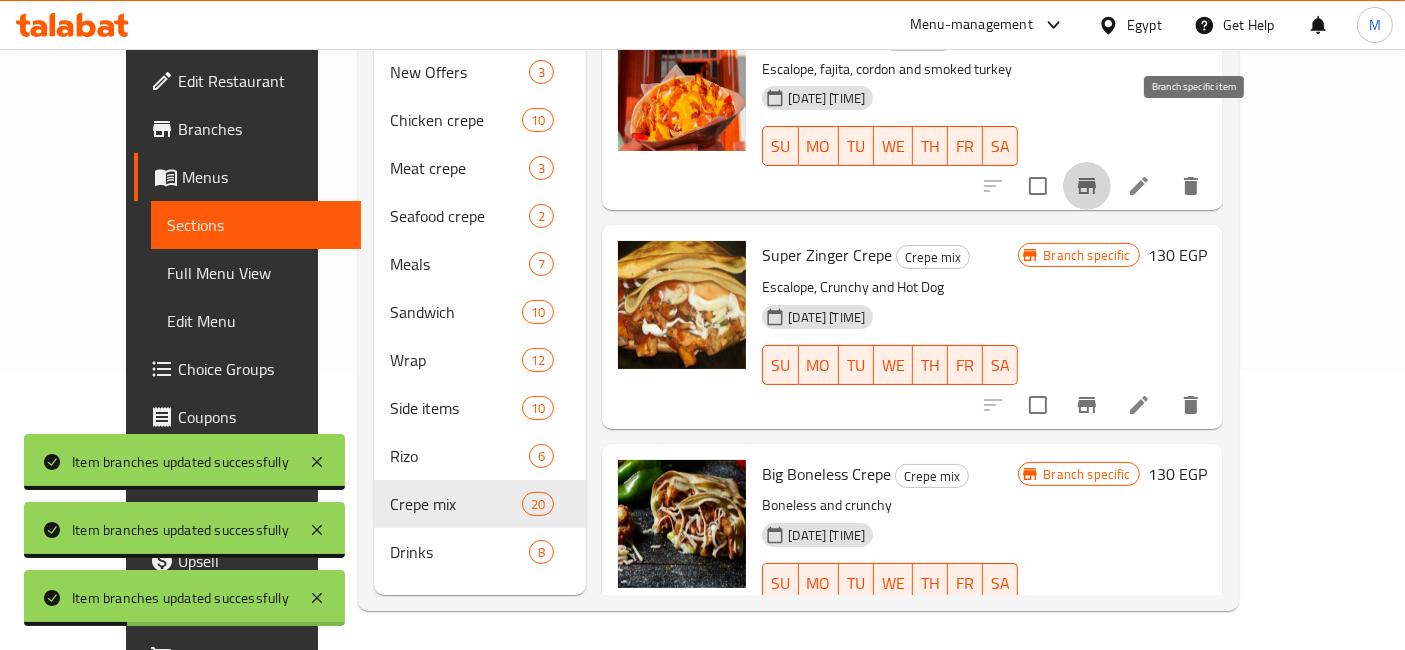 scroll, scrollTop: 2901, scrollLeft: 0, axis: vertical 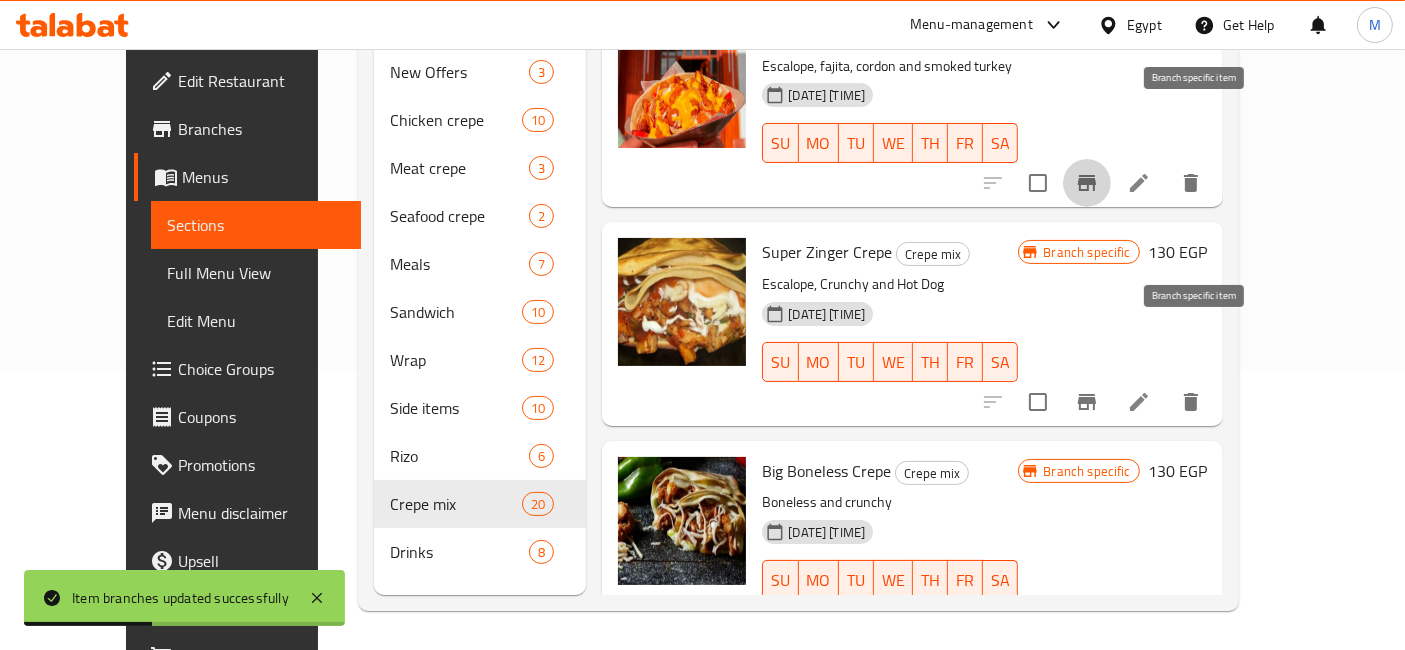 click at bounding box center (1087, 402) 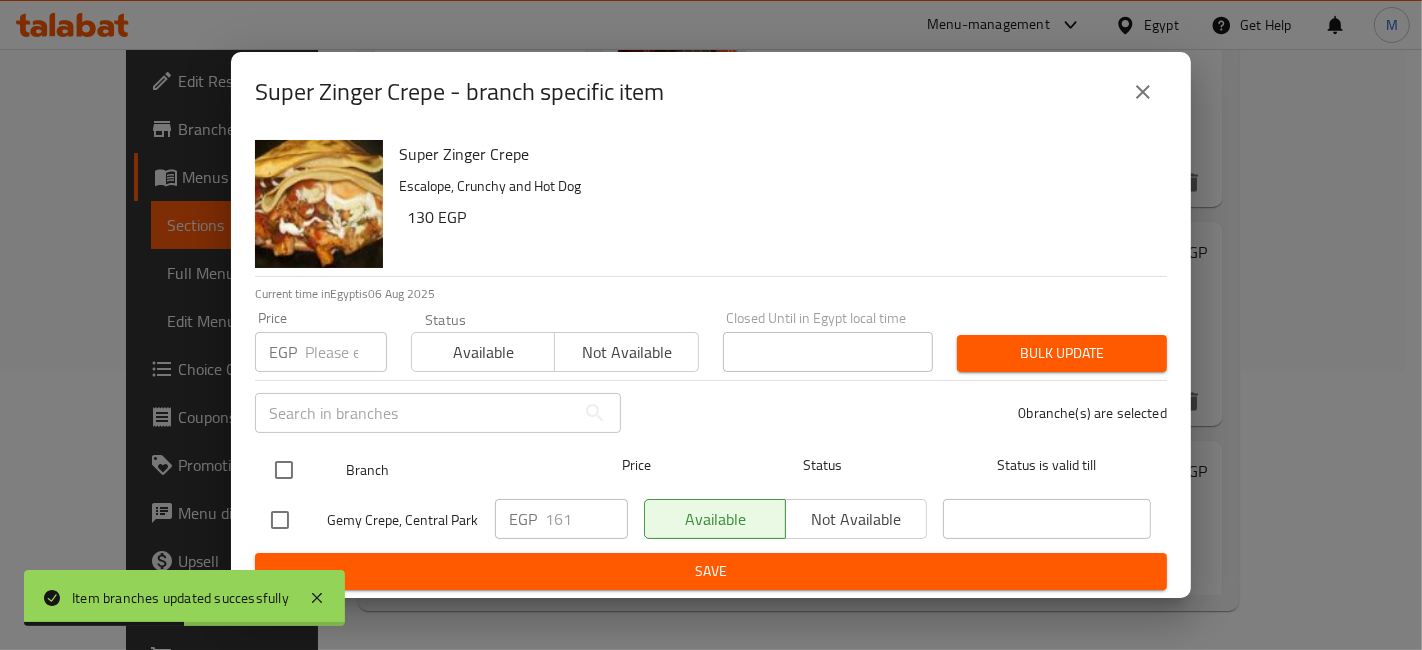 click at bounding box center [284, 470] 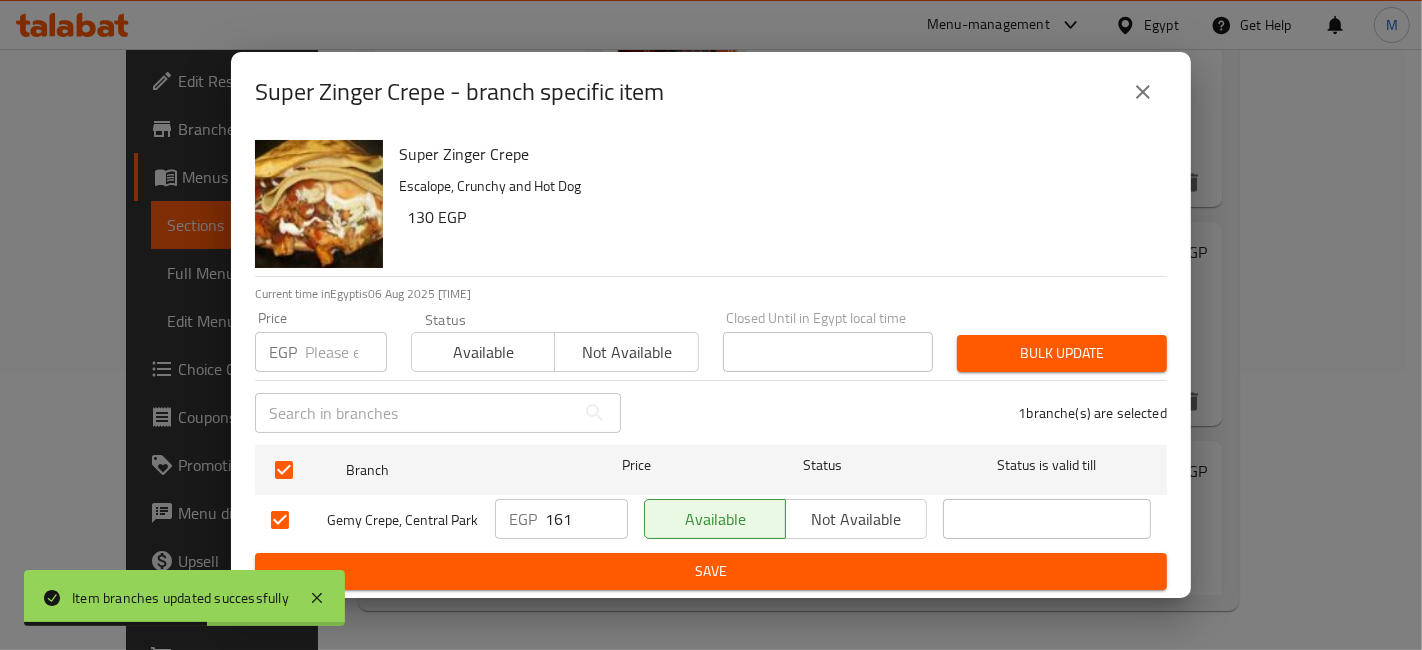 click on "161" at bounding box center (586, 519) 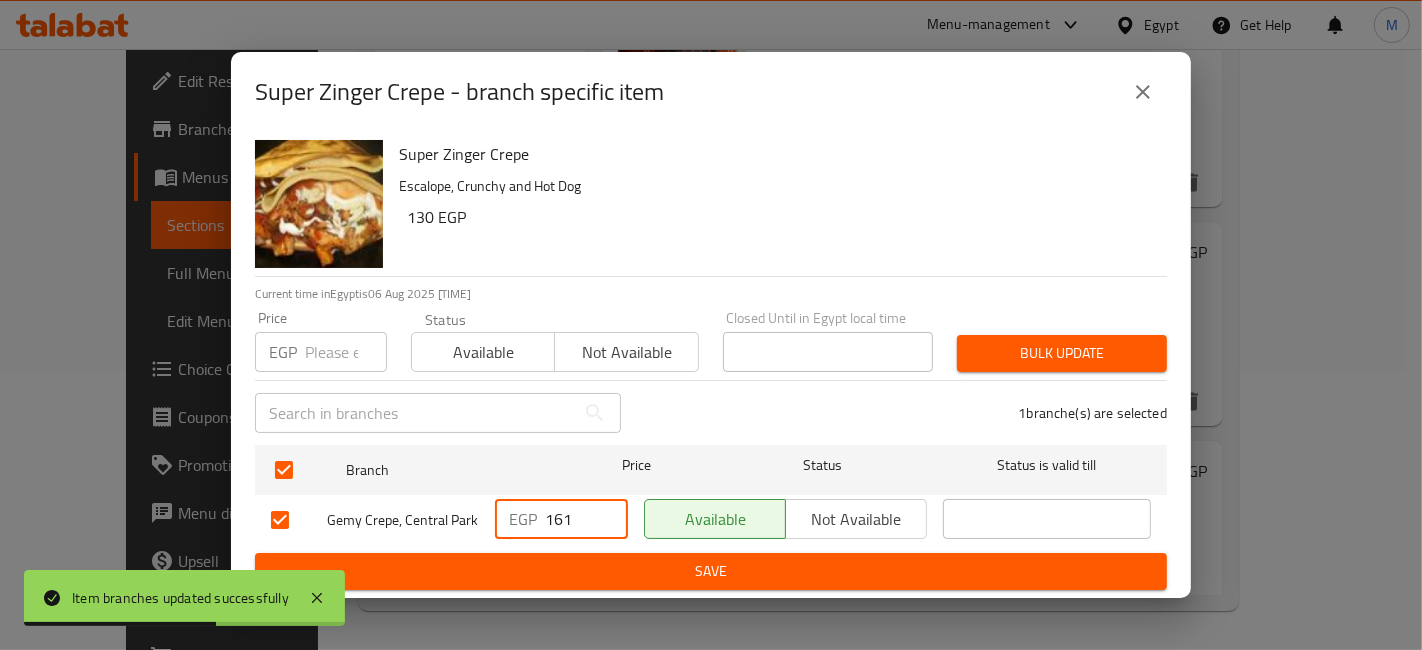 click on "161" at bounding box center [586, 519] 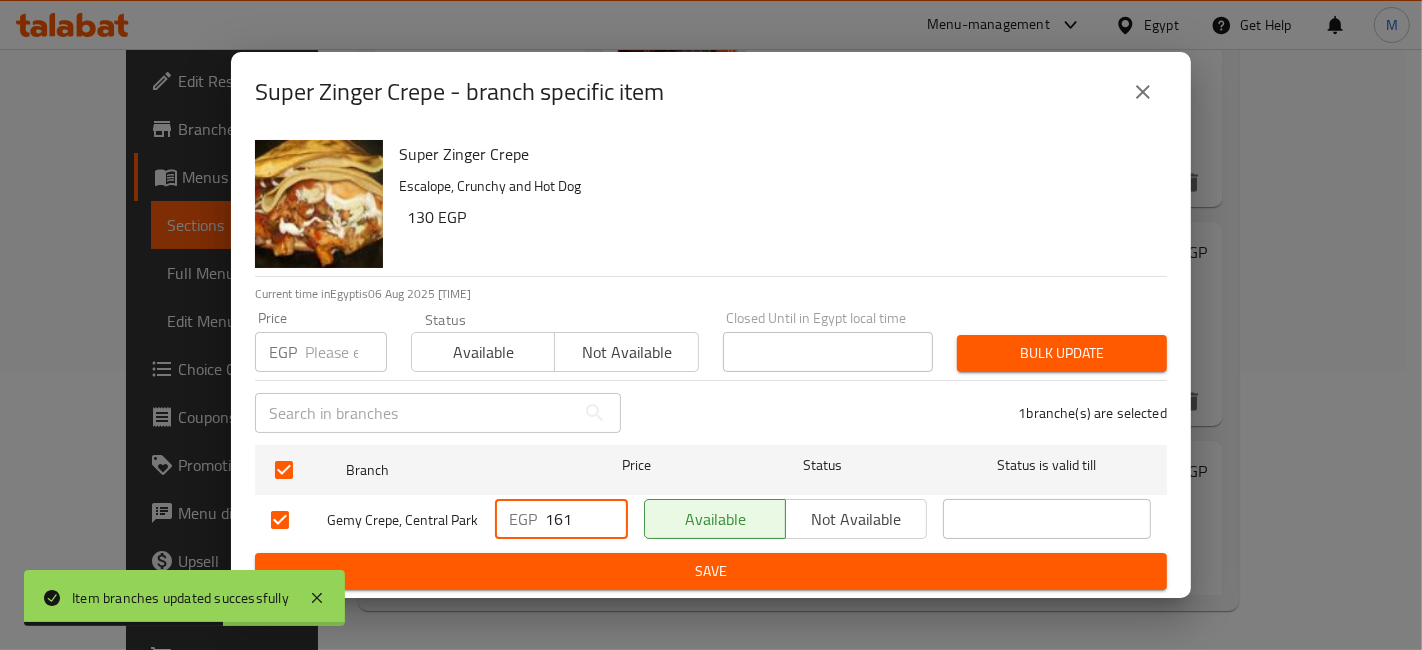 click on "161" at bounding box center (586, 519) 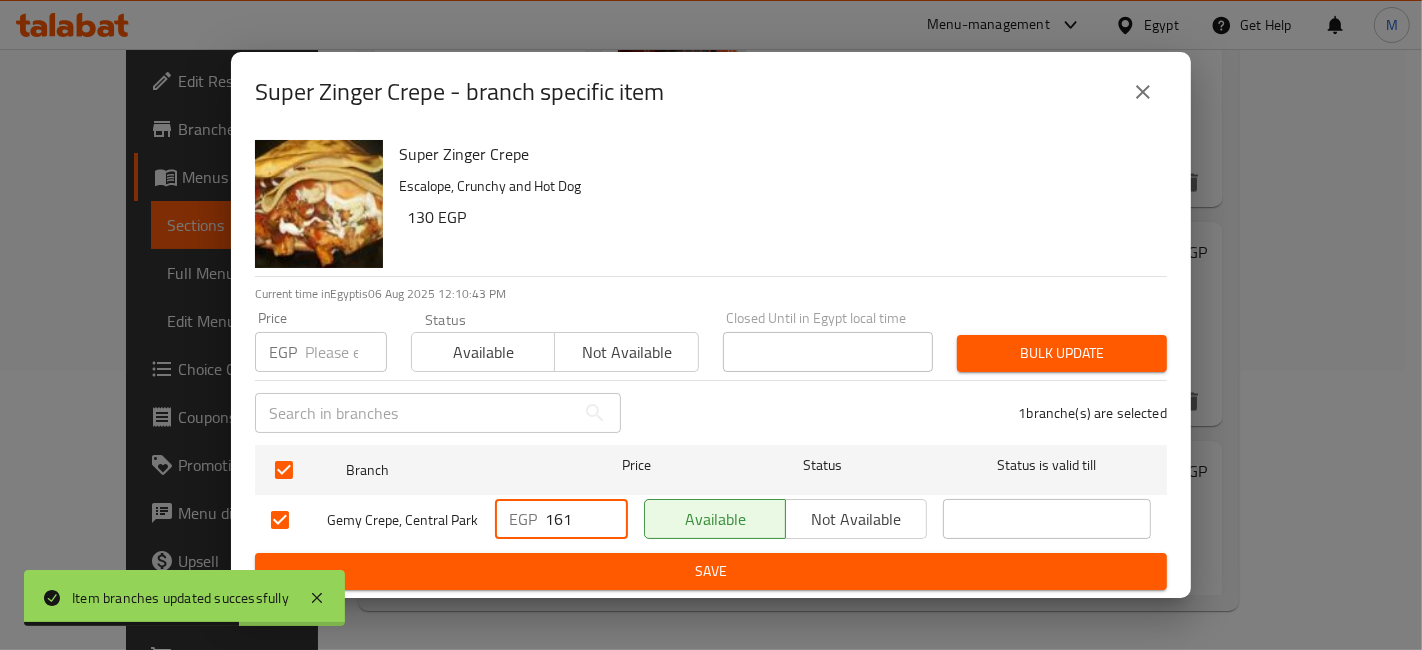click on "161" at bounding box center [586, 519] 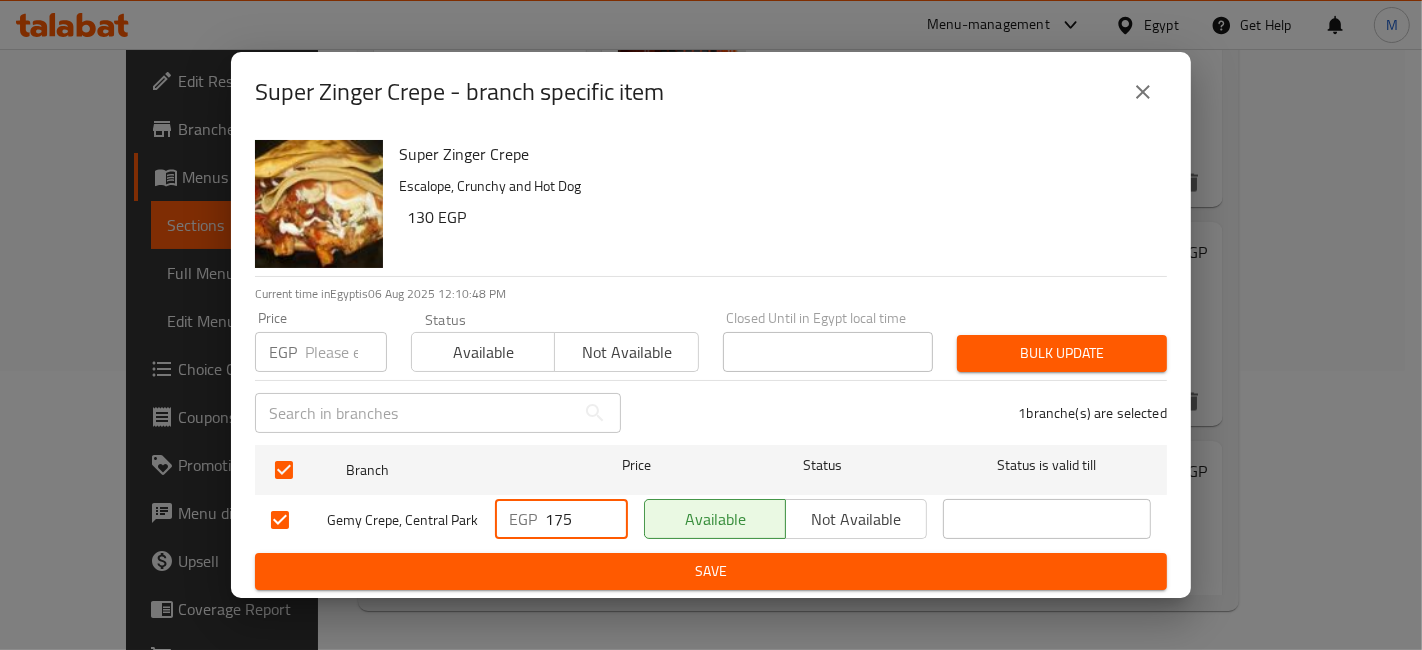 click on "Super Zinger Crepe Escalope, Crunchy and Hot Dog 130 EGP Current time in [COUNTRY] is 06 Aug 2025 [TIME] Price EGP Price Status Available Not available Closed Until in [COUNTRY] local time Closed Until in [COUNTRY] local time Bulk update 1 branche(s) are selected Branch Price Status Status is valid till Gemy Crepe, Central Park EGP 175 Available Not available Save" at bounding box center (711, 365) 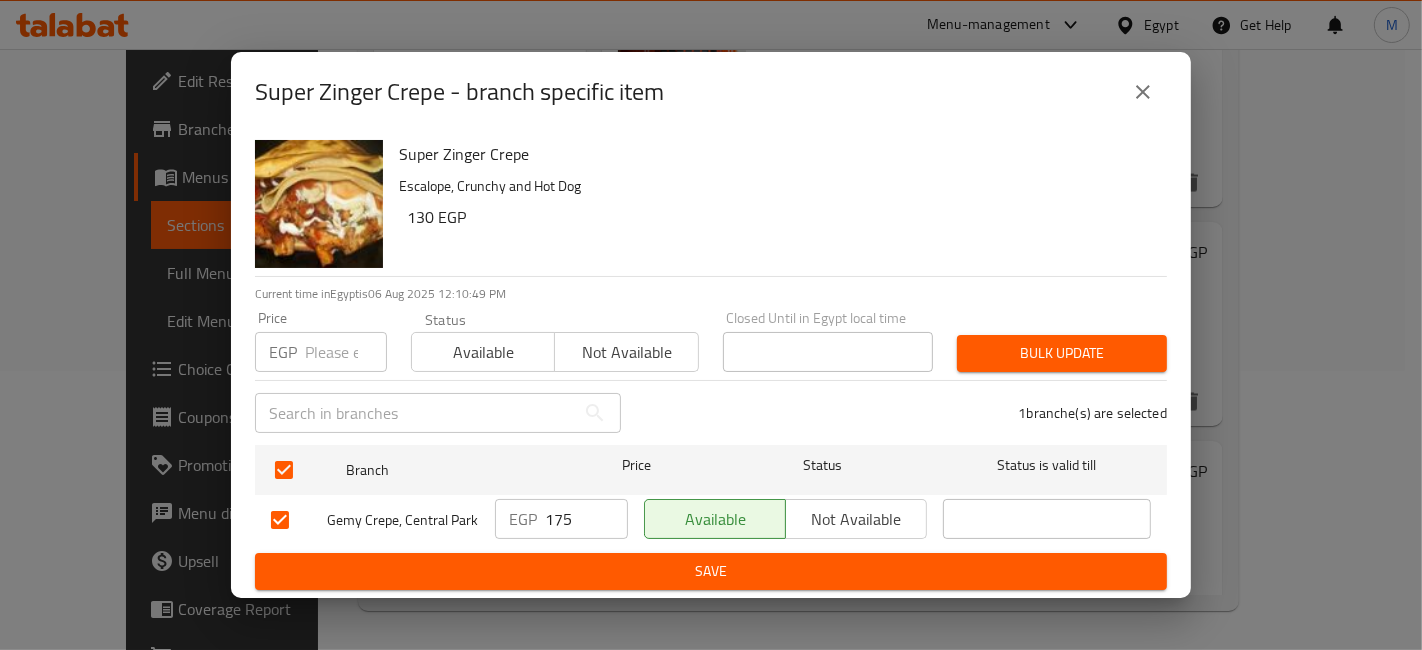 click on "Super Zinger Crepe Escalope, Crunchy and Hot Dog 130   EGP Current time in  [COUNTRY]  is  06 Aug 2025   12:10:49 PM Price EGP Price Status Available Not available Closed Until in [COUNTRY] local time Closed Until in [COUNTRY] local time Bulk update ​ 1  branche(s) are selected Branch Price Status Status is valid till Gemy Crepe, Central Park EGP 175 ​ Available Not available ​ Save" at bounding box center [711, 365] 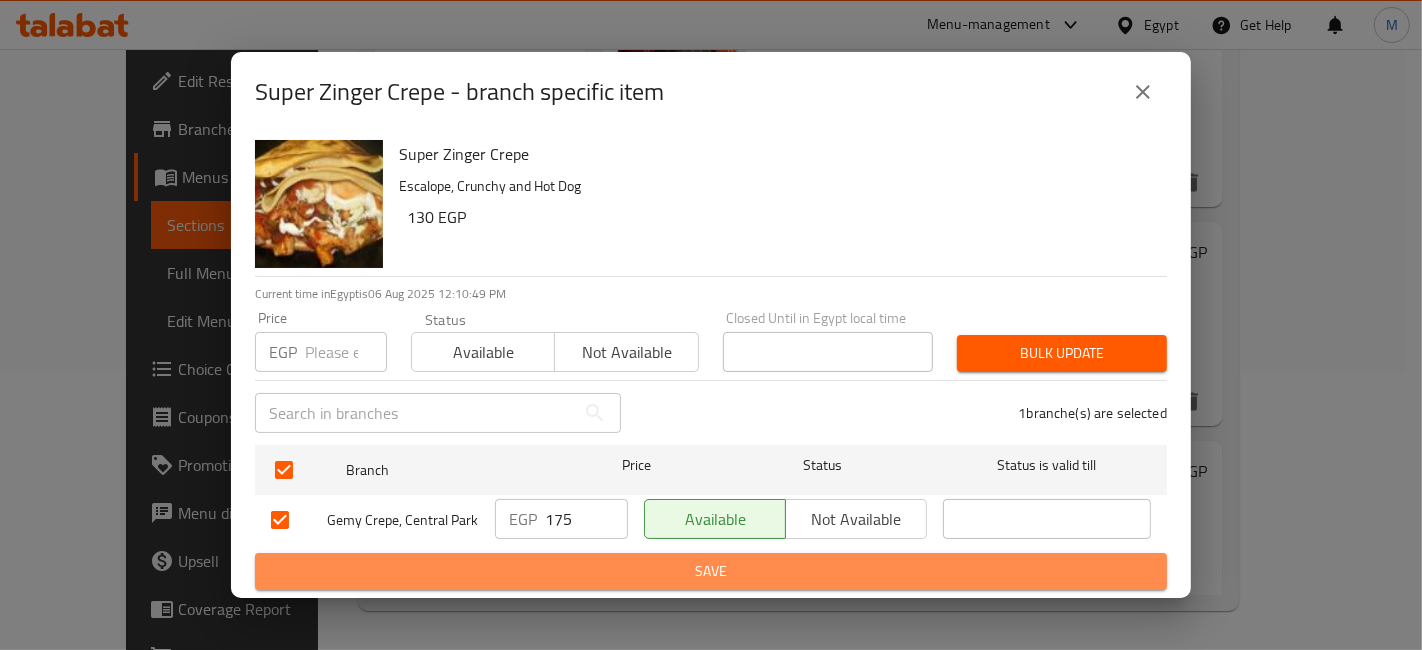 click on "Save" at bounding box center (711, 571) 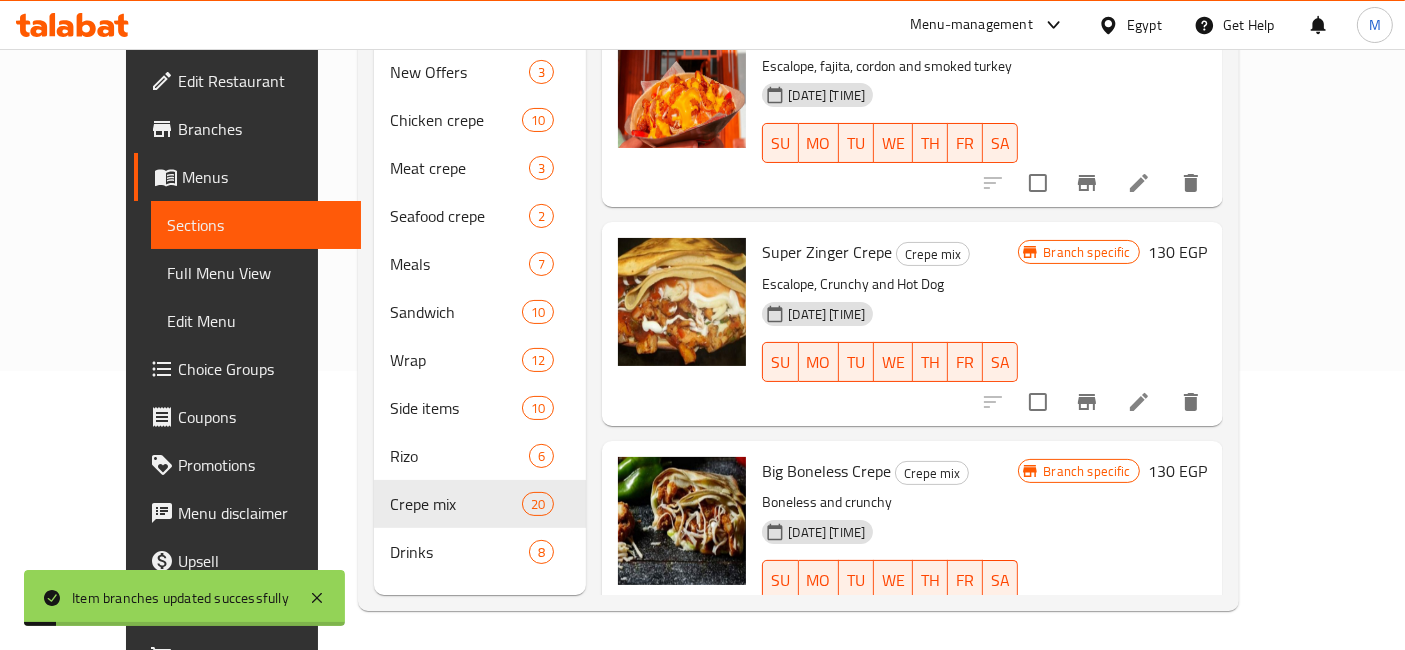 scroll, scrollTop: 3123, scrollLeft: 0, axis: vertical 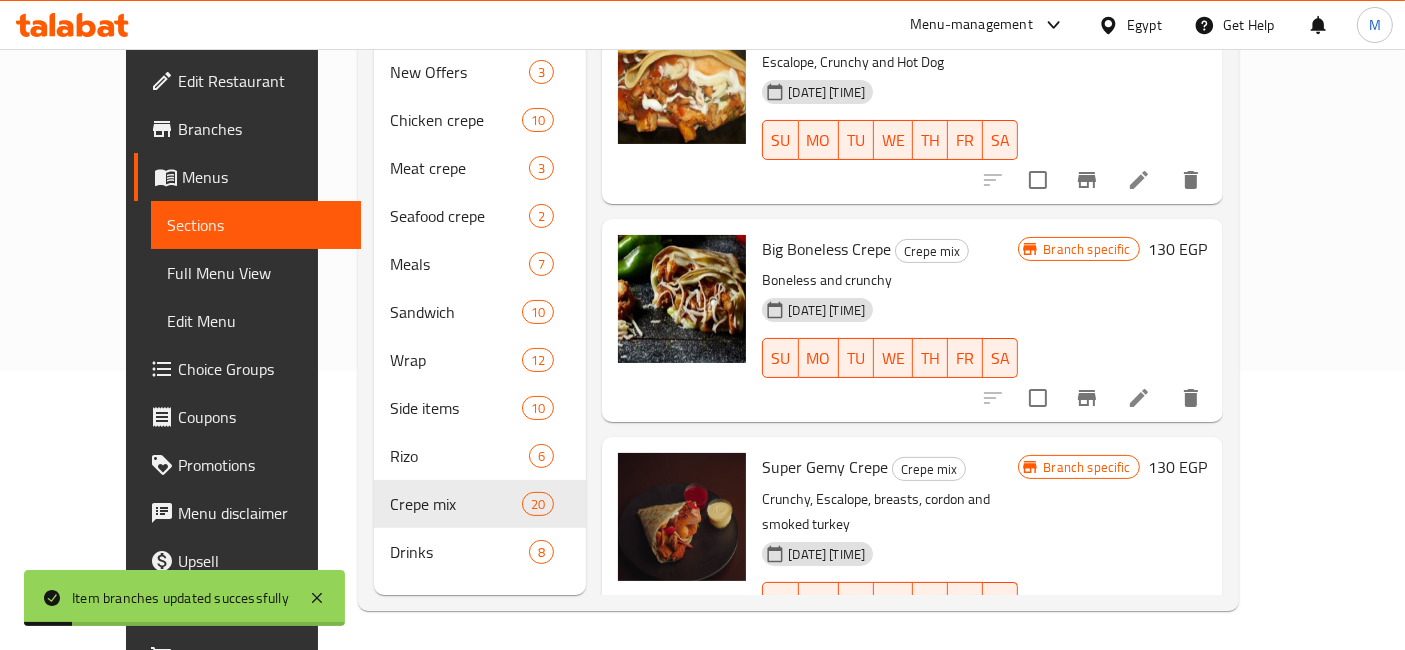 click 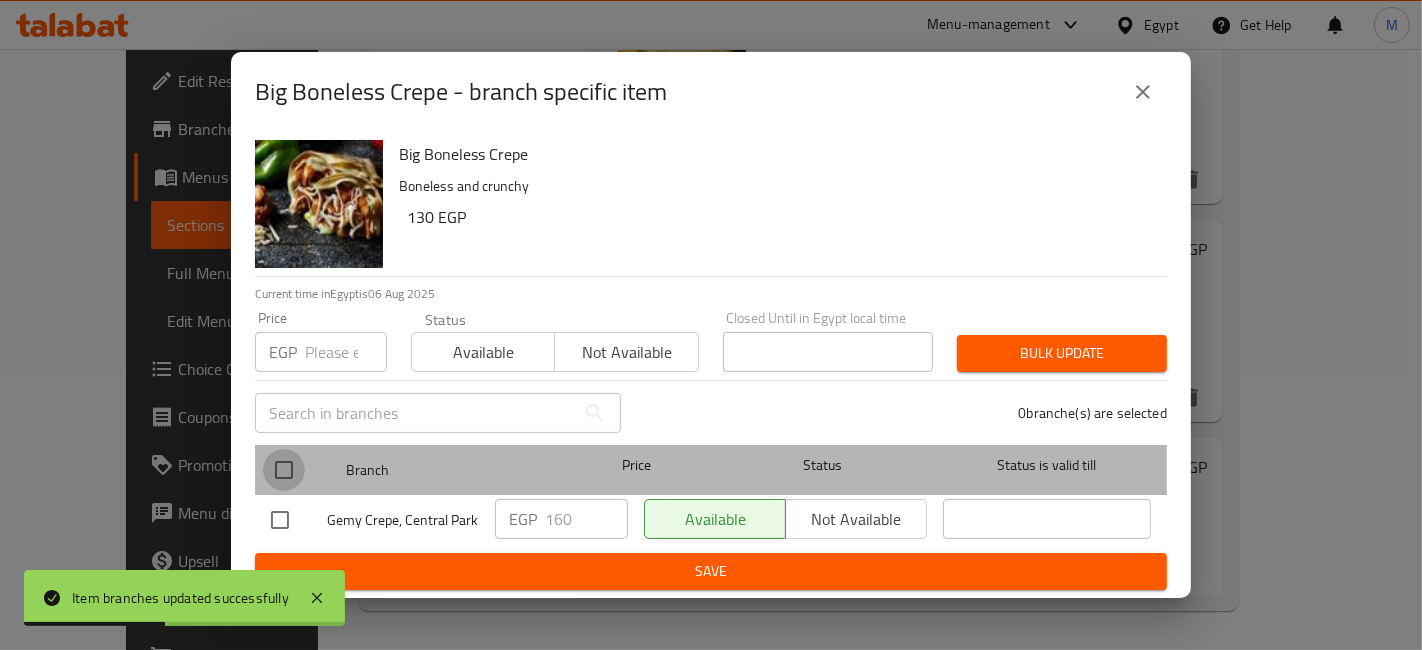 drag, startPoint x: 291, startPoint y: 473, endPoint x: 577, endPoint y: 547, distance: 295.41833 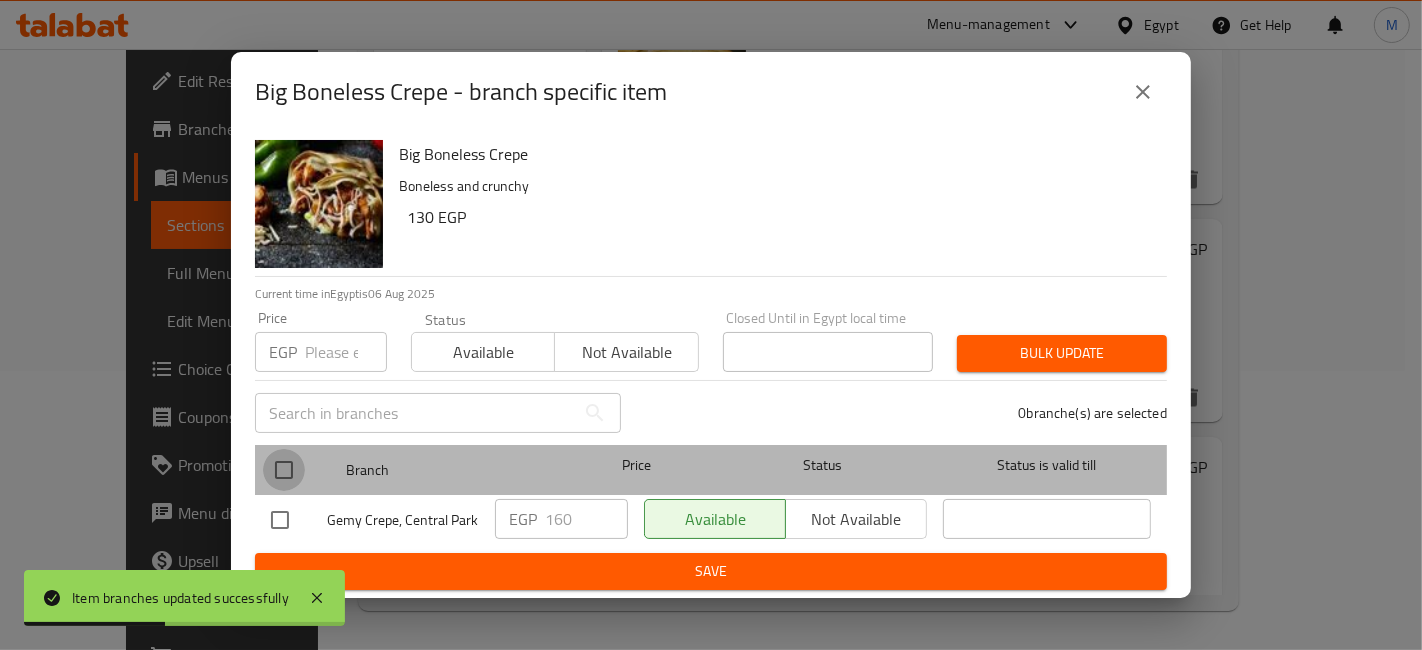 click at bounding box center [284, 470] 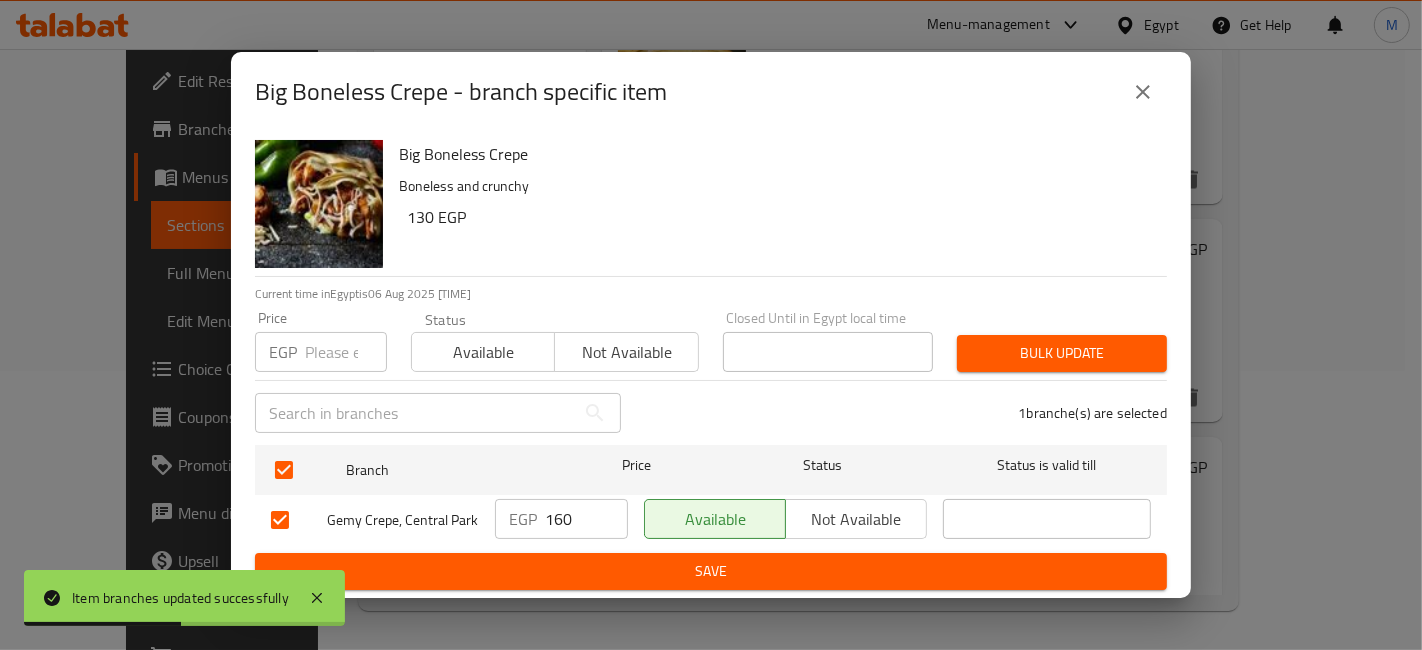 click on "EGP 160 ​" at bounding box center [561, 519] 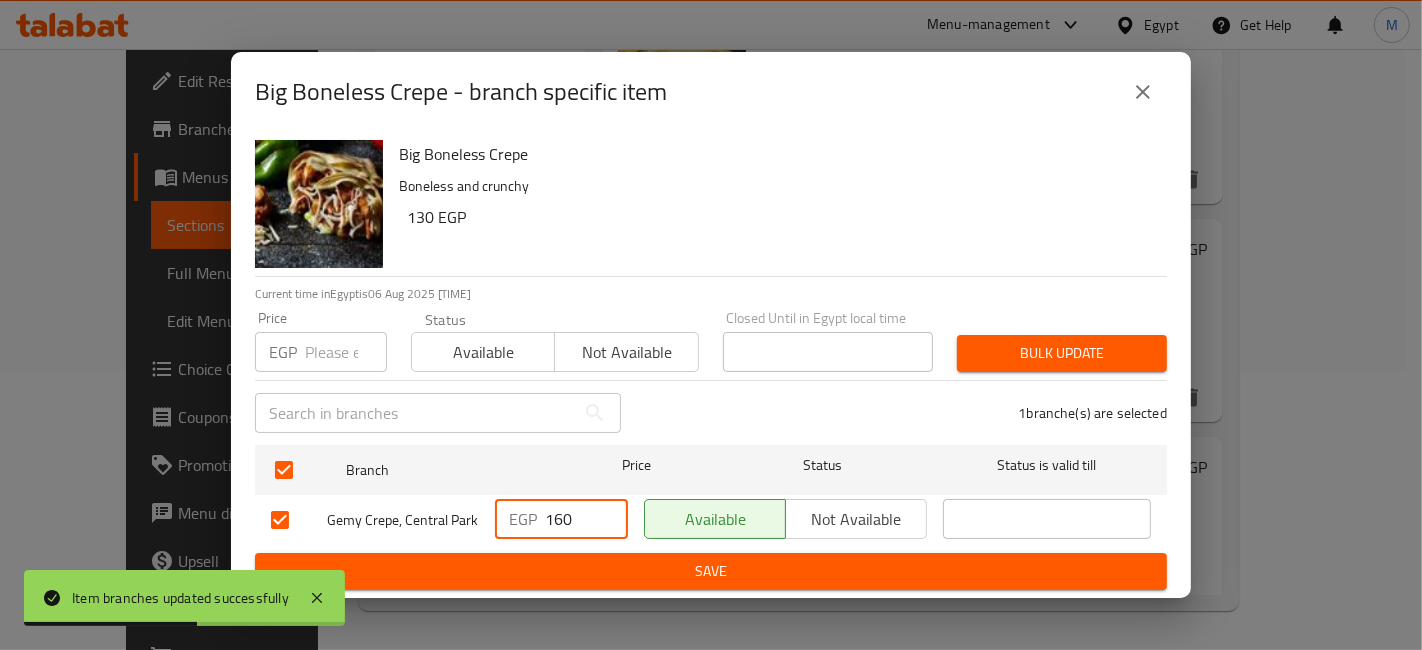 click on "160" at bounding box center [586, 519] 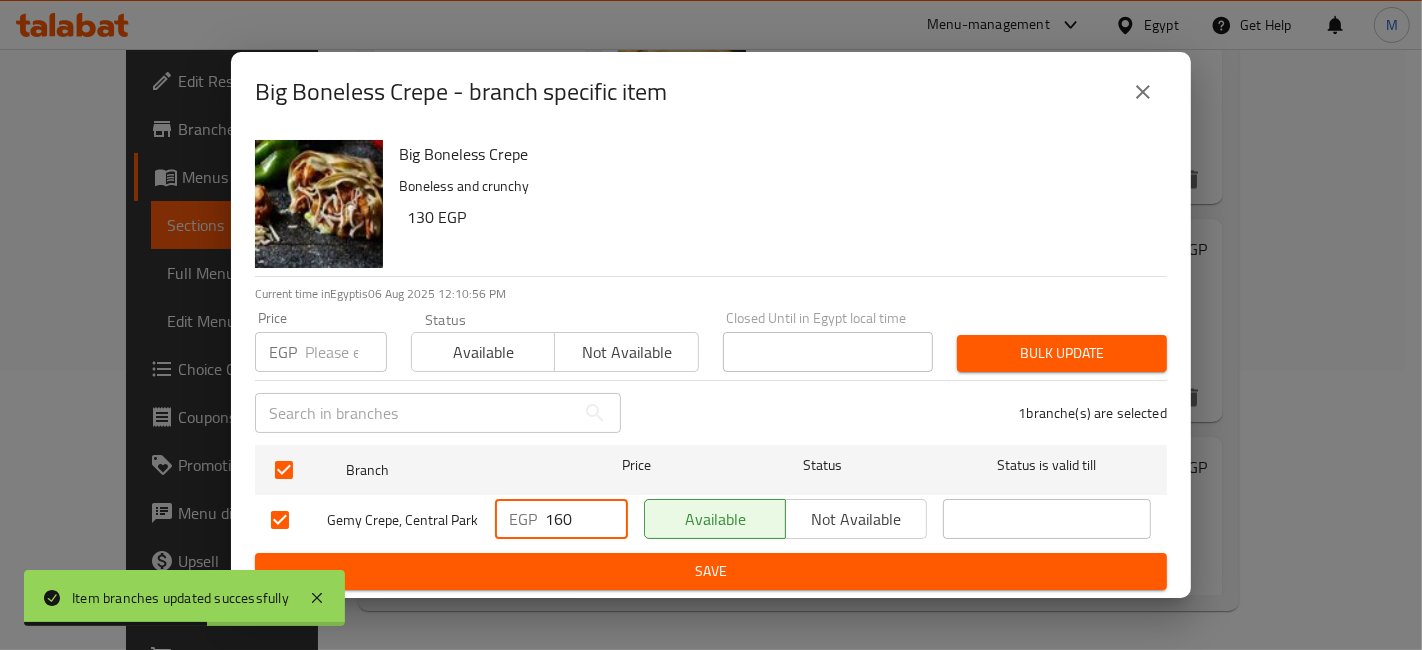 click on "160" at bounding box center (586, 519) 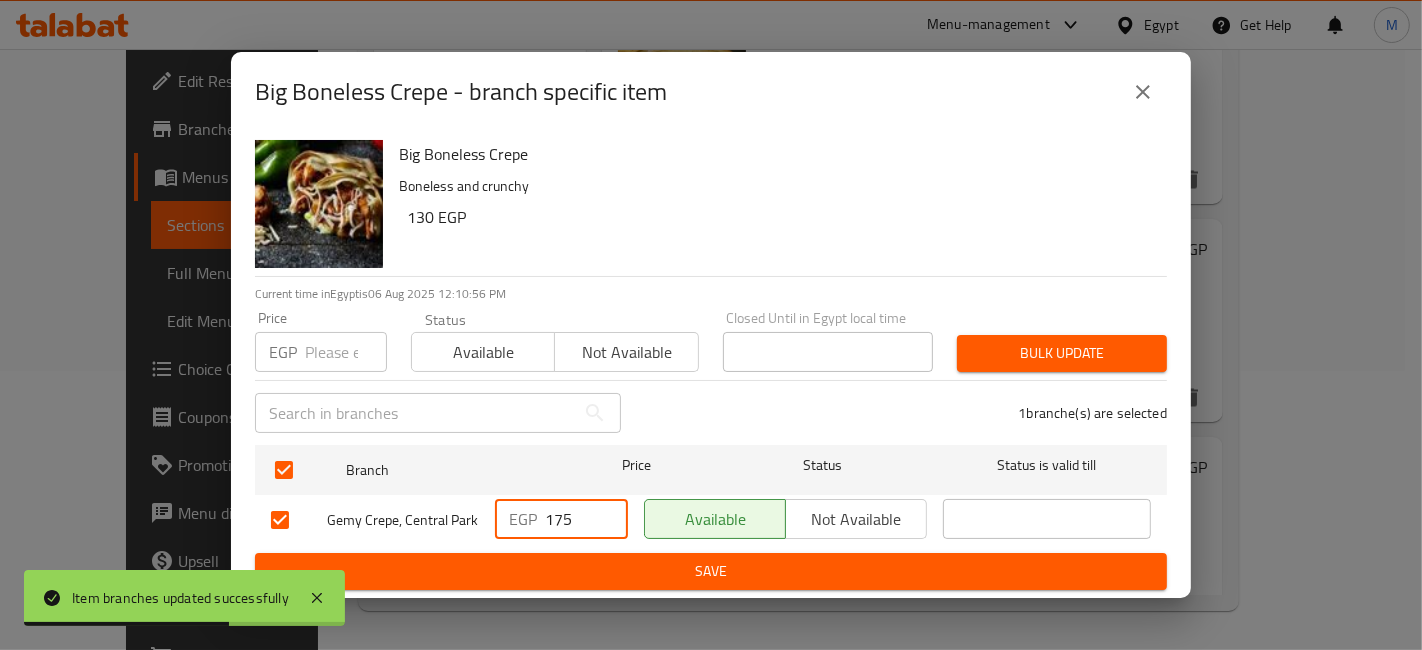 click on "Save" at bounding box center [711, 571] 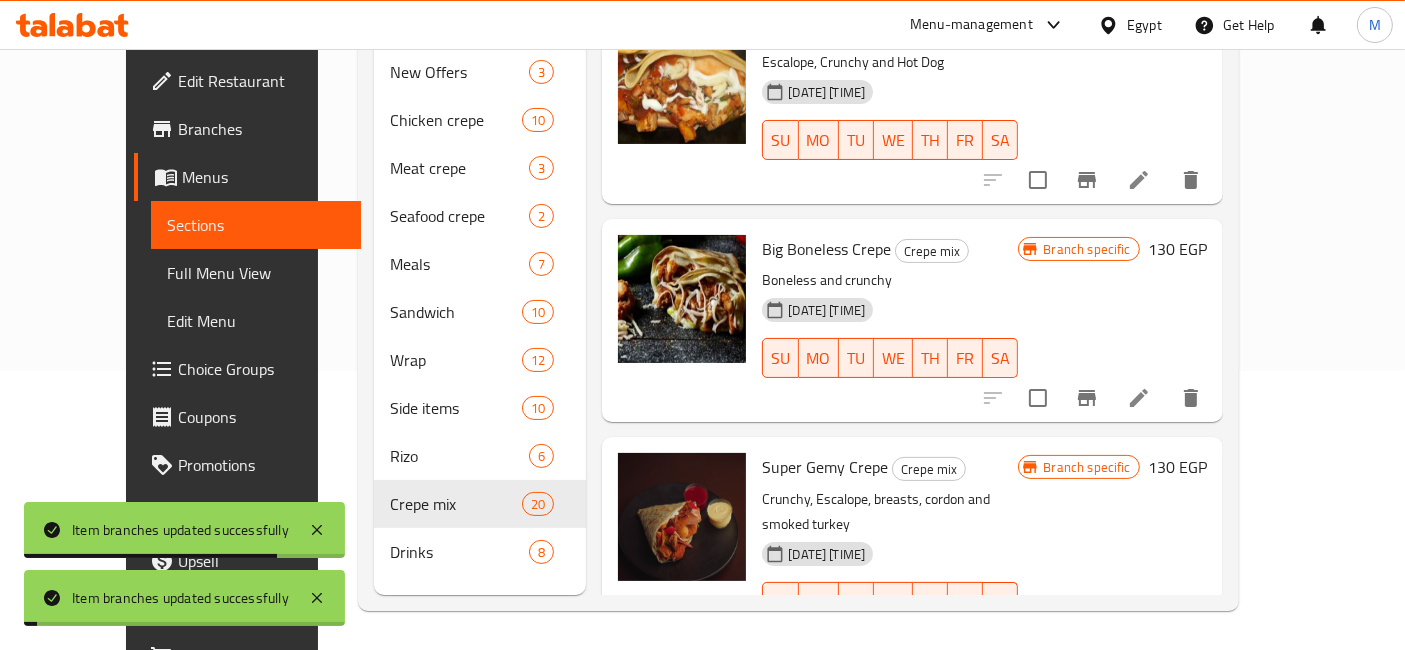 click 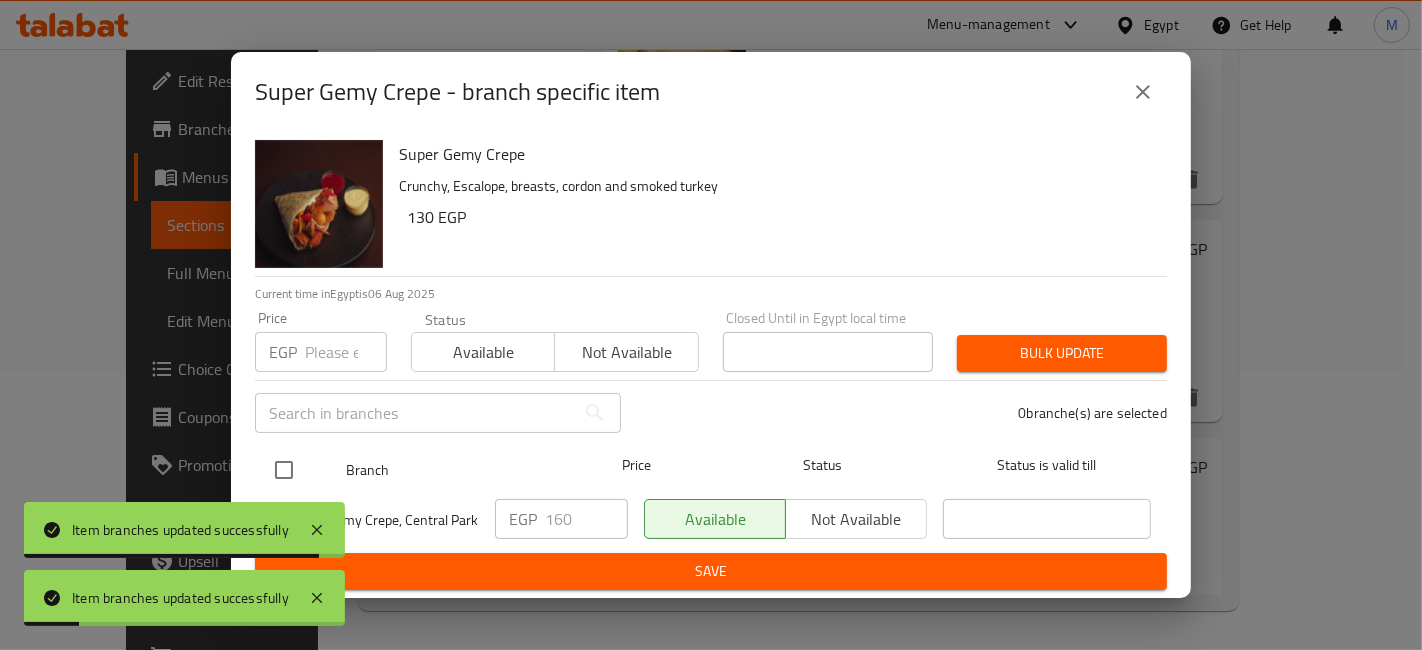 click at bounding box center [284, 470] 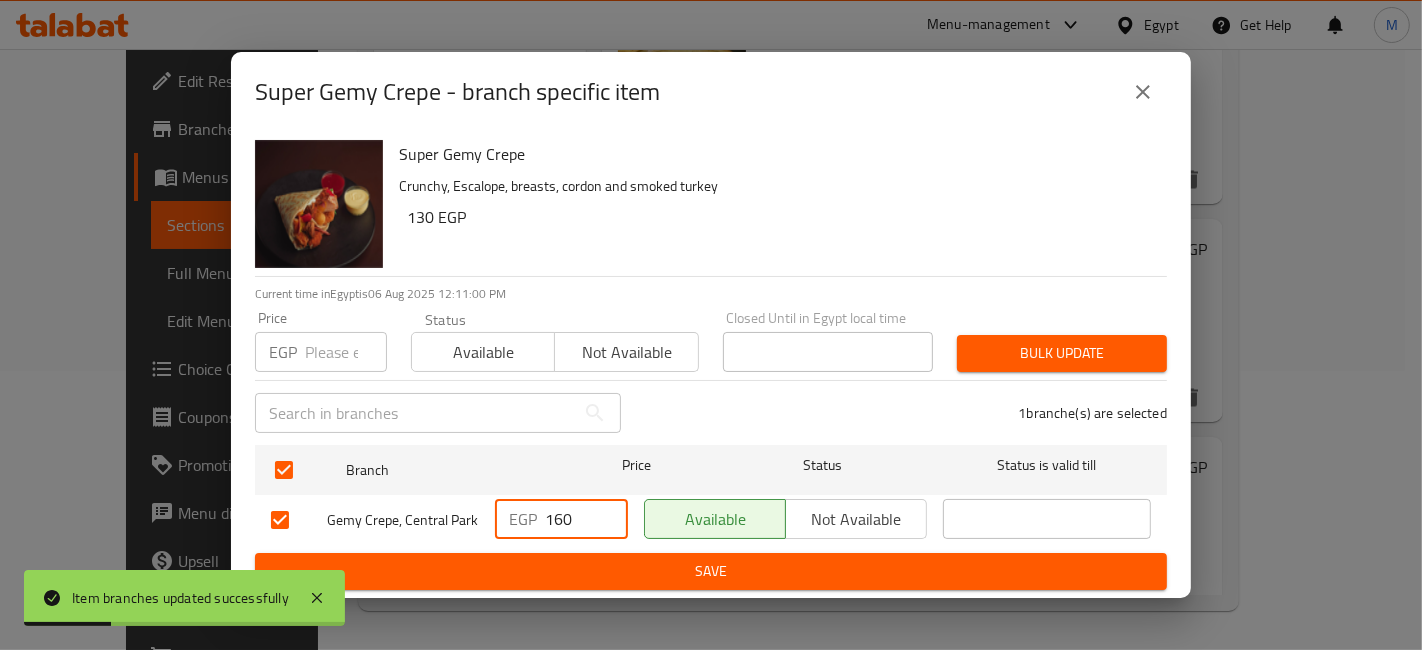 click on "160" at bounding box center [586, 519] 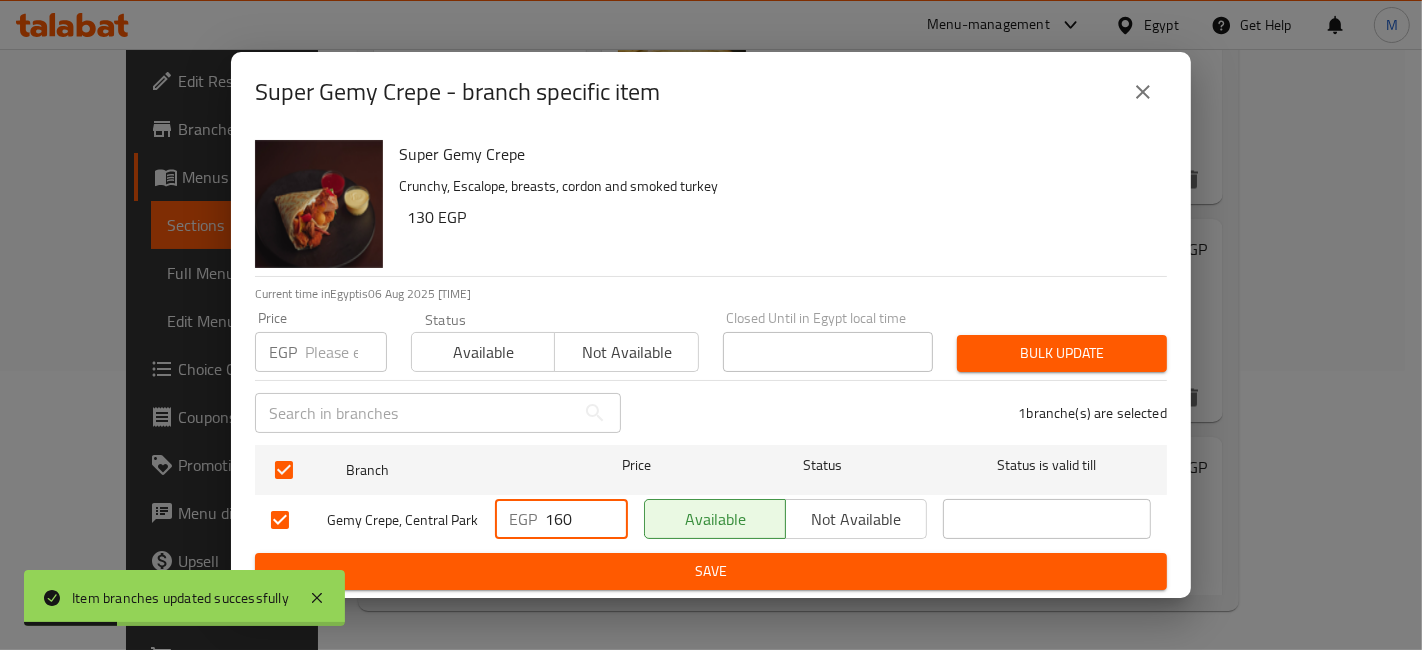 click on "160" at bounding box center (586, 519) 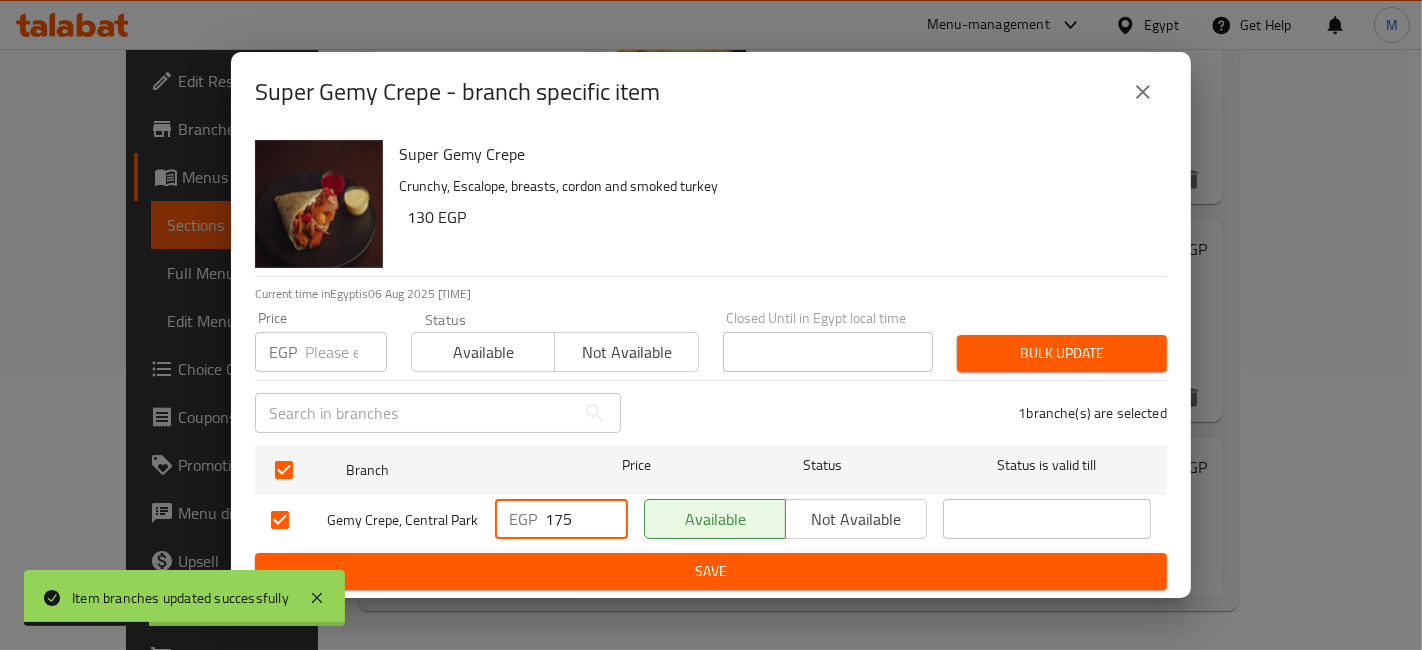 drag, startPoint x: 576, startPoint y: 536, endPoint x: 582, endPoint y: 547, distance: 12.529964 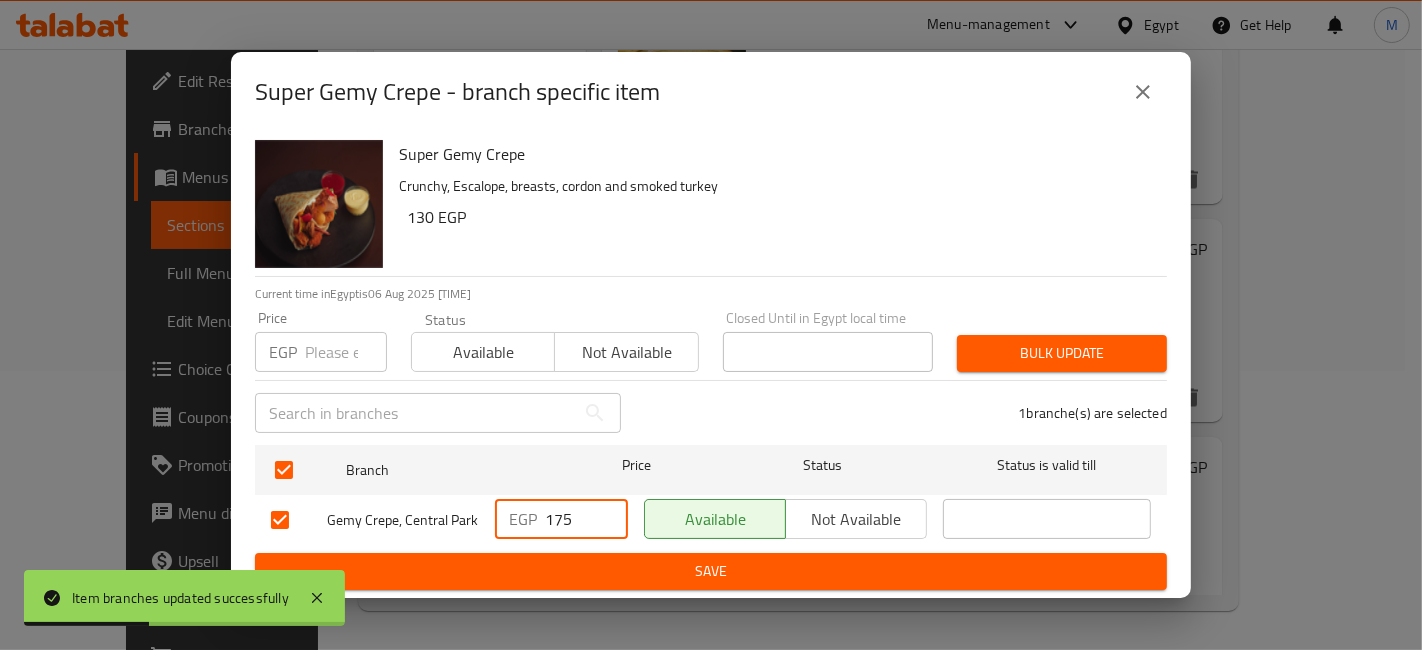 click on "175" at bounding box center [586, 519] 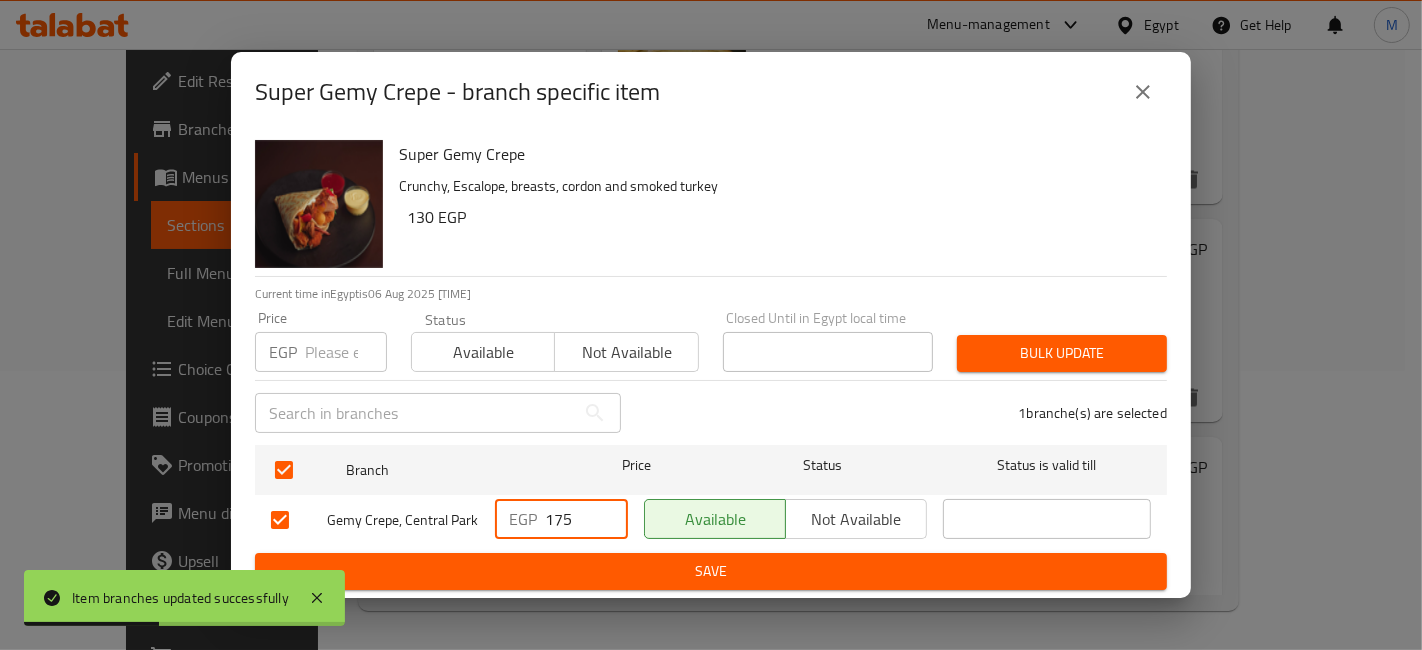 drag, startPoint x: 582, startPoint y: 547, endPoint x: 594, endPoint y: 594, distance: 48.507732 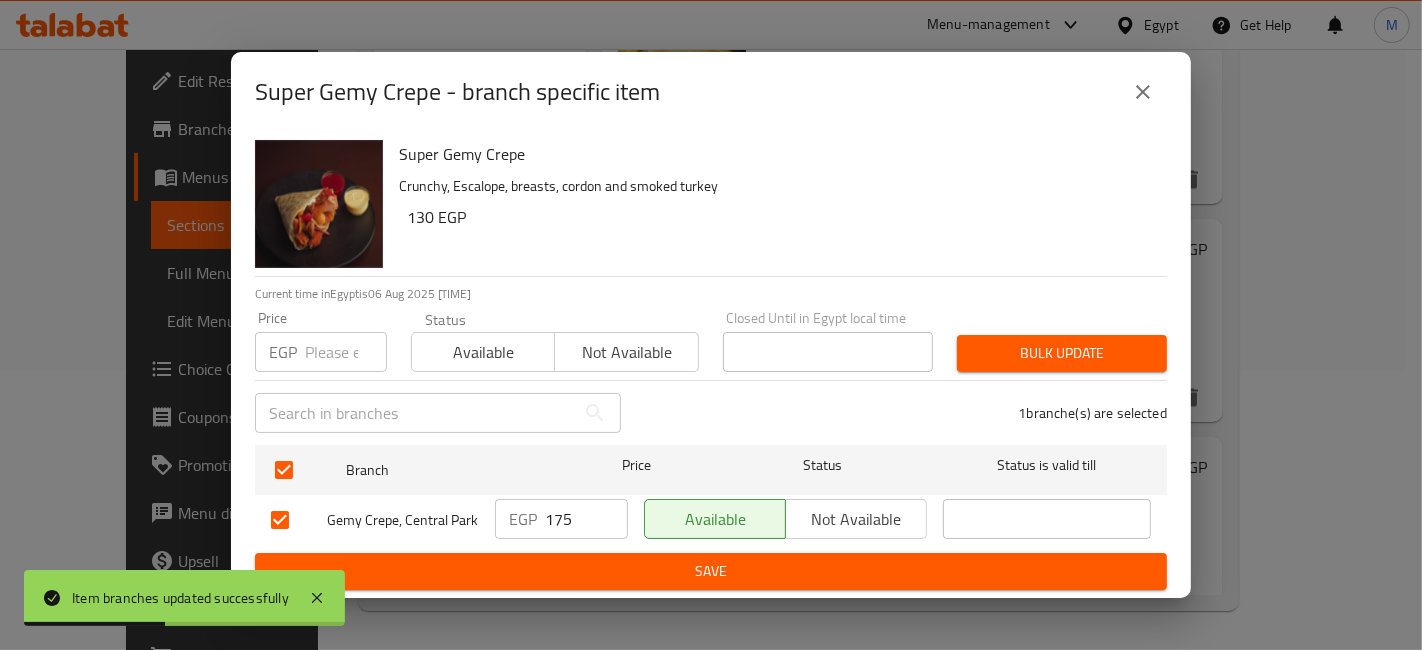 click on "Super Gemy Crepe Crunchy, Escalope, breasts, cordon and smoked turkey 130   EGP Current time in  [COUNTRY]  is  06 Aug 2025   12:11:02 PM Price EGP Price Status Available Not available Closed Until in [COUNTRY] local time Closed Until in [COUNTRY] local time Bulk update ​ 1  branche(s) are selected Branch Price Status Status is valid till Gemy Crepe, Central Park EGP 175 ​ Available Not available ​ Save" at bounding box center [711, 365] 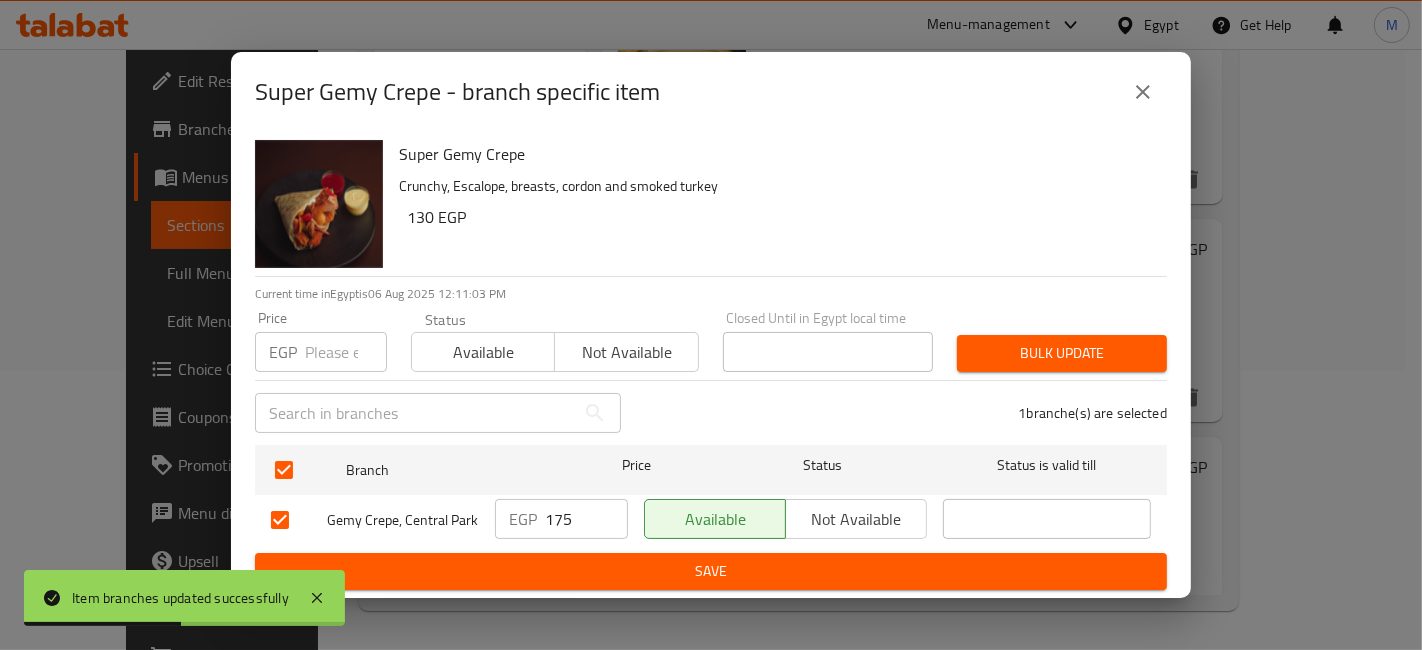 click on "Save" at bounding box center (711, 571) 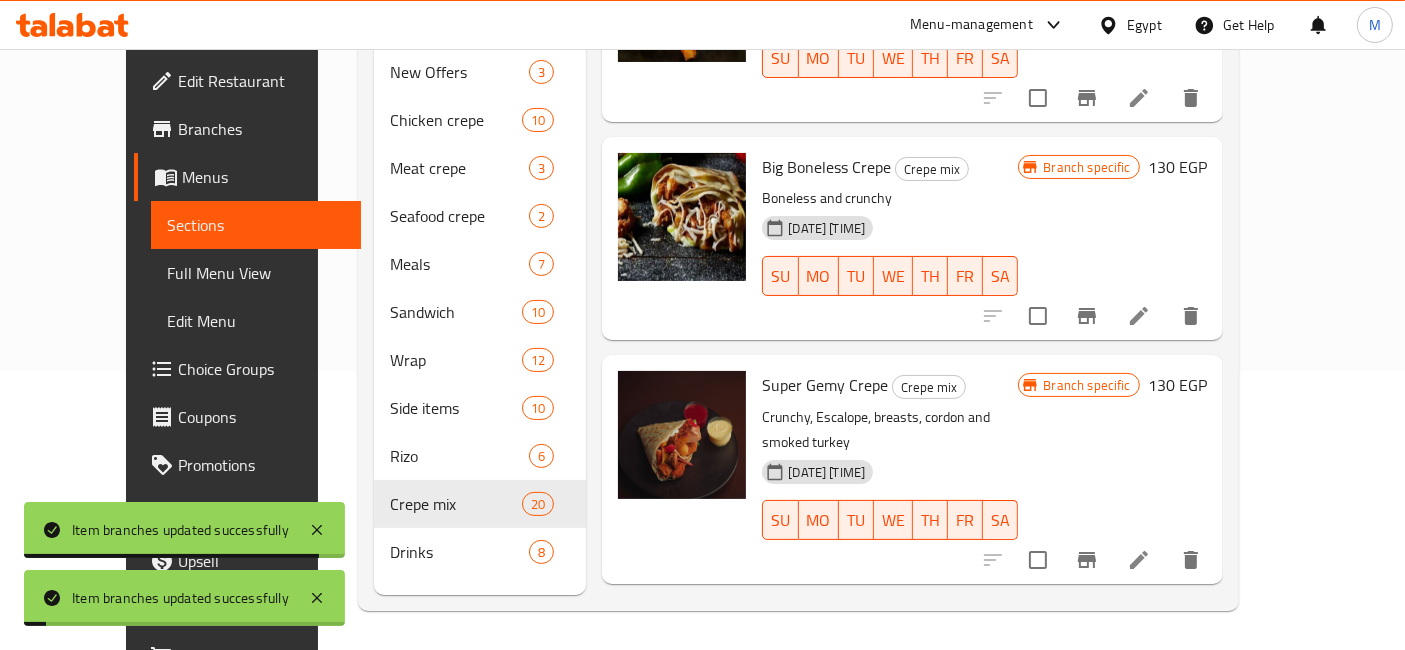 scroll, scrollTop: 3457, scrollLeft: 0, axis: vertical 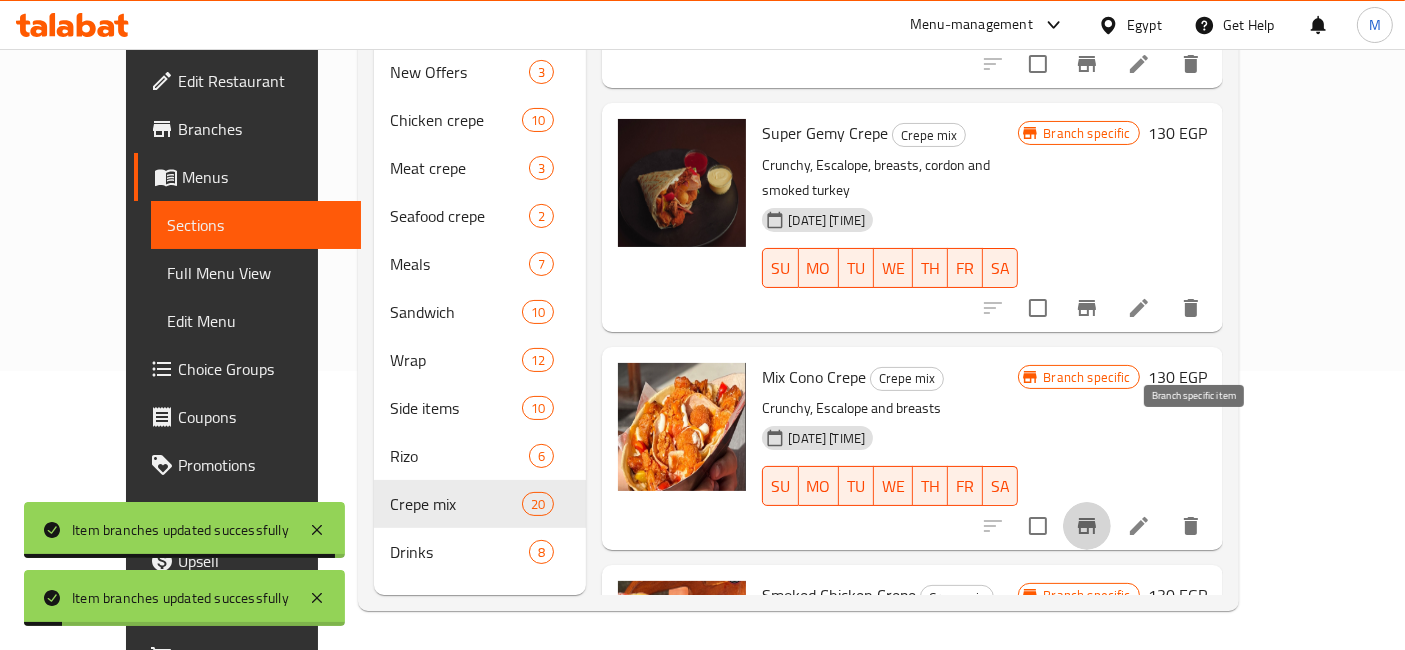 click at bounding box center (1087, 526) 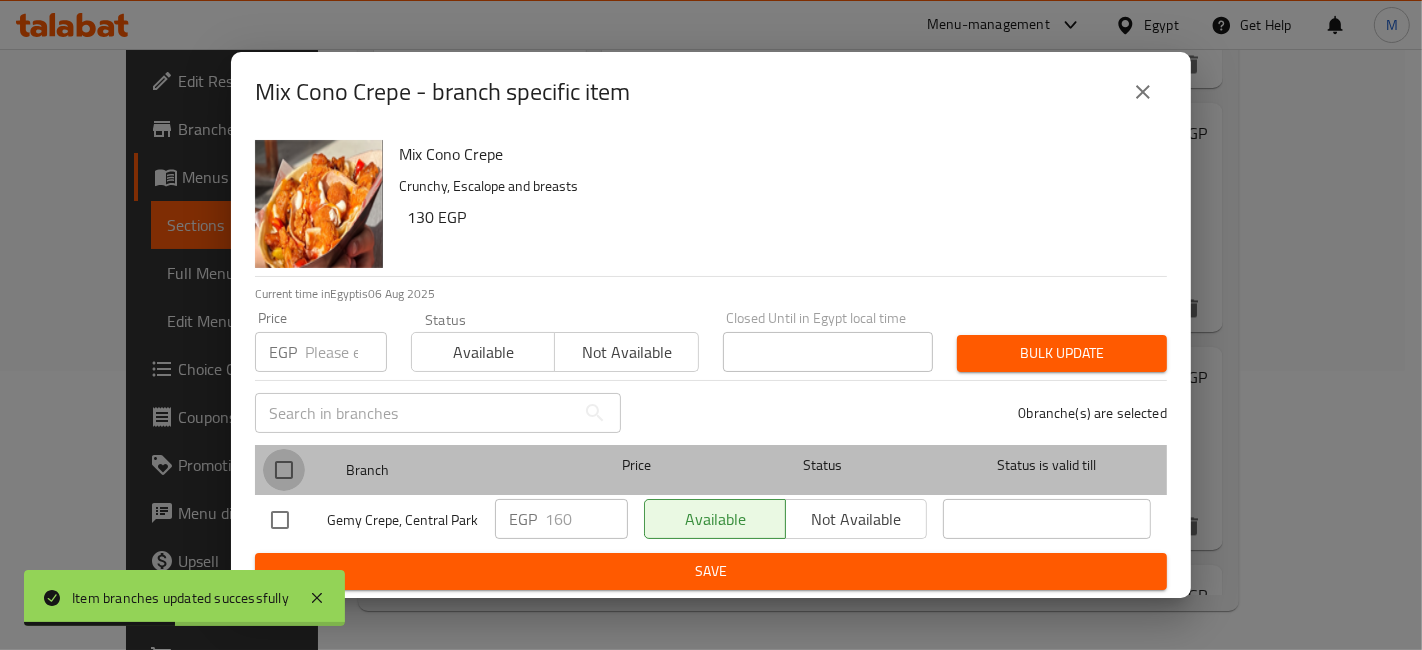 click at bounding box center [284, 470] 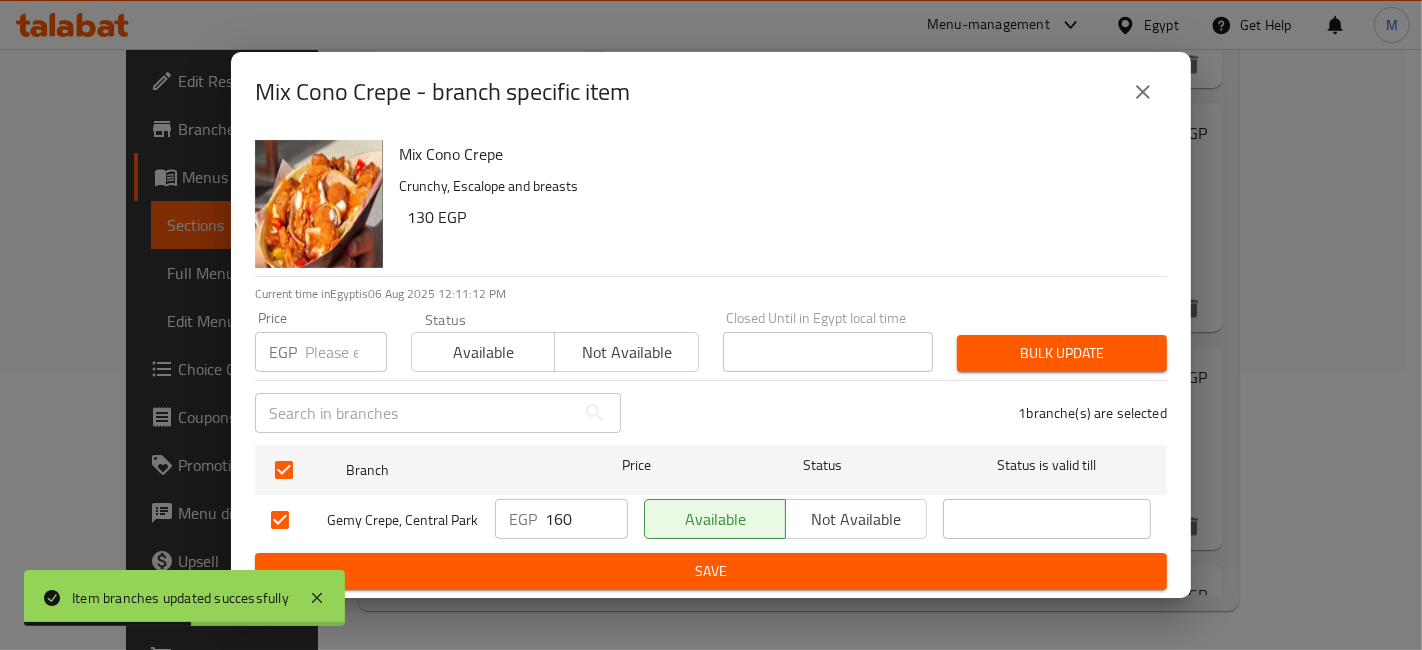 click on "160" at bounding box center (586, 519) 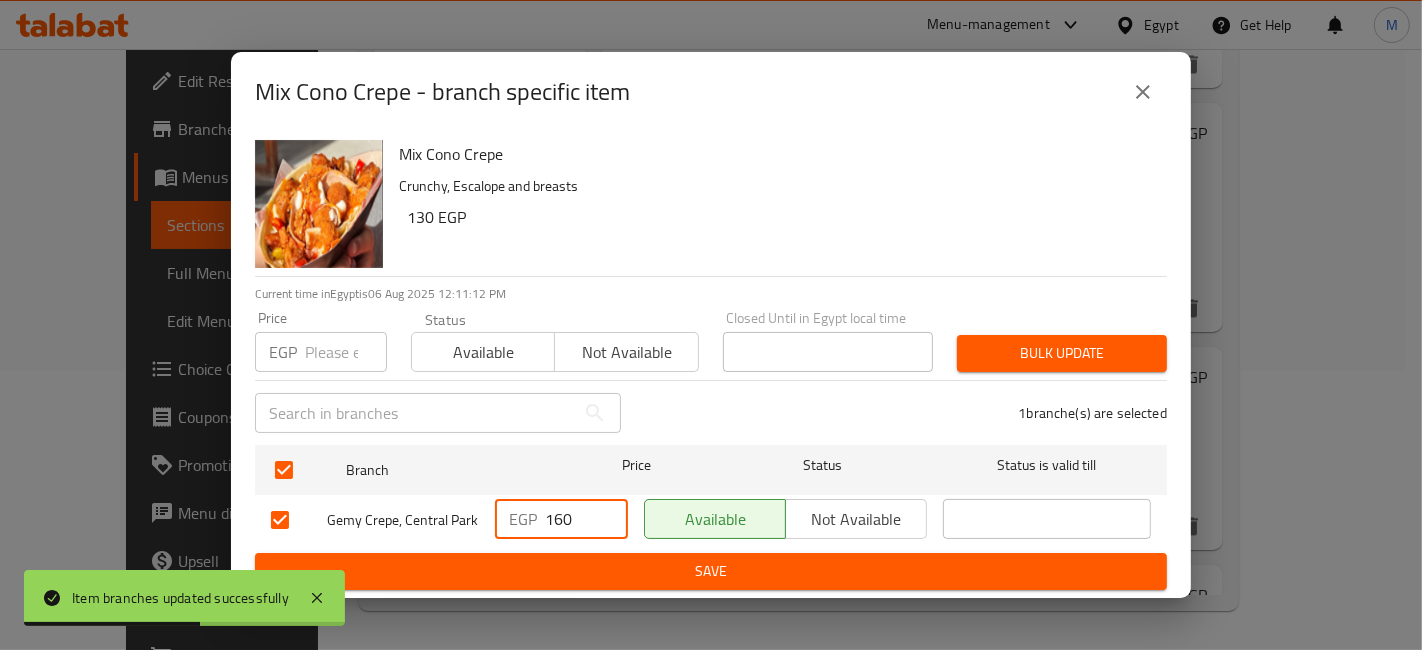 click on "160" at bounding box center [586, 519] 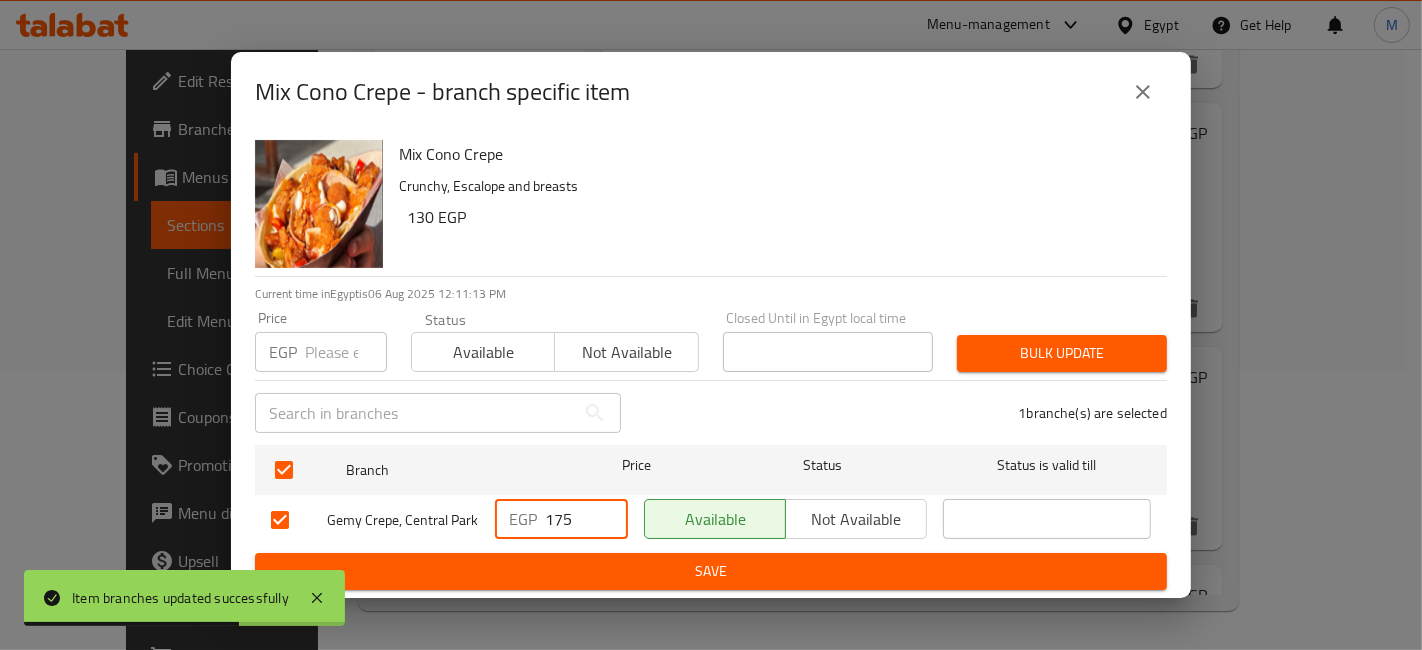 click on "Save" at bounding box center [711, 571] 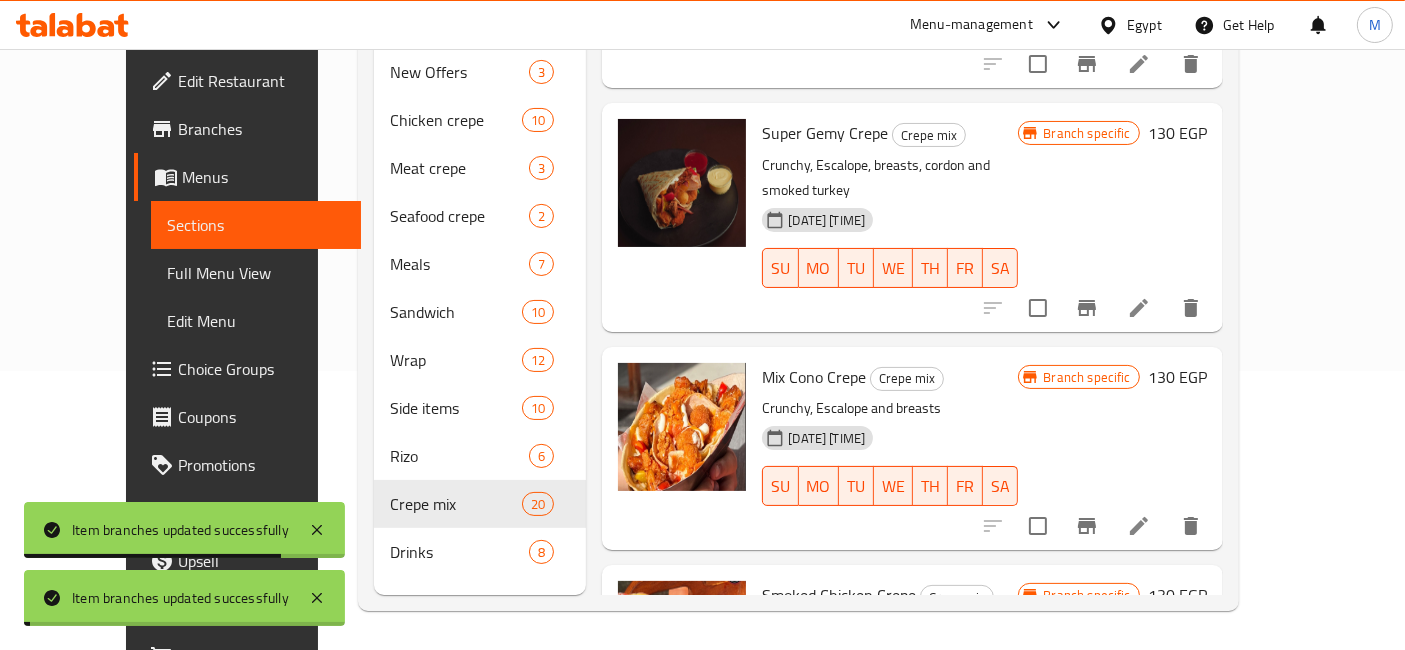 click at bounding box center [1087, 308] 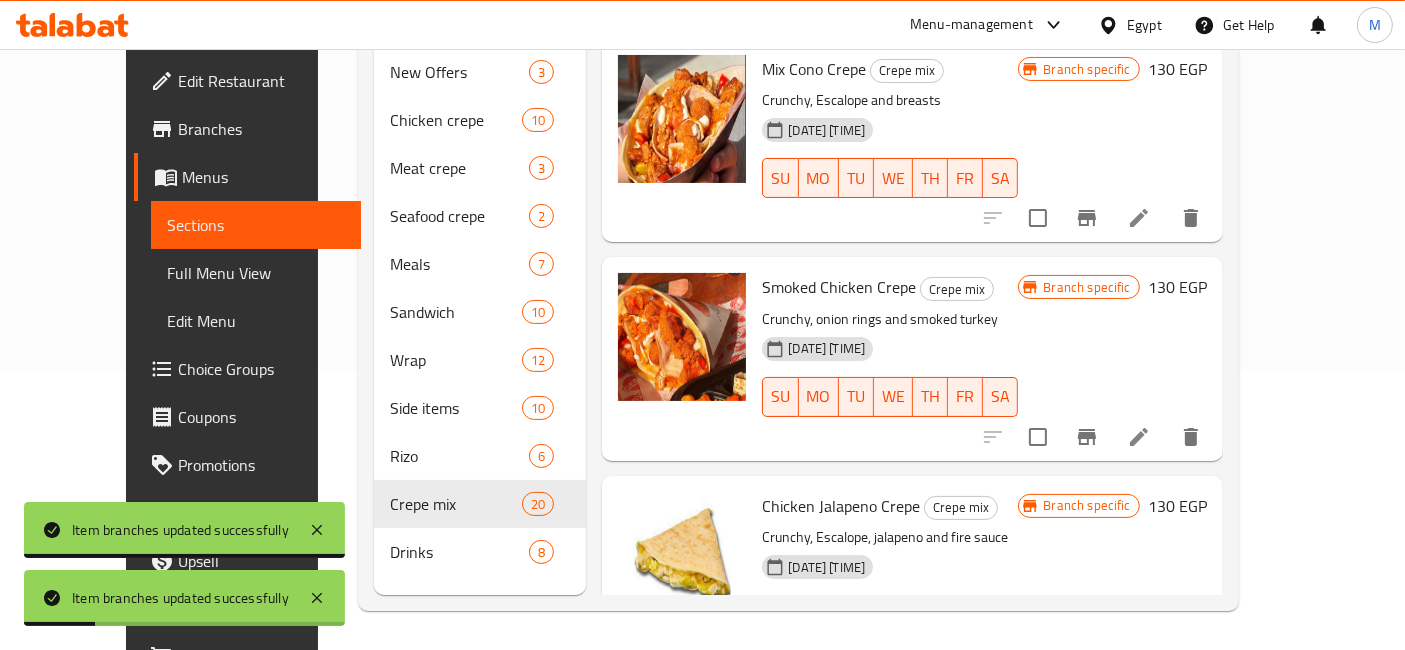 scroll, scrollTop: 3767, scrollLeft: 0, axis: vertical 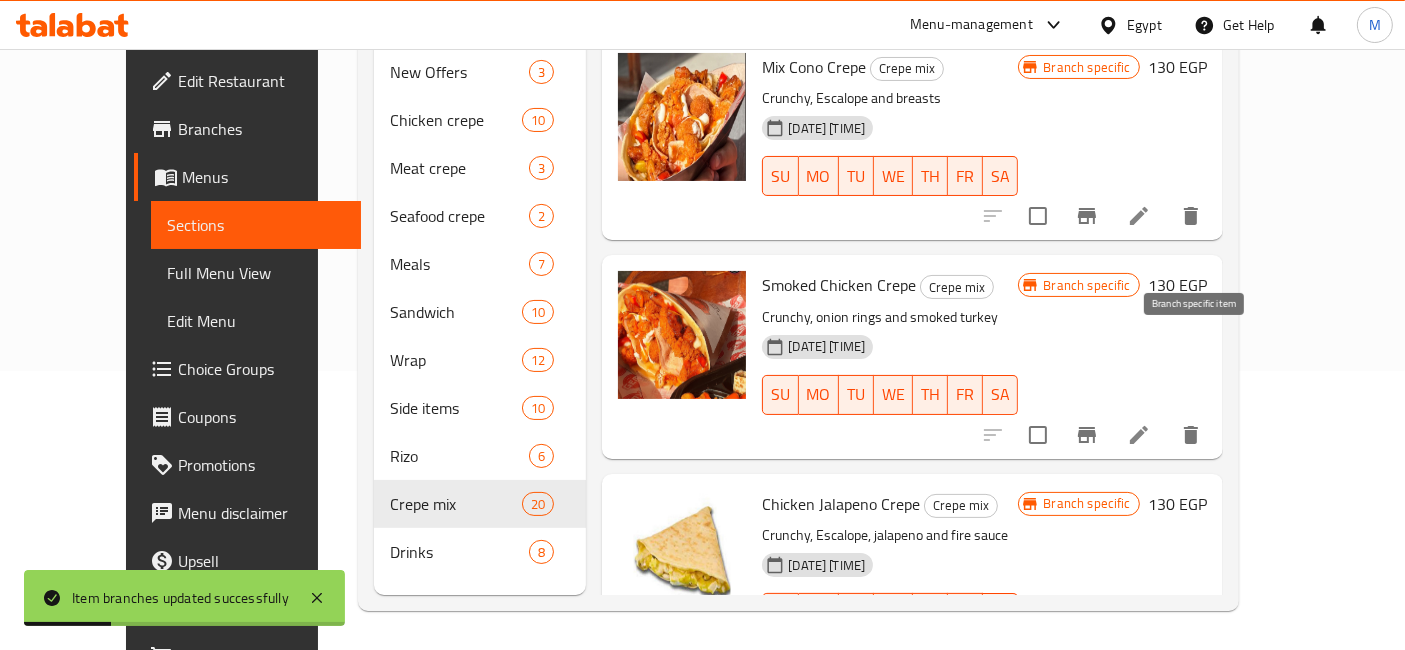 click 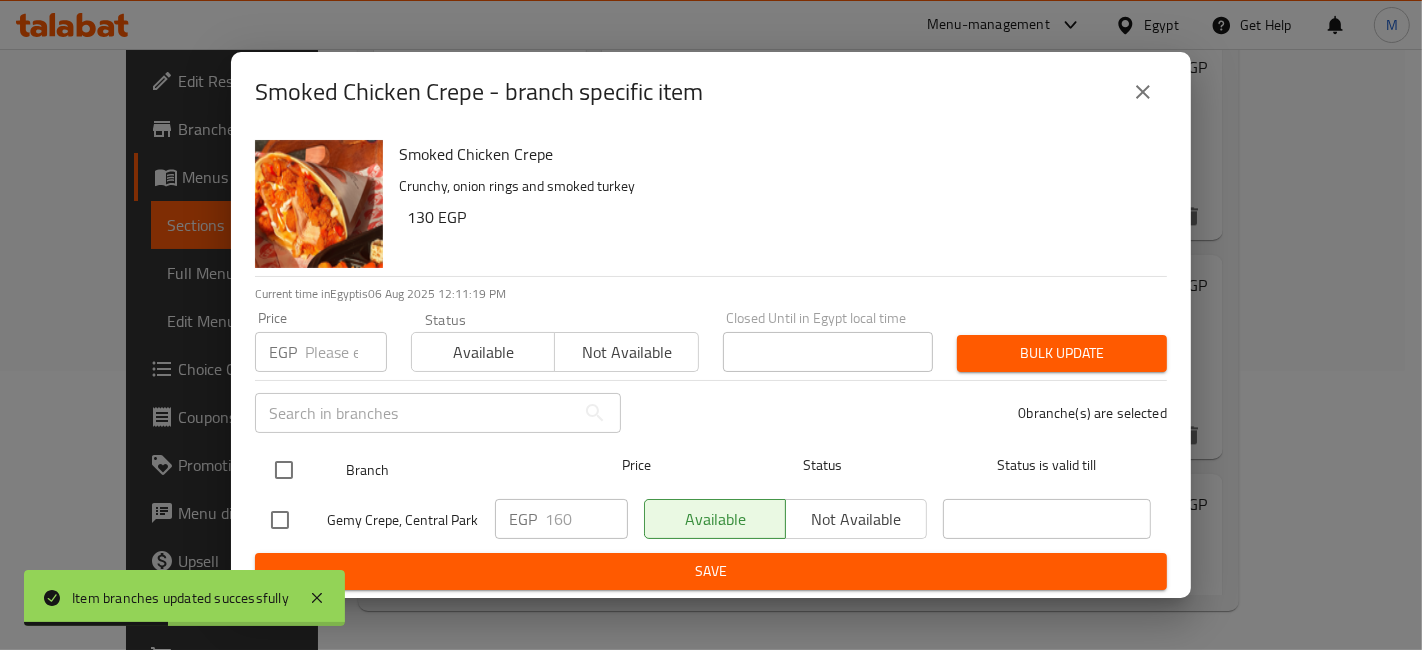 click at bounding box center [284, 470] 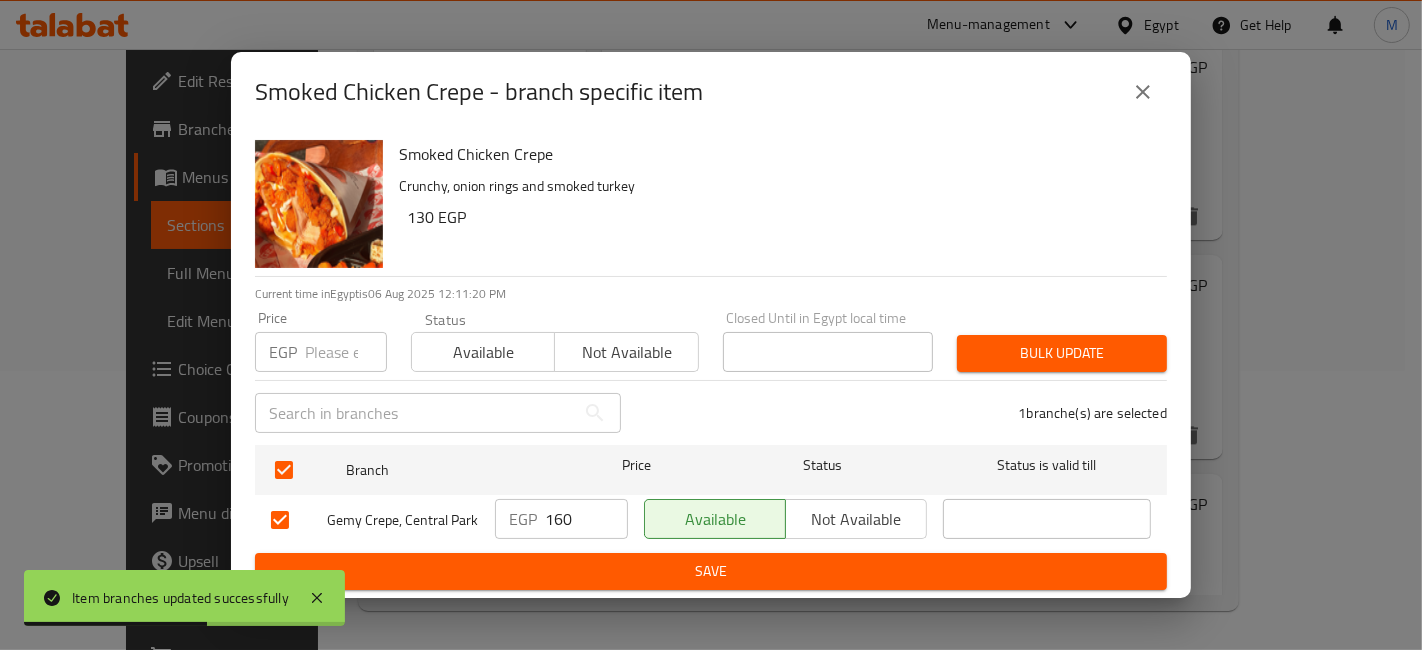click on "160" at bounding box center [586, 519] 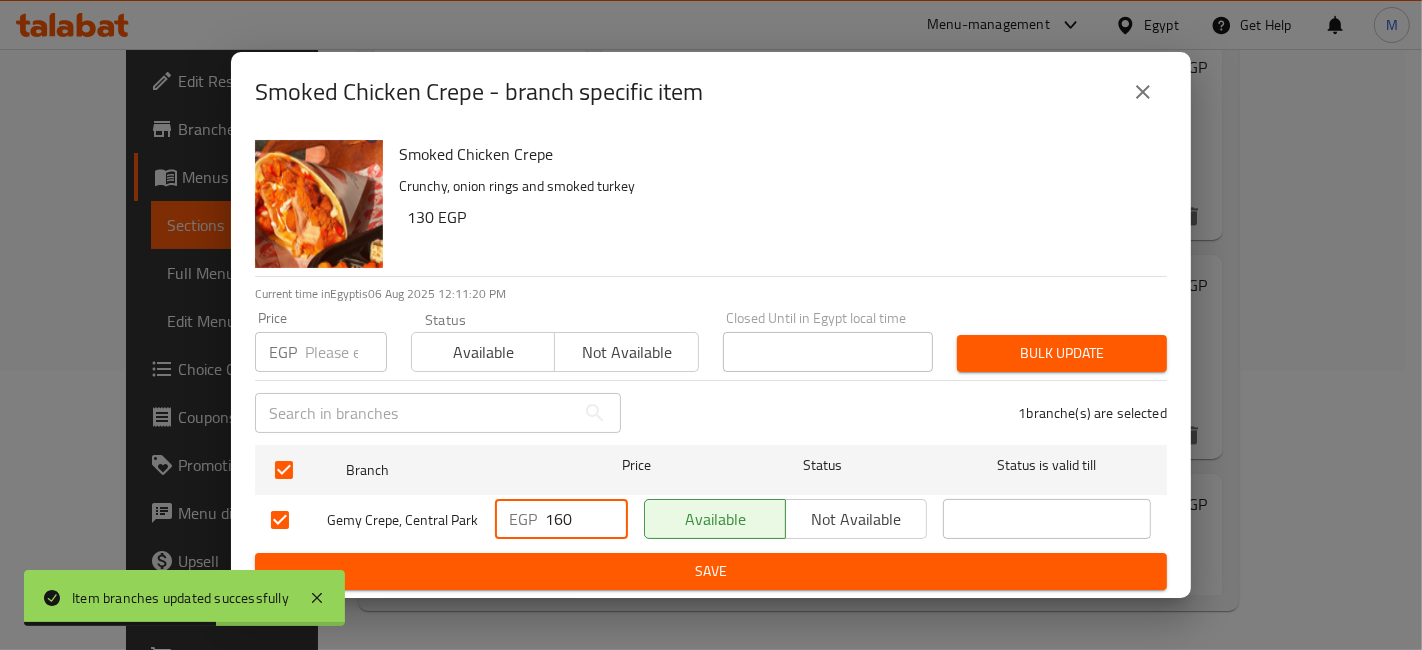 click on "160" at bounding box center [586, 519] 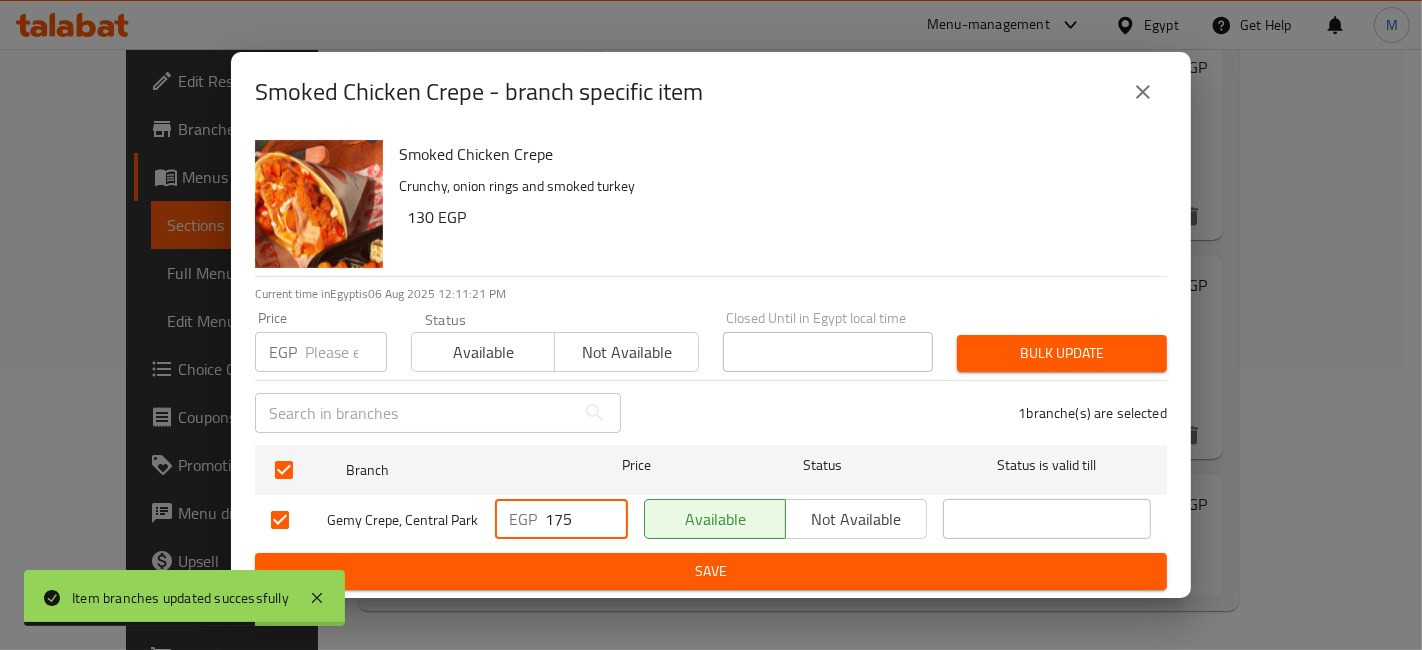 click on "Save" at bounding box center [711, 571] 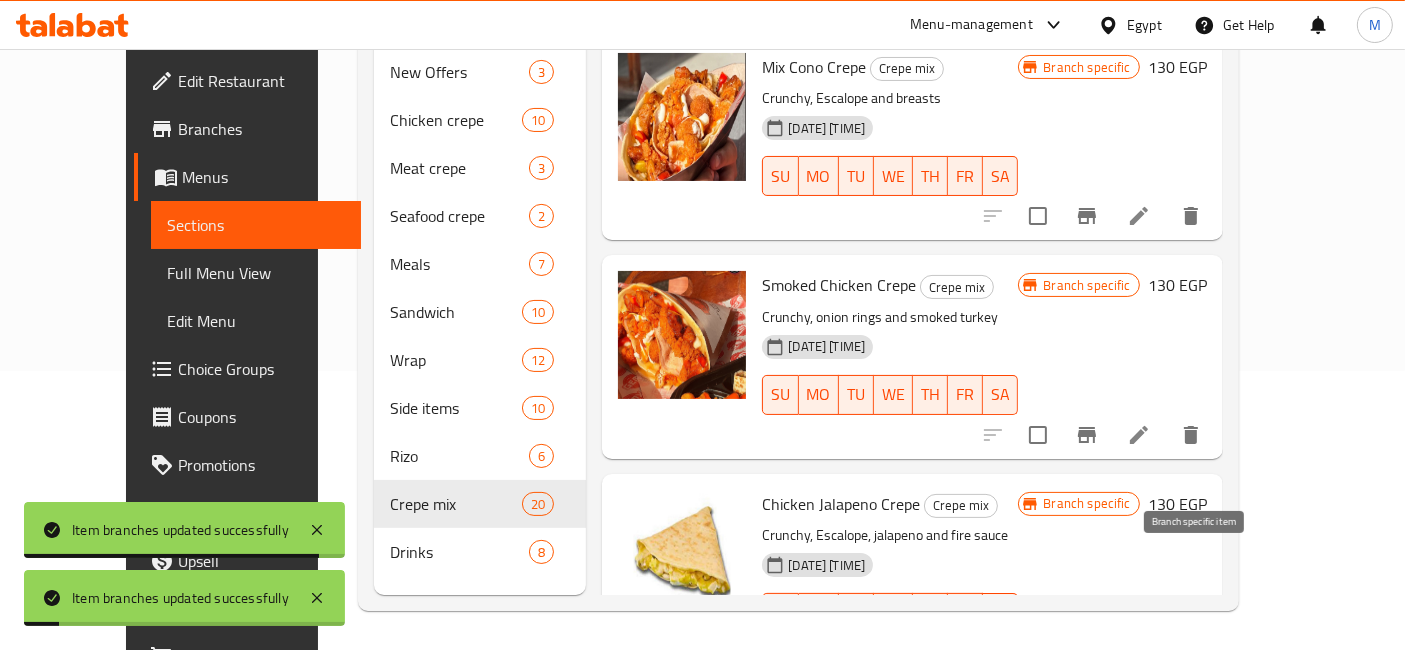 click 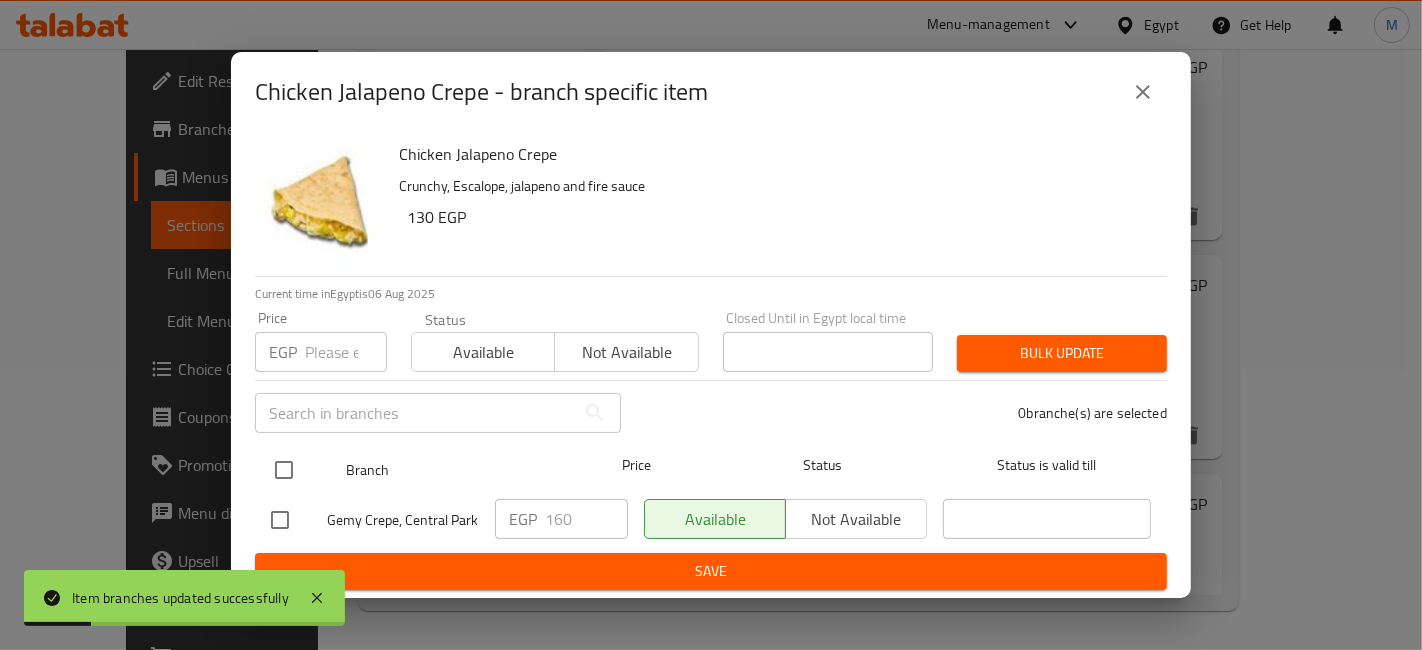 click at bounding box center [284, 470] 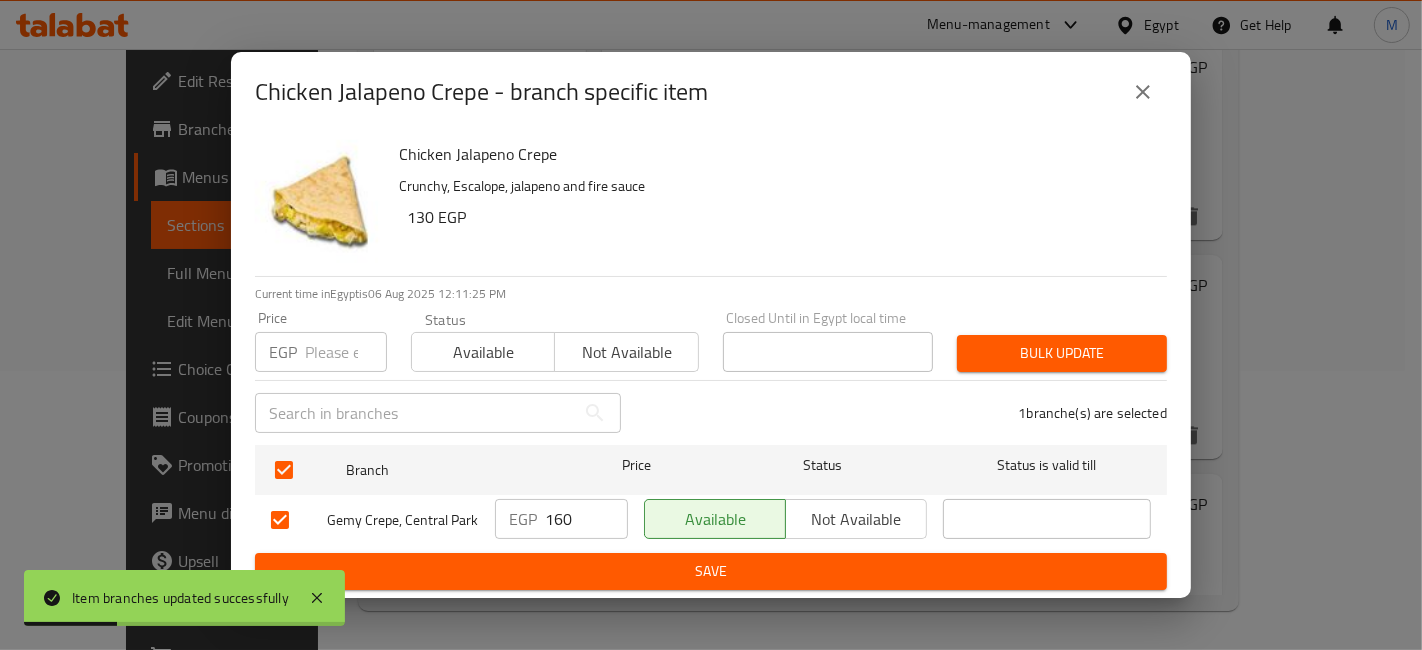 click on "160" at bounding box center (586, 519) 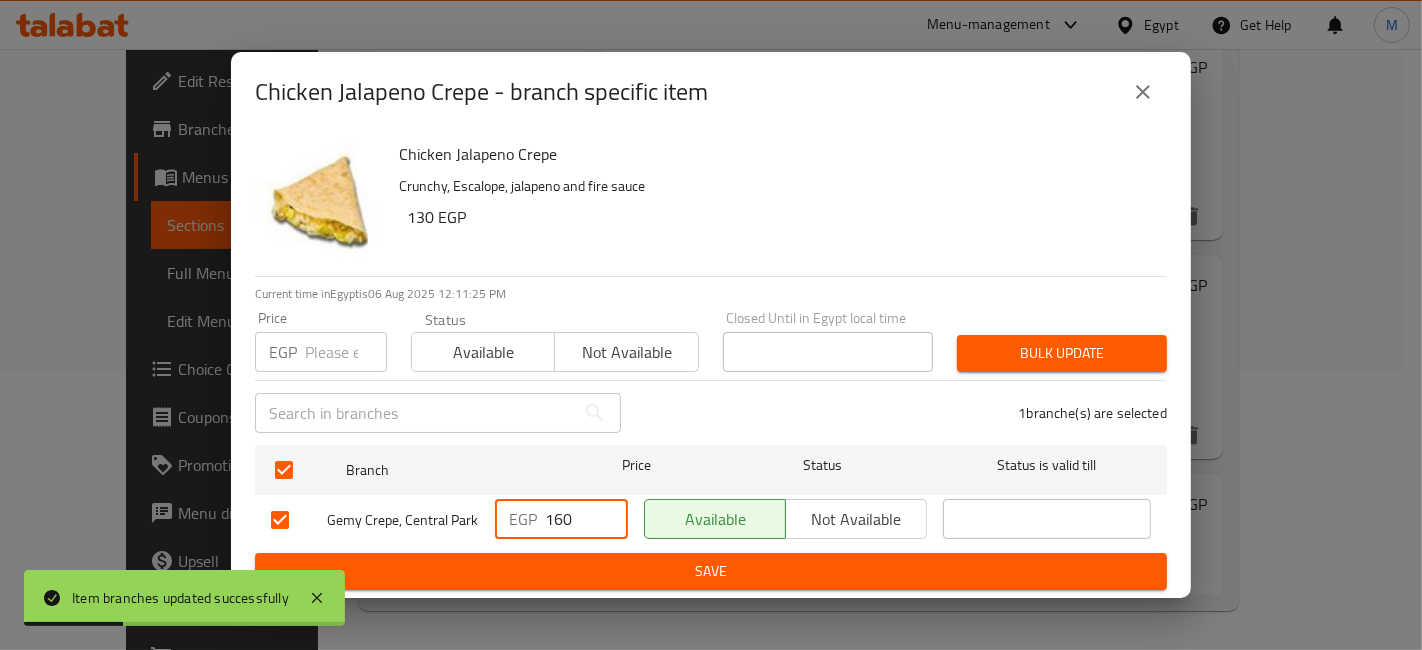 click on "160" at bounding box center (586, 519) 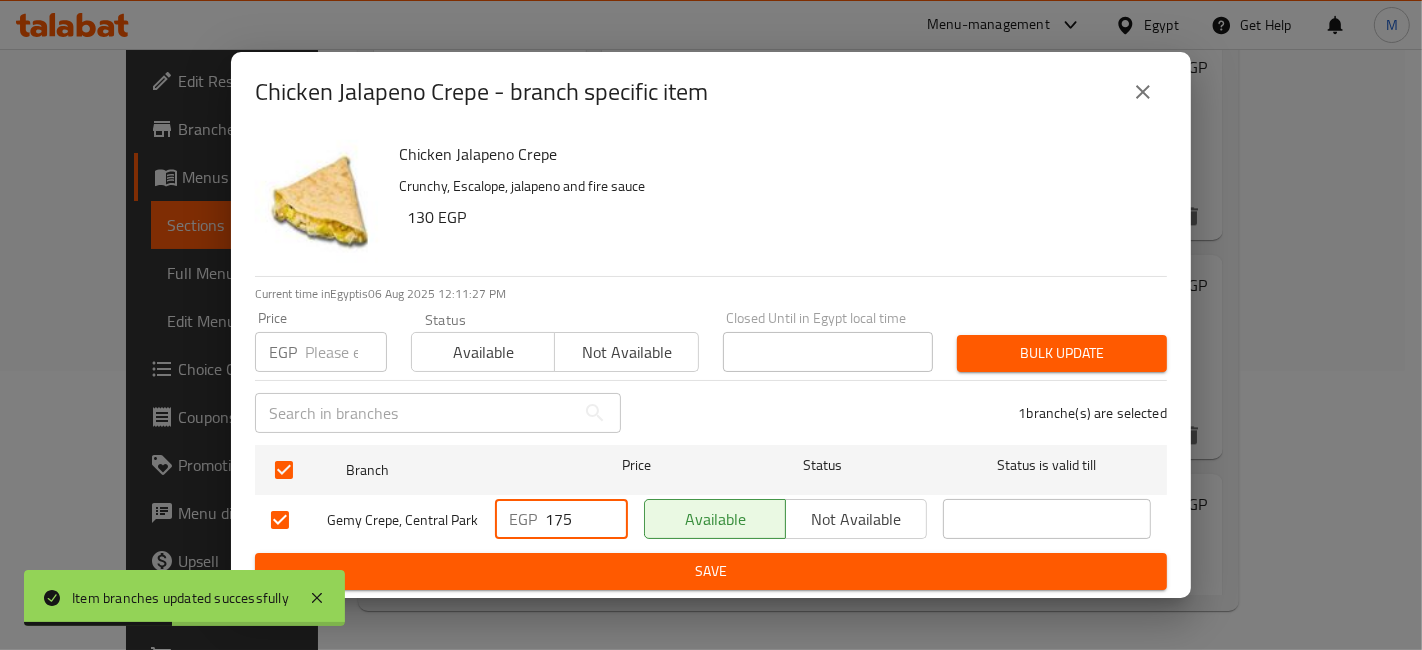click on "Save" at bounding box center [711, 571] 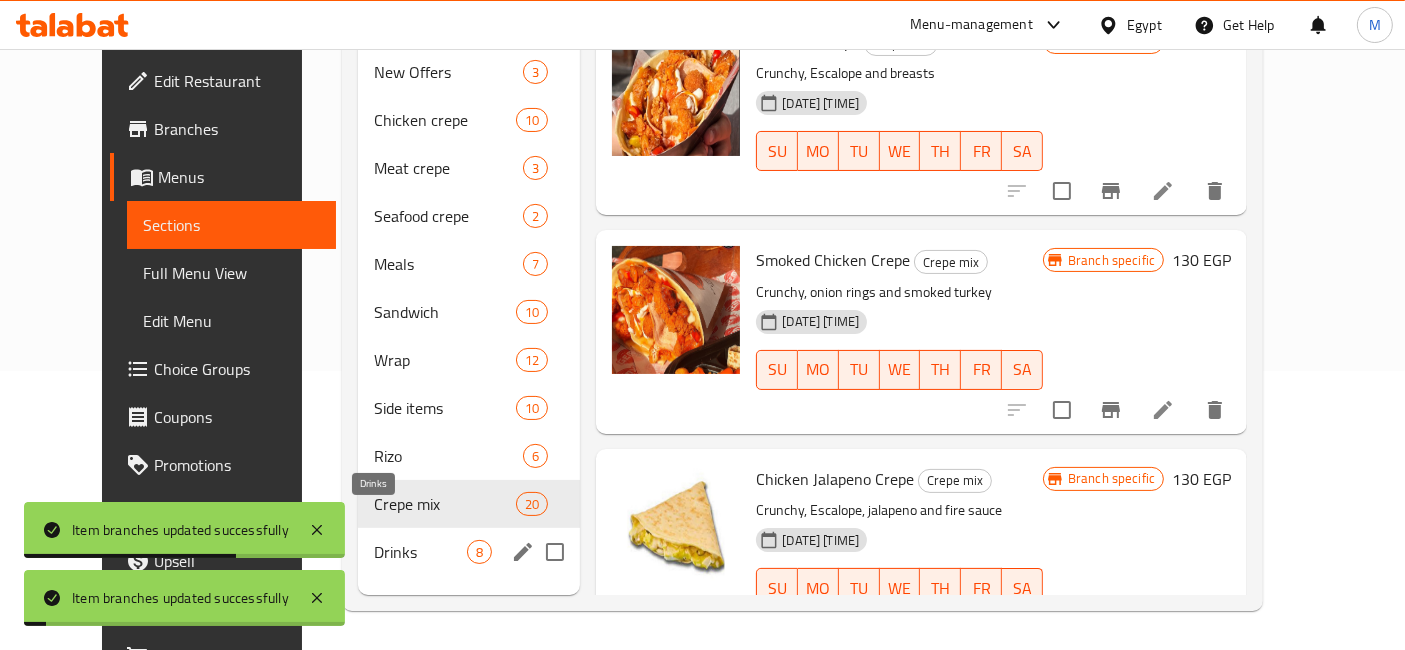 click on "Drinks" at bounding box center [420, 552] 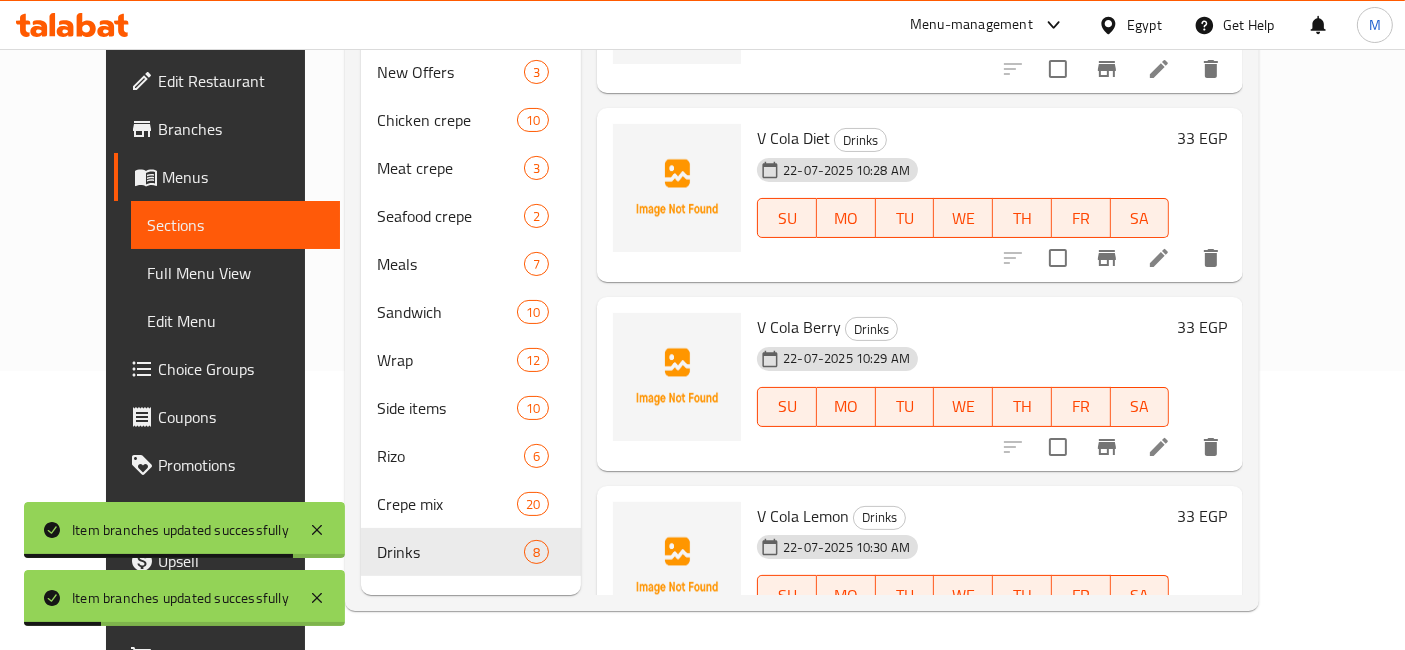 scroll, scrollTop: 0, scrollLeft: 0, axis: both 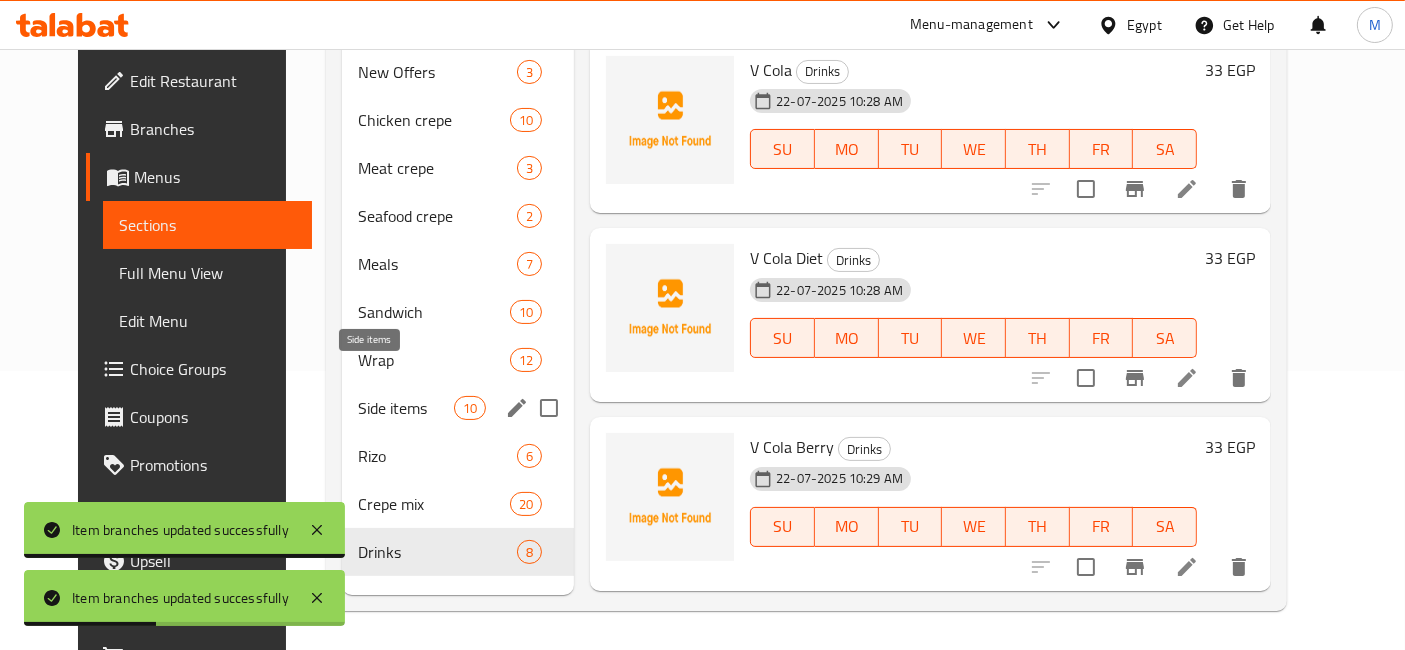 click on "Side items" at bounding box center (406, 408) 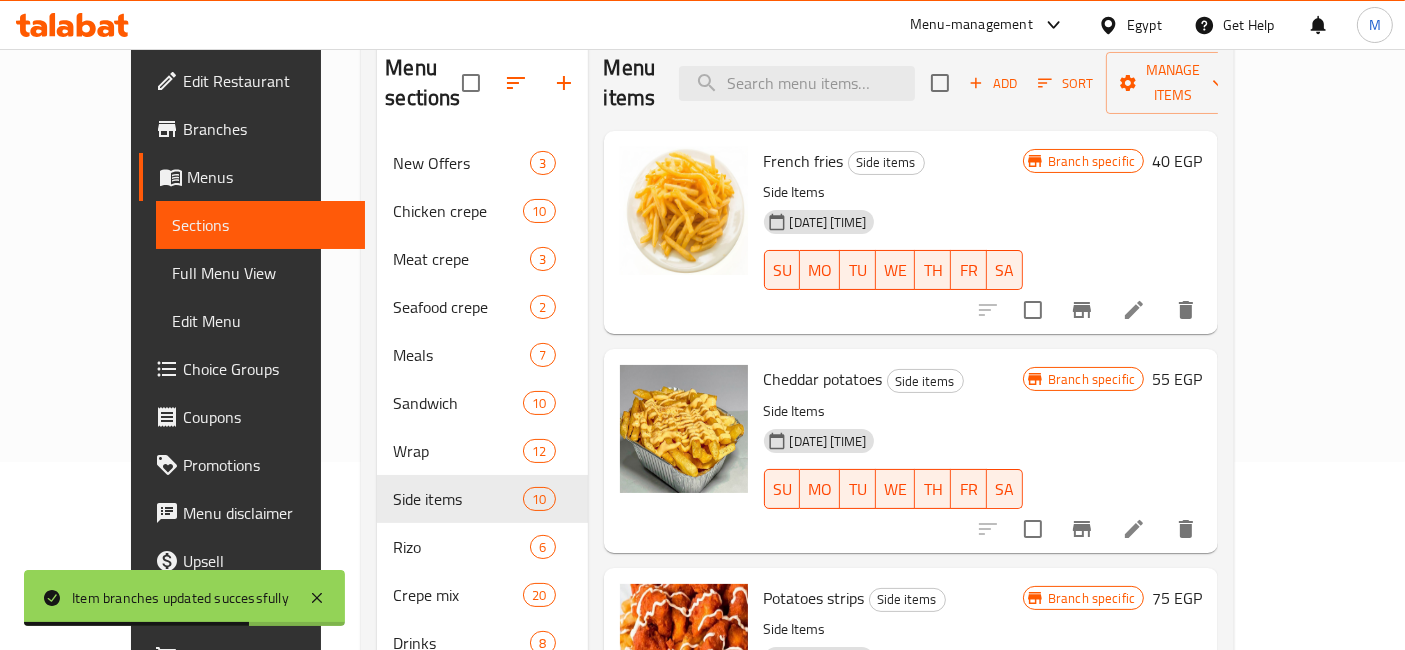 scroll, scrollTop: 168, scrollLeft: 0, axis: vertical 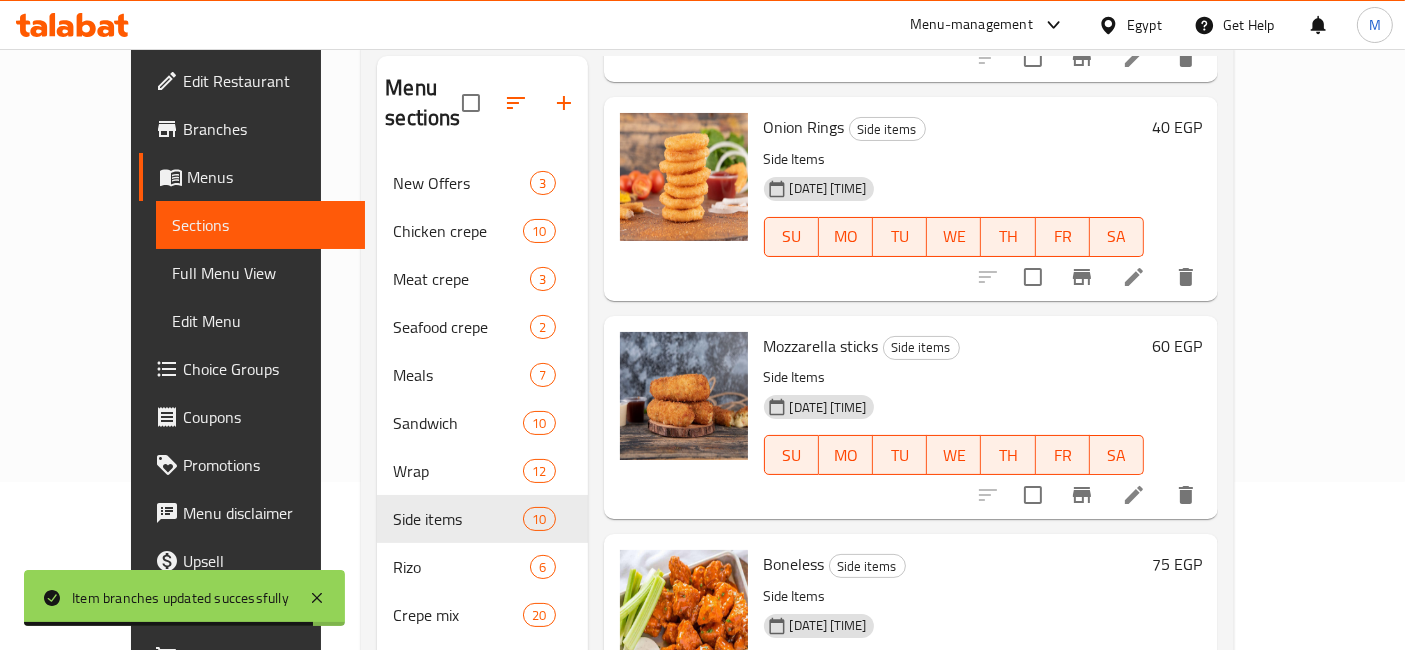 click 